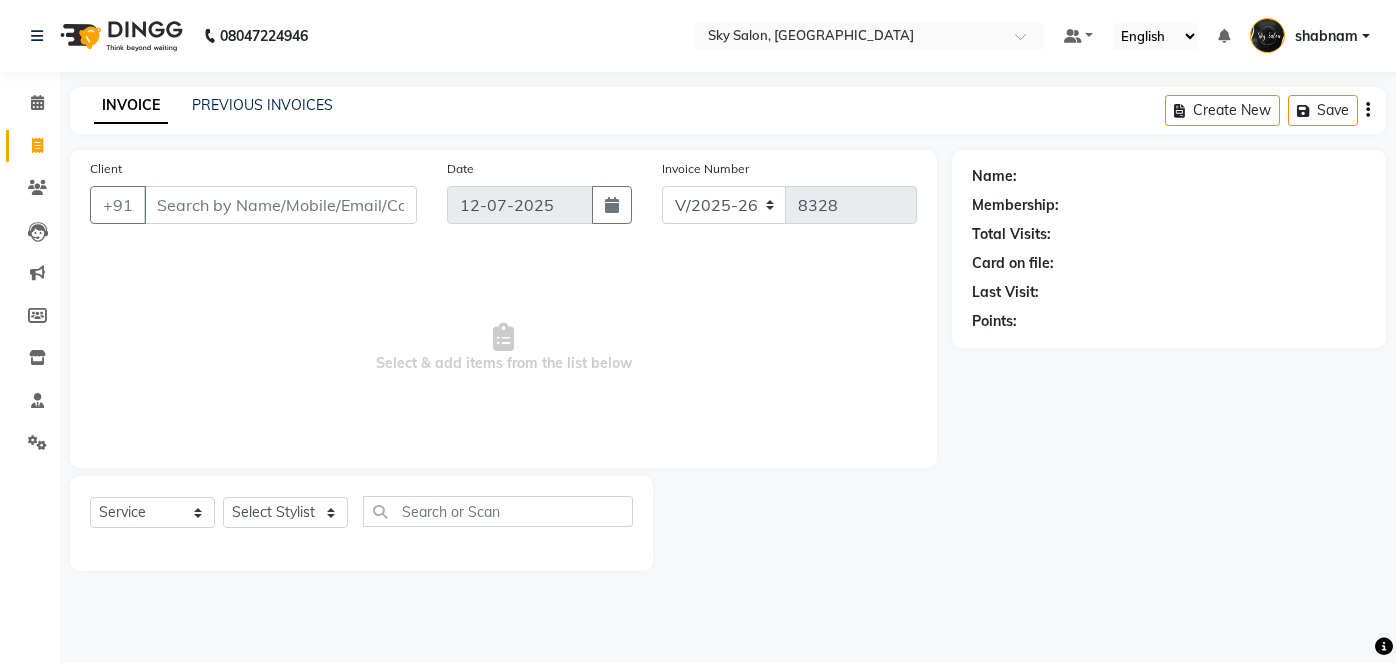 select on "3537" 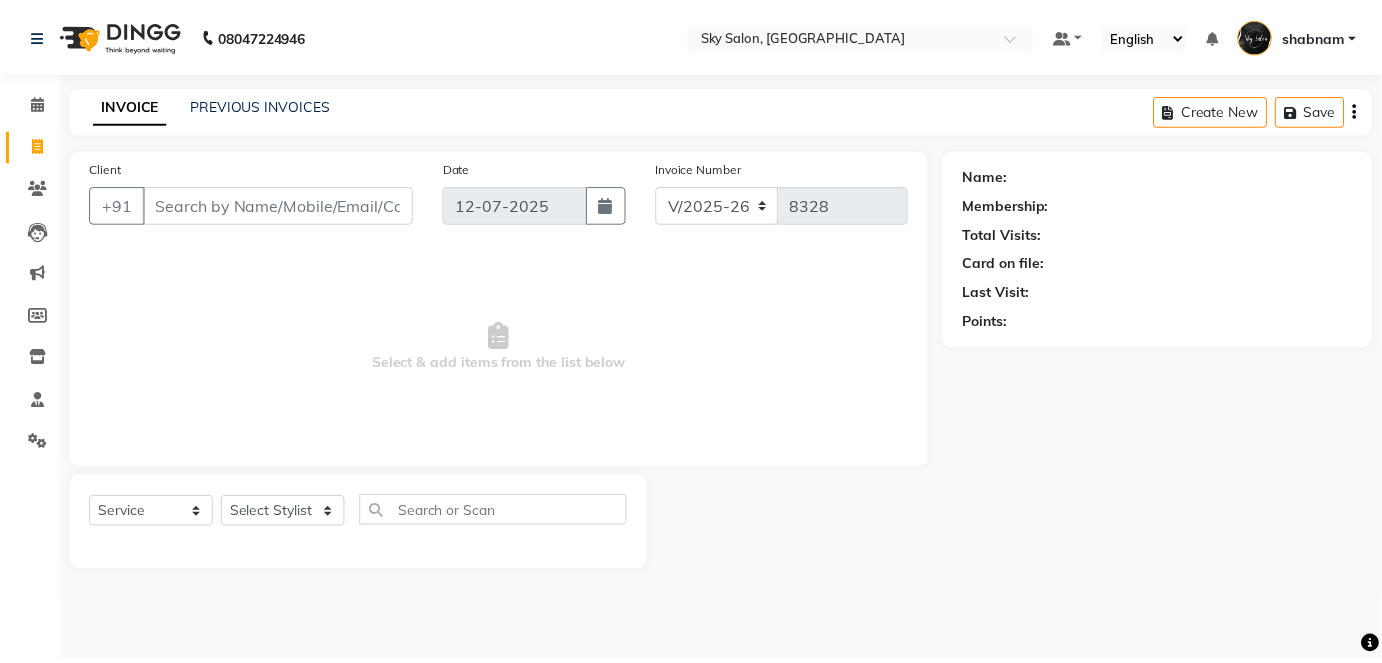 scroll, scrollTop: 0, scrollLeft: 0, axis: both 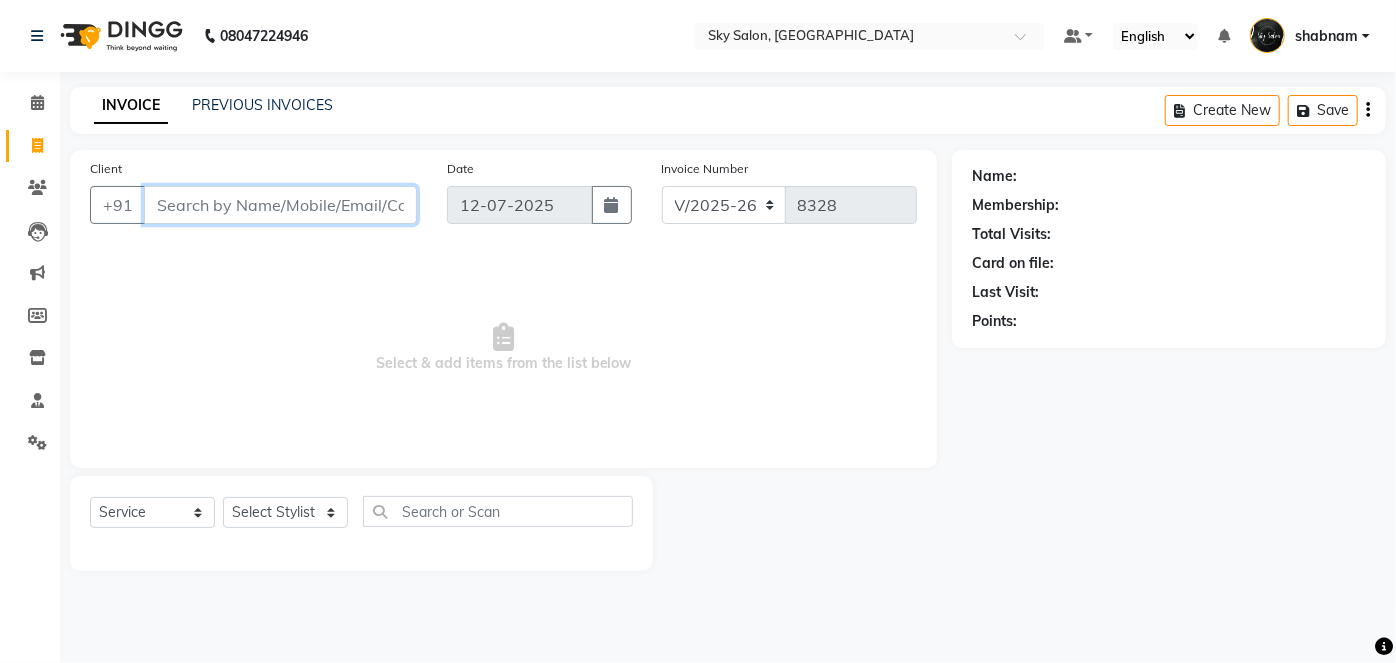 click on "Client" at bounding box center [280, 205] 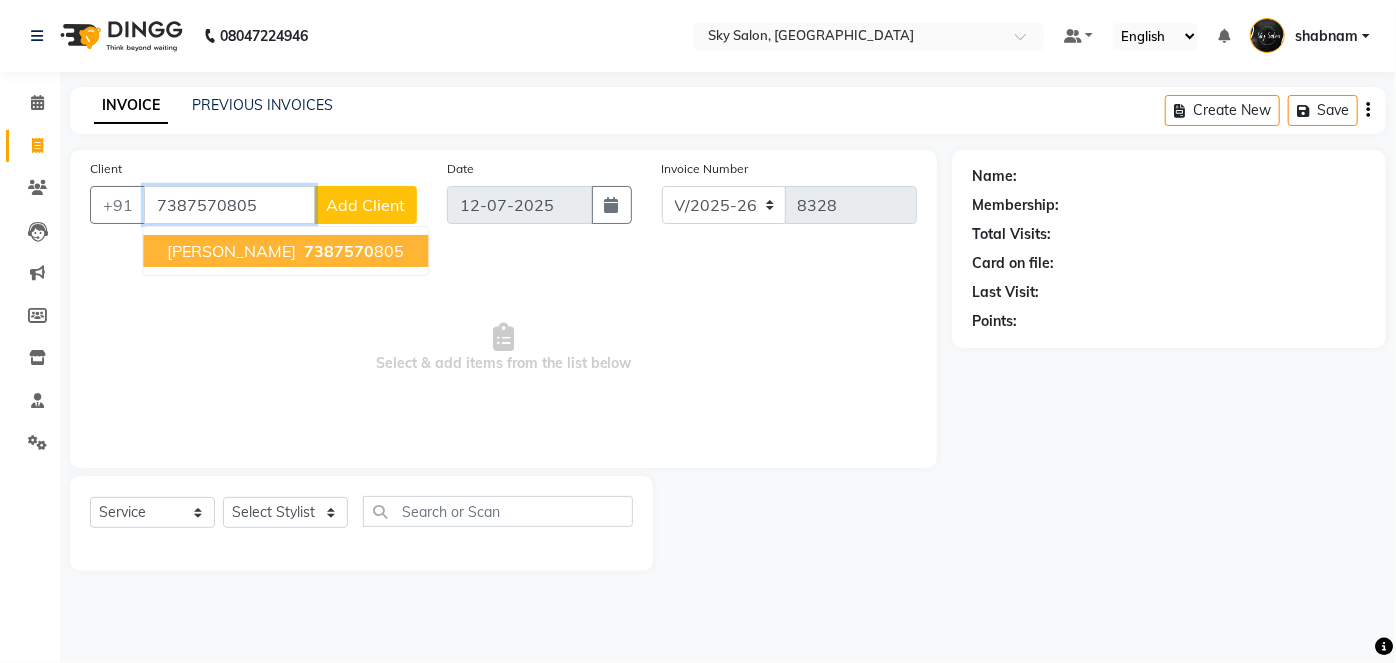 type on "7387570805" 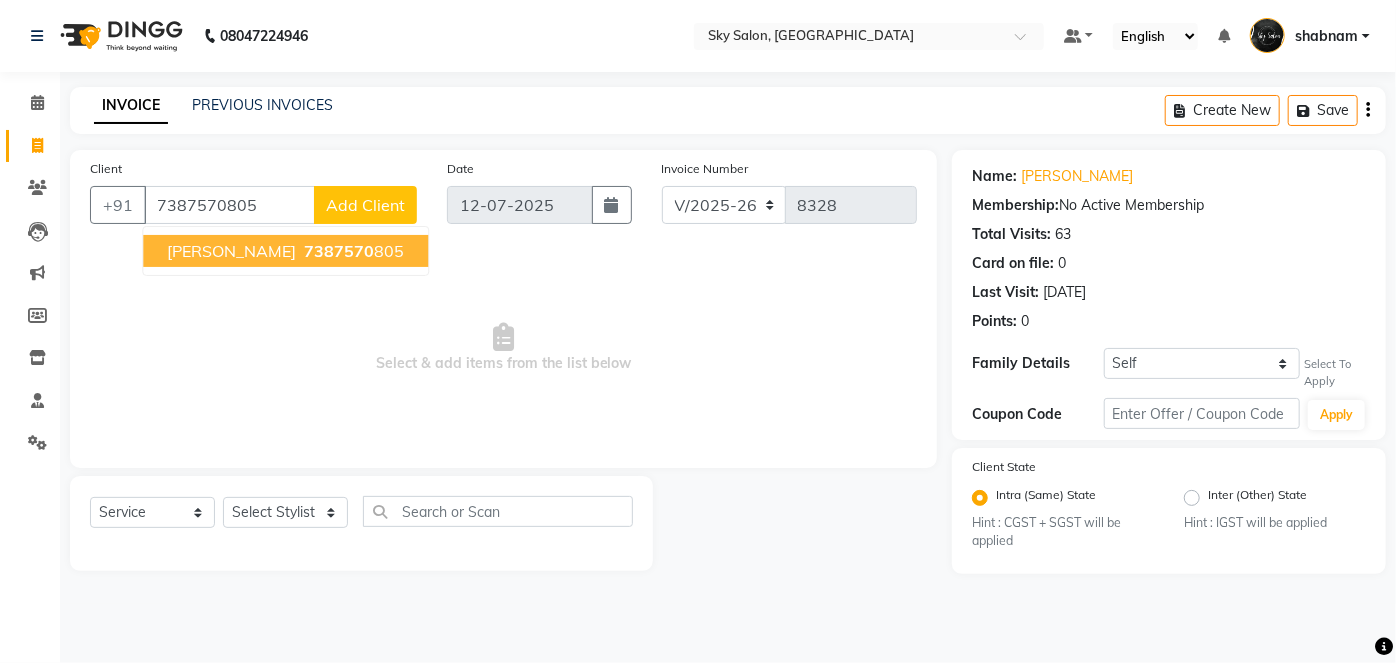 click on "7387570" at bounding box center (339, 251) 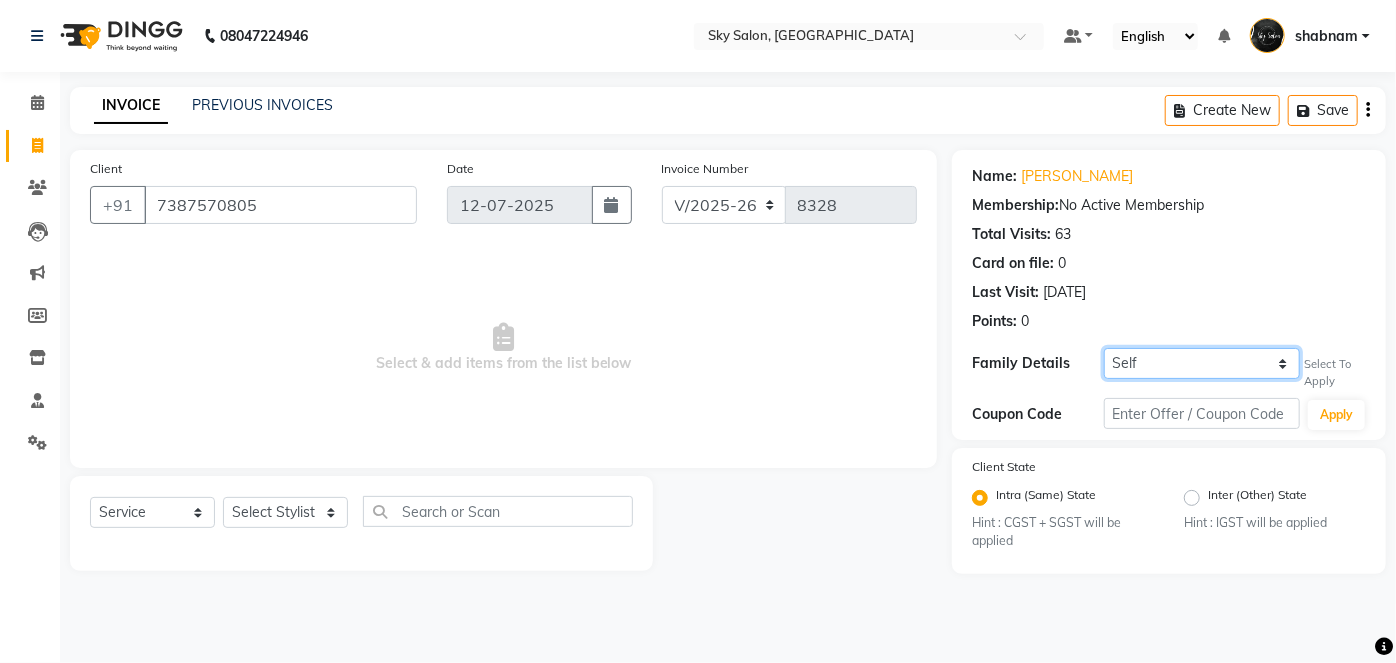 click on "Self [PERSON_NAME]" 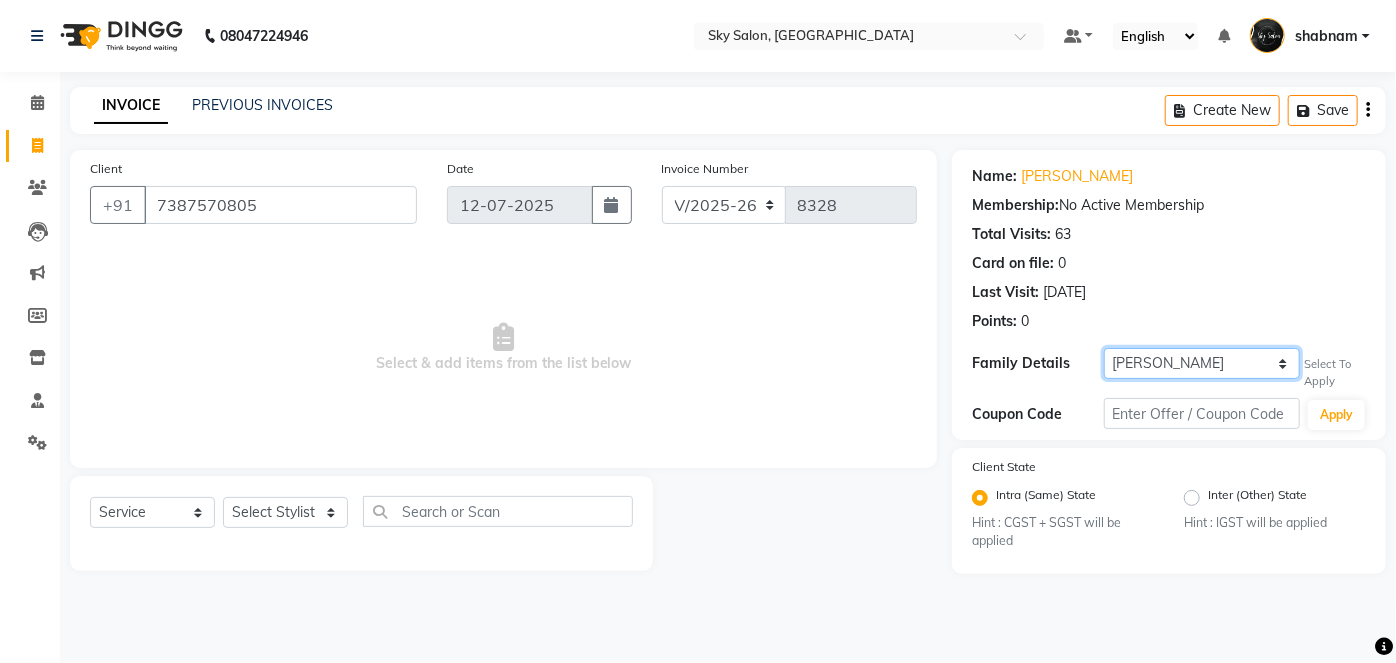 click on "Self [PERSON_NAME]" 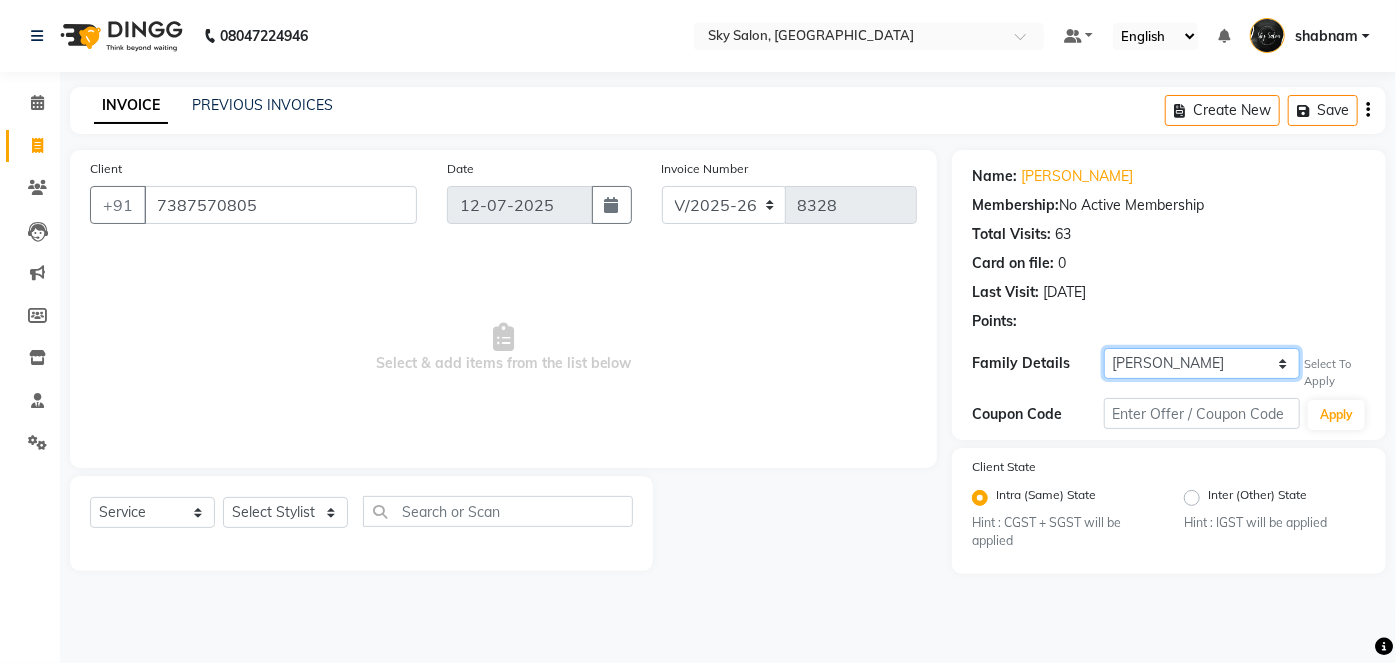 click on "Self [PERSON_NAME]" 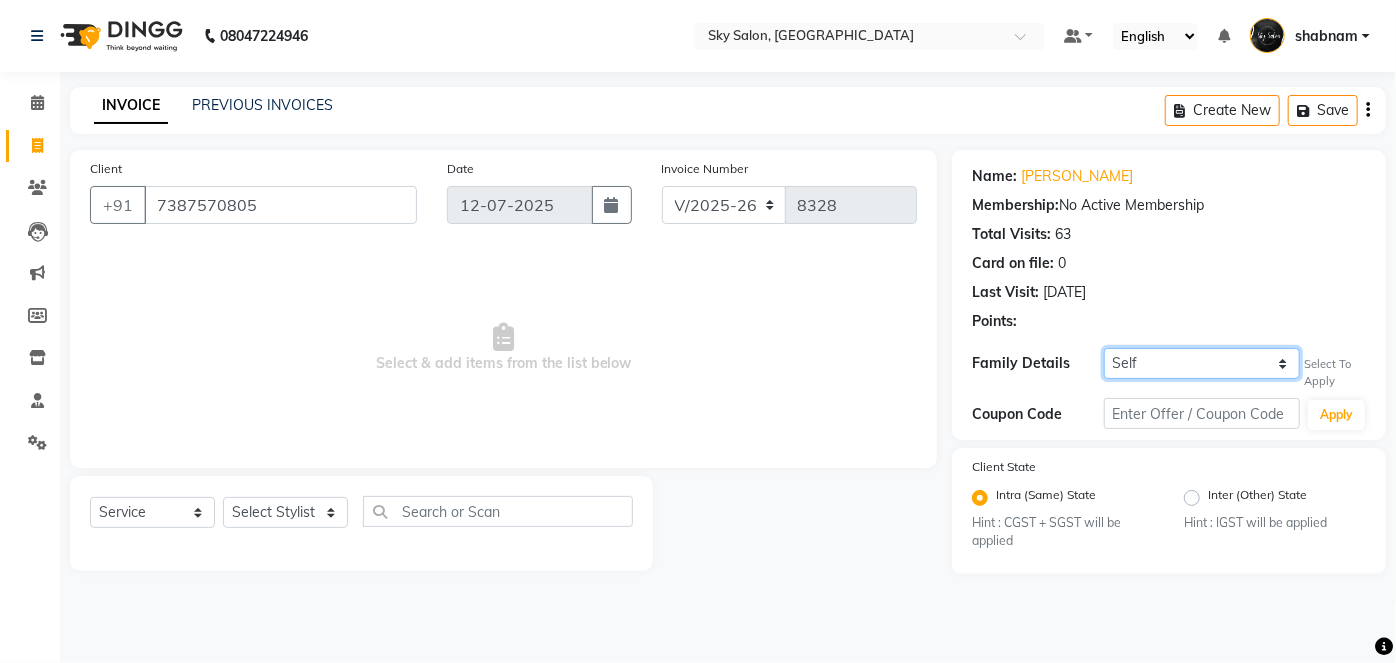 click on "Self [PERSON_NAME]" 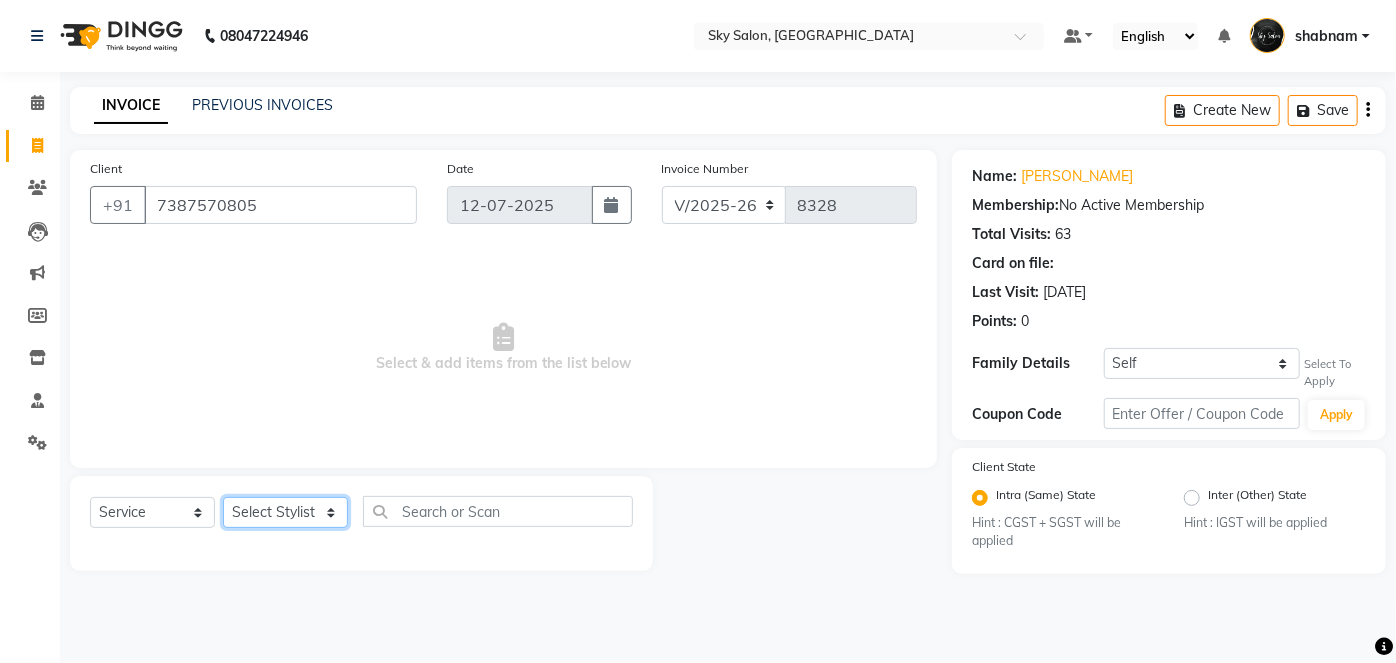 click on "Select Stylist afreen [PERSON_NAME] saha [PERSON_NAME] [PERSON_NAME] [PERSON_NAME] bharti Bunny Danish [PERSON_NAME] 1 [PERSON_NAME] [PERSON_NAME] gaurav Gulshan [PERSON_NAME] [PERSON_NAME] krishna [PERSON_NAME] [PERSON_NAME] rani [PERSON_NAME] [PERSON_NAME] sachin [PERSON_NAME] [PERSON_NAME] sameer 2 [PERSON_NAME] [PERSON_NAME] [PERSON_NAME]" 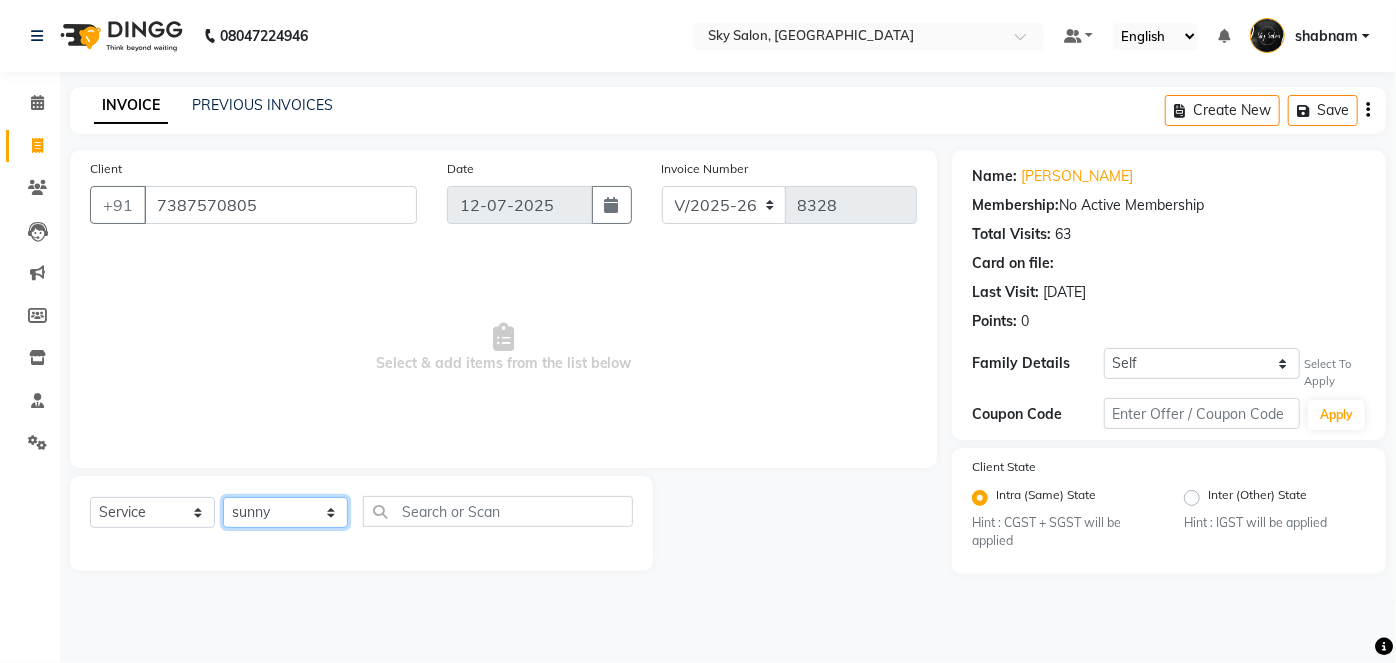 click on "Select Stylist afreen [PERSON_NAME] saha [PERSON_NAME] [PERSON_NAME] [PERSON_NAME] bharti Bunny Danish [PERSON_NAME] 1 [PERSON_NAME] [PERSON_NAME] gaurav Gulshan [PERSON_NAME] [PERSON_NAME] krishna [PERSON_NAME] [PERSON_NAME] rani [PERSON_NAME] [PERSON_NAME] sachin [PERSON_NAME] [PERSON_NAME] sameer 2 [PERSON_NAME] [PERSON_NAME] [PERSON_NAME]" 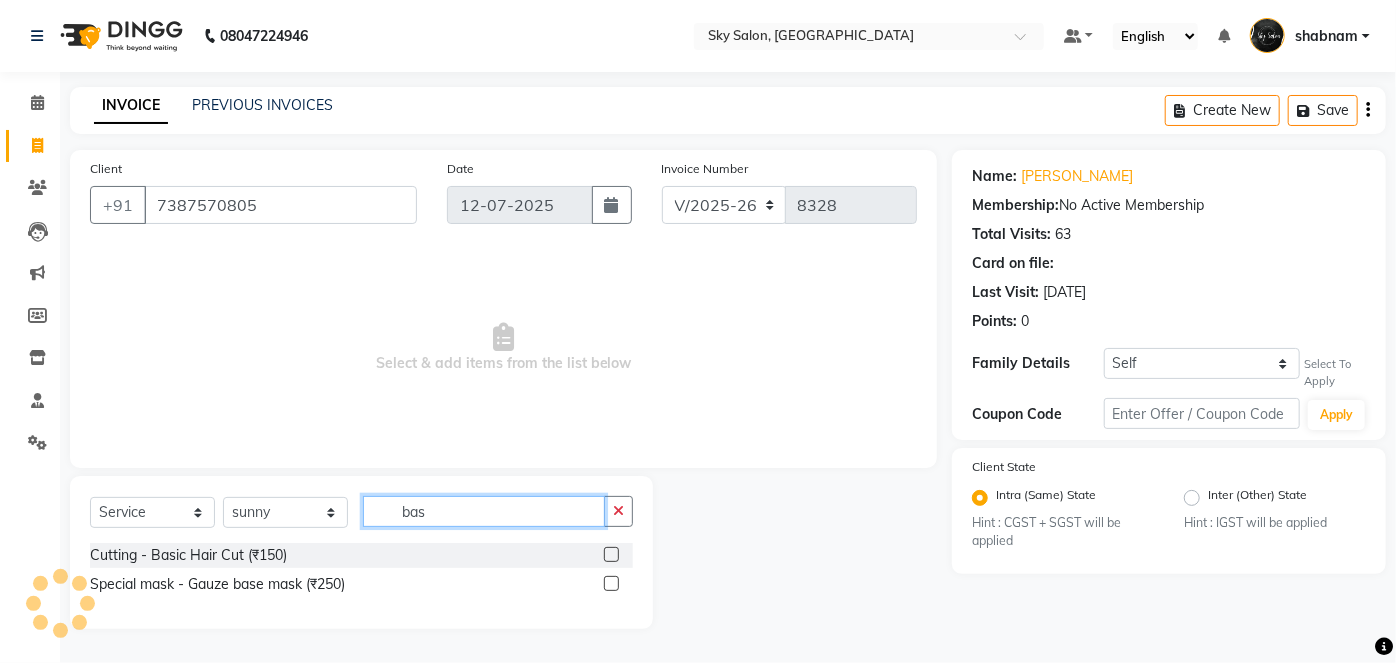 type on "bas" 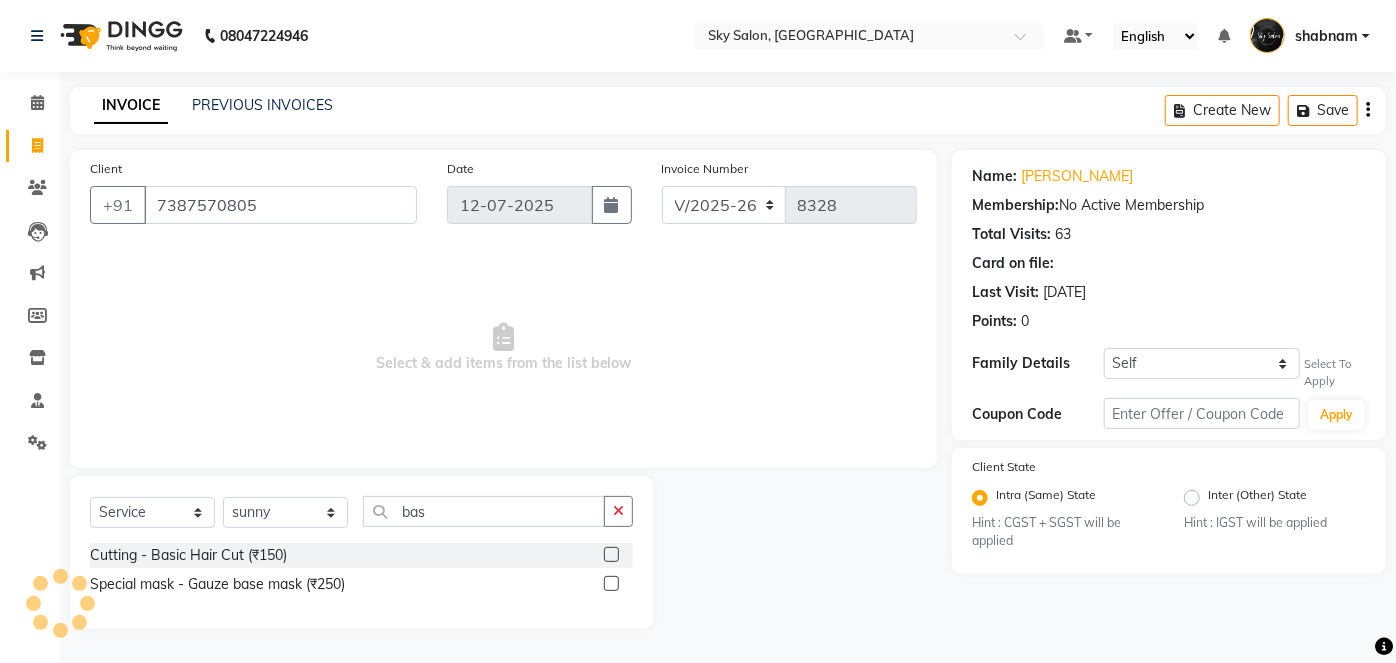 click 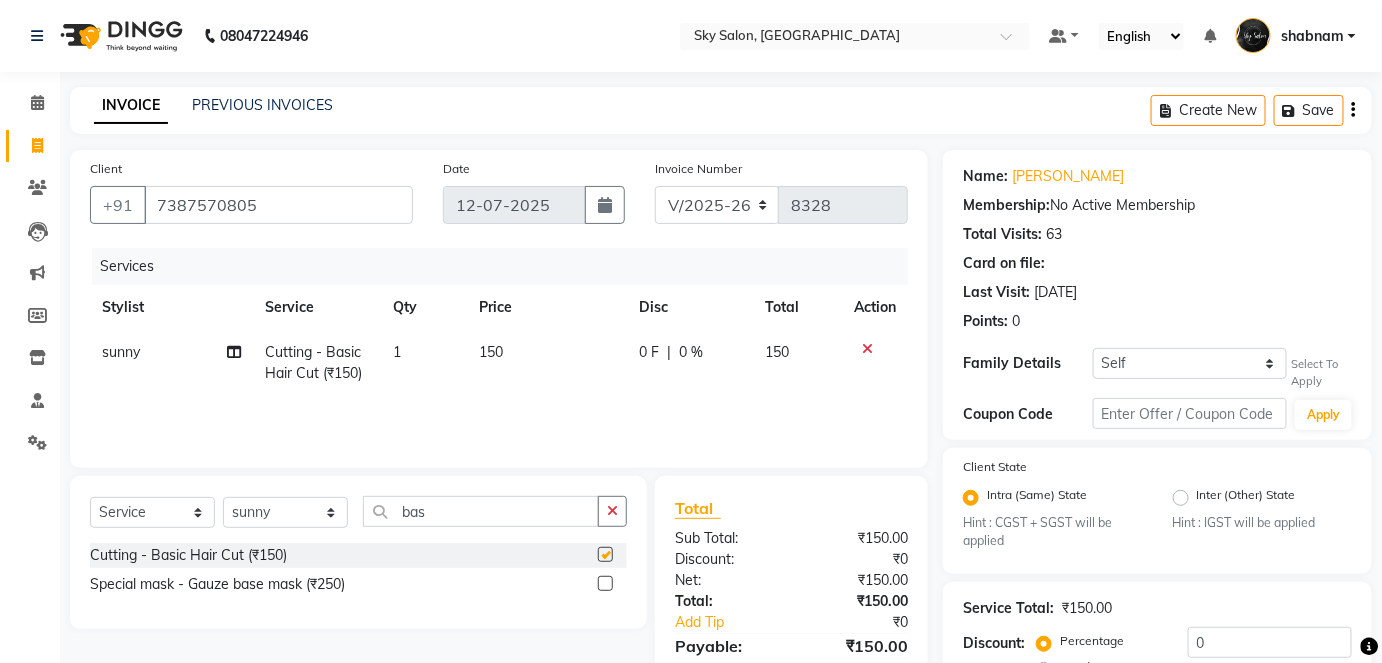 checkbox on "false" 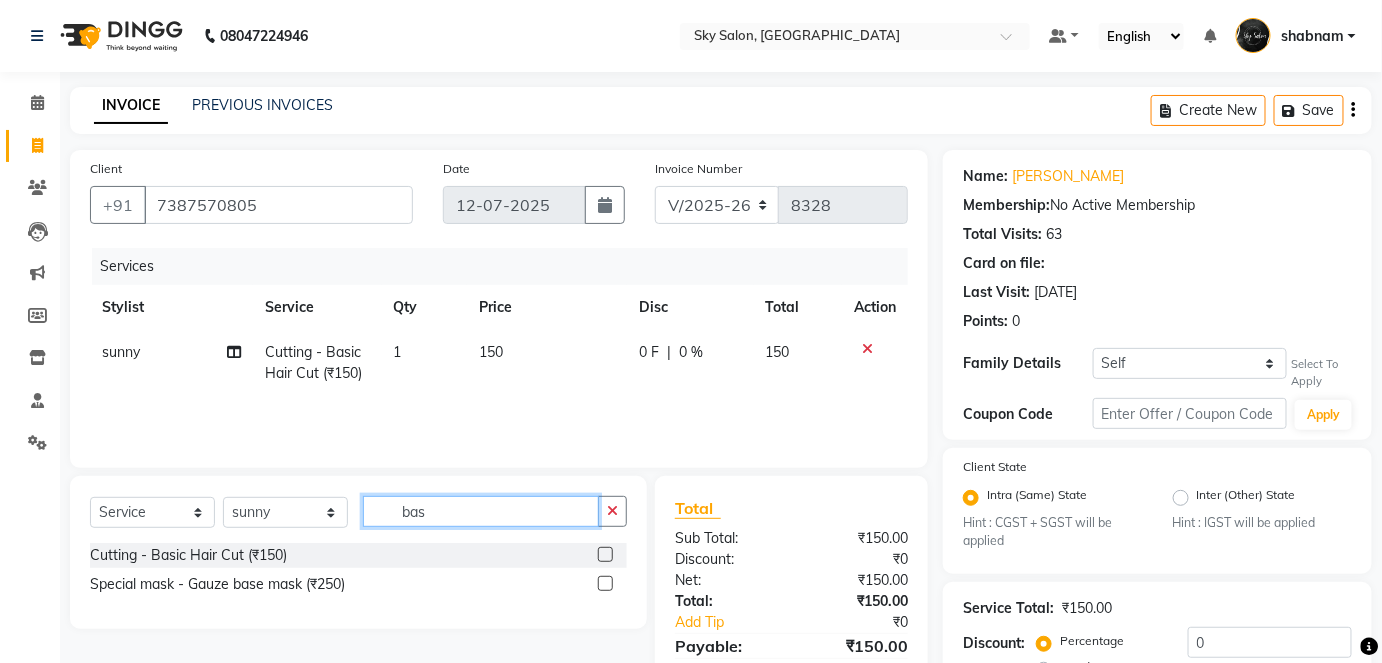 click on "bas" 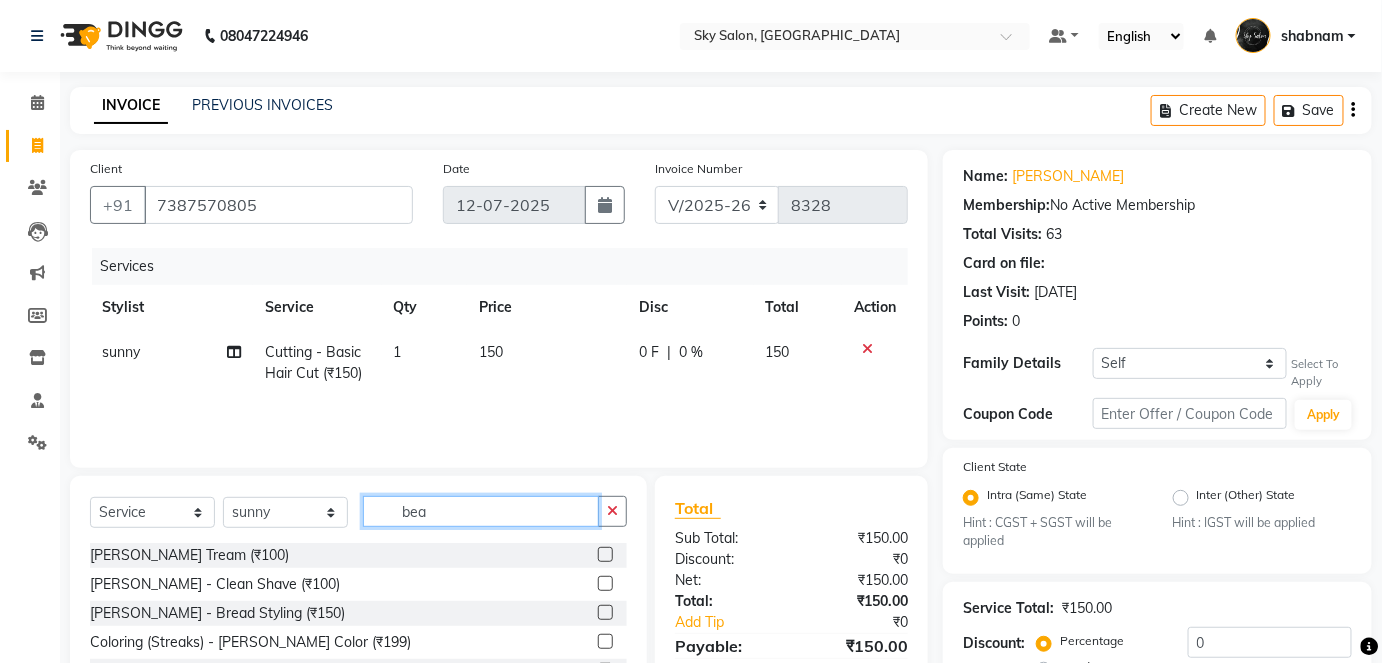 type on "bea" 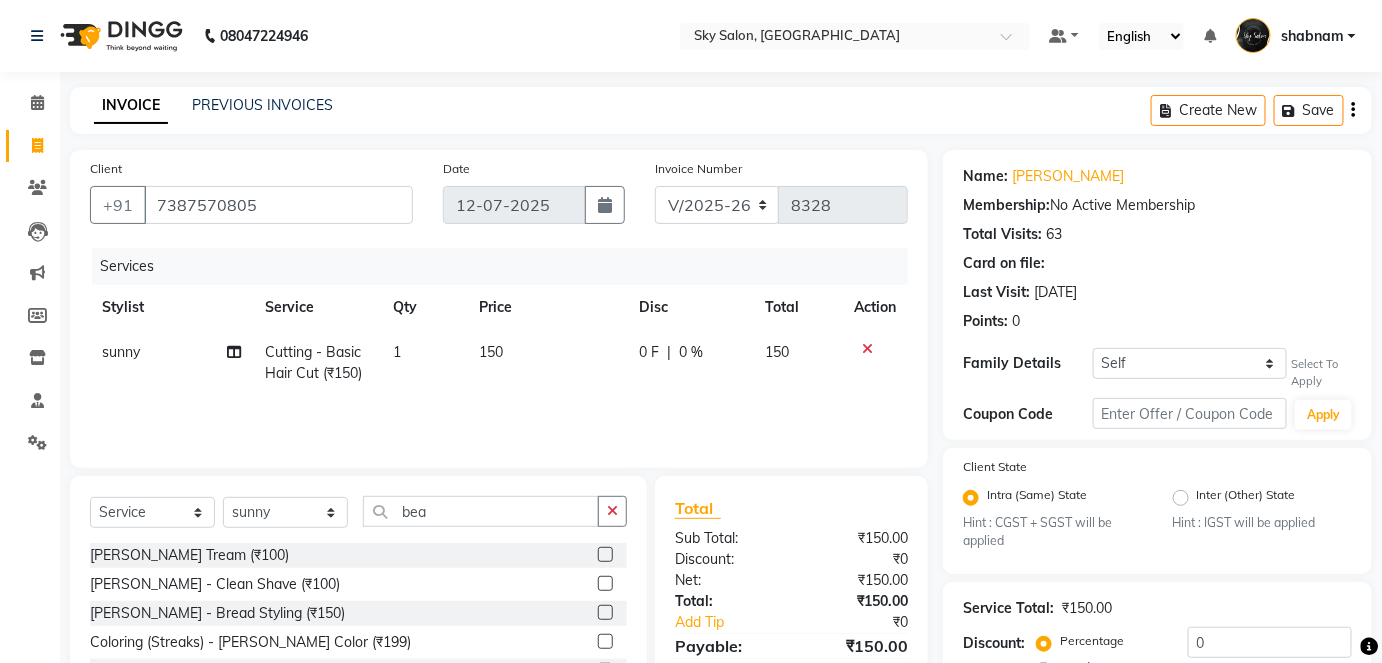 click 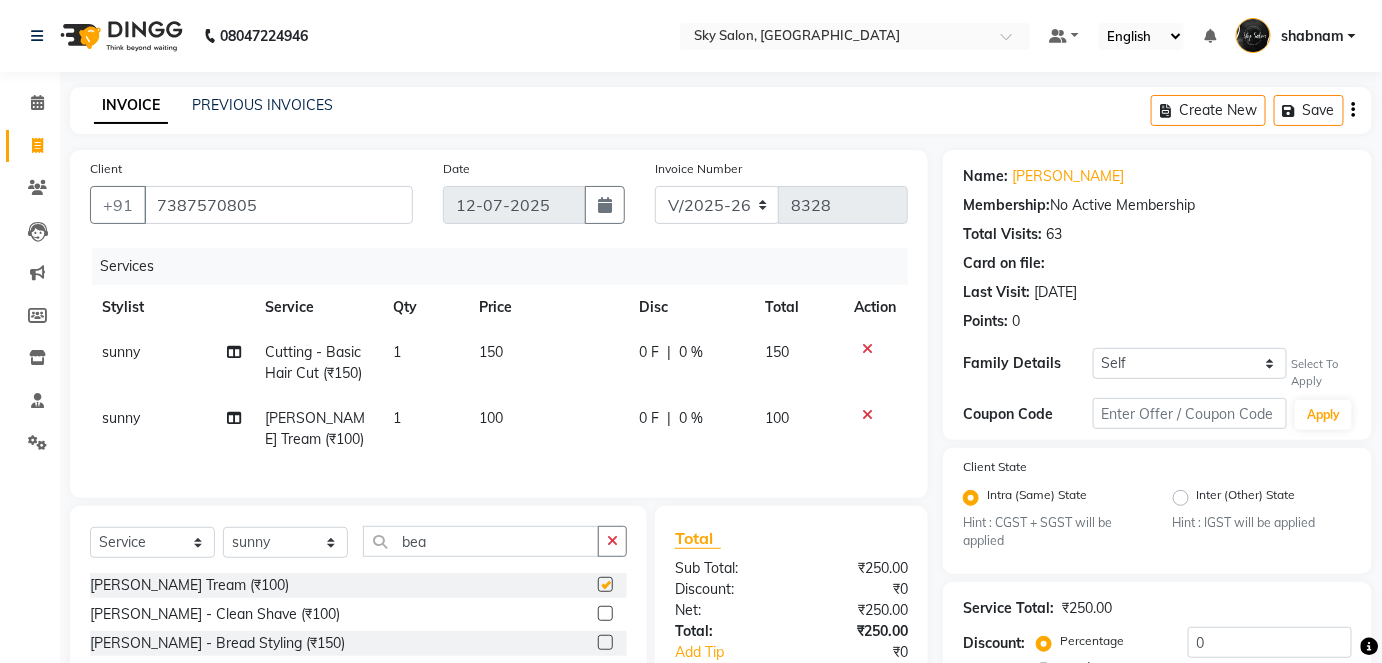 scroll, scrollTop: 197, scrollLeft: 0, axis: vertical 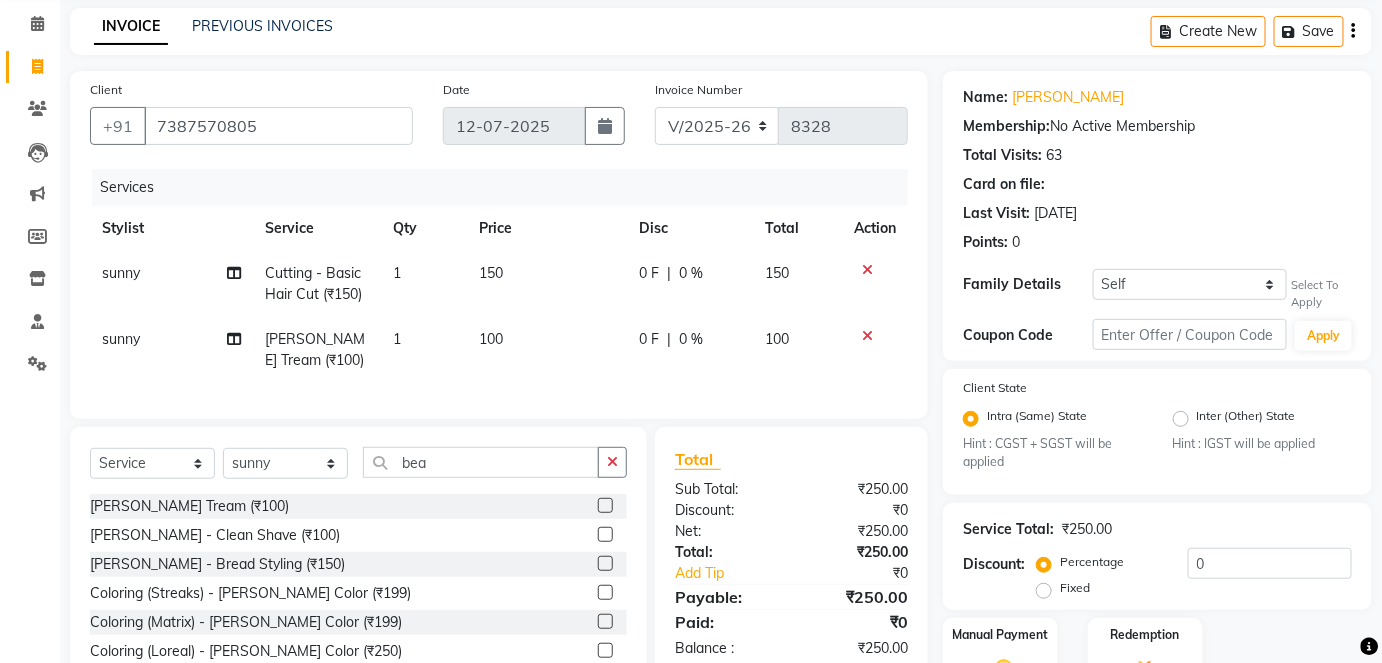 checkbox on "false" 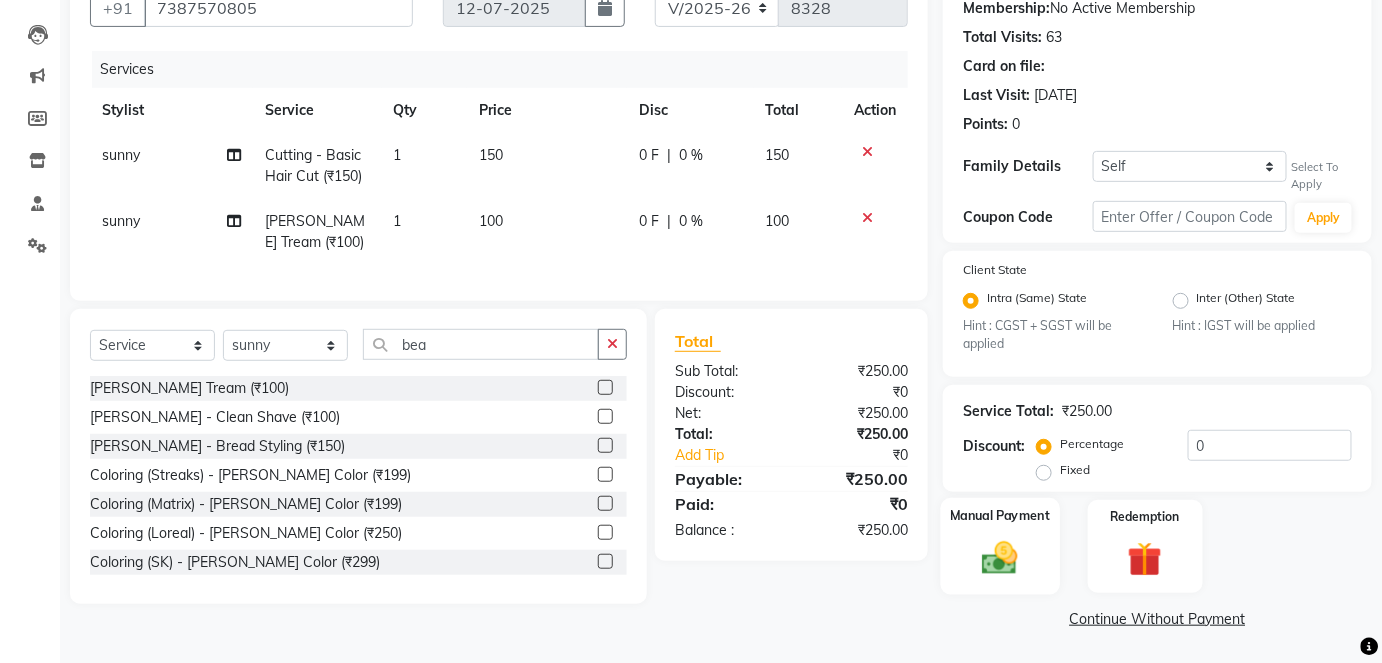 click 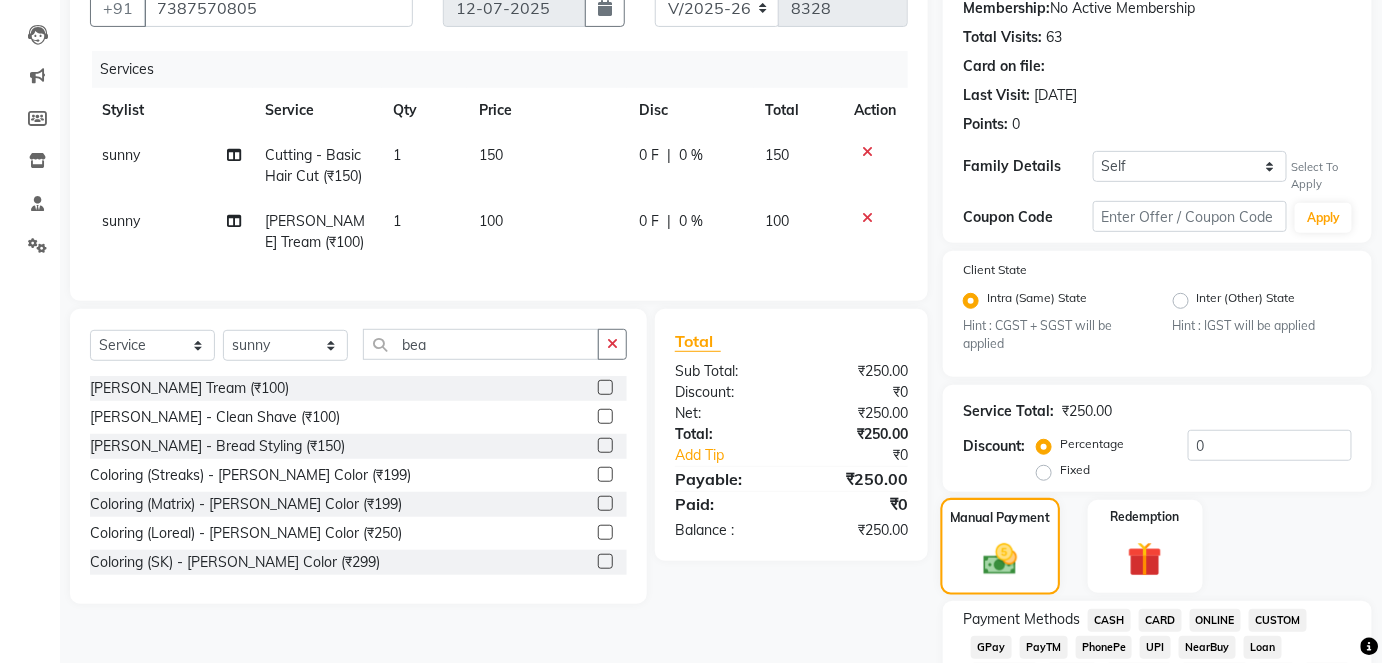 scroll, scrollTop: 292, scrollLeft: 0, axis: vertical 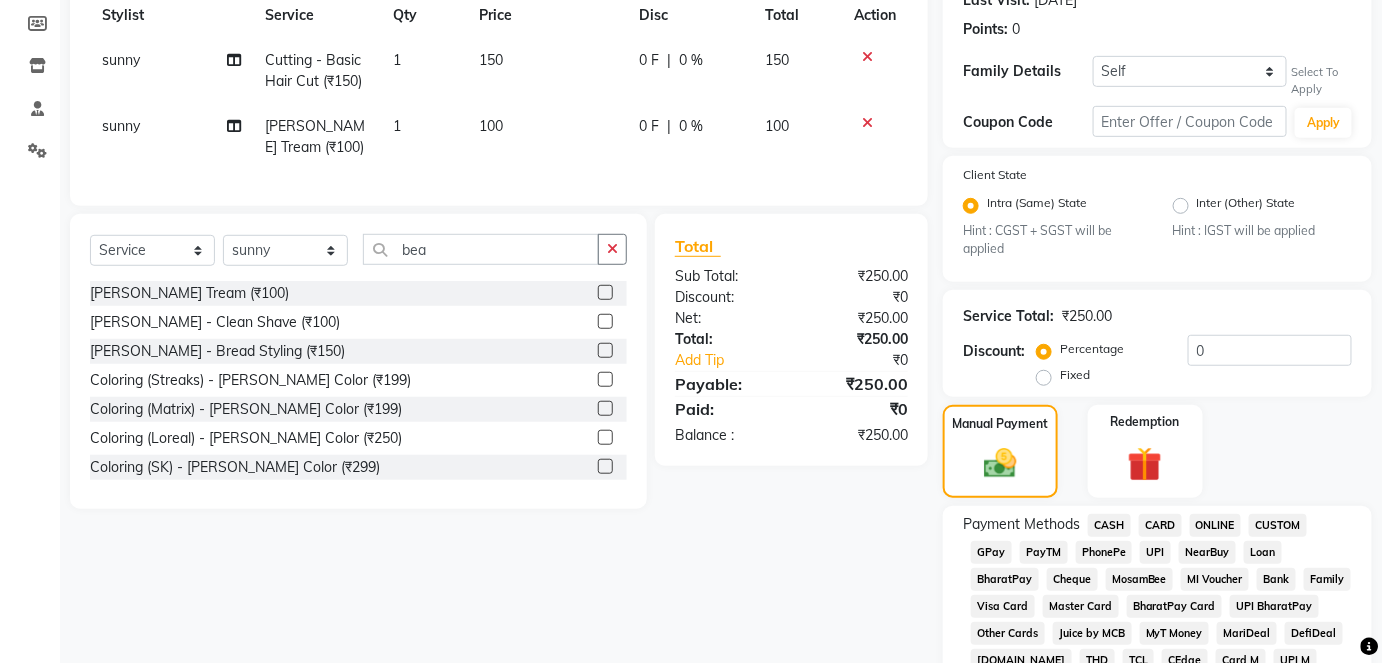 click on "GPay" 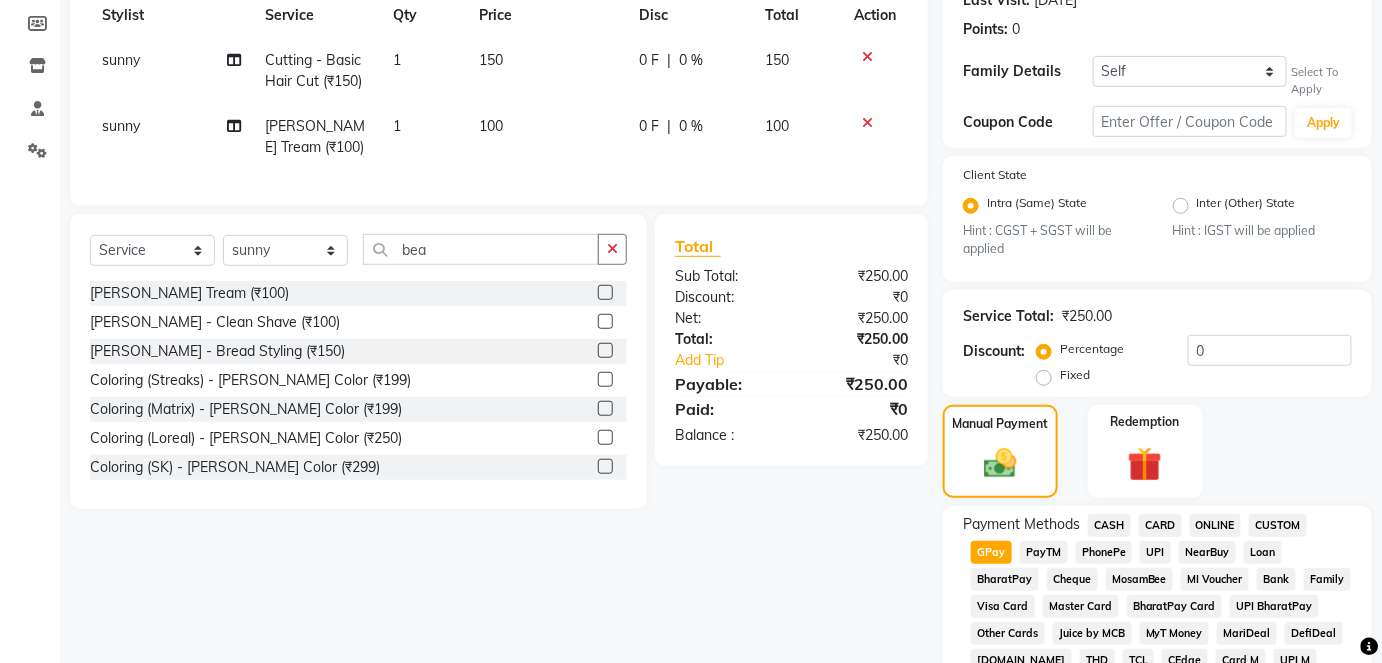 click on "GPay" 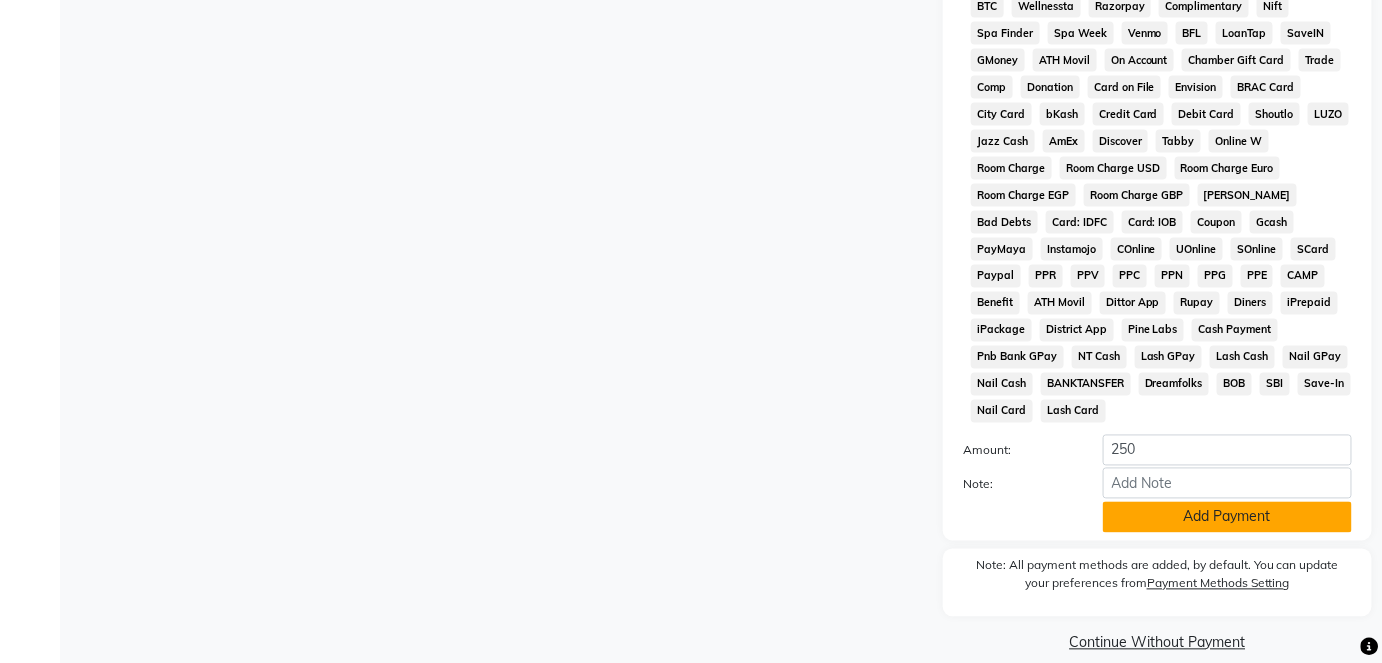 click on "Add Payment" 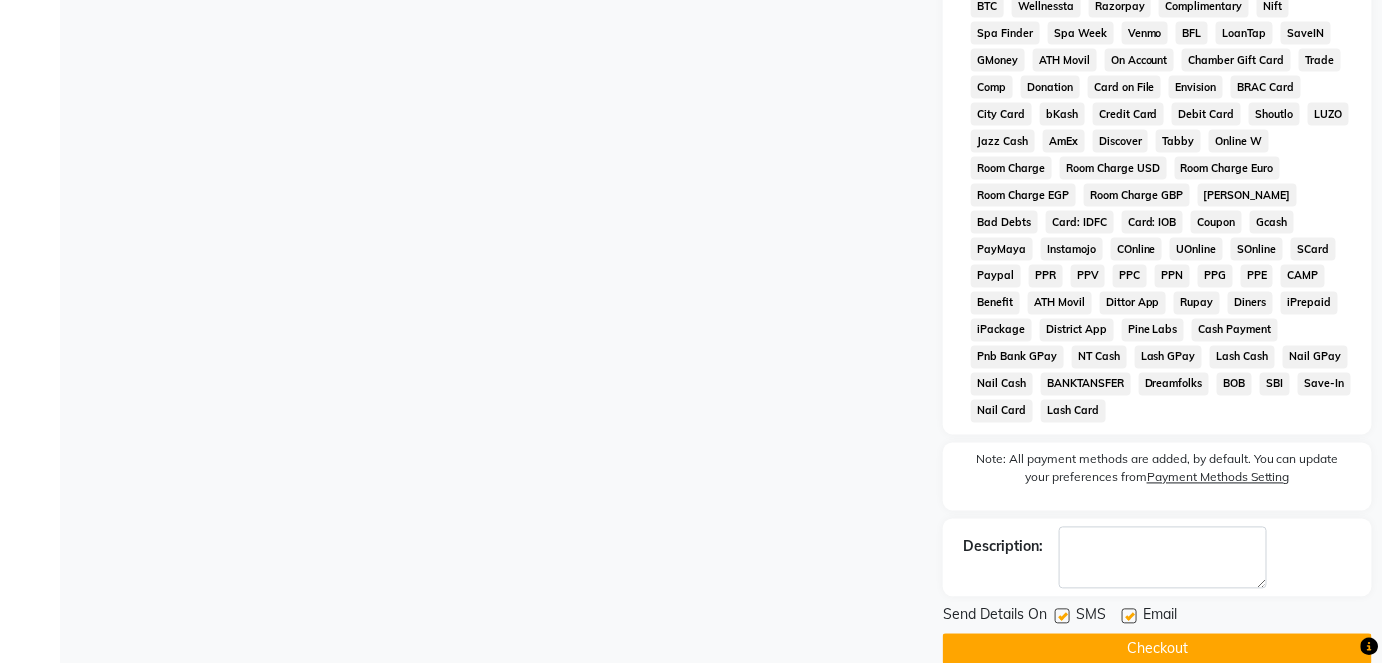 click 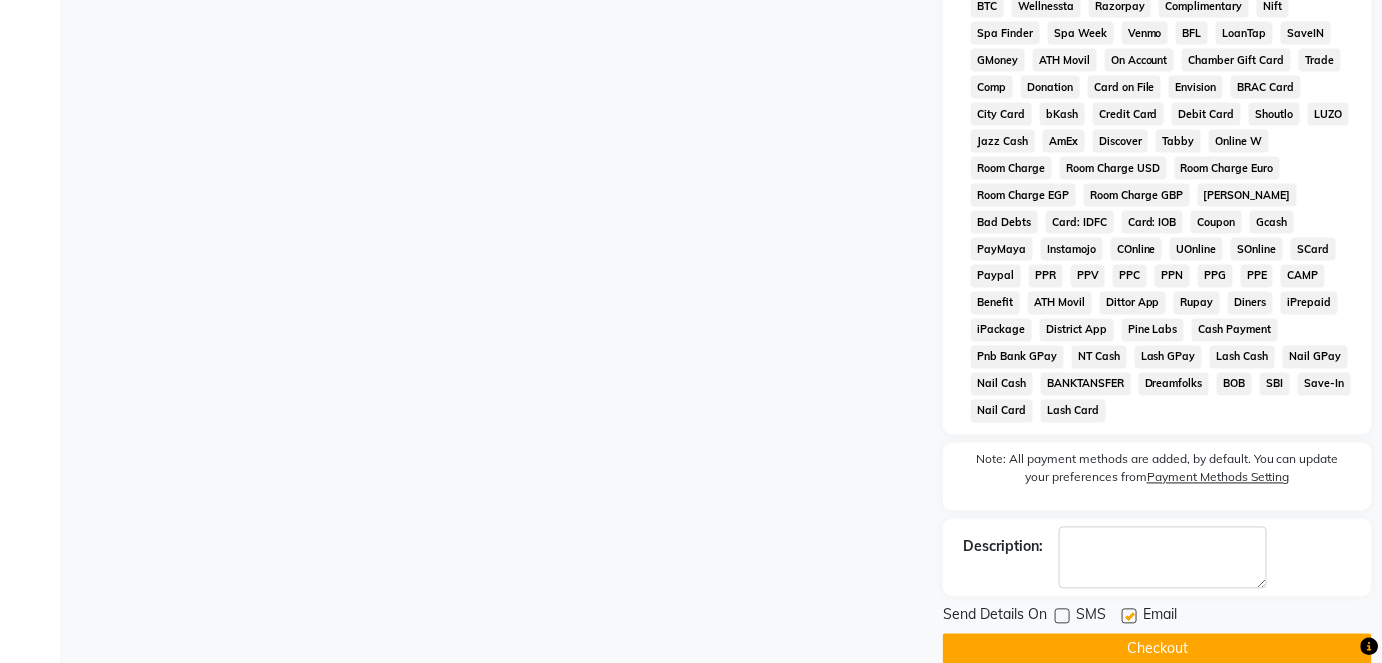 click on "Checkout" 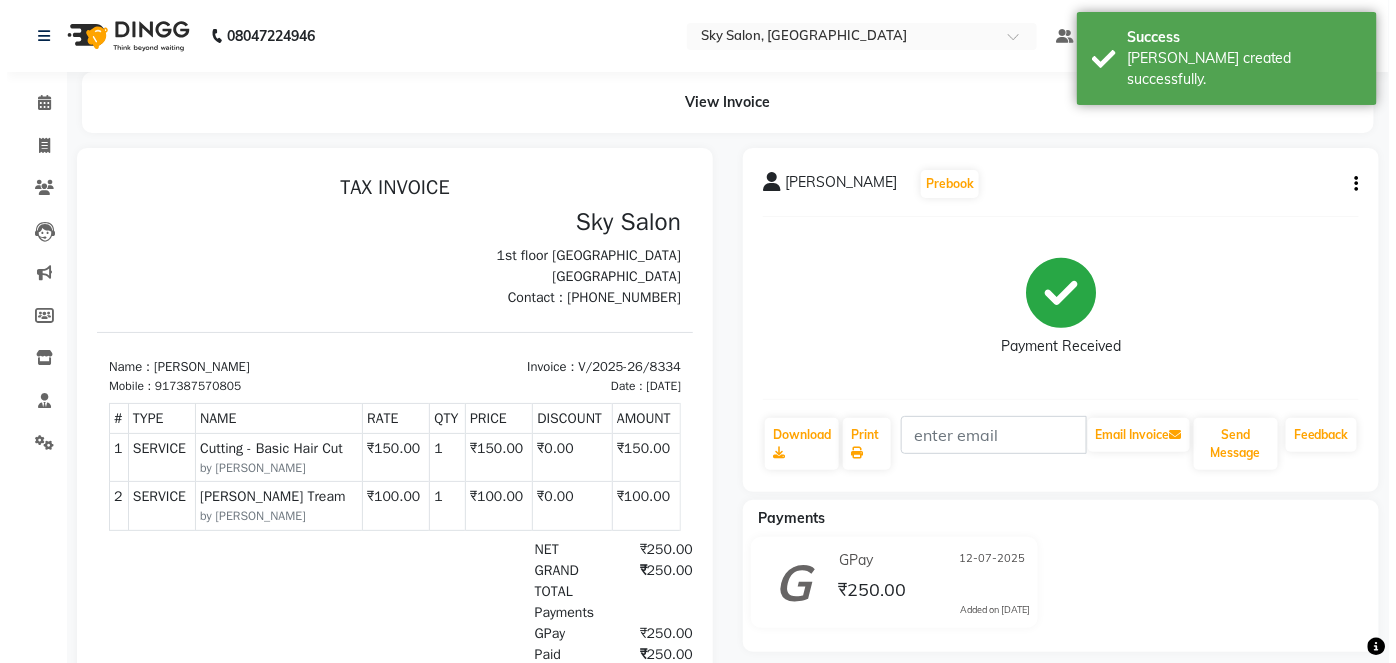 scroll, scrollTop: 0, scrollLeft: 0, axis: both 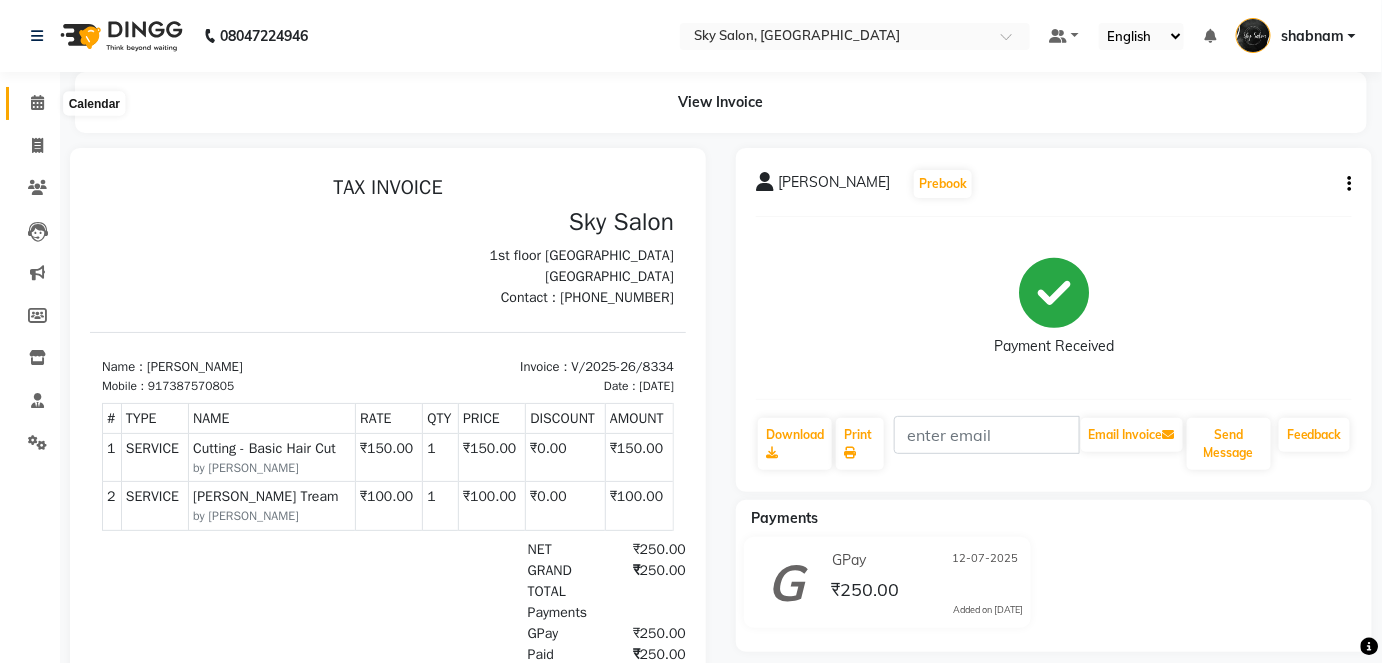 click 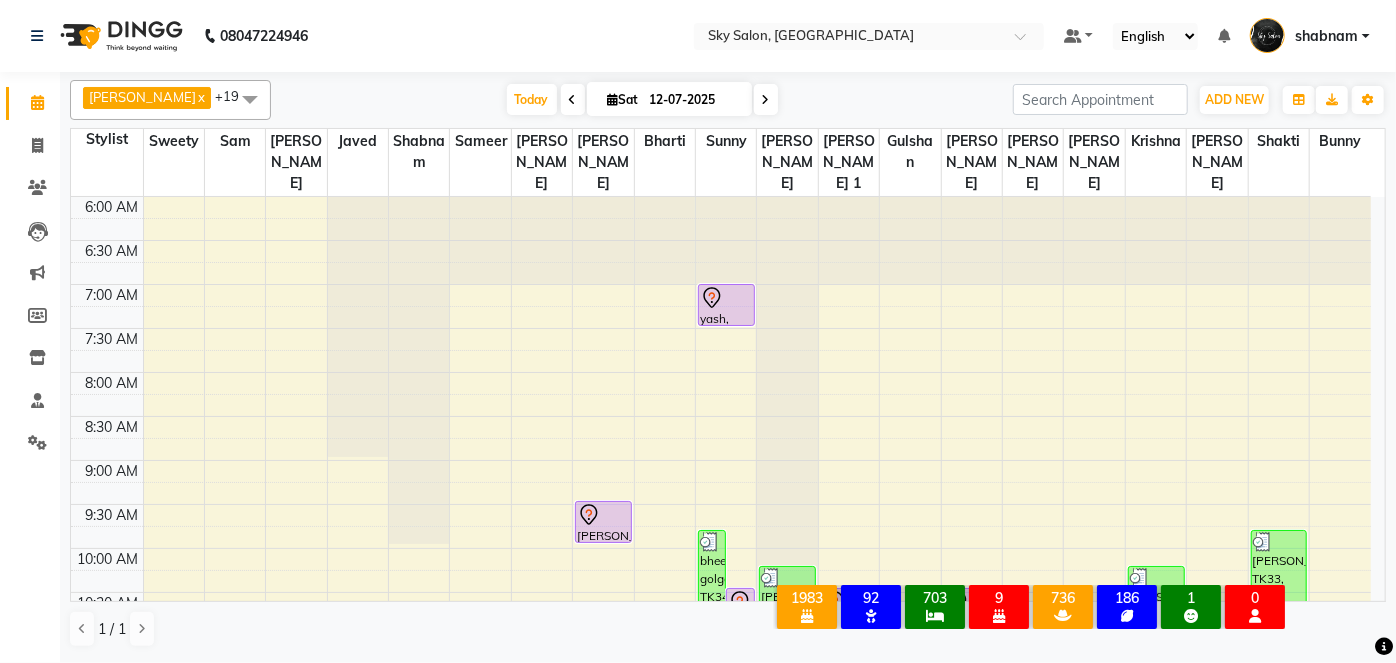 click on "12-07-2025" at bounding box center [694, 100] 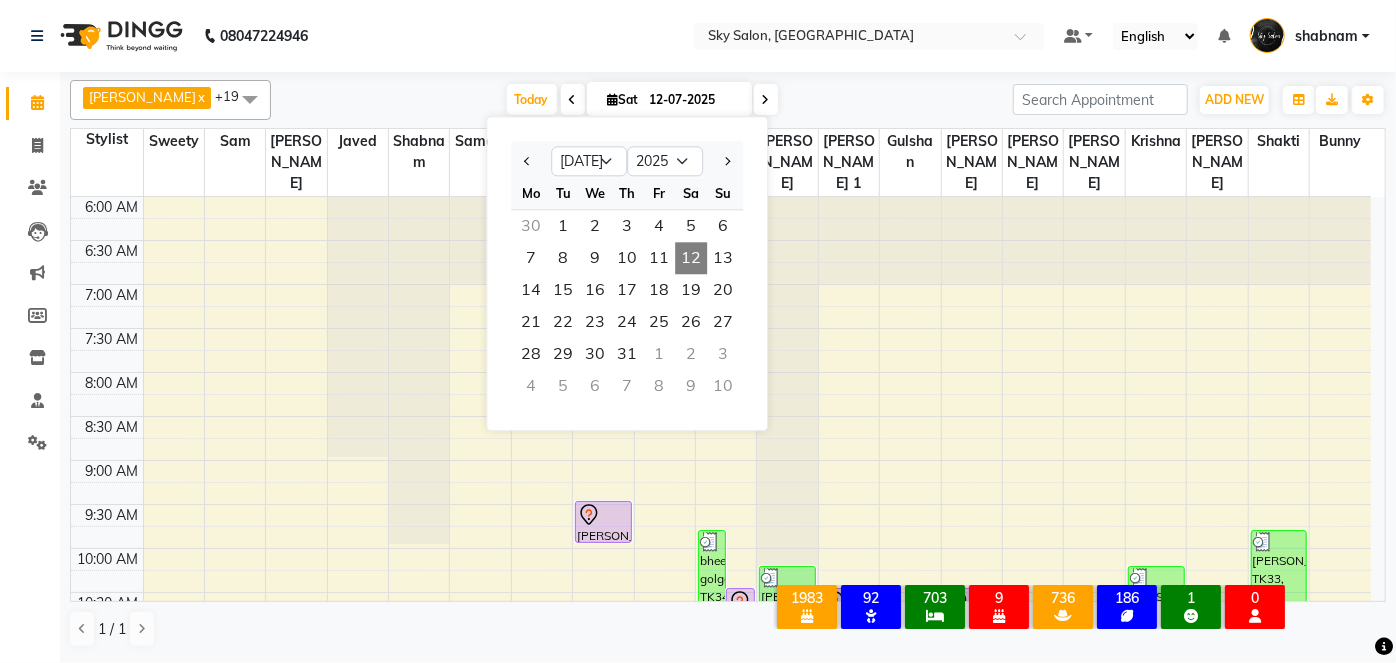 click on "8" at bounding box center [659, 386] 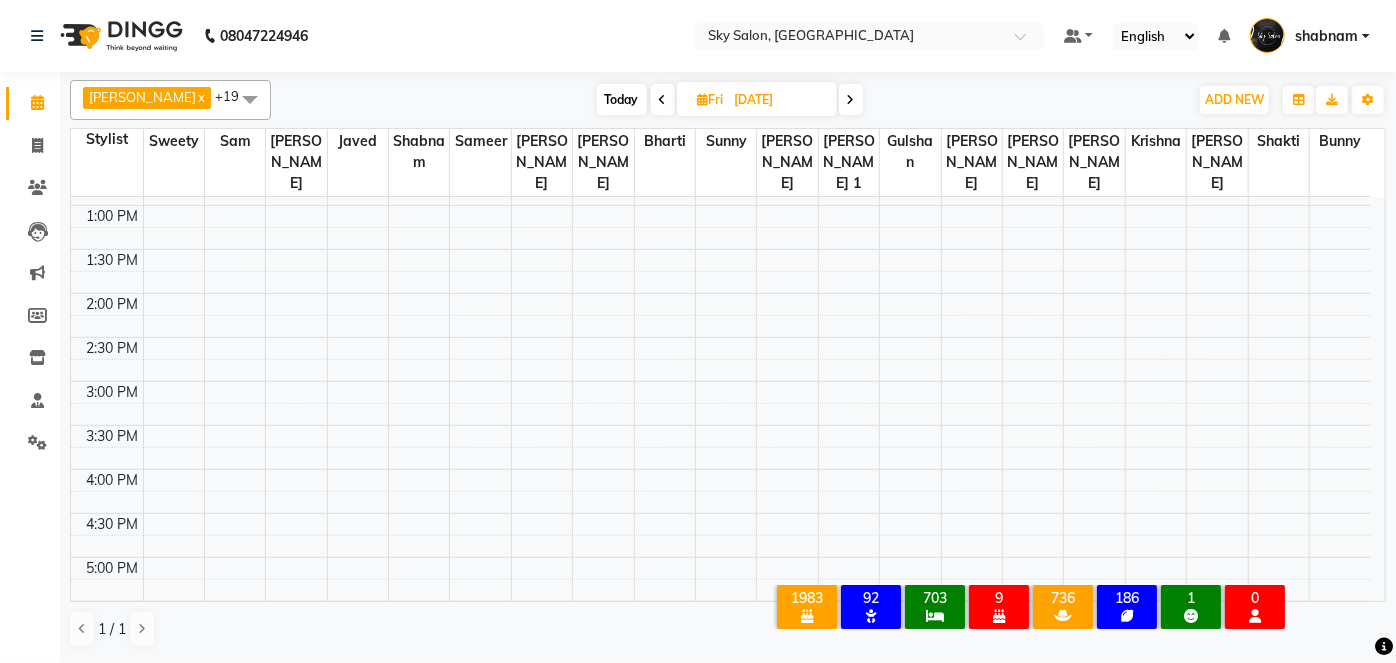 scroll, scrollTop: 0, scrollLeft: 0, axis: both 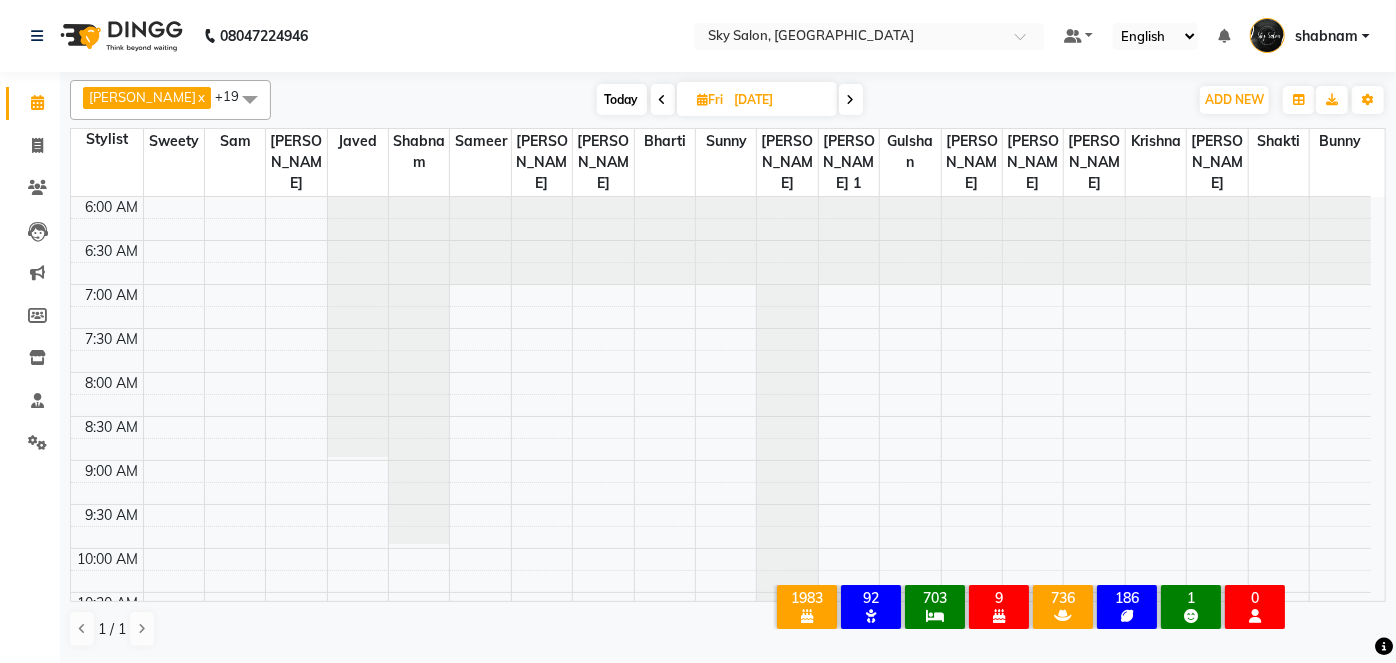 click on "Today" at bounding box center (622, 99) 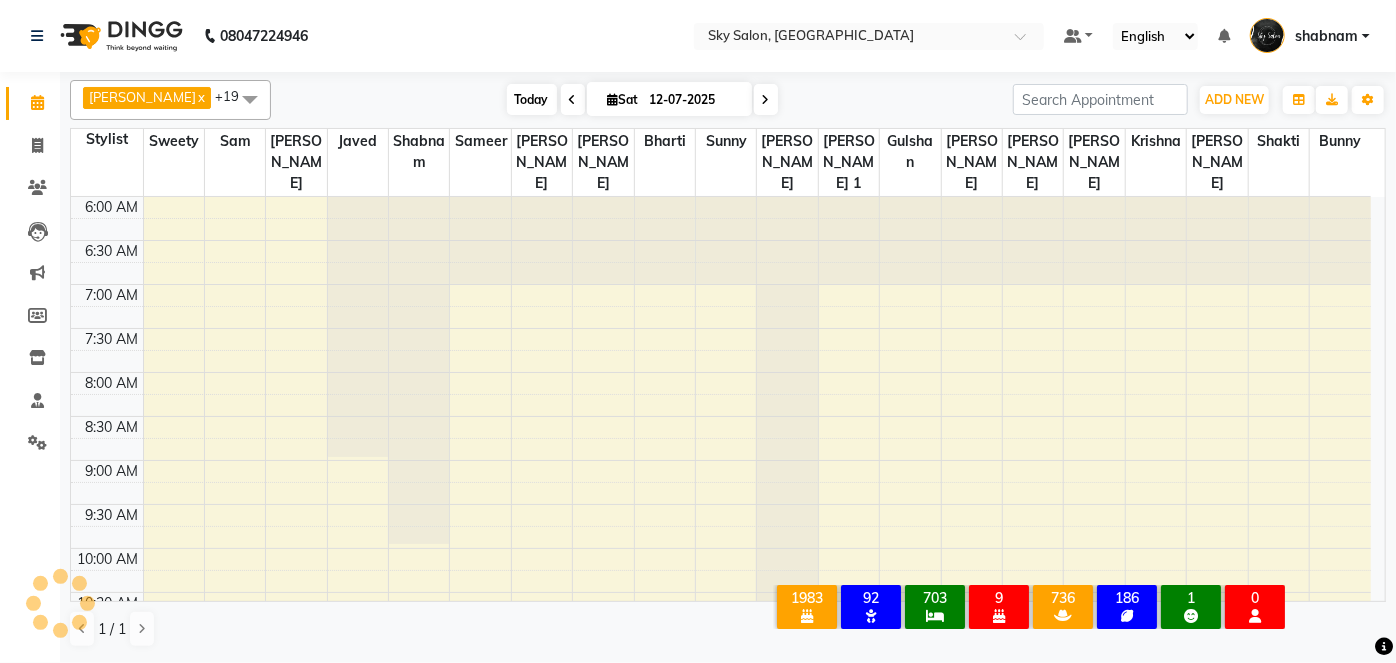 scroll, scrollTop: 957, scrollLeft: 0, axis: vertical 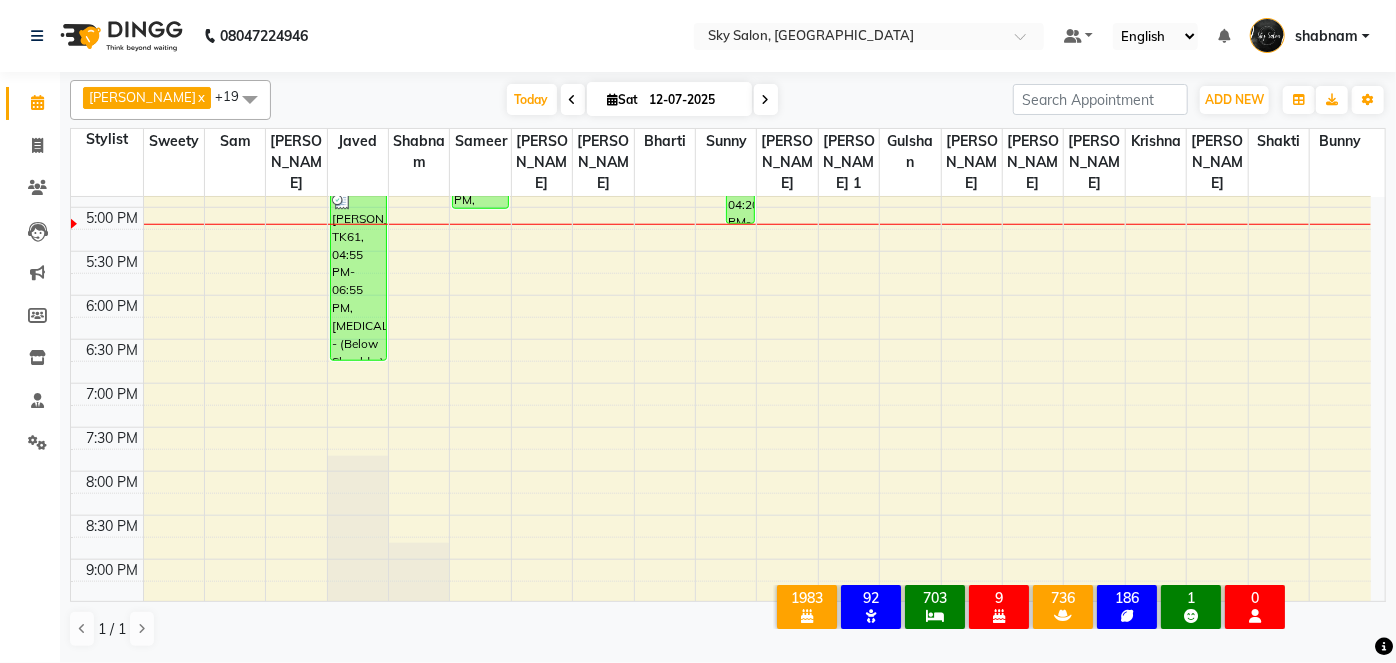 click on "12-07-2025" at bounding box center [694, 100] 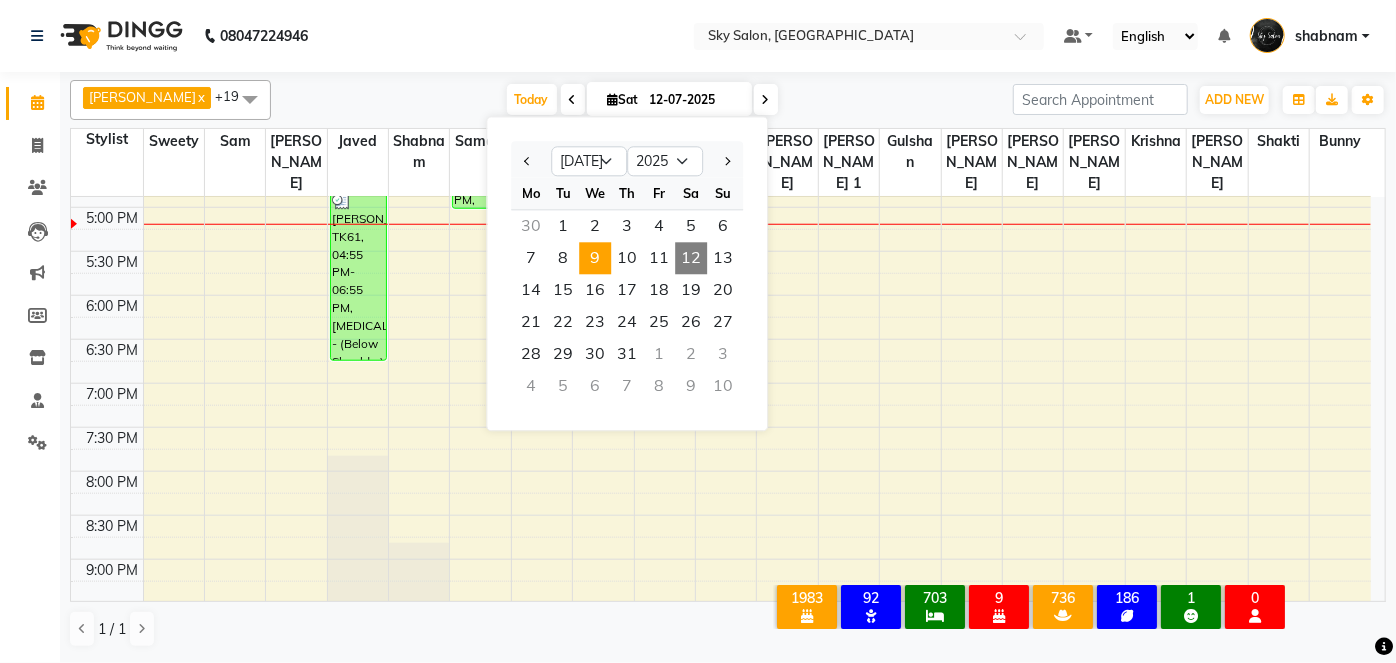 click on "9" at bounding box center [595, 258] 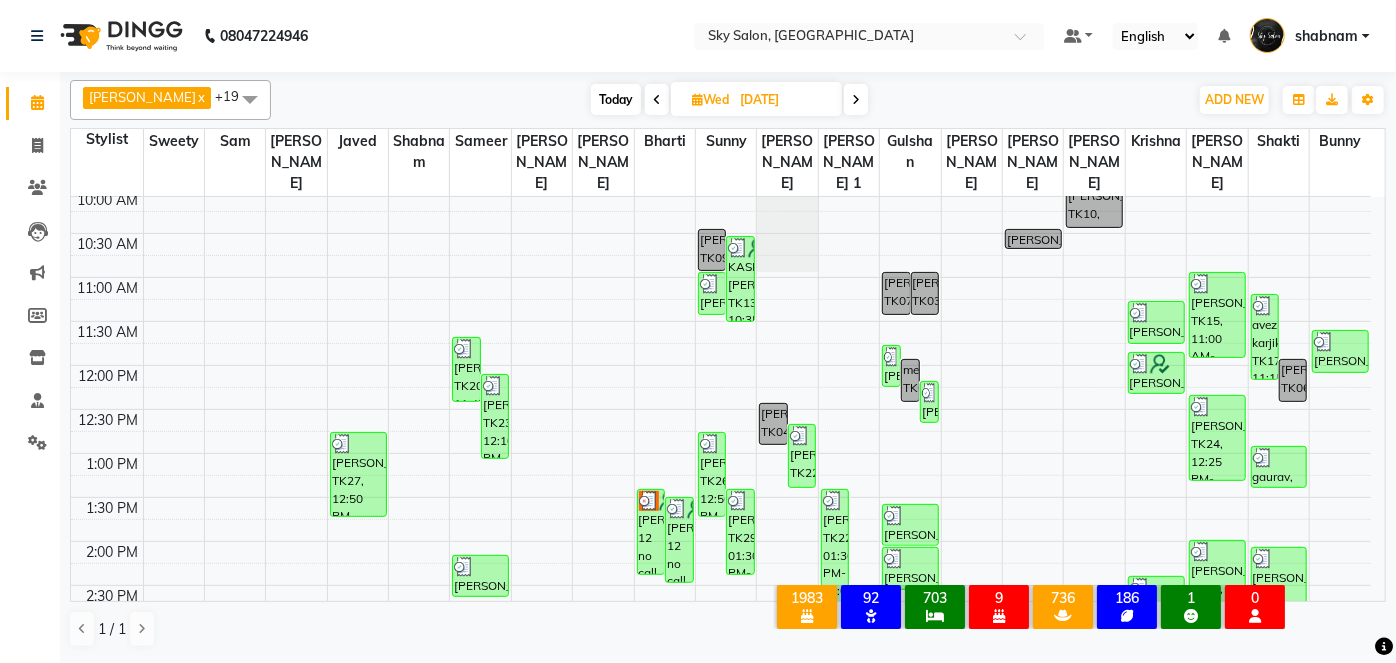 scroll, scrollTop: 360, scrollLeft: 0, axis: vertical 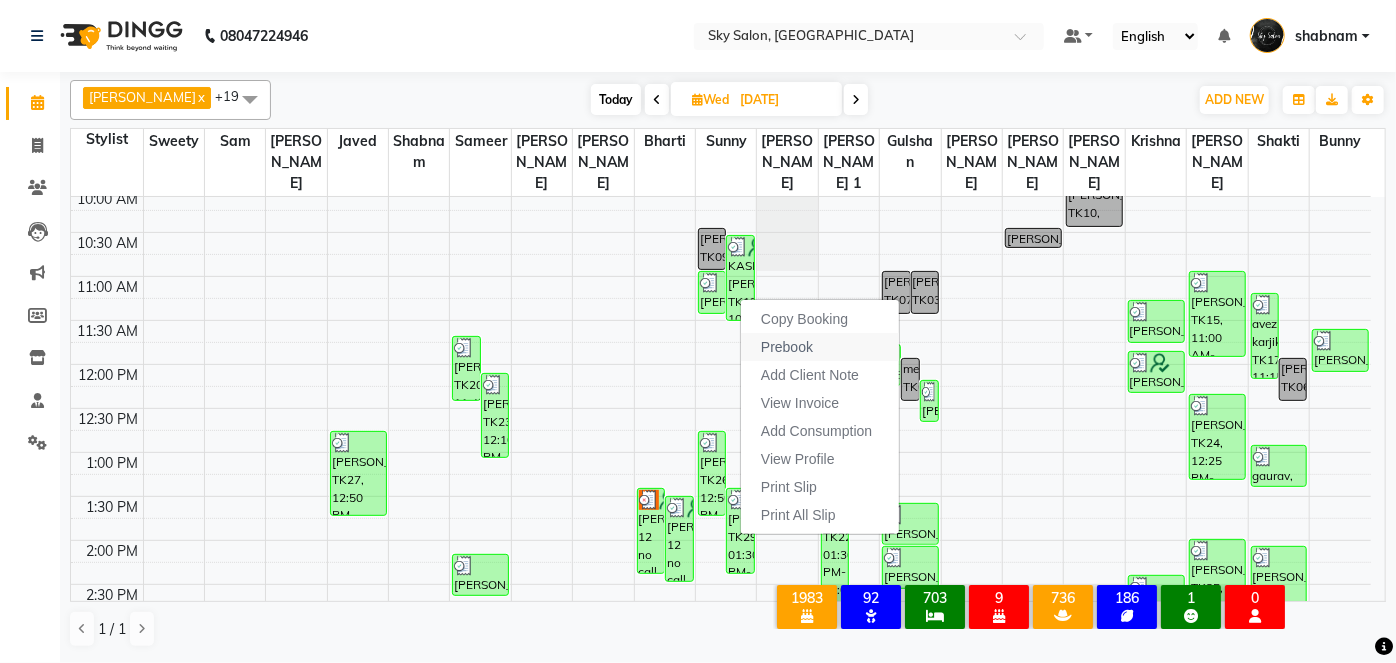 click on "Prebook" at bounding box center [787, 347] 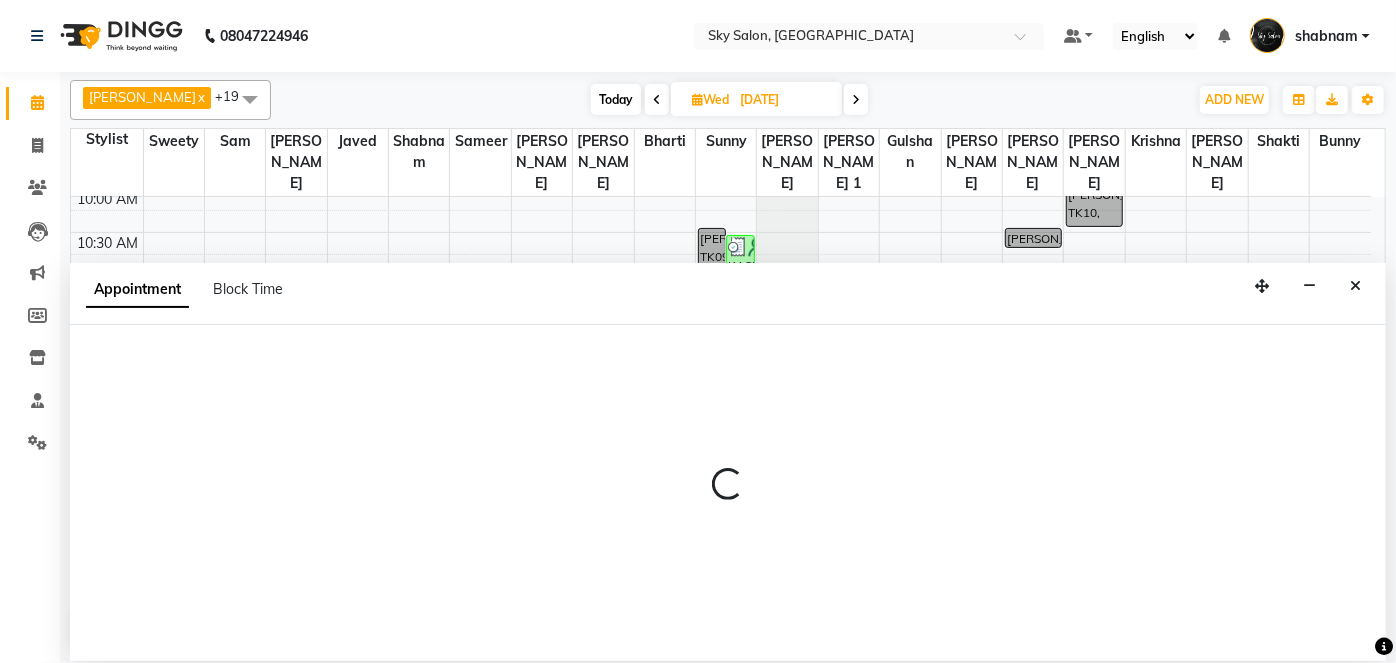 type on "12-07-2025" 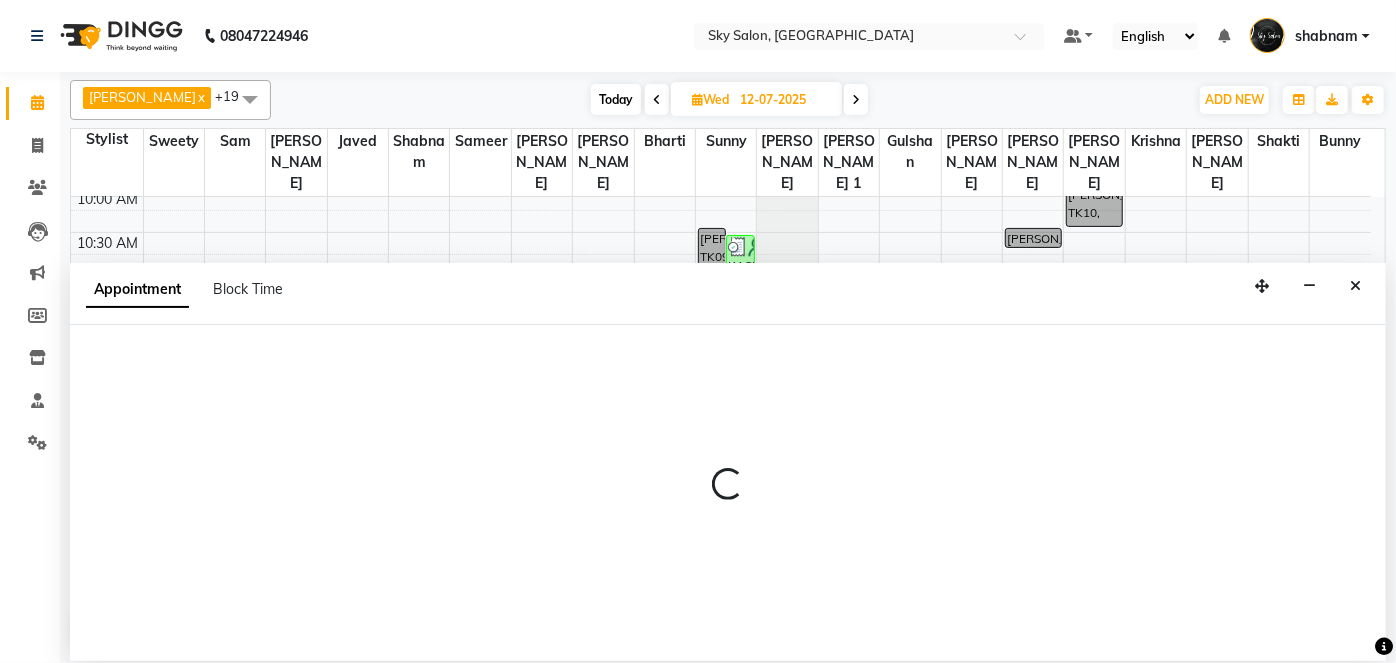 select on "43486" 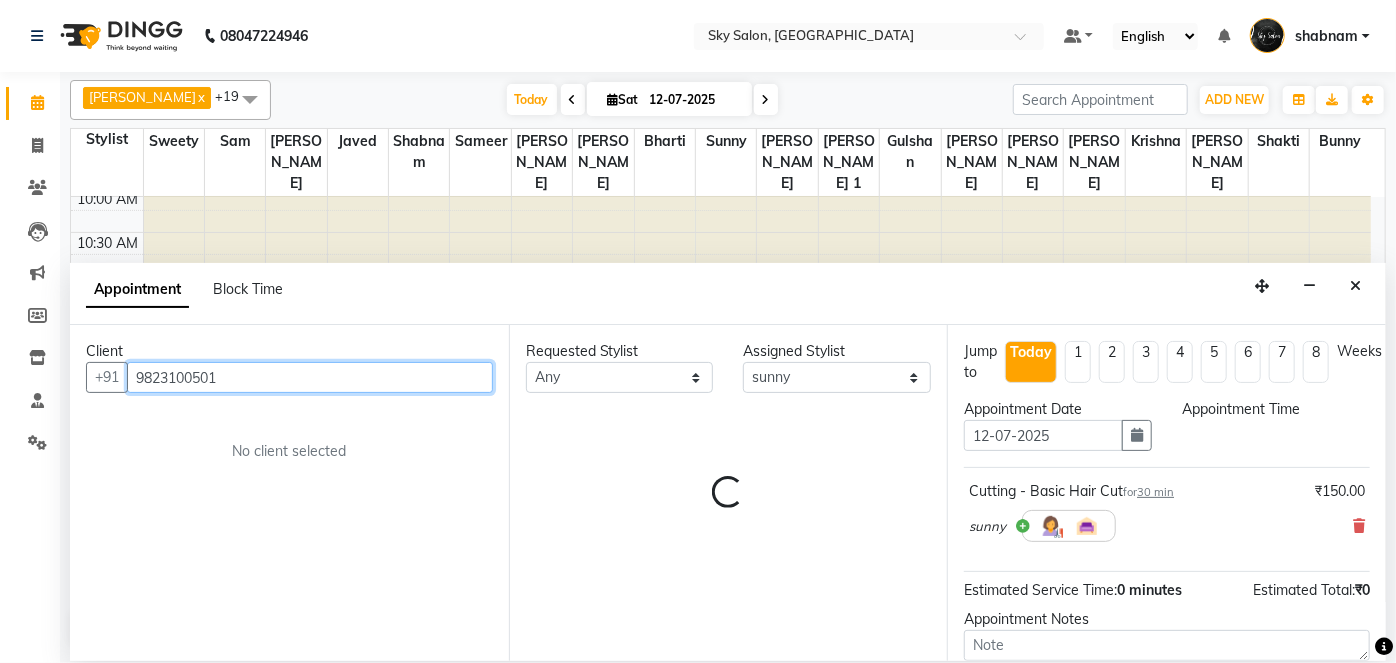 select on "420" 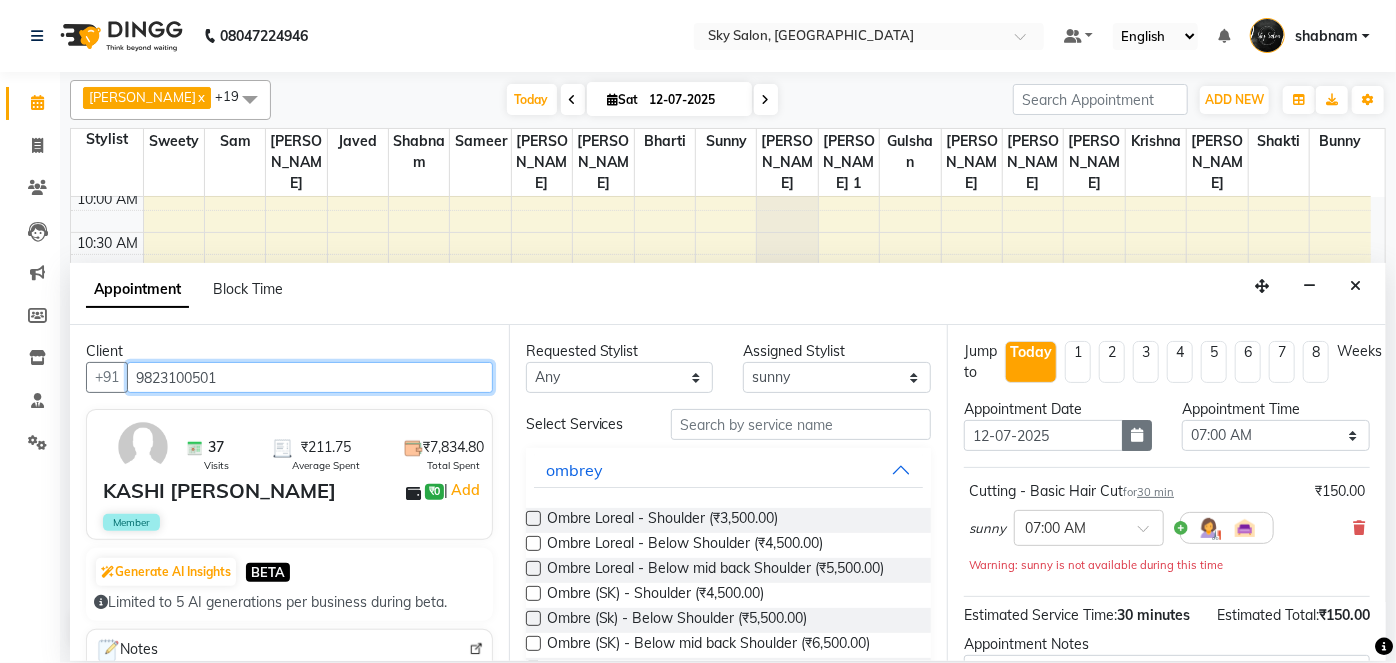 scroll, scrollTop: 957, scrollLeft: 0, axis: vertical 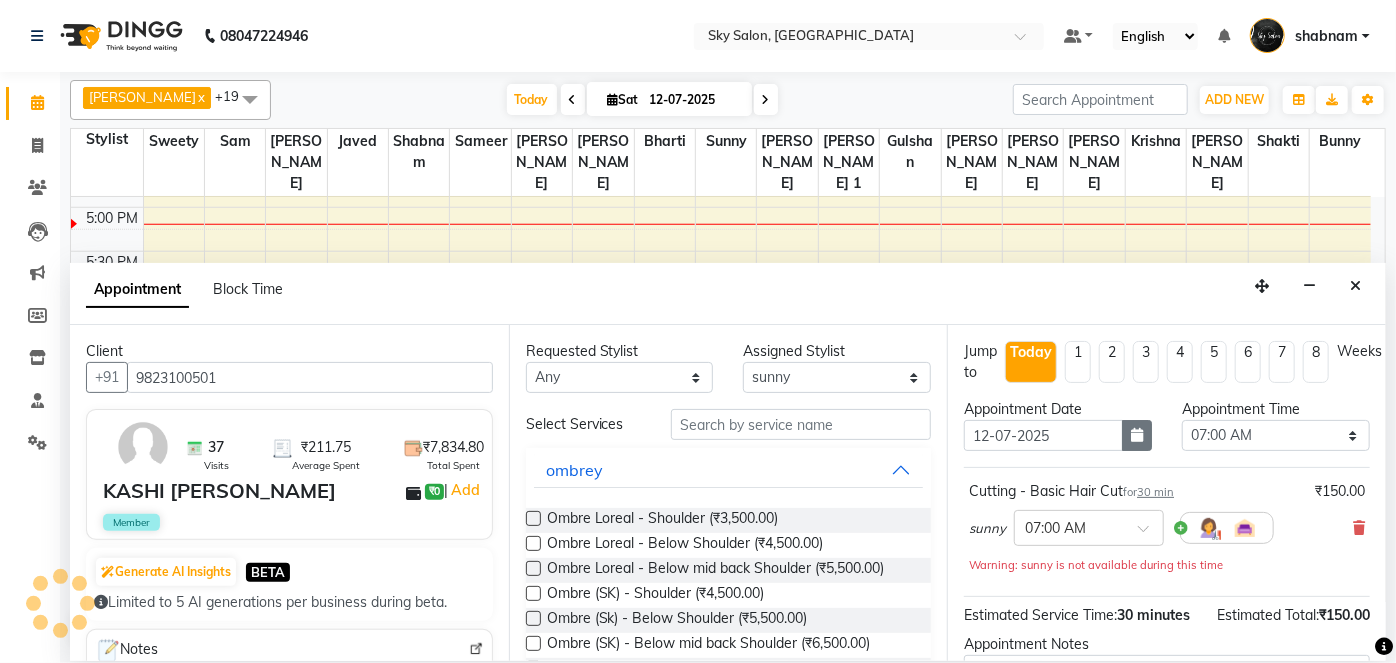 click at bounding box center (1137, 435) 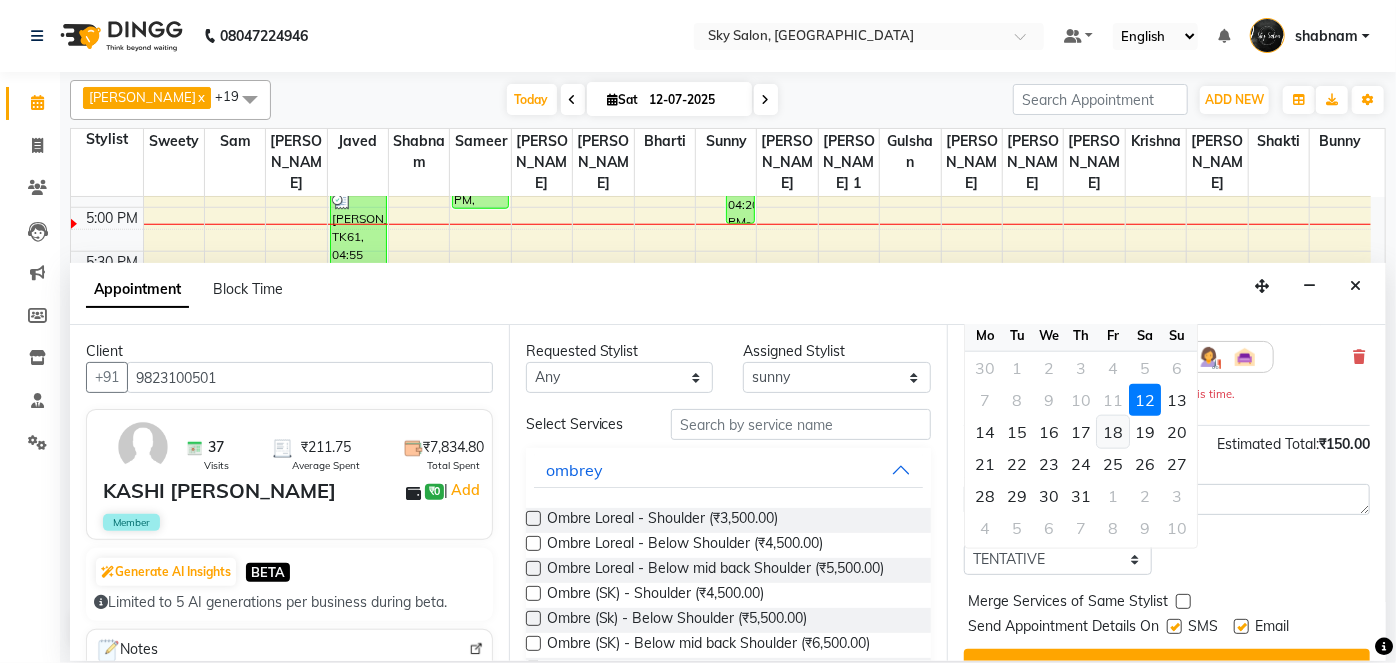 scroll, scrollTop: 182, scrollLeft: 0, axis: vertical 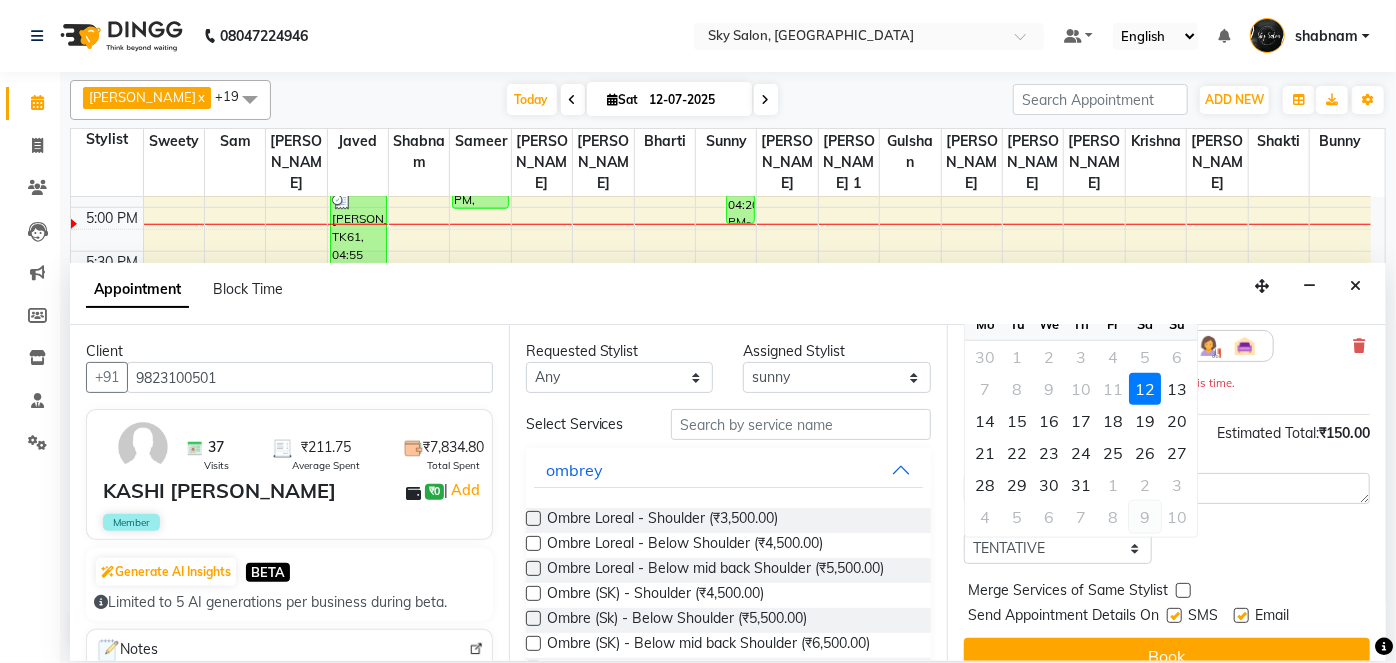 click on "9" at bounding box center (1145, 517) 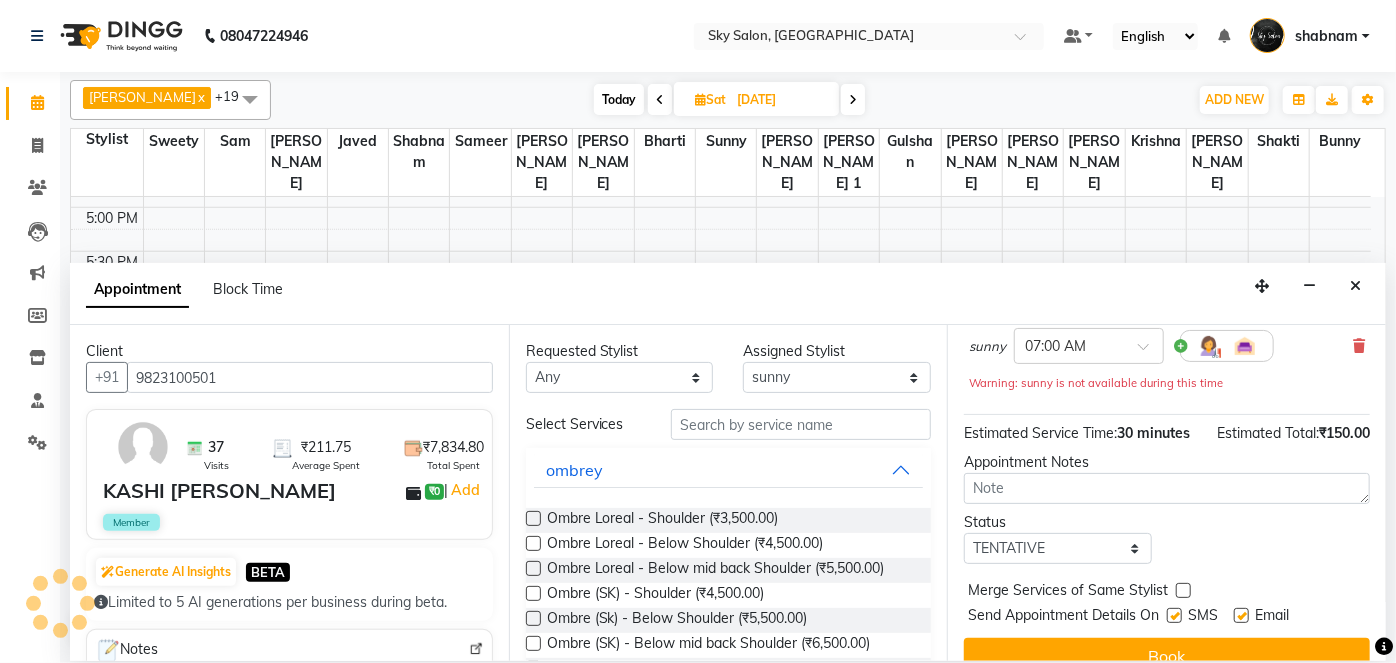 select on "420" 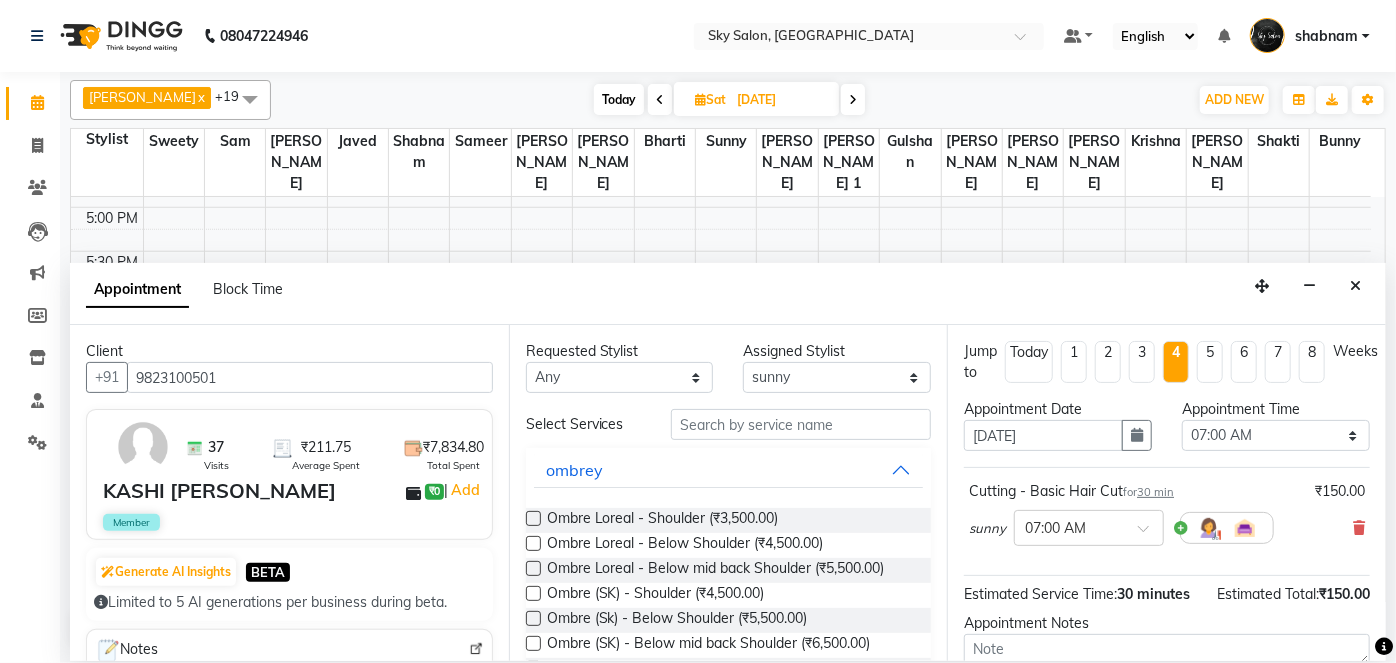 scroll, scrollTop: 210, scrollLeft: 0, axis: vertical 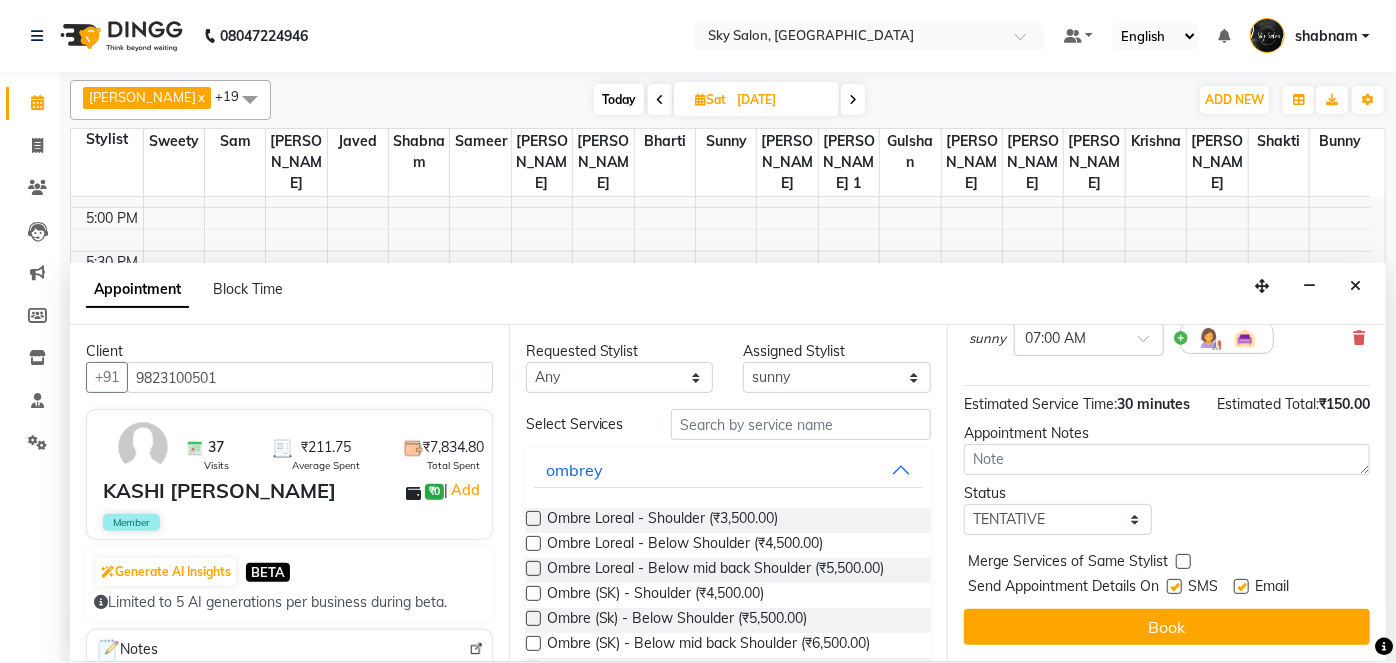 click at bounding box center (1174, 586) 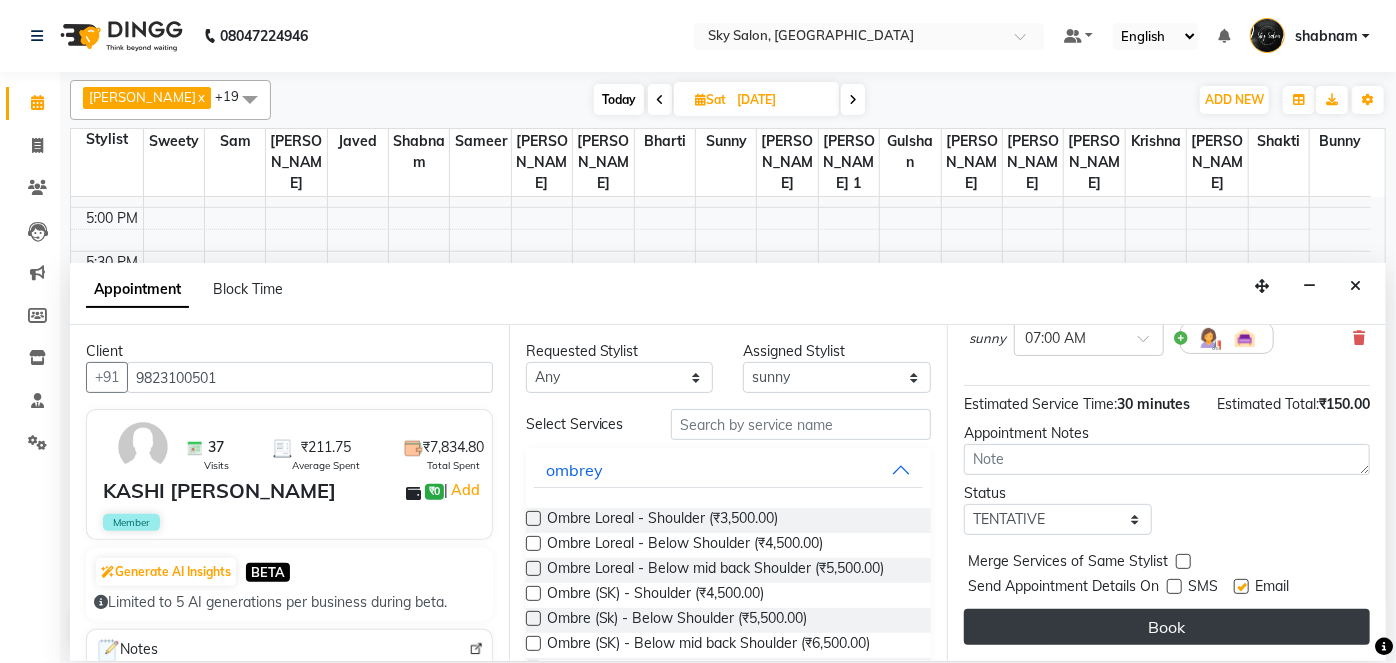 click on "Book" at bounding box center (1167, 627) 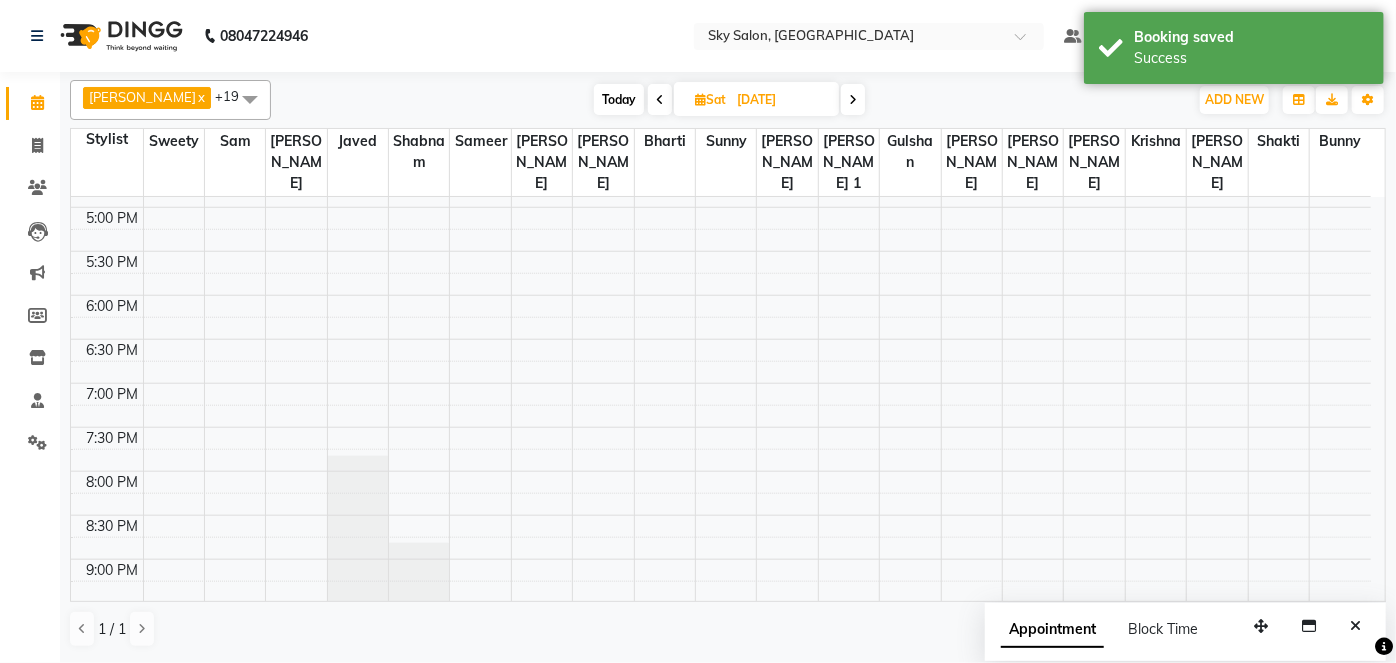 click on "Today" at bounding box center [619, 99] 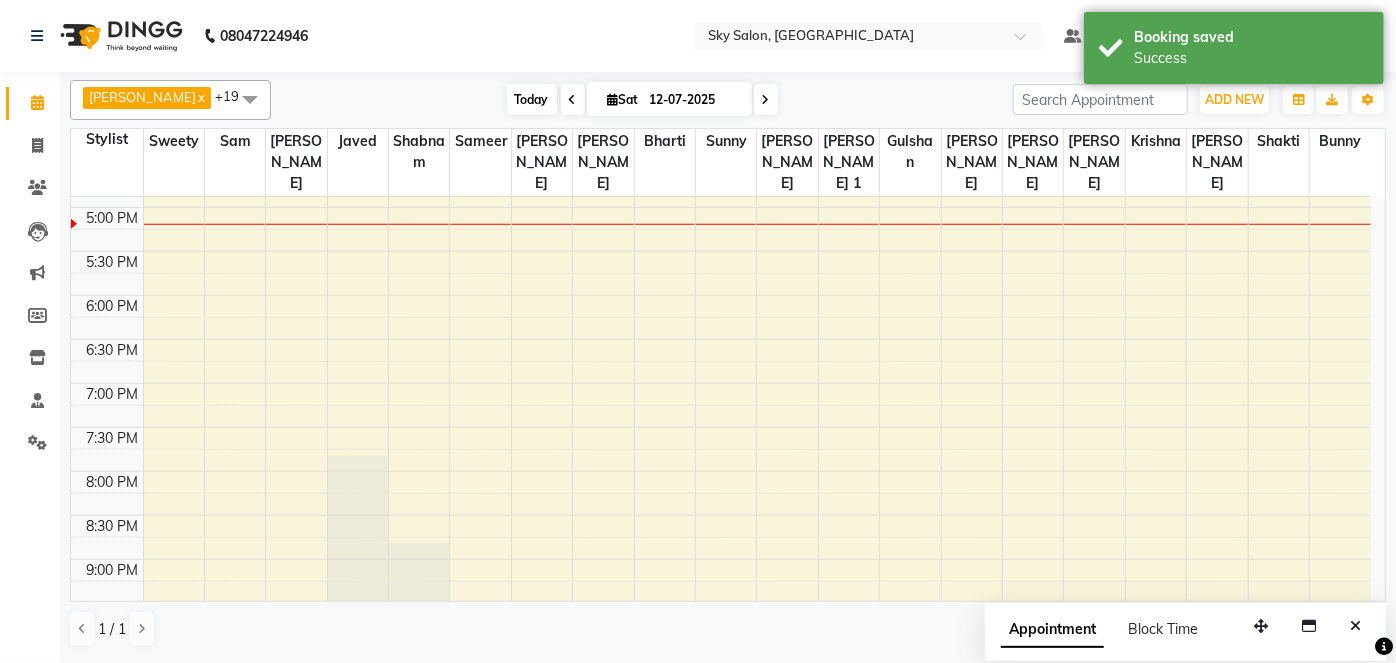 scroll, scrollTop: 957, scrollLeft: 0, axis: vertical 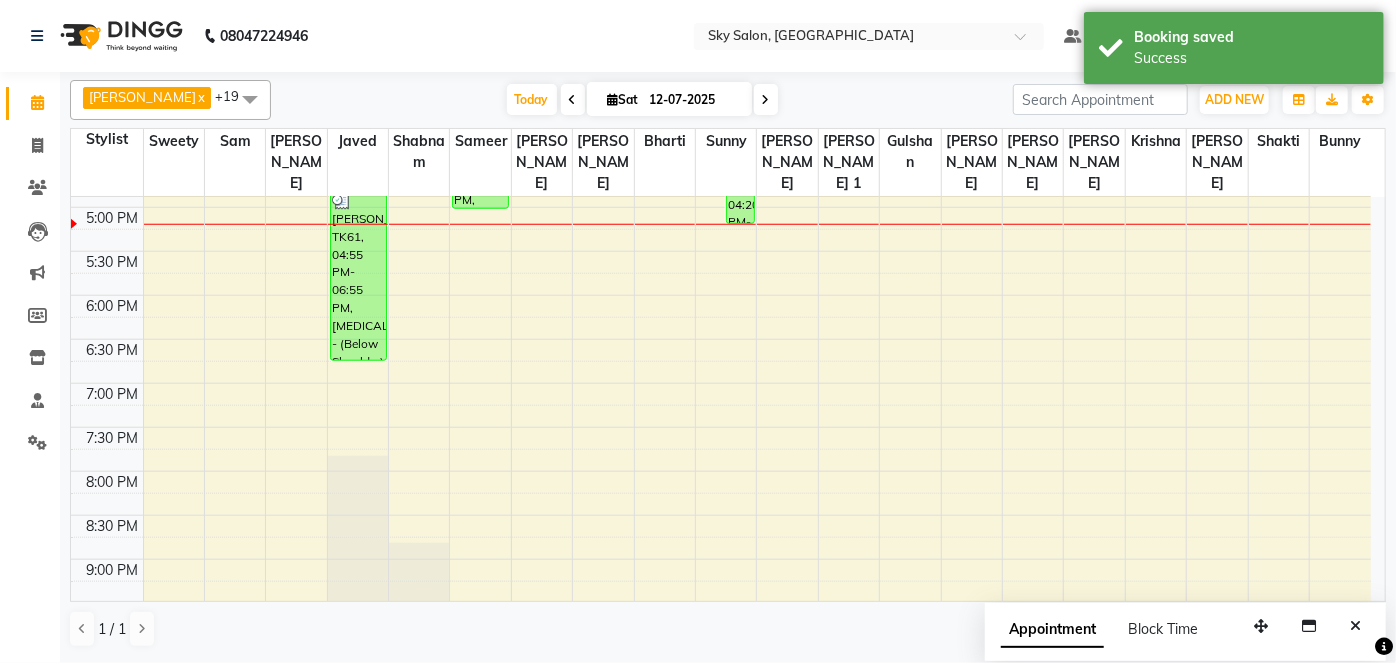 click at bounding box center [573, 99] 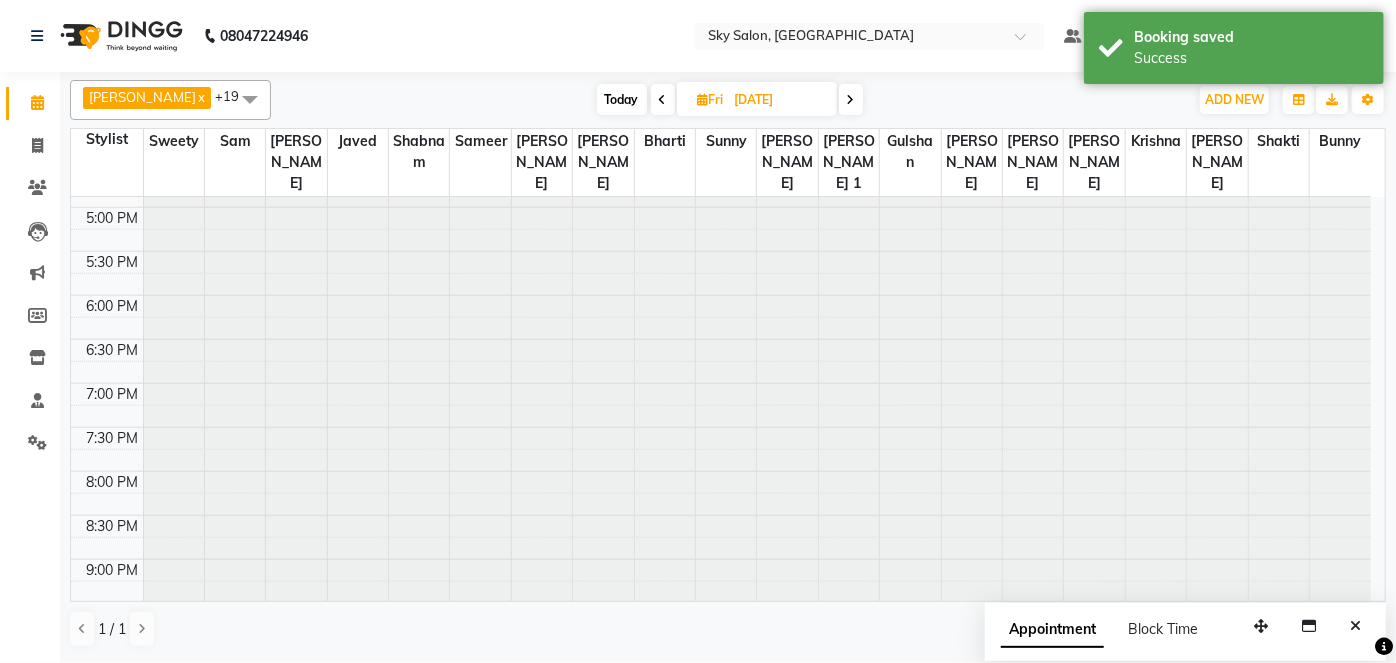 scroll, scrollTop: 0, scrollLeft: 0, axis: both 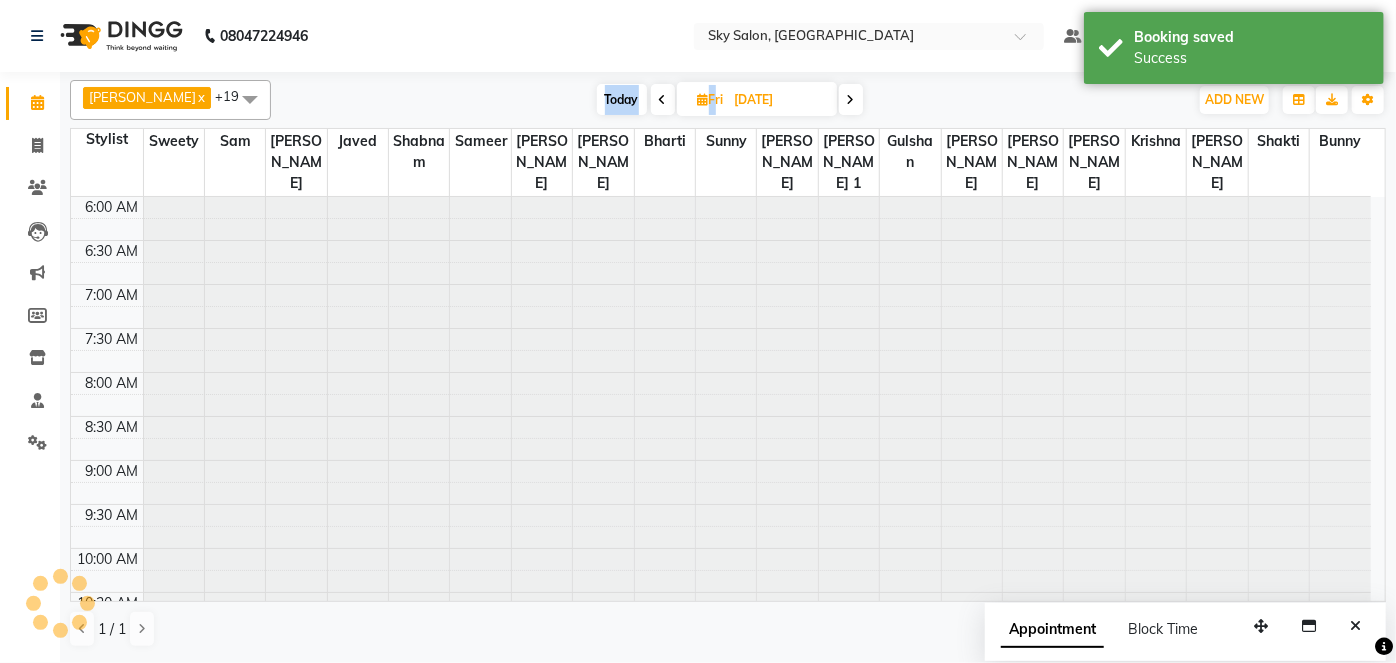 click on "Today  Fri 11-07-2025" at bounding box center [729, 100] 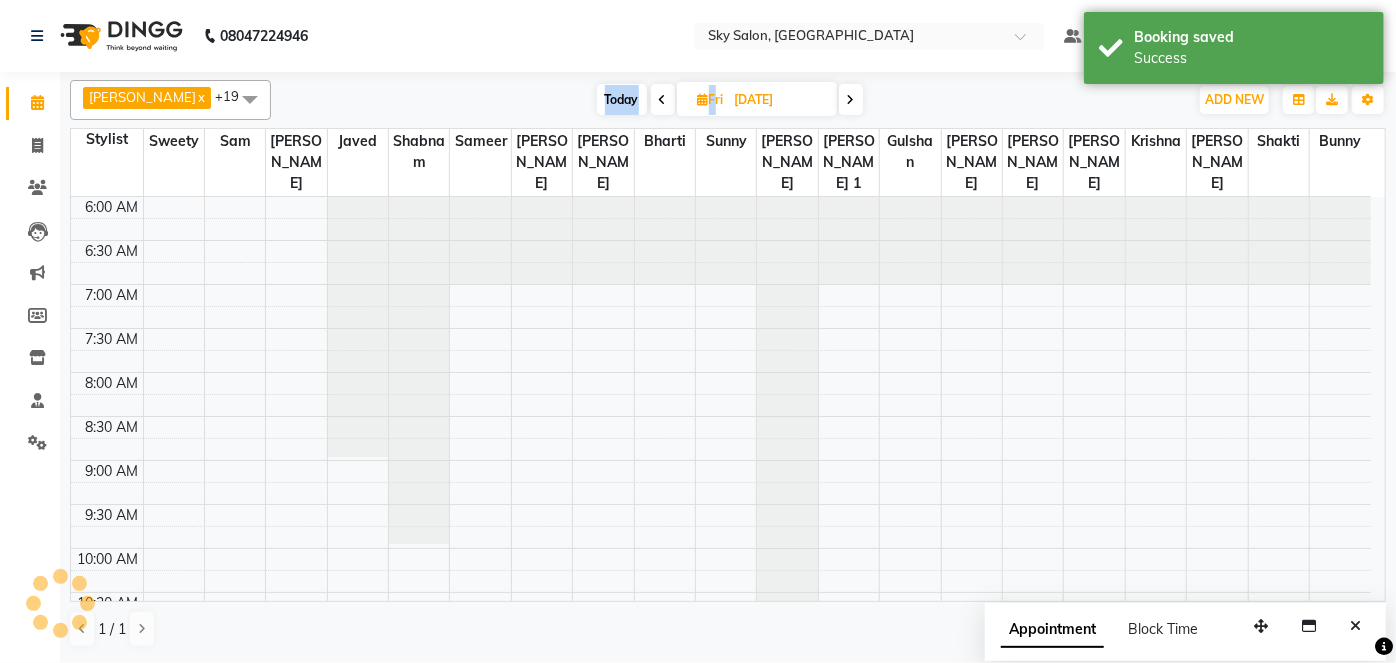 scroll, scrollTop: 957, scrollLeft: 0, axis: vertical 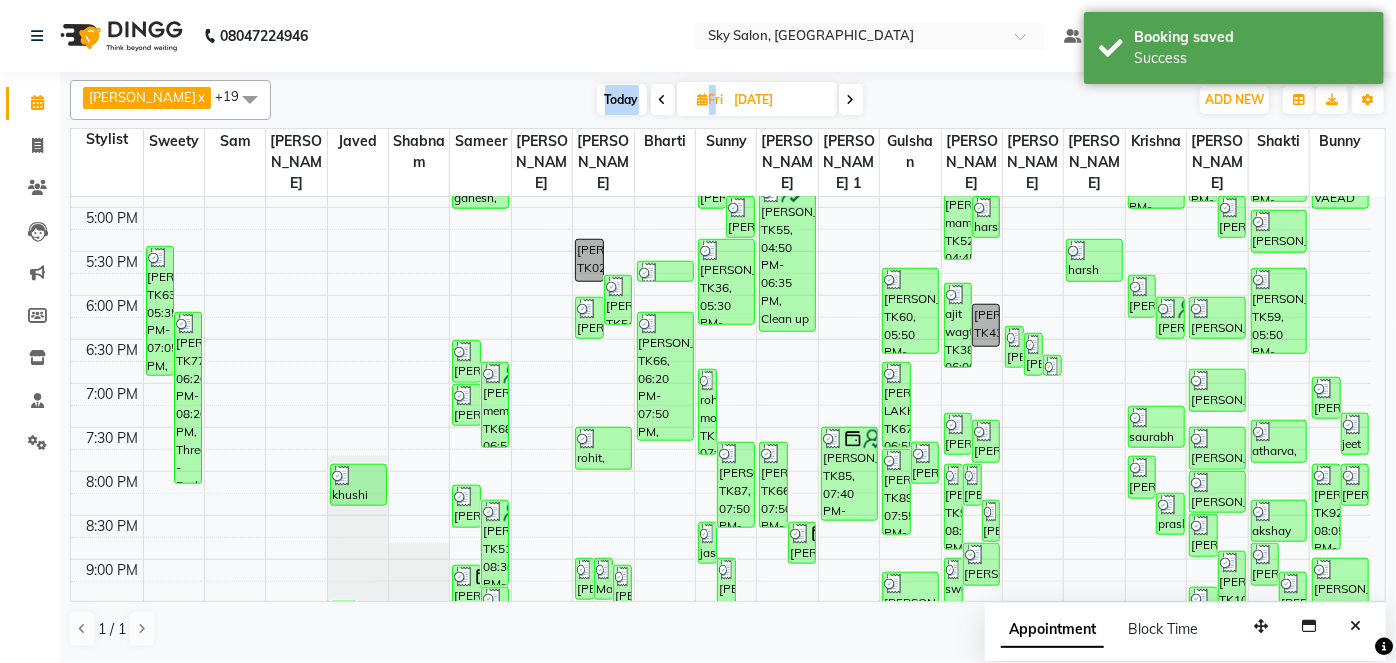 click at bounding box center [663, 100] 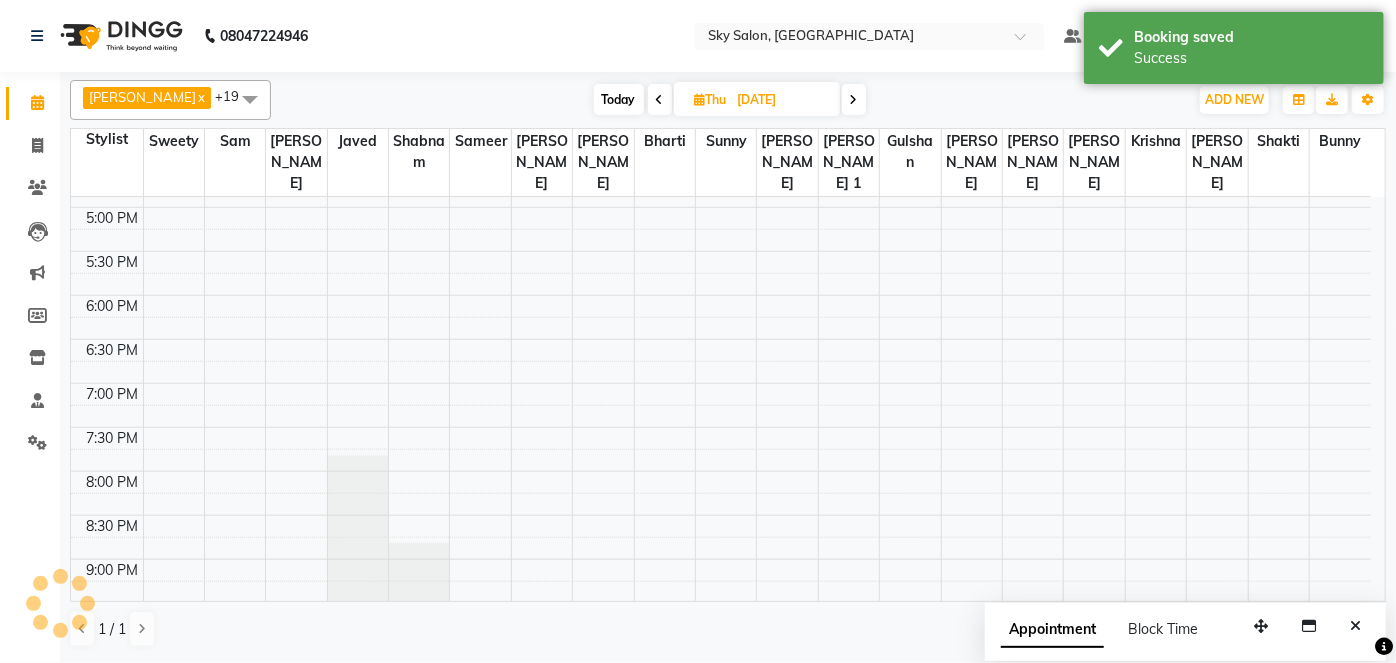 scroll, scrollTop: 957, scrollLeft: 0, axis: vertical 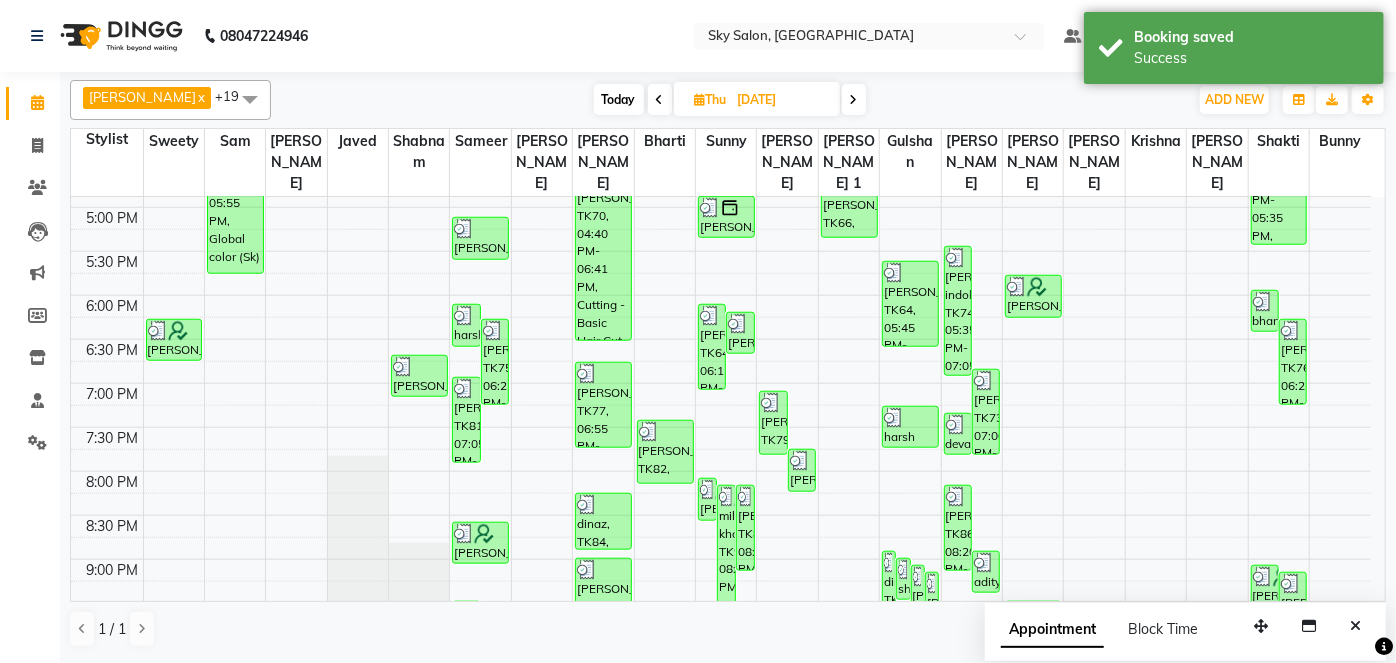 click on "Thu" at bounding box center [711, 99] 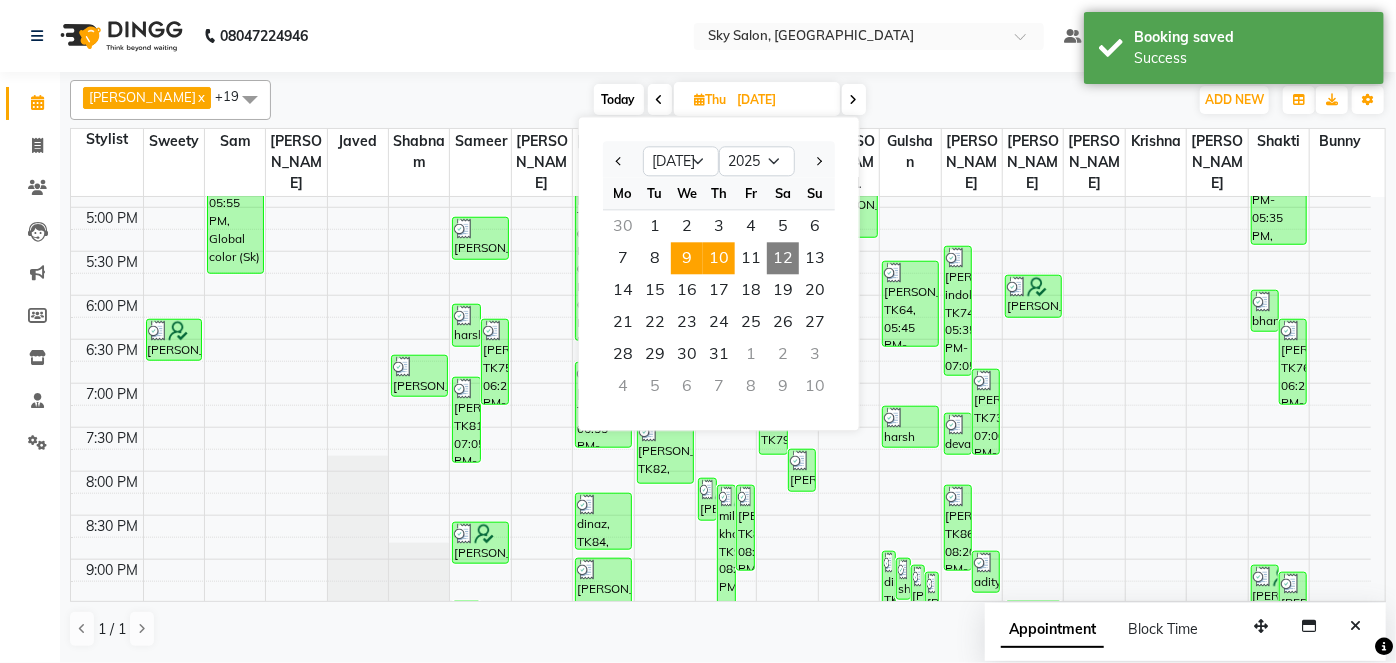 click on "9" at bounding box center [687, 258] 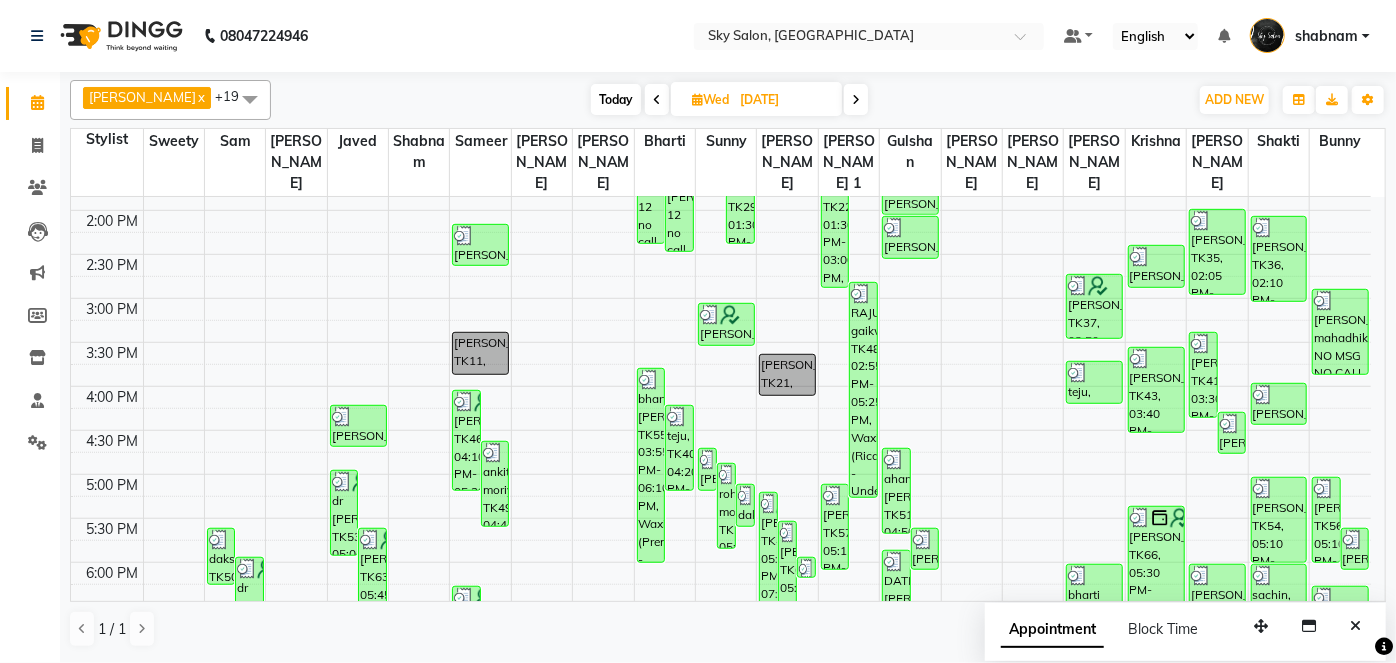 scroll, scrollTop: 688, scrollLeft: 0, axis: vertical 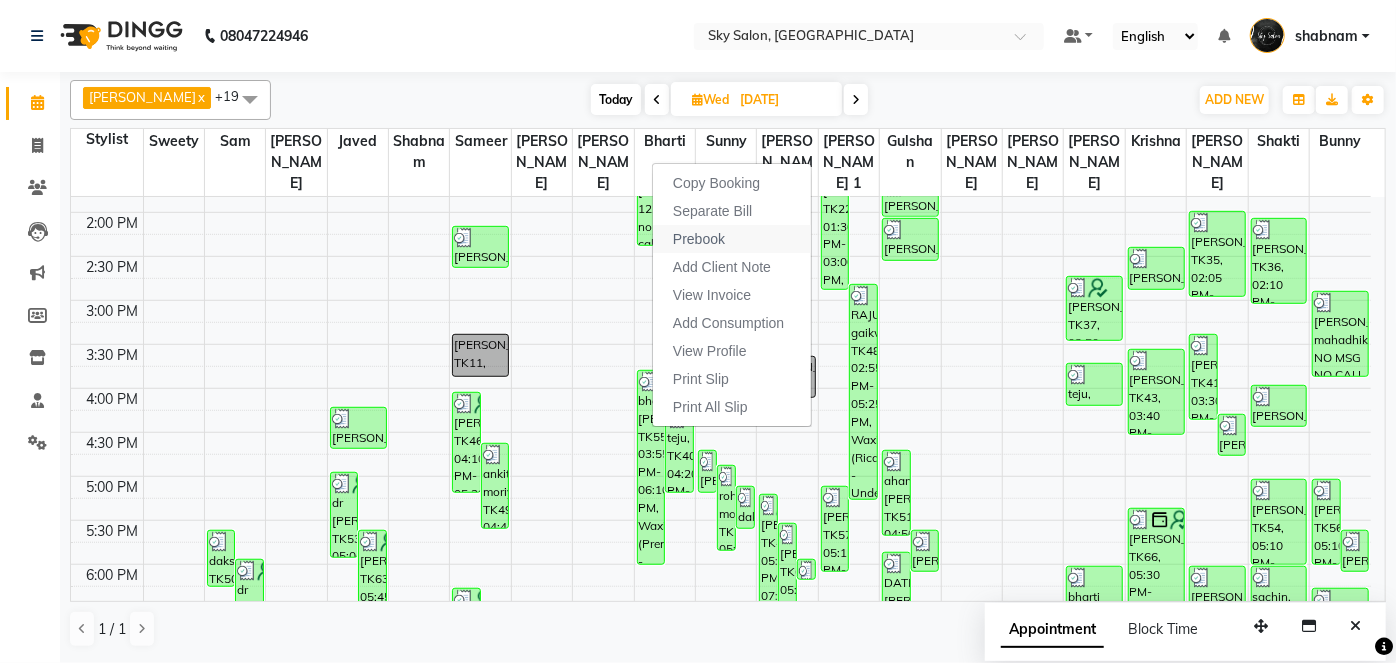 click on "Prebook" at bounding box center (732, 239) 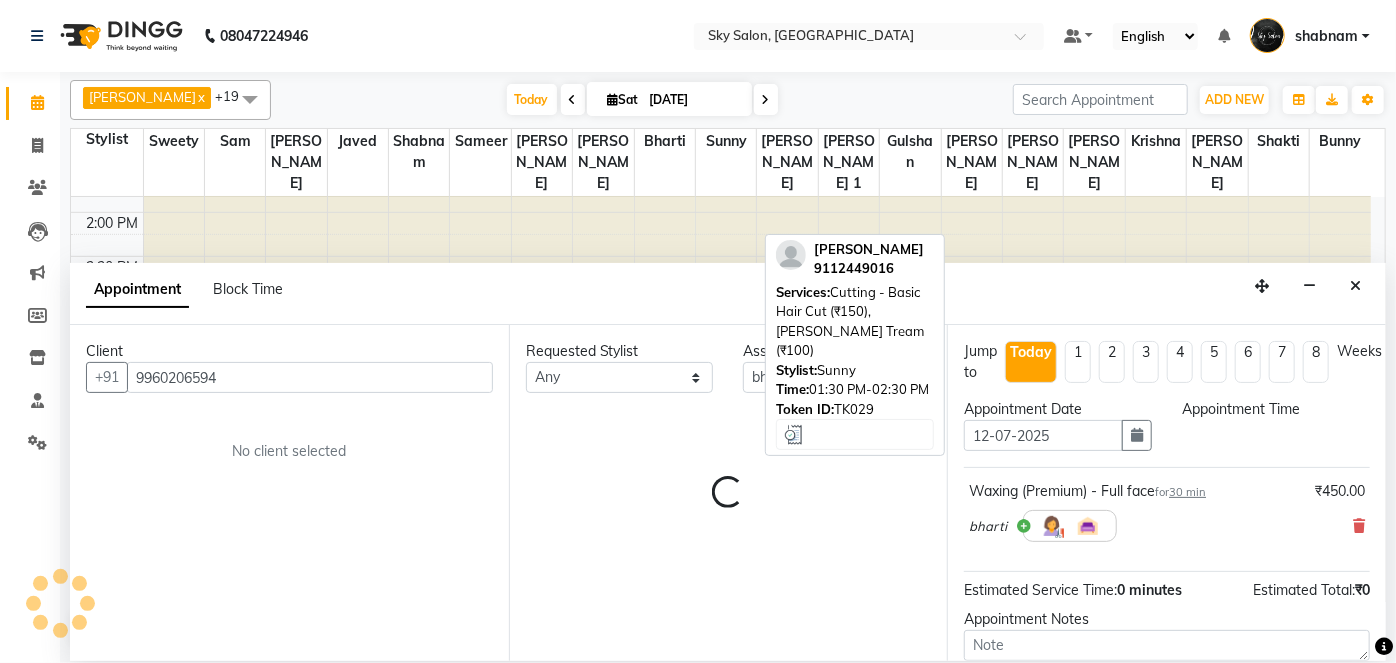 type on "12-07-2025" 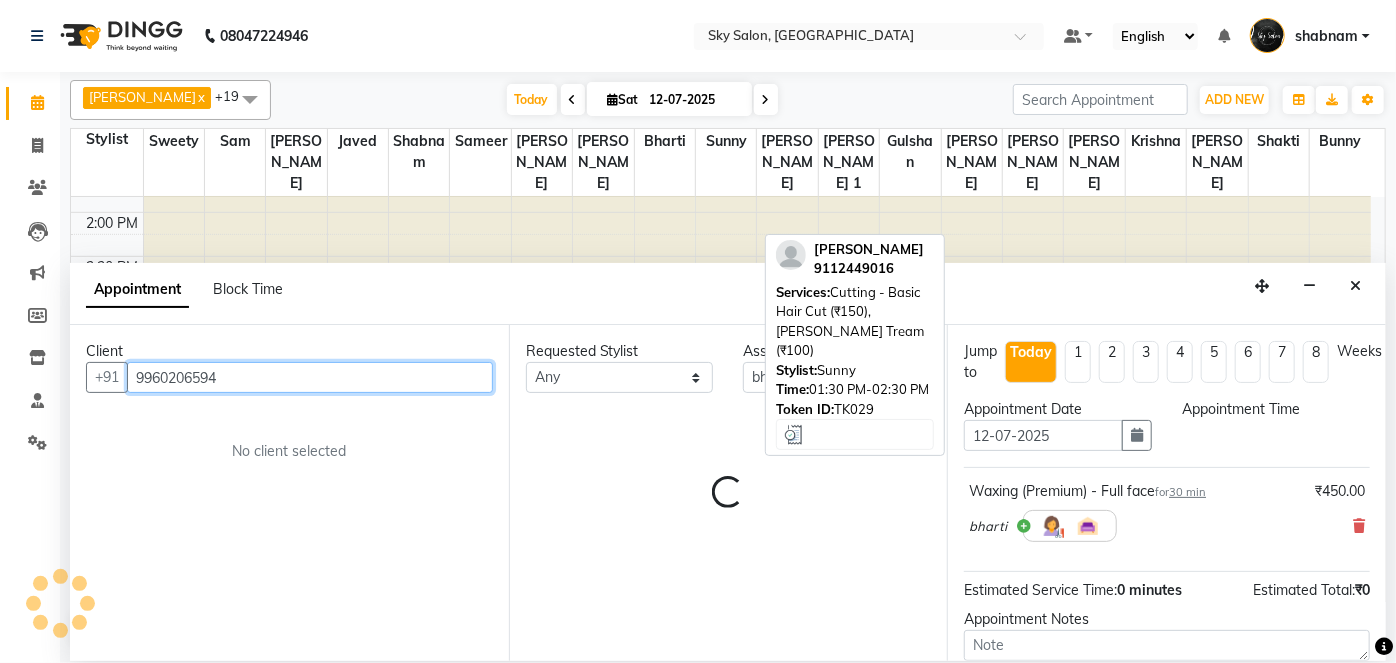 select on "420" 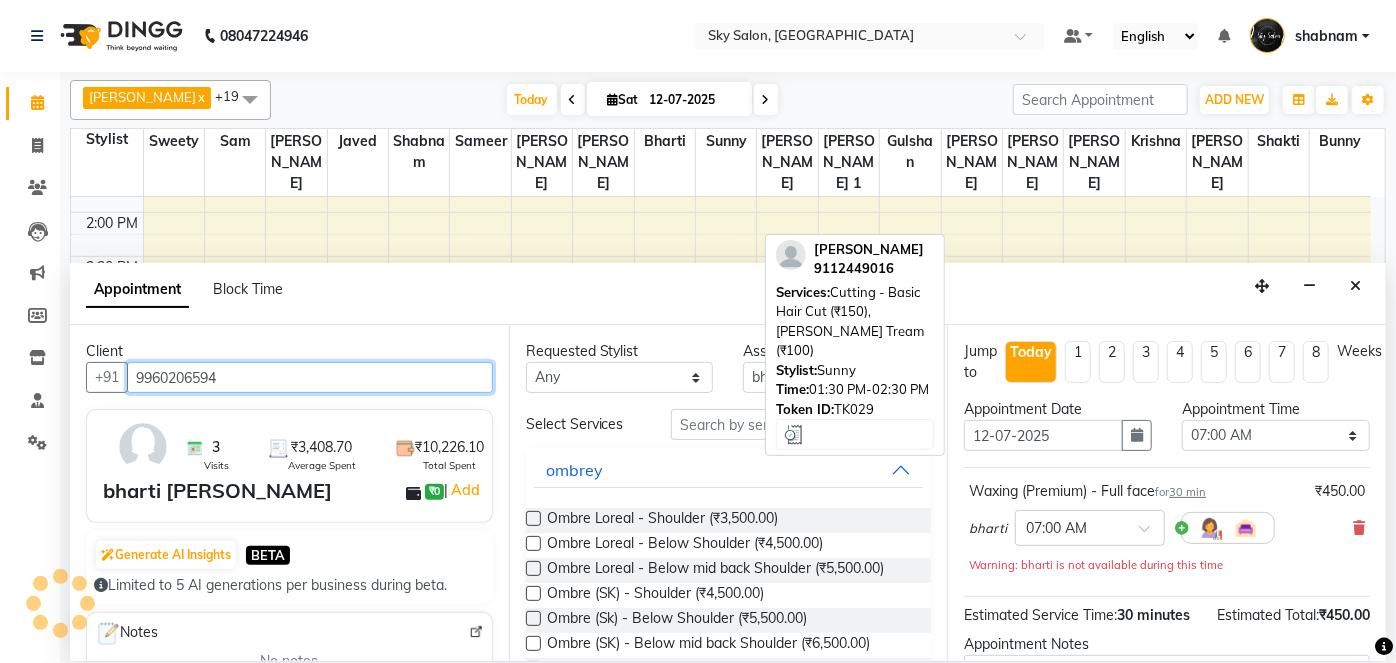 scroll, scrollTop: 957, scrollLeft: 0, axis: vertical 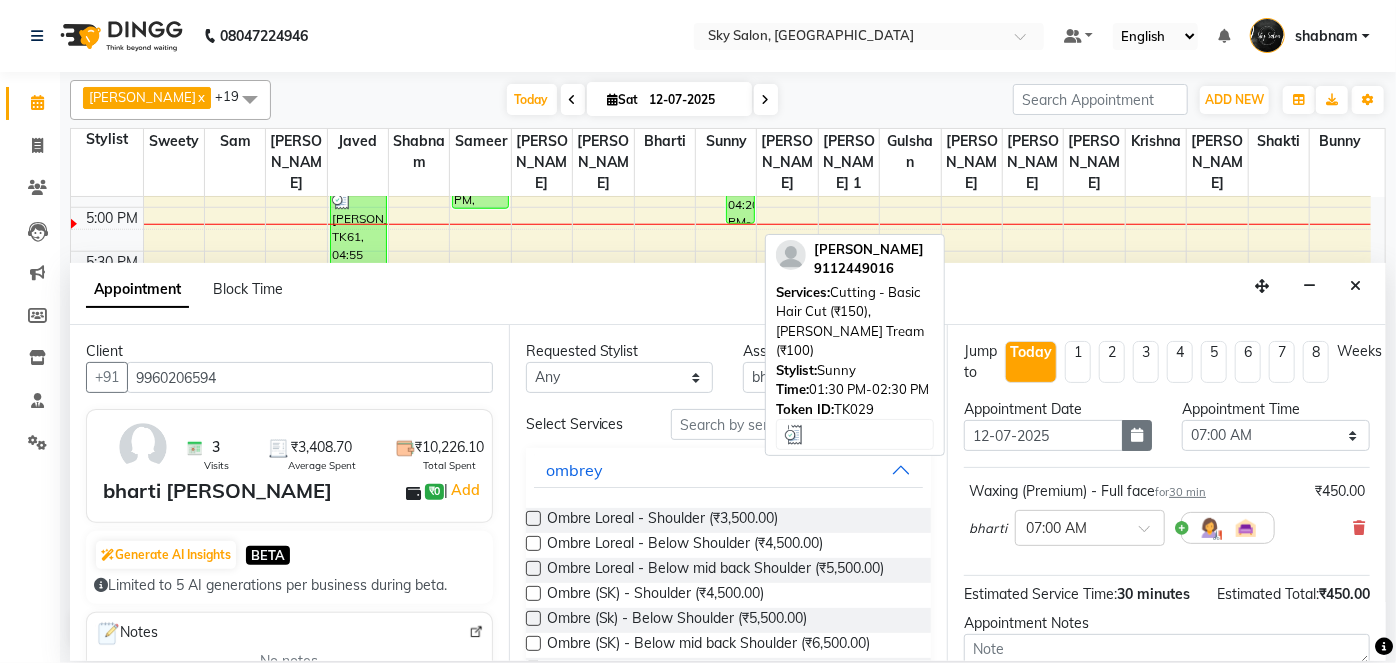 click at bounding box center (1137, 435) 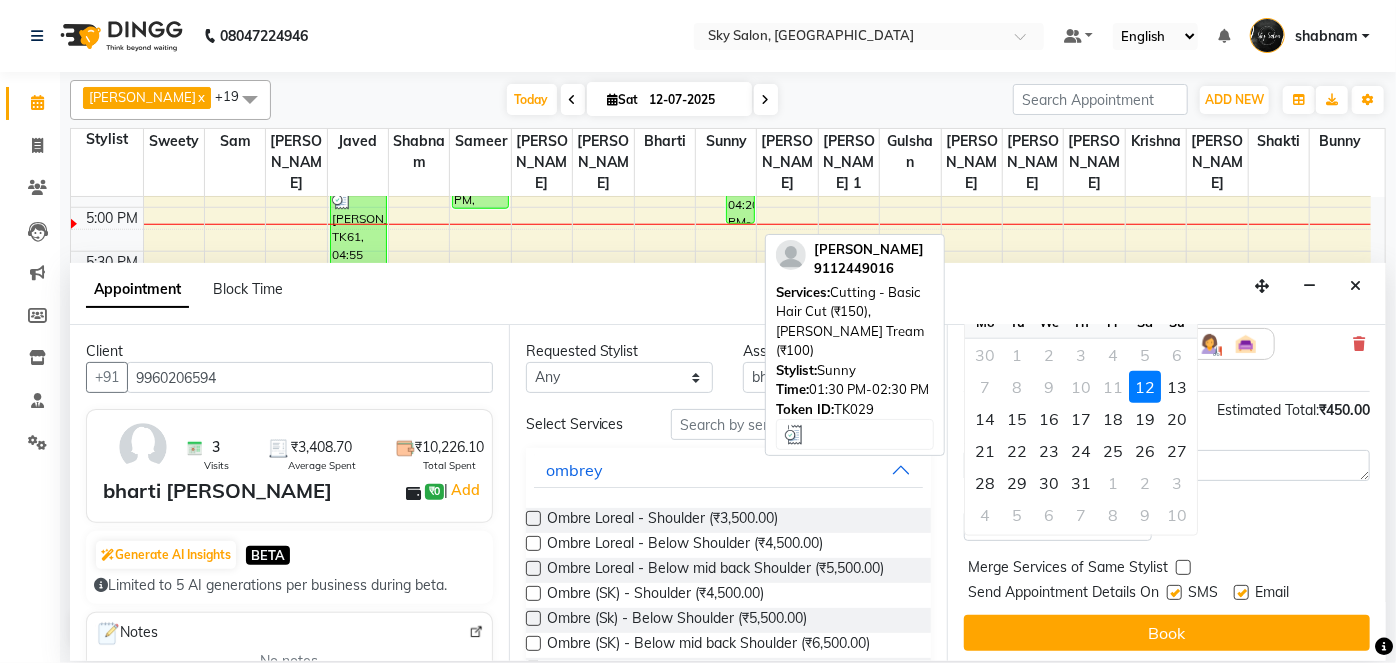 scroll, scrollTop: 192, scrollLeft: 0, axis: vertical 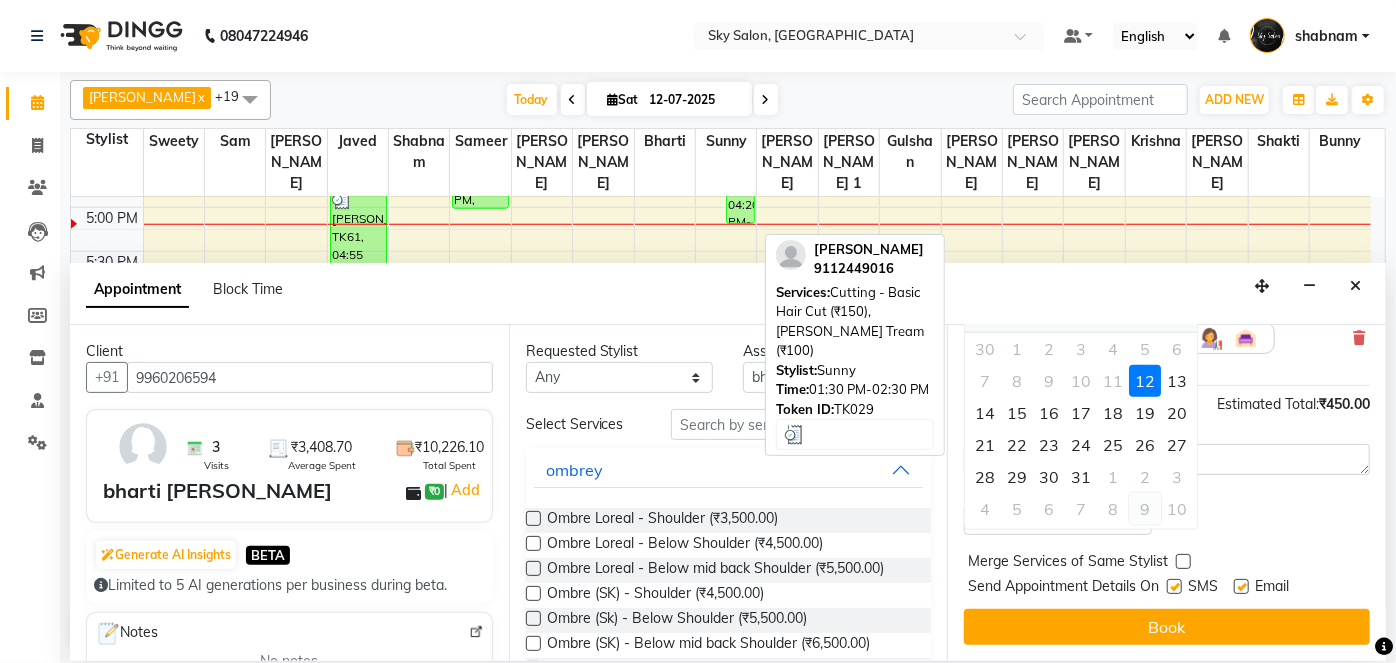 click on "9" at bounding box center [1145, 509] 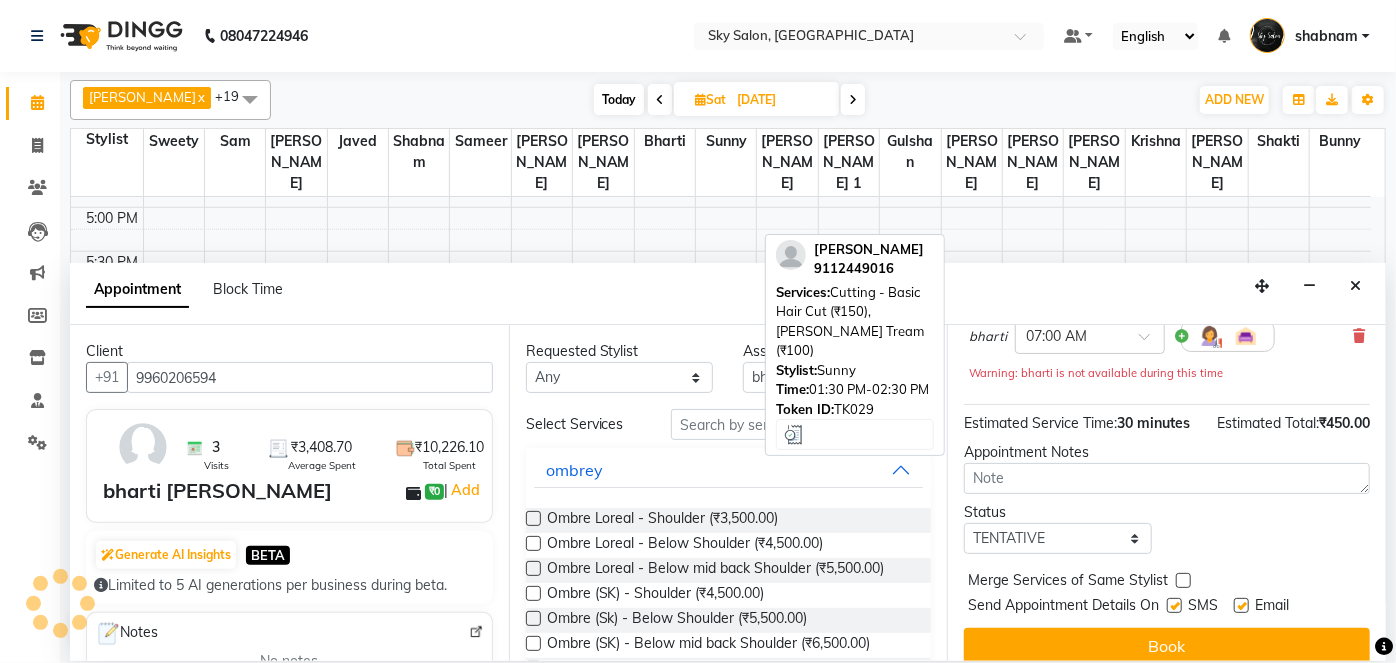 select on "420" 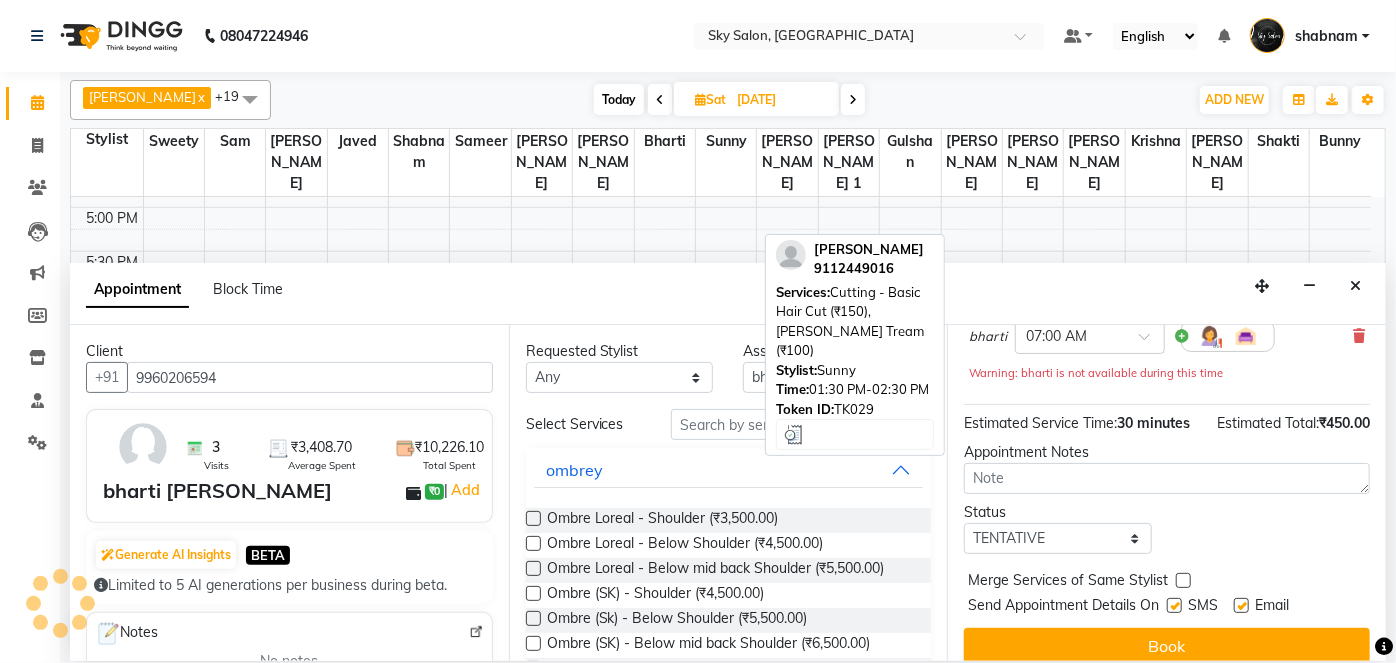 scroll, scrollTop: 957, scrollLeft: 0, axis: vertical 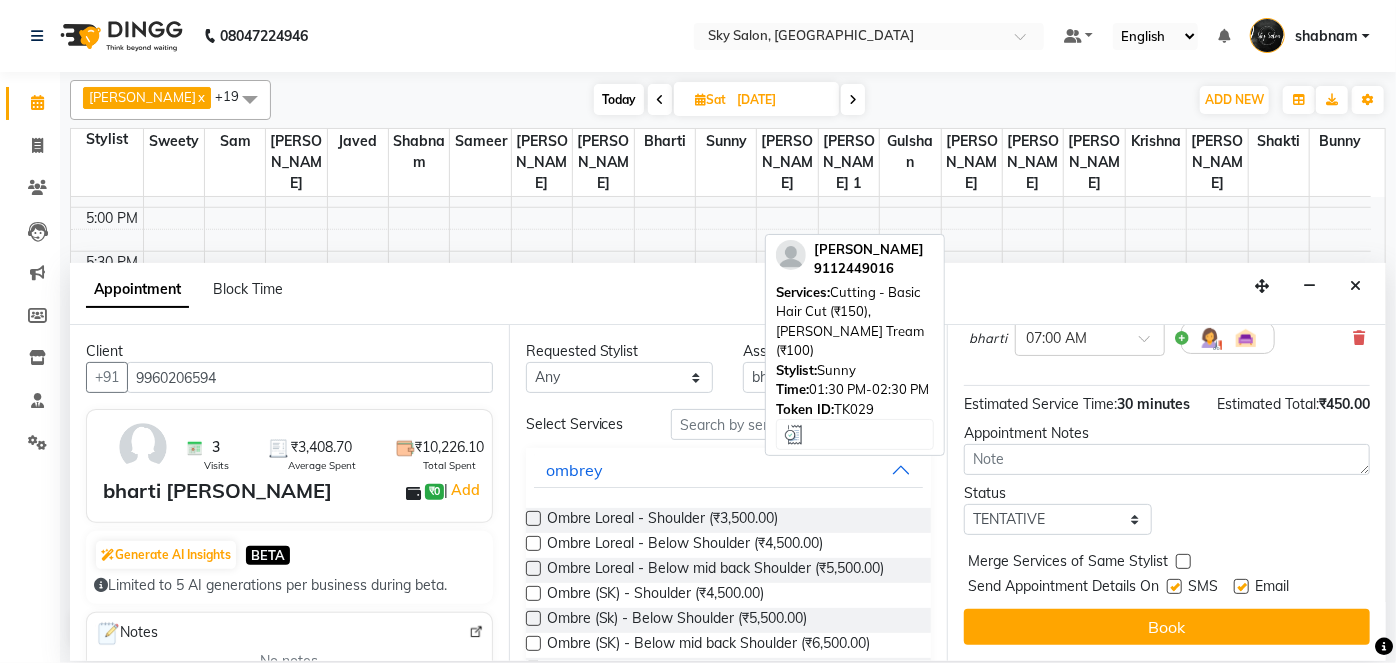 click at bounding box center (1174, 586) 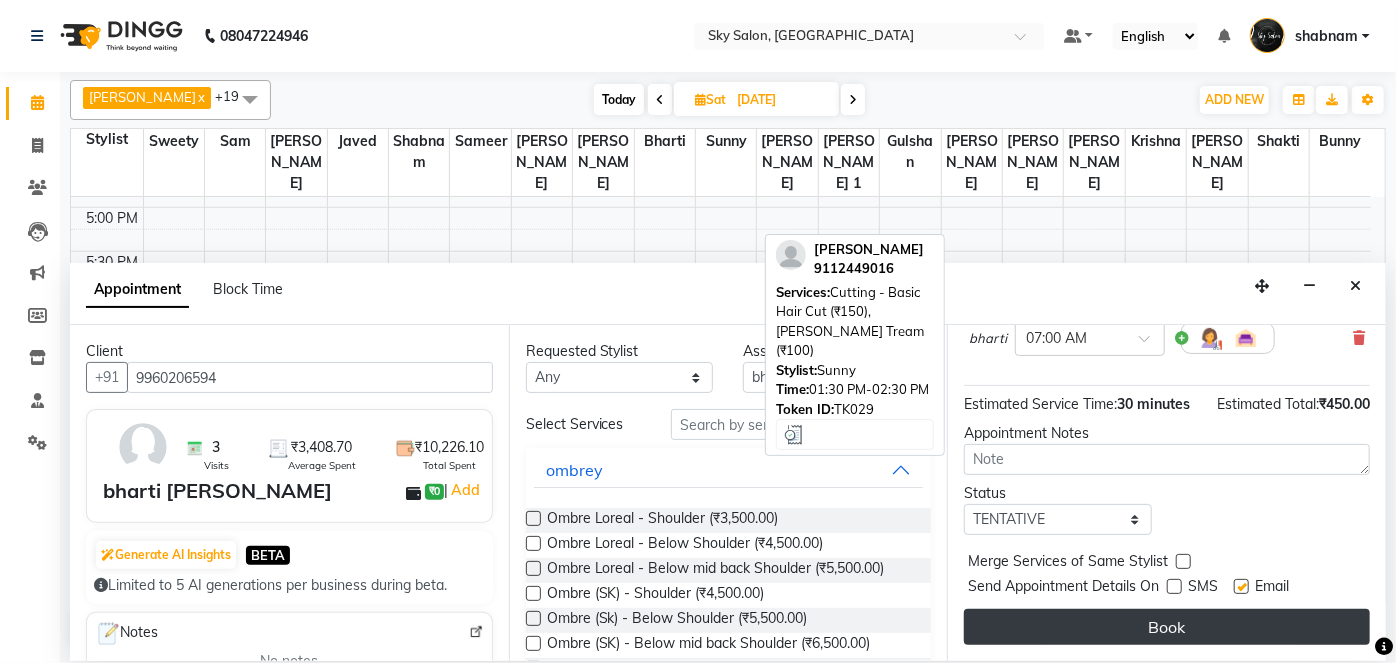 click on "Book" at bounding box center [1167, 627] 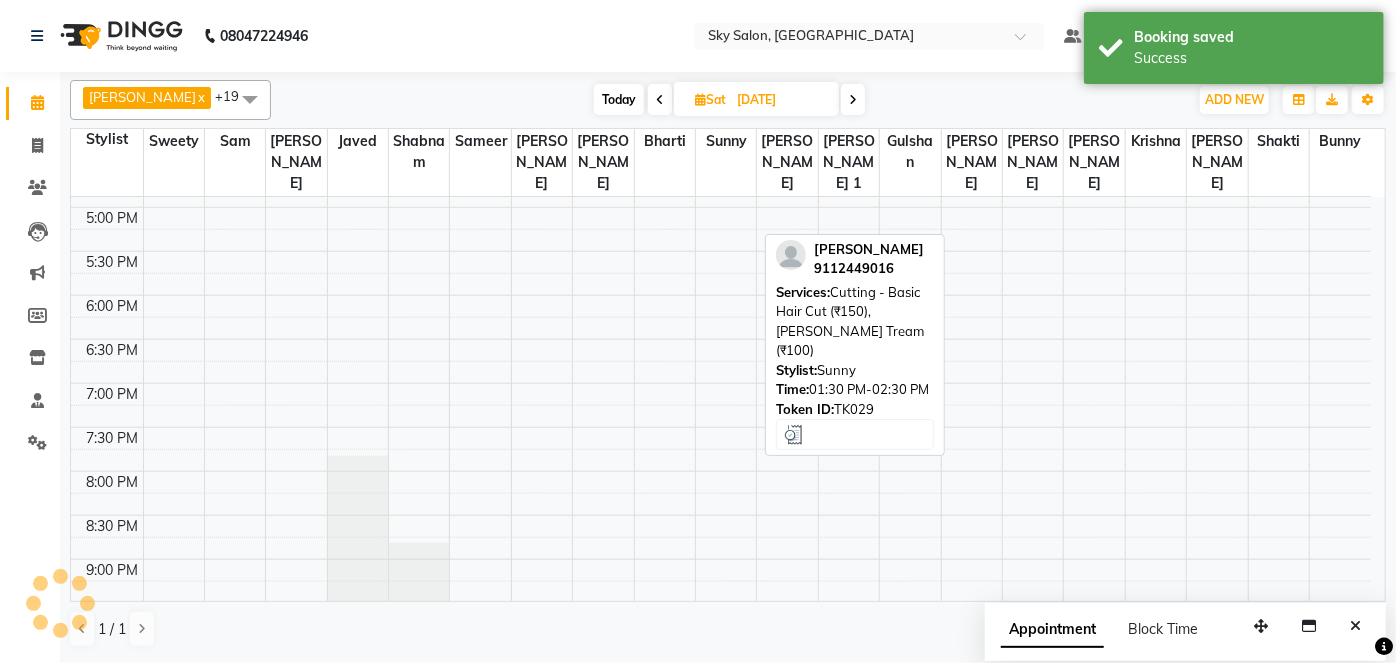 click on "Today" at bounding box center (619, 99) 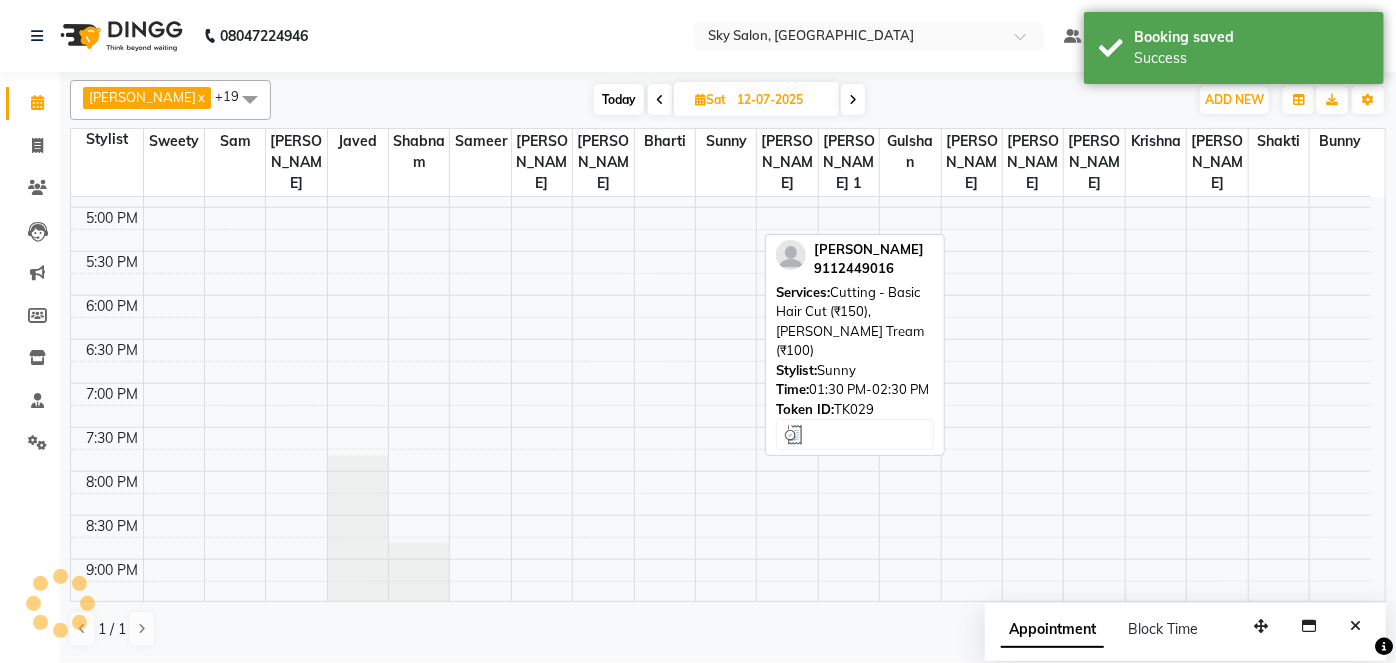 scroll, scrollTop: 957, scrollLeft: 0, axis: vertical 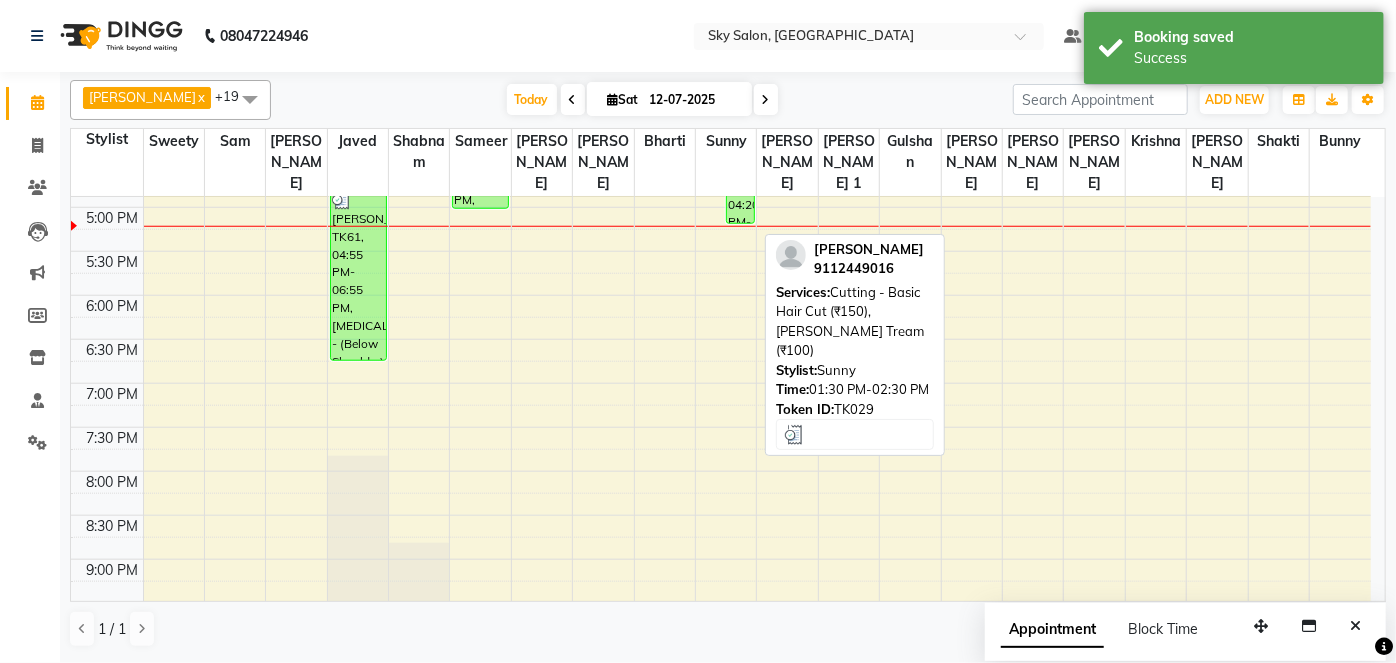 click on "12-07-2025" at bounding box center (694, 100) 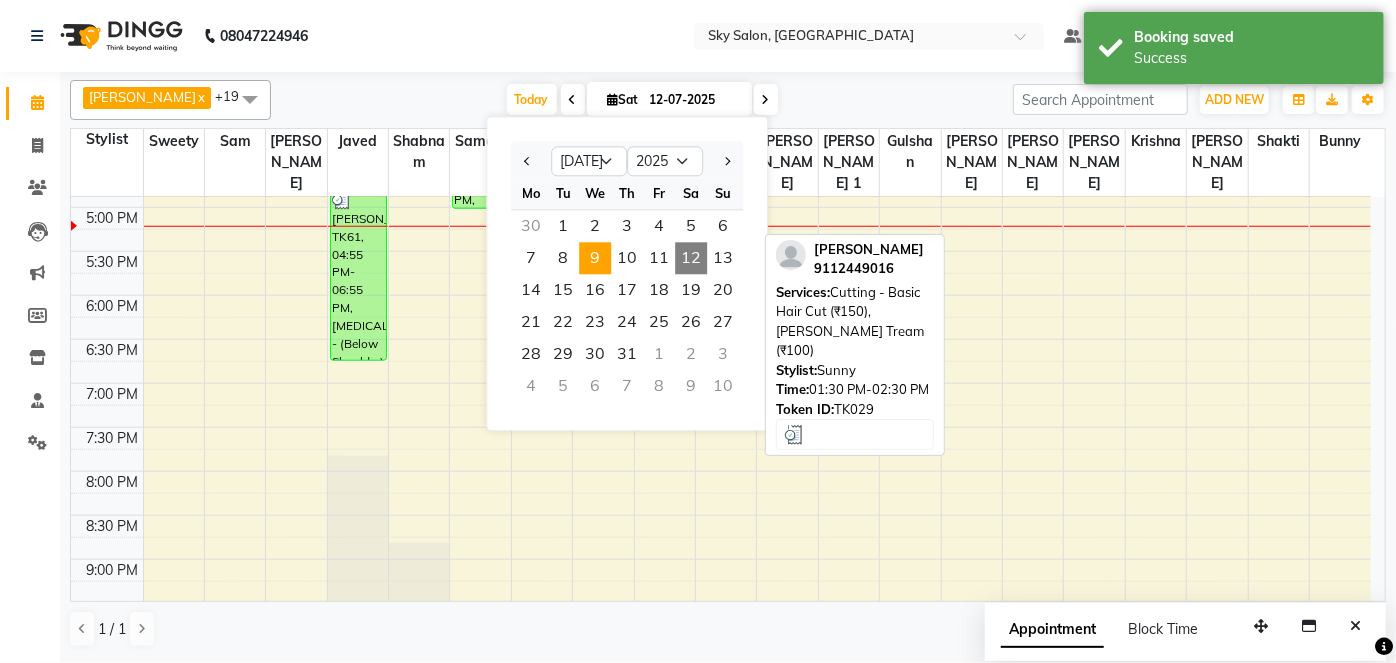 click on "9" at bounding box center (595, 258) 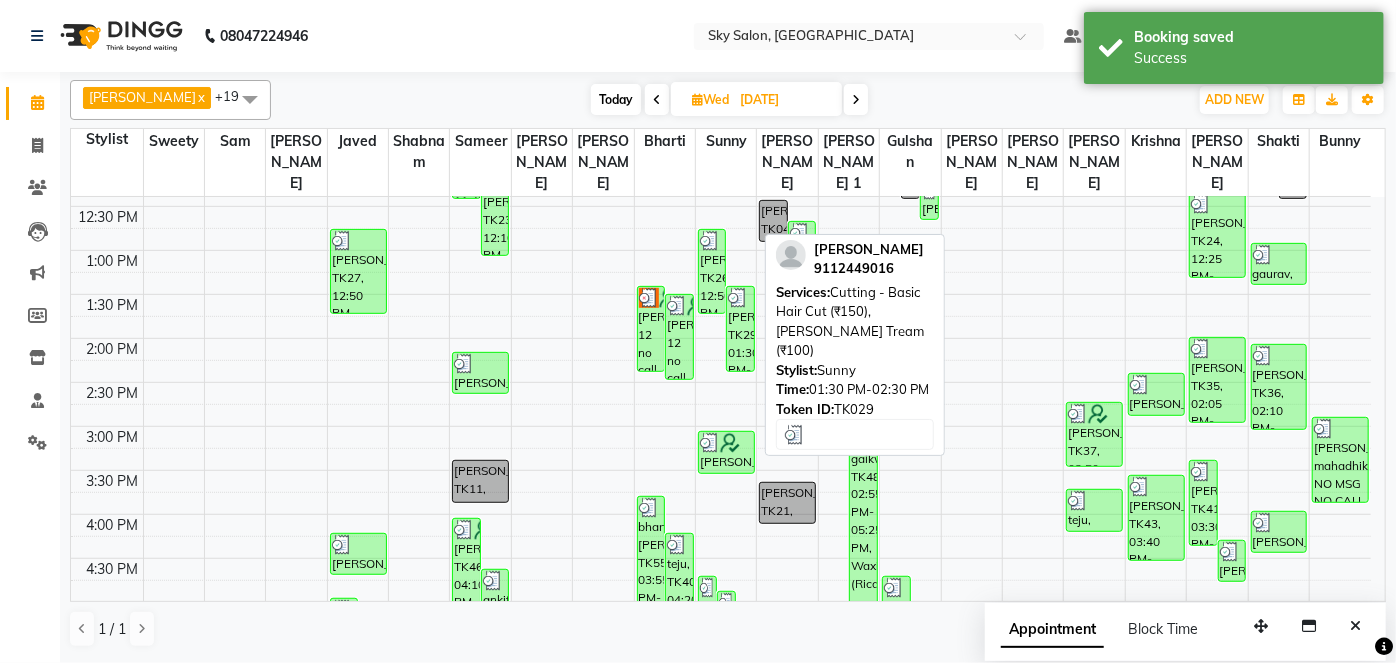 scroll, scrollTop: 558, scrollLeft: 0, axis: vertical 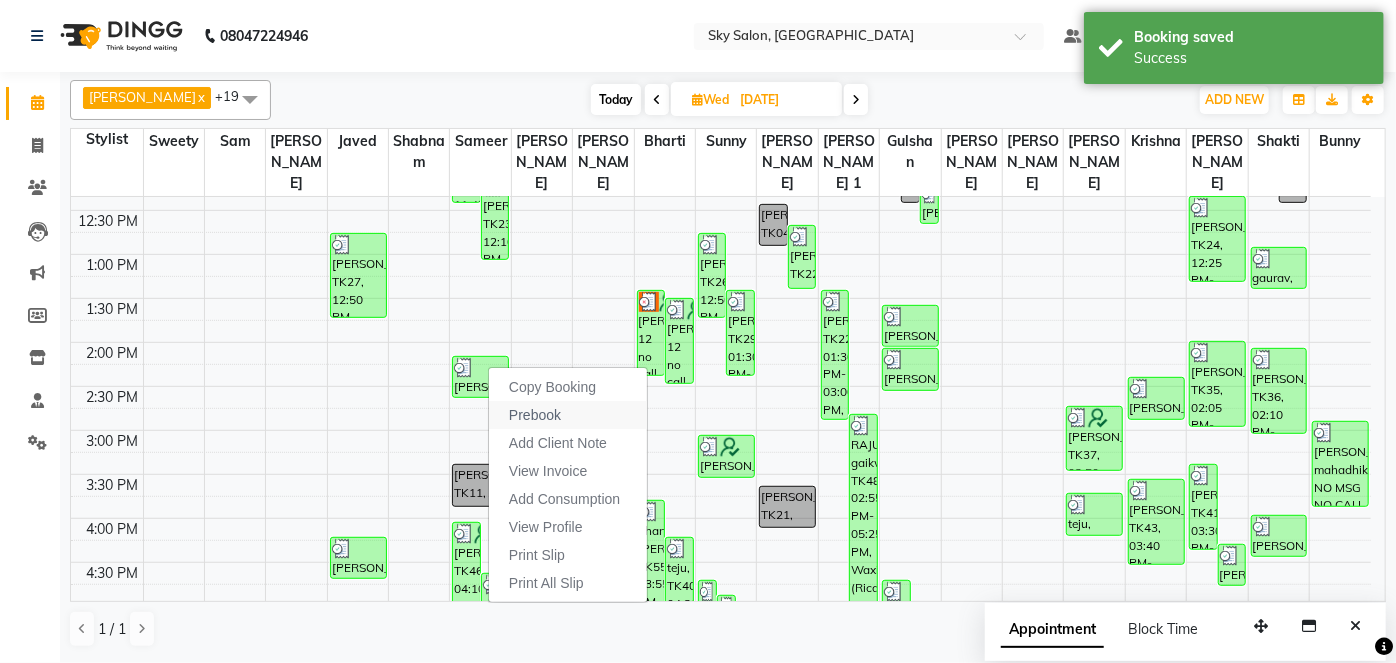 click on "Prebook" at bounding box center (535, 415) 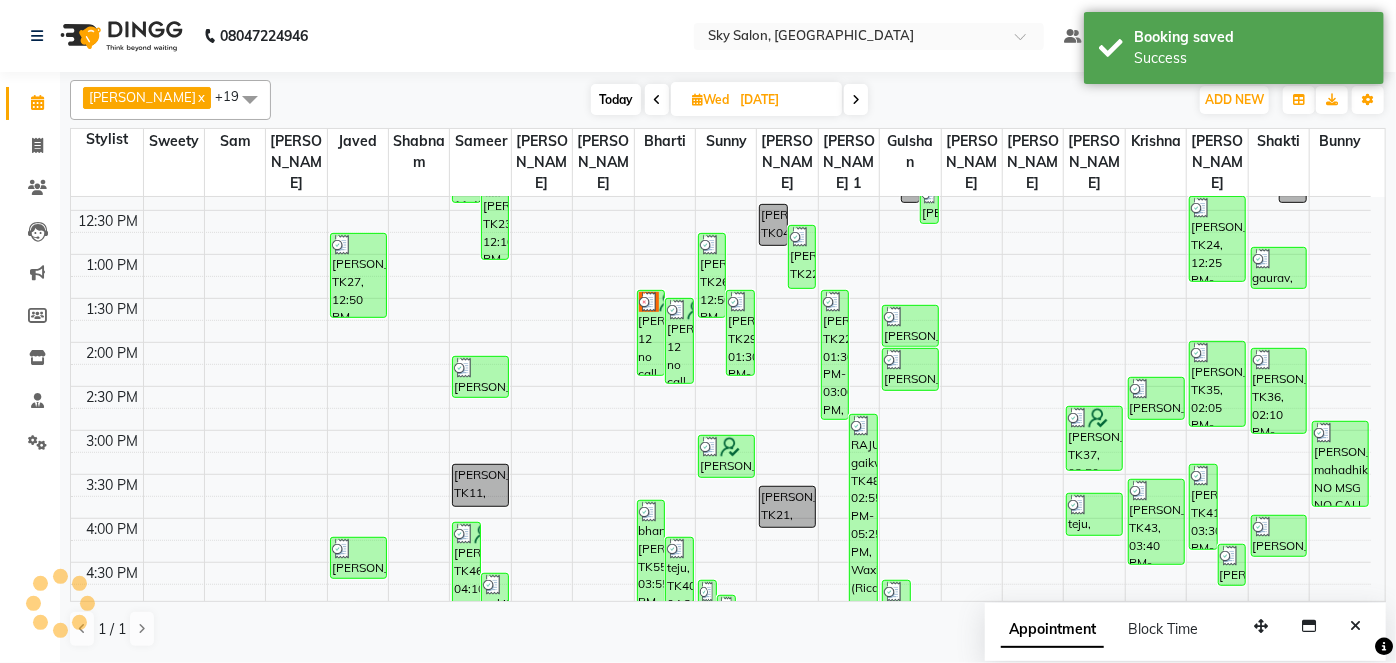 type on "12-07-2025" 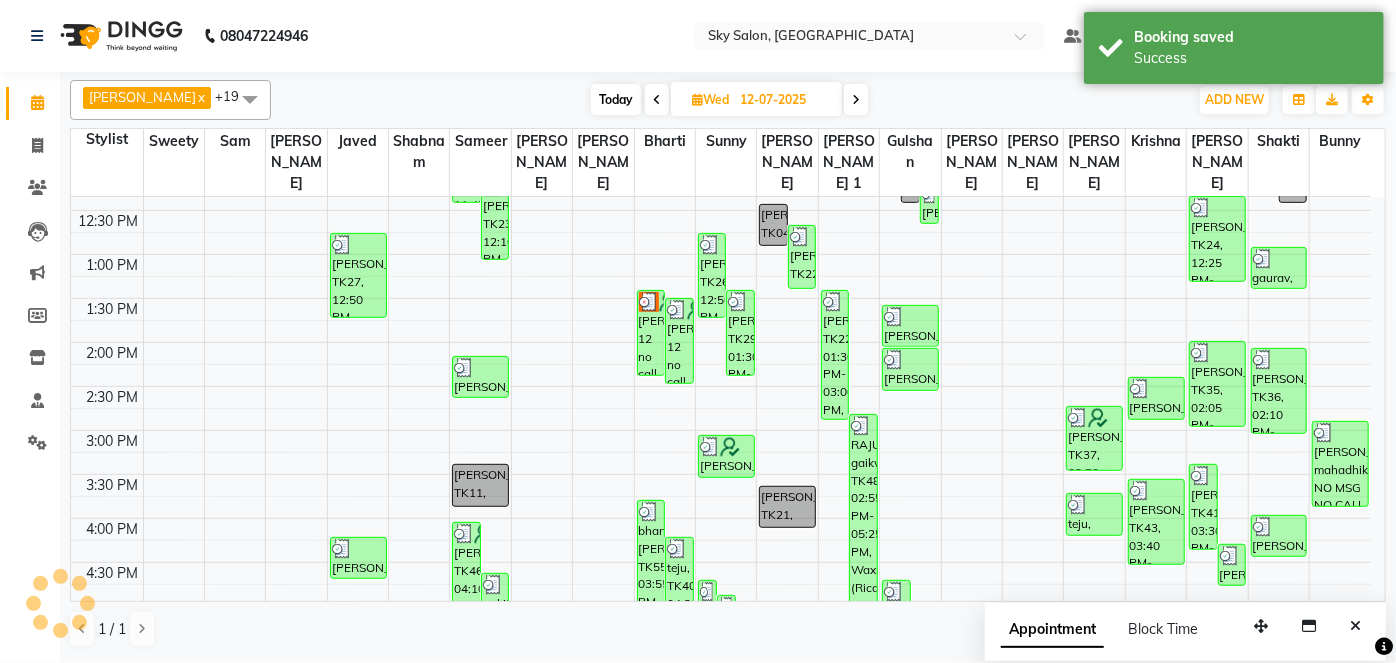 select on "20908" 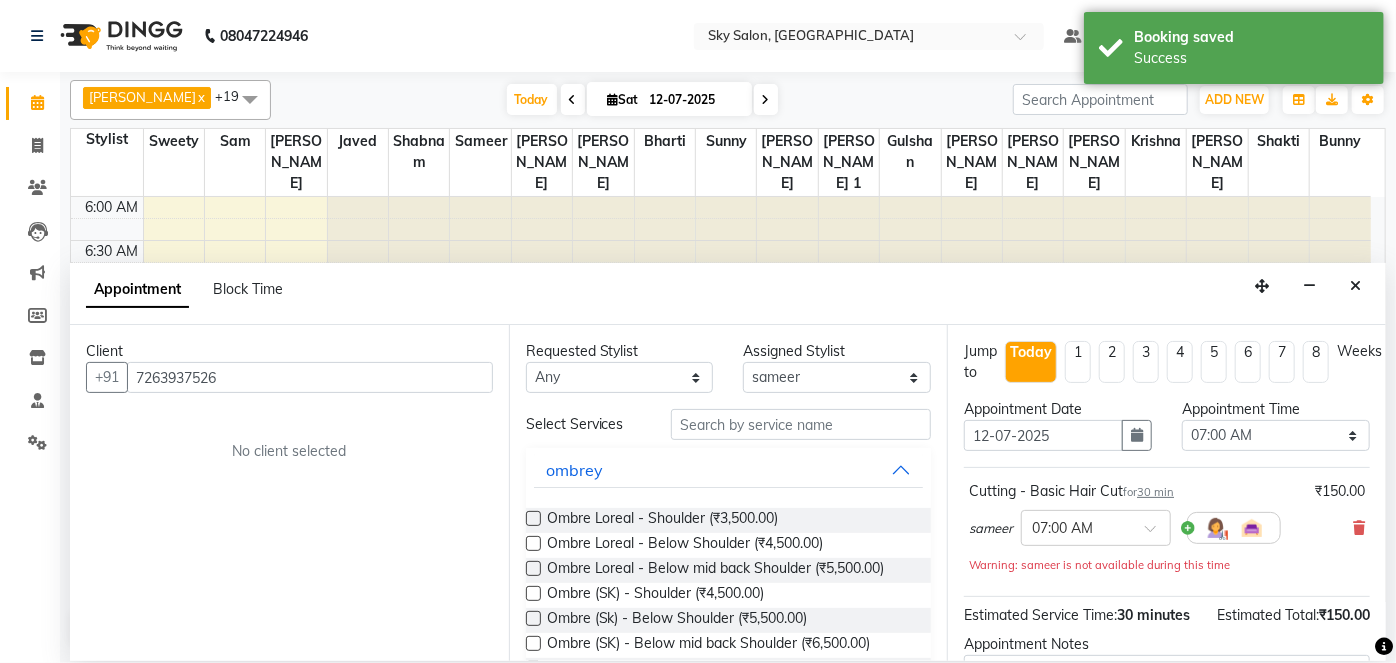 scroll, scrollTop: 957, scrollLeft: 0, axis: vertical 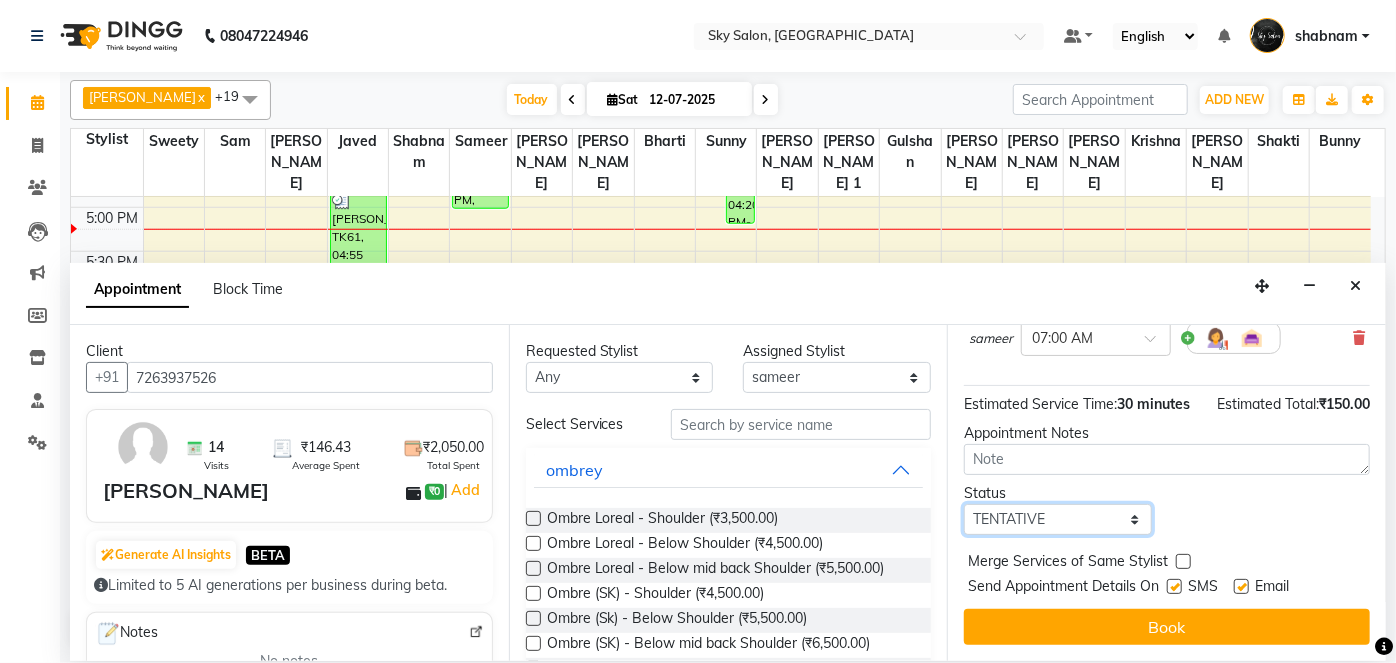 click on "Select TENTATIVE CONFIRM CHECK-IN UPCOMING" at bounding box center [1058, 519] 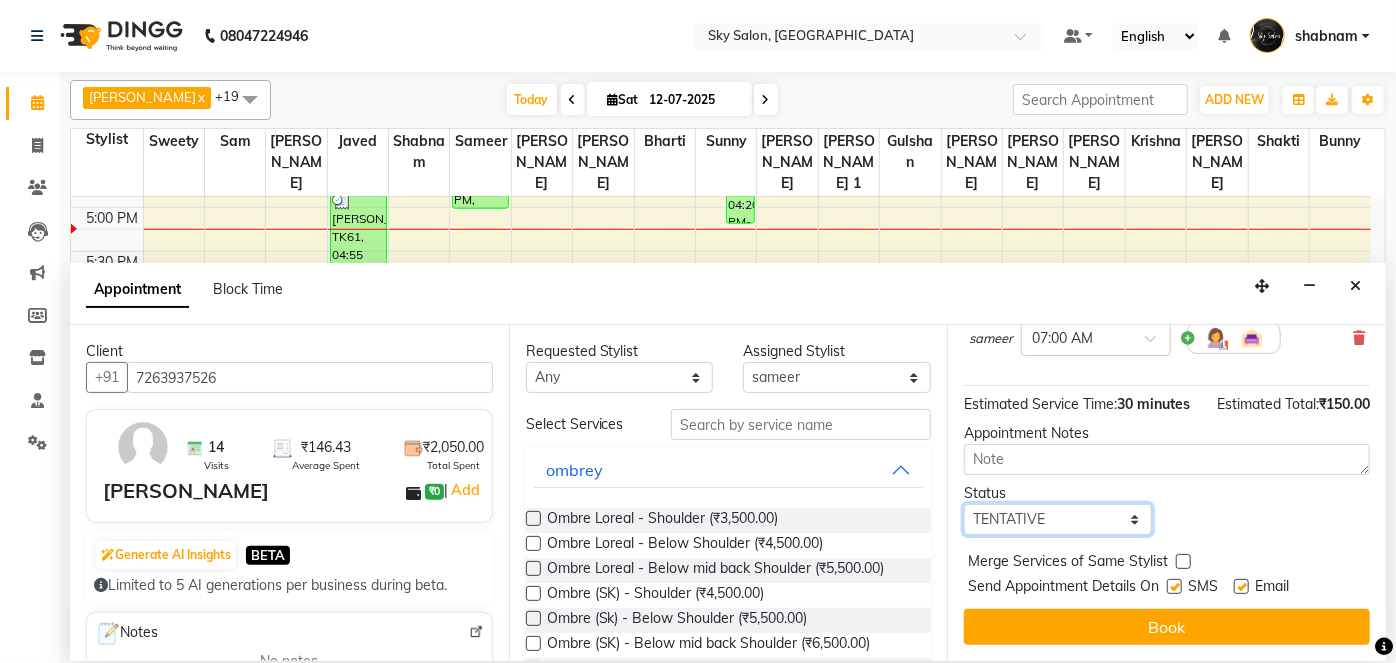 select on "confirm booking" 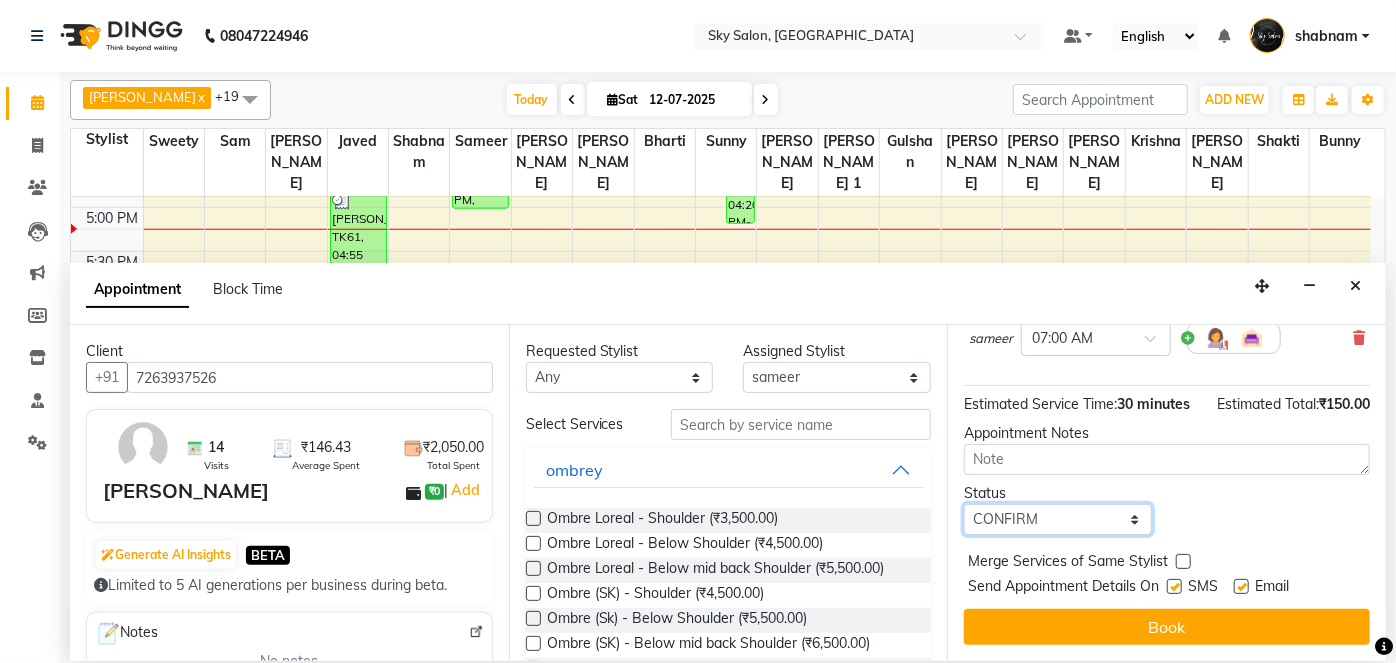 click on "Select TENTATIVE CONFIRM CHECK-IN UPCOMING" at bounding box center [1058, 519] 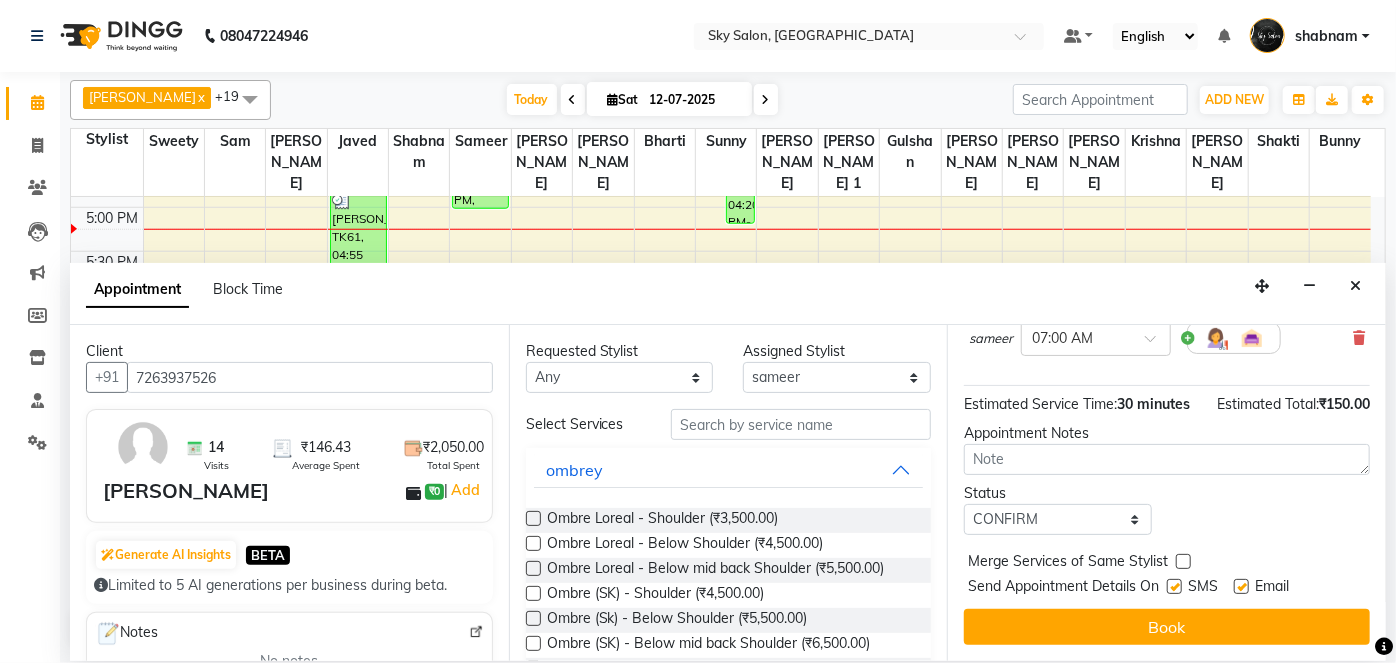 click at bounding box center [1173, 590] 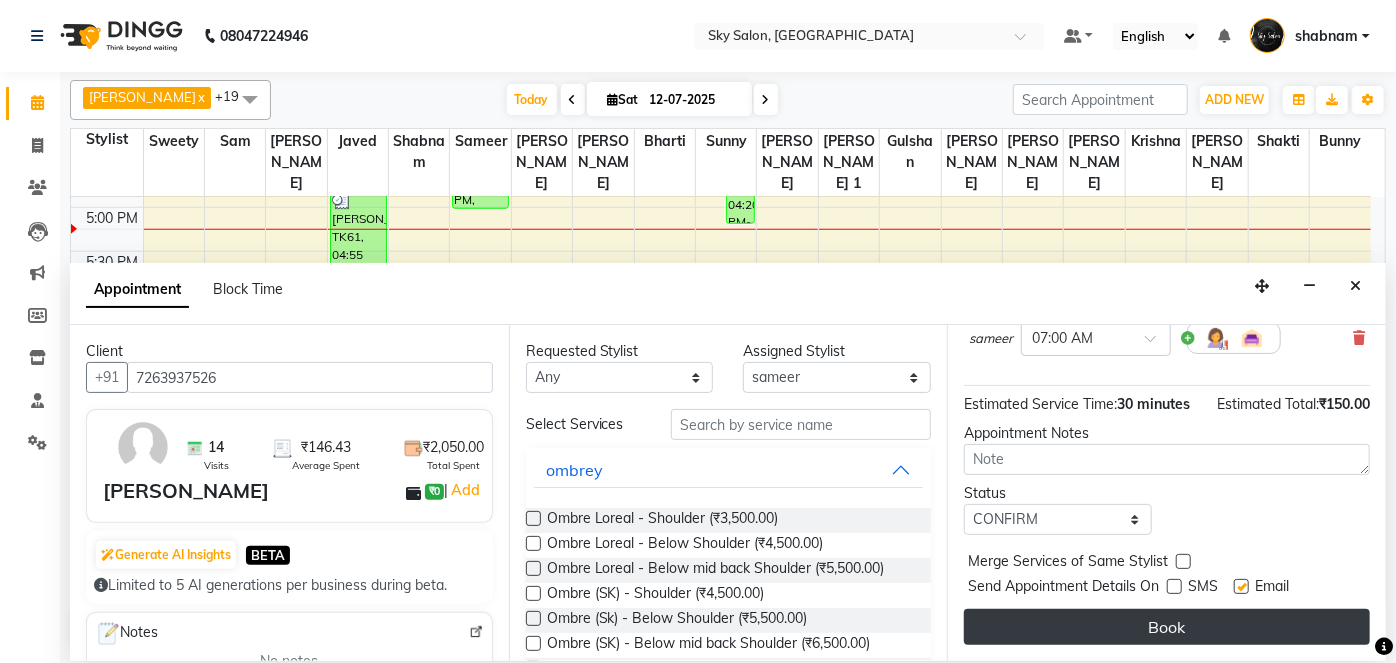 click on "Book" at bounding box center [1167, 627] 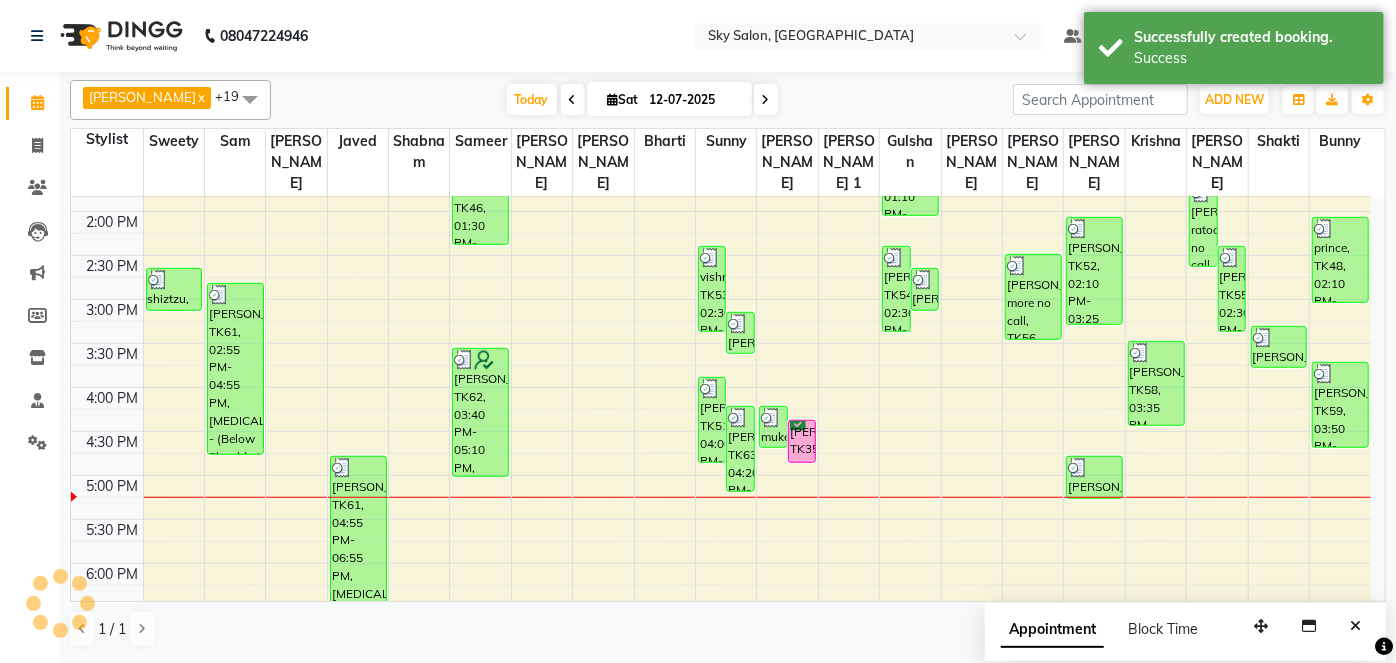scroll, scrollTop: 662, scrollLeft: 0, axis: vertical 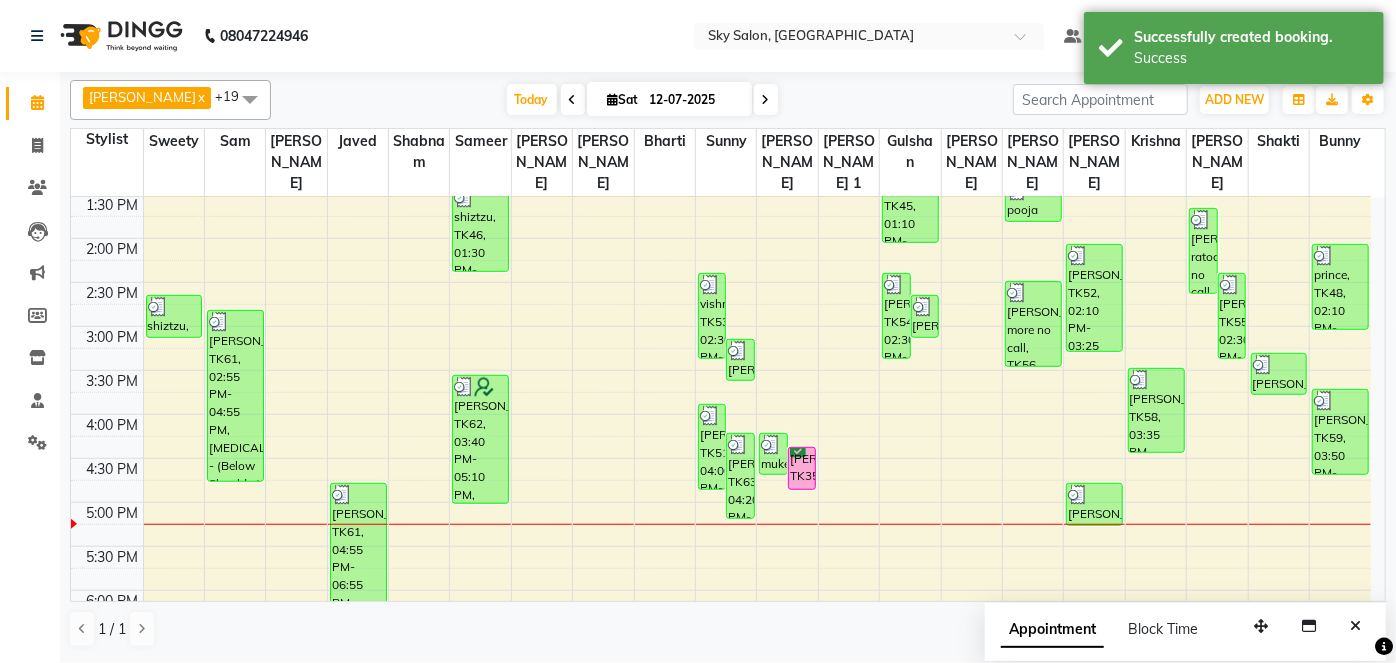click on "Sat" at bounding box center [623, 99] 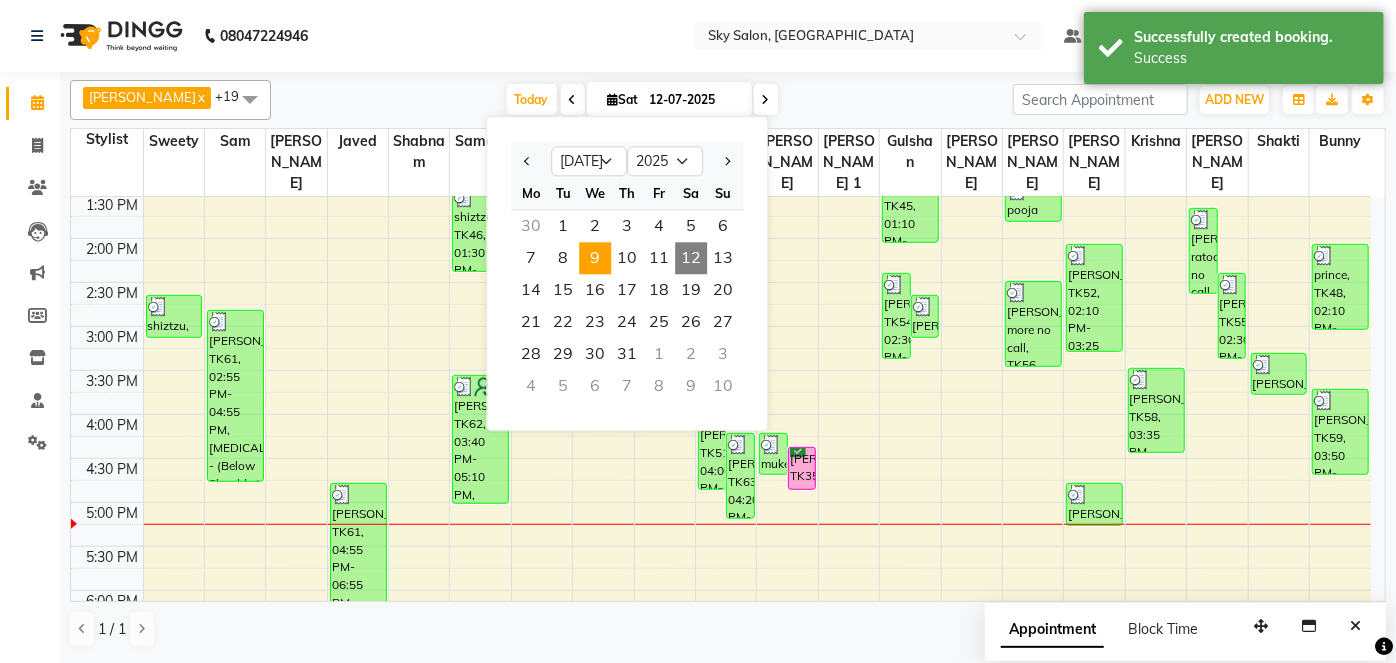 click on "9" at bounding box center [595, 258] 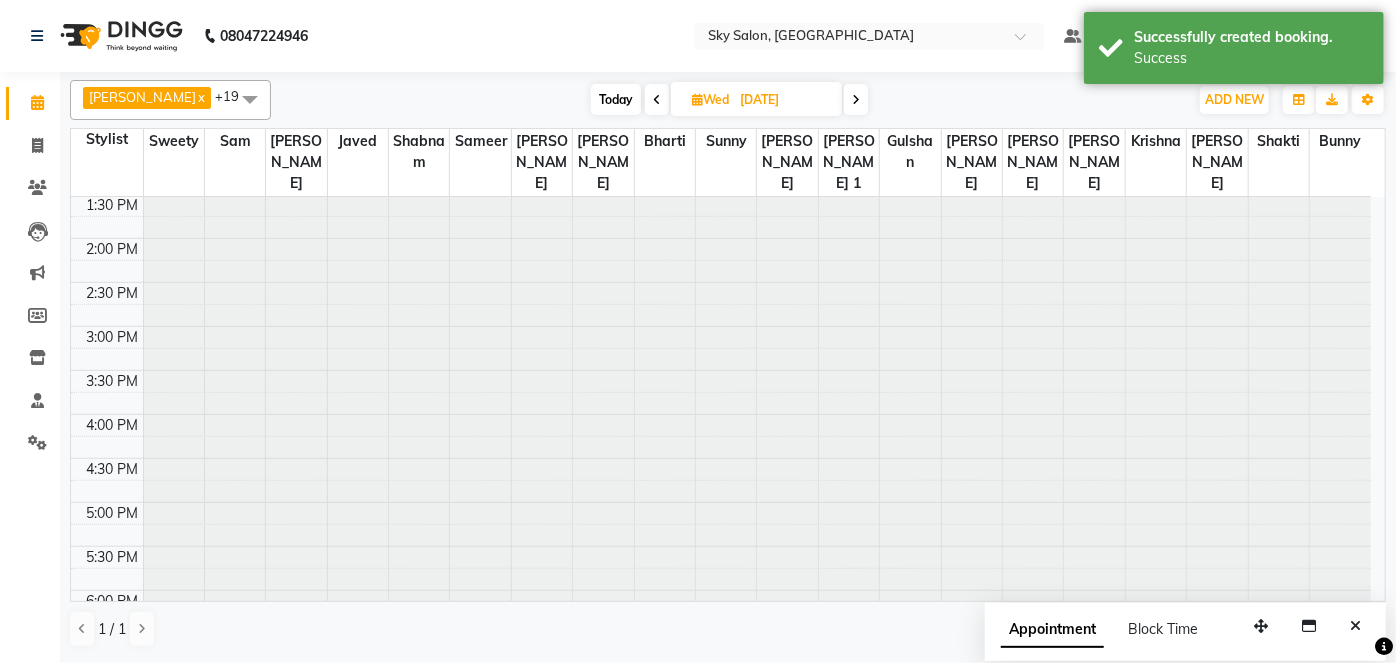 scroll, scrollTop: 957, scrollLeft: 0, axis: vertical 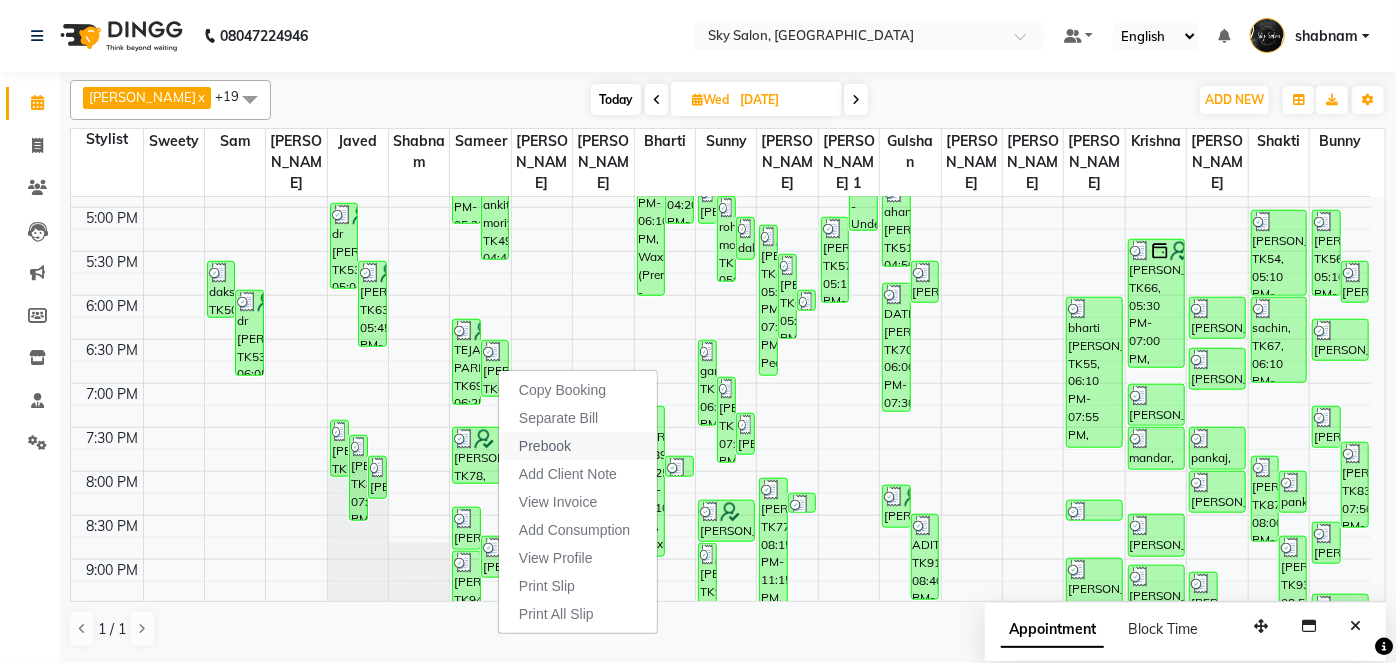click on "Prebook" at bounding box center (545, 446) 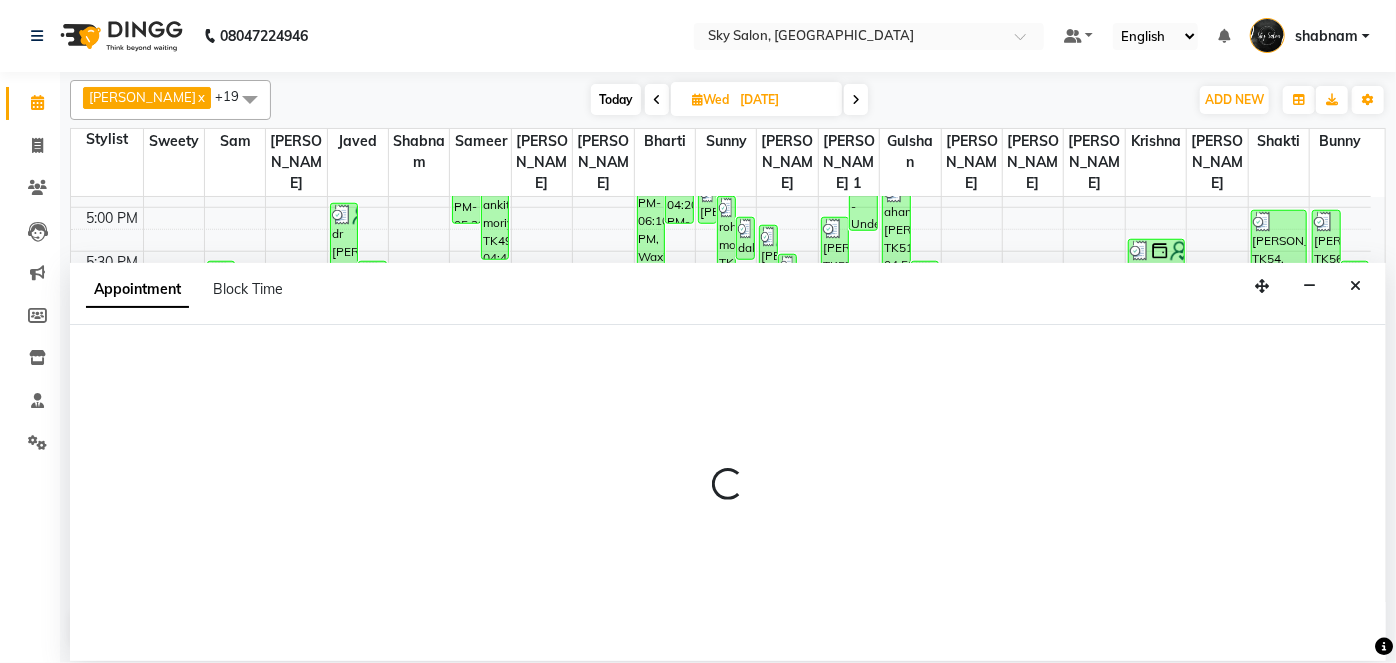 select on "43489" 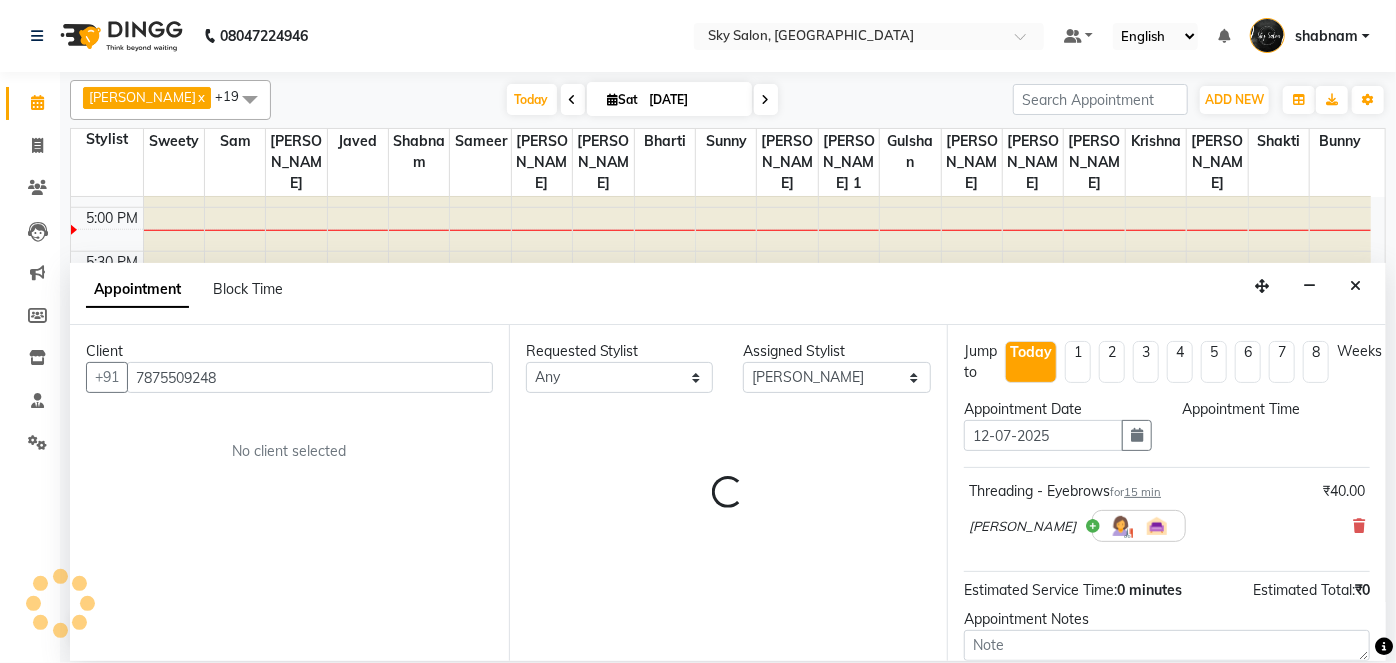 type on "12-07-2025" 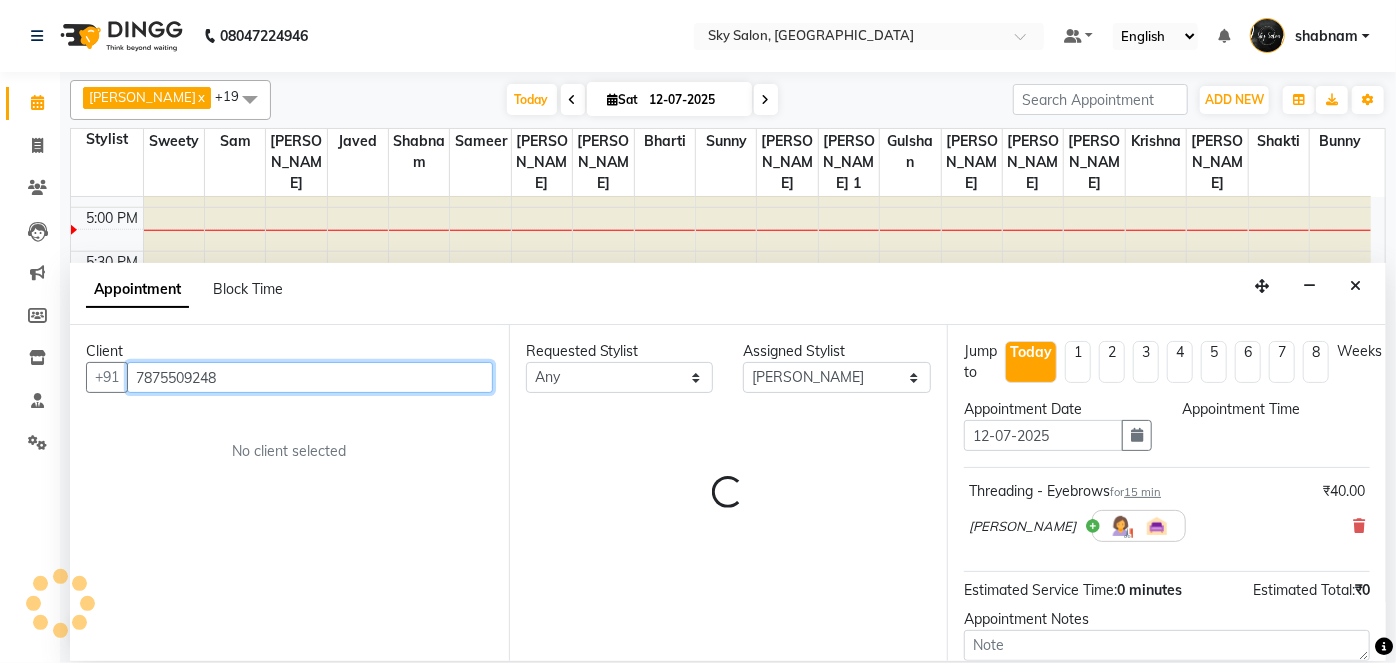 select on "420" 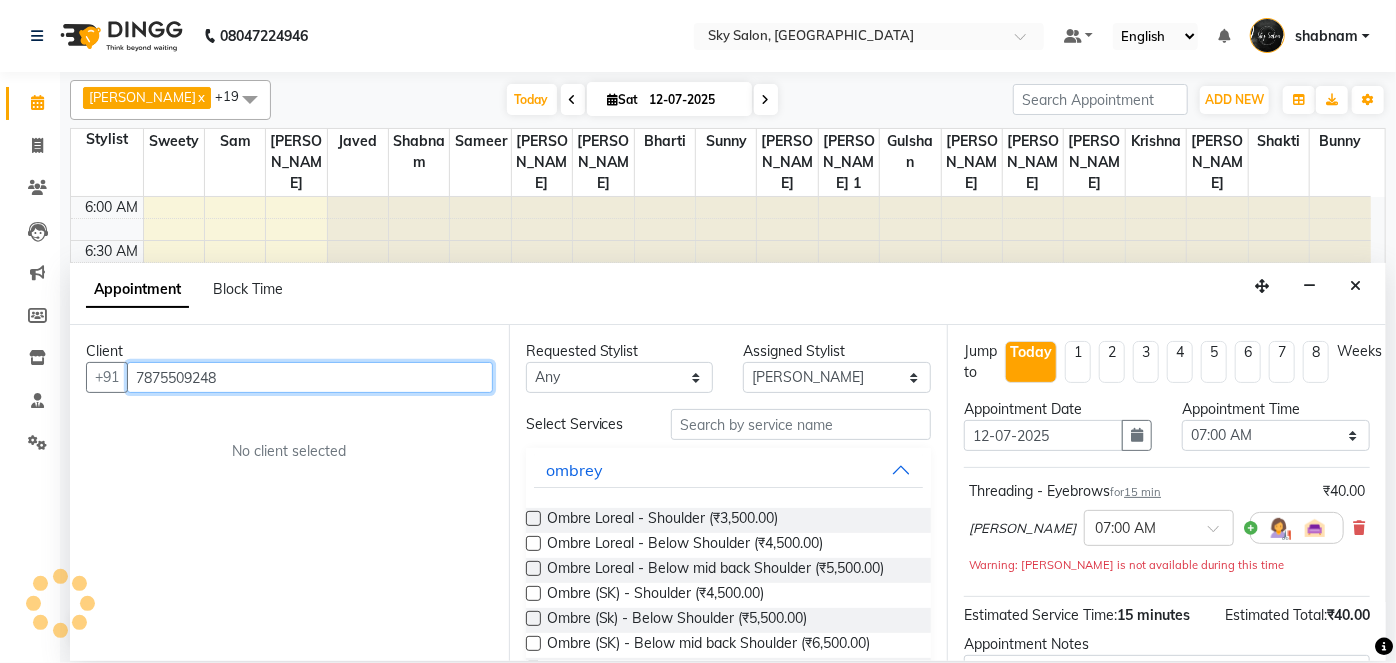 scroll, scrollTop: 957, scrollLeft: 0, axis: vertical 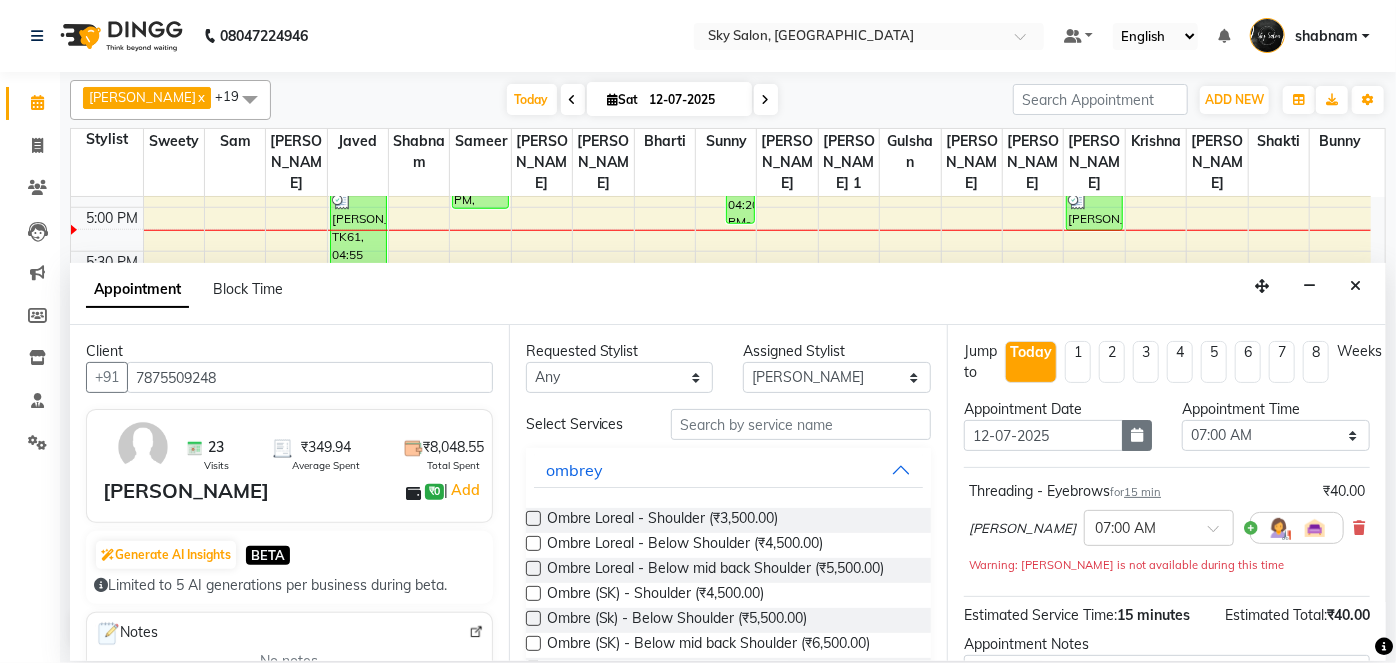 click at bounding box center (1137, 435) 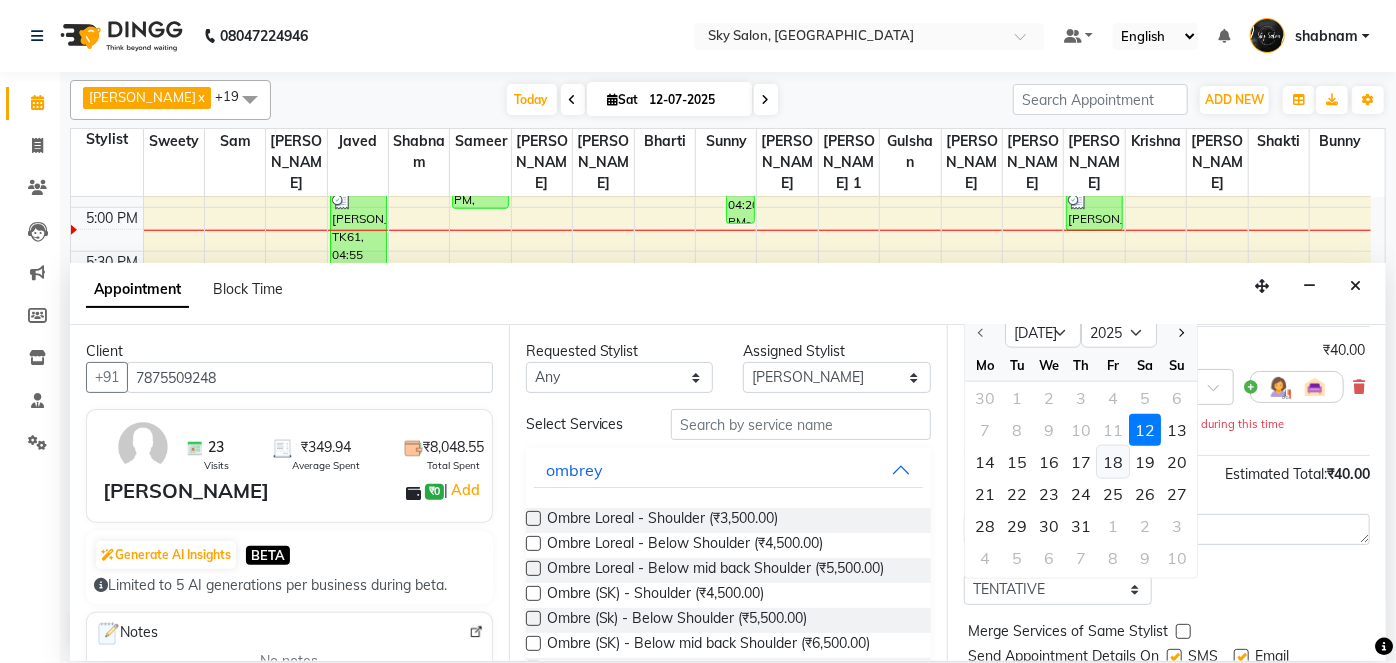 scroll, scrollTop: 153, scrollLeft: 0, axis: vertical 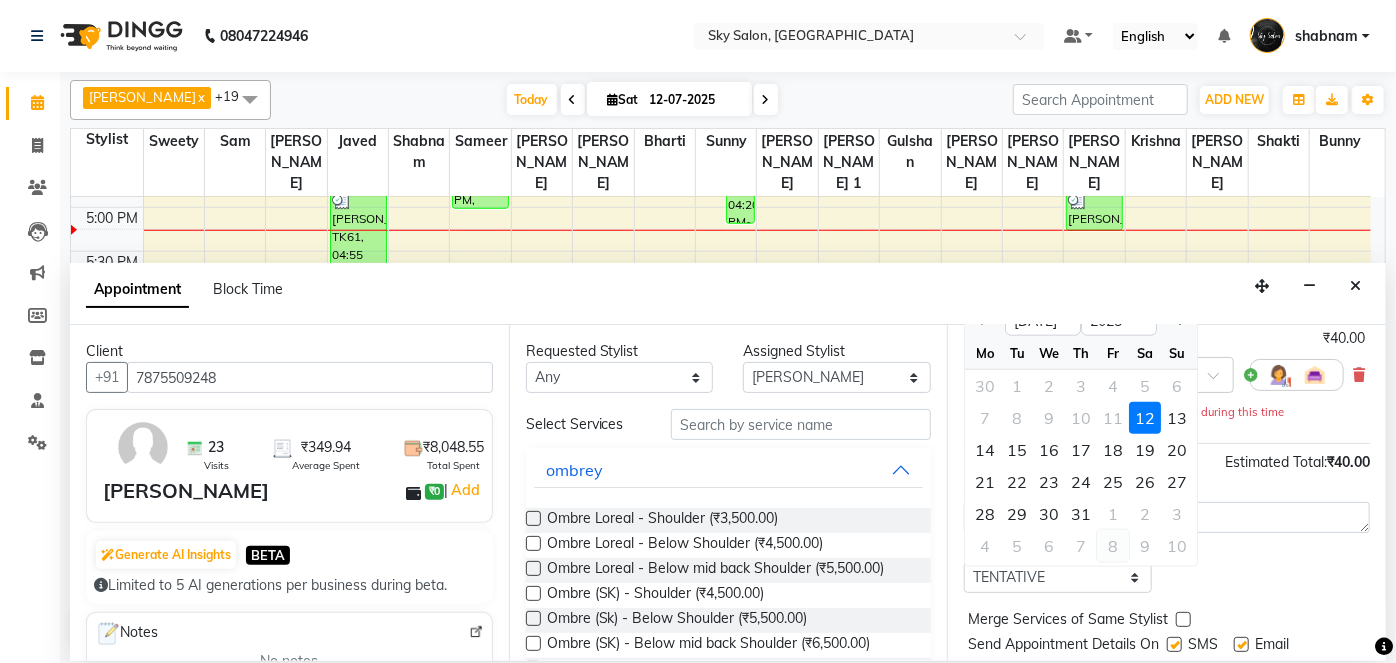 click on "8" at bounding box center (1113, 546) 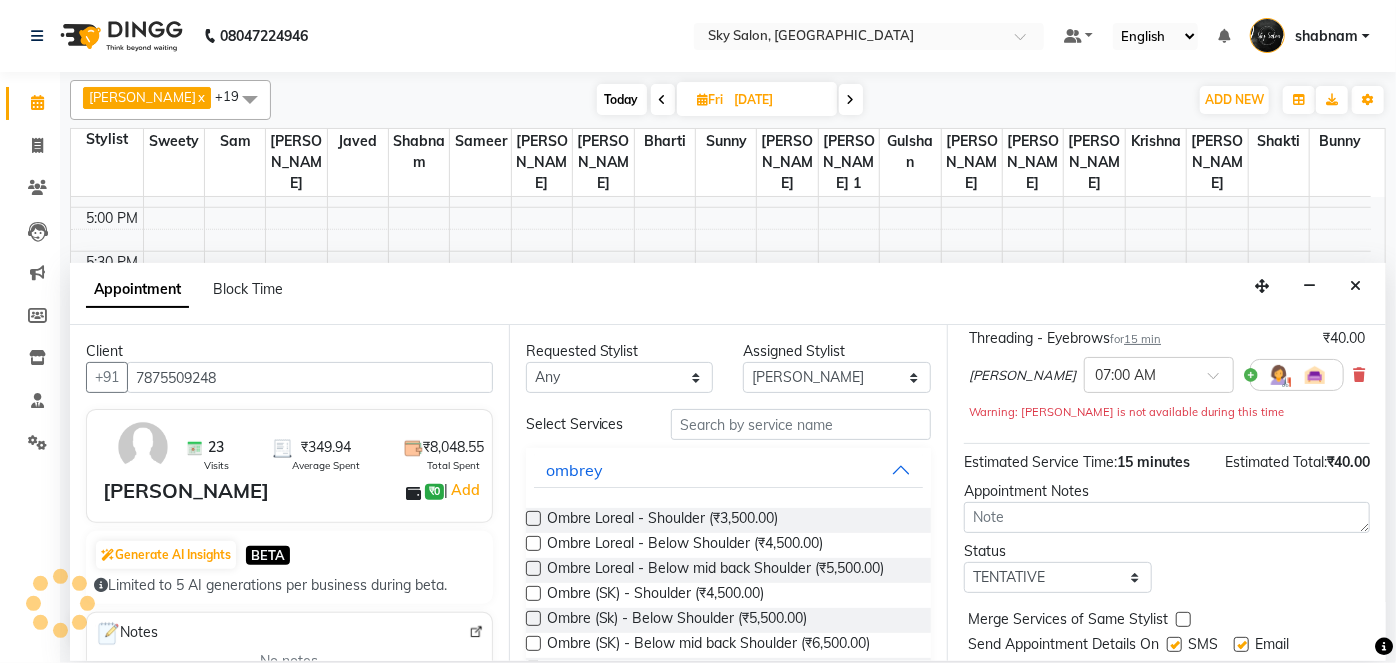scroll, scrollTop: 957, scrollLeft: 0, axis: vertical 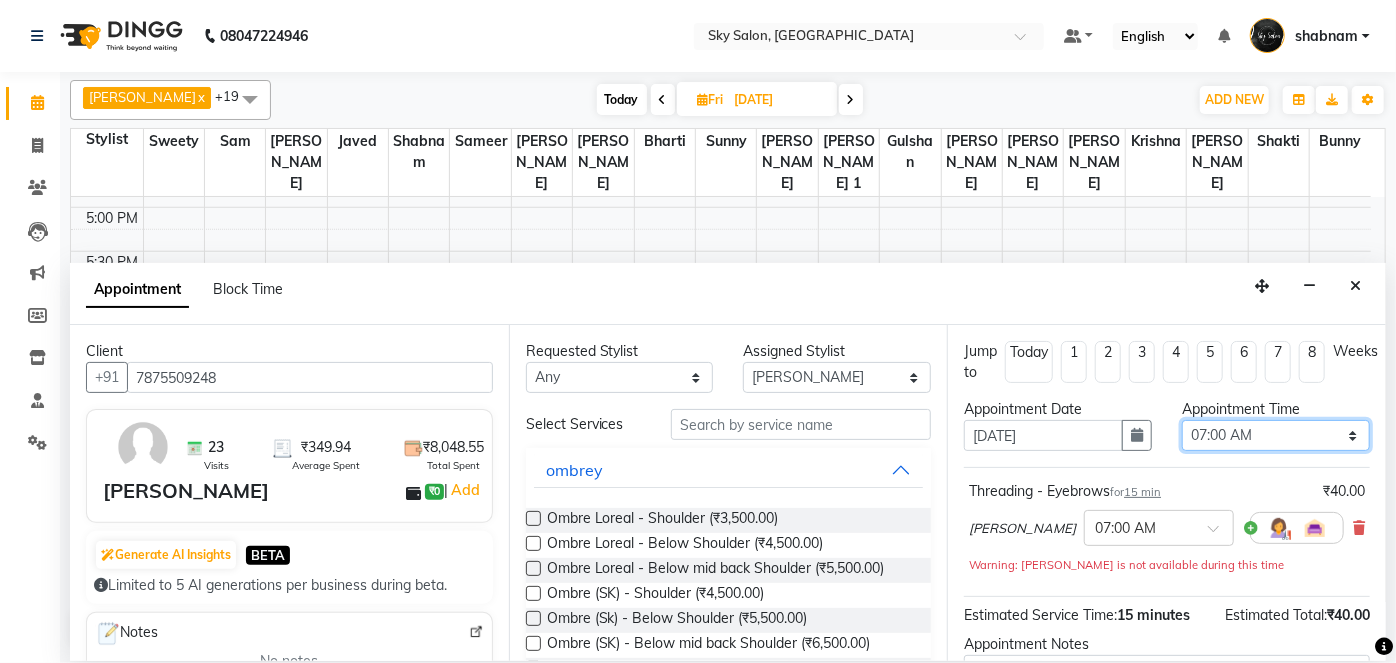 click on "Select 07:00 AM 07:30 AM 08:00 AM 08:30 AM 09:00 AM 09:30 AM 10:00 AM 10:30 AM 11:00 AM 11:30 AM 12:00 PM 12:30 PM 01:00 PM 01:30 PM 02:00 PM 02:30 PM 03:00 PM 03:30 PM 04:00 PM 04:30 PM 05:00 PM 05:30 PM 06:00 PM 06:30 PM 07:00 PM 07:30 PM 08:00 PM 08:30 PM 09:00 PM 09:30 PM 10:00 PM 10:30 PM 11:00 PM" at bounding box center (1276, 435) 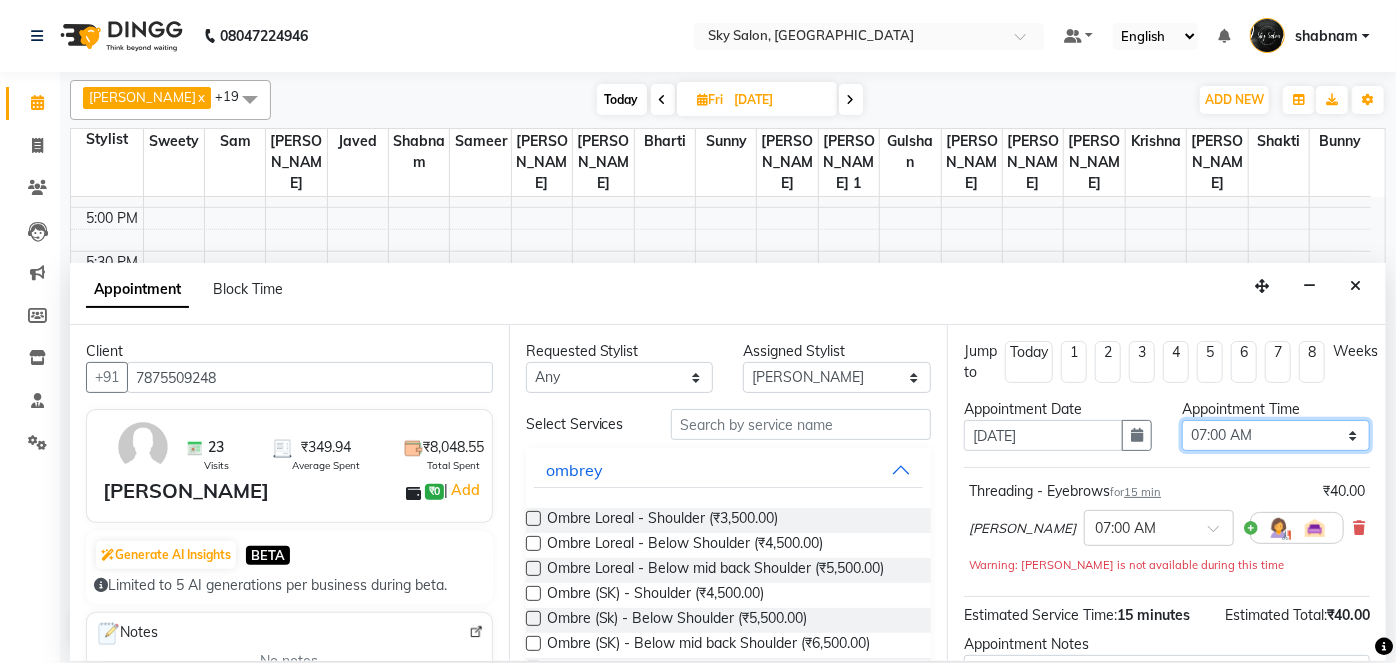 select on "900" 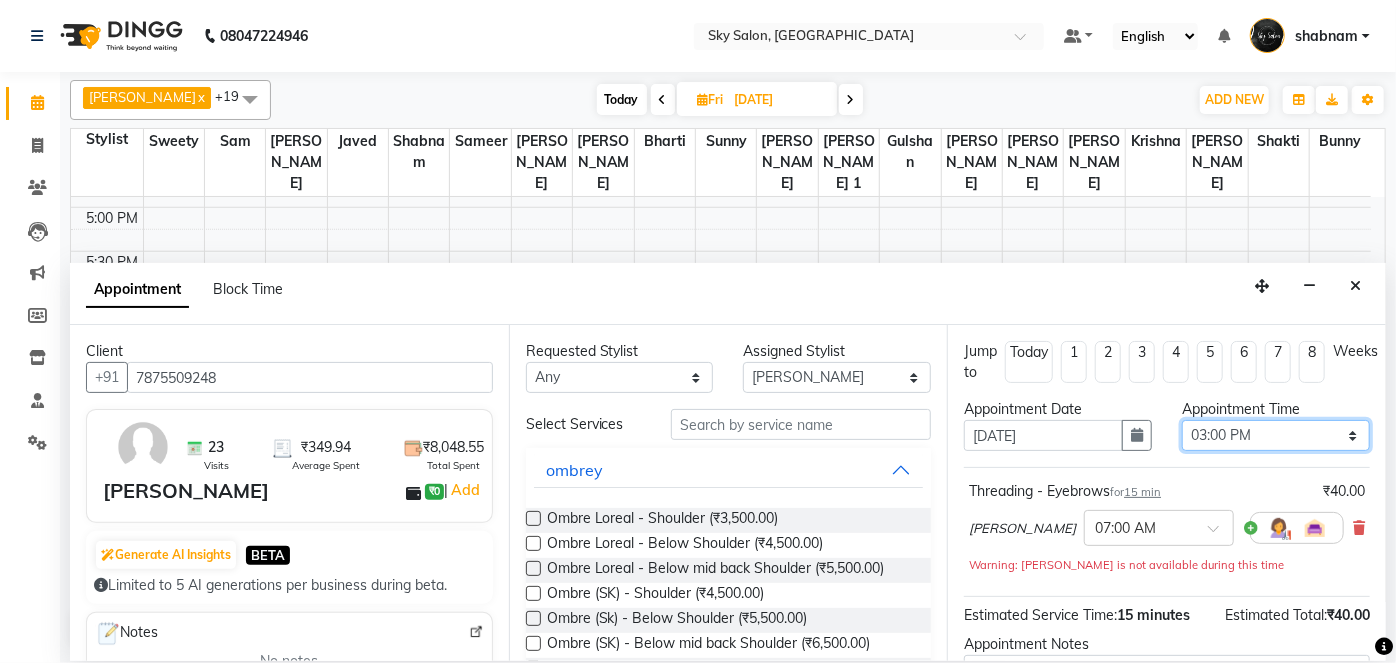 click on "Select 07:00 AM 07:30 AM 08:00 AM 08:30 AM 09:00 AM 09:30 AM 10:00 AM 10:30 AM 11:00 AM 11:30 AM 12:00 PM 12:30 PM 01:00 PM 01:30 PM 02:00 PM 02:30 PM 03:00 PM 03:30 PM 04:00 PM 04:30 PM 05:00 PM 05:30 PM 06:00 PM 06:30 PM 07:00 PM 07:30 PM 08:00 PM 08:30 PM 09:00 PM 09:30 PM 10:00 PM 10:30 PM 11:00 PM" at bounding box center [1276, 435] 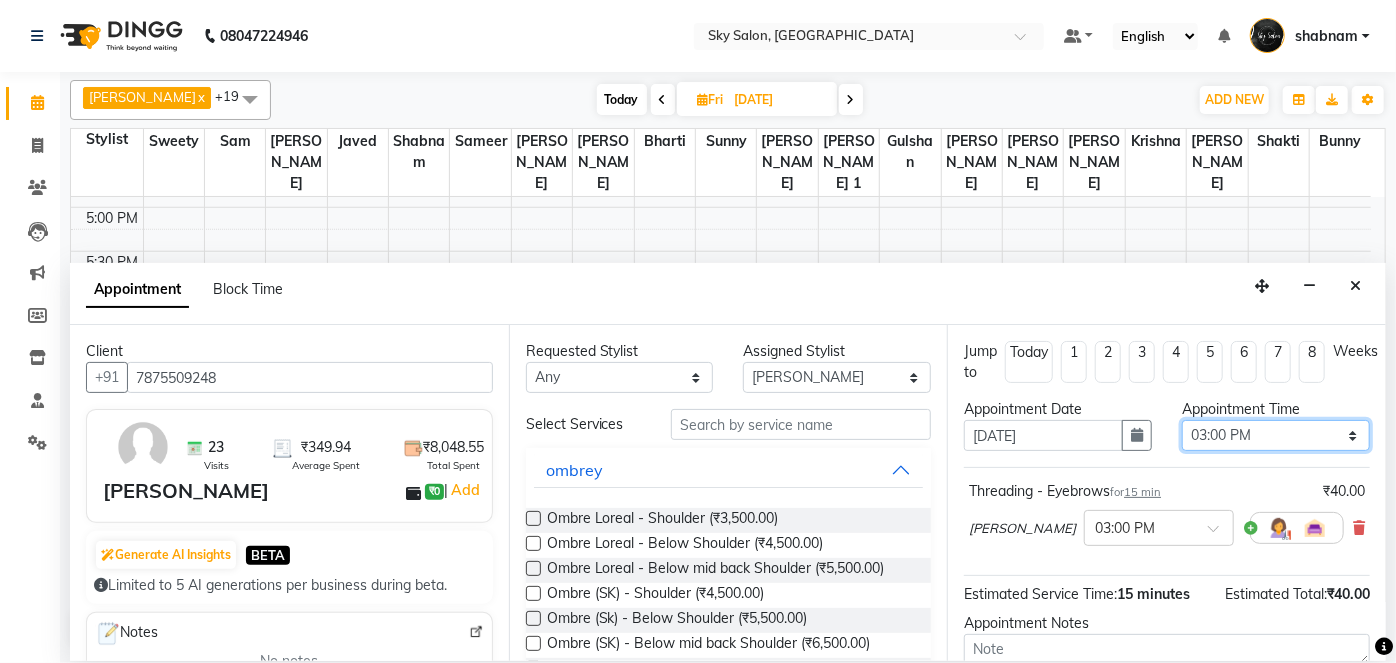 scroll, scrollTop: 189, scrollLeft: 0, axis: vertical 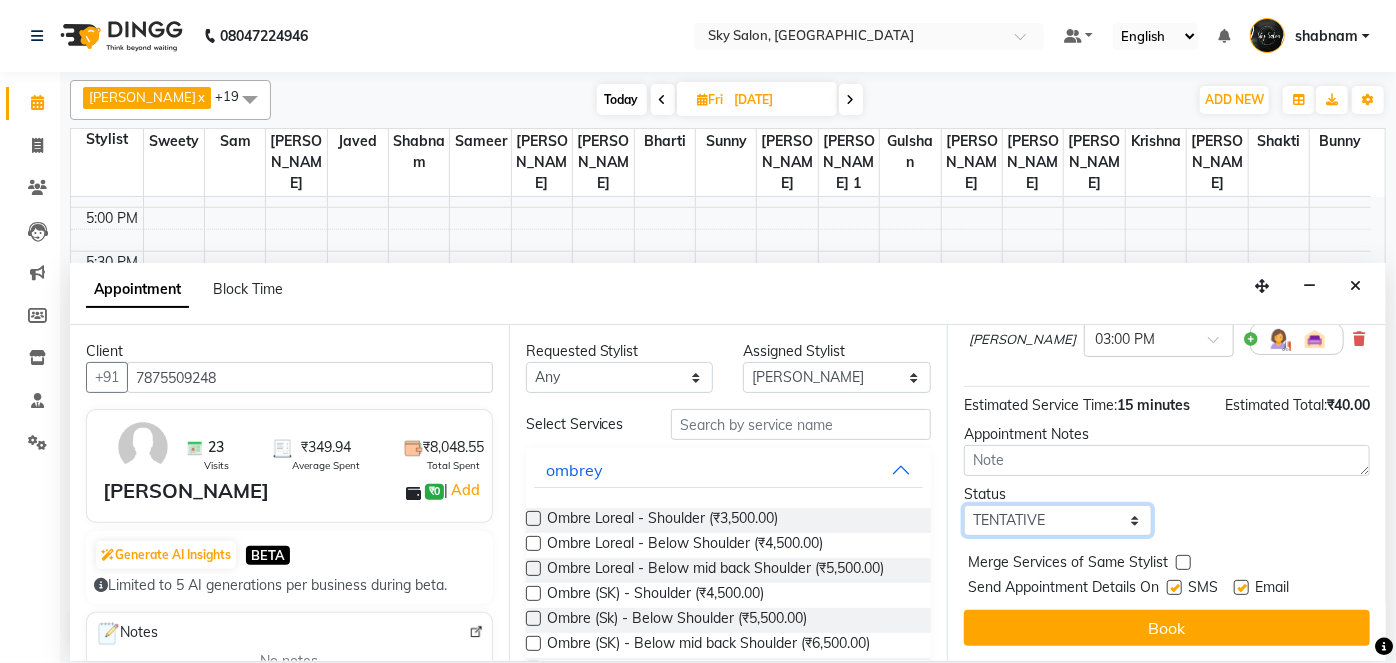 click on "Select TENTATIVE CONFIRM UPCOMING" at bounding box center [1058, 520] 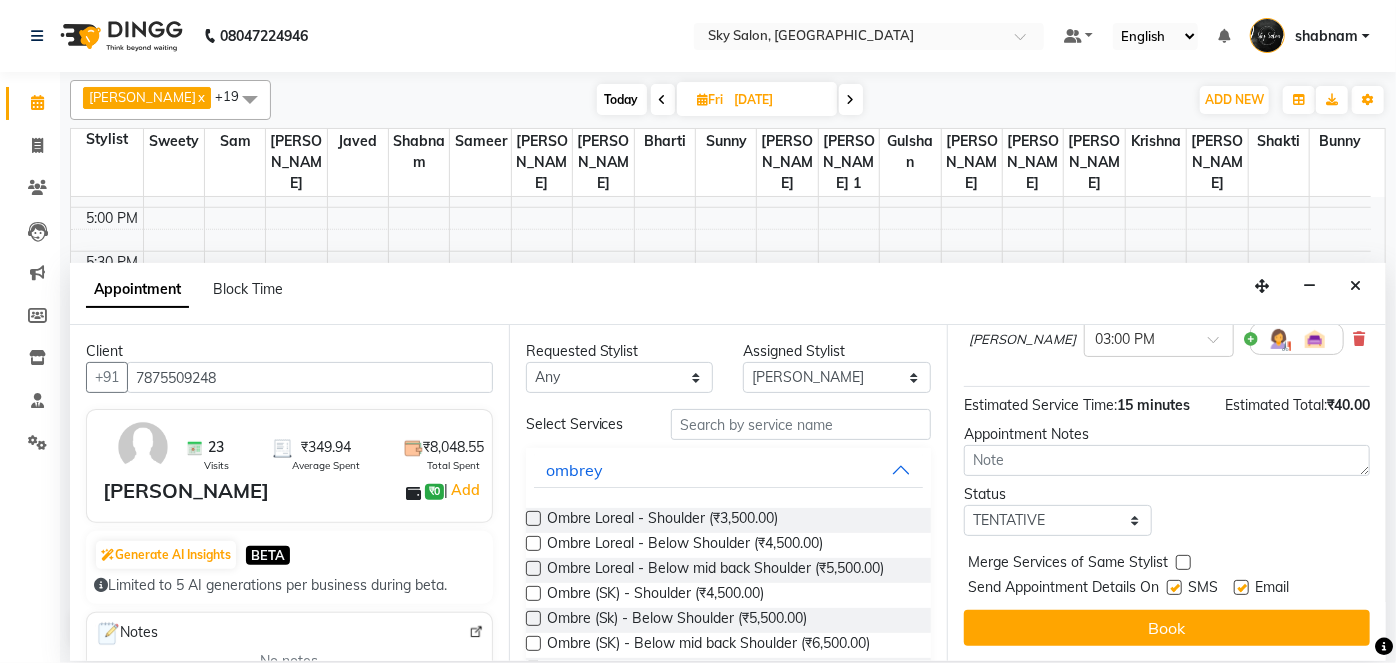 click at bounding box center [1174, 587] 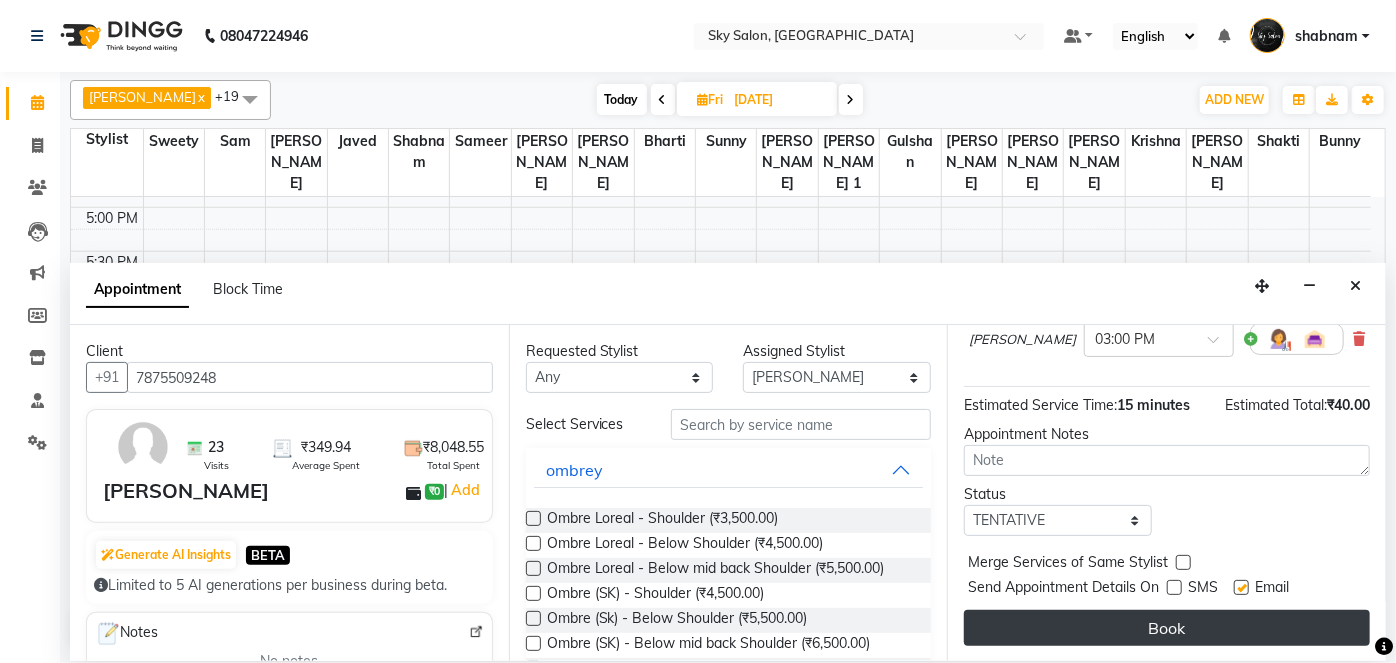 click on "Book" at bounding box center (1167, 628) 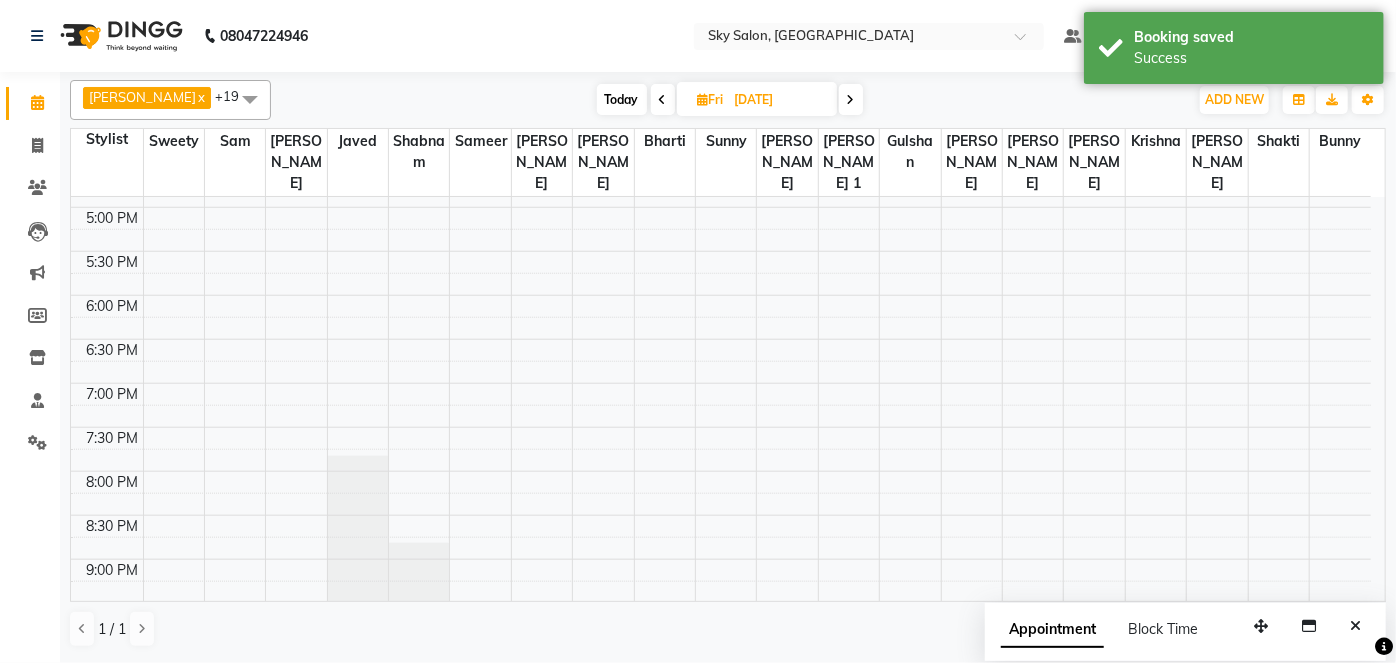 click on "Today" at bounding box center [622, 99] 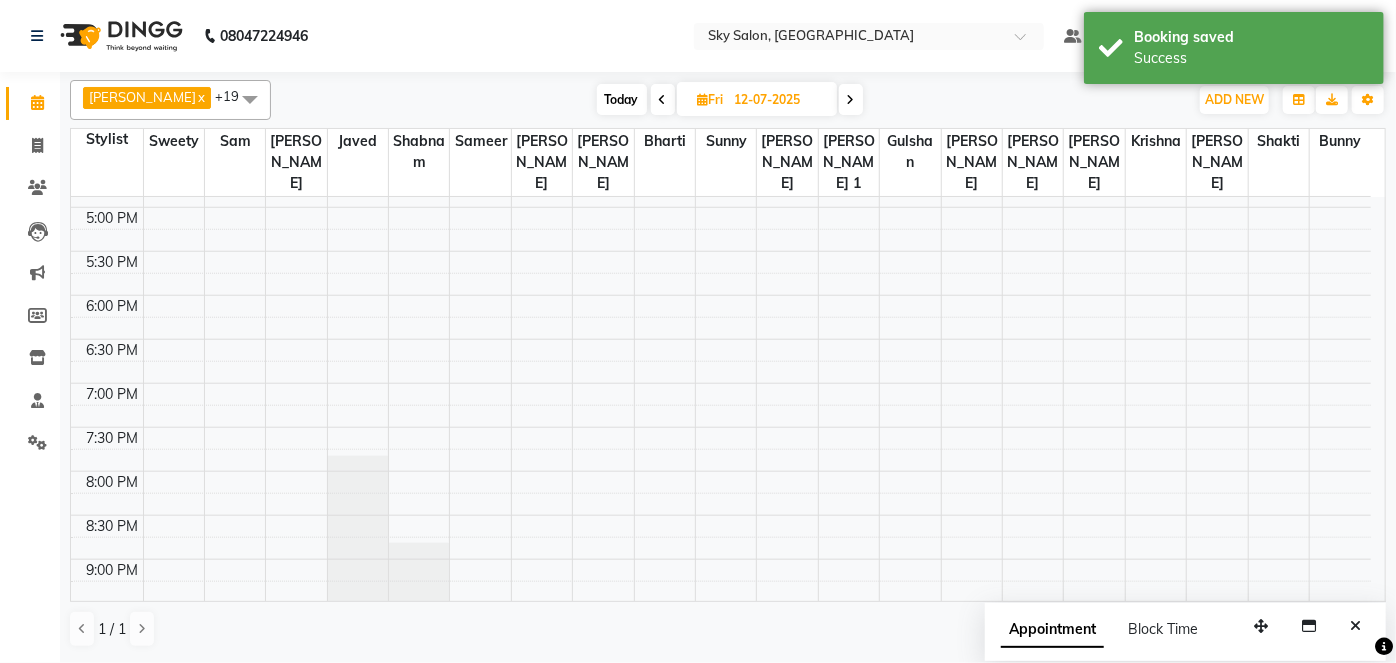scroll, scrollTop: 957, scrollLeft: 0, axis: vertical 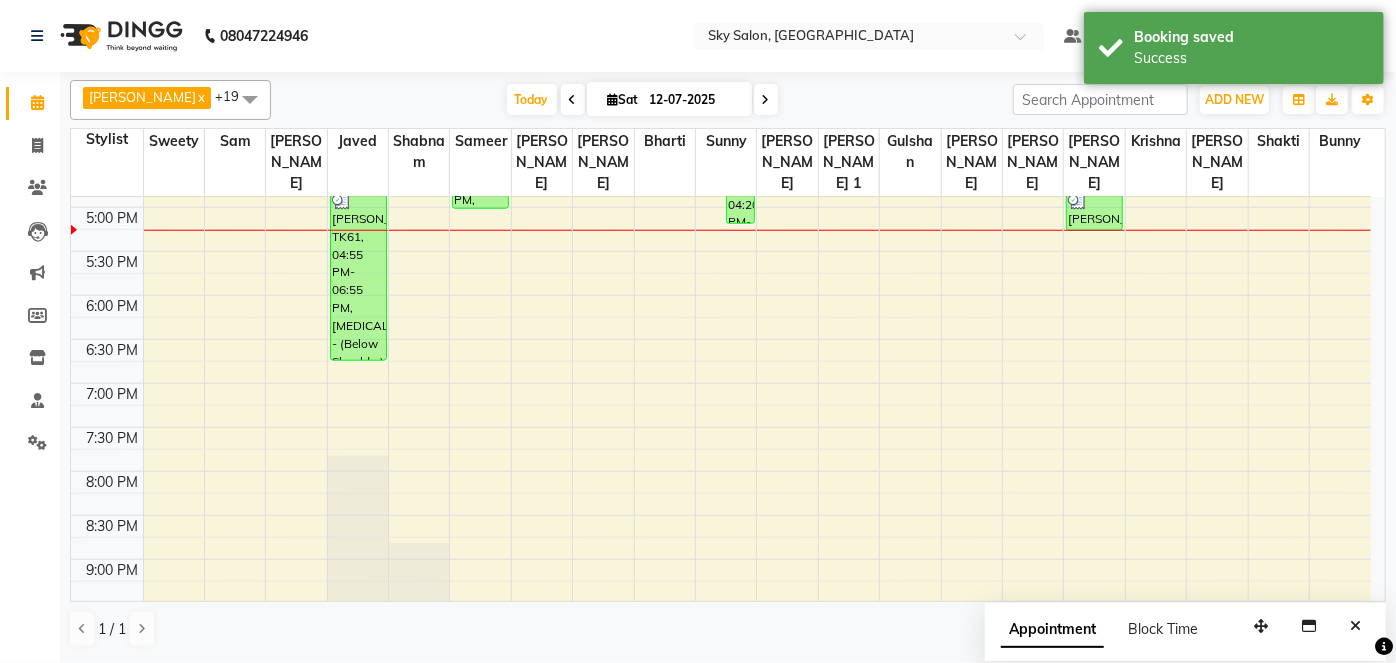 click at bounding box center (613, 99) 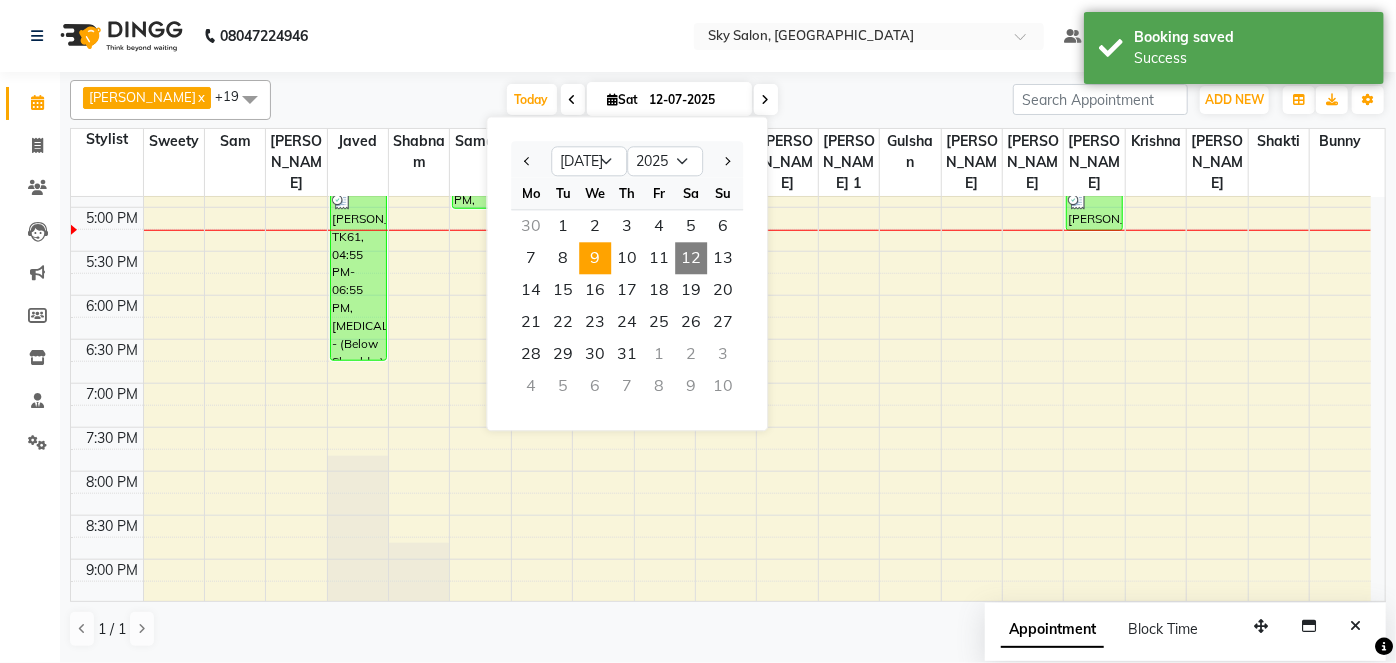 click on "9" at bounding box center [595, 258] 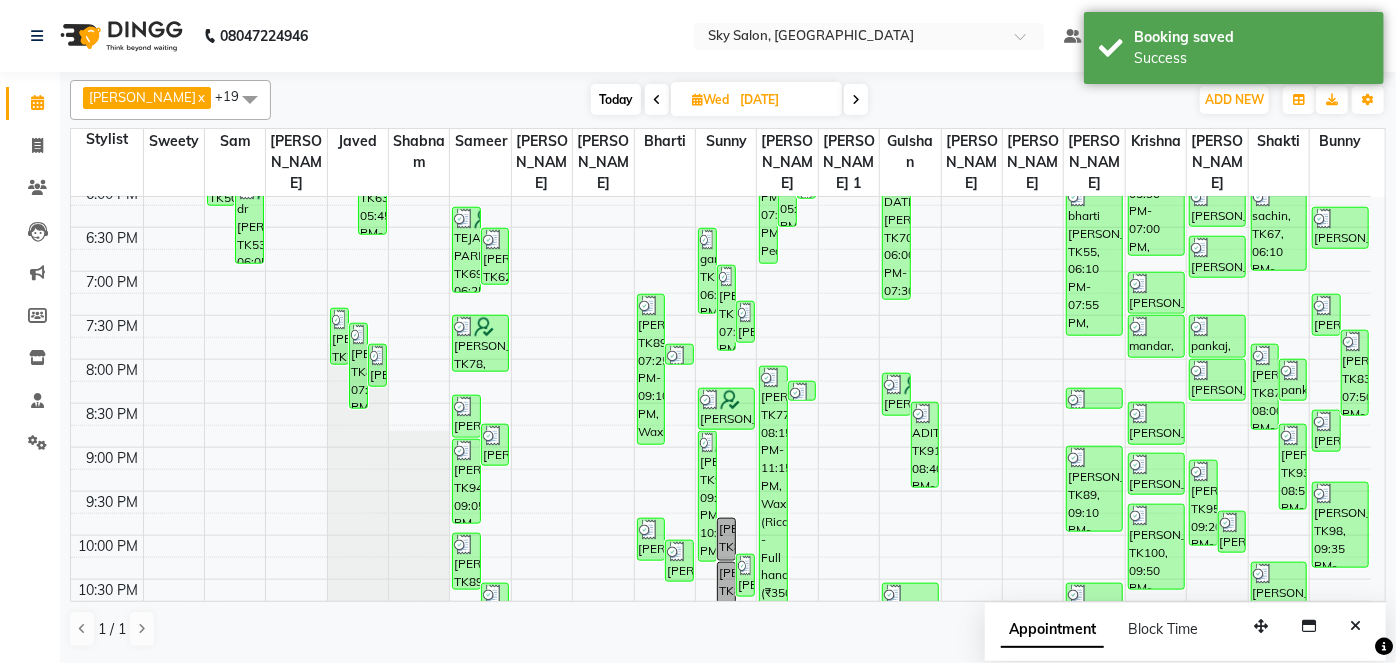 scroll, scrollTop: 1143, scrollLeft: 0, axis: vertical 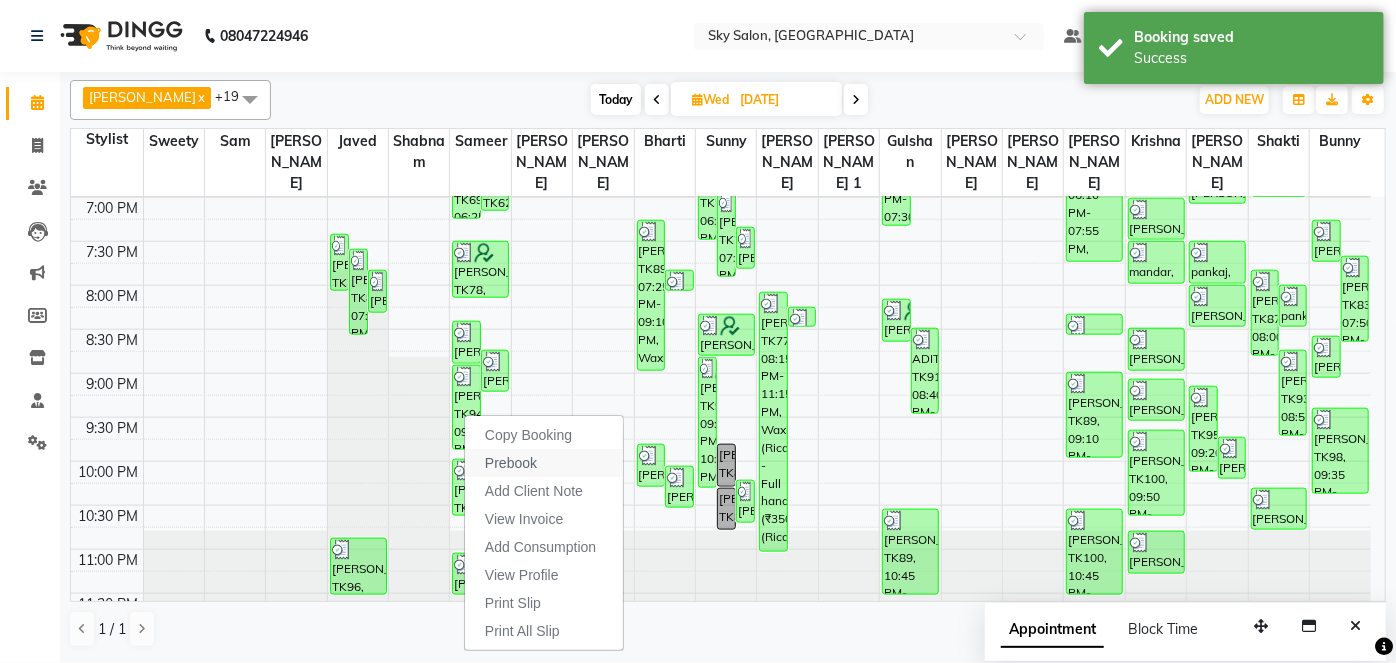 click on "Prebook" at bounding box center (511, 463) 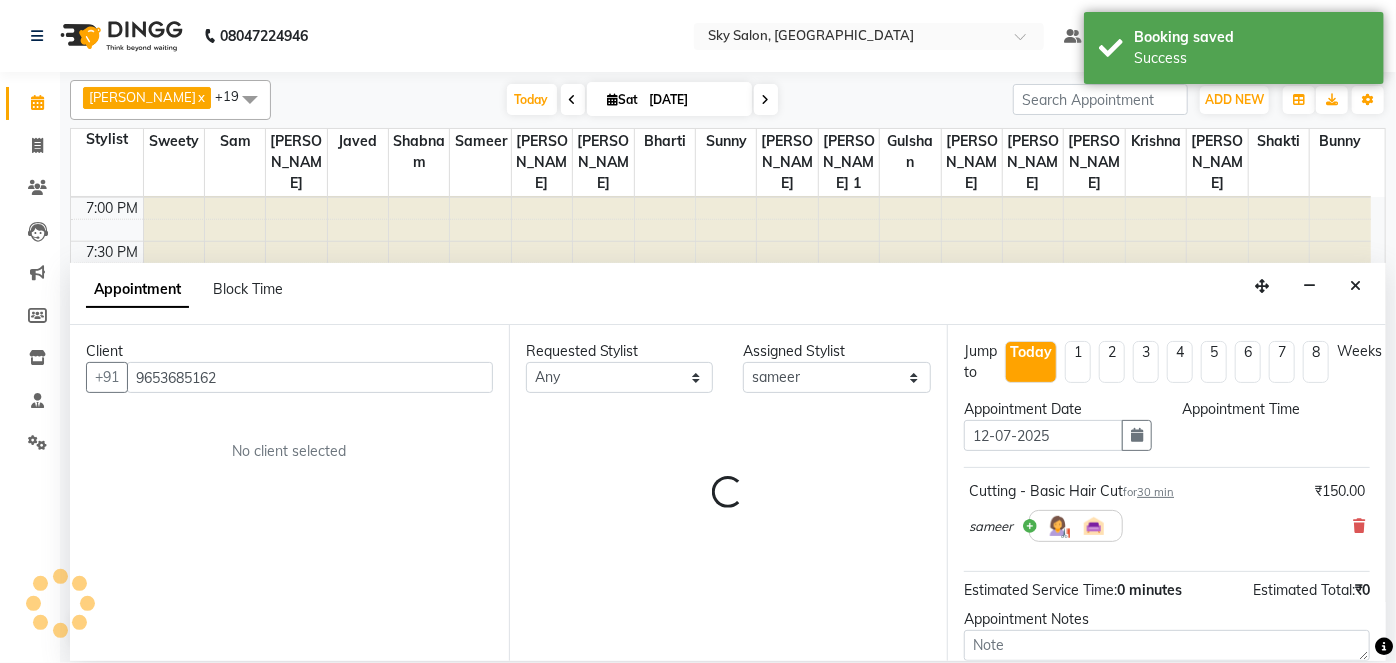 type on "12-07-2025" 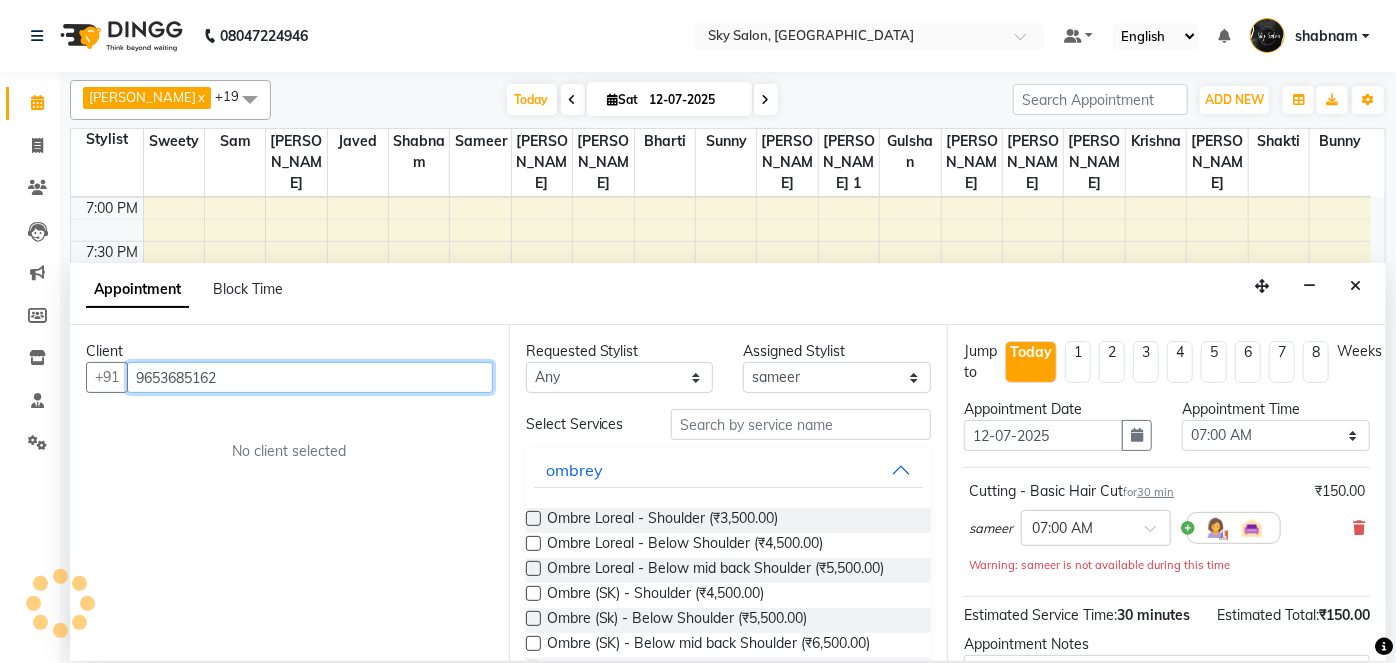 scroll, scrollTop: 957, scrollLeft: 0, axis: vertical 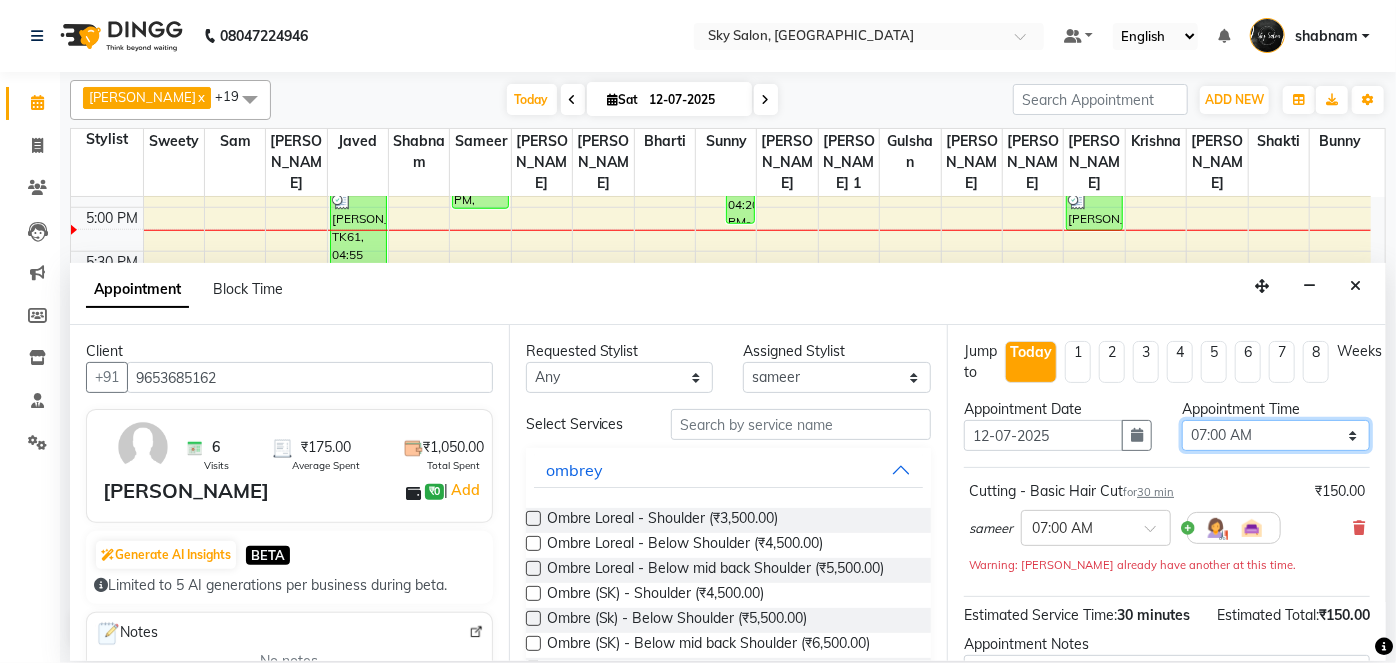 click on "Select 07:00 AM 07:30 AM 08:00 AM 08:30 AM 09:00 AM 09:30 AM 10:00 AM 10:30 AM 11:00 AM 11:30 AM 12:00 PM 12:30 PM 01:00 PM 01:30 PM 02:00 PM 02:30 PM 03:00 PM 03:30 PM 04:00 PM 04:30 PM 05:00 PM 05:30 PM 06:00 PM 06:30 PM 07:00 PM 07:30 PM 08:00 PM 08:30 PM 09:00 PM 09:30 PM 10:00 PM 10:30 PM 11:00 PM" at bounding box center [1276, 435] 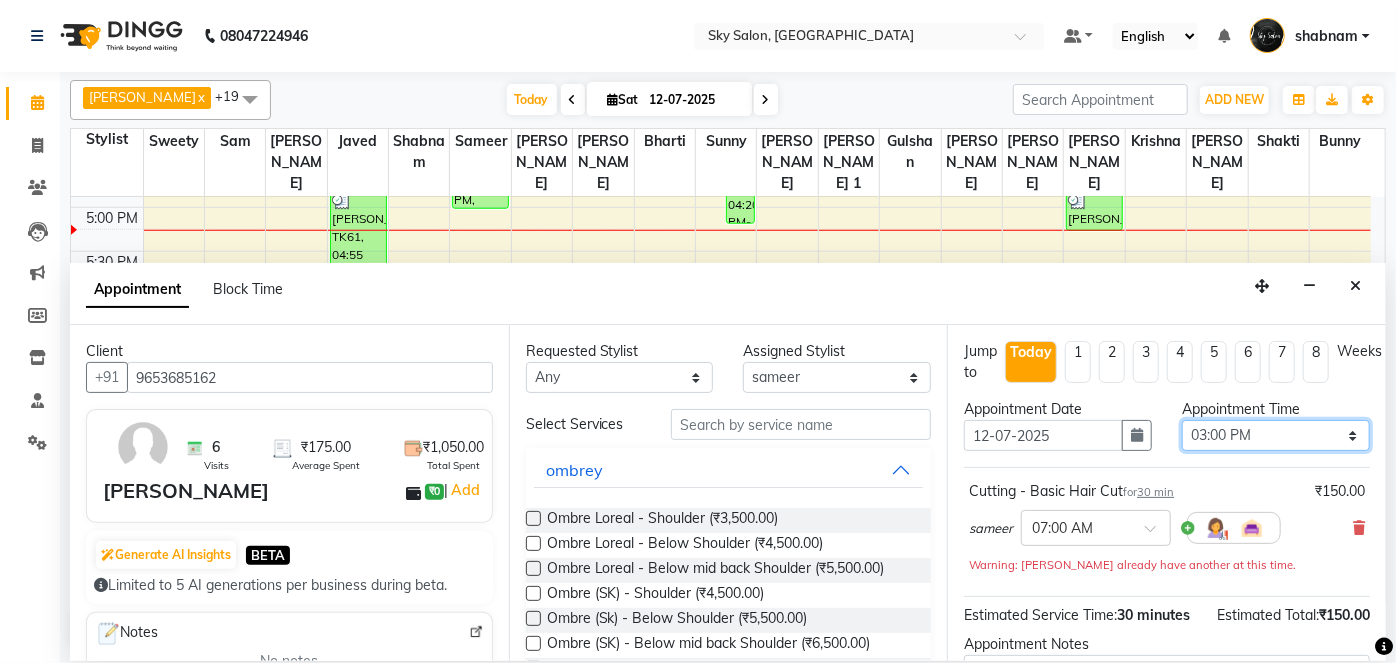 click on "Select 07:00 AM 07:30 AM 08:00 AM 08:30 AM 09:00 AM 09:30 AM 10:00 AM 10:30 AM 11:00 AM 11:30 AM 12:00 PM 12:30 PM 01:00 PM 01:30 PM 02:00 PM 02:30 PM 03:00 PM 03:30 PM 04:00 PM 04:30 PM 05:00 PM 05:30 PM 06:00 PM 06:30 PM 07:00 PM 07:30 PM 08:00 PM 08:30 PM 09:00 PM 09:30 PM 10:00 PM 10:30 PM 11:00 PM" at bounding box center [1276, 435] 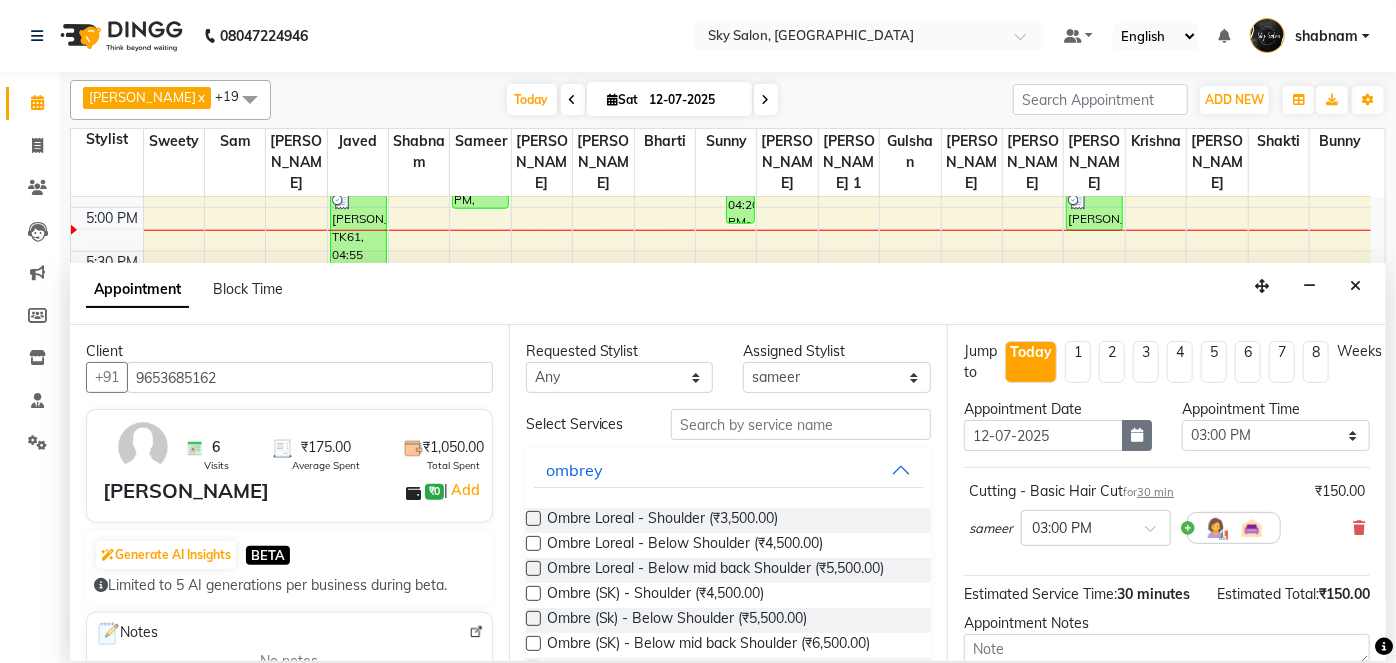 click at bounding box center (1137, 435) 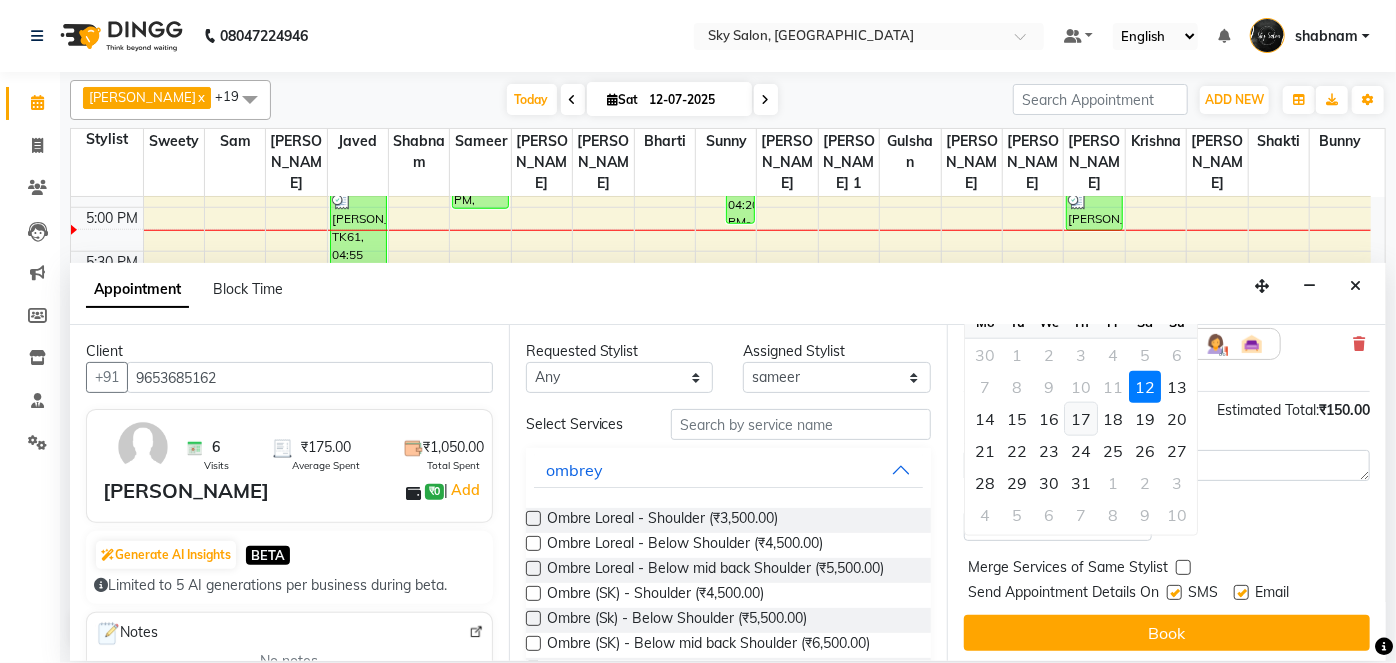 scroll, scrollTop: 185, scrollLeft: 0, axis: vertical 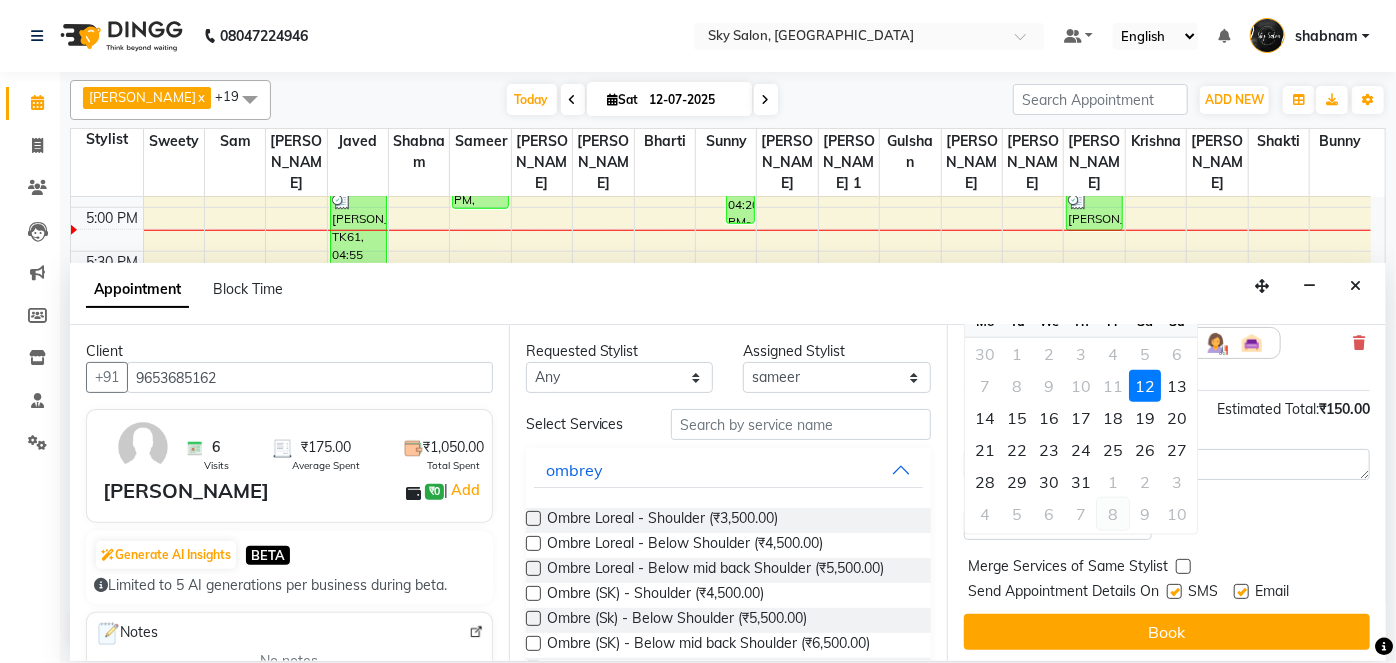 click on "8" at bounding box center (1113, 514) 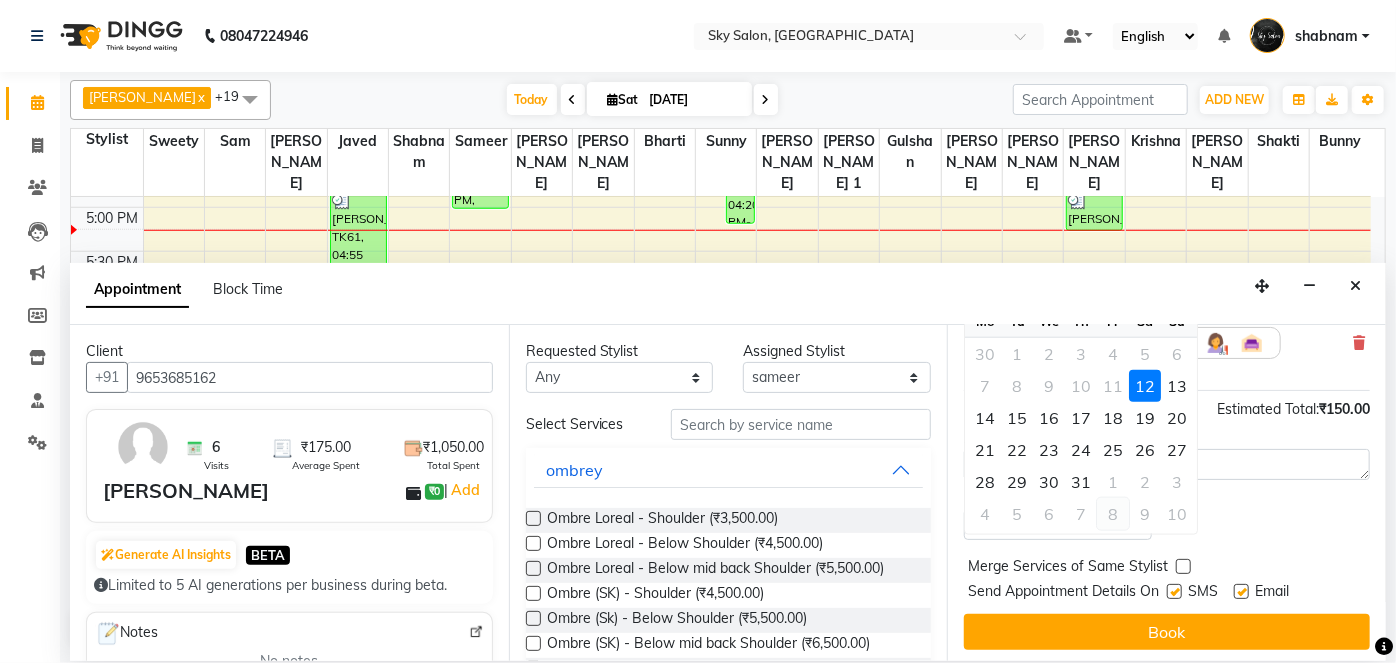 select on "900" 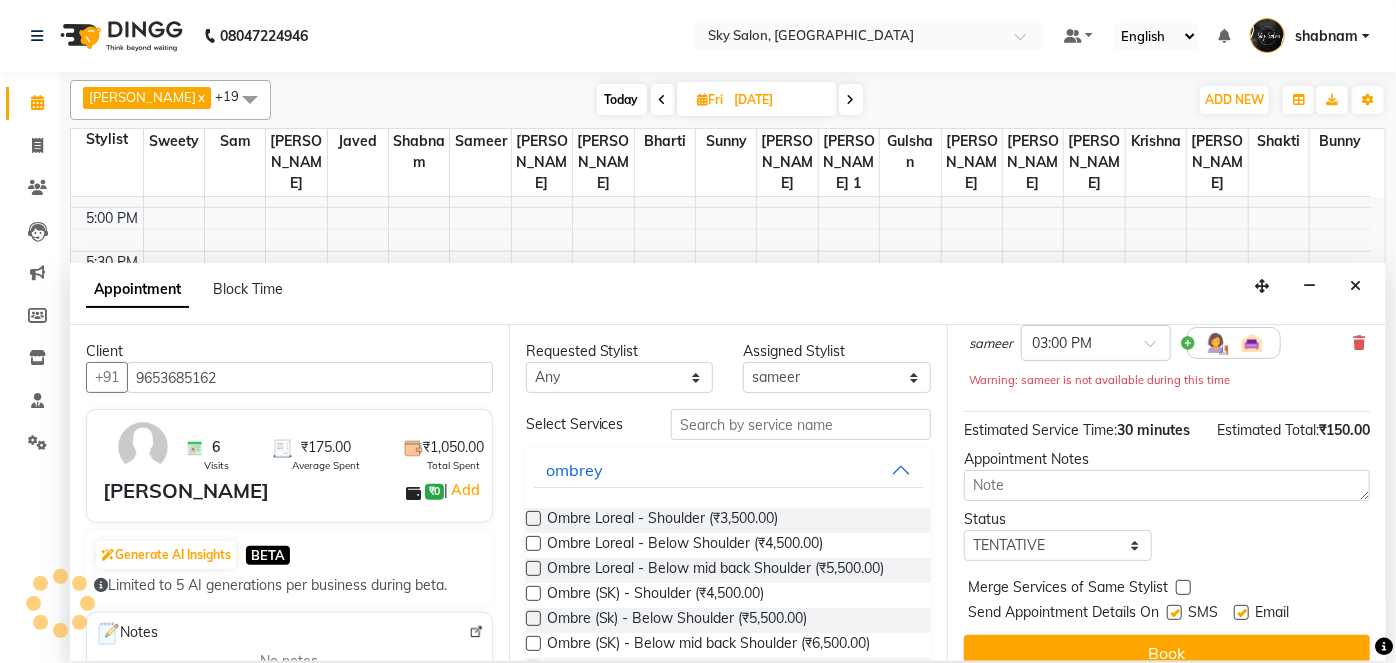 scroll, scrollTop: 957, scrollLeft: 0, axis: vertical 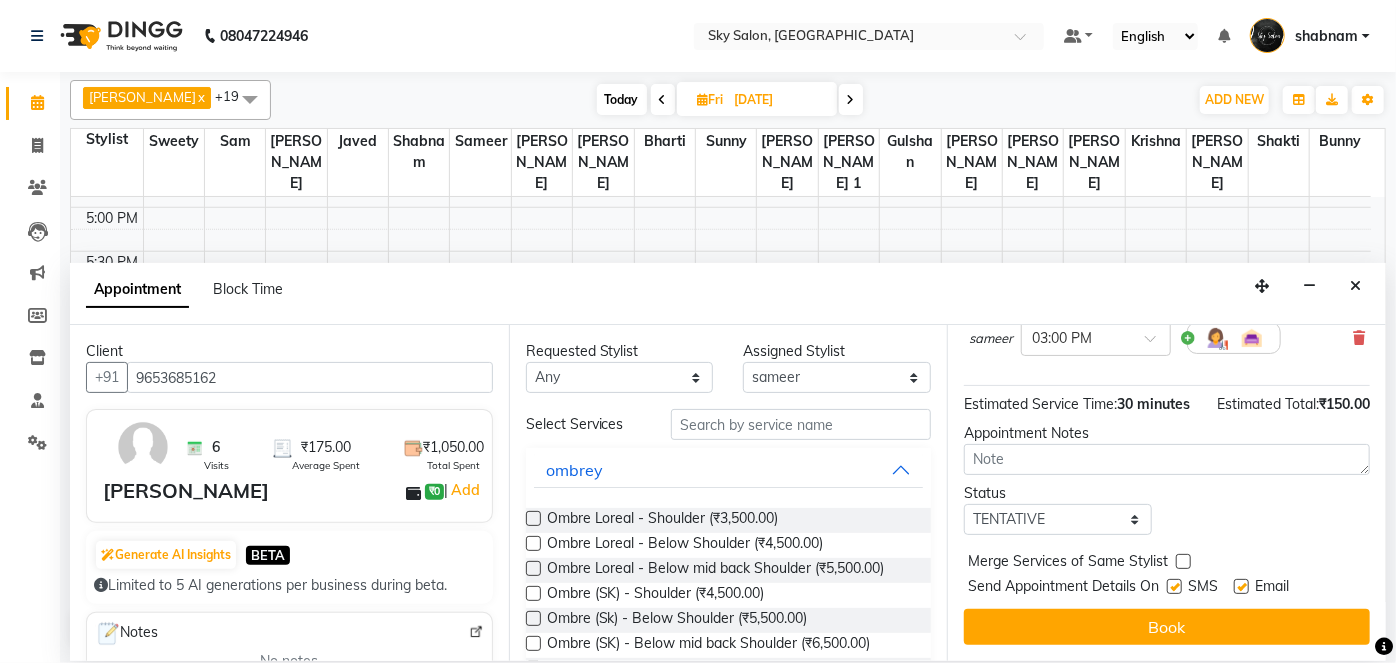 click at bounding box center (1174, 586) 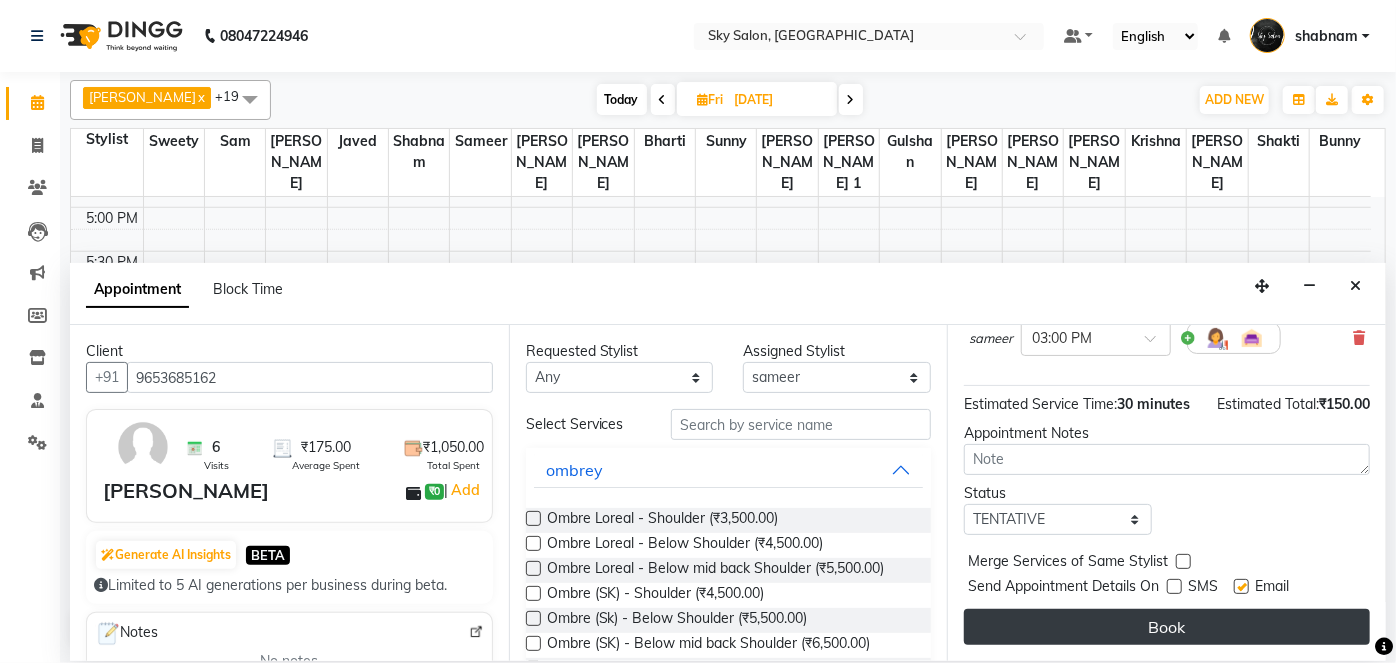 click on "Book" at bounding box center (1167, 627) 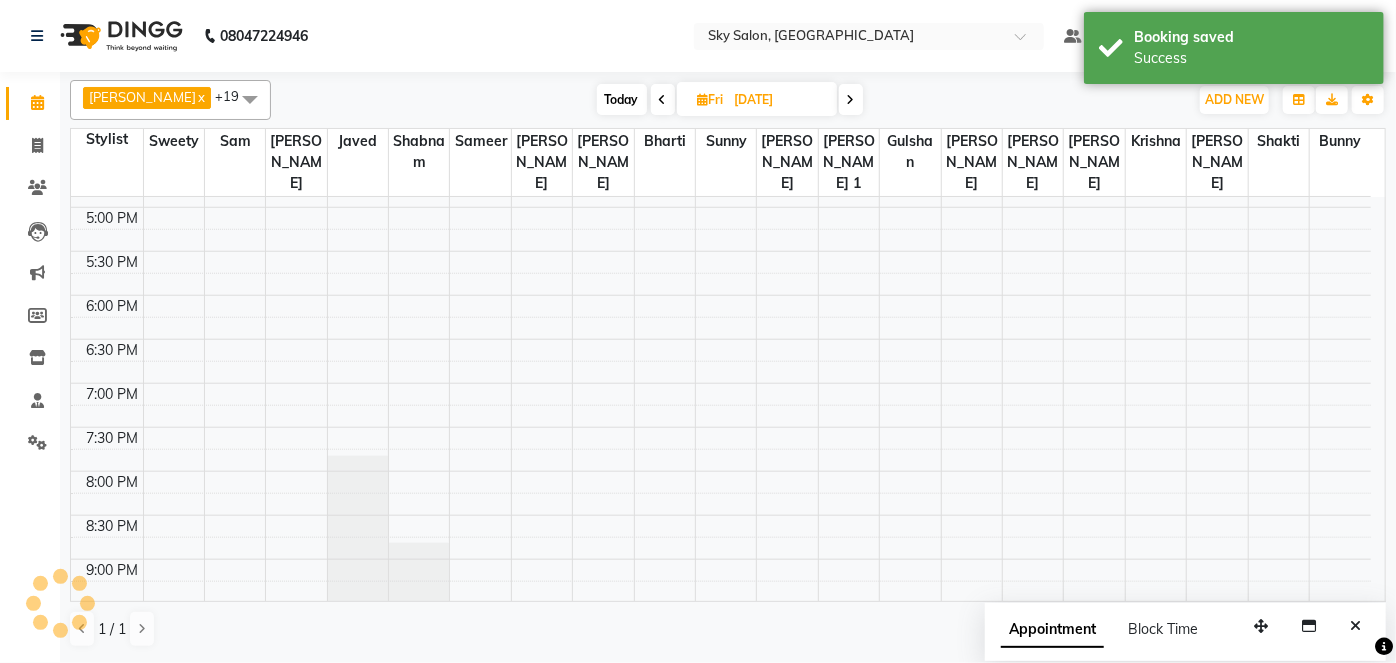 click on "Today" at bounding box center [622, 99] 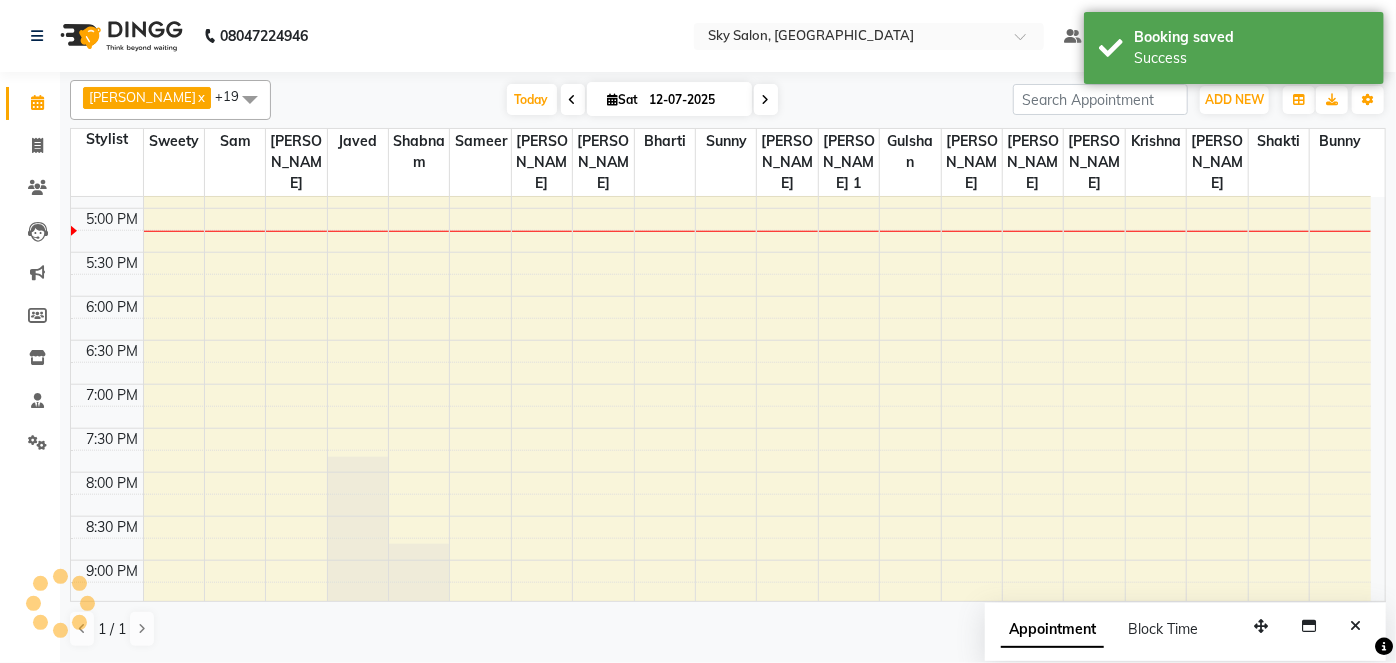 scroll, scrollTop: 957, scrollLeft: 0, axis: vertical 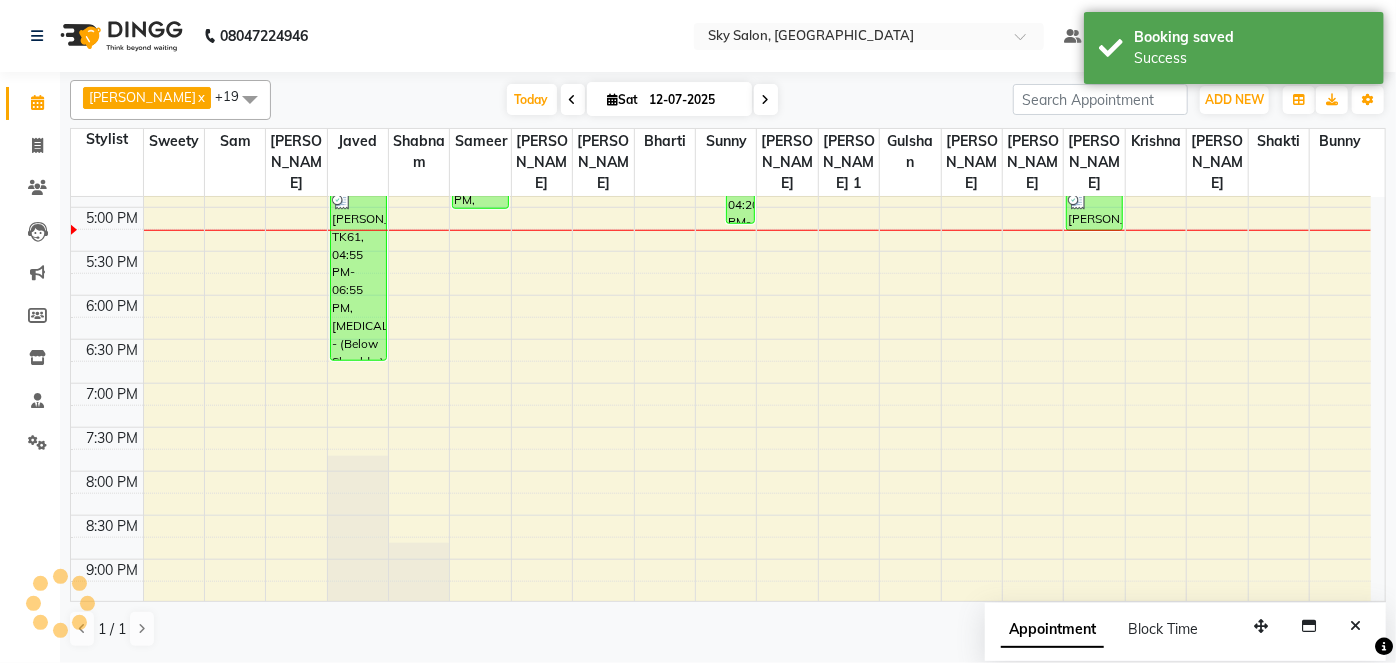 click on "12-07-2025" at bounding box center (694, 100) 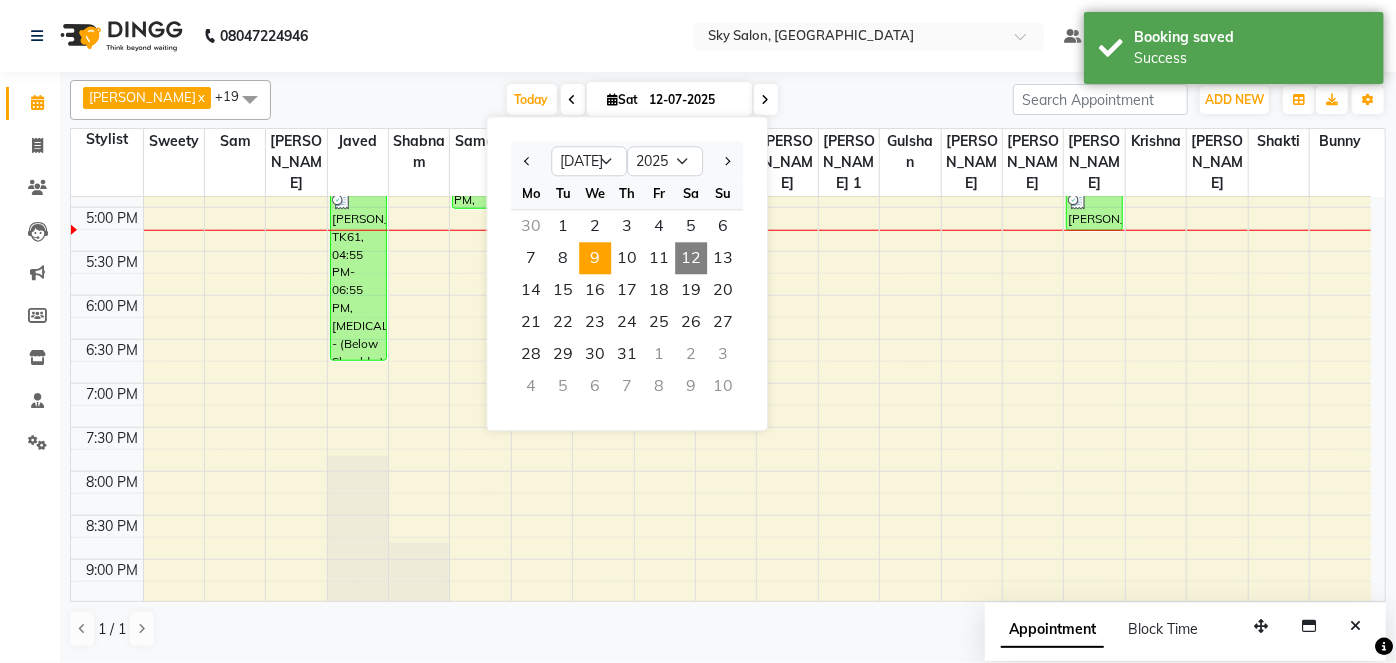 click on "9" at bounding box center (595, 258) 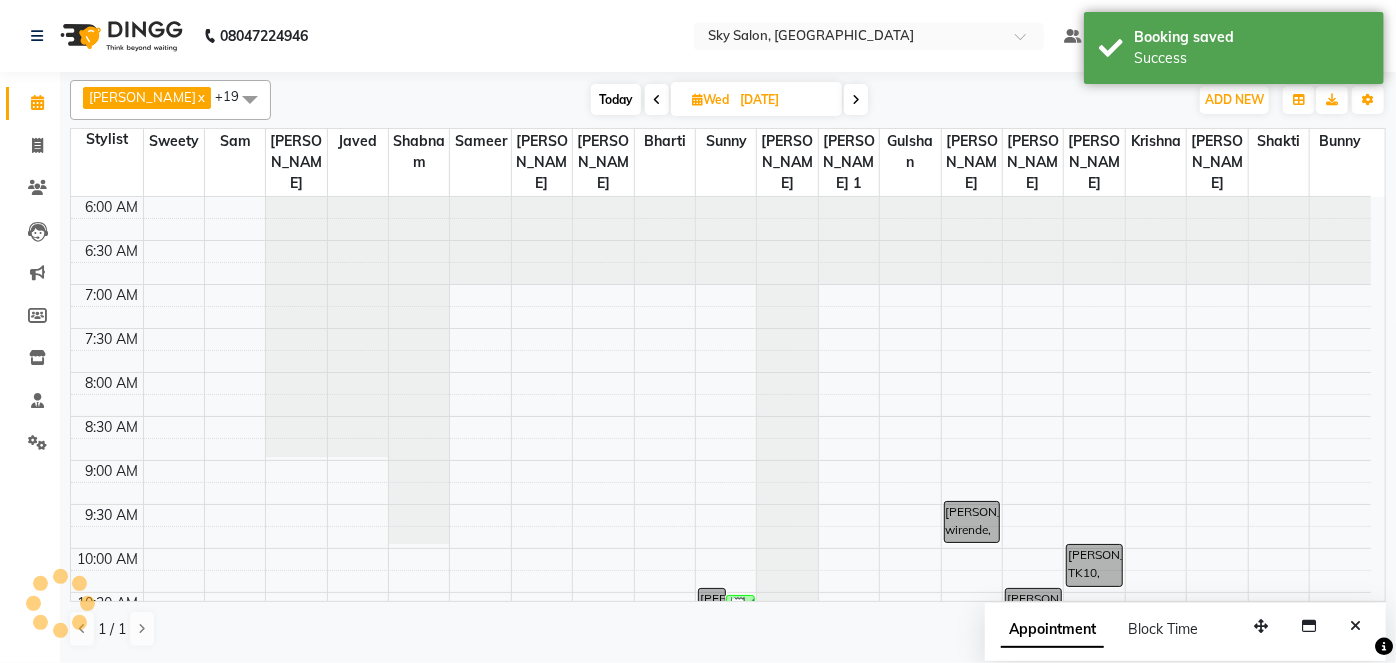 scroll, scrollTop: 957, scrollLeft: 0, axis: vertical 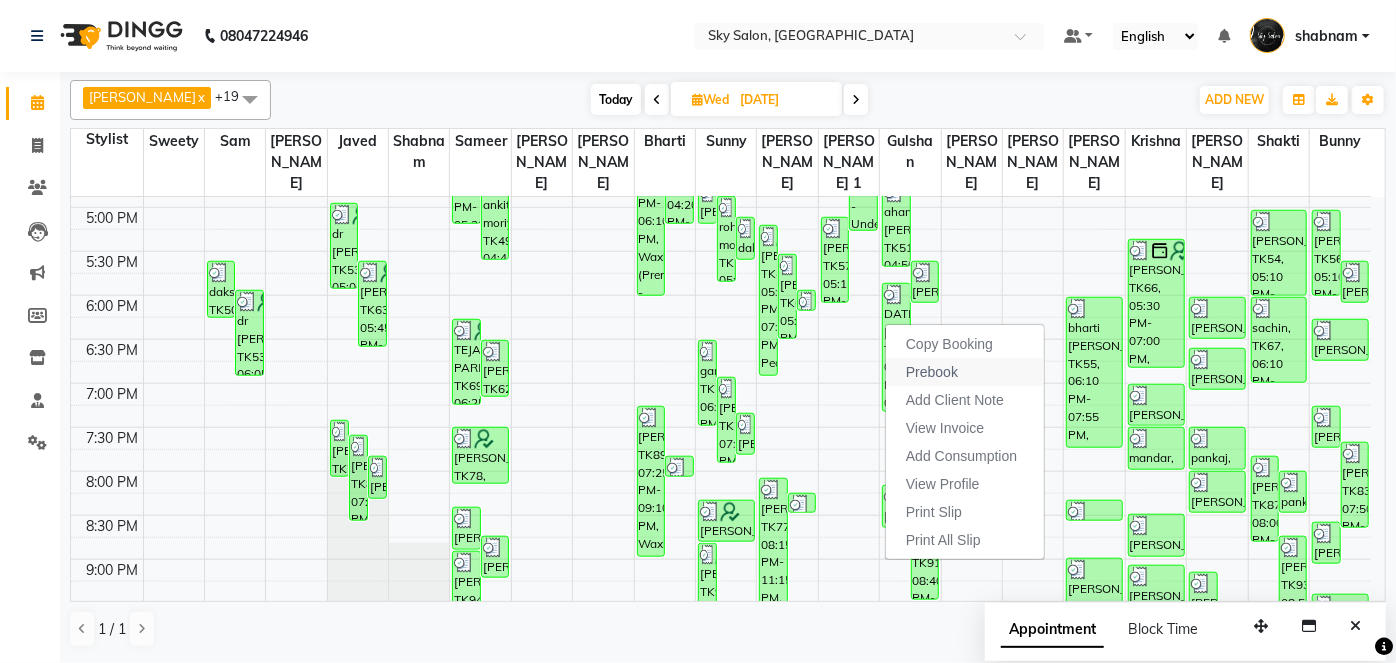 click on "Prebook" at bounding box center [965, 372] 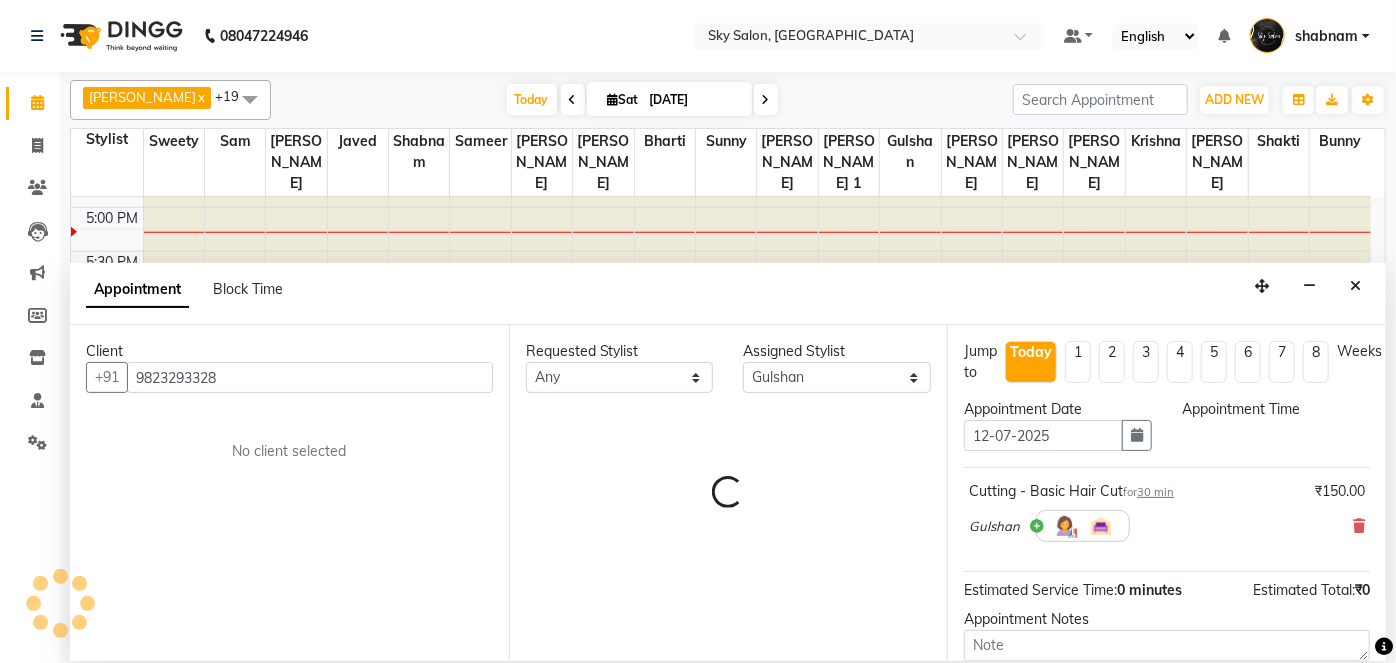 type on "12-07-2025" 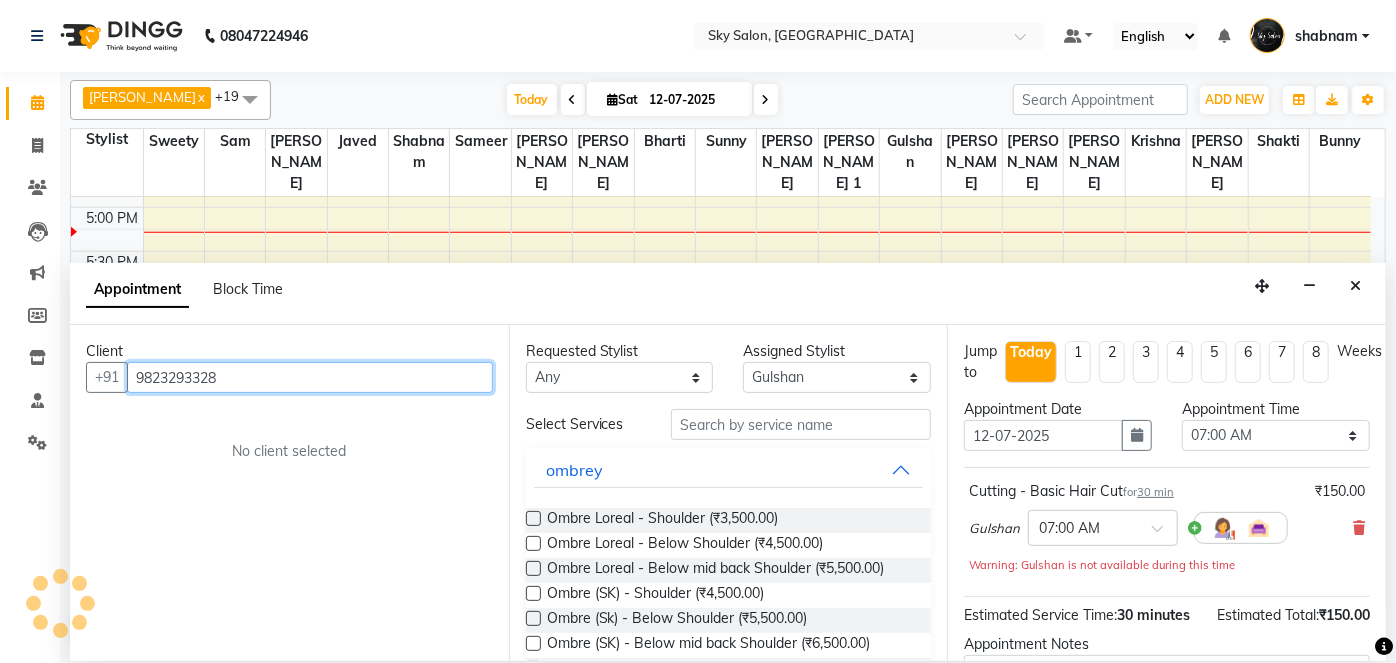 scroll, scrollTop: 957, scrollLeft: 0, axis: vertical 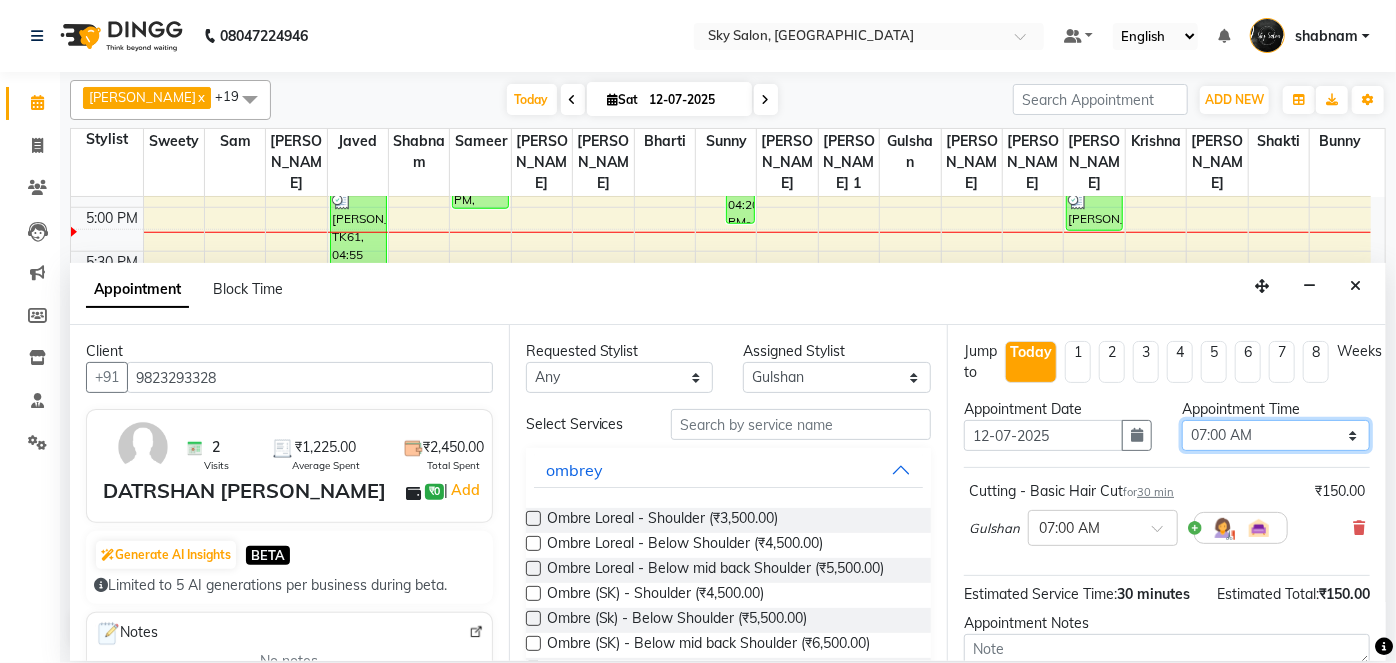 click on "Select 07:00 AM 07:30 AM 08:00 AM 08:30 AM 09:00 AM 09:30 AM 10:00 AM 10:30 AM 11:00 AM 11:30 AM 12:00 PM 12:30 PM 01:00 PM 01:30 PM 02:00 PM 02:30 PM 03:00 PM 03:30 PM 04:00 PM 04:30 PM 05:00 PM 05:30 PM 06:00 PM 06:30 PM 07:00 PM 07:30 PM 08:00 PM 08:30 PM 09:00 PM 09:30 PM 10:00 PM 10:30 PM 11:00 PM" at bounding box center (1276, 435) 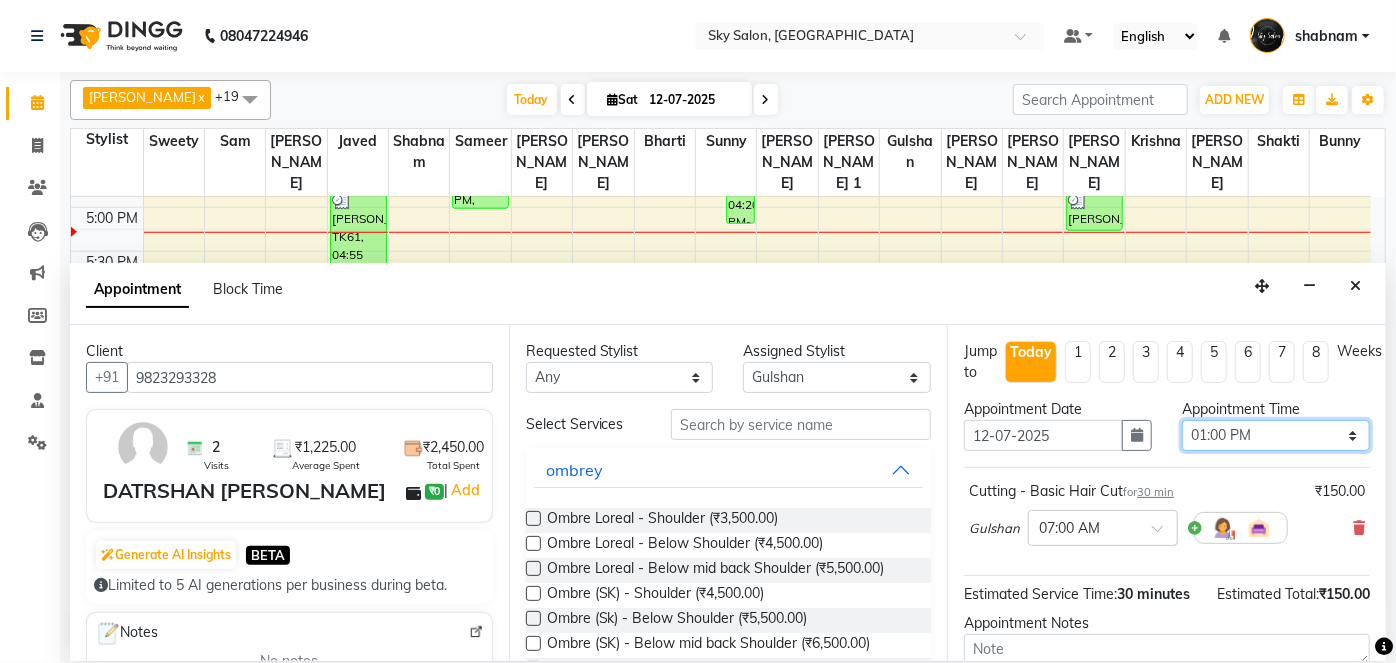 click on "Select 07:00 AM 07:30 AM 08:00 AM 08:30 AM 09:00 AM 09:30 AM 10:00 AM 10:30 AM 11:00 AM 11:30 AM 12:00 PM 12:30 PM 01:00 PM 01:30 PM 02:00 PM 02:30 PM 03:00 PM 03:30 PM 04:00 PM 04:30 PM 05:00 PM 05:30 PM 06:00 PM 06:30 PM 07:00 PM 07:30 PM 08:00 PM 08:30 PM 09:00 PM 09:30 PM 10:00 PM 10:30 PM 11:00 PM" at bounding box center [1276, 435] 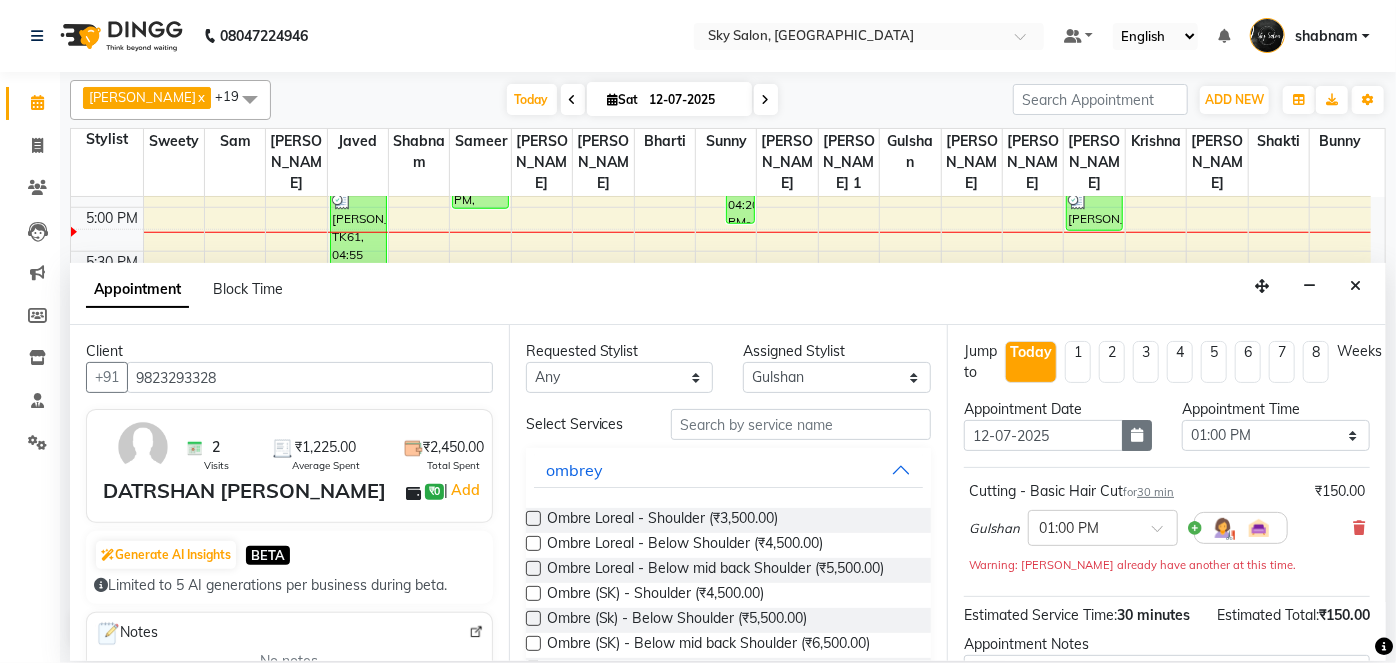 click at bounding box center [1137, 435] 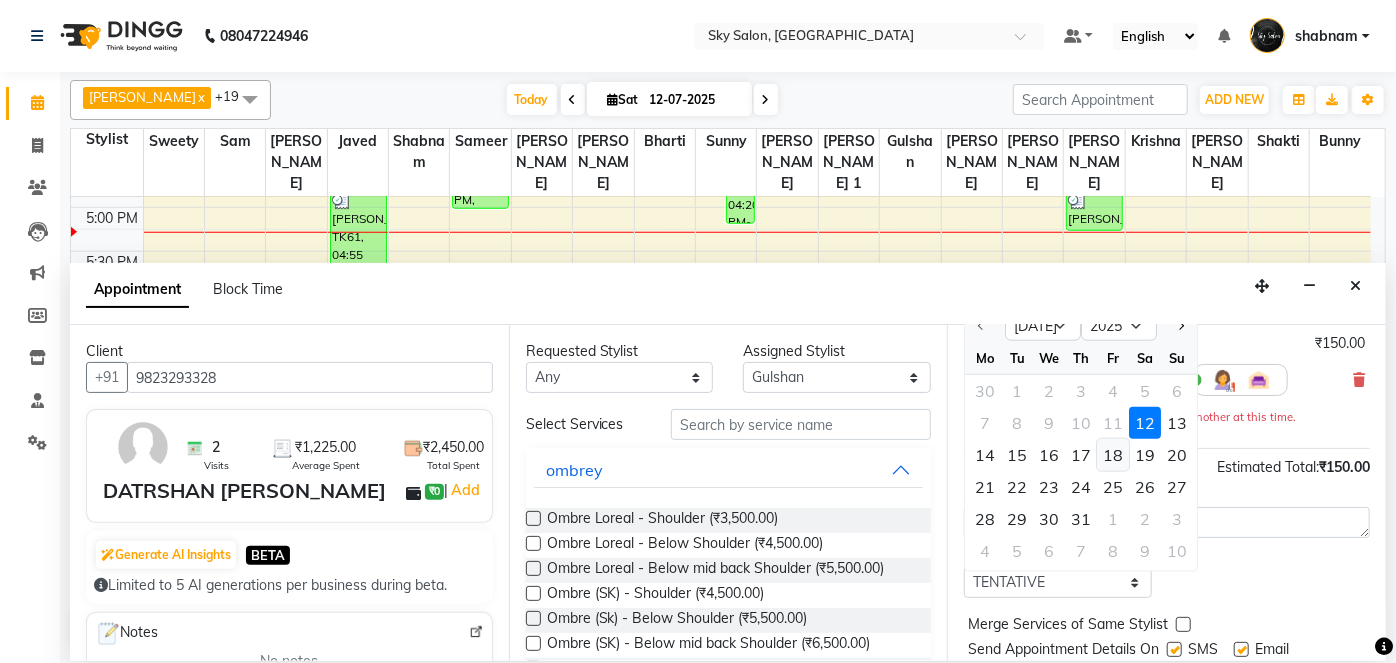 scroll, scrollTop: 149, scrollLeft: 0, axis: vertical 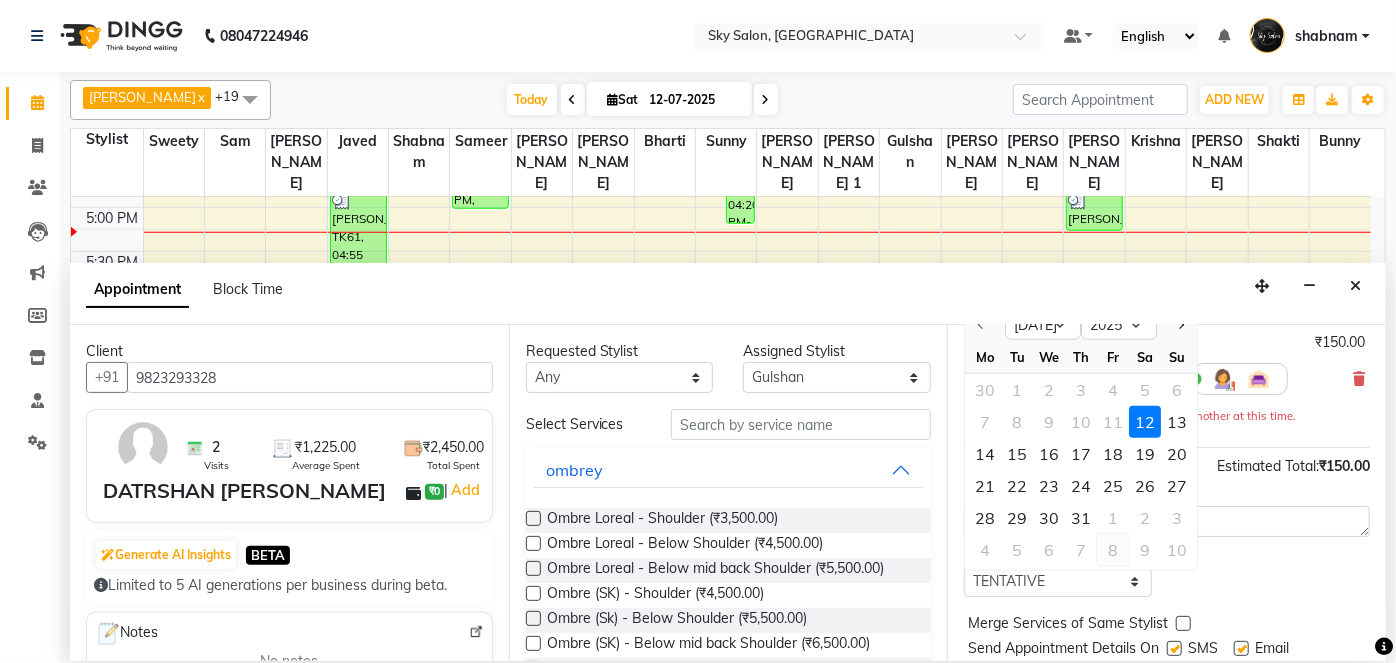 click on "8" at bounding box center [1113, 550] 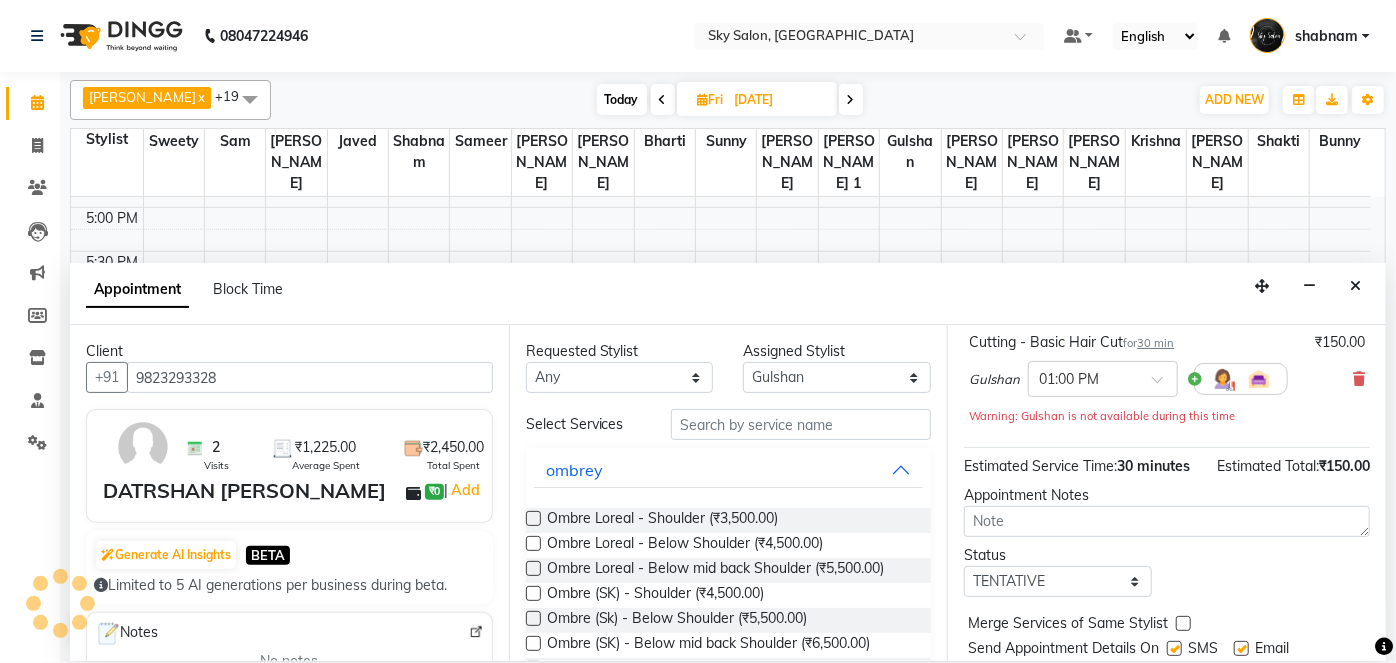 scroll, scrollTop: 957, scrollLeft: 0, axis: vertical 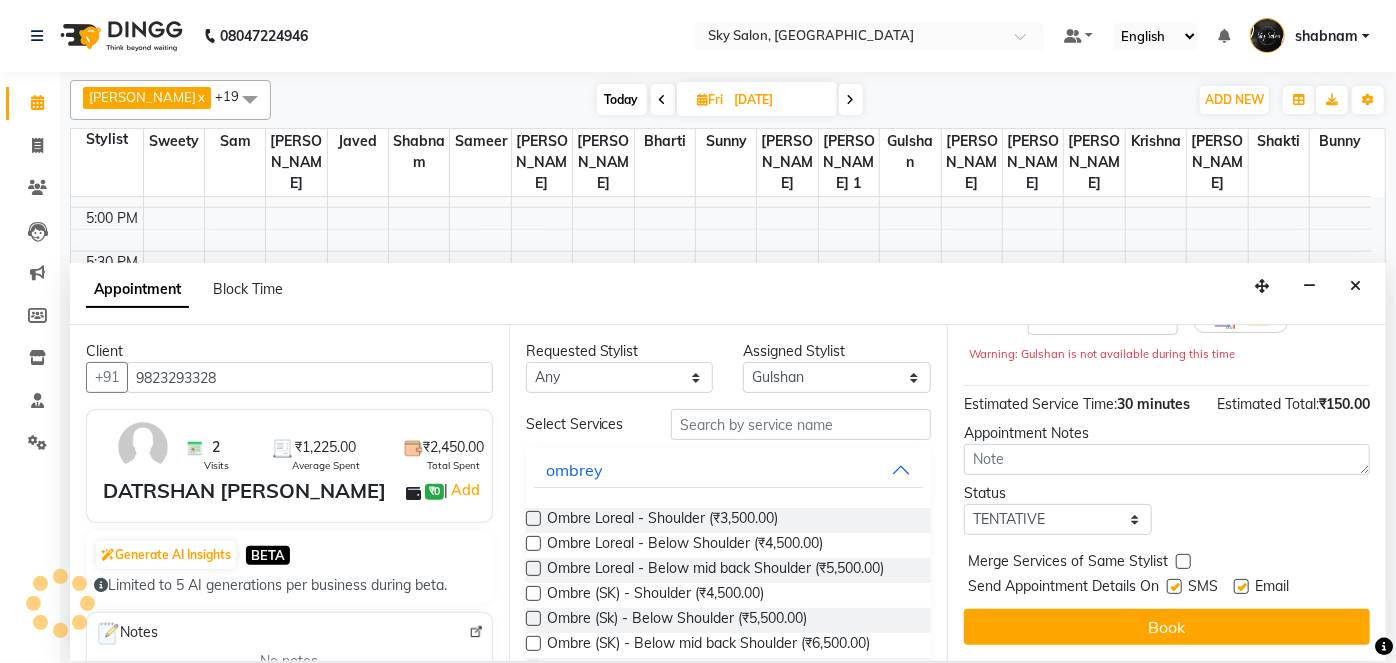select on "780" 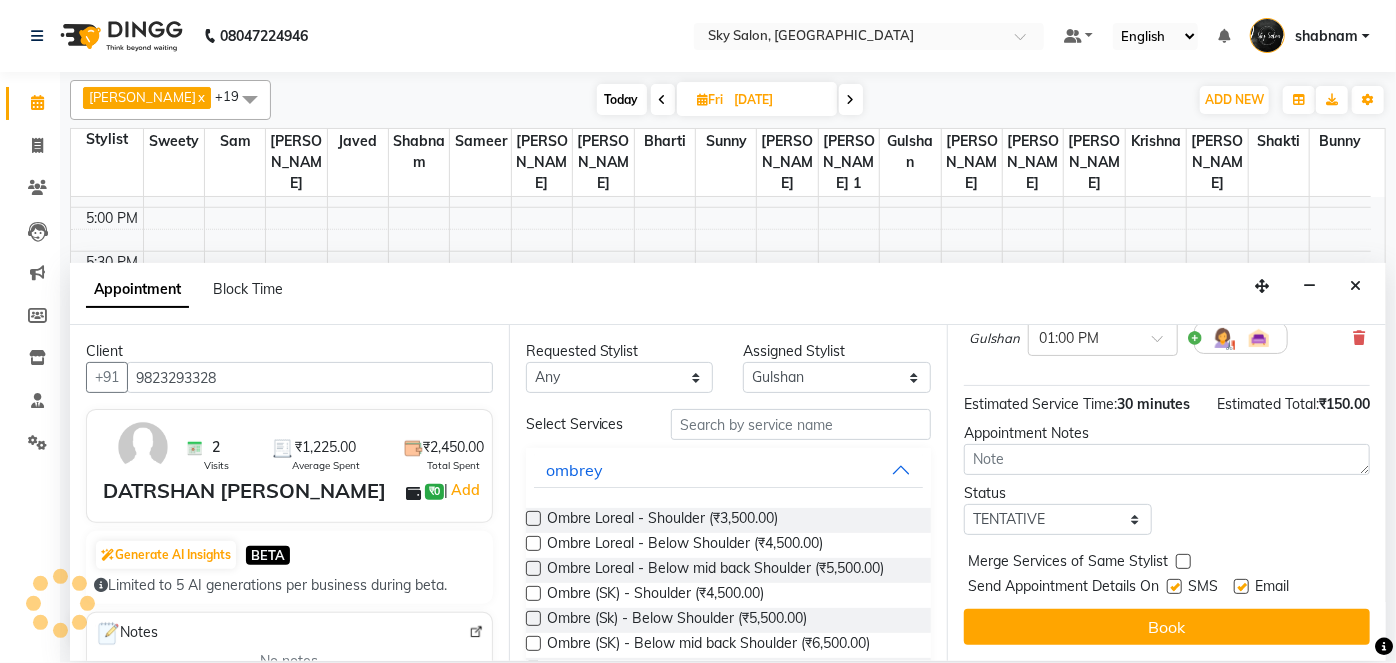 scroll, scrollTop: 210, scrollLeft: 0, axis: vertical 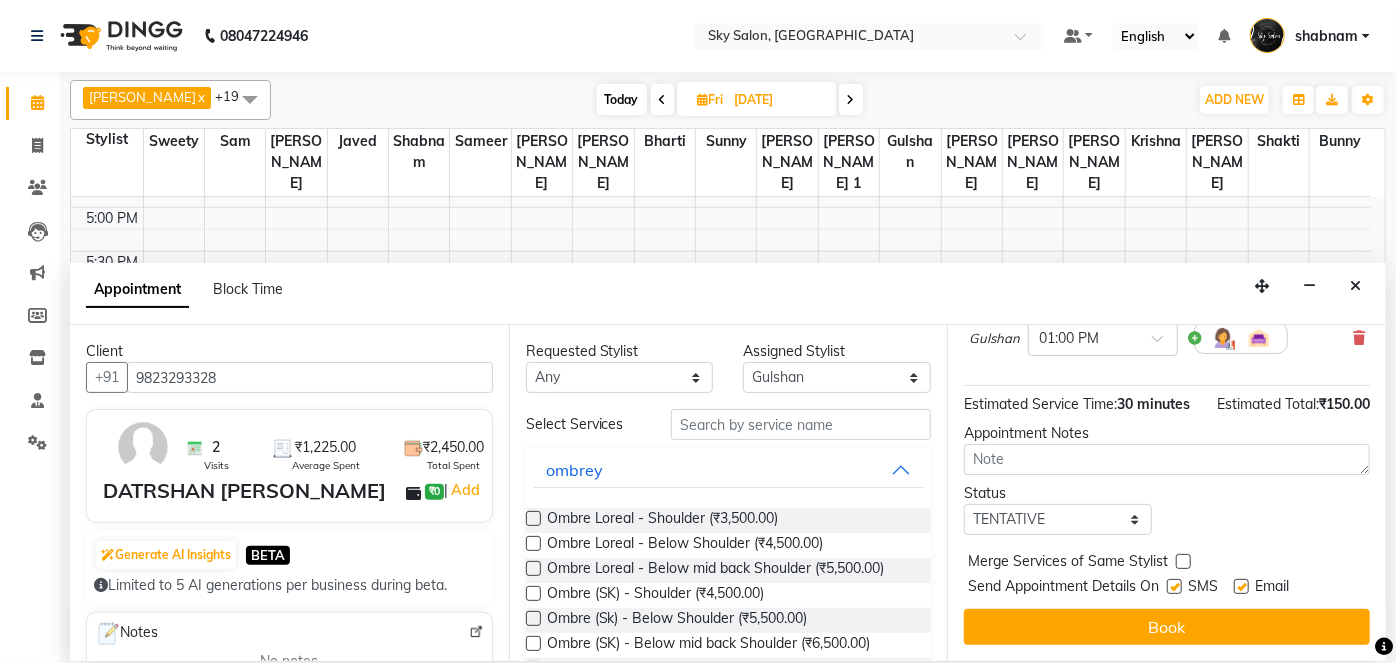 click on "SMS" at bounding box center [1200, 588] 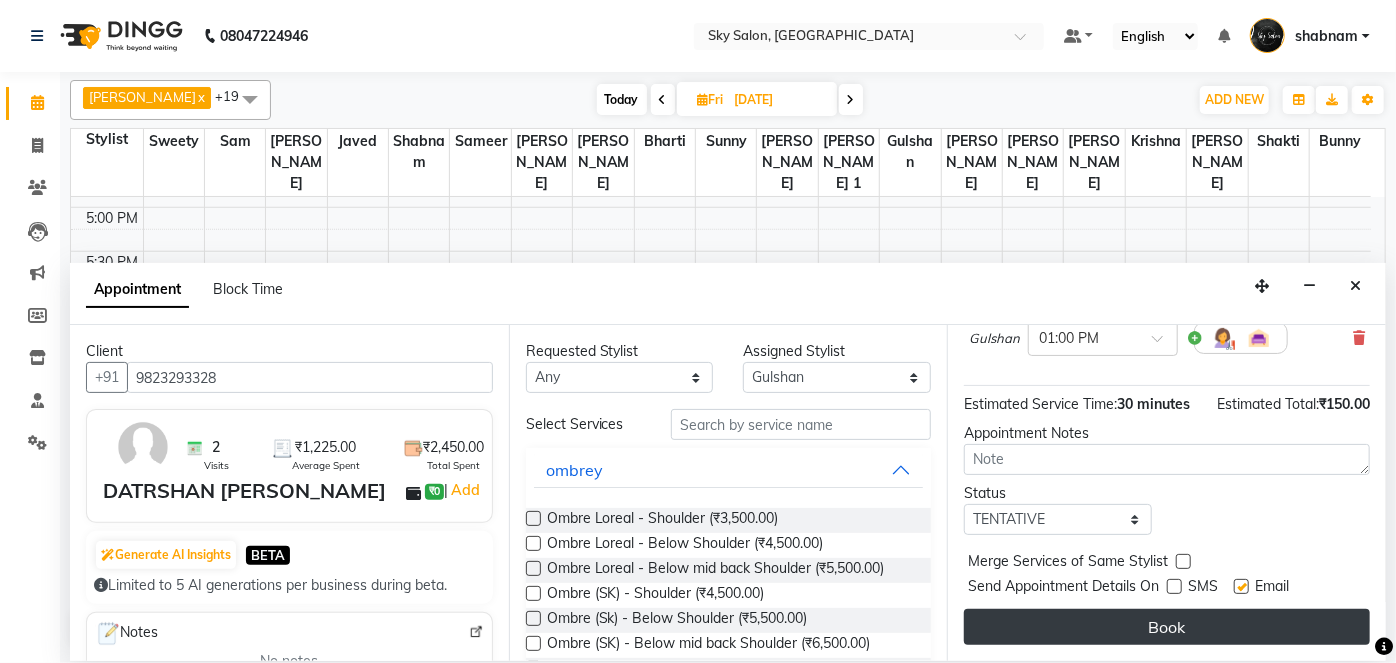 click on "Book" at bounding box center (1167, 627) 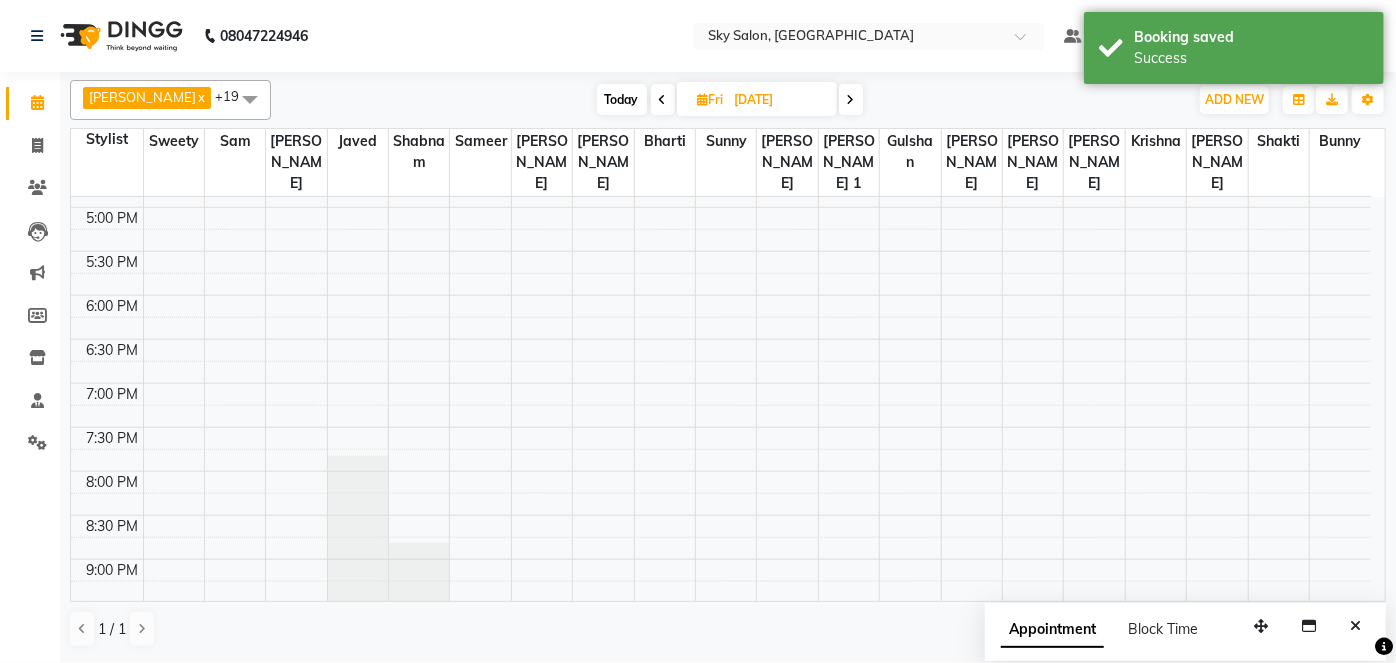 click on "Today" at bounding box center [622, 99] 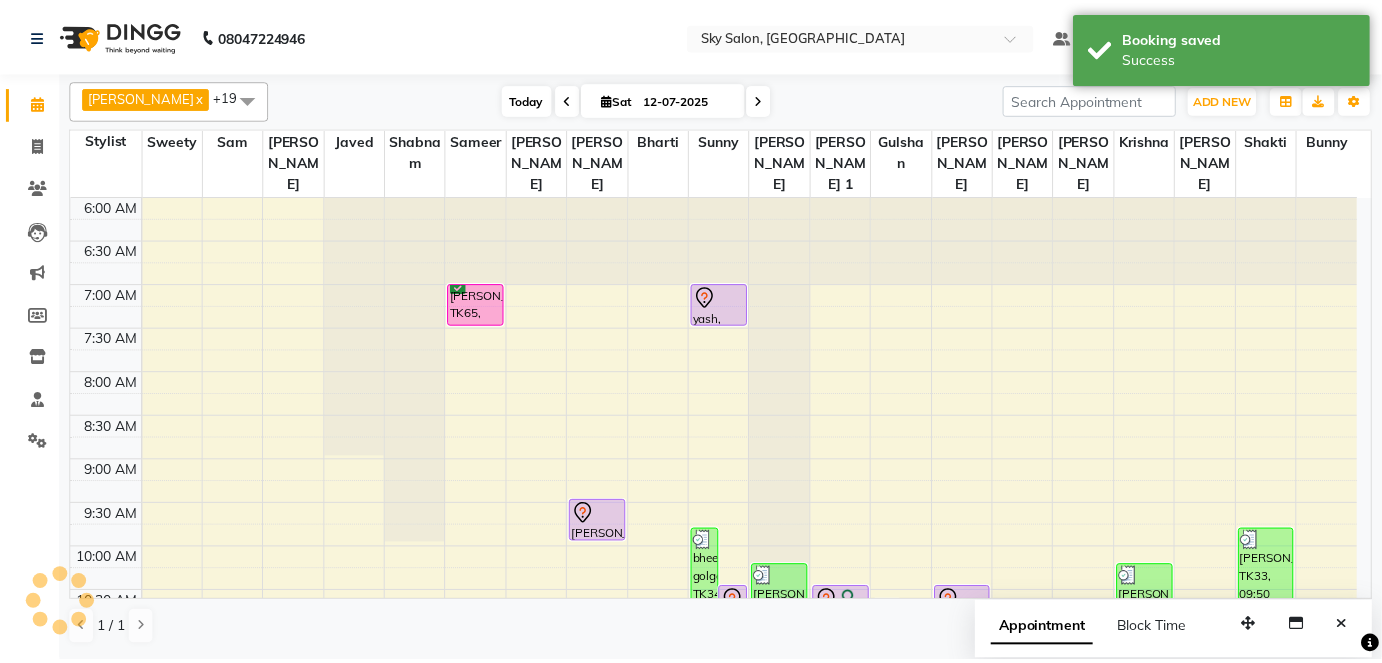 scroll, scrollTop: 957, scrollLeft: 0, axis: vertical 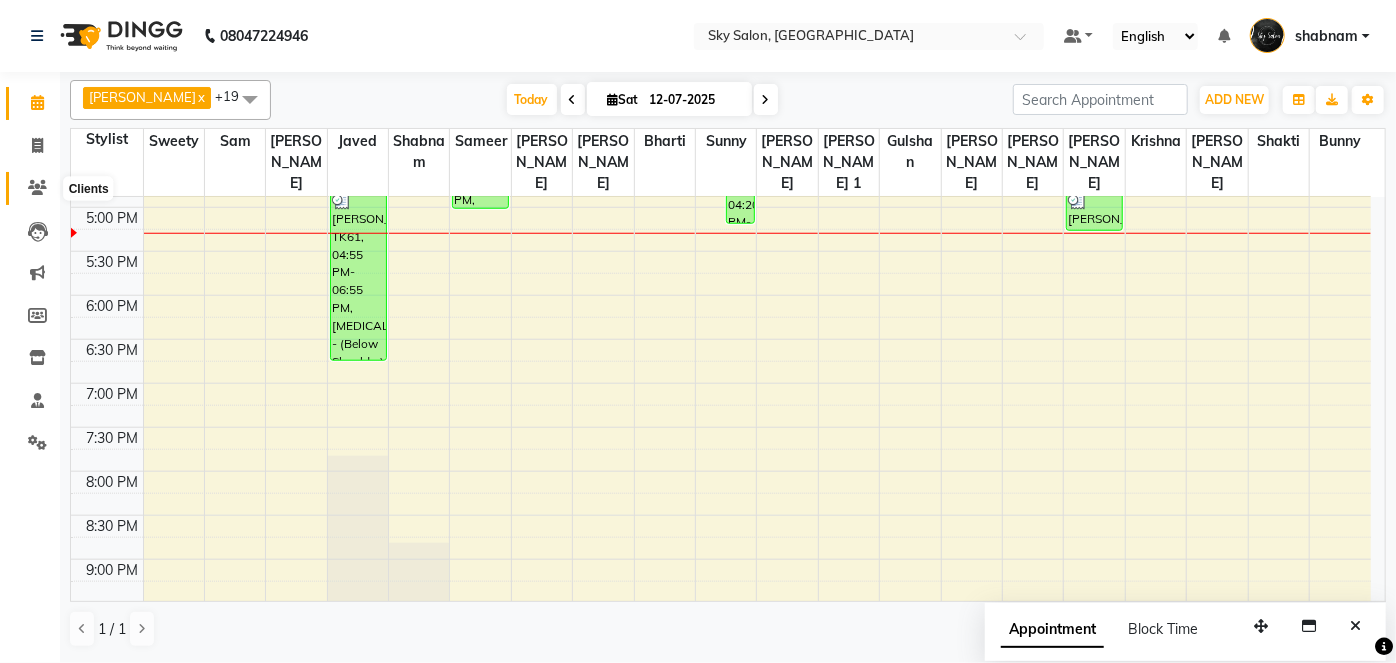 click 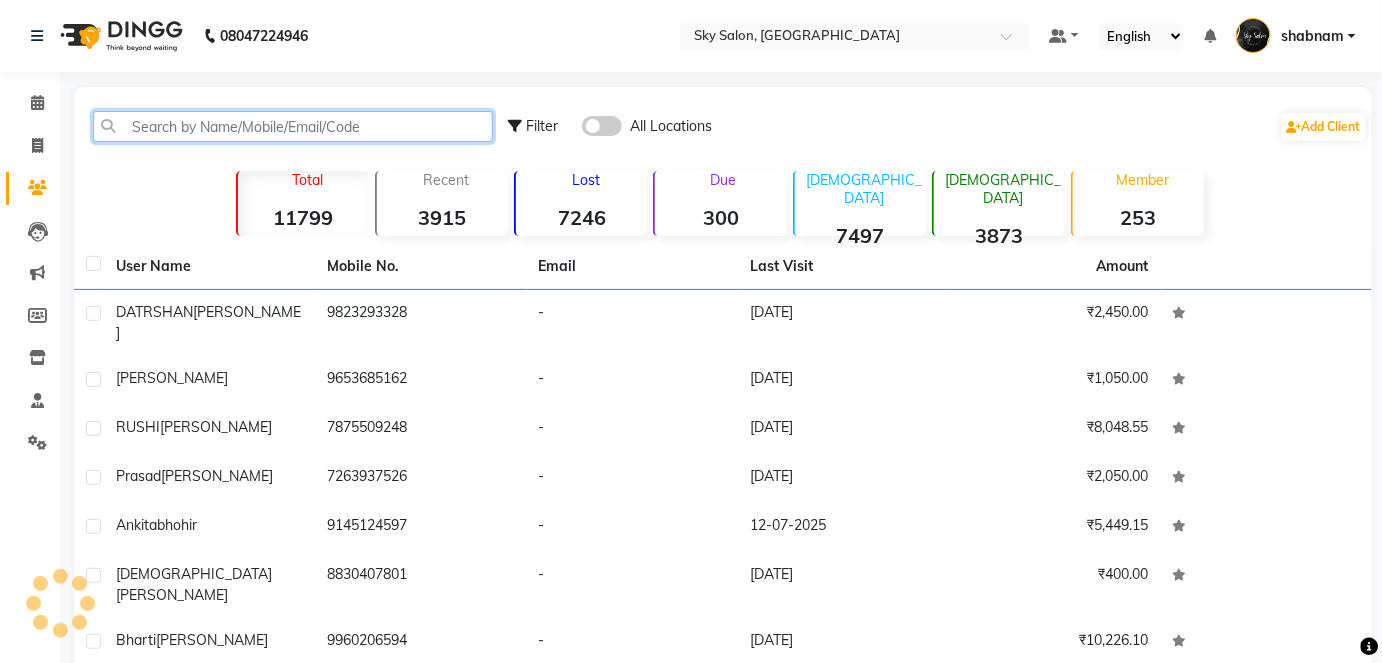 click 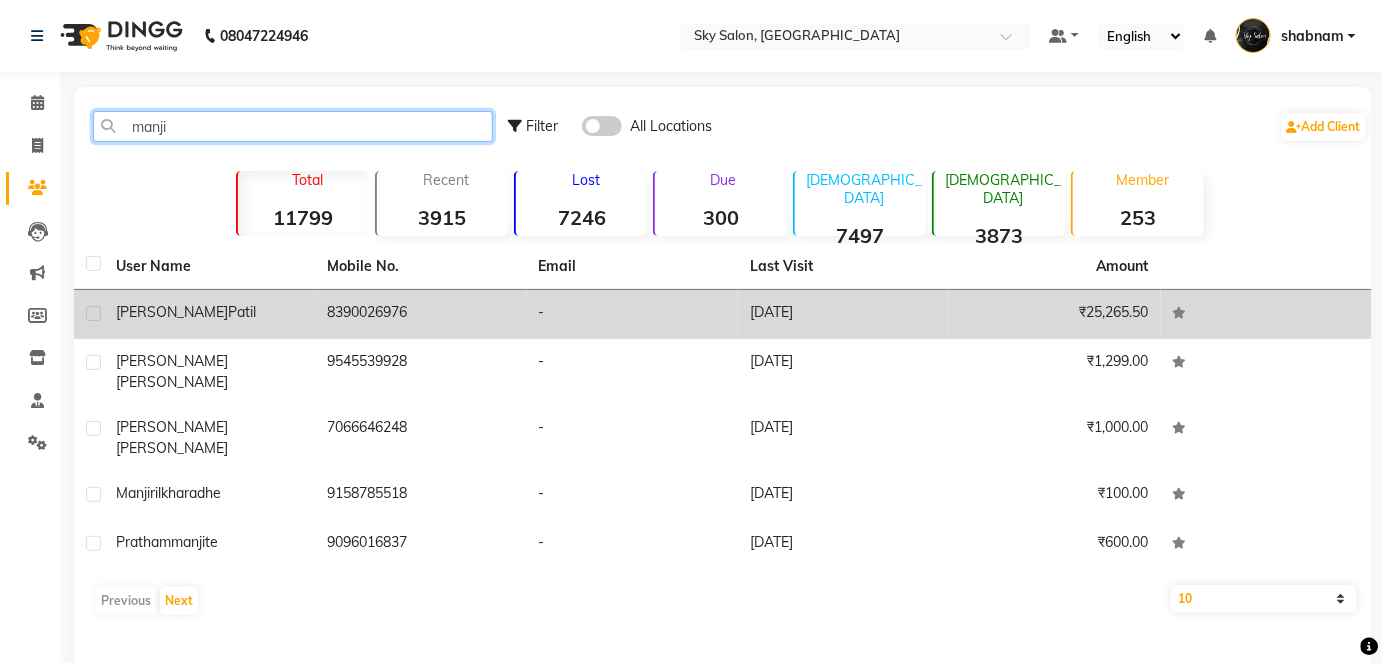 type on "manji" 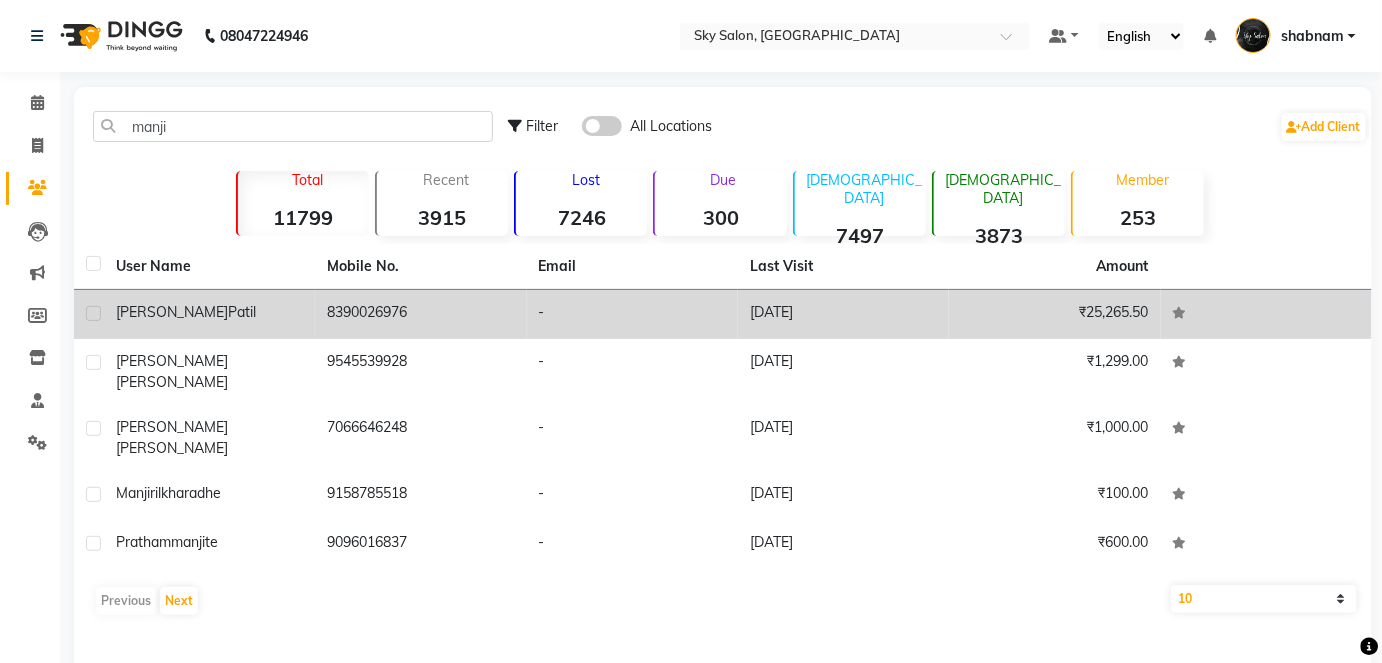 click on "manjiri  patil" 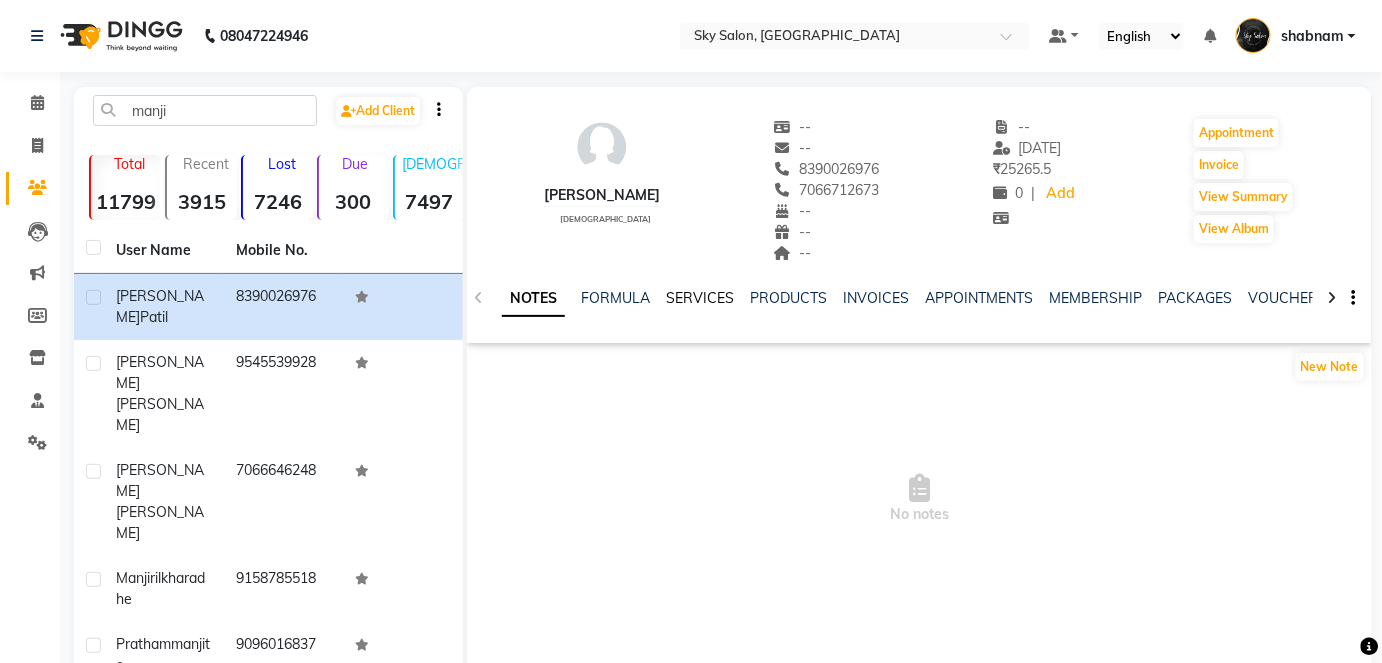 click on "SERVICES" 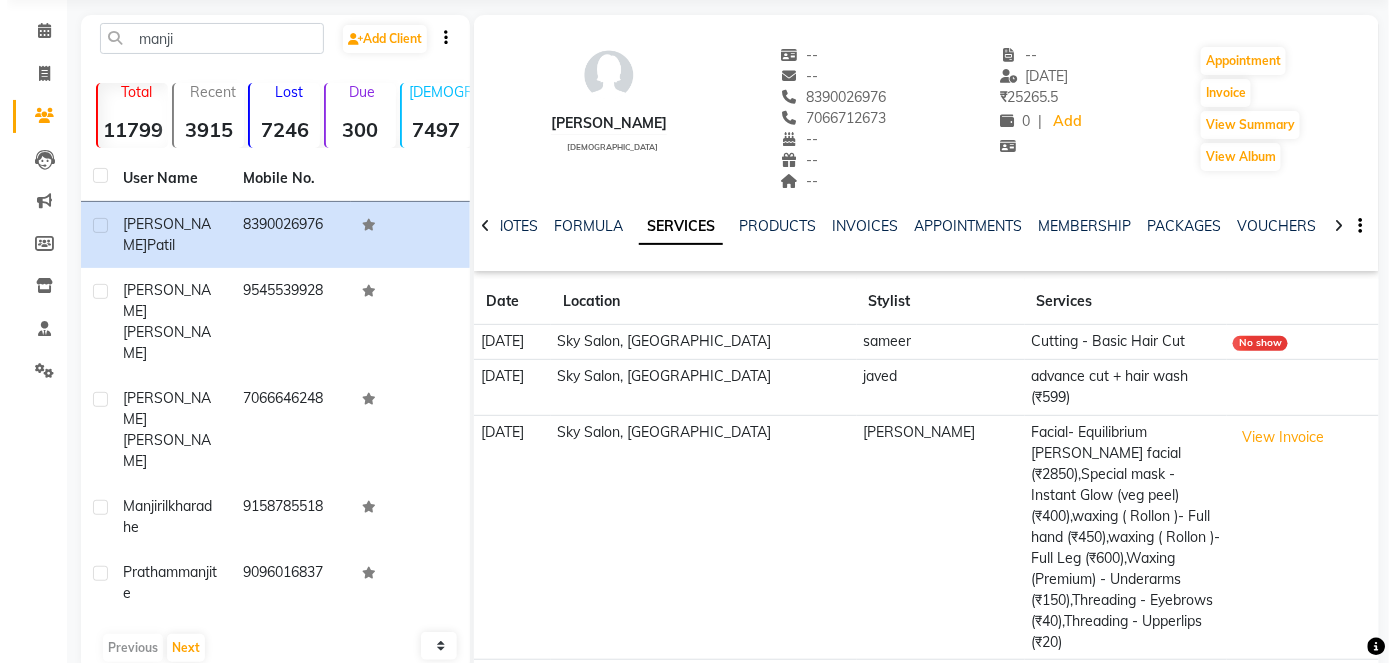 scroll, scrollTop: 138, scrollLeft: 0, axis: vertical 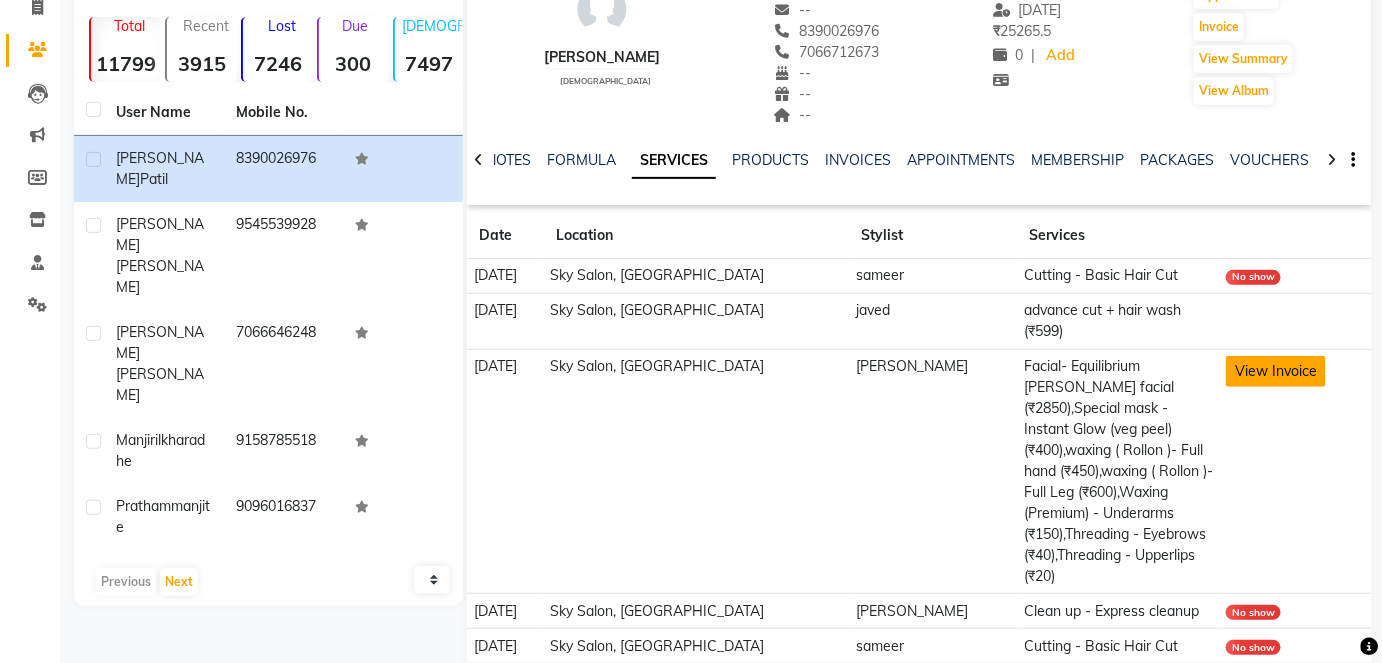 click on "View Invoice" 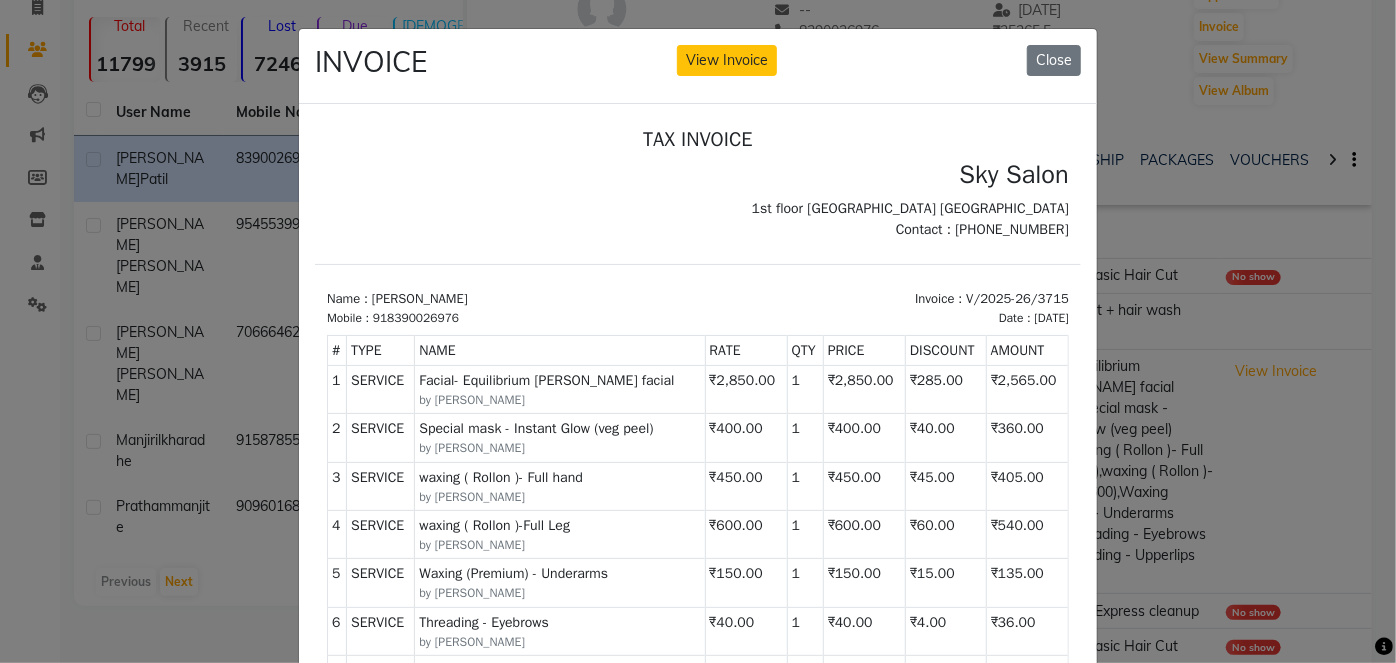 scroll, scrollTop: 16, scrollLeft: 0, axis: vertical 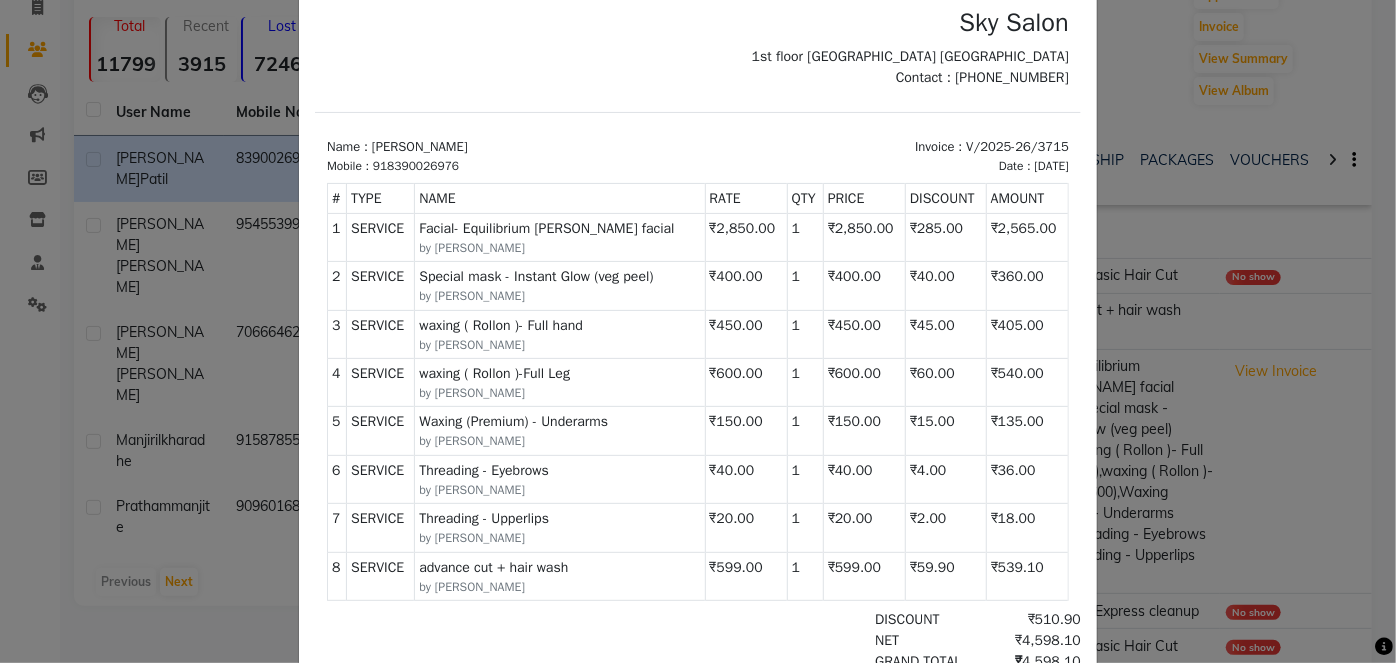 type 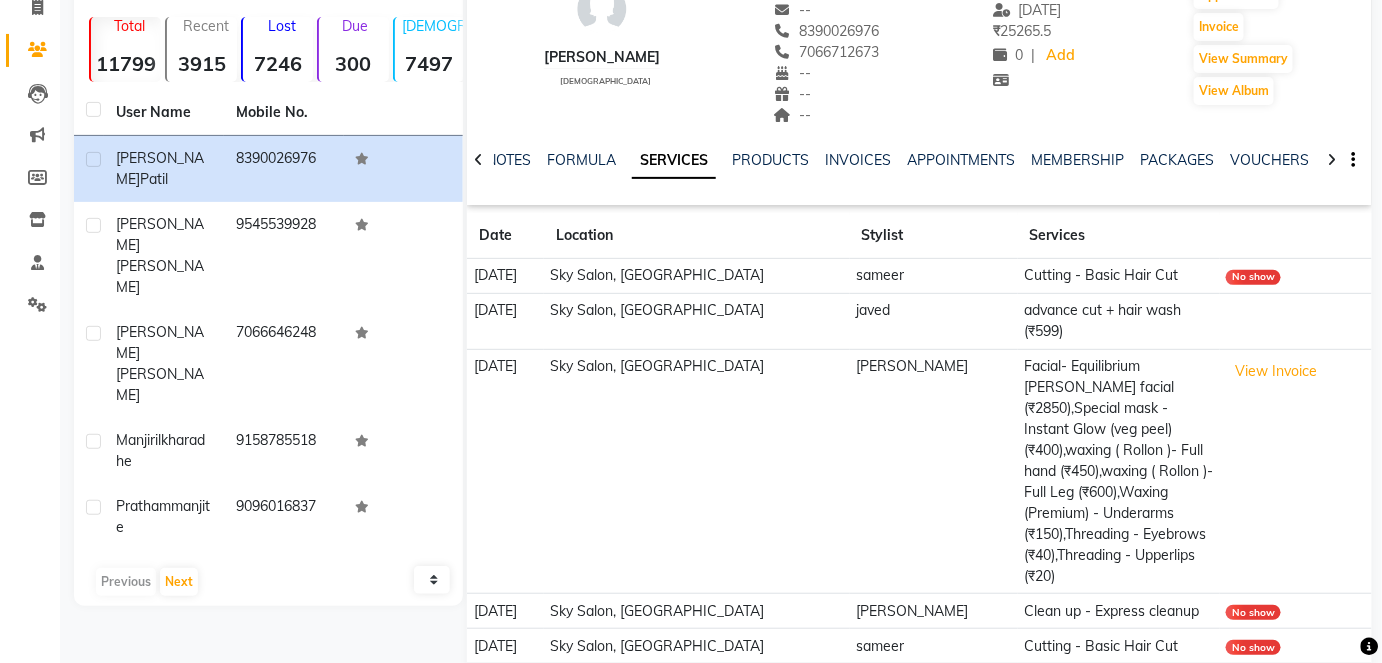 click on "View Invoice" 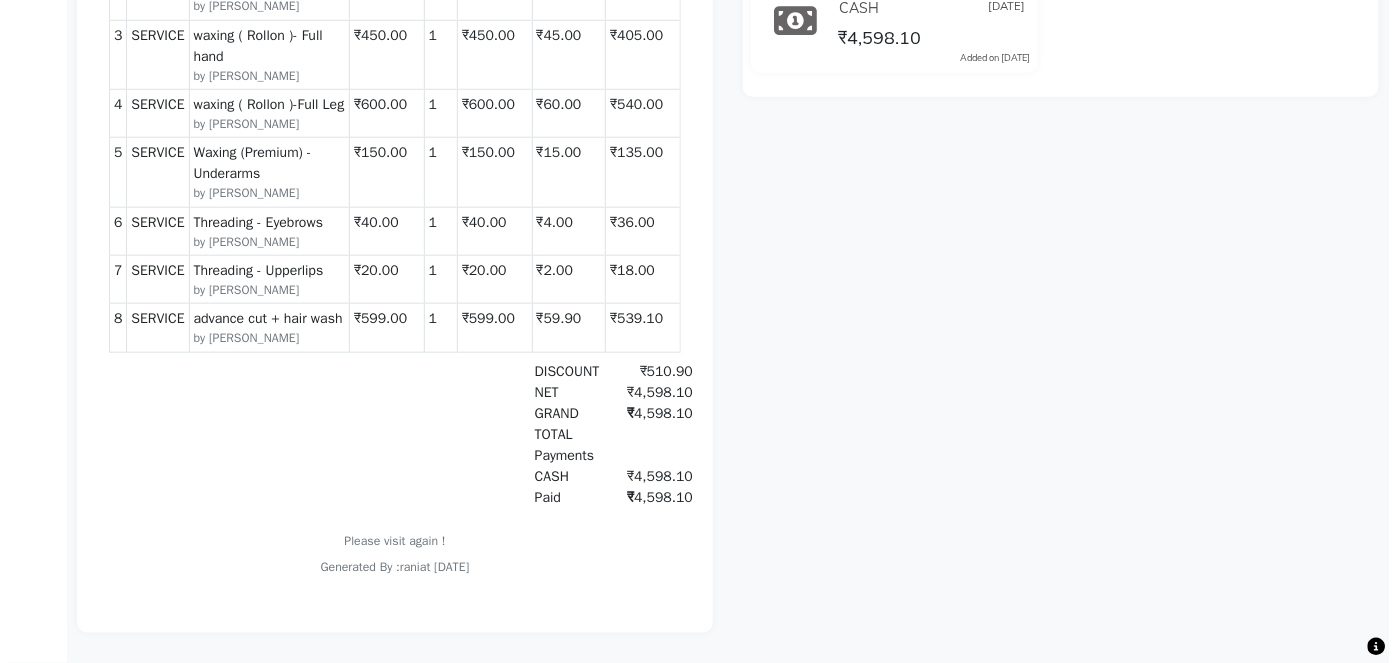 scroll, scrollTop: 0, scrollLeft: 0, axis: both 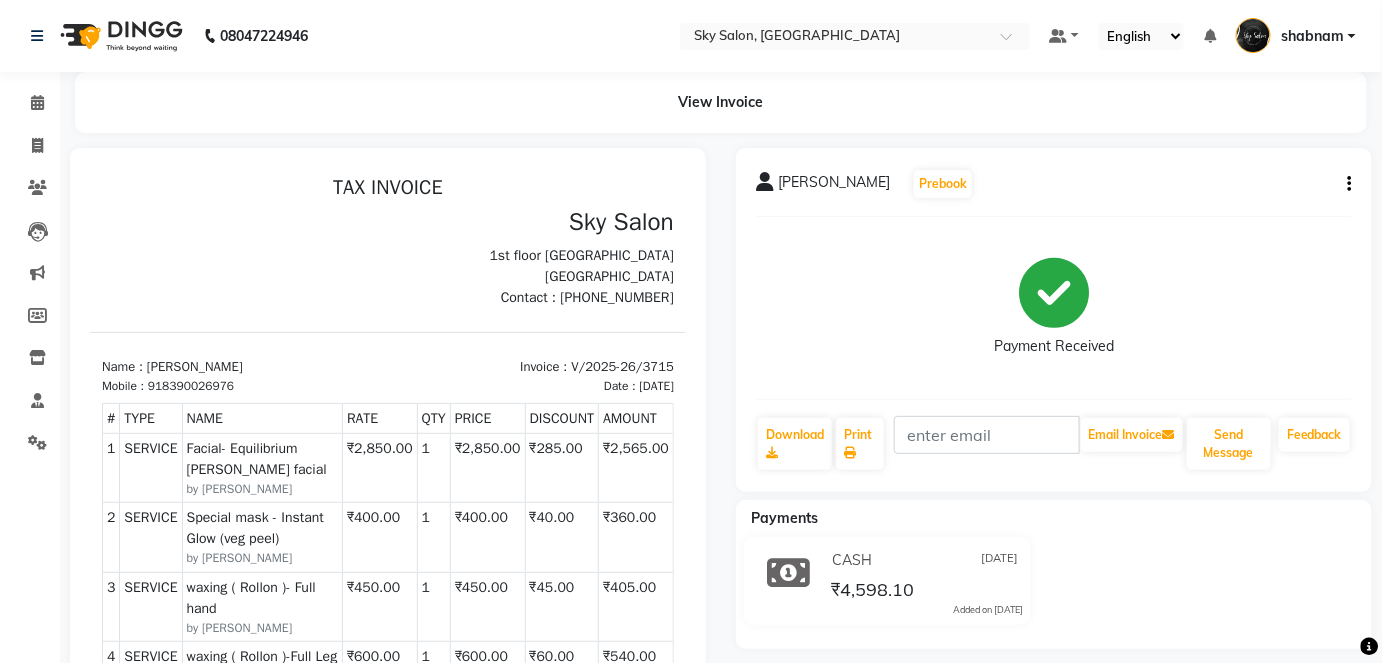 click on "Invoice" 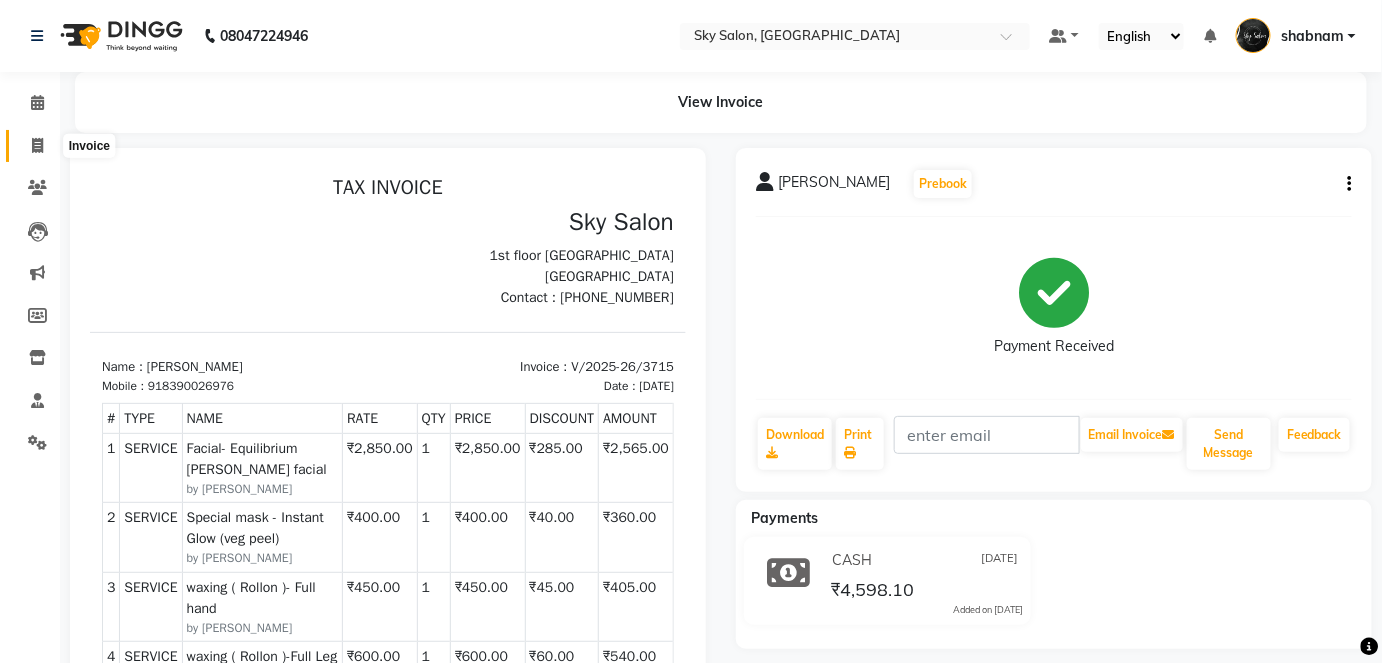 click 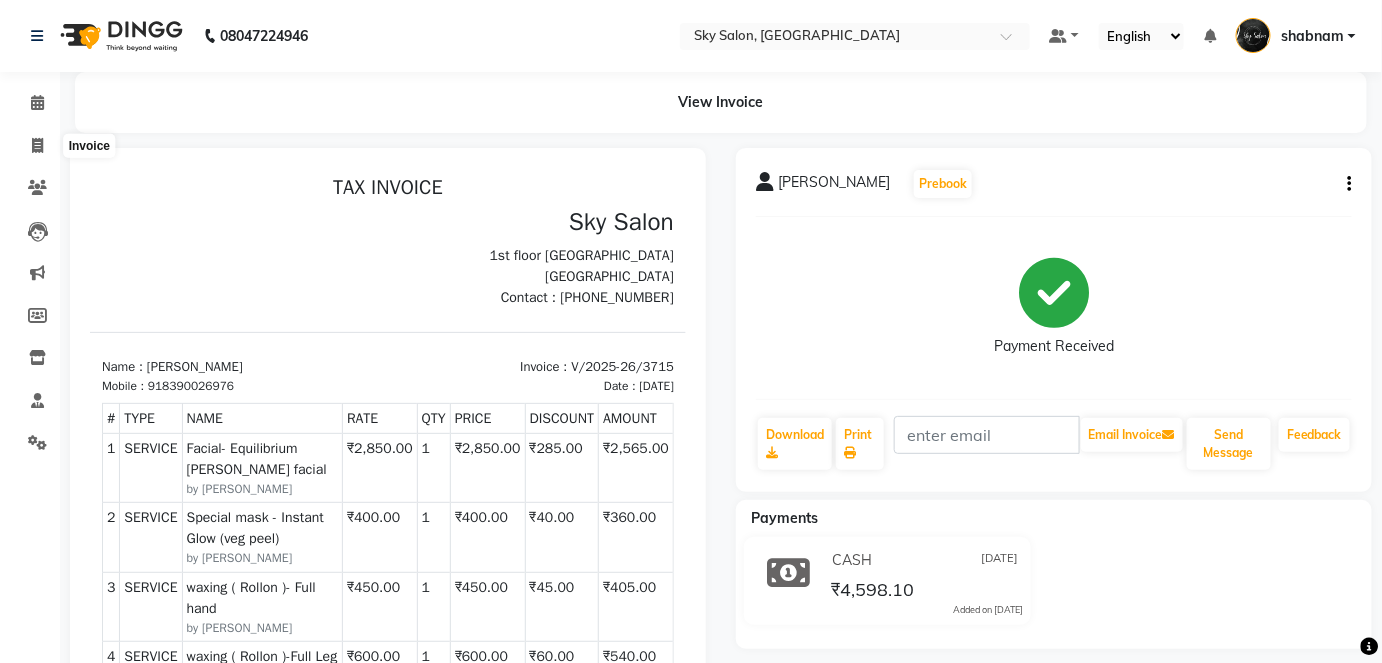 select on "service" 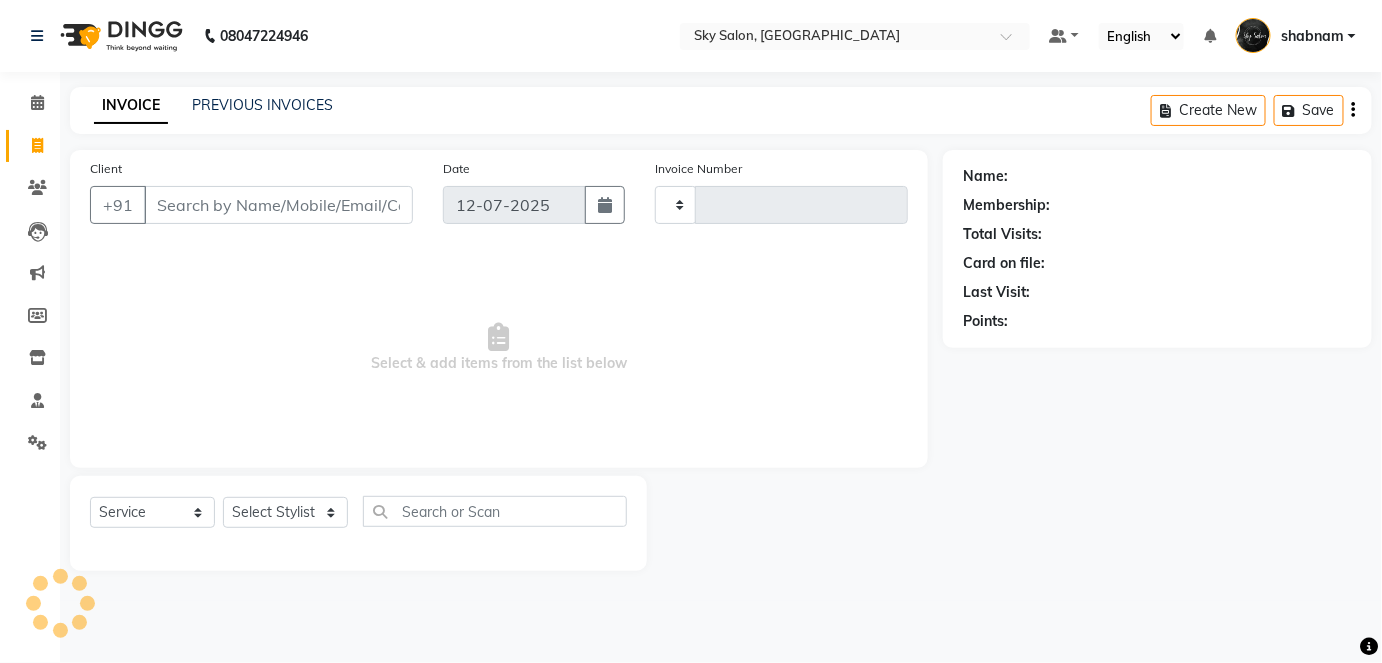 type on "8336" 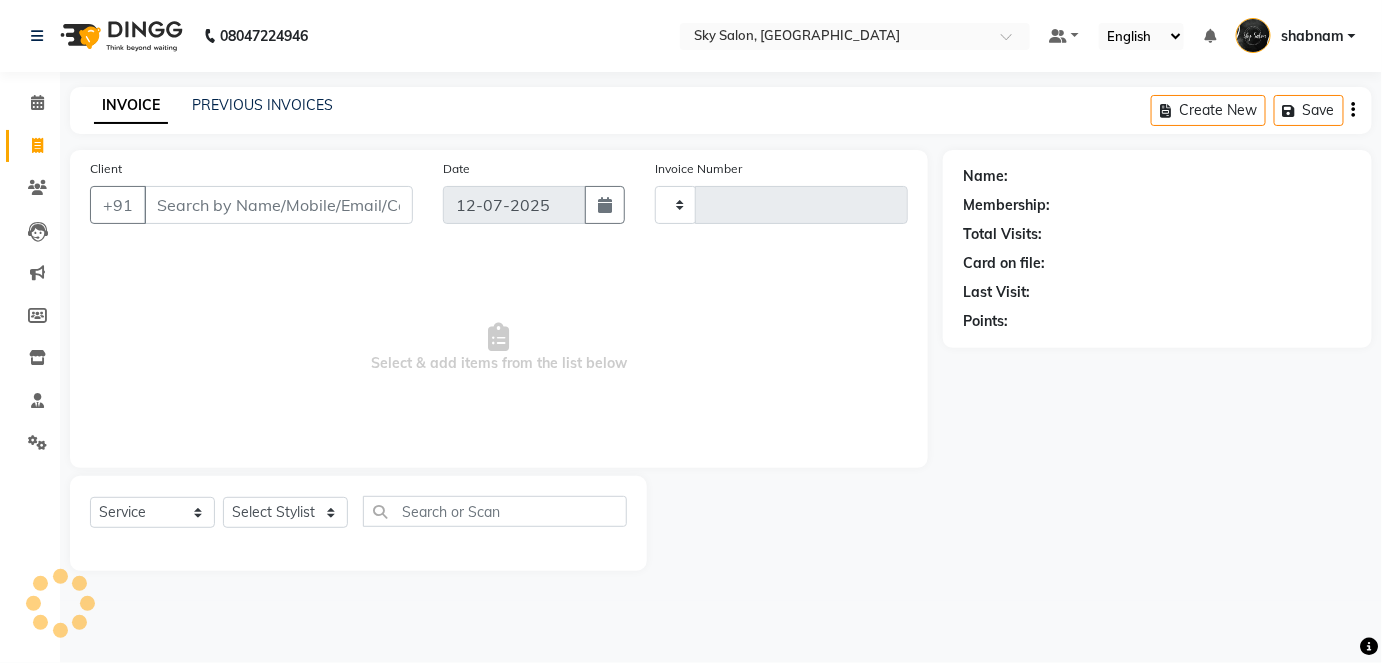 select on "3537" 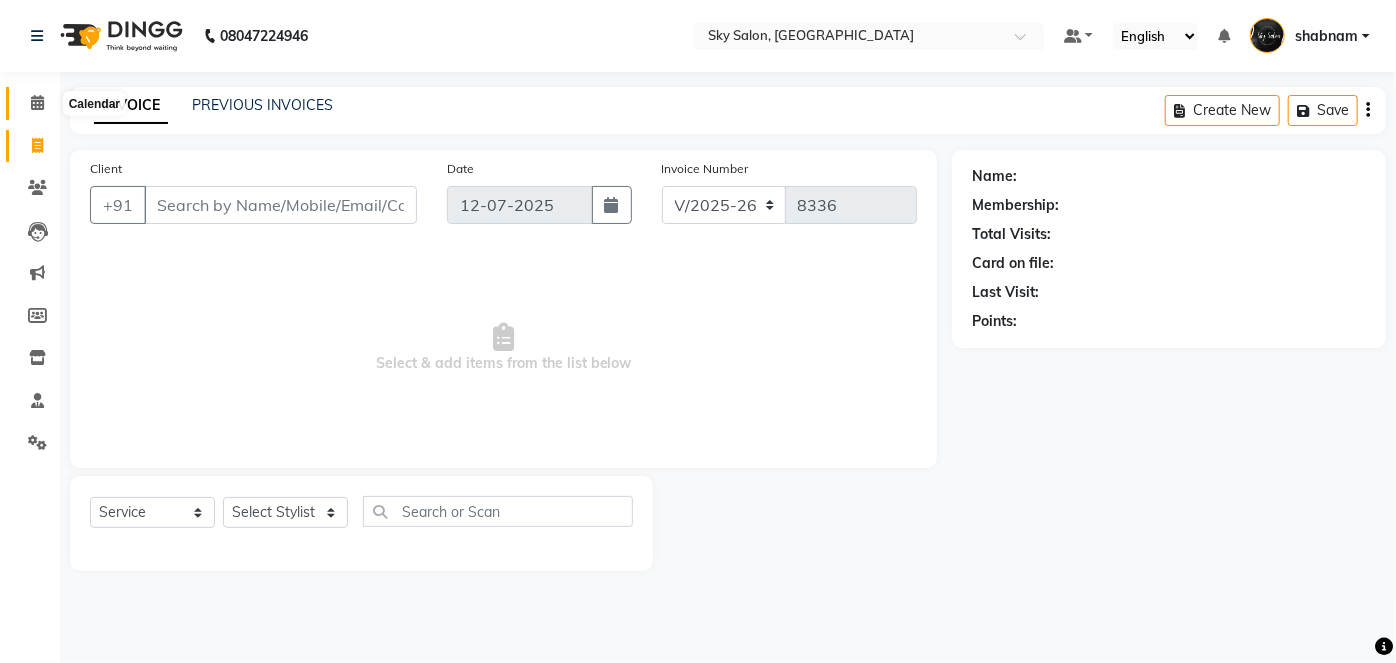 click 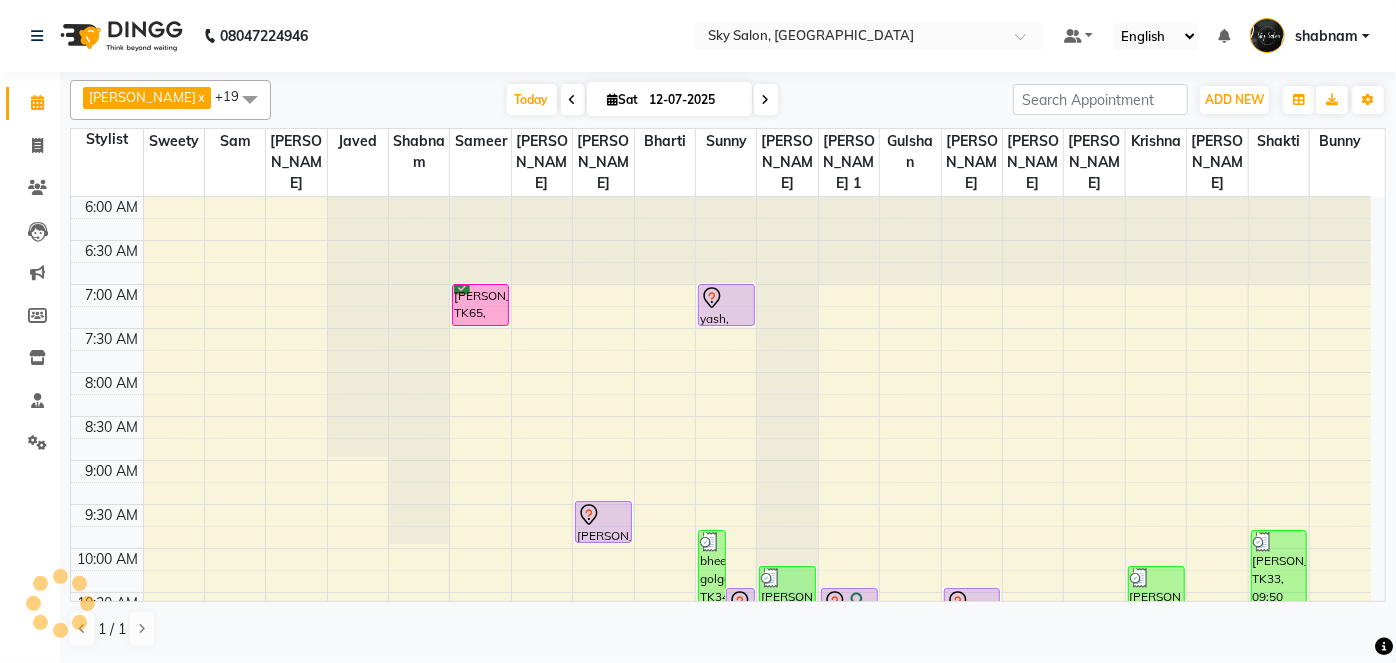 scroll, scrollTop: 0, scrollLeft: 0, axis: both 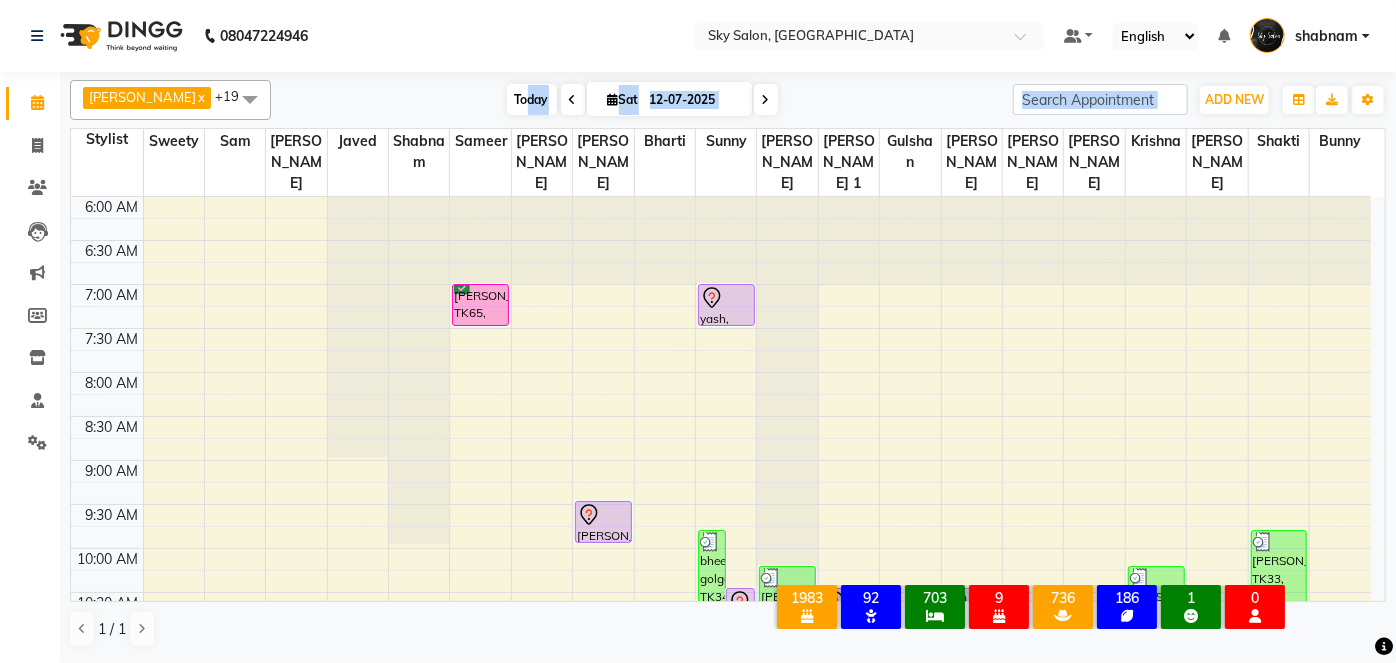 drag, startPoint x: 528, startPoint y: 125, endPoint x: 493, endPoint y: 99, distance: 43.60046 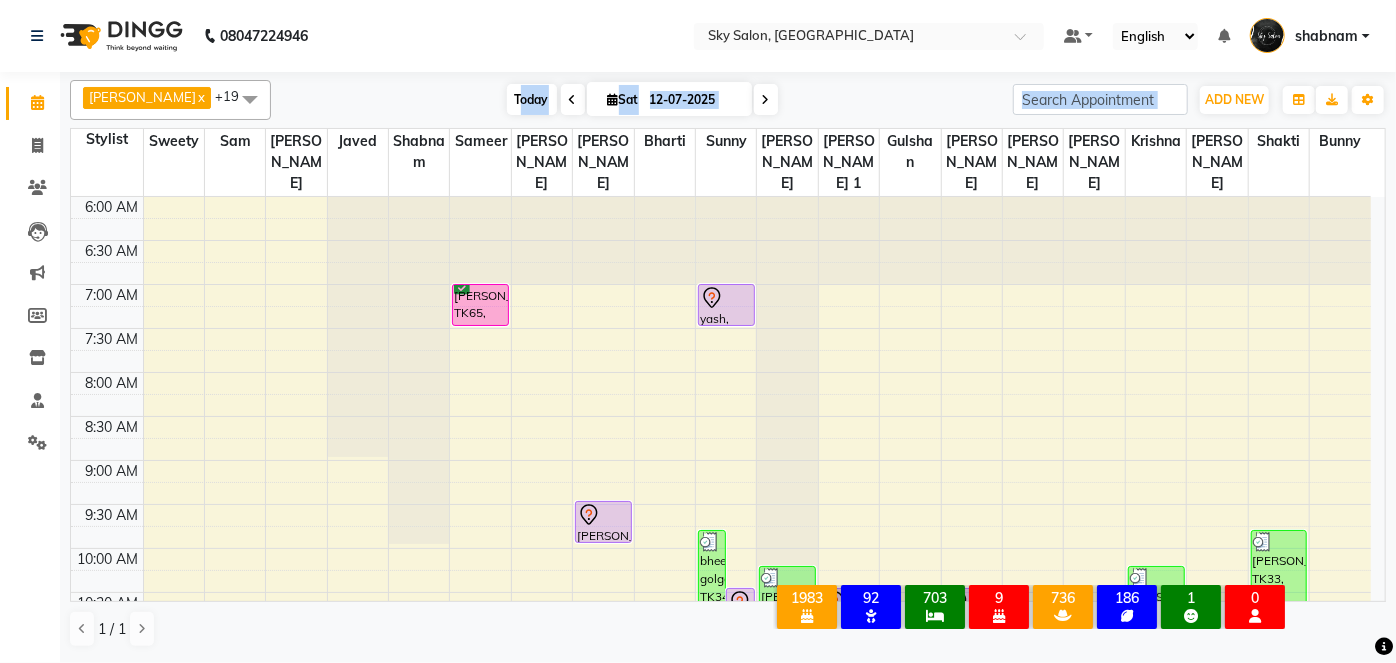 click on "Today" at bounding box center (532, 99) 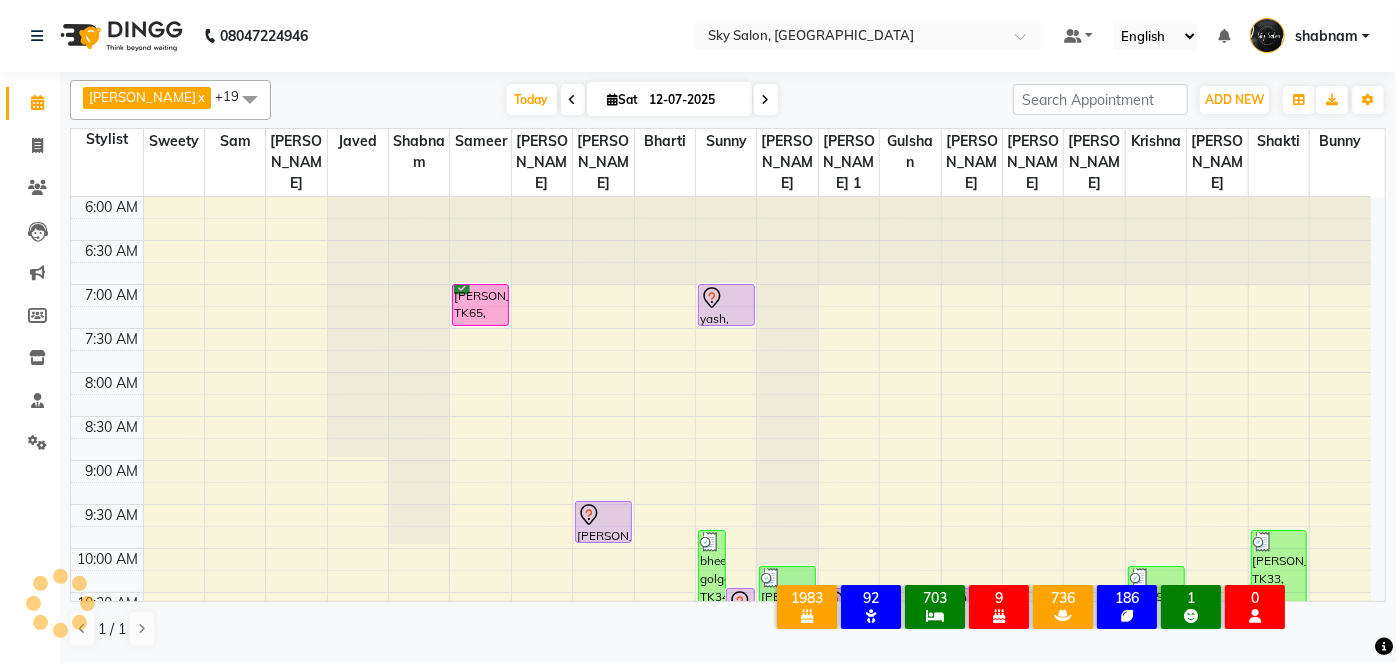 scroll, scrollTop: 957, scrollLeft: 0, axis: vertical 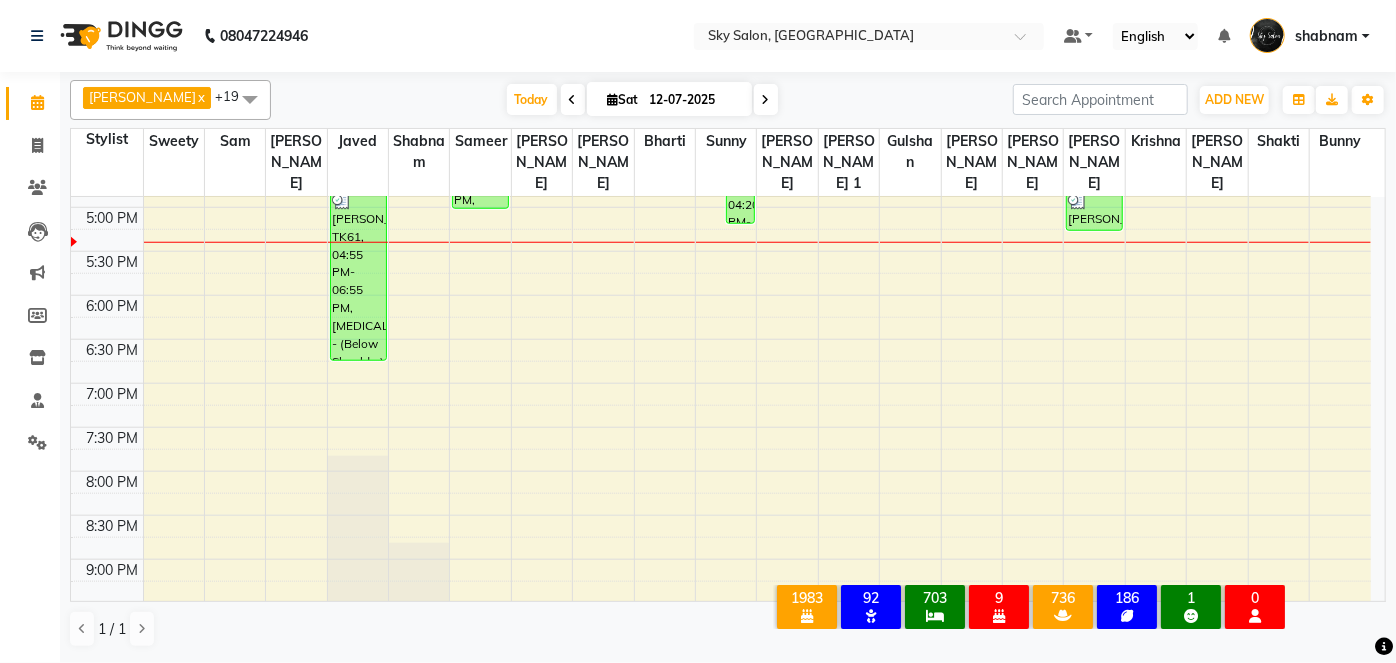 click on "Sat" at bounding box center [623, 99] 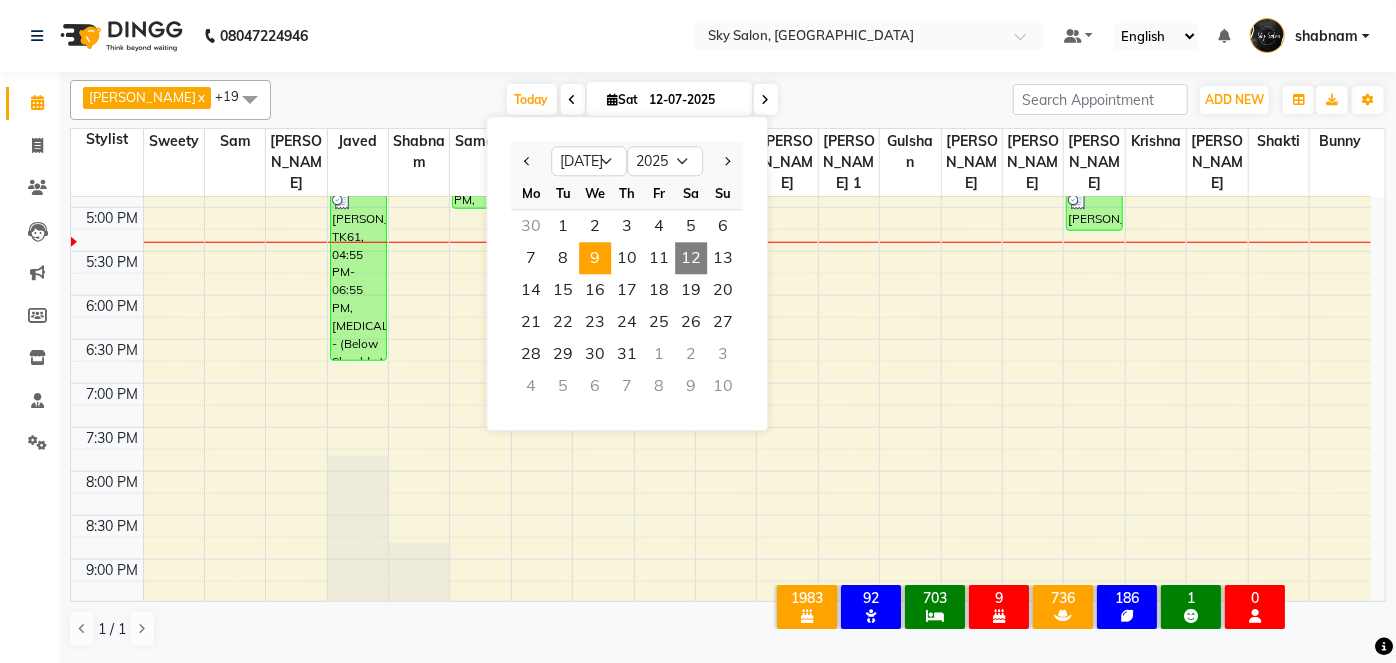 click on "9" at bounding box center [595, 258] 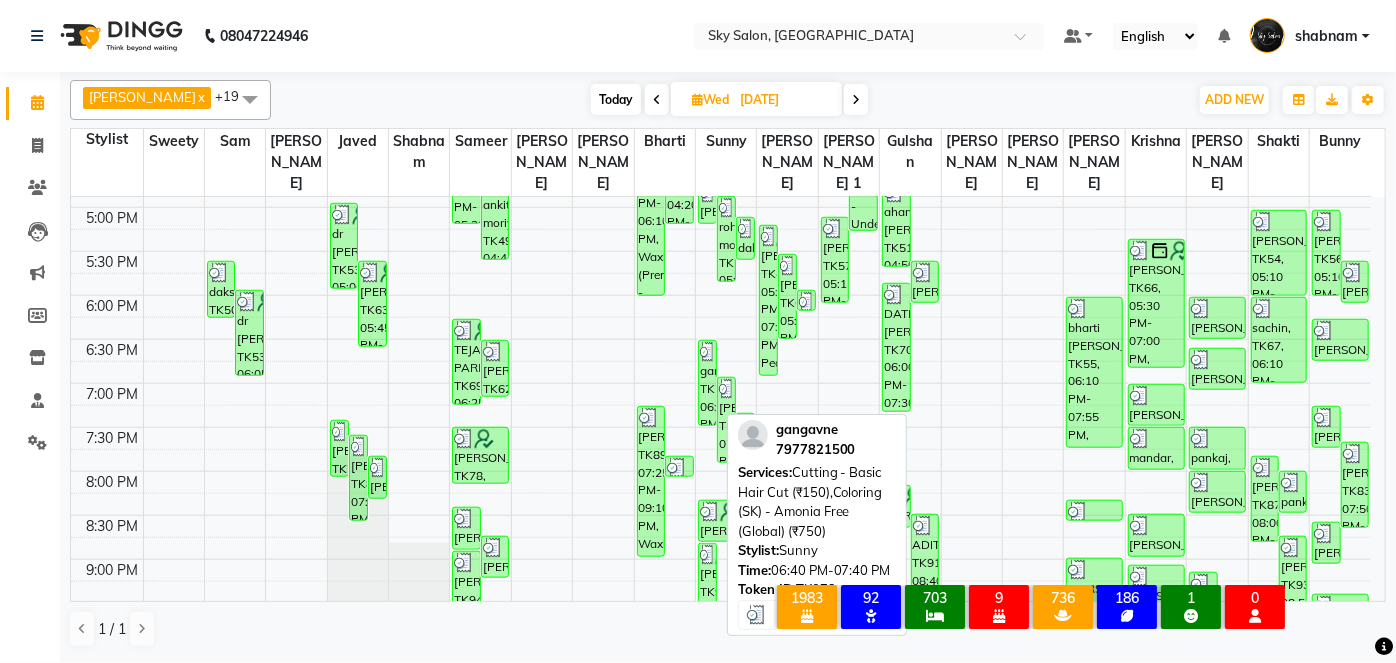 scroll, scrollTop: 1159, scrollLeft: 0, axis: vertical 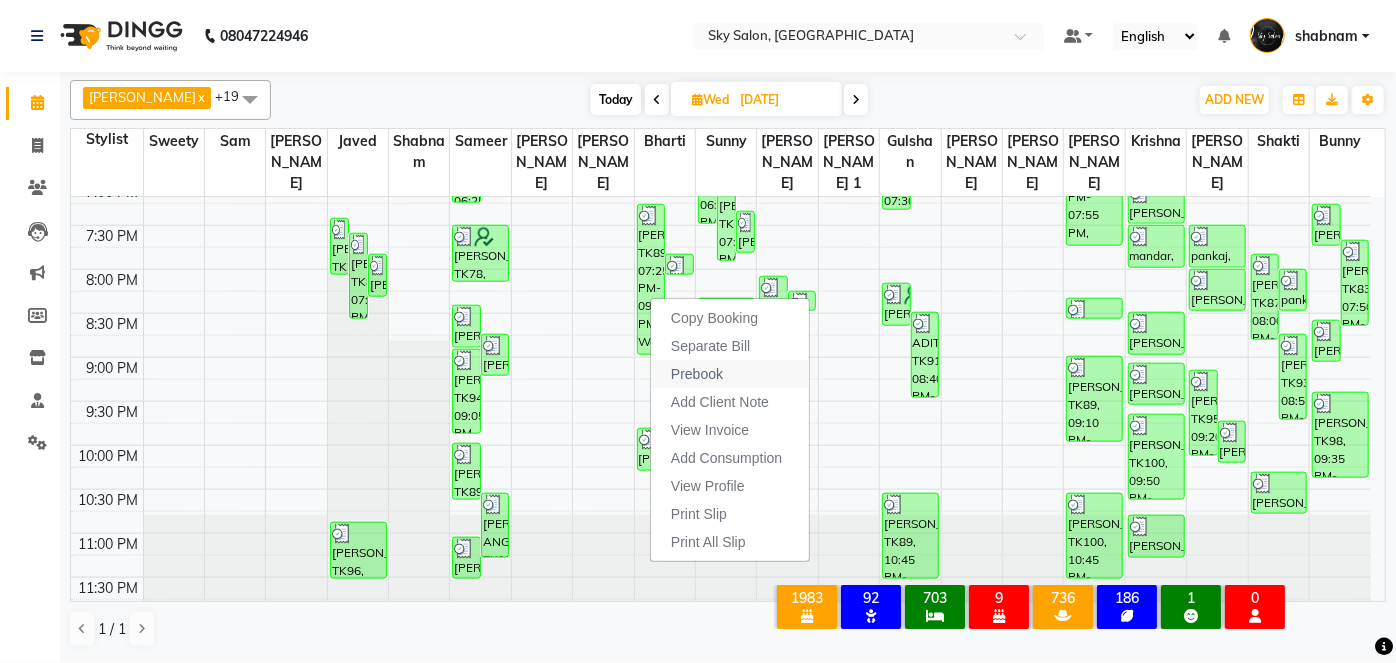 click on "Prebook" at bounding box center [697, 374] 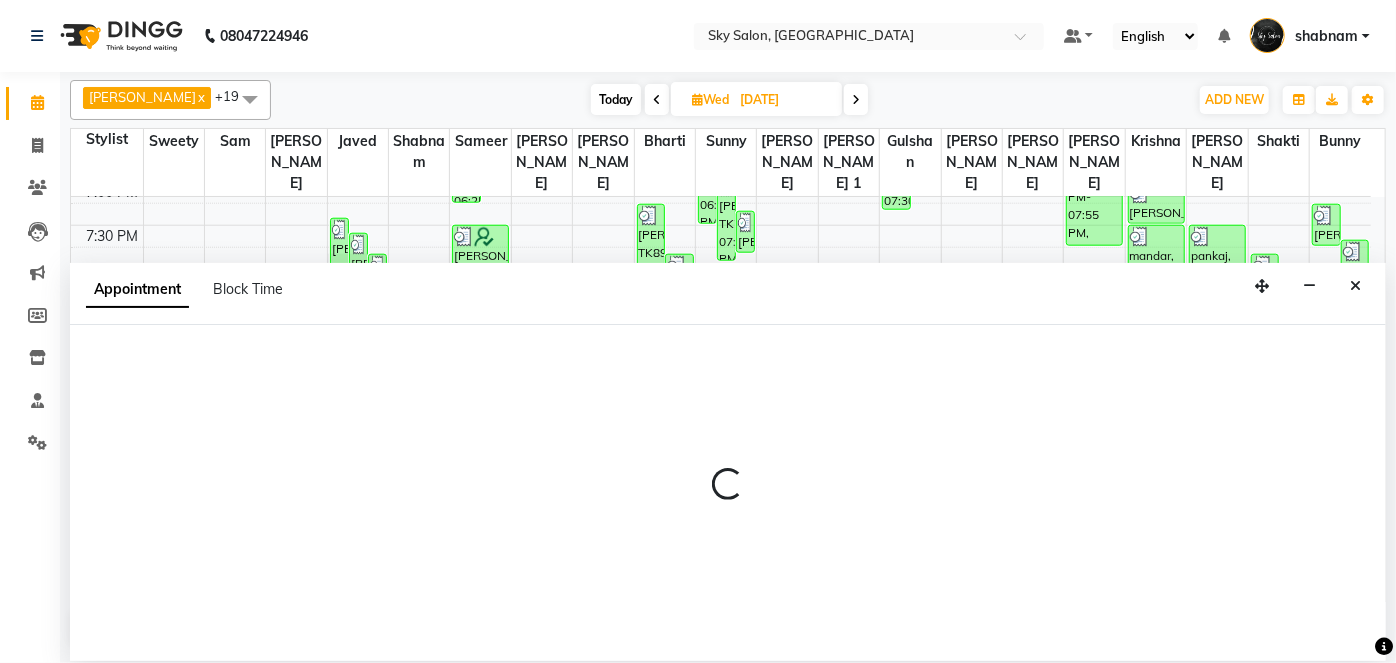 type on "12-07-2025" 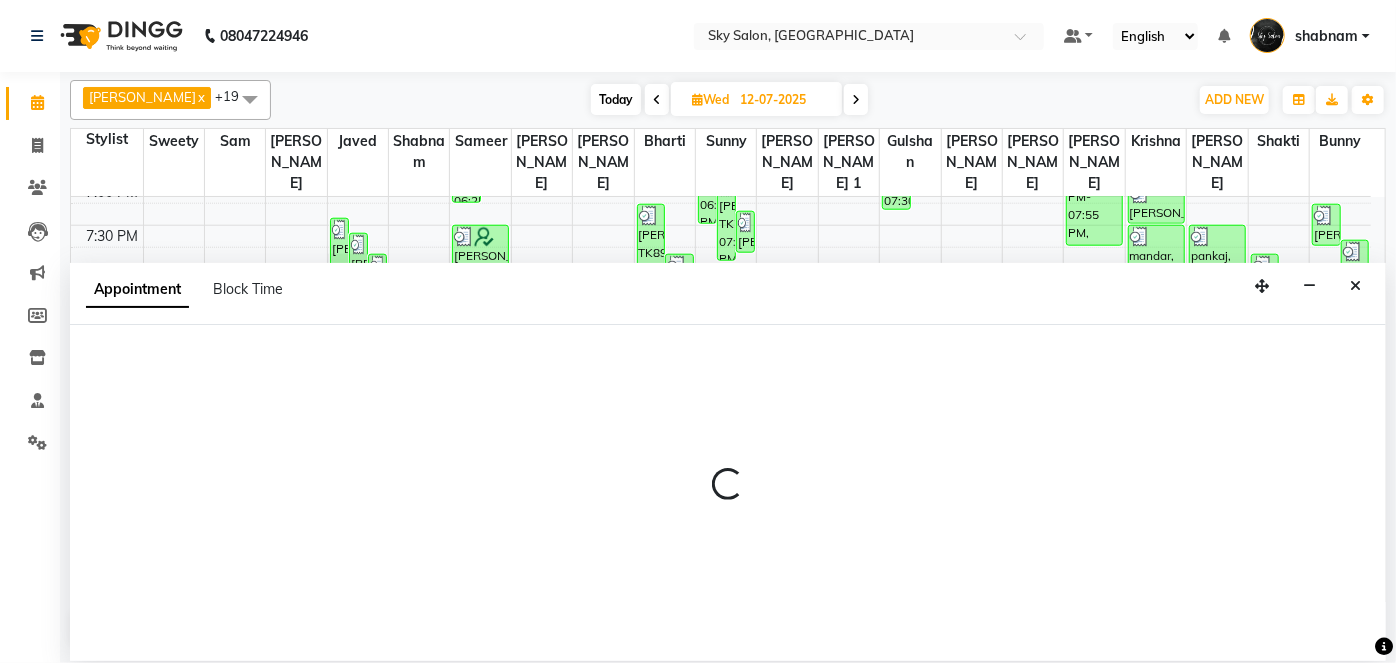 select on "43485" 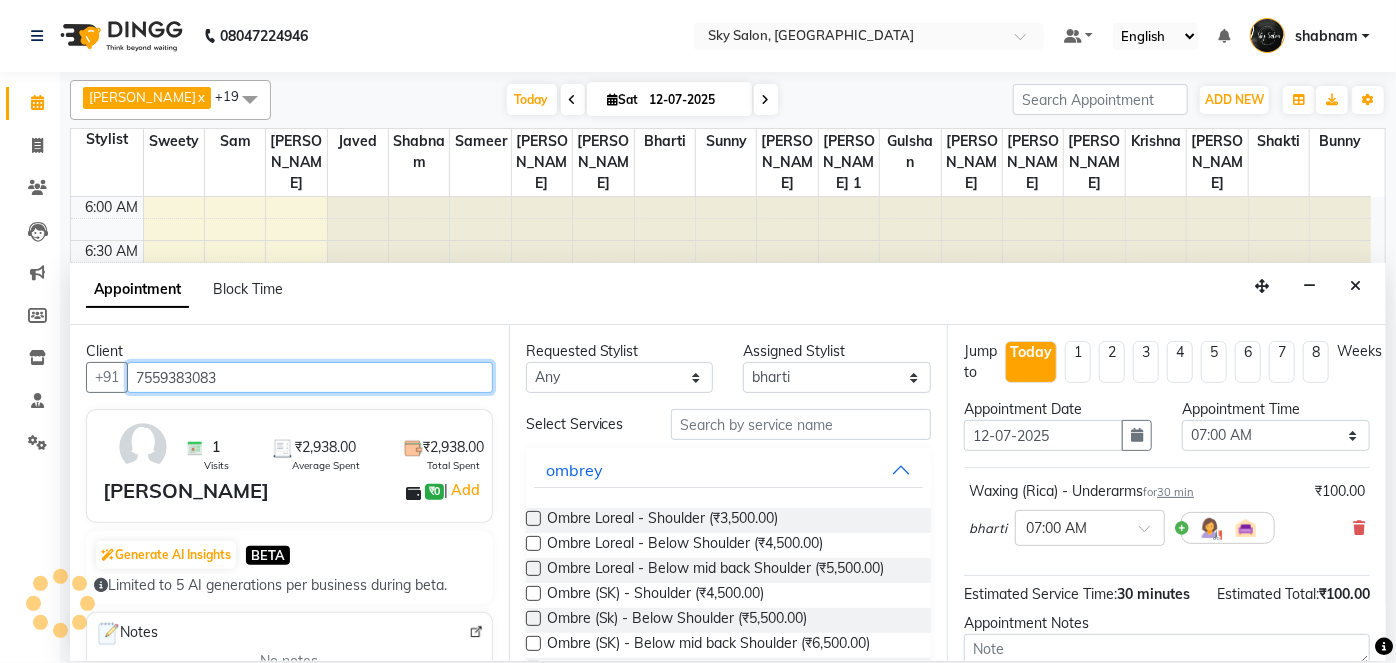 scroll, scrollTop: 957, scrollLeft: 0, axis: vertical 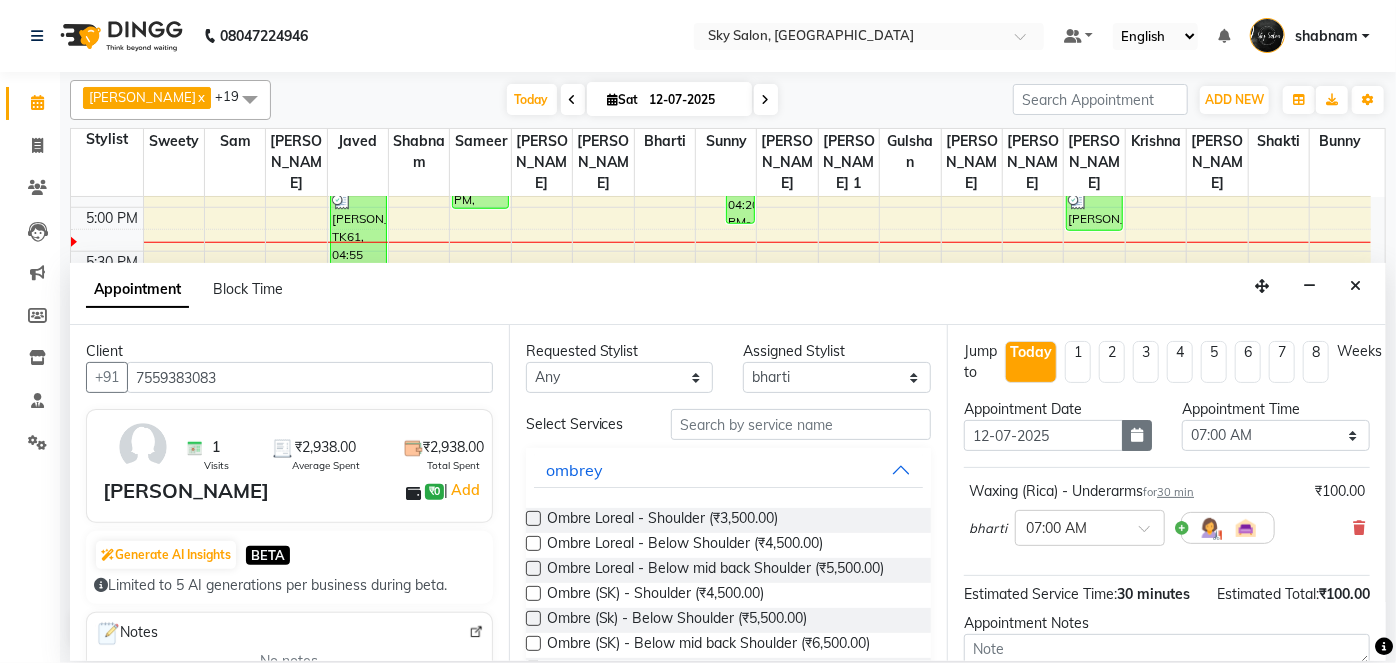 click at bounding box center [1137, 435] 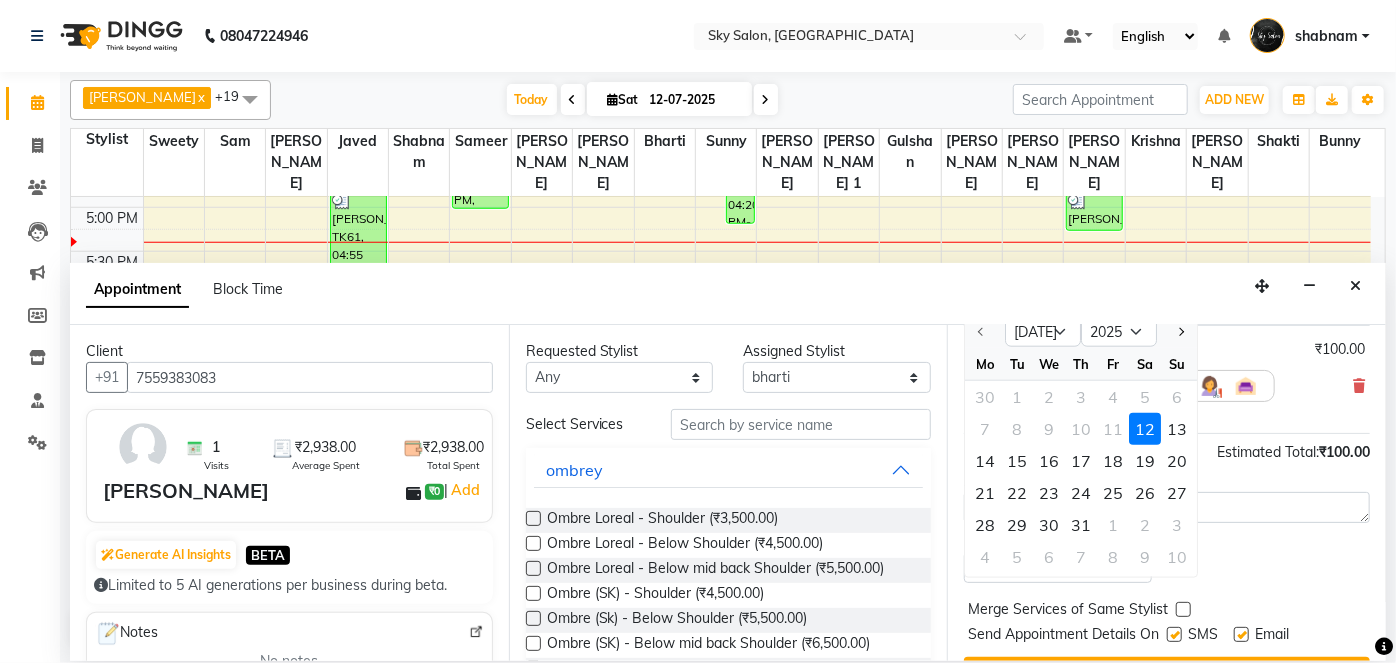 scroll, scrollTop: 144, scrollLeft: 0, axis: vertical 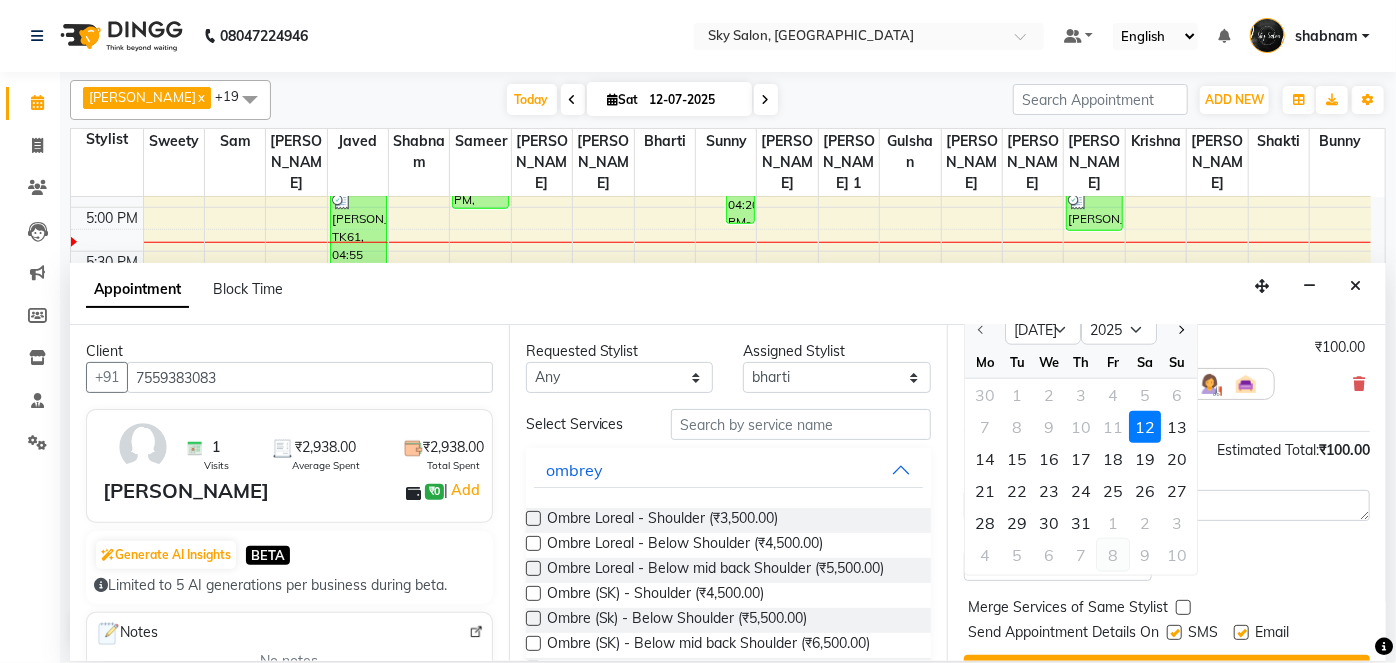 click on "8" at bounding box center [1113, 555] 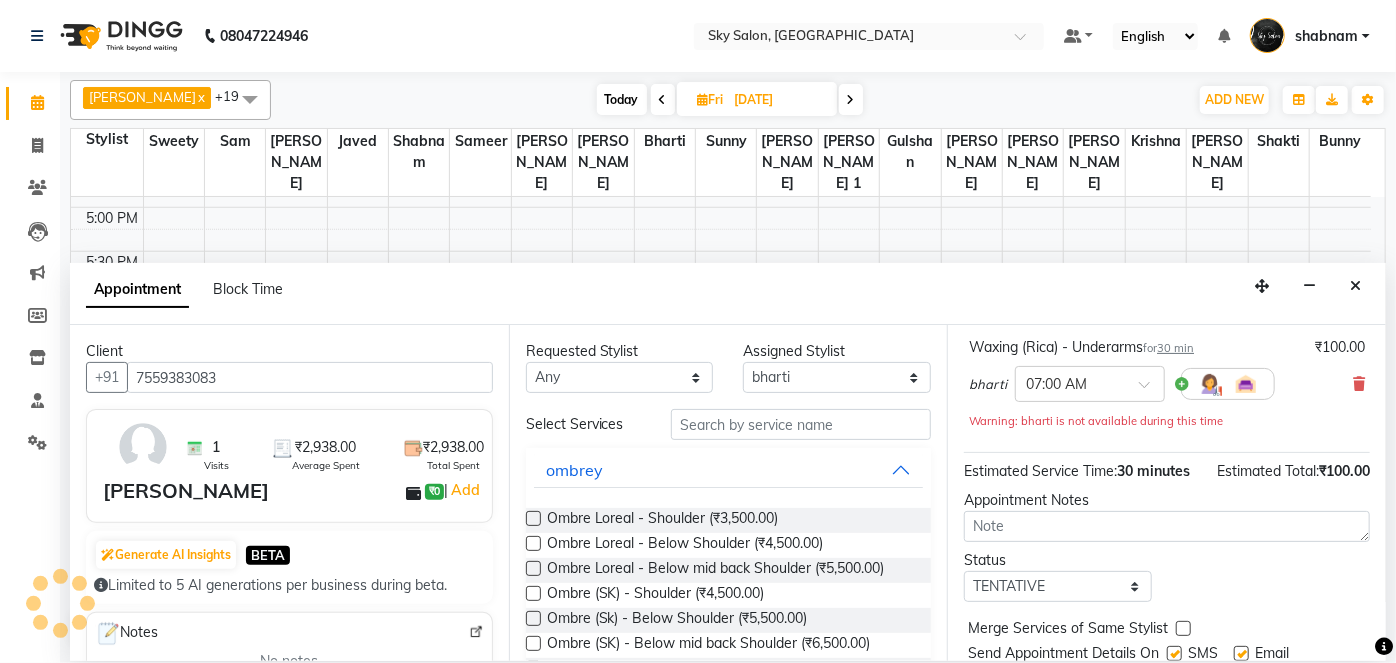 scroll, scrollTop: 957, scrollLeft: 0, axis: vertical 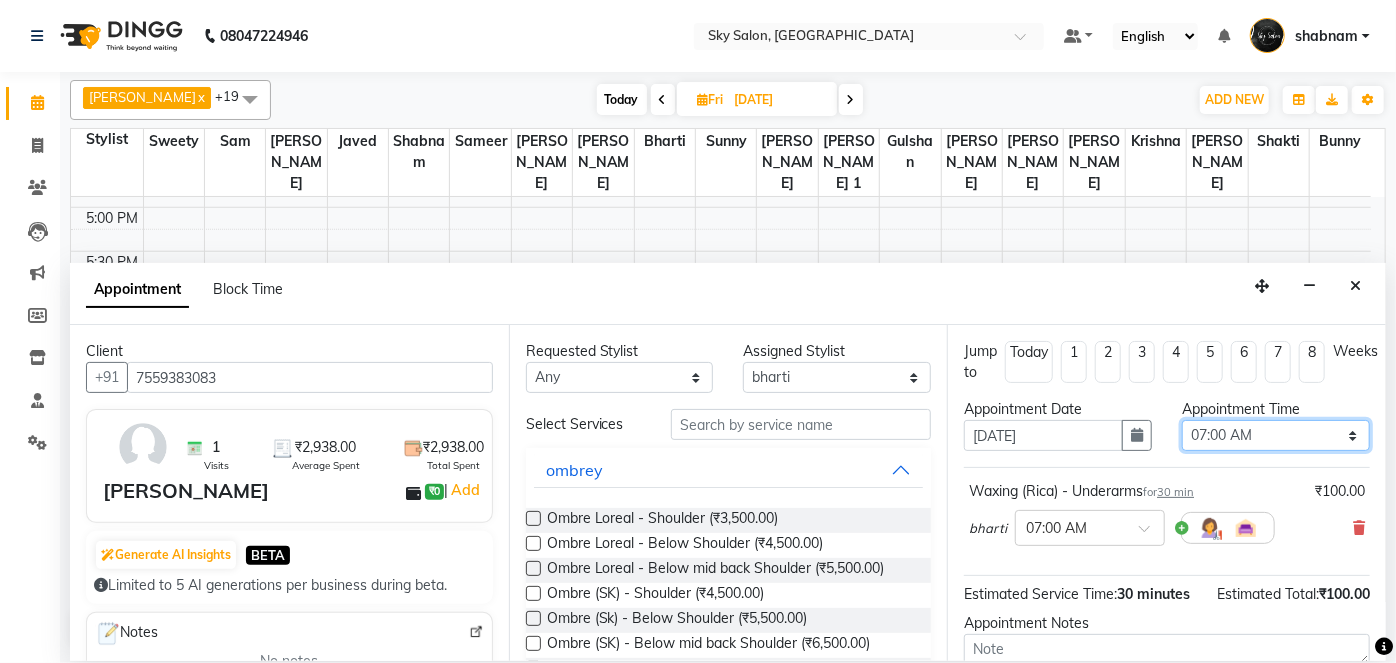 click on "Select 07:00 AM 07:30 AM 08:00 AM 08:30 AM 09:00 AM 09:30 AM 10:00 AM 10:30 AM 11:00 AM 11:30 AM 12:00 PM 12:30 PM 01:00 PM 01:30 PM 02:00 PM 02:30 PM 03:00 PM 03:30 PM 04:00 PM 04:30 PM 05:00 PM 05:30 PM 06:00 PM 06:30 PM 07:00 PM 07:30 PM 08:00 PM 08:30 PM 09:00 PM 09:30 PM 10:00 PM 10:30 PM 11:00 PM" at bounding box center (1276, 435) 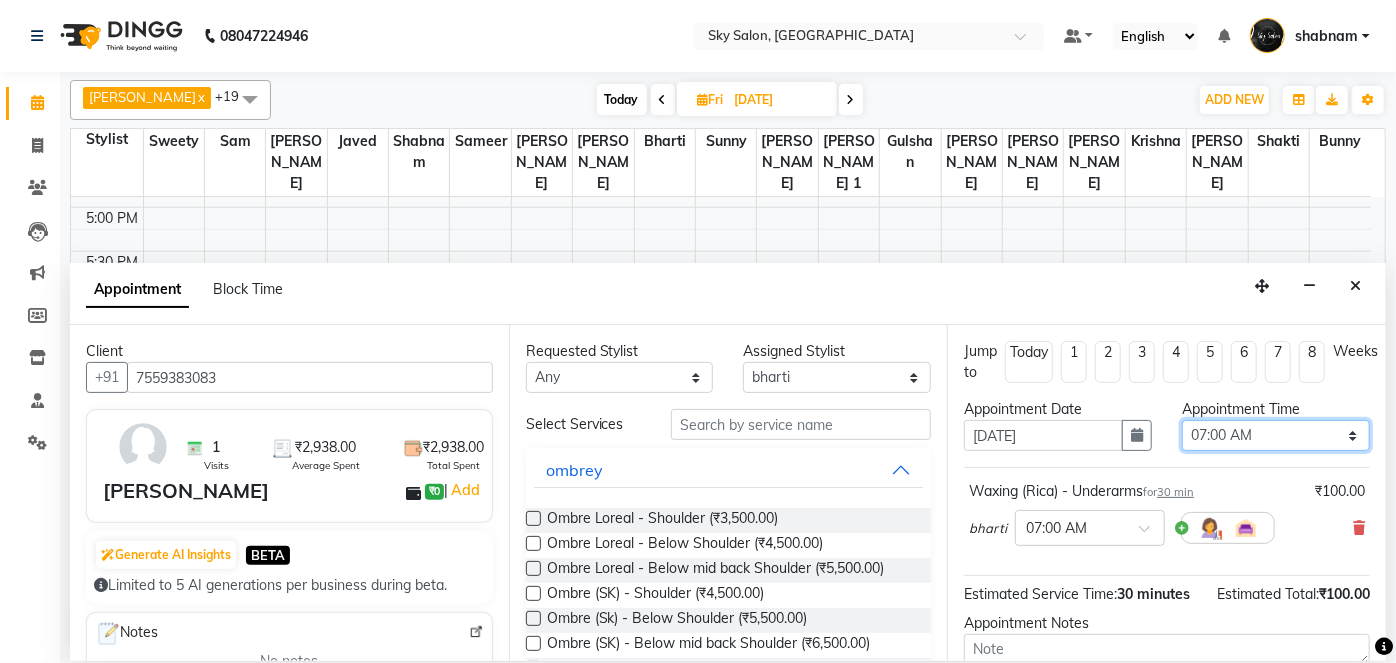 select on "930" 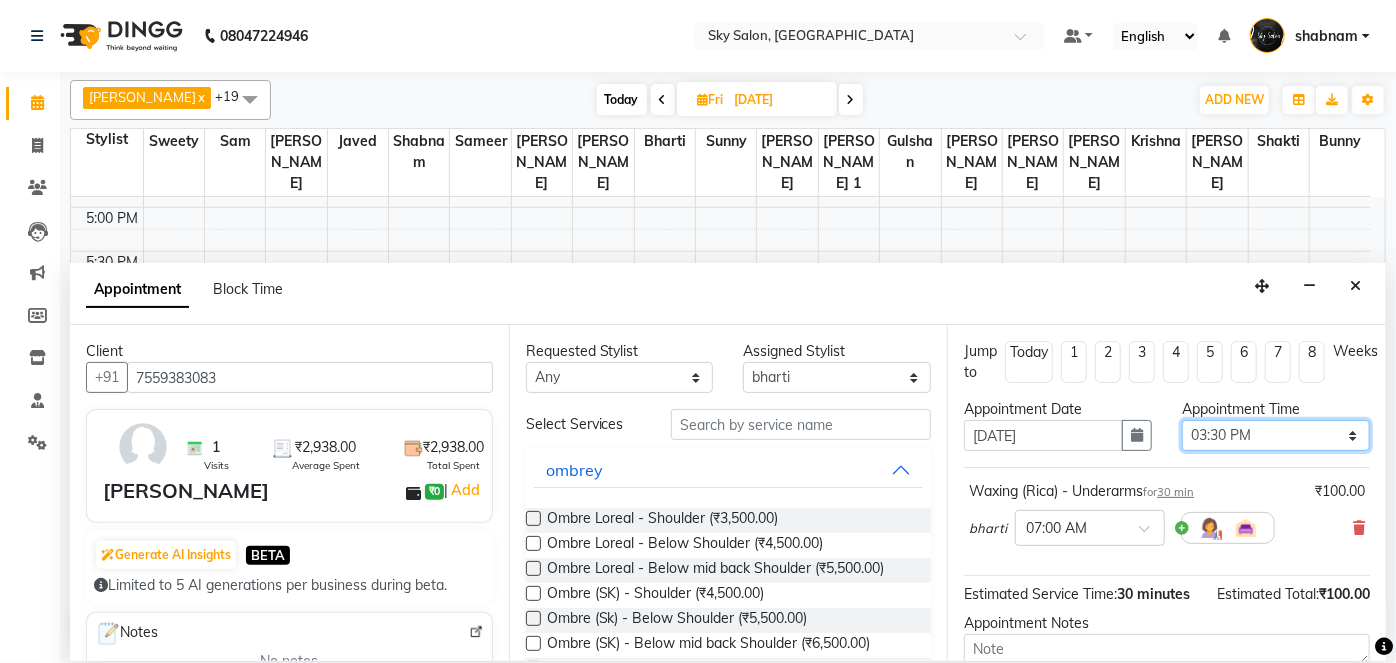 click on "Select 07:00 AM 07:30 AM 08:00 AM 08:30 AM 09:00 AM 09:30 AM 10:00 AM 10:30 AM 11:00 AM 11:30 AM 12:00 PM 12:30 PM 01:00 PM 01:30 PM 02:00 PM 02:30 PM 03:00 PM 03:30 PM 04:00 PM 04:30 PM 05:00 PM 05:30 PM 06:00 PM 06:30 PM 07:00 PM 07:30 PM 08:00 PM 08:30 PM 09:00 PM 09:30 PM 10:00 PM 10:30 PM 11:00 PM" at bounding box center (1276, 435) 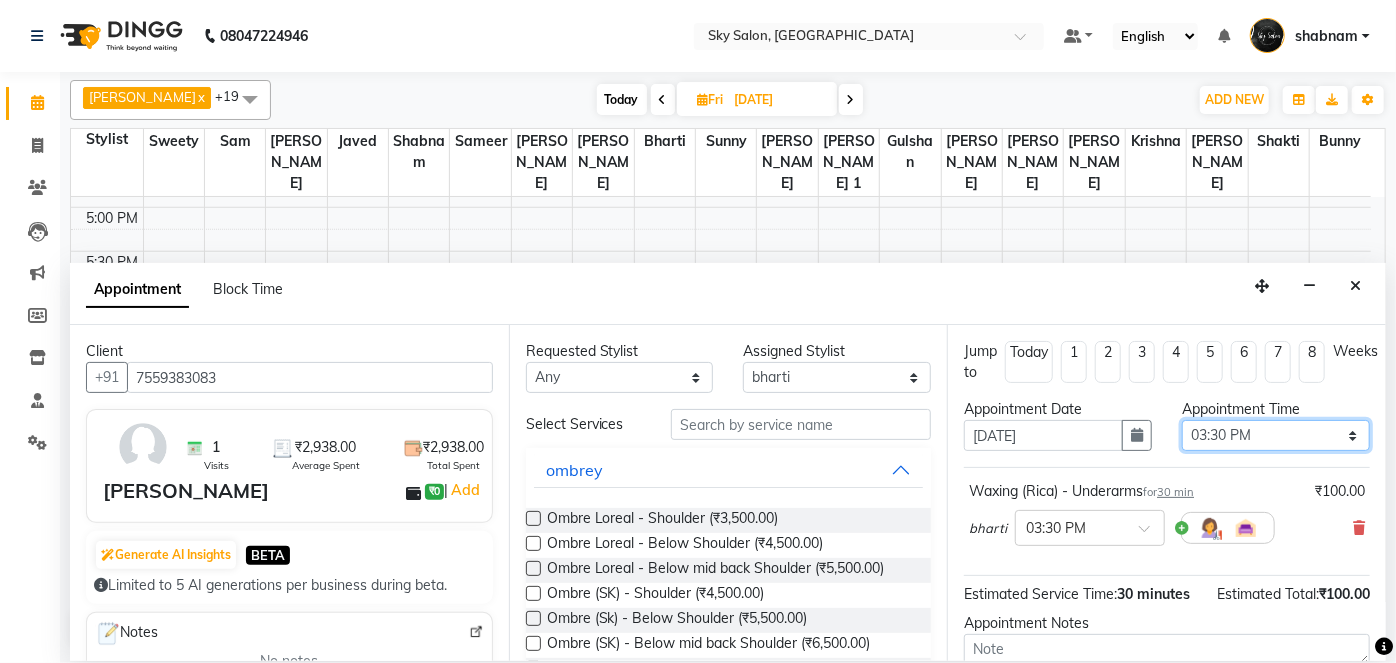 scroll, scrollTop: 210, scrollLeft: 0, axis: vertical 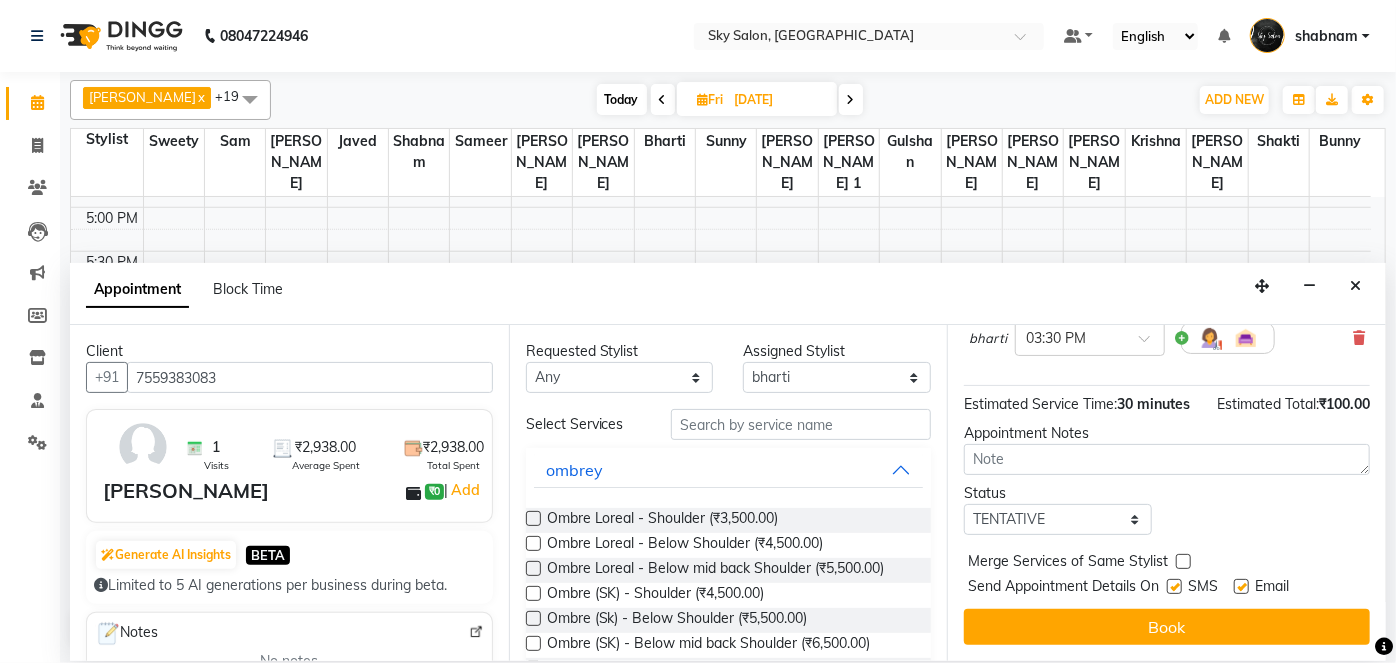 click at bounding box center (1174, 586) 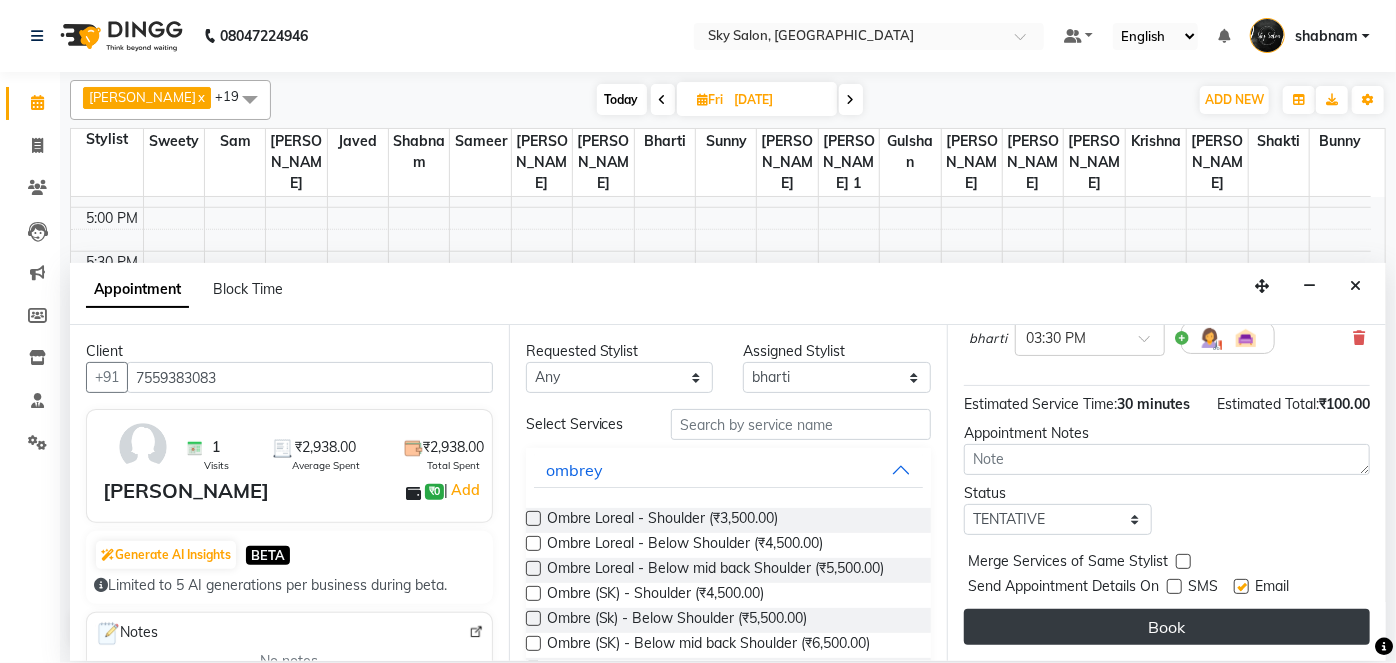 click on "Jump to Today 1 2 3 4 5 6 7 8 Weeks Appointment Date 08-08-2025 Appointment Time Select 07:00 AM 07:30 AM 08:00 AM 08:30 AM 09:00 AM 09:30 AM 10:00 AM 10:30 AM 11:00 AM 11:30 AM 12:00 PM 12:30 PM 01:00 PM 01:30 PM 02:00 PM 02:30 PM 03:00 PM 03:30 PM 04:00 PM 04:30 PM 05:00 PM 05:30 PM 06:00 PM 06:30 PM 07:00 PM 07:30 PM 08:00 PM 08:30 PM 09:00 PM 09:30 PM 10:00 PM 10:30 PM 11:00 PM Waxing (Rica) - Underarms   for  30 min ₹100.00 bharti × 03:30 PM Estimated Service Time:  30 minutes Estimated Total:  ₹100.00 Appointment Notes Status Select TENTATIVE CONFIRM UPCOMING Merge Services of Same Stylist Send Appointment Details On SMS Email  Book" at bounding box center [1166, 493] 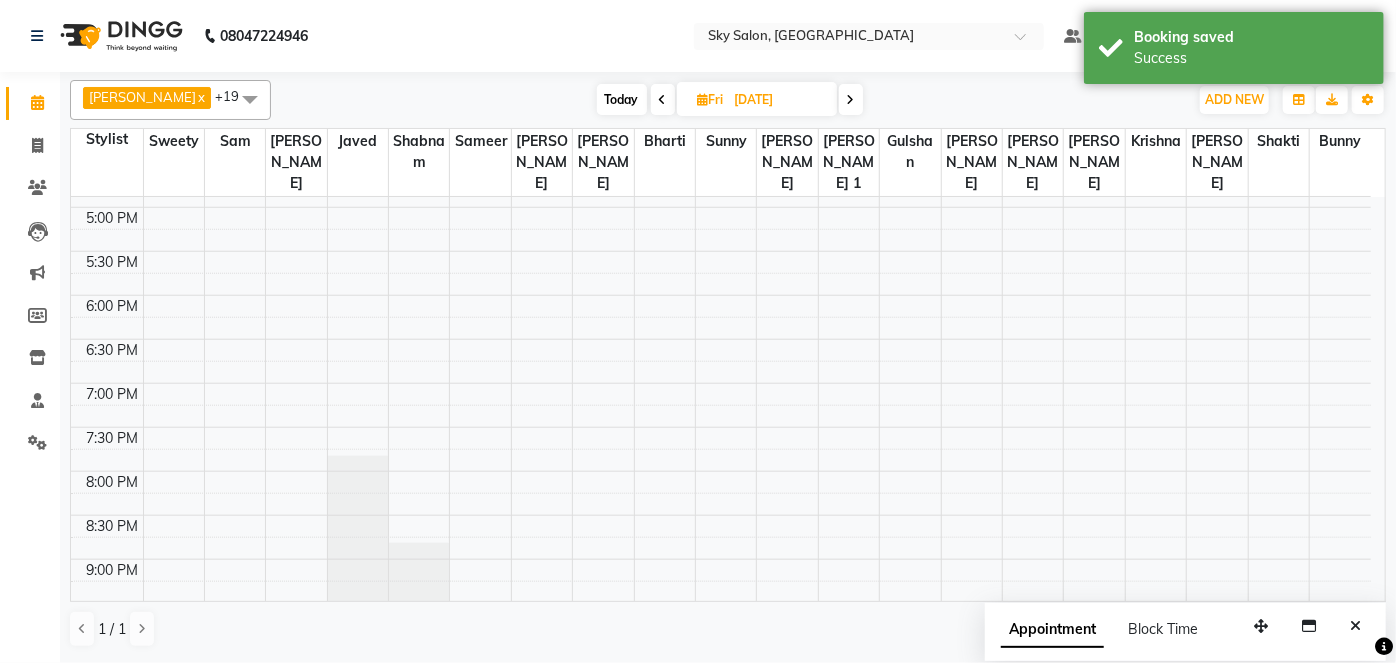 click on "Today" at bounding box center [622, 99] 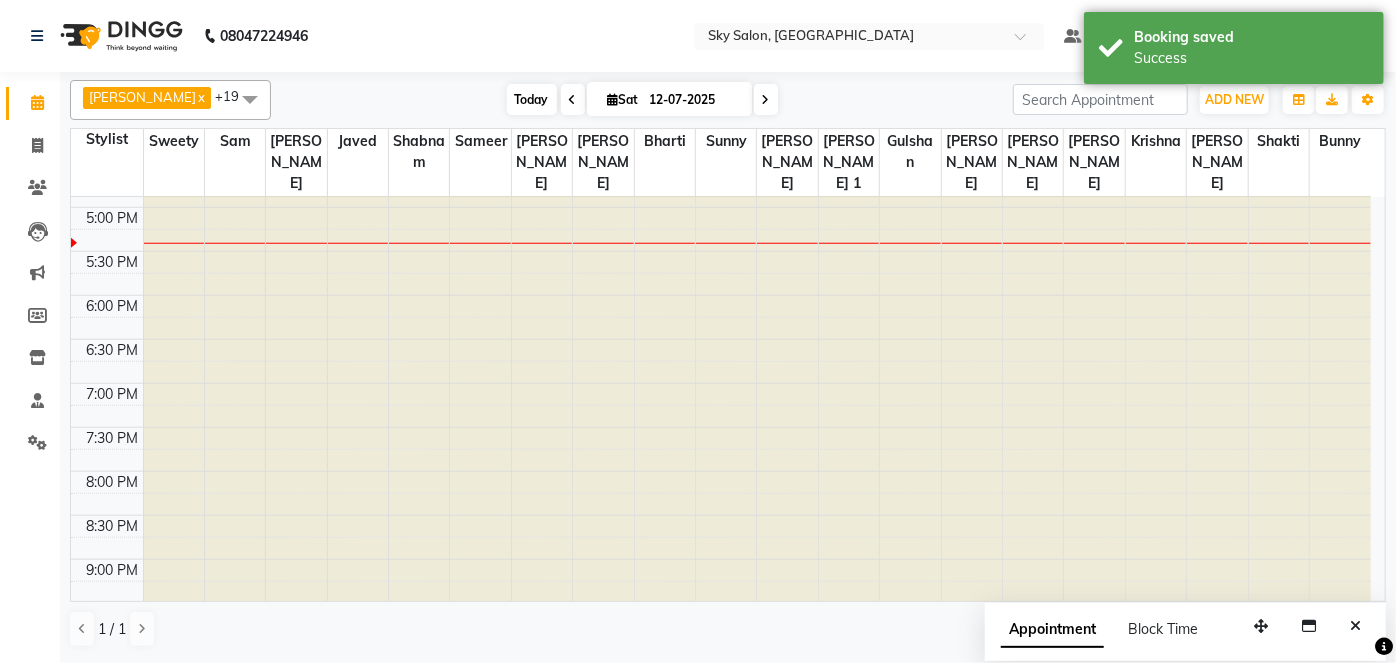 scroll, scrollTop: 957, scrollLeft: 0, axis: vertical 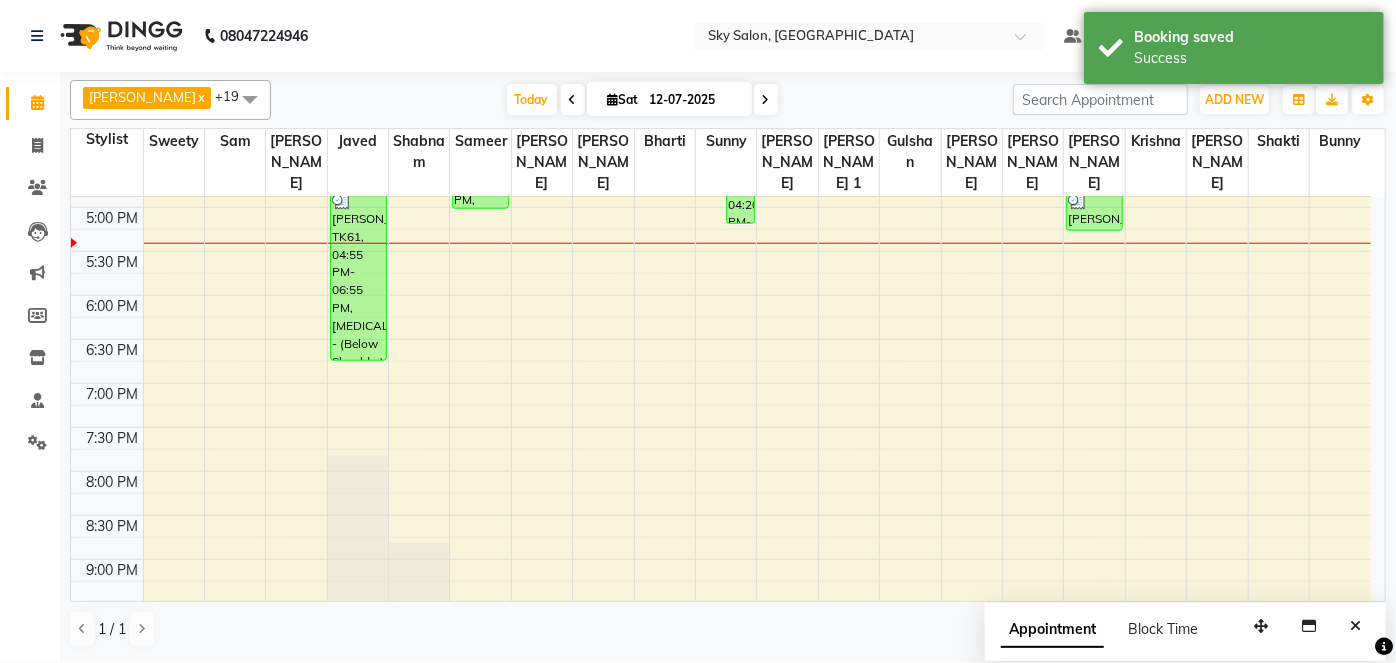 click on "akshata  x anisa  x arbaj  x bharti  x Darshana 1  x devyani  x Gulshan  x gurmeet  x sam  x shabnam  x sunny  x sweety  x Anagha  x mayuri gaikwad  x krishna  x shakti  x samar  x Ronak  x sameer  x javed  x +19 Select All afreen akshata aman saha ameer Anagha anisa arbaj bharti Bunny Danish Darshana 1 devyani dilshad gaurav Gulshan gurmeet javed jishan krishna mayuri gaikwad muskan rani rinku rocky Ronak sachin sahil sam sameer sameer 2 sandhya shabnam shakti sunny sweety vivek Today  Sat 12-07-2025 Toggle Dropdown Add Appointment Add Invoice Add Attendance Add Client Add Transaction Toggle Dropdown Add Appointment Add Invoice Add Attendance Add Client ADD NEW Toggle Dropdown Add Appointment Add Invoice Add Attendance Add Client Add Transaction akshata  x anisa  x arbaj  x bharti  x Darshana 1  x devyani  x Gulshan  x gurmeet  x sam  x shabnam  x sunny  x sweety  x Anagha  x mayuri gaikwad  x krishna  x shakti  x samar  x Ronak  x sameer  x javed  x +19 Select All sam" at bounding box center [728, 100] 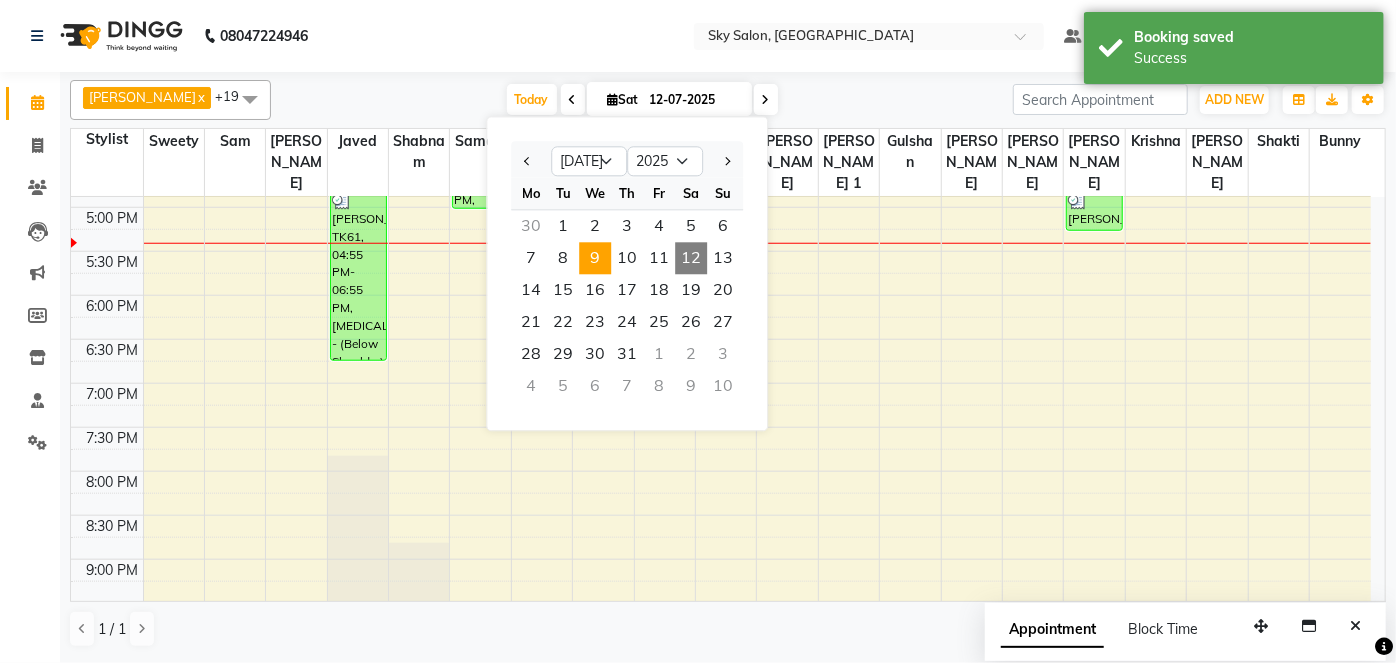 click on "9" at bounding box center [595, 258] 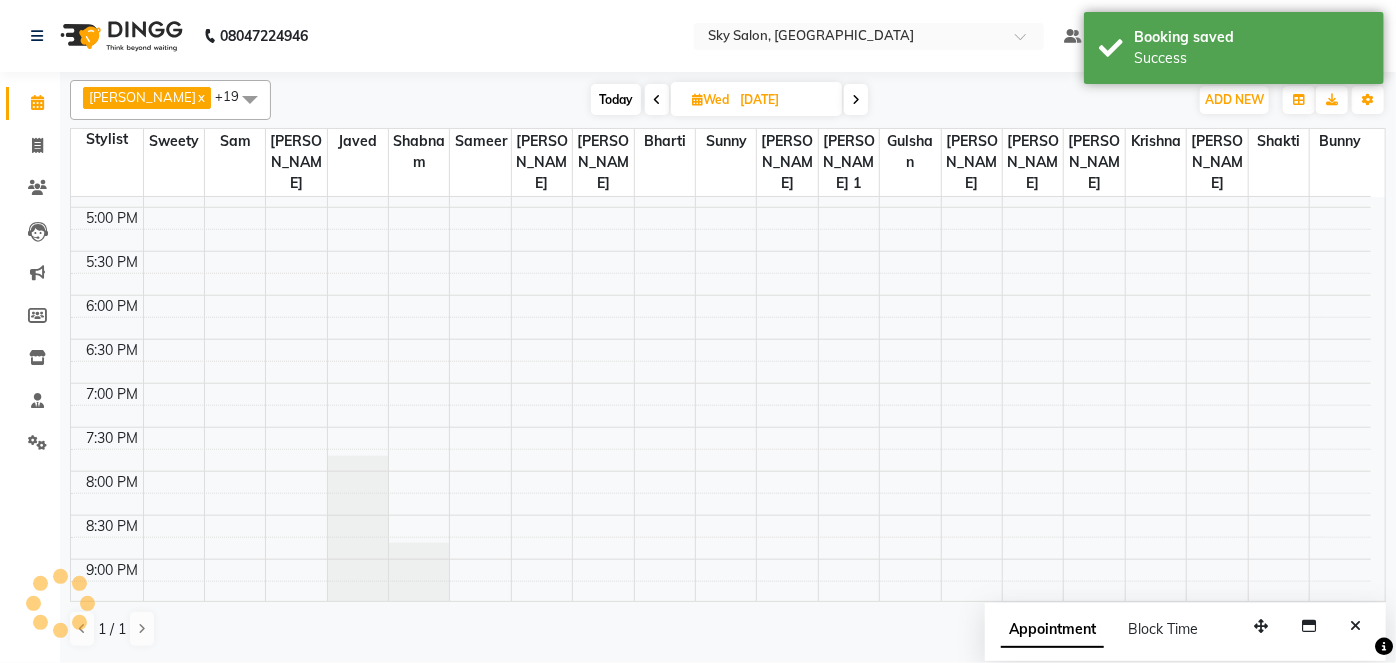 scroll, scrollTop: 957, scrollLeft: 0, axis: vertical 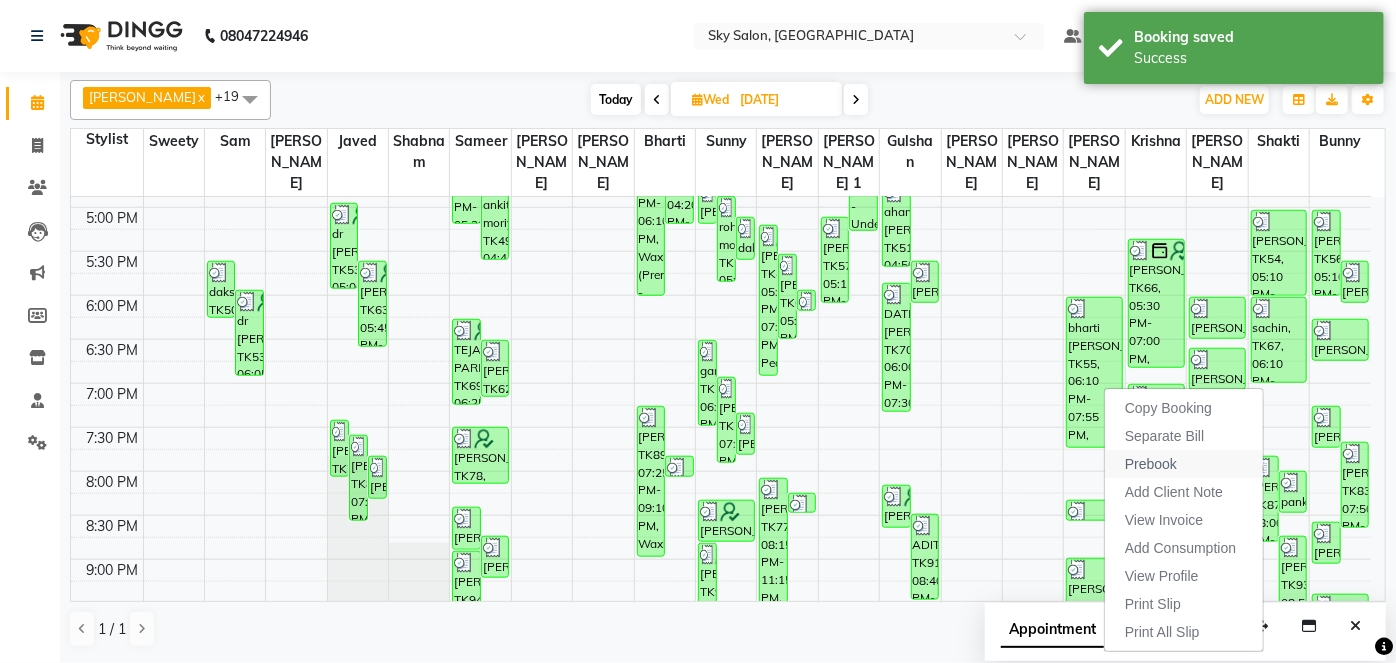 click on "Prebook" at bounding box center (1151, 464) 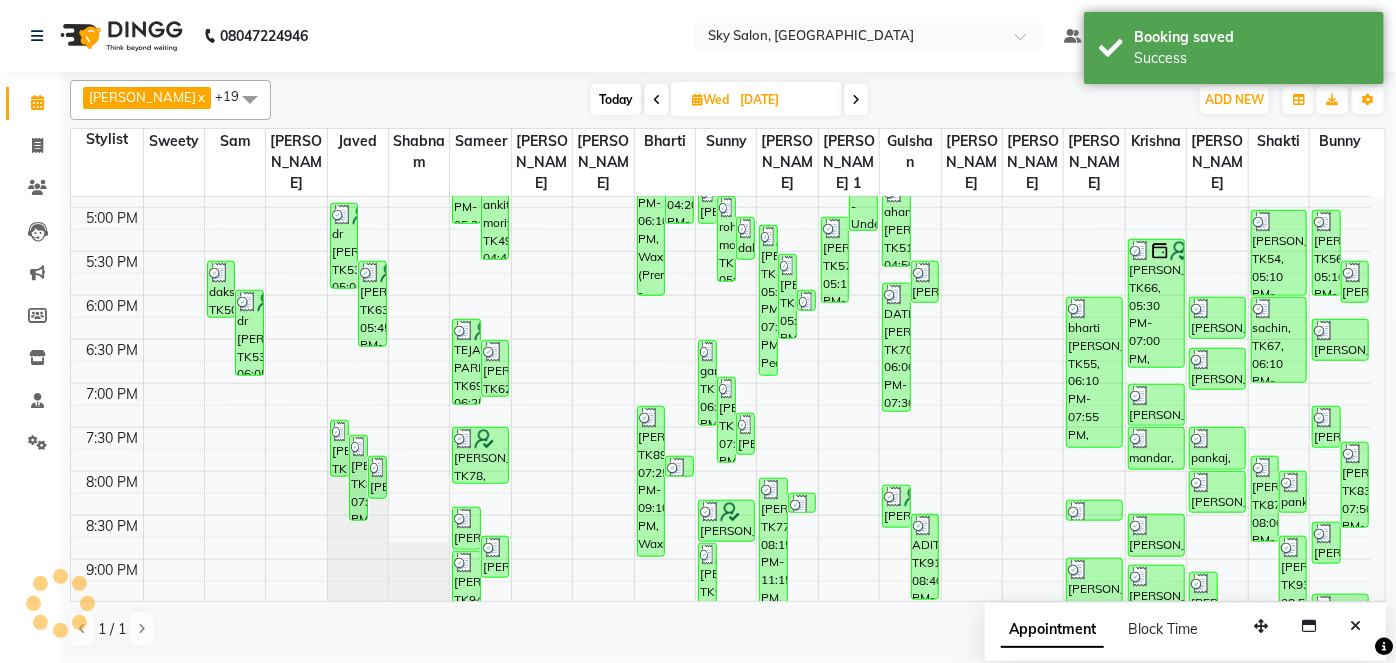 type on "12-07-2025" 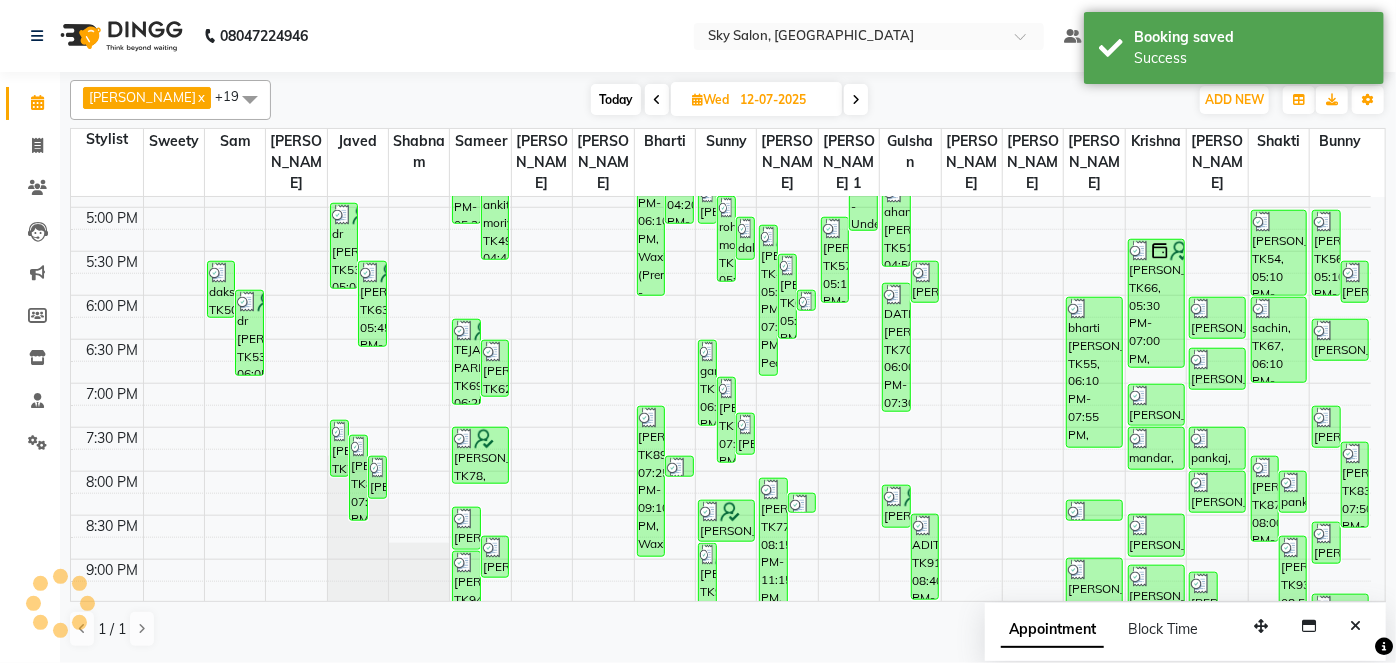 select on "43485" 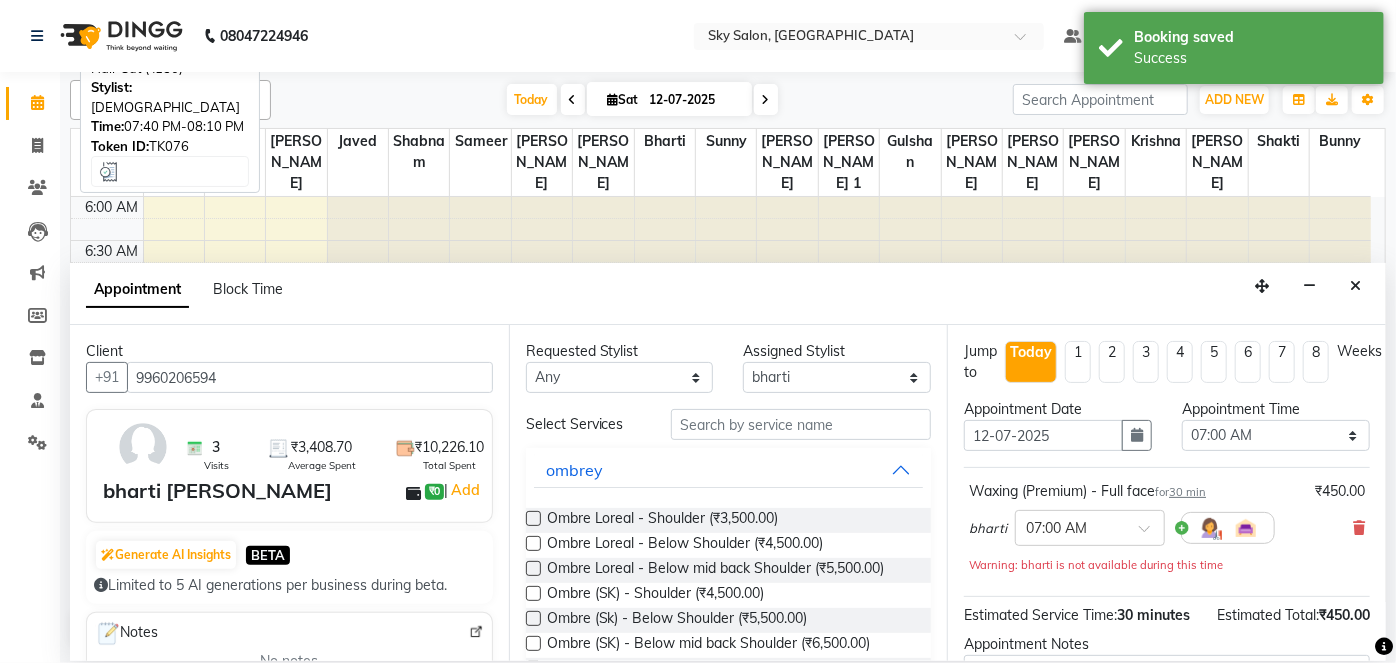 scroll, scrollTop: 957, scrollLeft: 0, axis: vertical 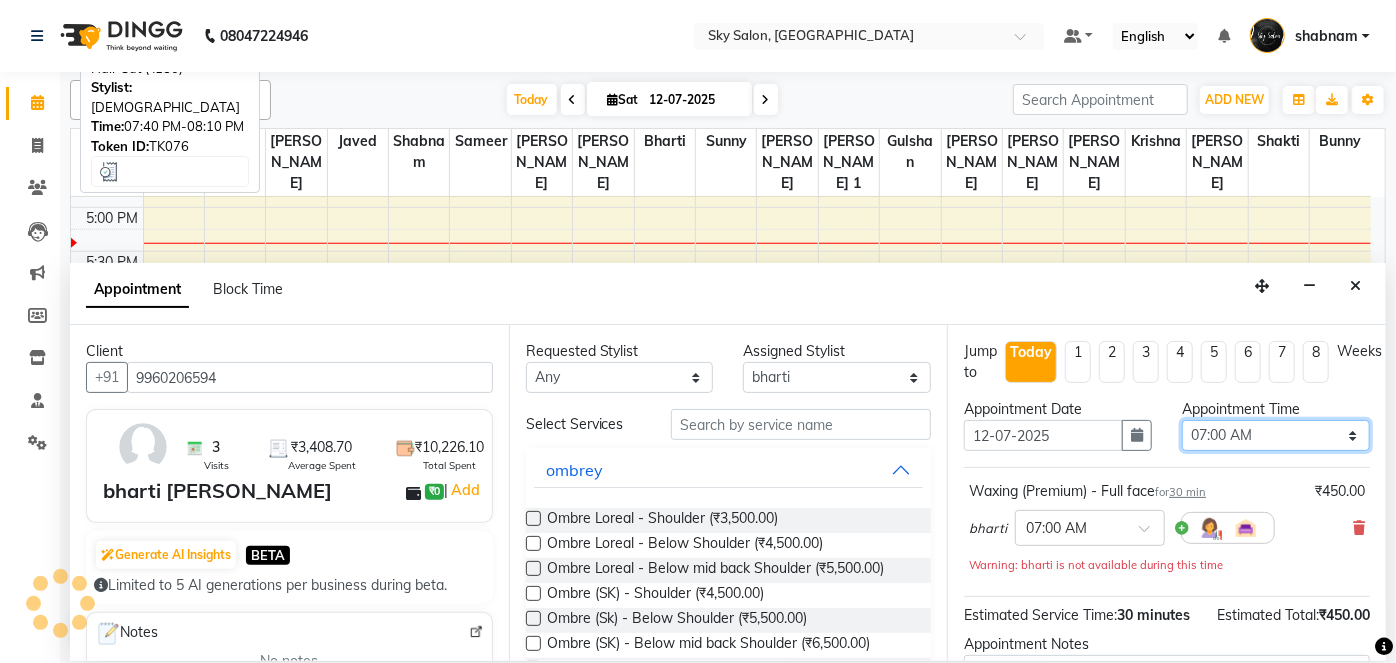 click on "Select 07:00 AM 07:30 AM 08:00 AM 08:30 AM 09:00 AM 09:30 AM 10:00 AM 10:30 AM 11:00 AM 11:30 AM 12:00 PM 12:30 PM 01:00 PM 01:30 PM 02:00 PM 02:30 PM 03:00 PM 03:30 PM 04:00 PM 04:30 PM 05:00 PM 05:30 PM 06:00 PM 06:30 PM 07:00 PM 07:30 PM 08:00 PM 08:30 PM 09:00 PM 09:30 PM 10:00 PM 10:30 PM 11:00 PM" at bounding box center (1276, 435) 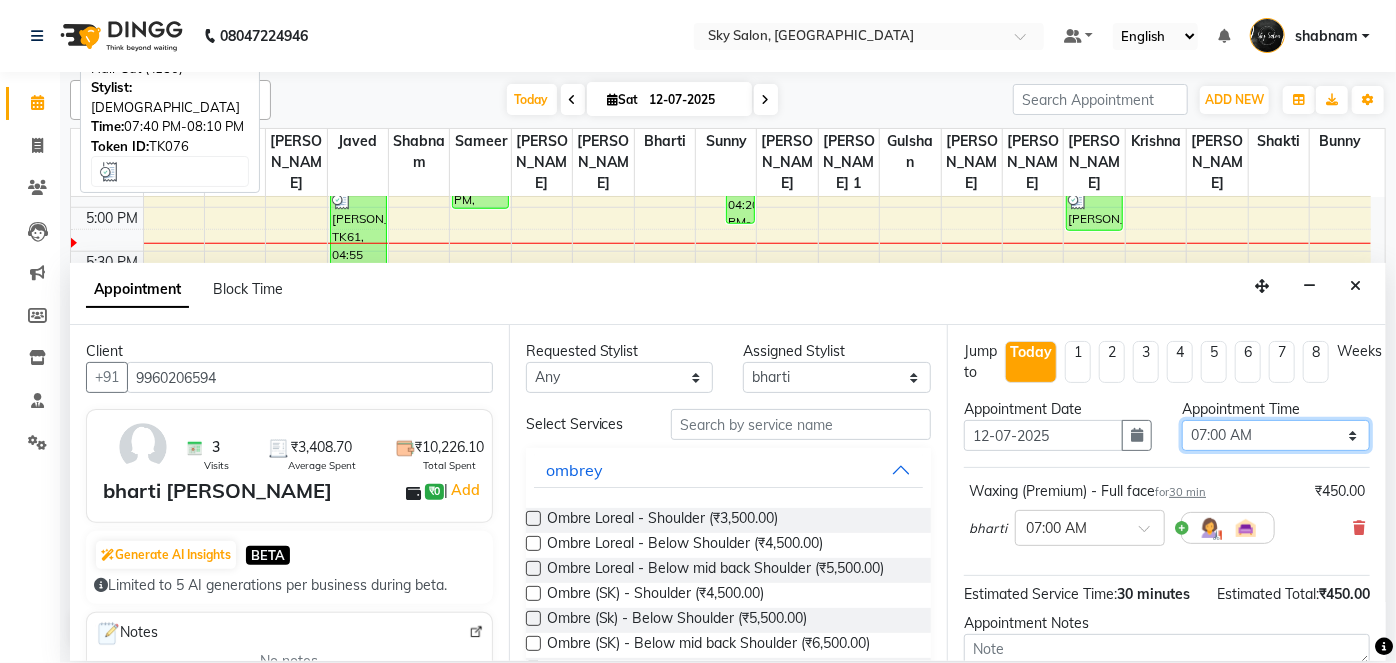 select on "780" 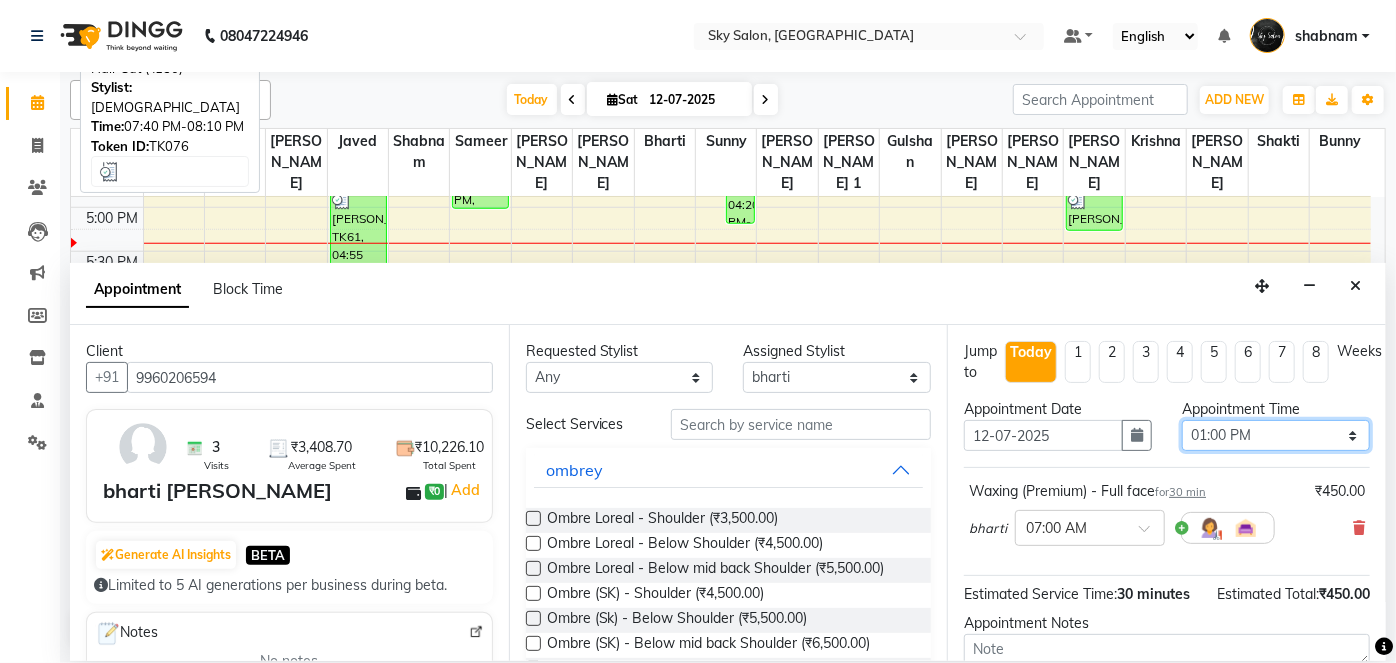 click on "Select 07:00 AM 07:30 AM 08:00 AM 08:30 AM 09:00 AM 09:30 AM 10:00 AM 10:30 AM 11:00 AM 11:30 AM 12:00 PM 12:30 PM 01:00 PM 01:30 PM 02:00 PM 02:30 PM 03:00 PM 03:30 PM 04:00 PM 04:30 PM 05:00 PM 05:30 PM 06:00 PM 06:30 PM 07:00 PM 07:30 PM 08:00 PM 08:30 PM 09:00 PM 09:30 PM 10:00 PM 10:30 PM 11:00 PM" at bounding box center [1276, 435] 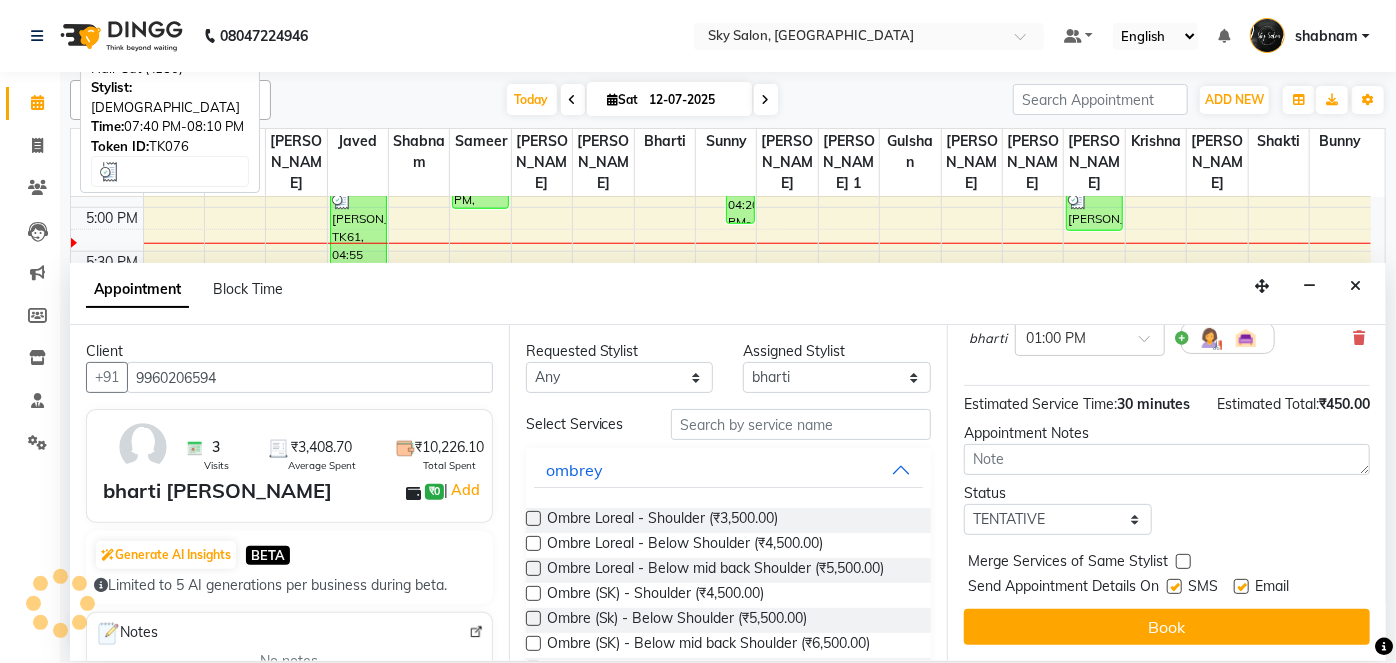 scroll, scrollTop: 0, scrollLeft: 0, axis: both 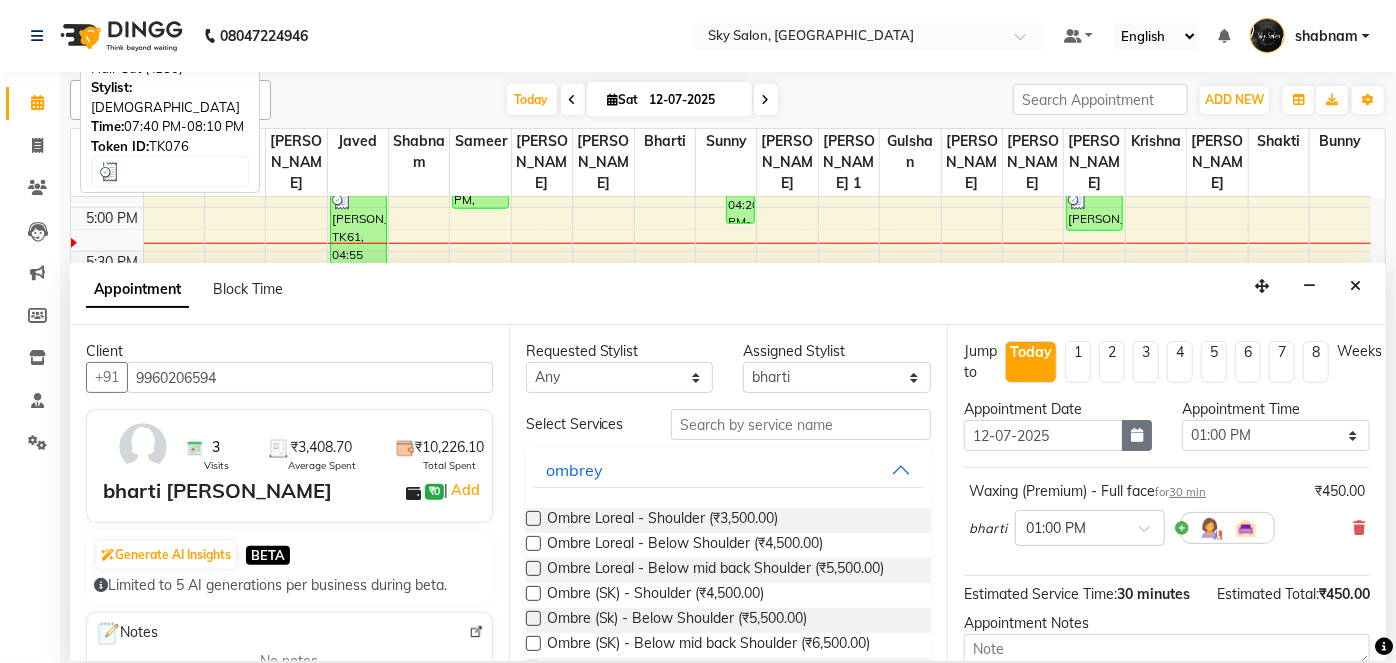 click at bounding box center (1137, 435) 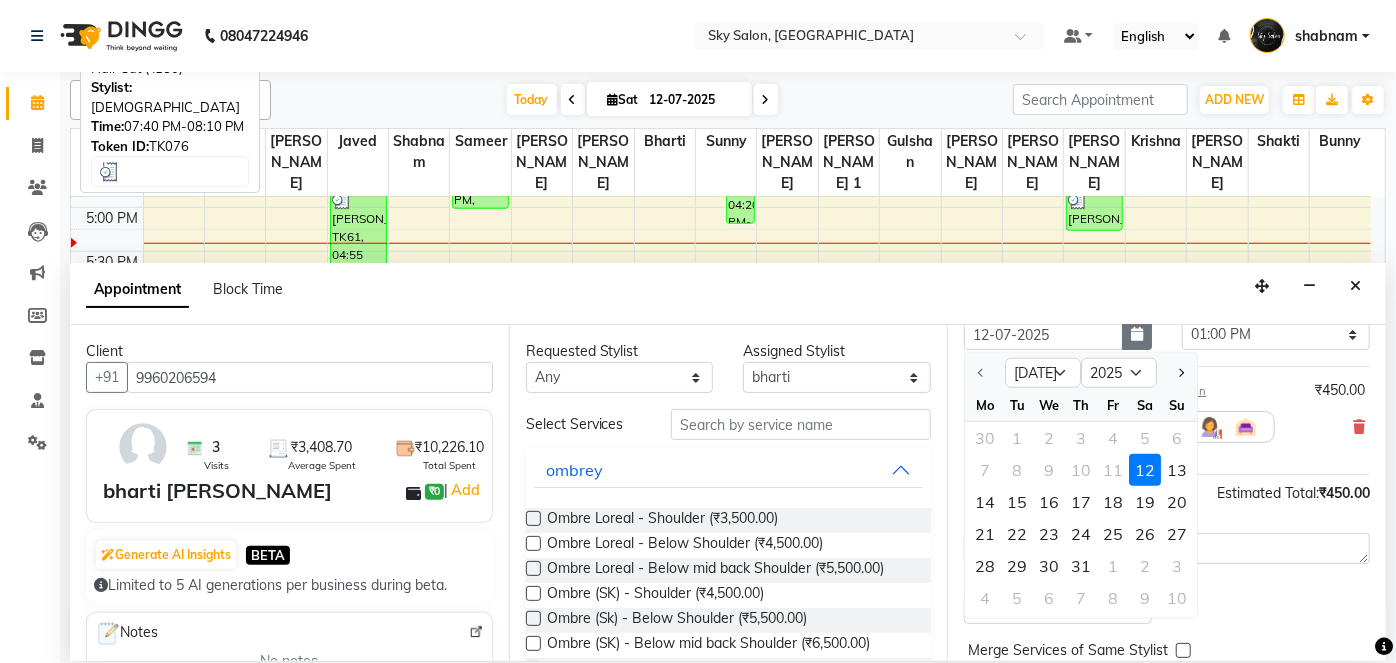 scroll, scrollTop: 105, scrollLeft: 0, axis: vertical 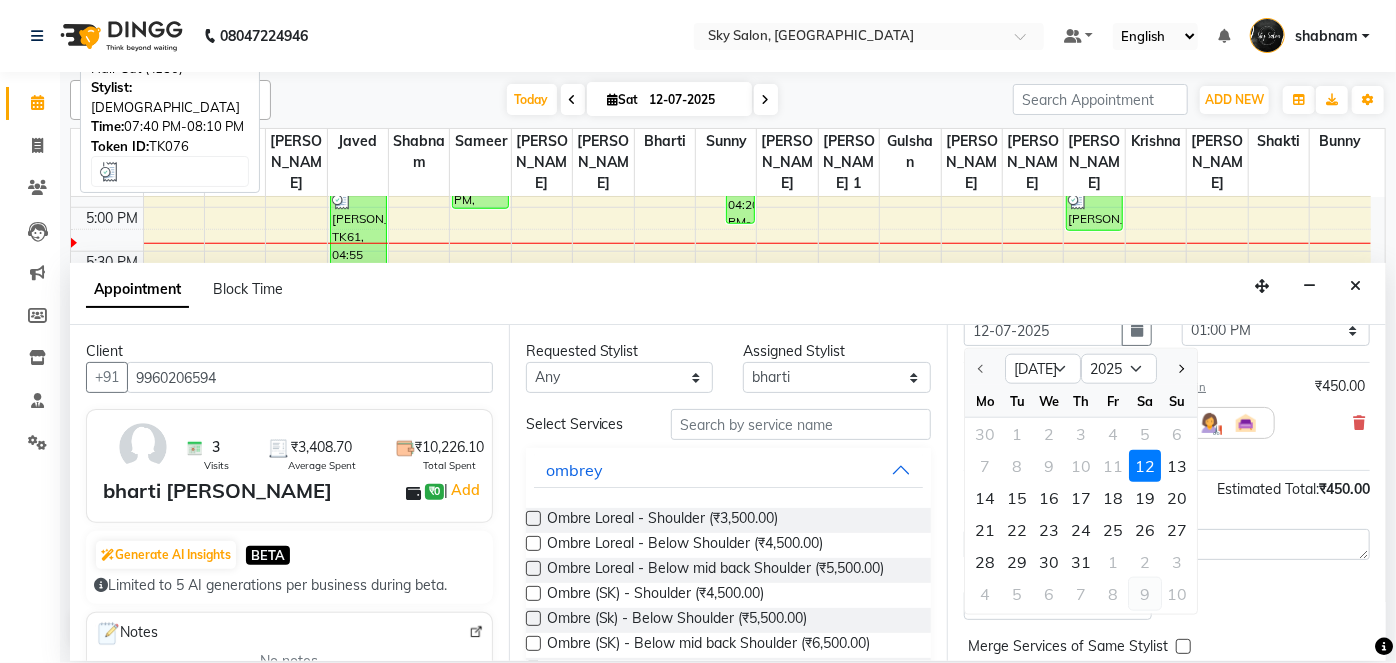 click on "9" at bounding box center [1145, 594] 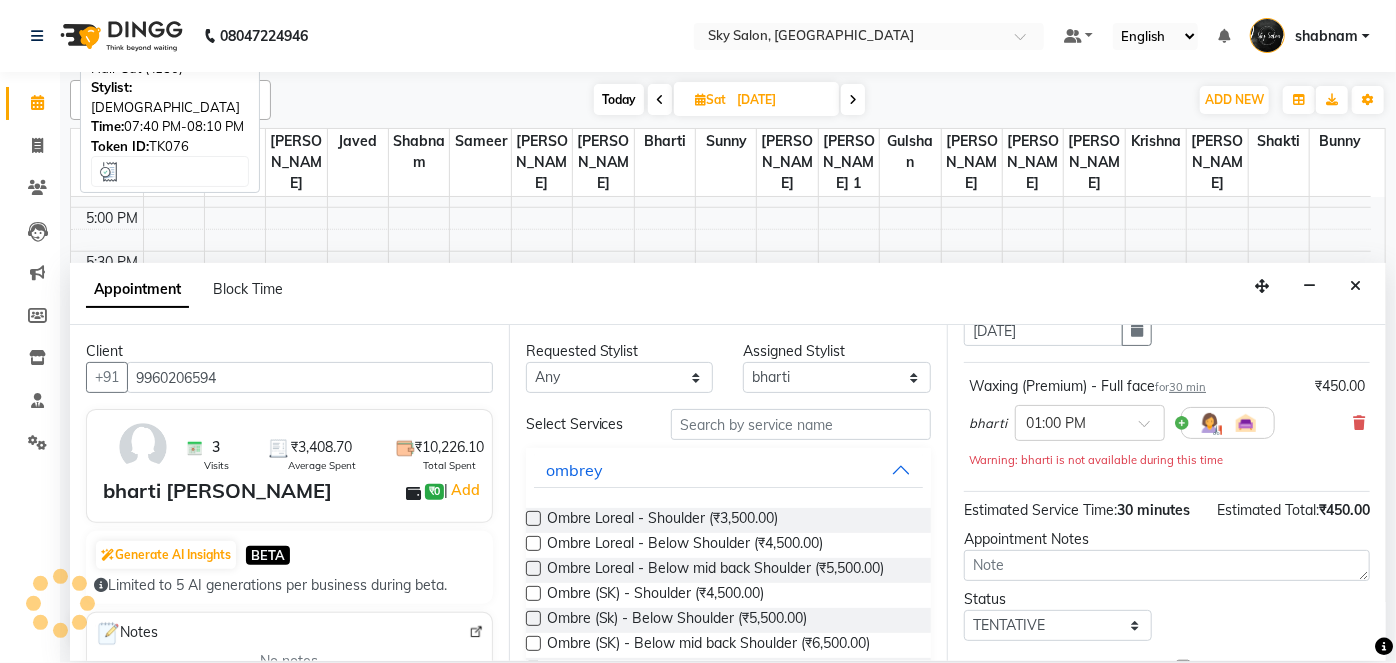 select on "780" 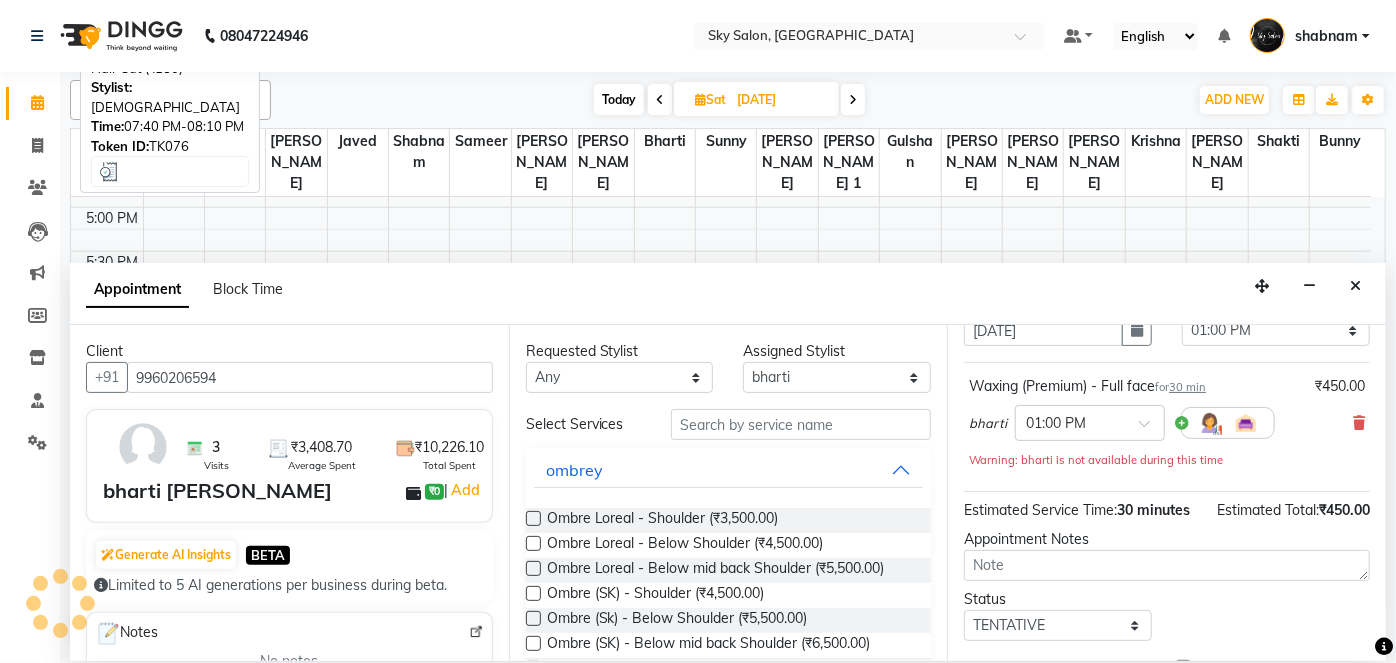 scroll, scrollTop: 957, scrollLeft: 0, axis: vertical 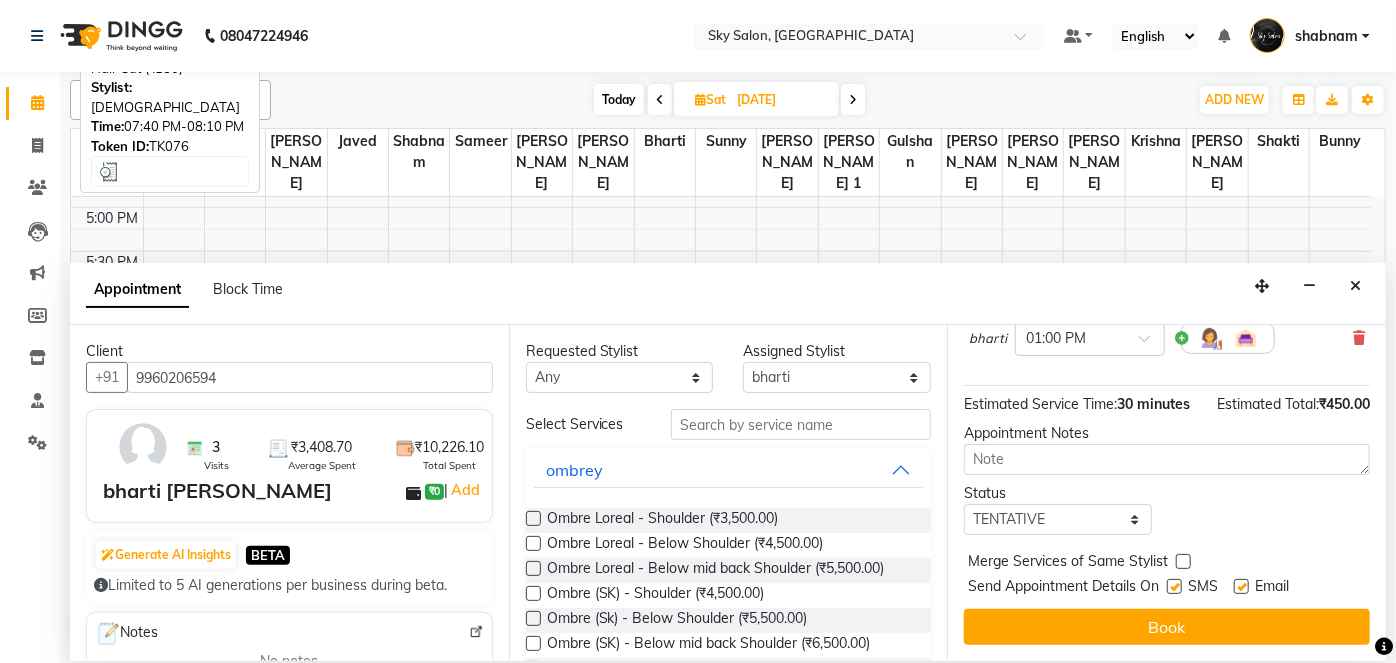 click at bounding box center (1174, 586) 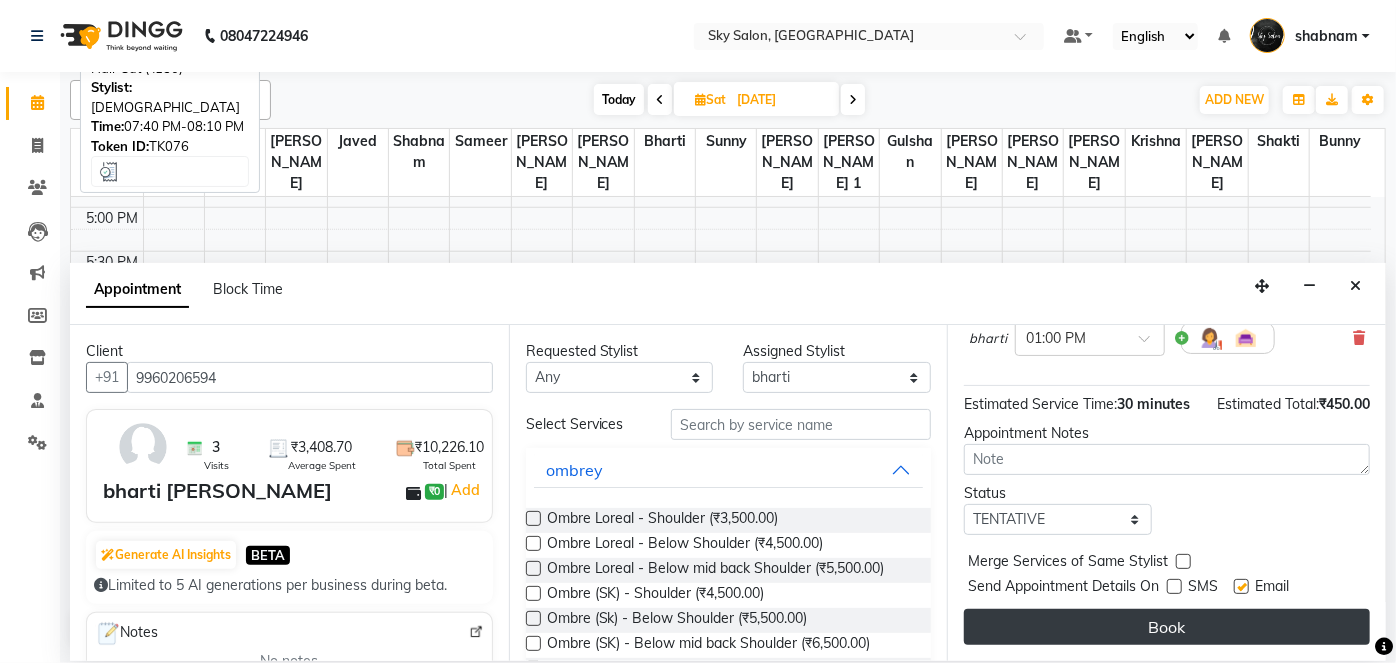 click on "Book" at bounding box center (1167, 627) 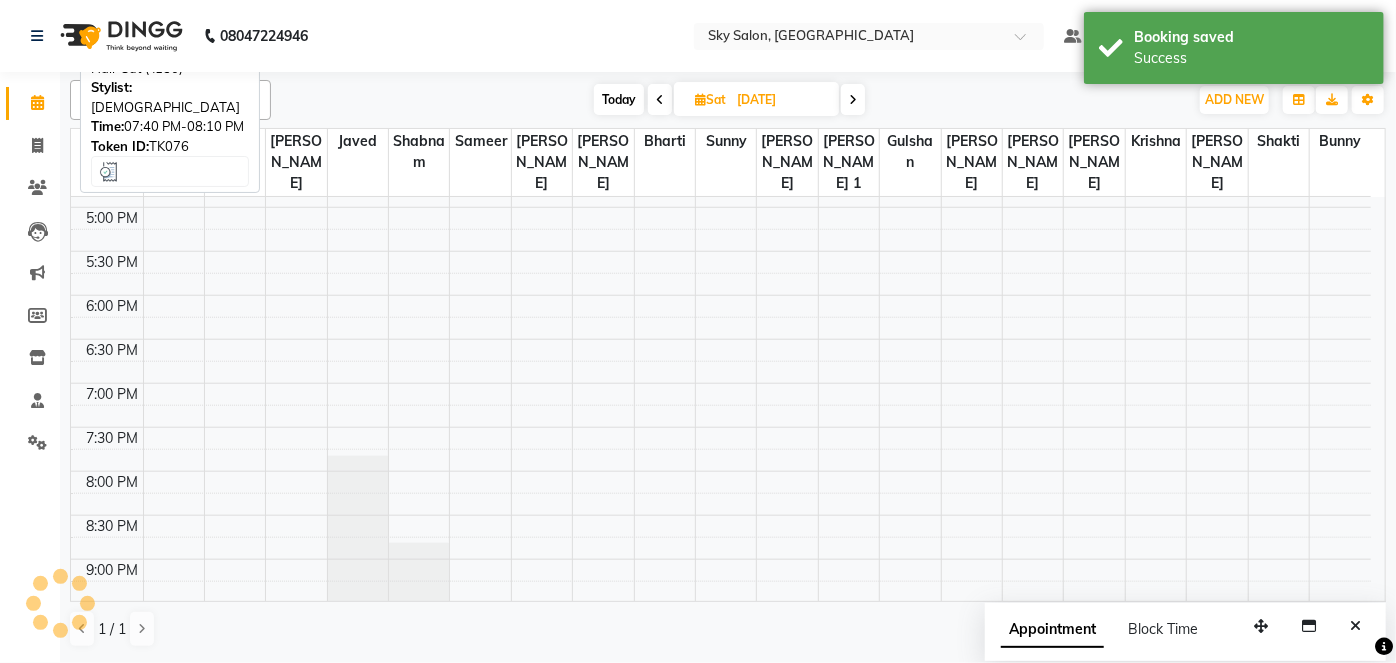 click on "Today" at bounding box center (619, 99) 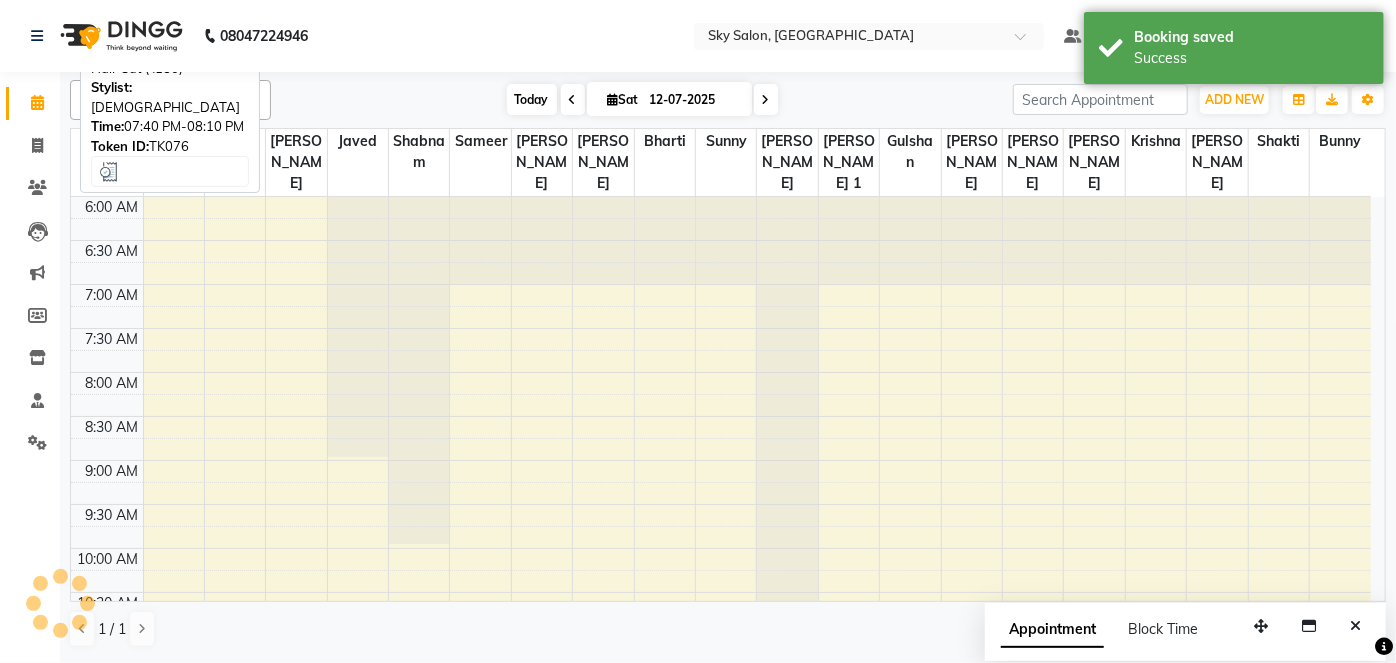 scroll, scrollTop: 957, scrollLeft: 0, axis: vertical 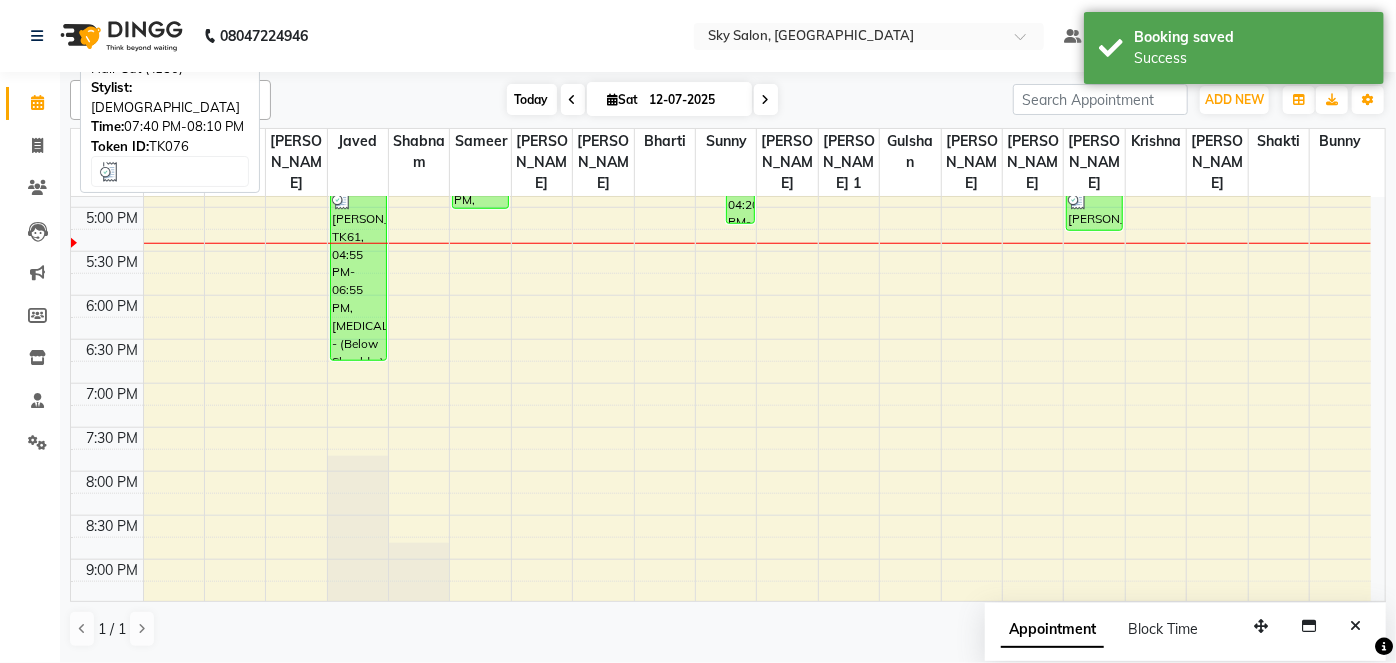 click on "Sat" at bounding box center [623, 99] 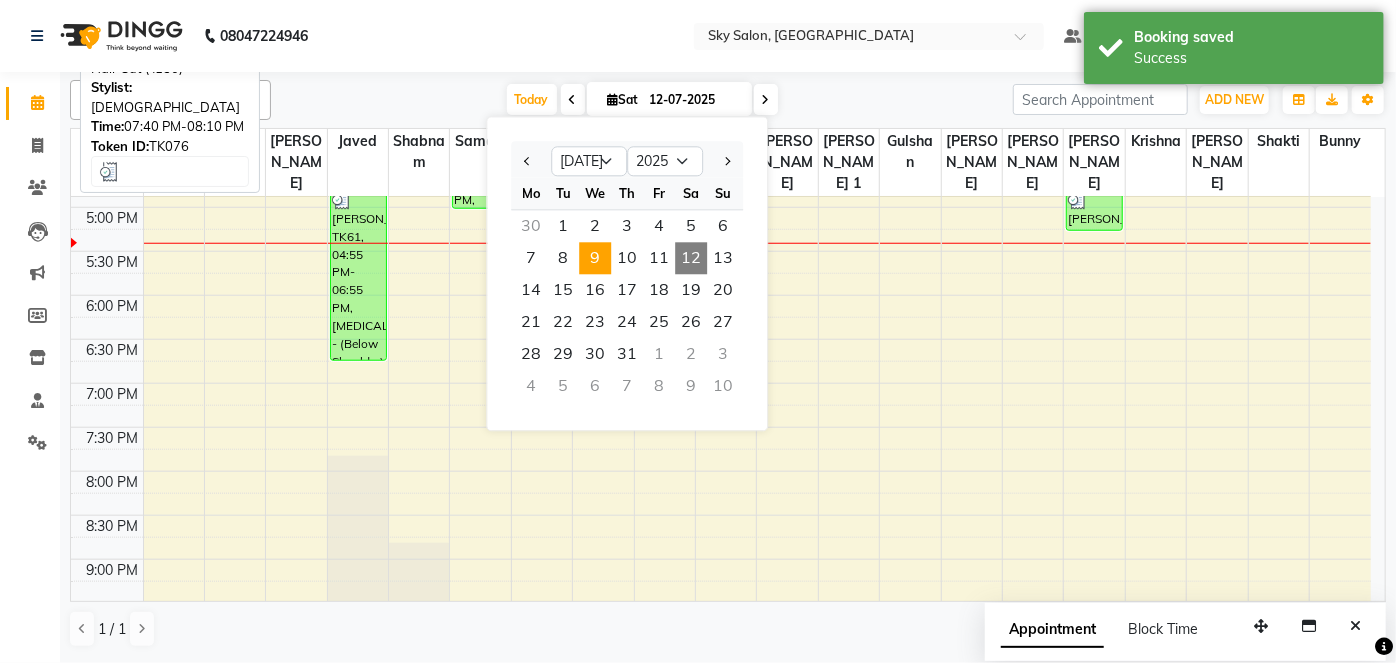 click on "9" at bounding box center (595, 258) 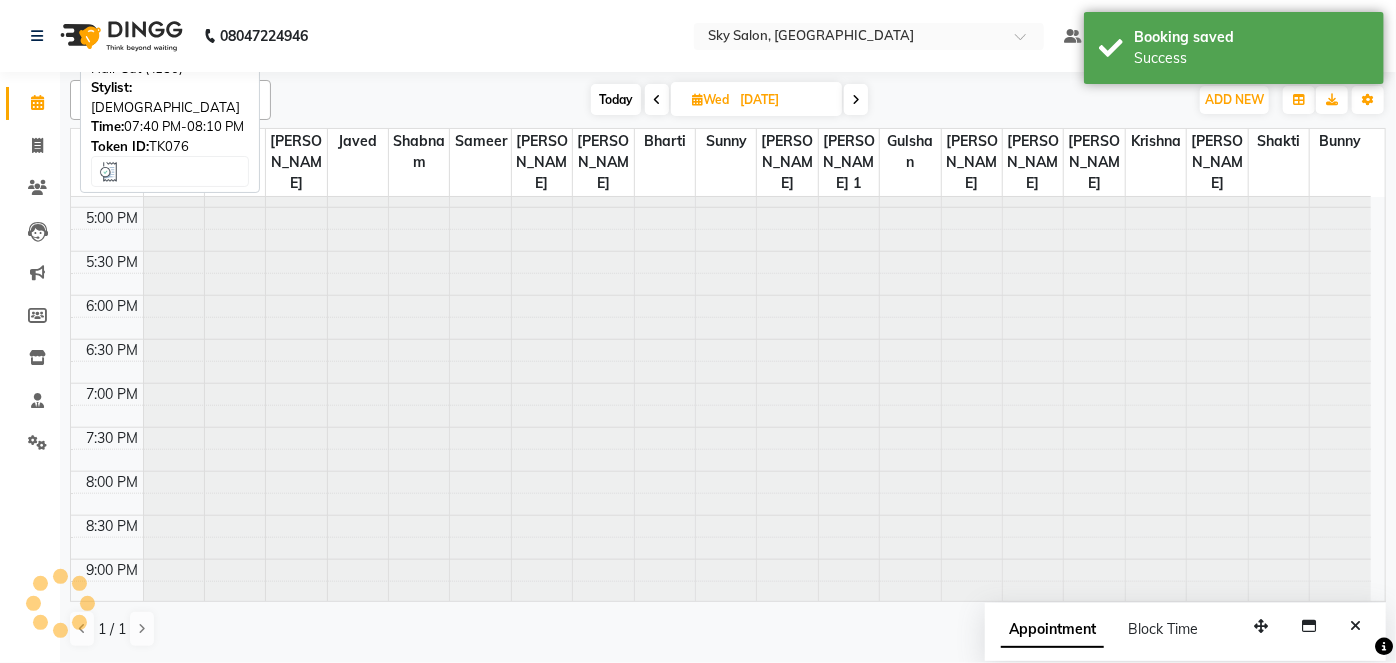 scroll, scrollTop: 957, scrollLeft: 0, axis: vertical 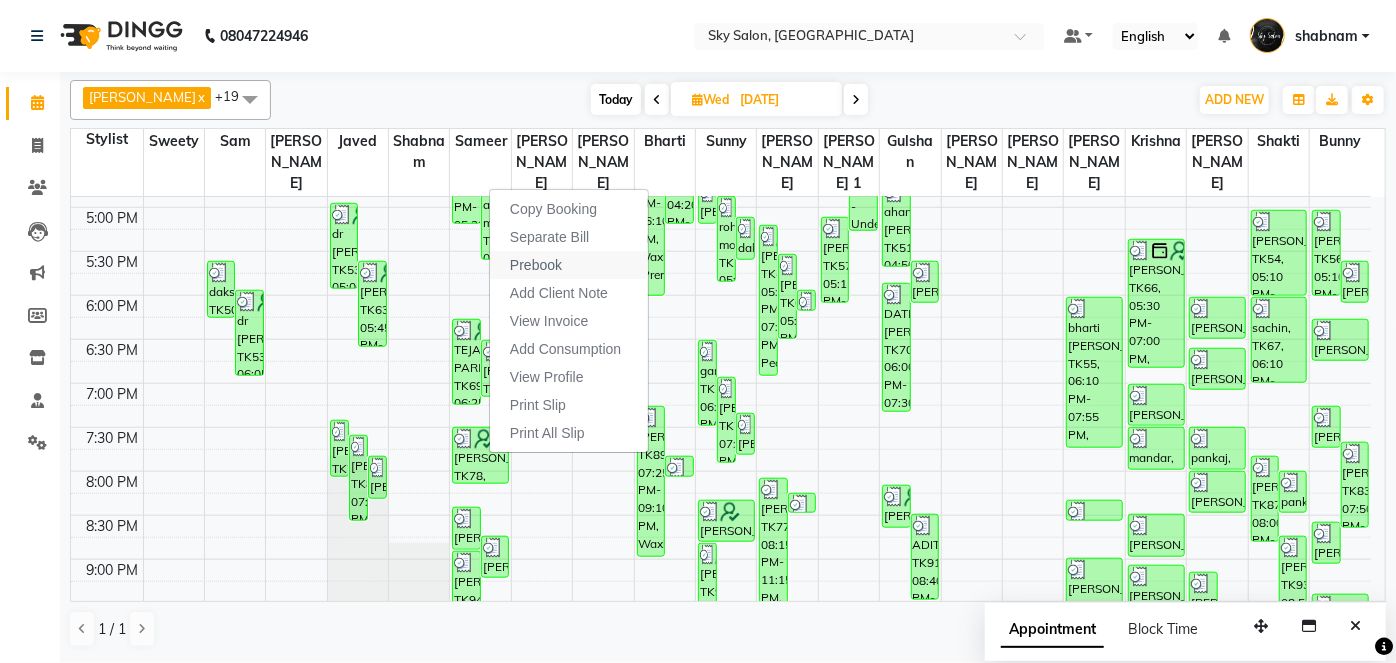 click on "Prebook" at bounding box center [536, 265] 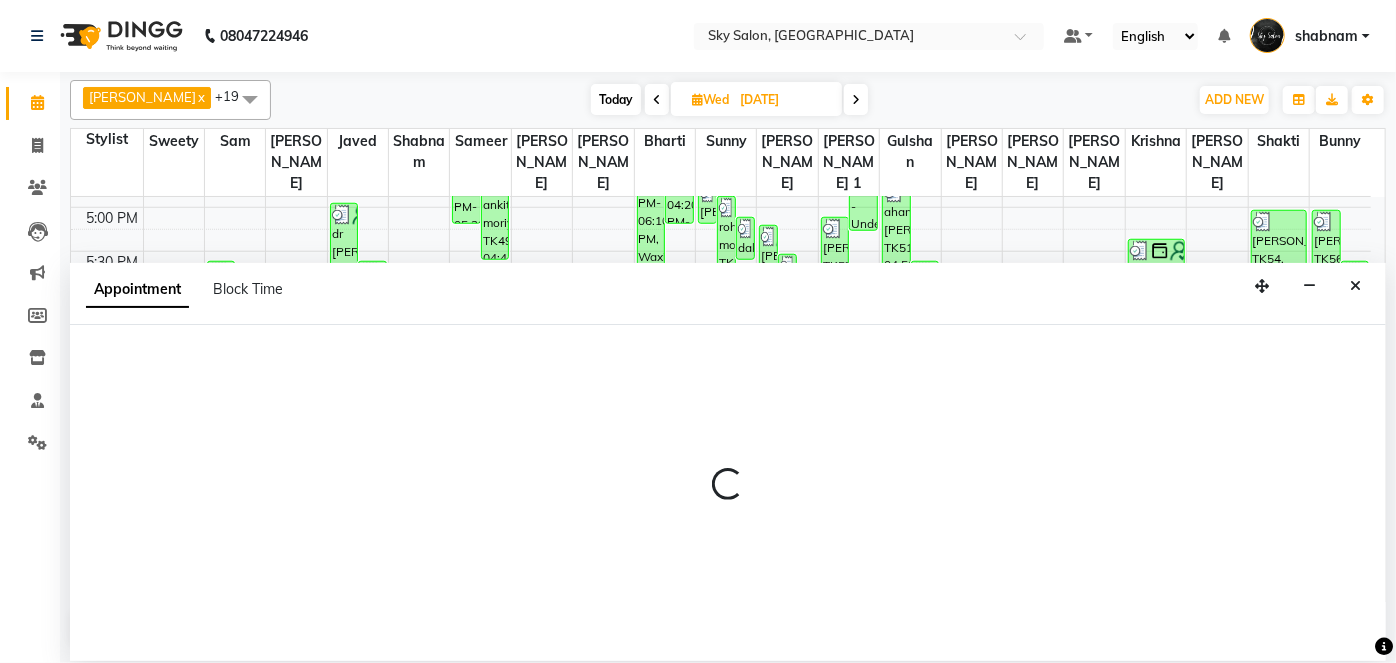 type on "12-07-2025" 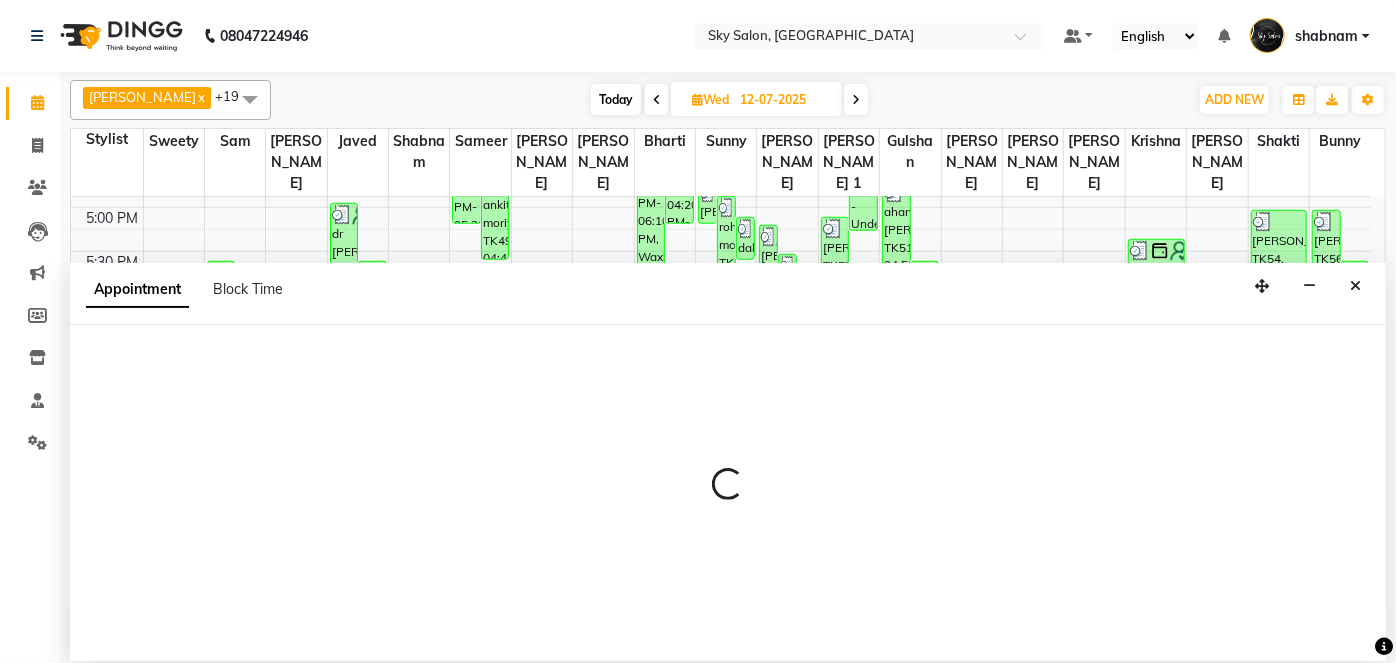 select on "20908" 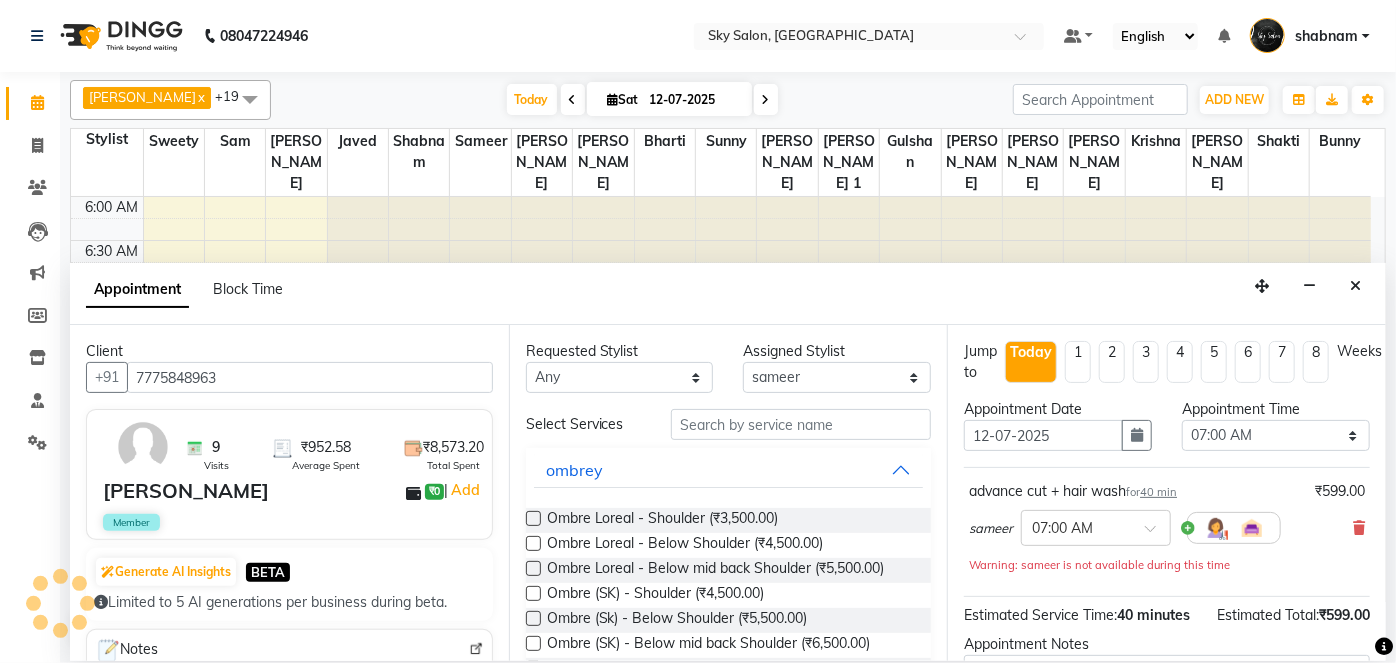 scroll, scrollTop: 957, scrollLeft: 0, axis: vertical 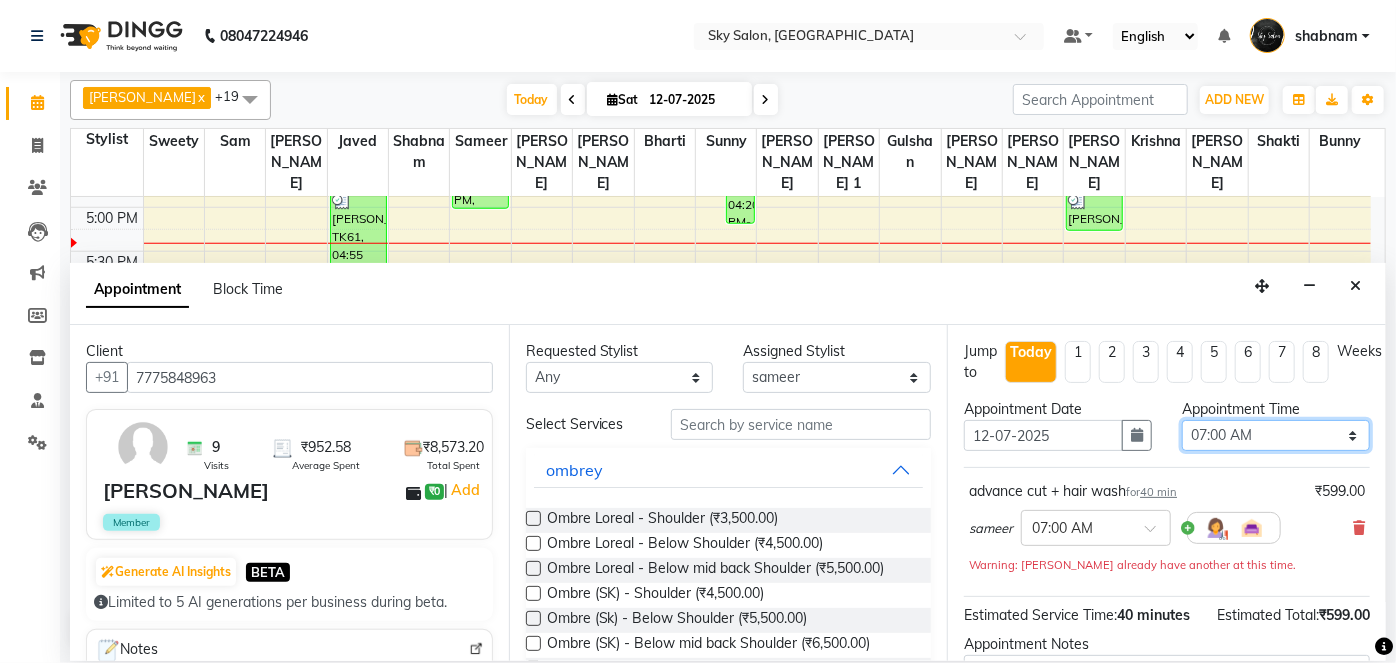 click on "Select 07:00 AM 07:30 AM 08:00 AM 08:30 AM 09:00 AM 09:30 AM 10:00 AM 10:30 AM 11:00 AM 11:30 AM 12:00 PM 12:30 PM 01:00 PM 01:30 PM 02:00 PM 02:30 PM 03:00 PM 03:30 PM 04:00 PM 04:30 PM 05:00 PM 05:30 PM 06:00 PM 06:30 PM 07:00 PM 07:30 PM 08:00 PM 08:30 PM 09:00 PM 09:30 PM 10:00 PM 10:30 PM 11:00 PM" at bounding box center [1276, 435] 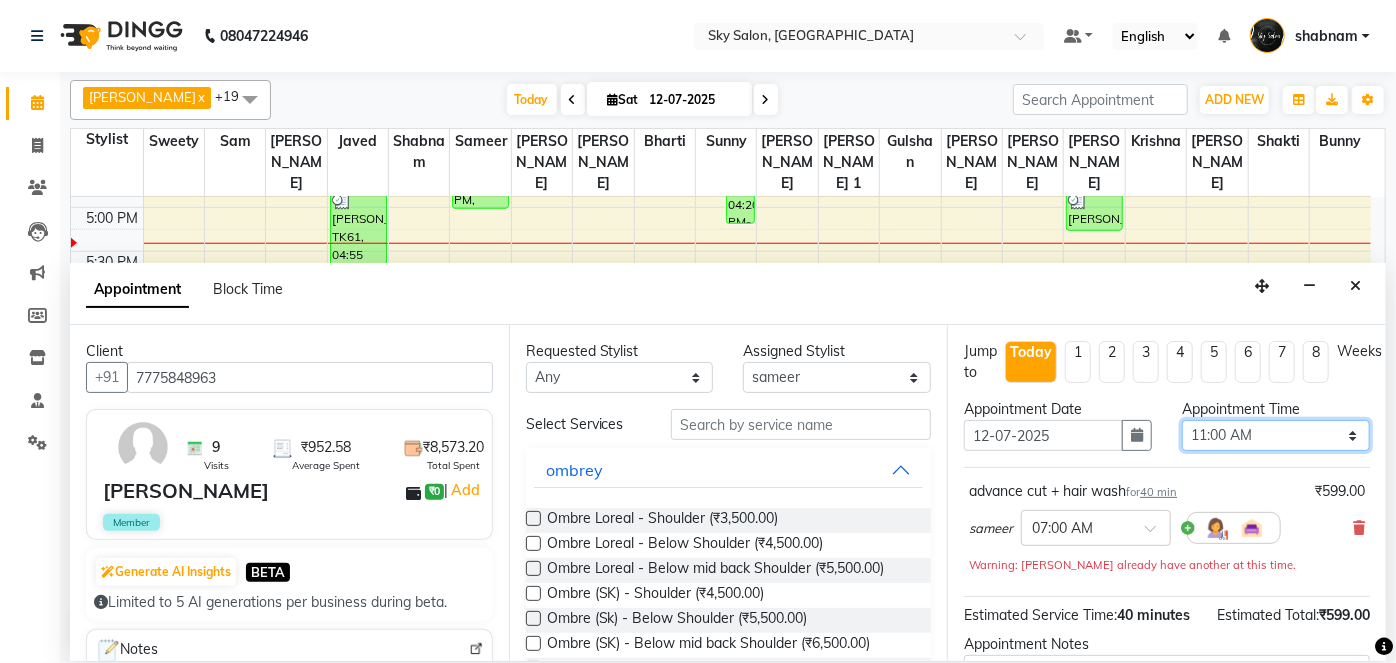 click on "Select 07:00 AM 07:30 AM 08:00 AM 08:30 AM 09:00 AM 09:30 AM 10:00 AM 10:30 AM 11:00 AM 11:30 AM 12:00 PM 12:30 PM 01:00 PM 01:30 PM 02:00 PM 02:30 PM 03:00 PM 03:30 PM 04:00 PM 04:30 PM 05:00 PM 05:30 PM 06:00 PM 06:30 PM 07:00 PM 07:30 PM 08:00 PM 08:30 PM 09:00 PM 09:30 PM 10:00 PM 10:30 PM 11:00 PM" at bounding box center (1276, 435) 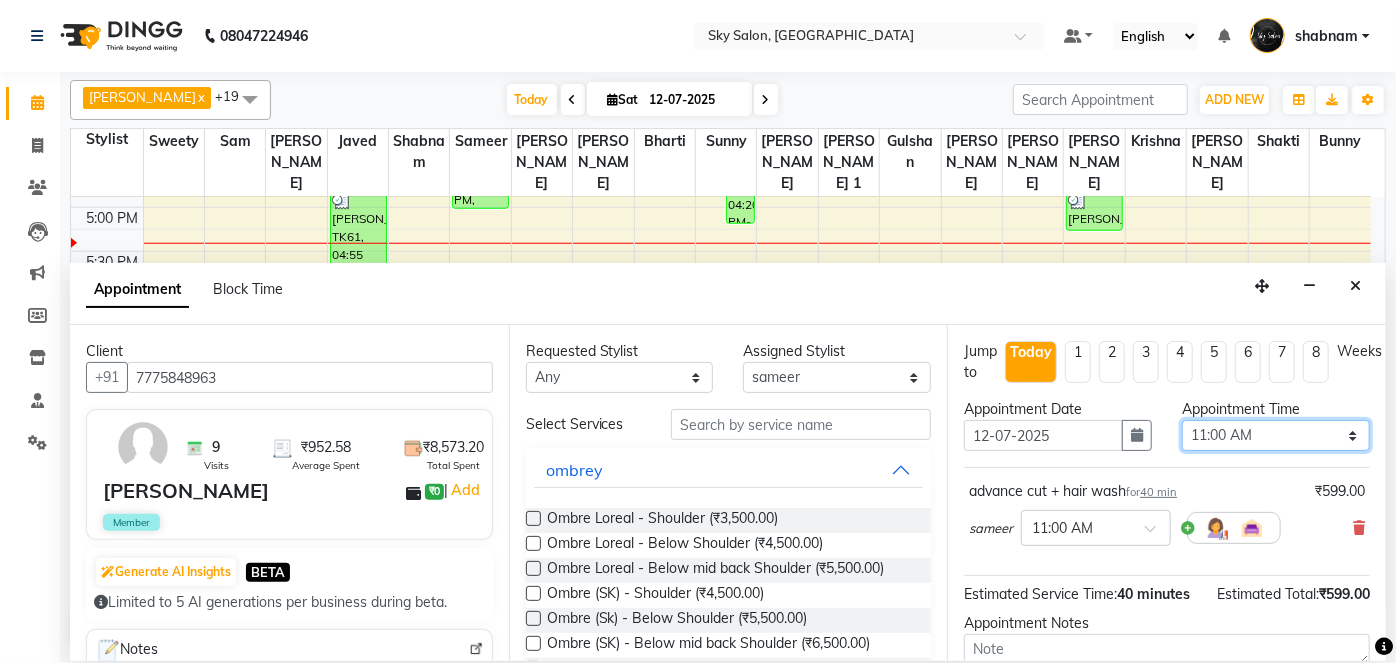 scroll, scrollTop: 210, scrollLeft: 0, axis: vertical 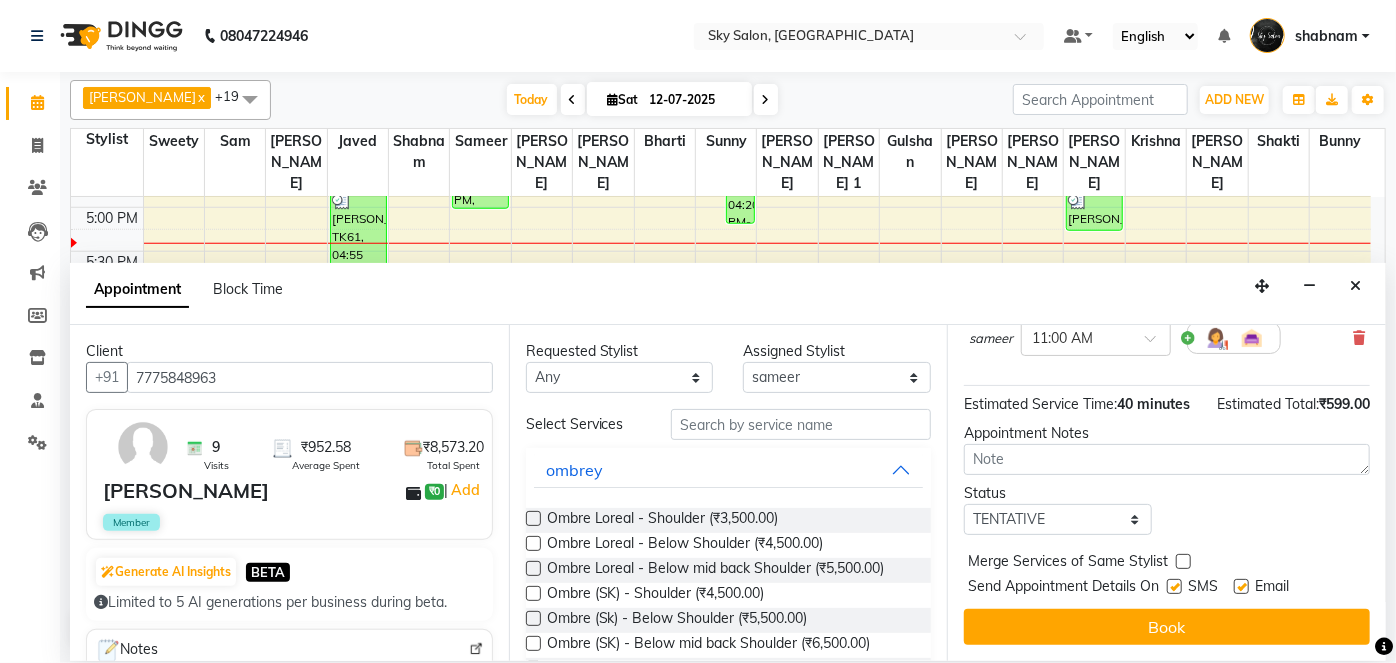 click at bounding box center (1174, 586) 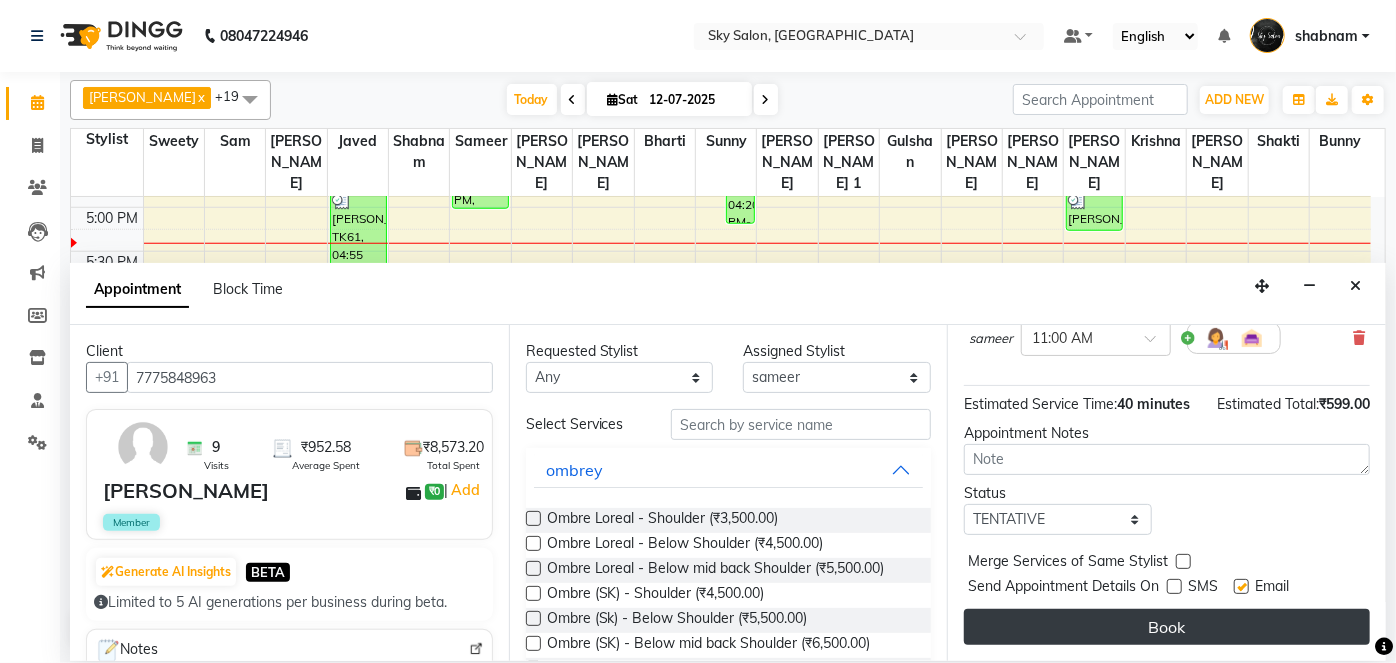 click on "Book" at bounding box center [1167, 627] 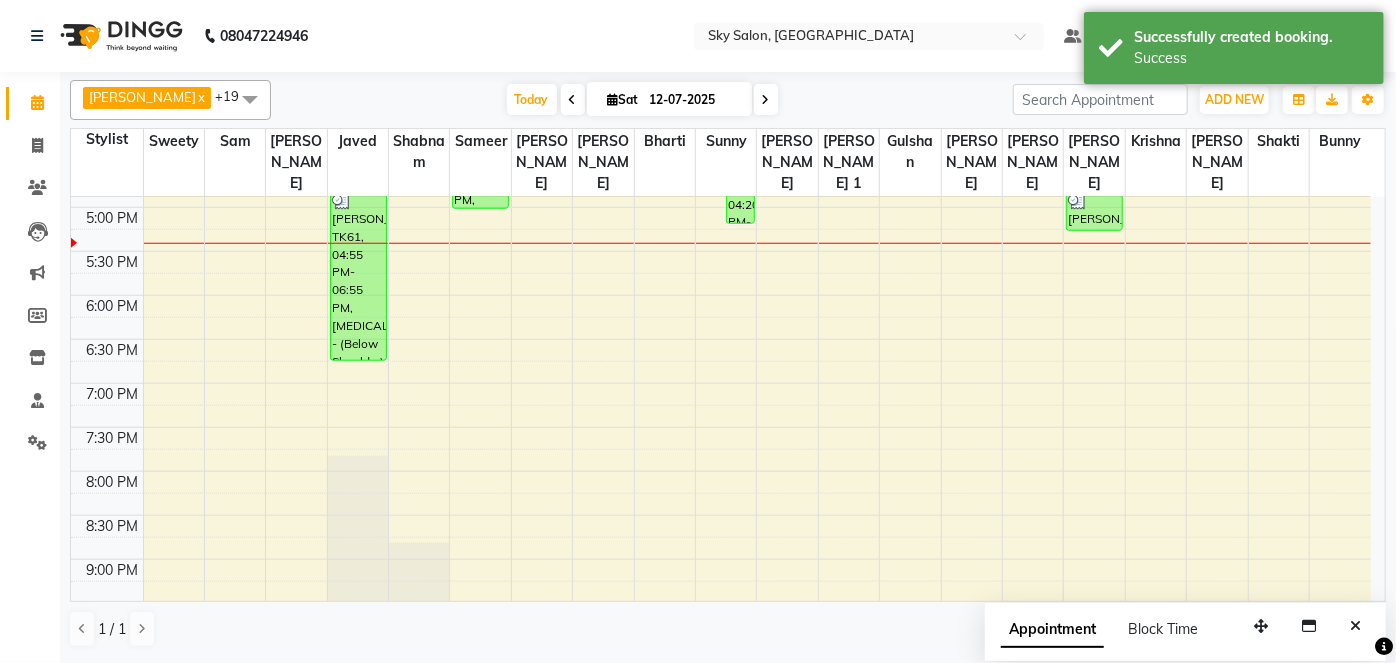 click at bounding box center (573, 99) 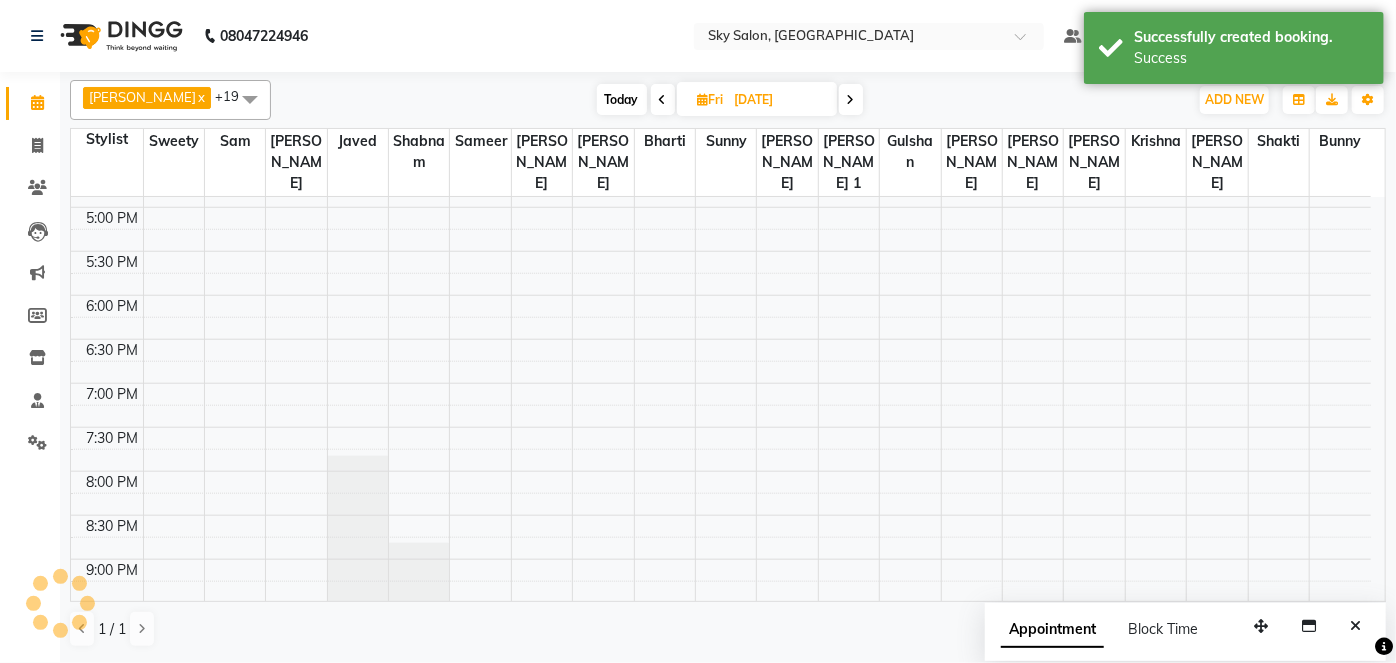 scroll, scrollTop: 957, scrollLeft: 0, axis: vertical 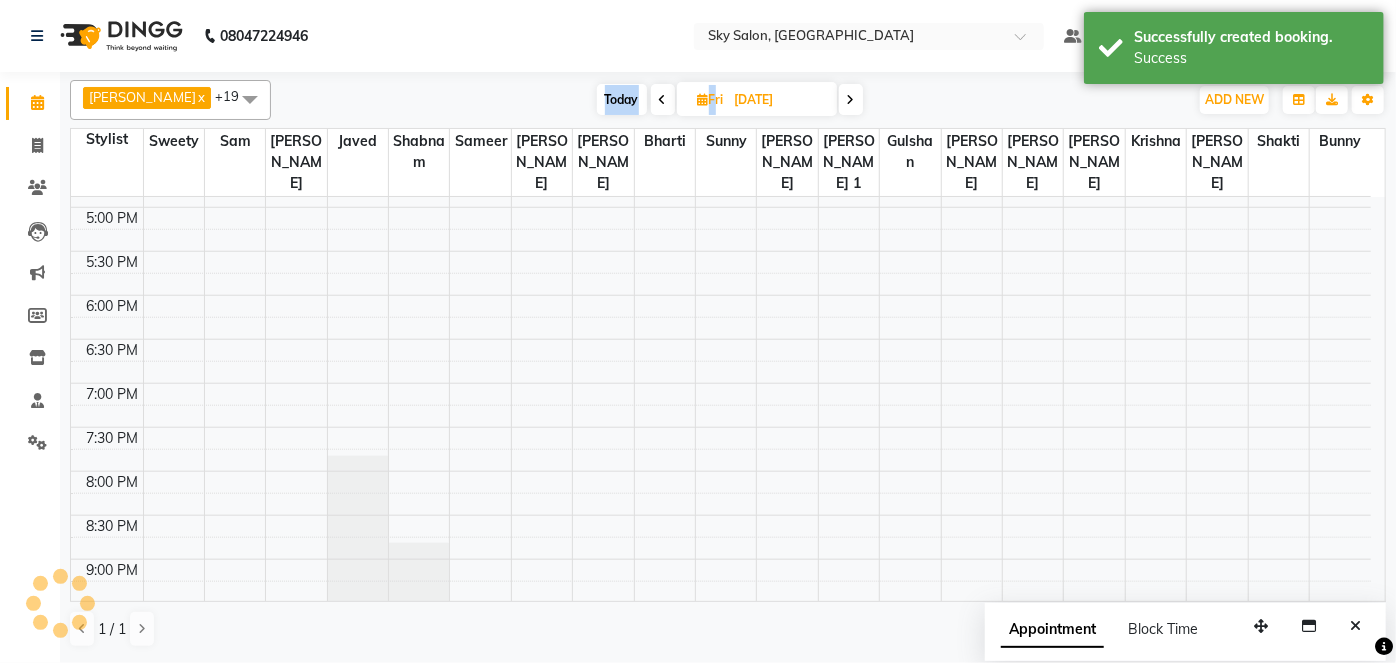 click on "Today  Fri 11-07-2025" at bounding box center (729, 100) 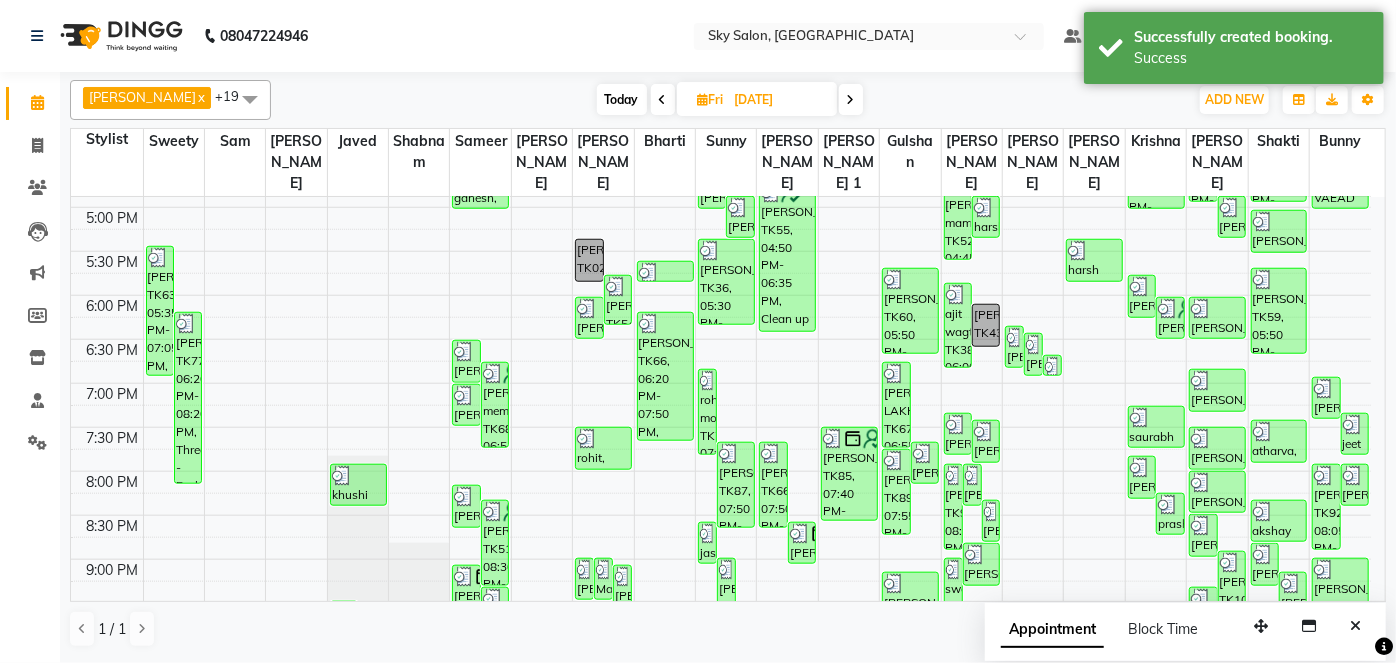 click on "Fri" at bounding box center [711, 99] 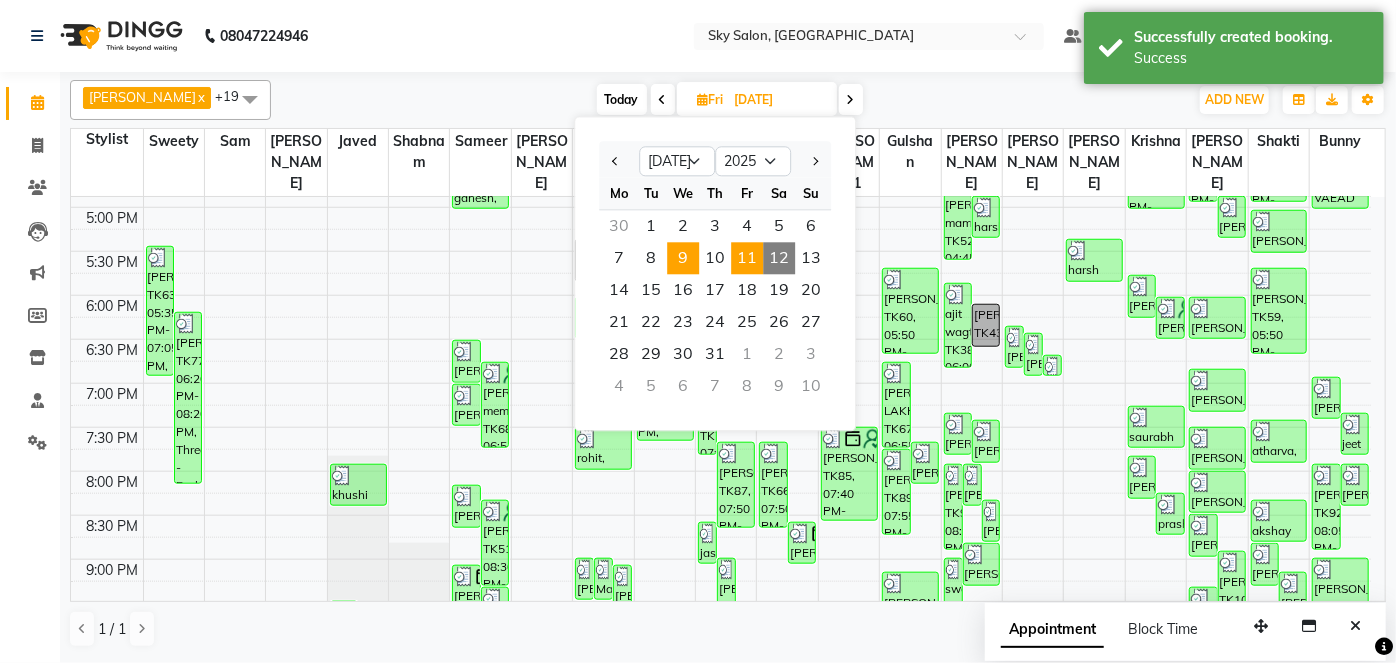 click on "9" at bounding box center [683, 258] 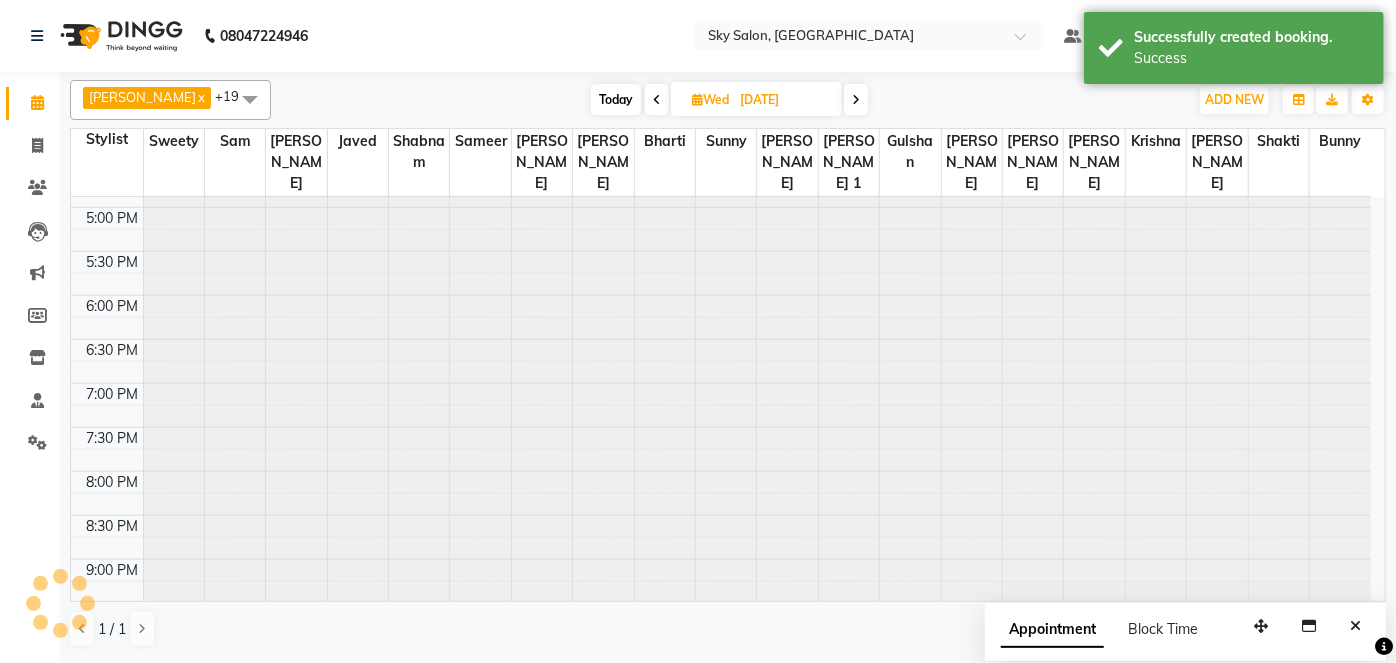 scroll, scrollTop: 957, scrollLeft: 0, axis: vertical 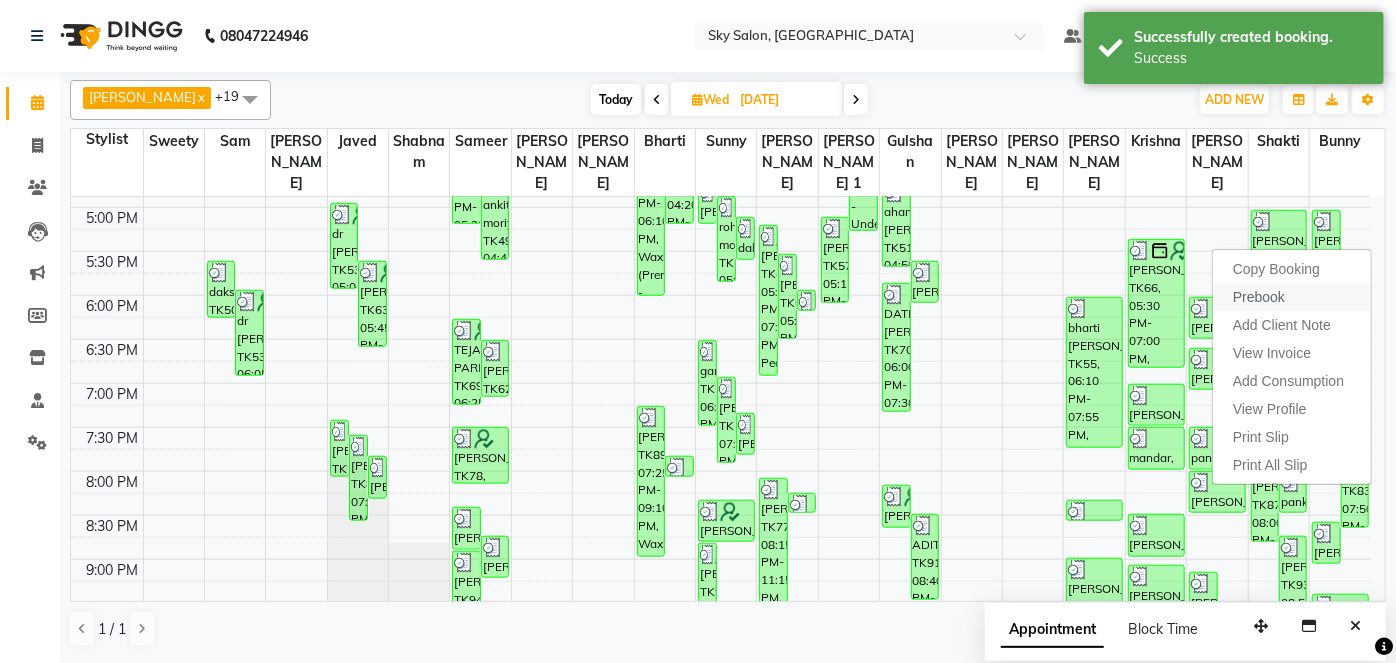 click on "Prebook" at bounding box center (1259, 297) 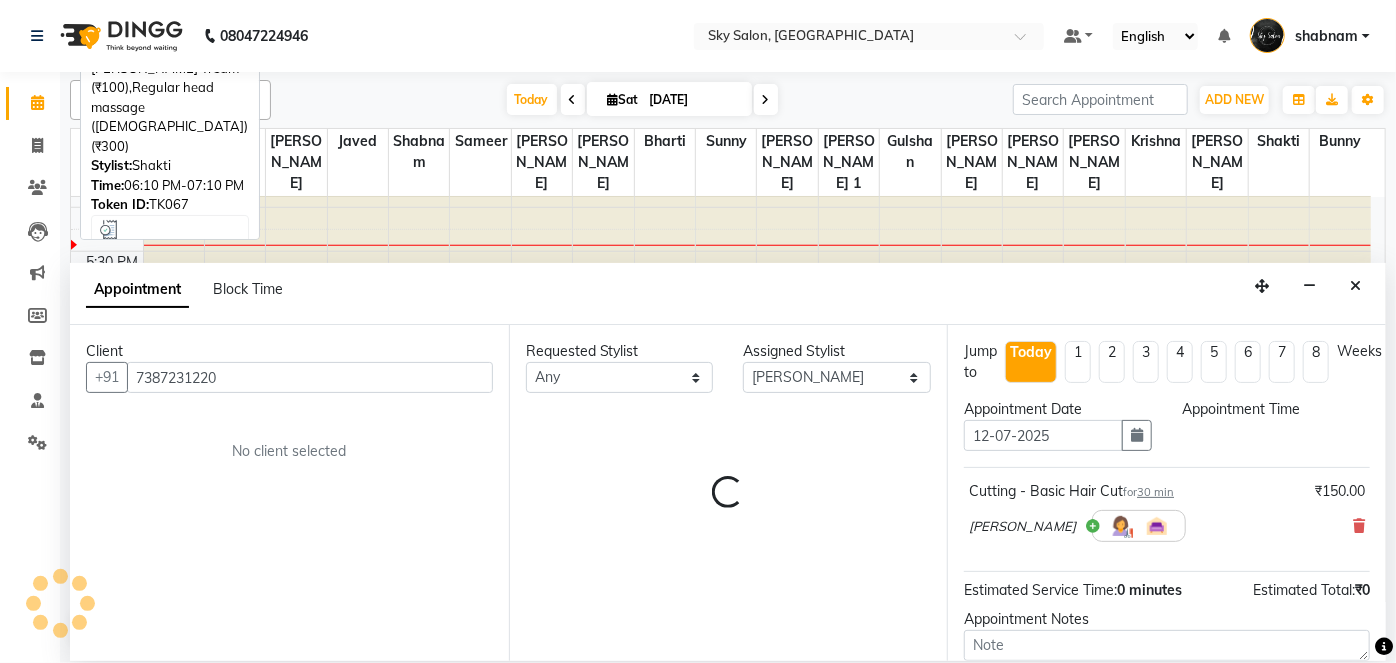 type on "12-07-2025" 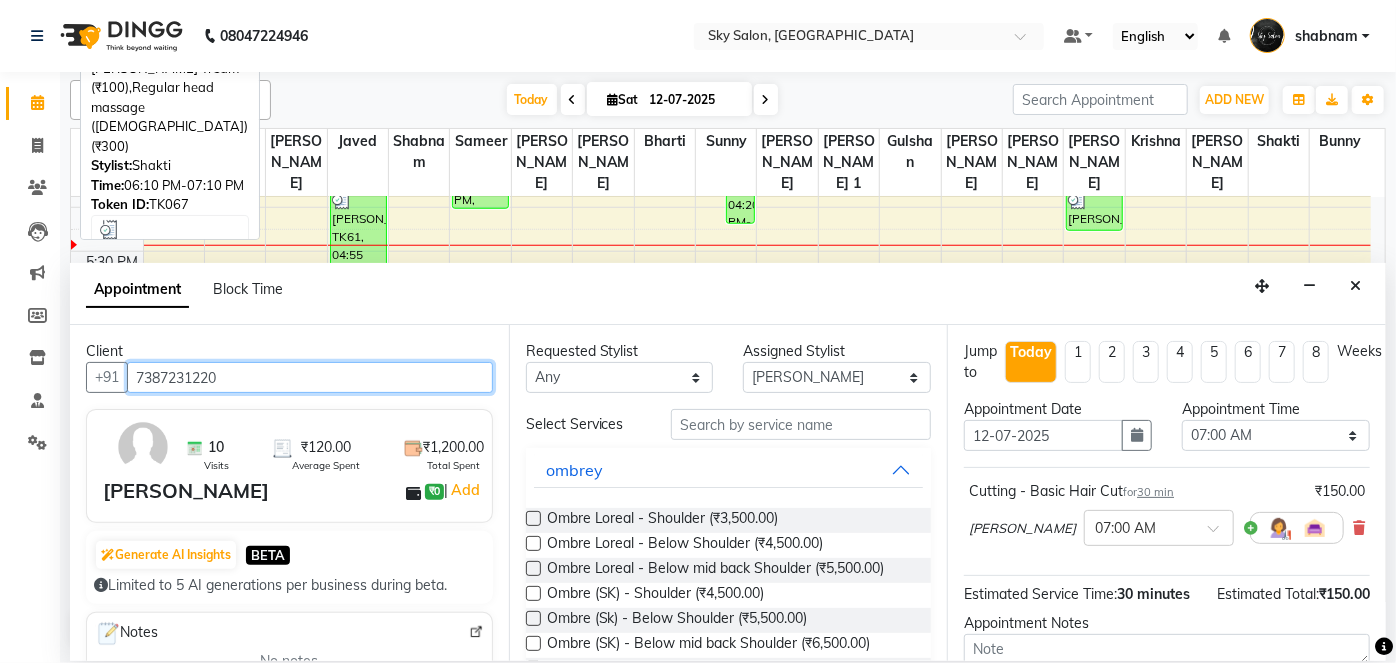 scroll, scrollTop: 957, scrollLeft: 0, axis: vertical 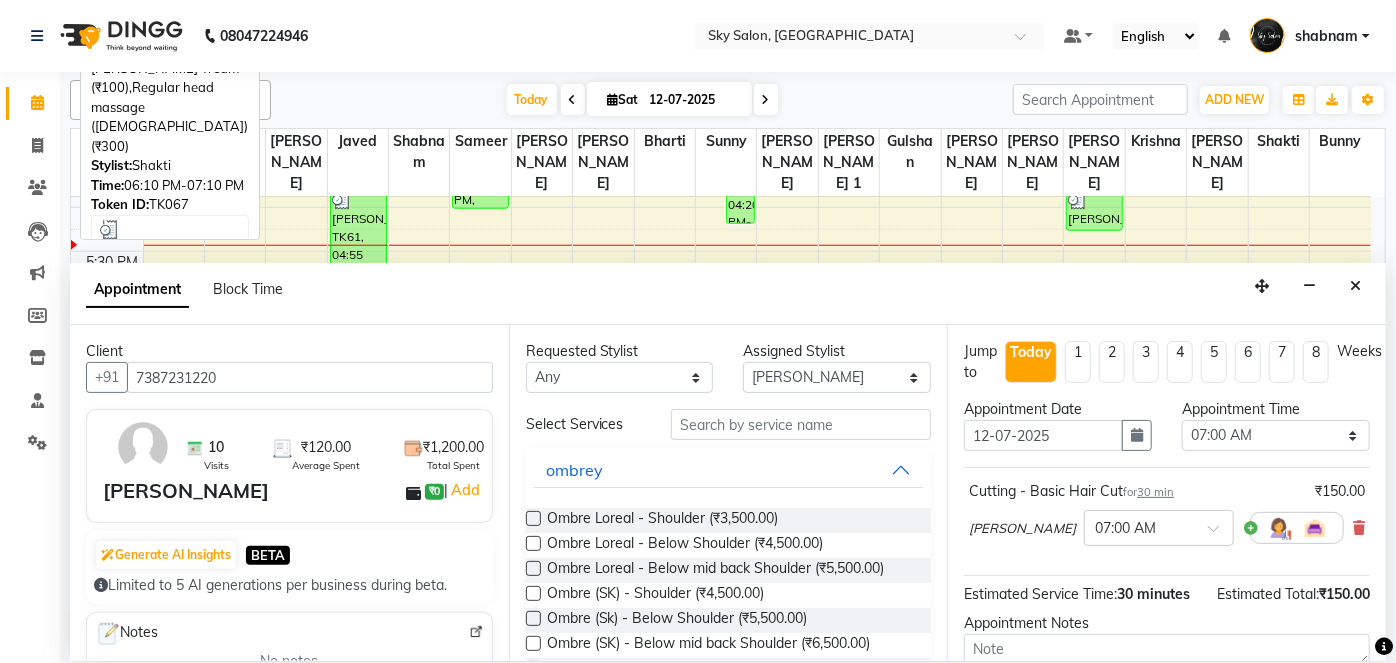 click on "Appointment Time" at bounding box center [1276, 409] 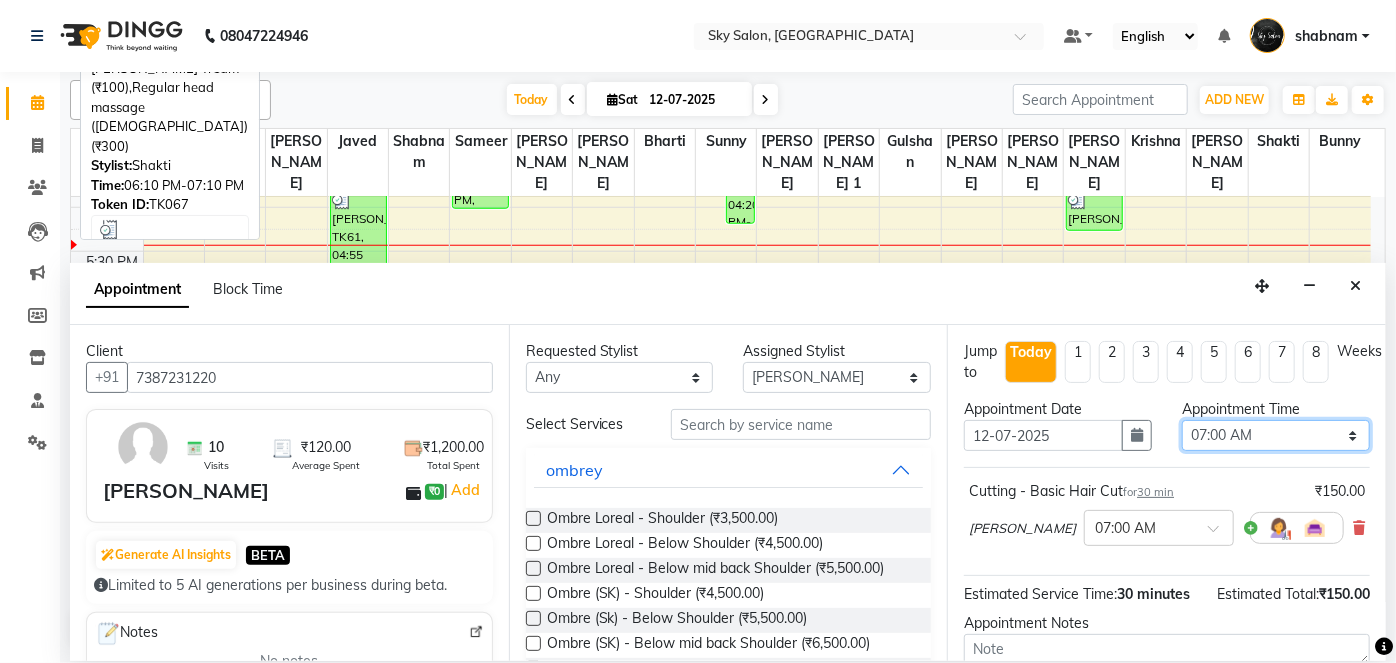 click on "Select 07:00 AM 07:30 AM 08:00 AM 08:30 AM 09:00 AM 09:30 AM 10:00 AM 10:30 AM 11:00 AM 11:30 AM 12:00 PM 12:30 PM 01:00 PM 01:30 PM 02:00 PM 02:30 PM 03:00 PM 03:30 PM 04:00 PM 04:30 PM 05:00 PM 05:30 PM 06:00 PM 06:30 PM 07:00 PM 07:30 PM 08:00 PM 08:30 PM 09:00 PM 09:30 PM 10:00 PM 10:30 PM 11:00 PM" at bounding box center (1276, 435) 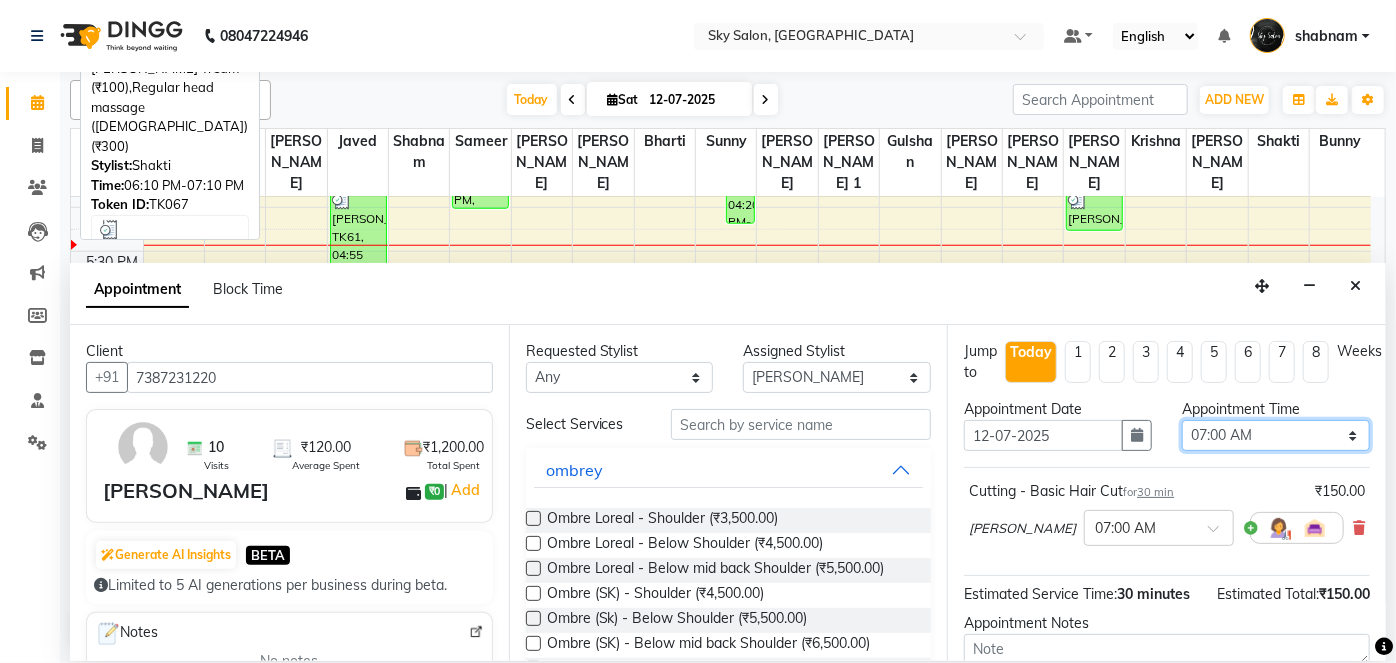 select on "720" 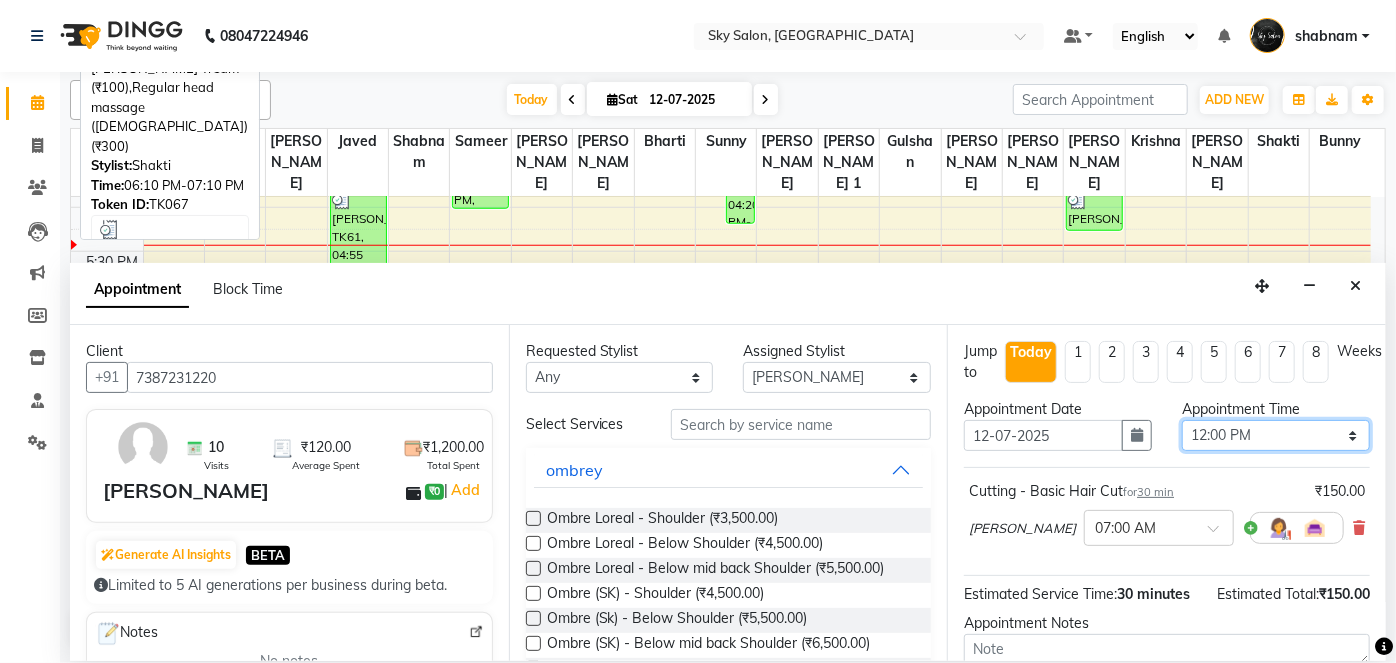 click on "Select 07:00 AM 07:30 AM 08:00 AM 08:30 AM 09:00 AM 09:30 AM 10:00 AM 10:30 AM 11:00 AM 11:30 AM 12:00 PM 12:30 PM 01:00 PM 01:30 PM 02:00 PM 02:30 PM 03:00 PM 03:30 PM 04:00 PM 04:30 PM 05:00 PM 05:30 PM 06:00 PM 06:30 PM 07:00 PM 07:30 PM 08:00 PM 08:30 PM 09:00 PM 09:30 PM 10:00 PM 10:30 PM 11:00 PM" at bounding box center (1276, 435) 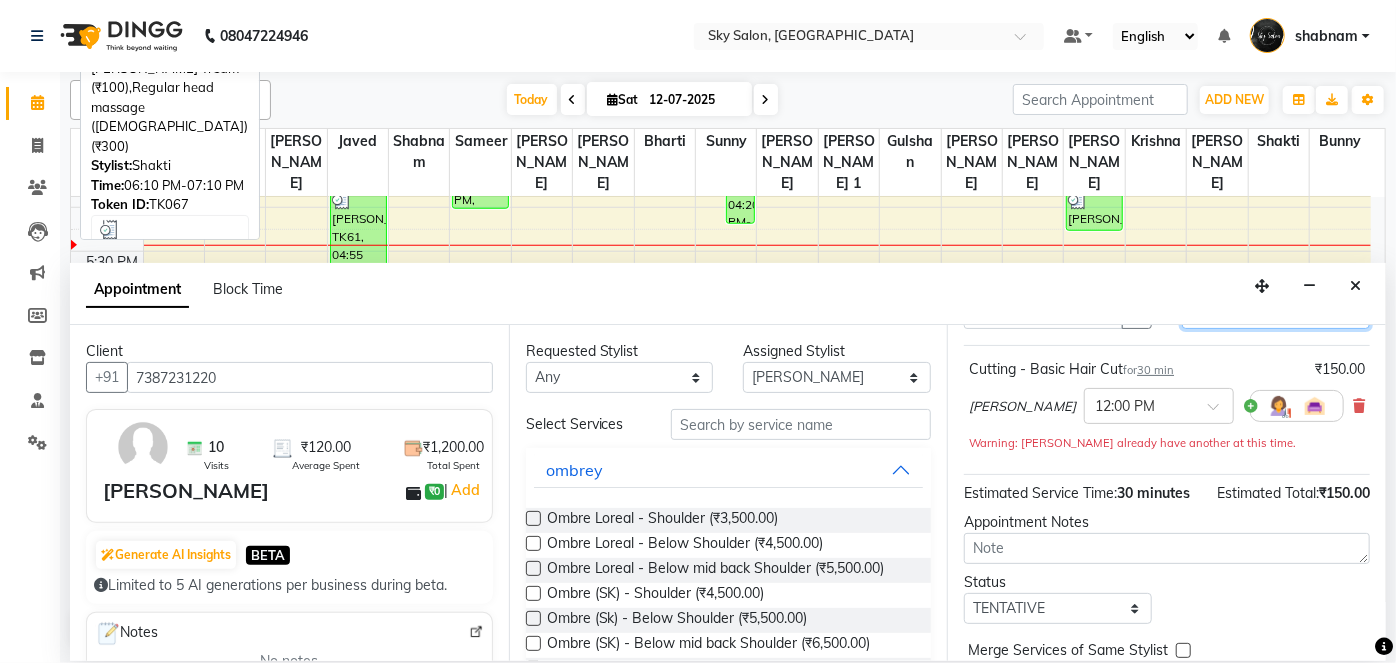 scroll, scrollTop: 93, scrollLeft: 0, axis: vertical 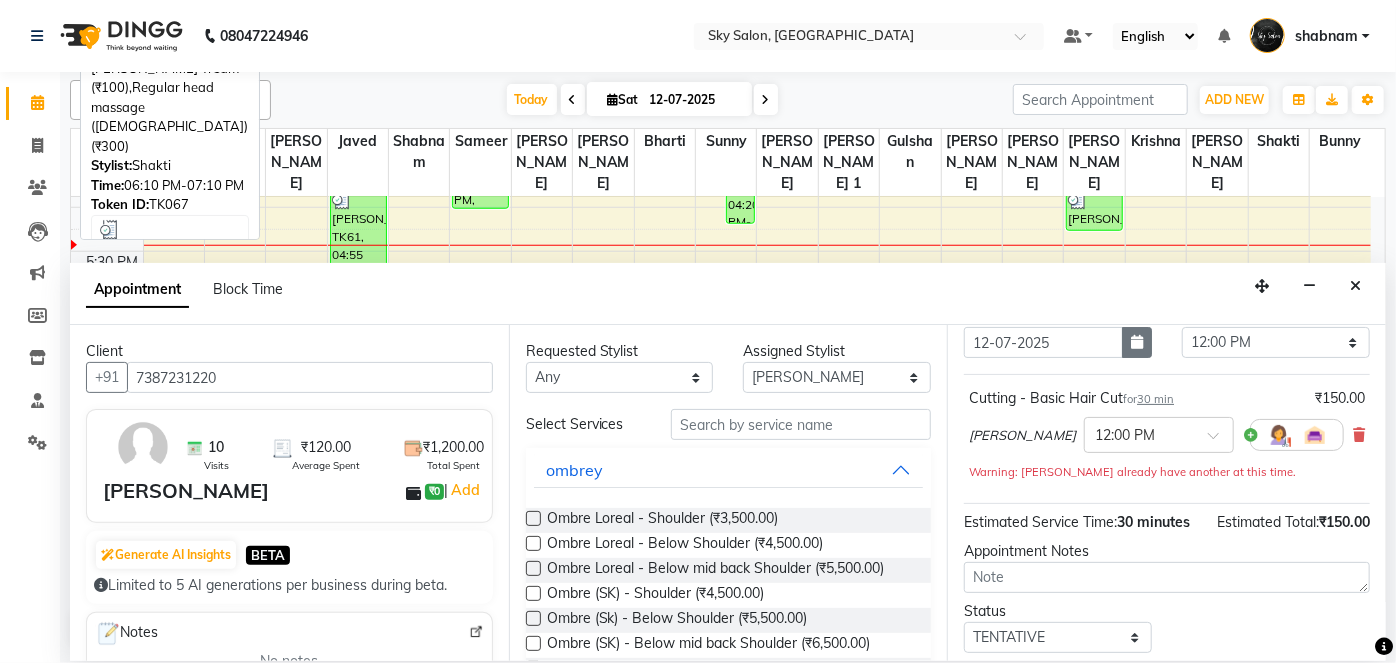 click at bounding box center [1137, 342] 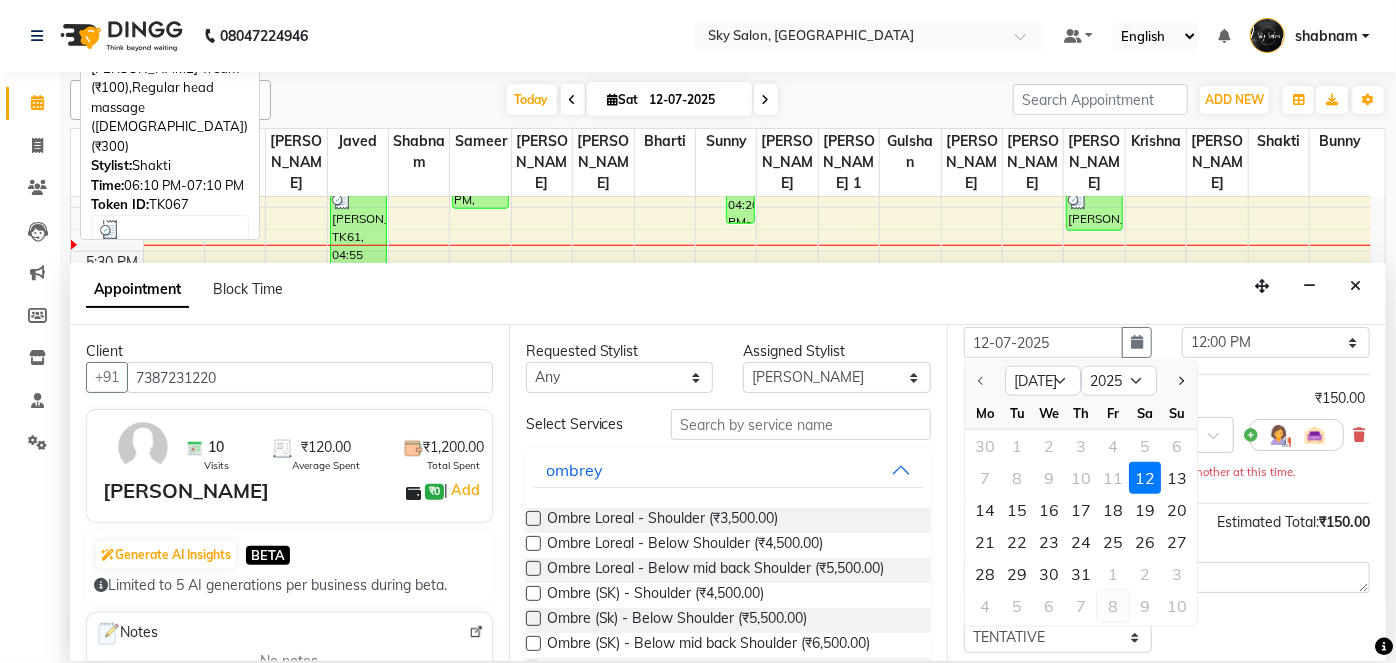 click on "8" at bounding box center [1113, 606] 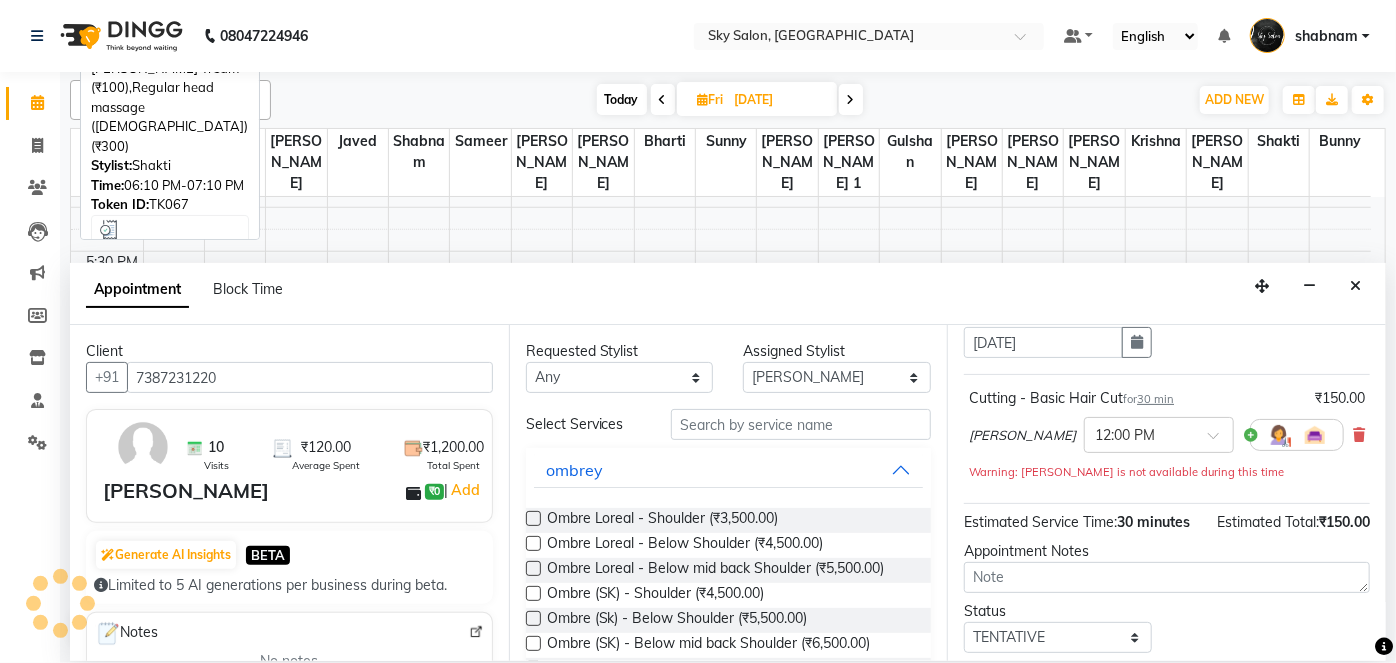 scroll, scrollTop: 957, scrollLeft: 0, axis: vertical 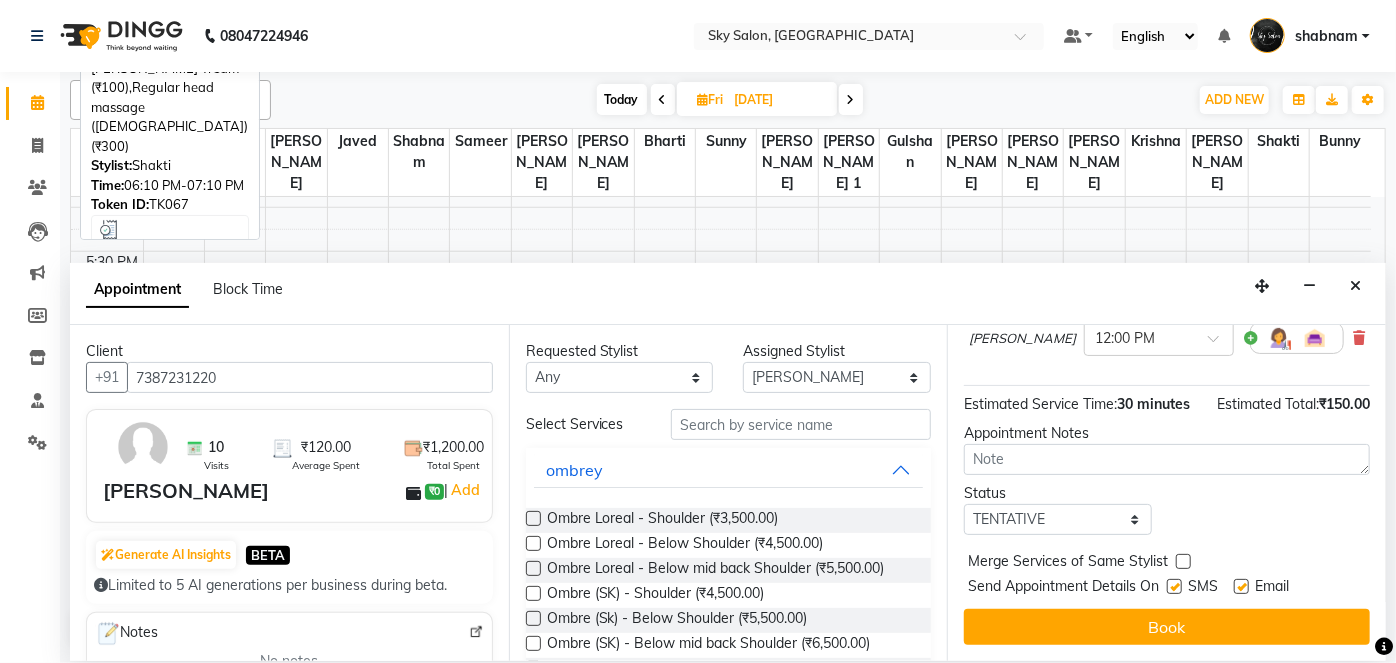 click at bounding box center [1174, 586] 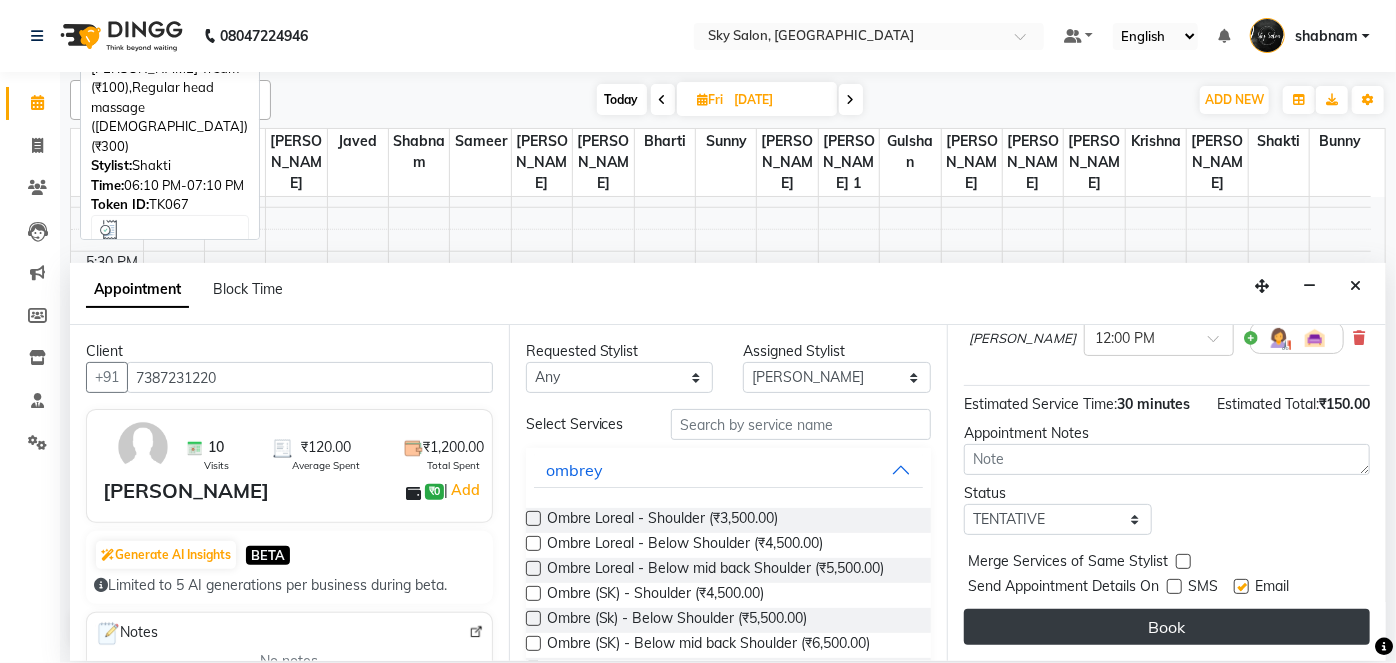click on "Book" at bounding box center (1167, 627) 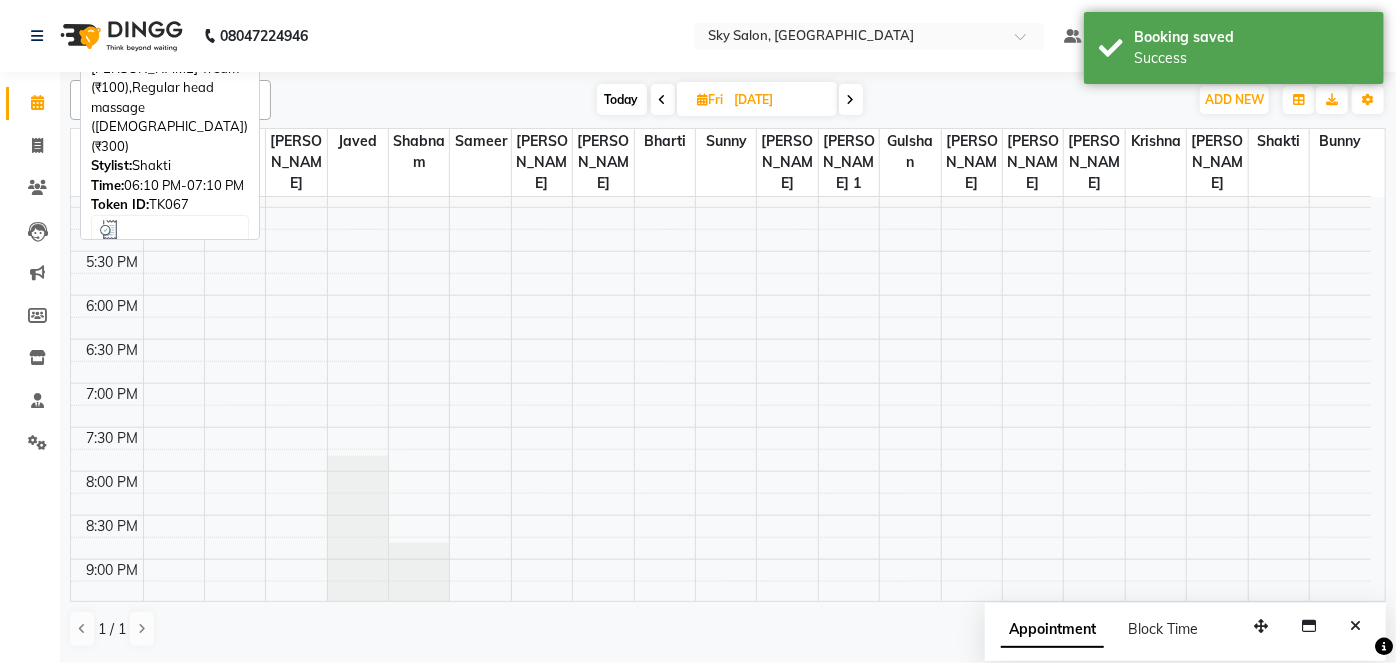 click on "Today" at bounding box center (622, 99) 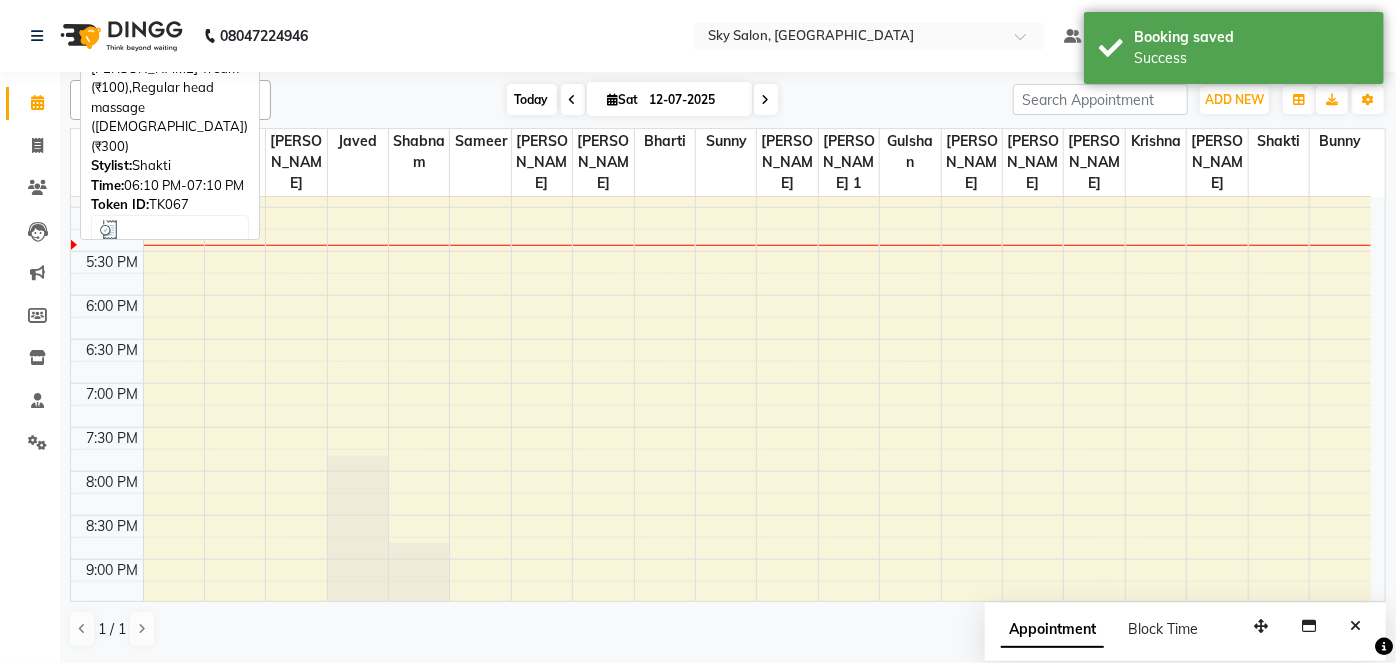 scroll, scrollTop: 957, scrollLeft: 0, axis: vertical 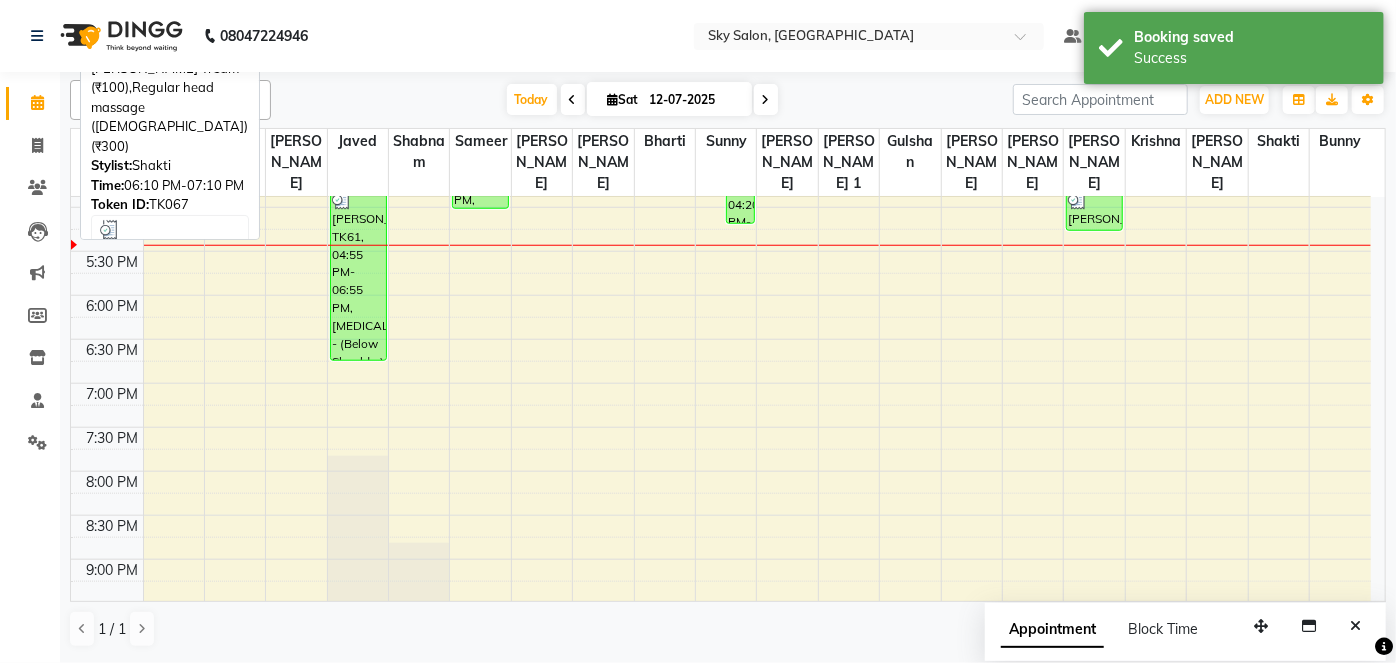 click on "12-07-2025" at bounding box center (694, 100) 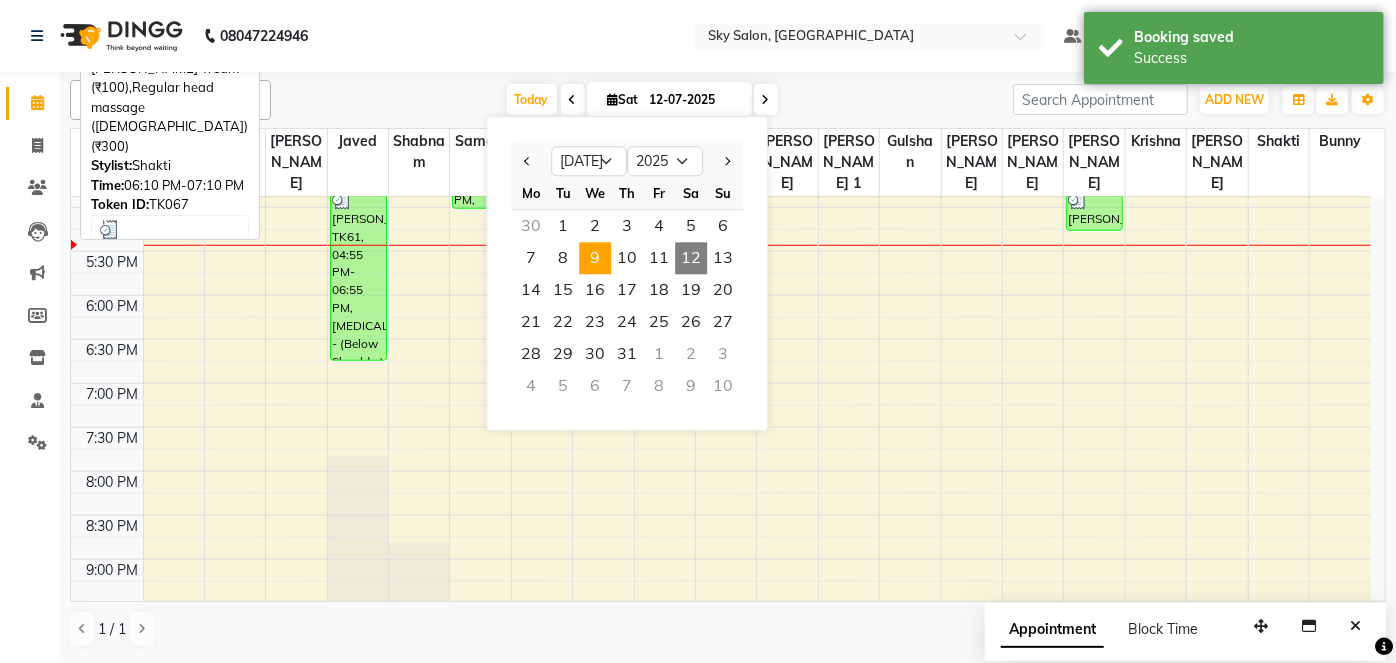 click on "9" at bounding box center (595, 258) 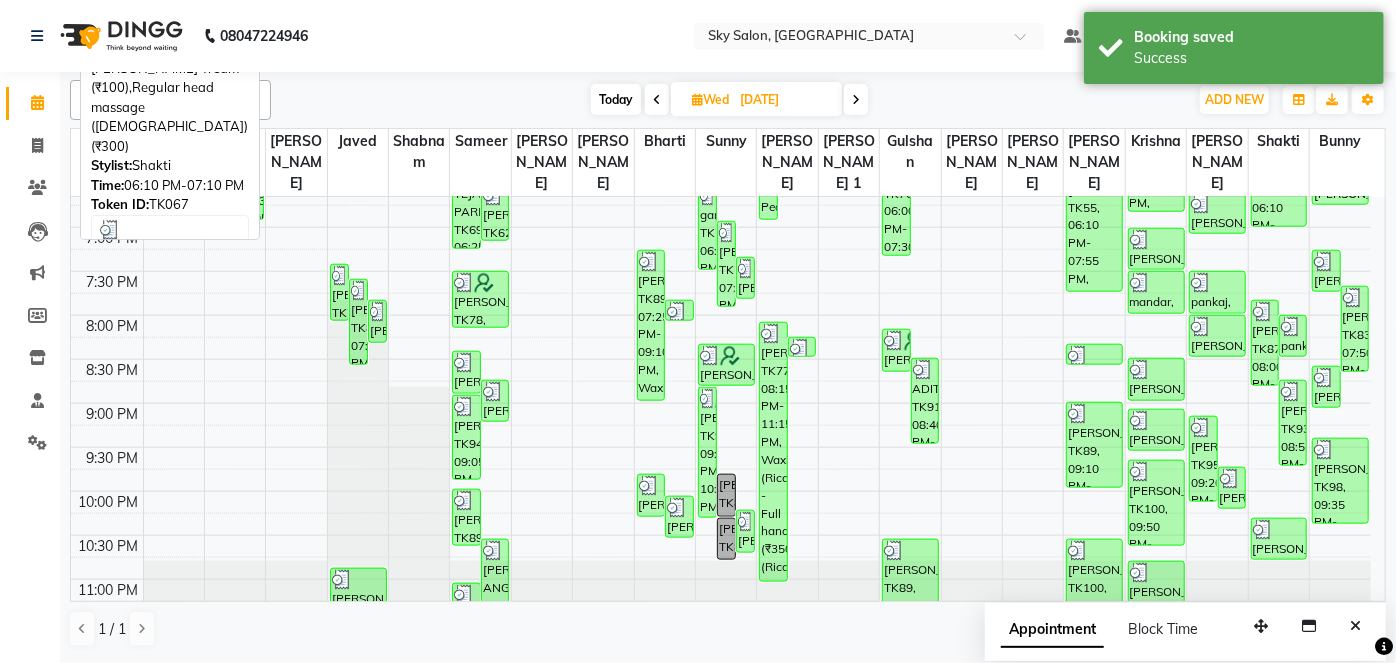 scroll, scrollTop: 1121, scrollLeft: 0, axis: vertical 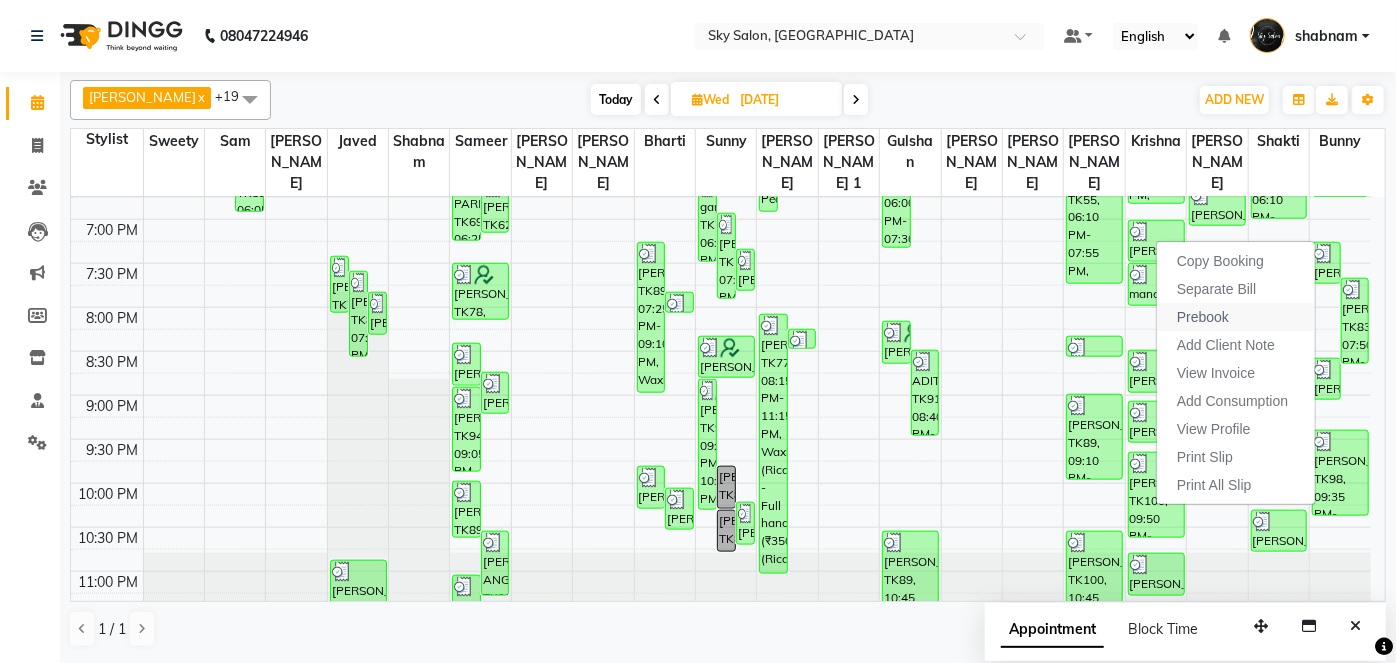 click on "Prebook" at bounding box center [1203, 317] 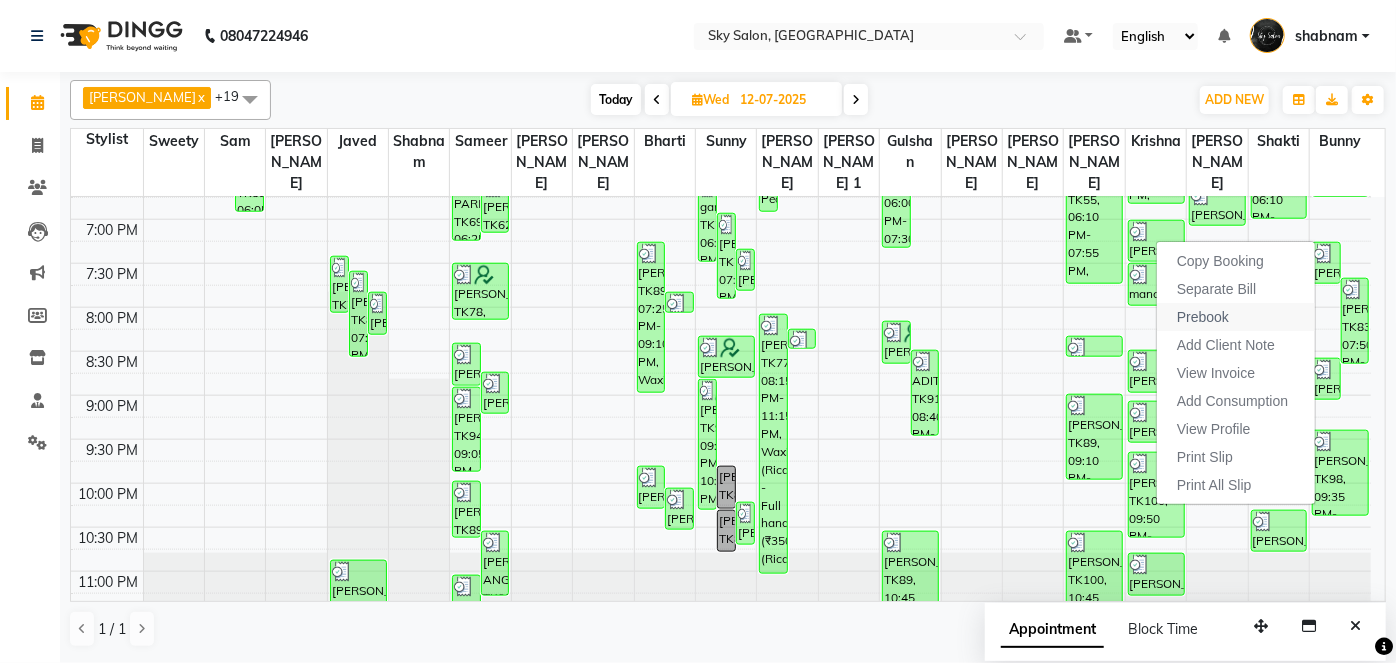 select on "84346" 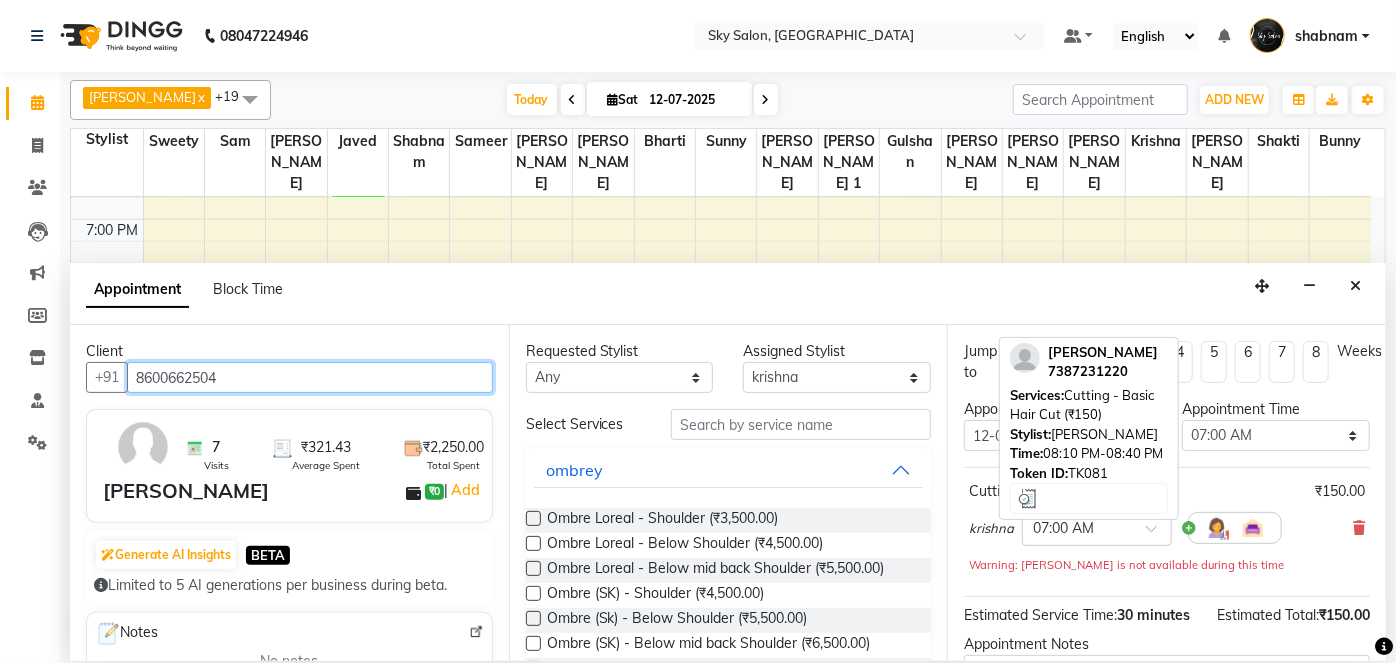 scroll, scrollTop: 957, scrollLeft: 0, axis: vertical 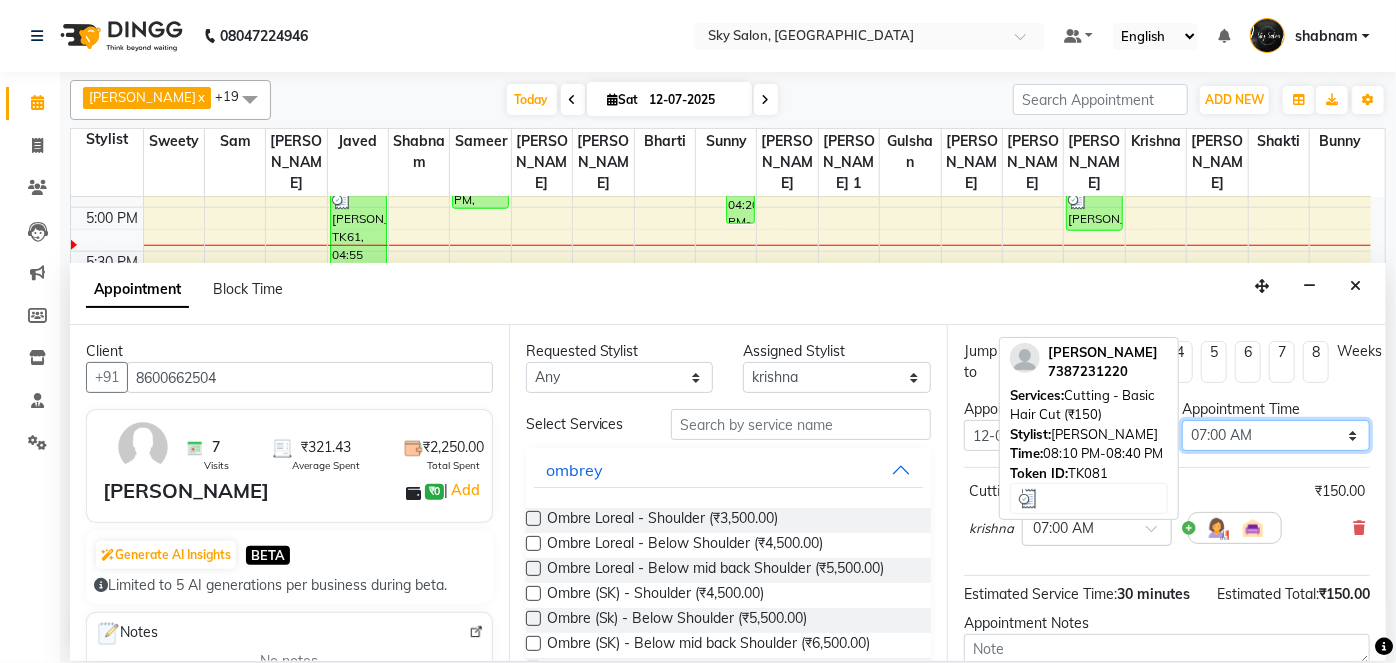 click on "Select 07:00 AM 07:30 AM 08:00 AM 08:30 AM 09:00 AM 09:30 AM 10:00 AM 10:30 AM 11:00 AM 11:30 AM 12:00 PM 12:30 PM 01:00 PM 01:30 PM 02:00 PM 02:30 PM 03:00 PM 03:30 PM 04:00 PM 04:30 PM 05:00 PM 05:30 PM 06:00 PM 06:30 PM 07:00 PM 07:30 PM 08:00 PM 08:30 PM 09:00 PM 09:30 PM 10:00 PM 10:30 PM 11:00 PM" at bounding box center [1276, 435] 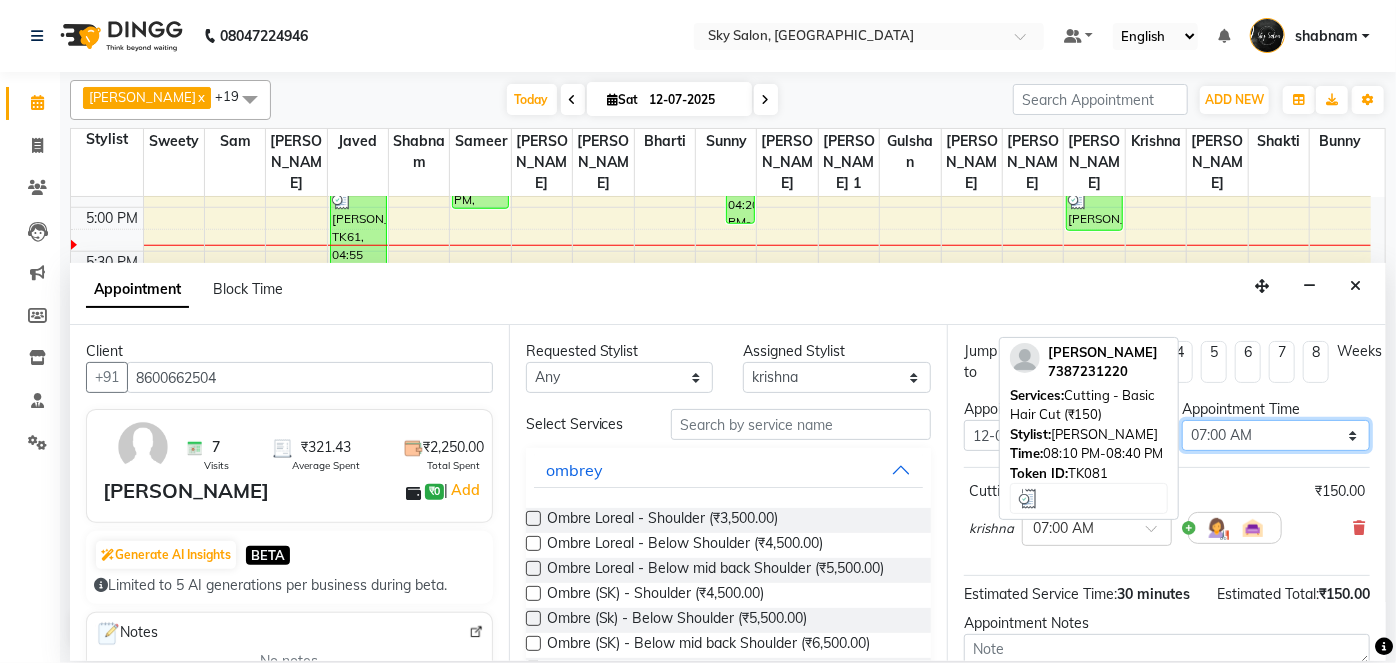 select on "900" 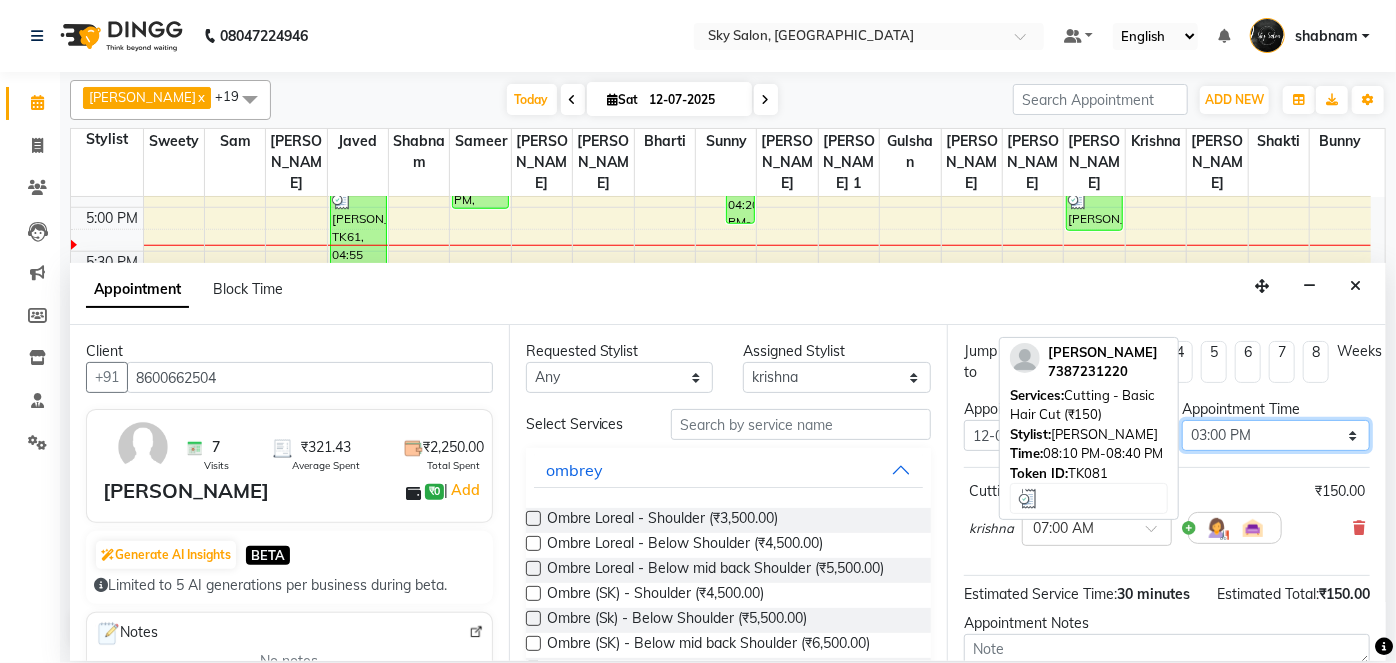click on "Select 07:00 AM 07:30 AM 08:00 AM 08:30 AM 09:00 AM 09:30 AM 10:00 AM 10:30 AM 11:00 AM 11:30 AM 12:00 PM 12:30 PM 01:00 PM 01:30 PM 02:00 PM 02:30 PM 03:00 PM 03:30 PM 04:00 PM 04:30 PM 05:00 PM 05:30 PM 06:00 PM 06:30 PM 07:00 PM 07:30 PM 08:00 PM 08:30 PM 09:00 PM 09:30 PM 10:00 PM 10:30 PM 11:00 PM" at bounding box center (1276, 435) 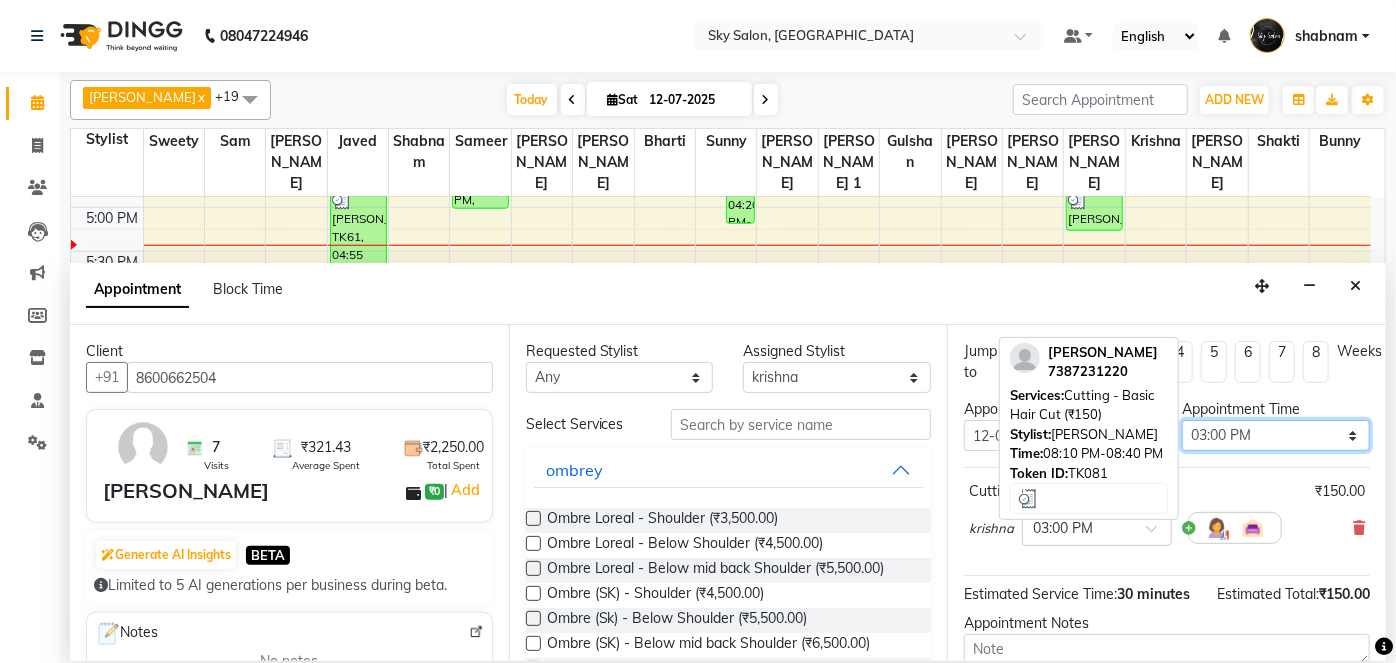 scroll, scrollTop: 210, scrollLeft: 0, axis: vertical 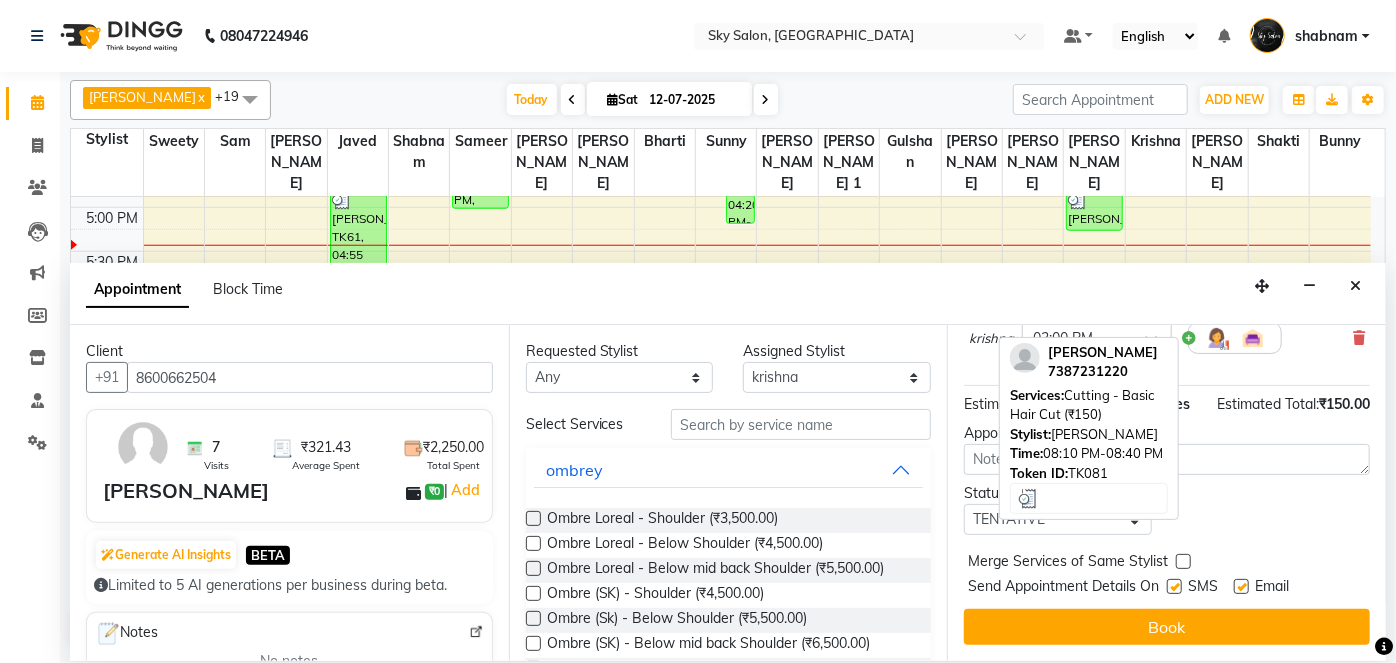 click at bounding box center [1174, 586] 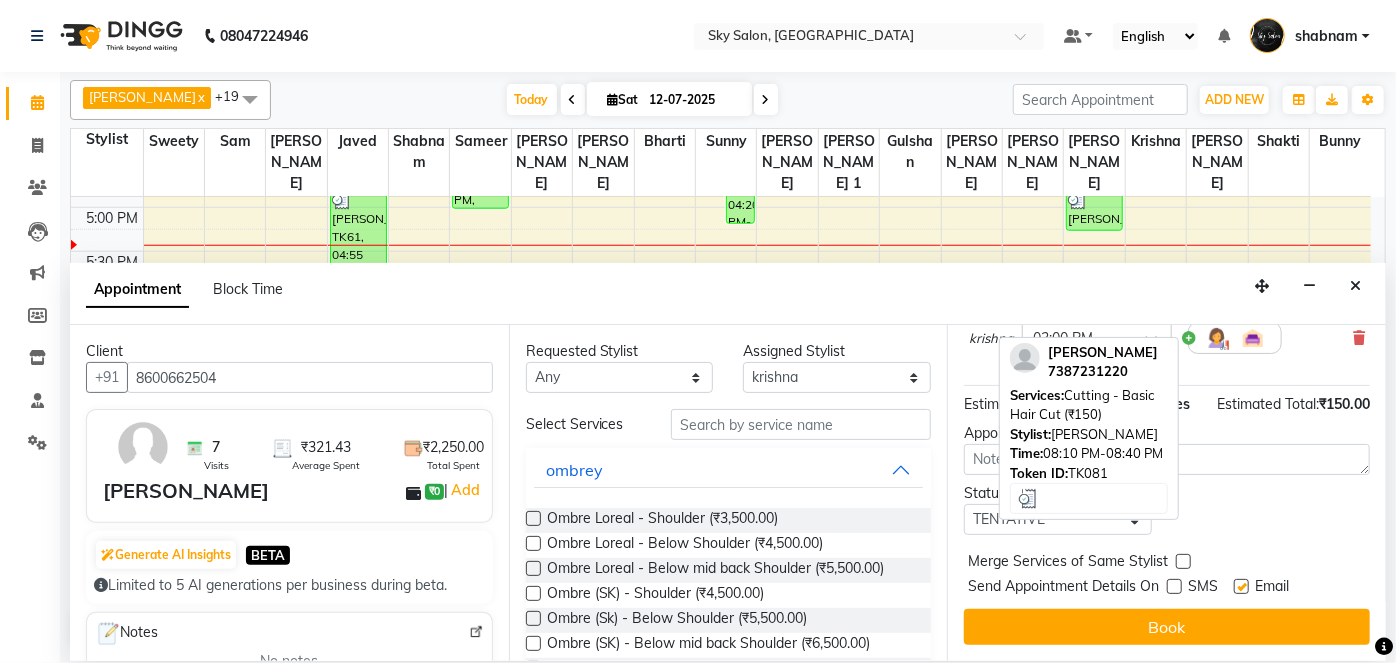 scroll, scrollTop: 0, scrollLeft: 0, axis: both 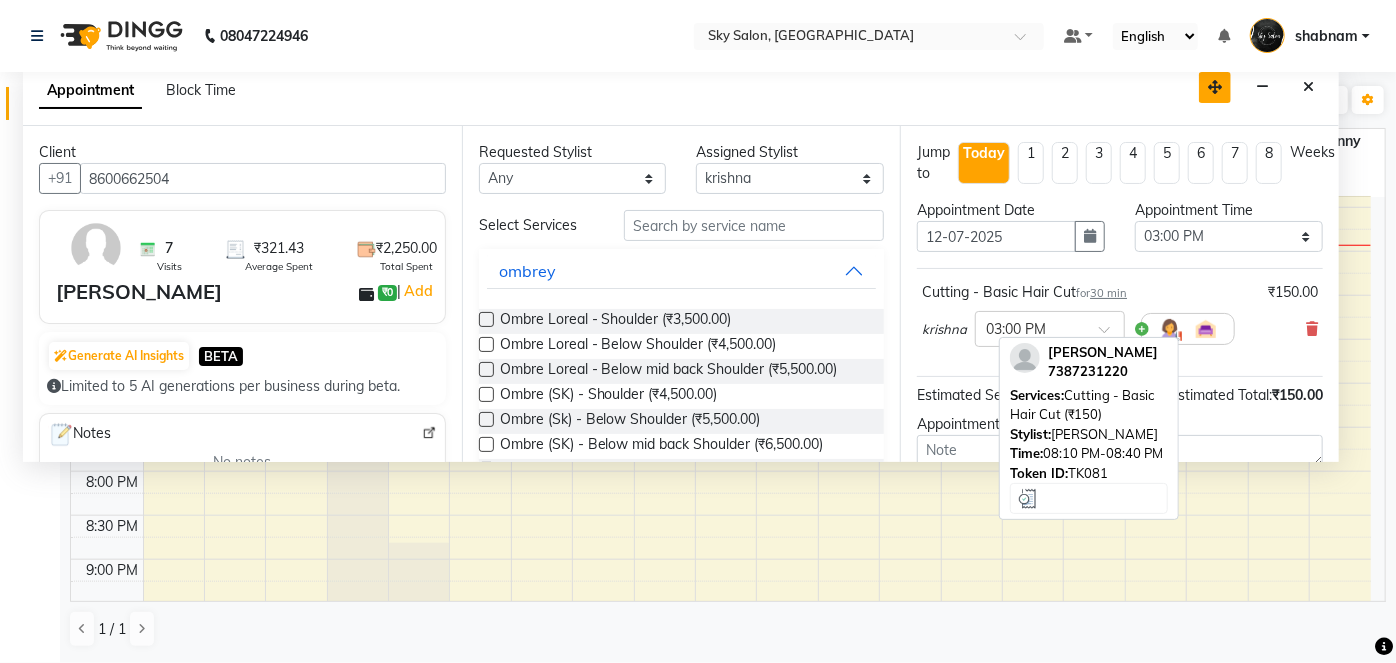 drag, startPoint x: 1272, startPoint y: 280, endPoint x: 1224, endPoint y: 79, distance: 206.65189 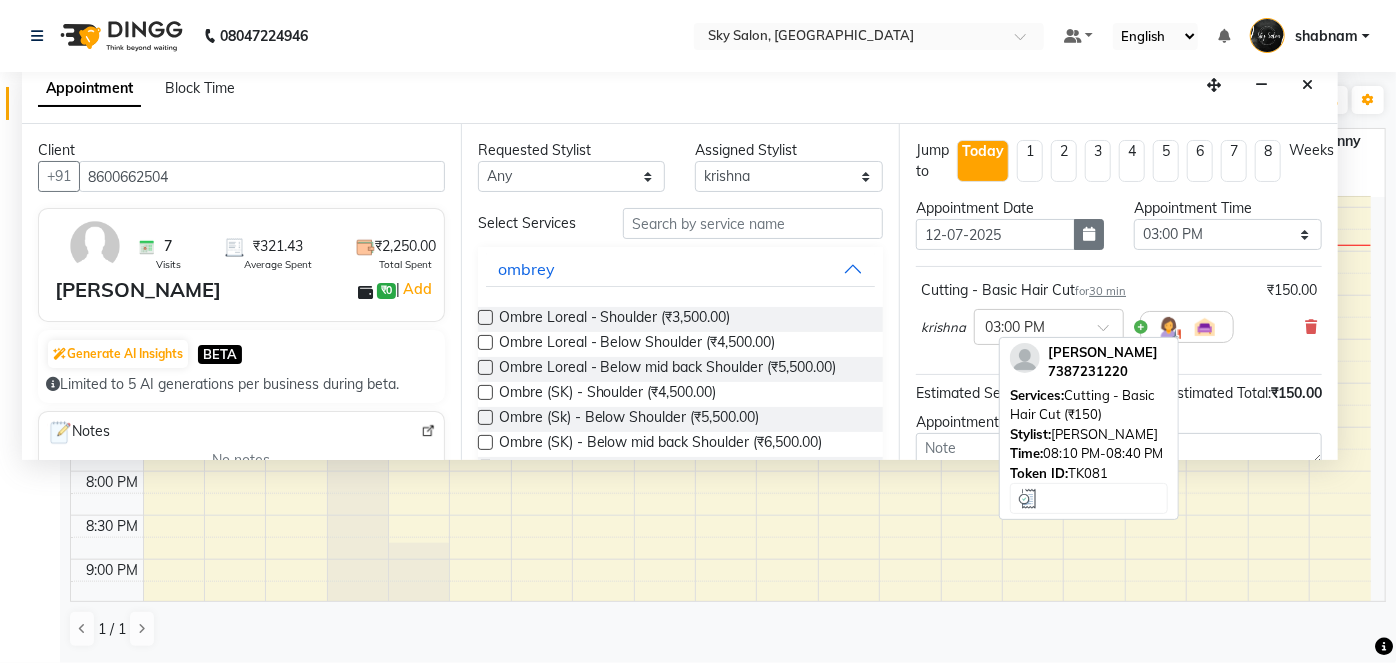 click at bounding box center (1089, 234) 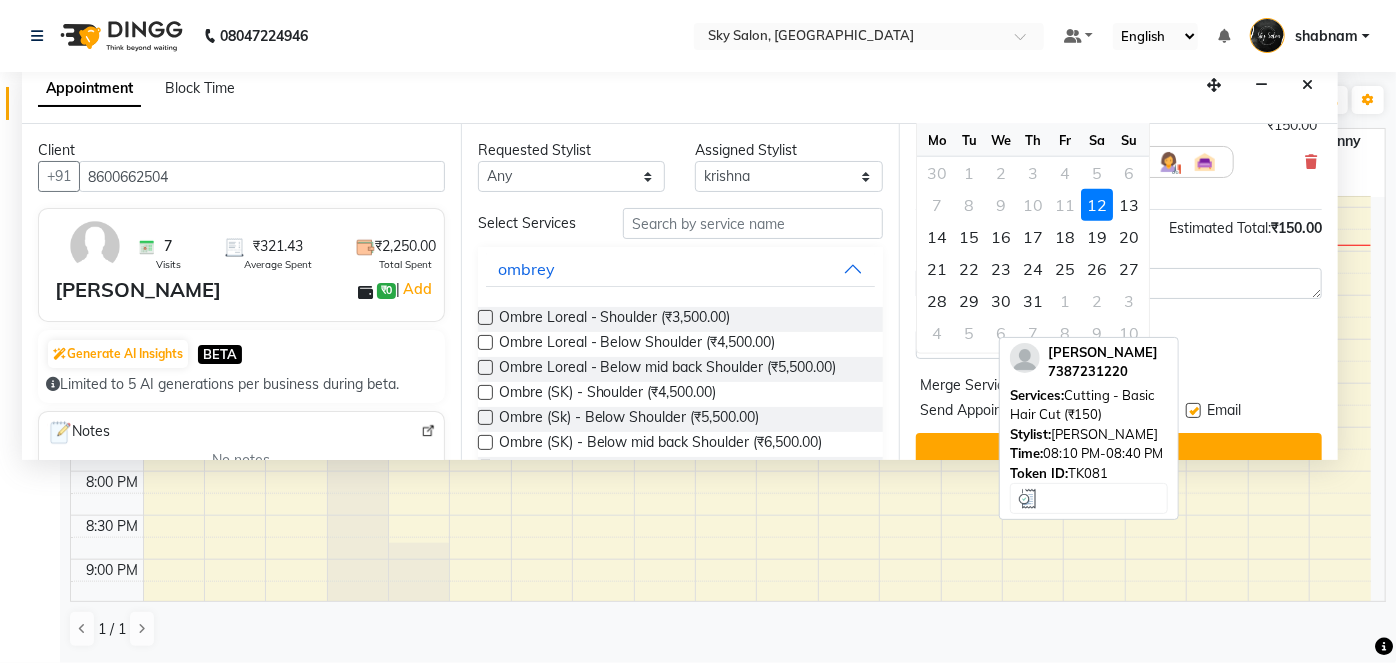 scroll, scrollTop: 210, scrollLeft: 0, axis: vertical 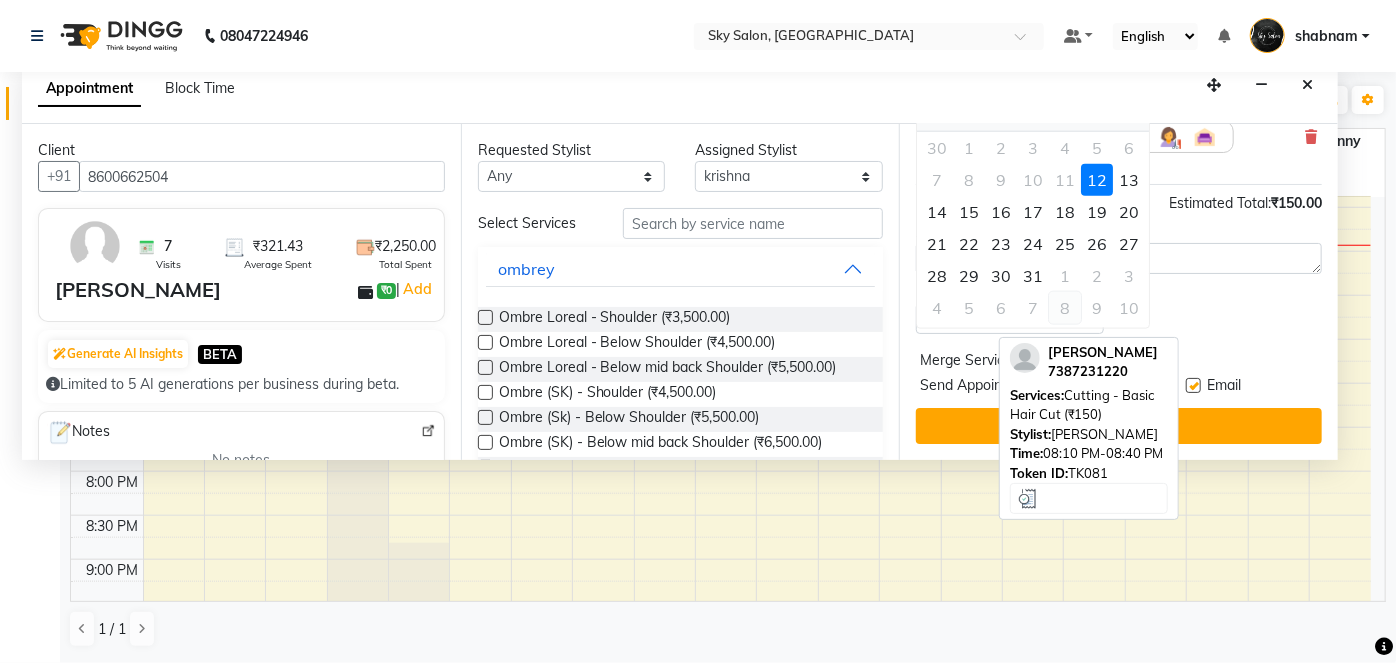 click on "8" at bounding box center [1065, 308] 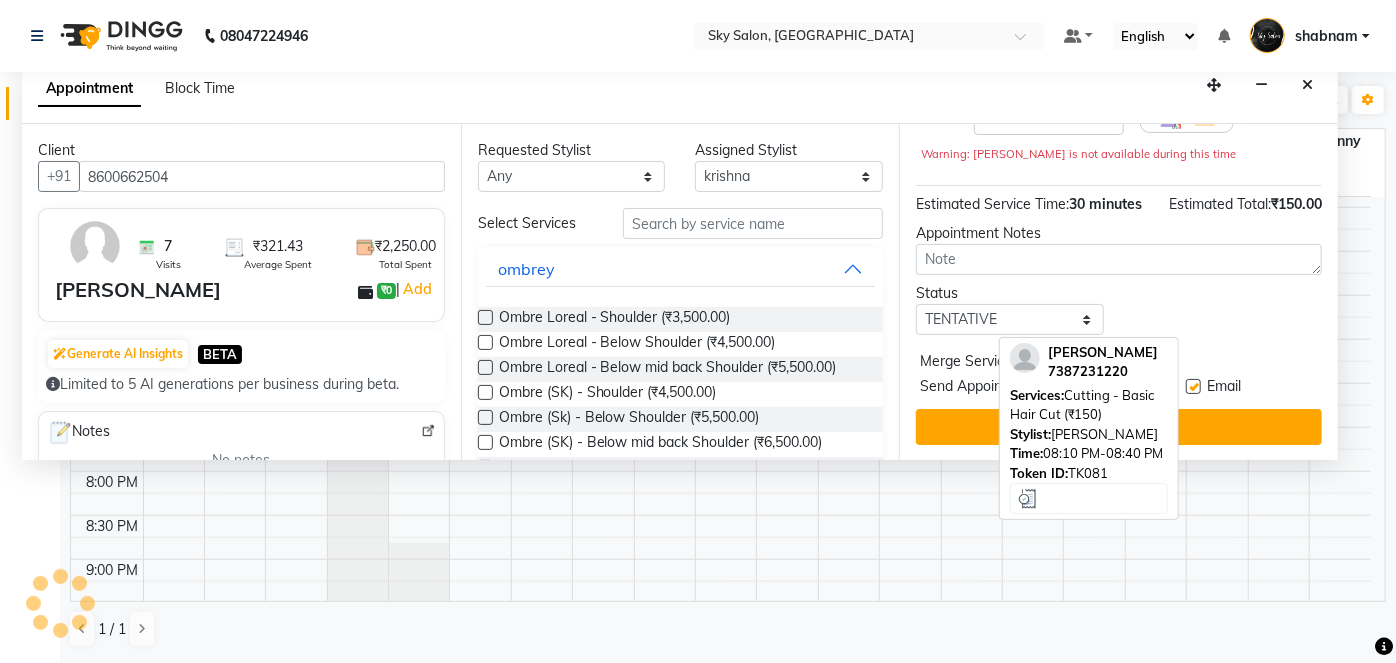 scroll, scrollTop: 957, scrollLeft: 0, axis: vertical 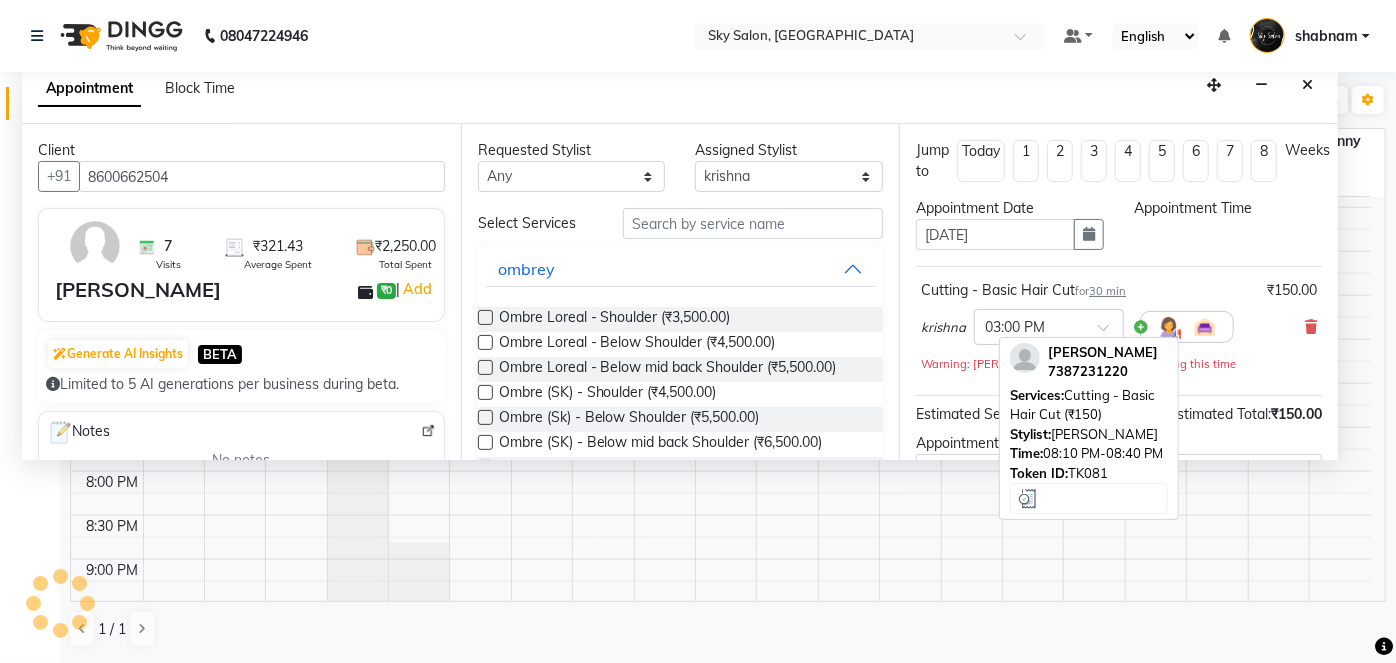 select on "900" 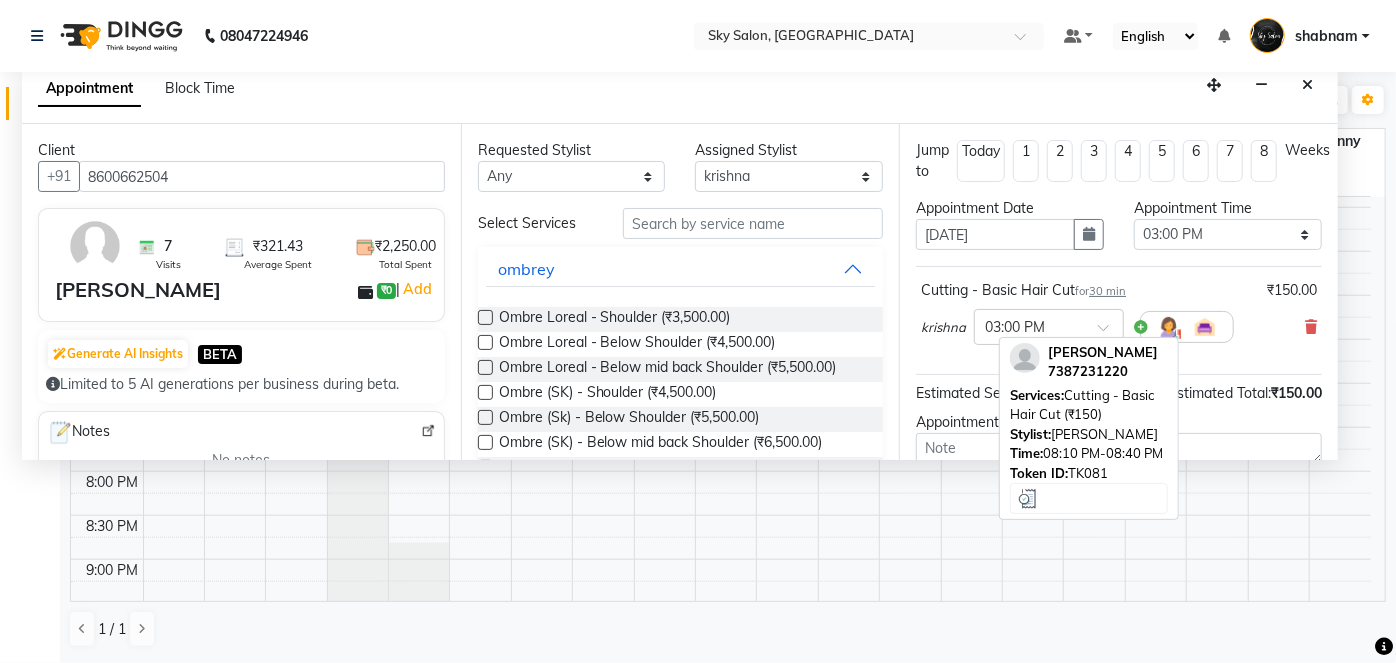 scroll, scrollTop: 210, scrollLeft: 0, axis: vertical 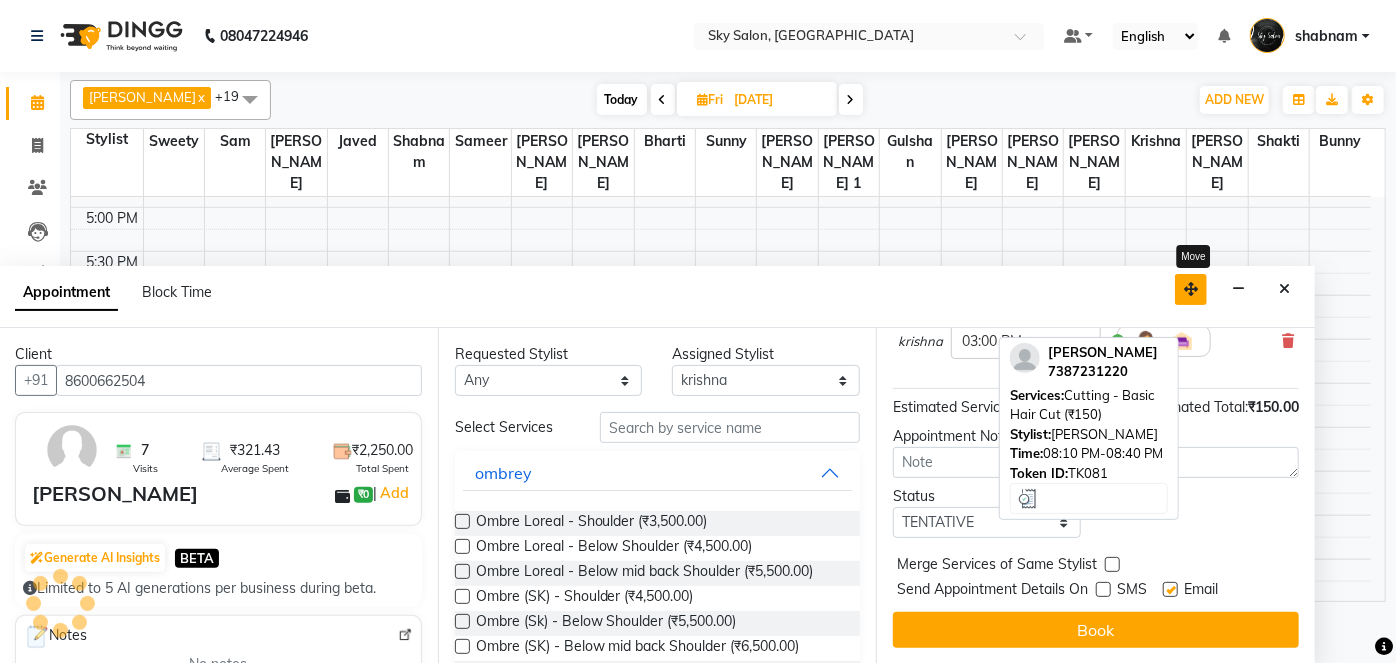drag, startPoint x: 1217, startPoint y: 89, endPoint x: 1194, endPoint y: 293, distance: 205.29248 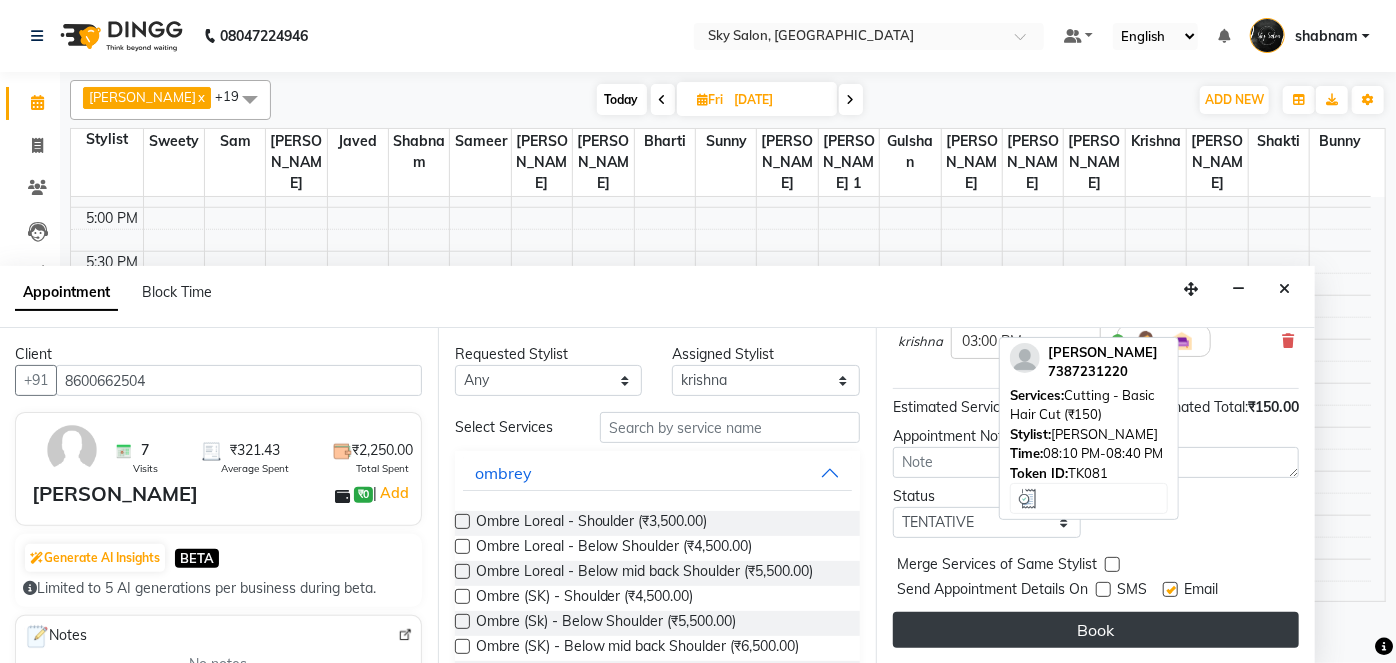 click on "Book" at bounding box center [1096, 630] 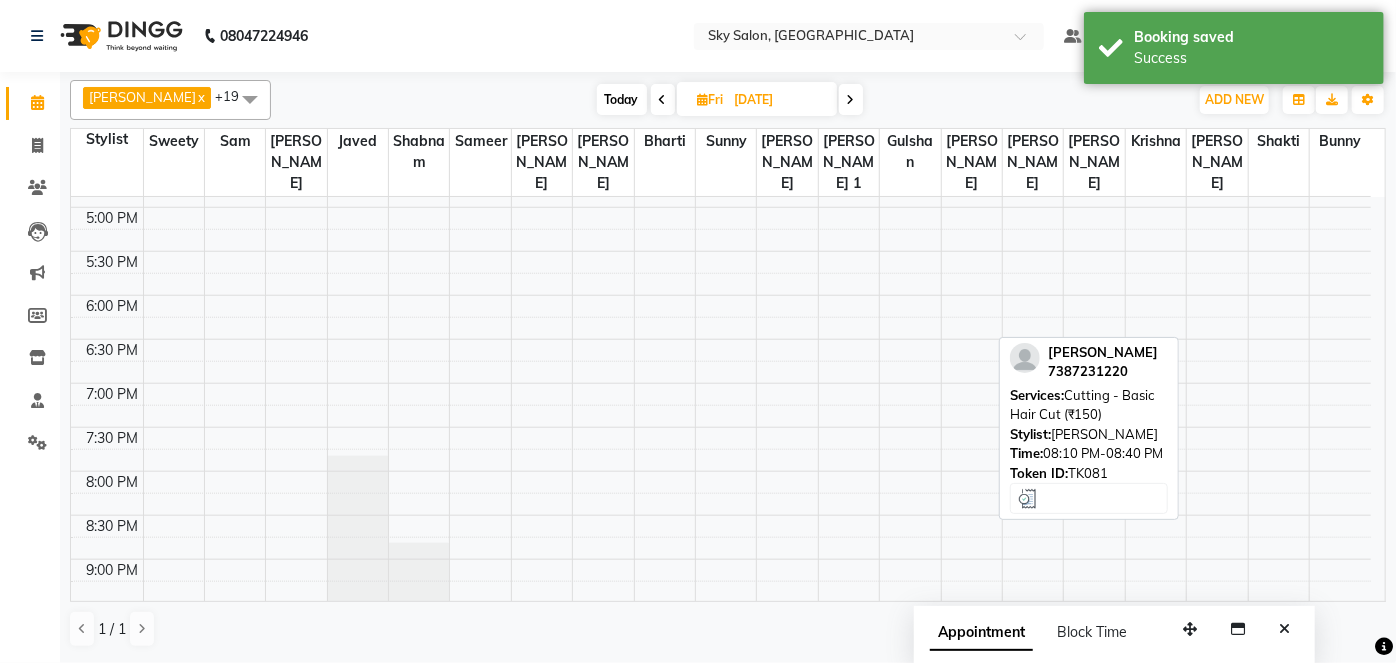 click on "Today" at bounding box center [622, 99] 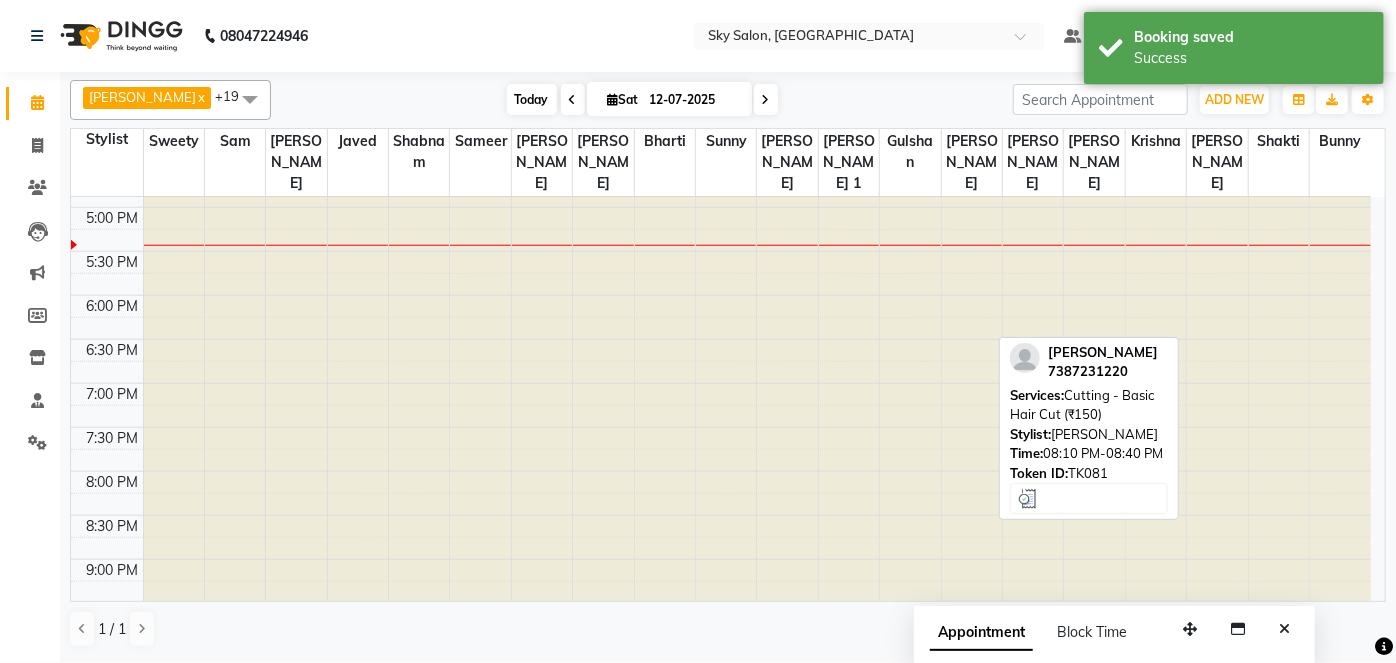 scroll, scrollTop: 957, scrollLeft: 0, axis: vertical 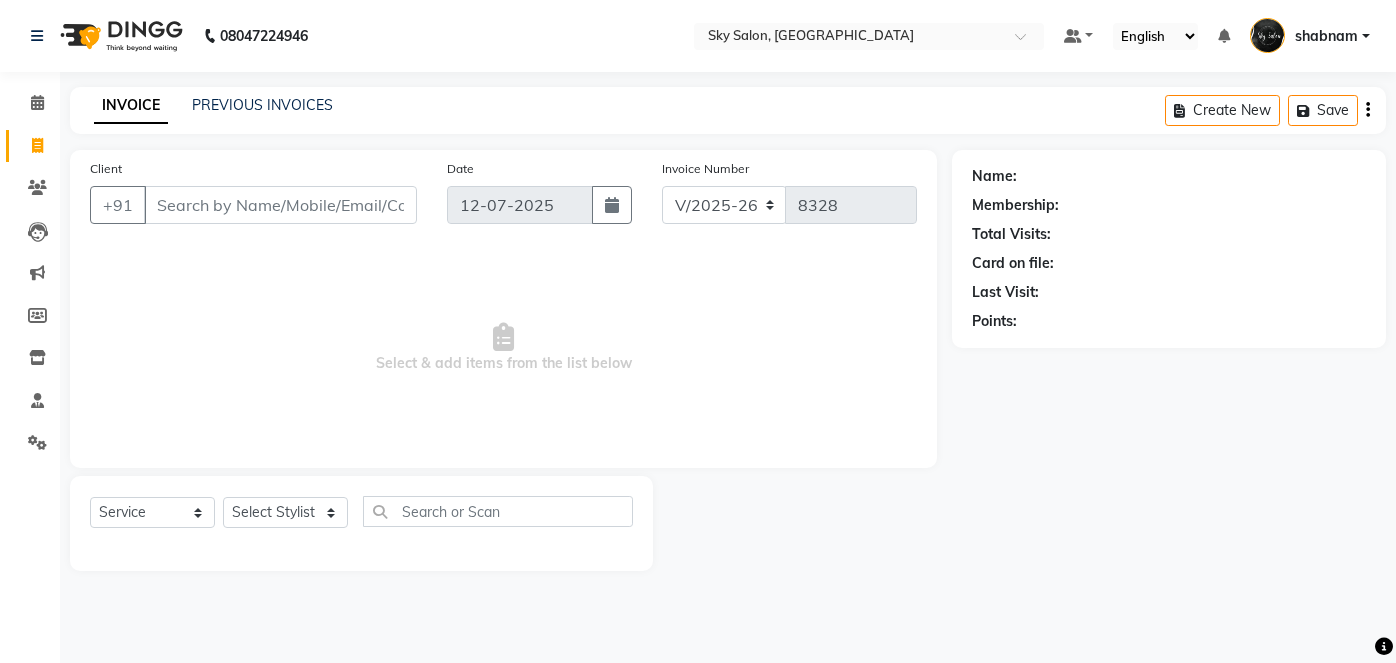 select on "3537" 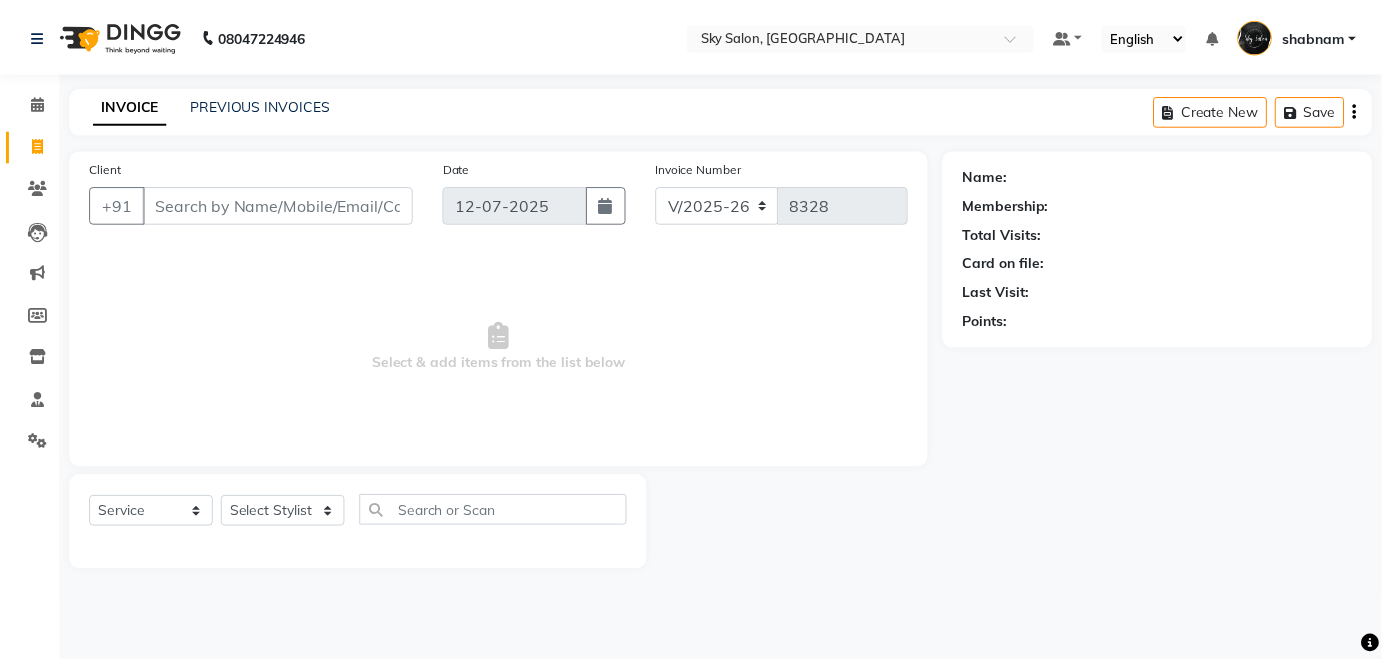 scroll, scrollTop: 0, scrollLeft: 0, axis: both 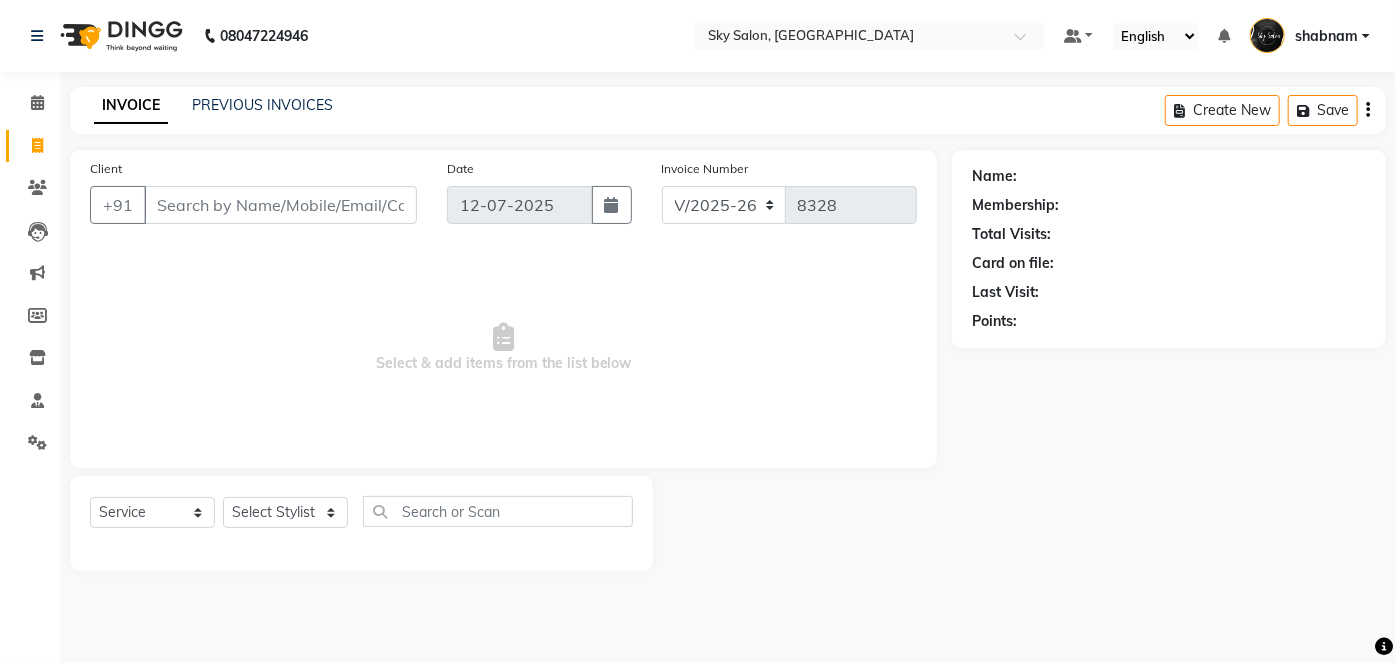 click on "Client" at bounding box center (280, 205) 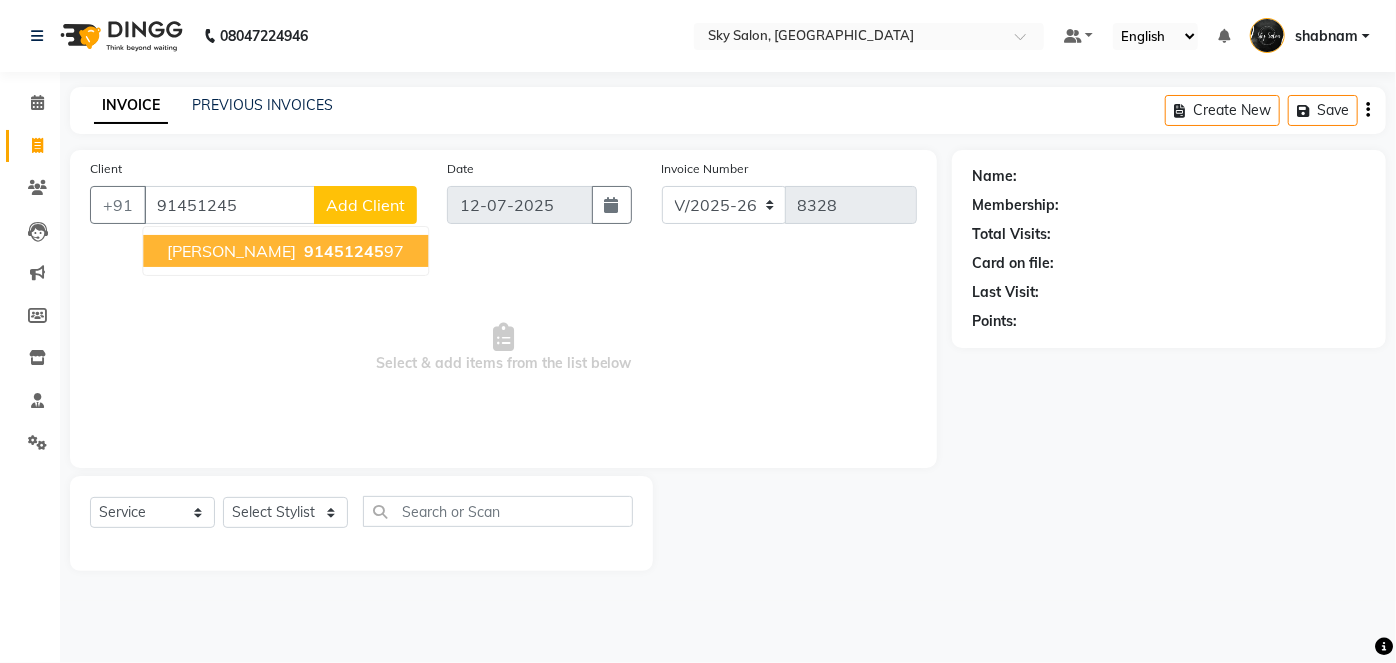 click on "ankita bhohir" at bounding box center [231, 251] 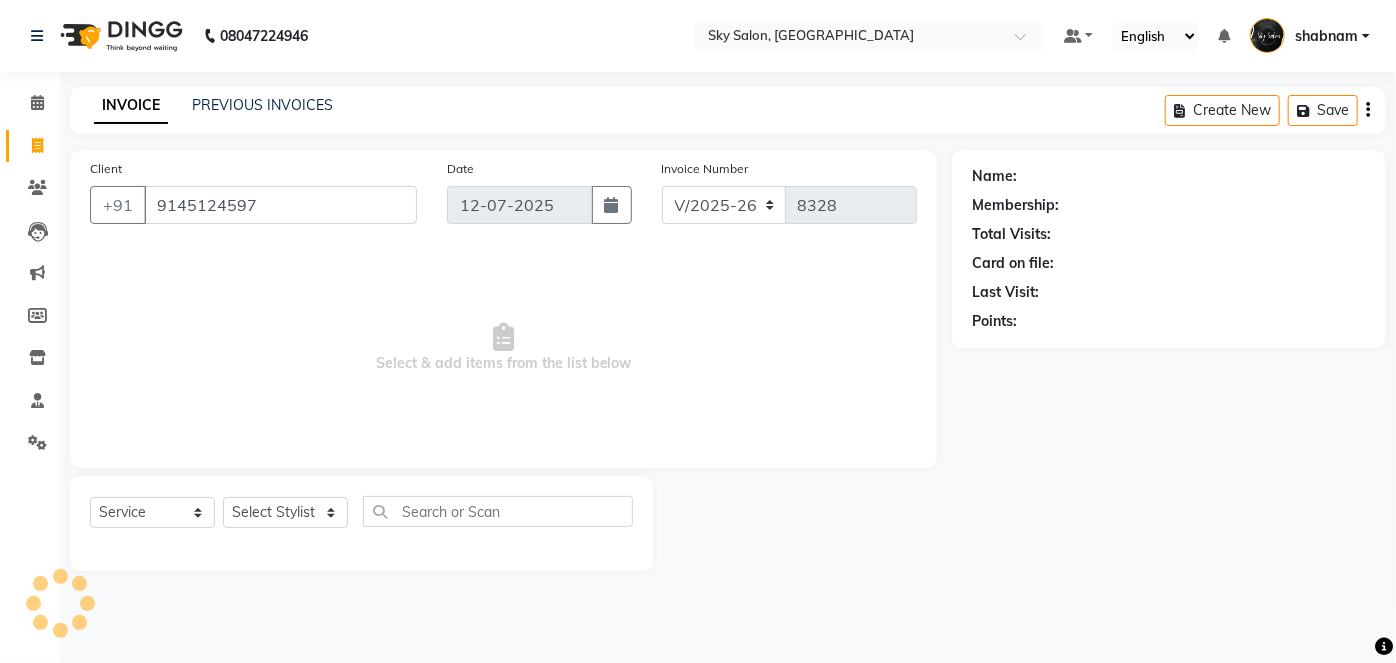 type on "9145124597" 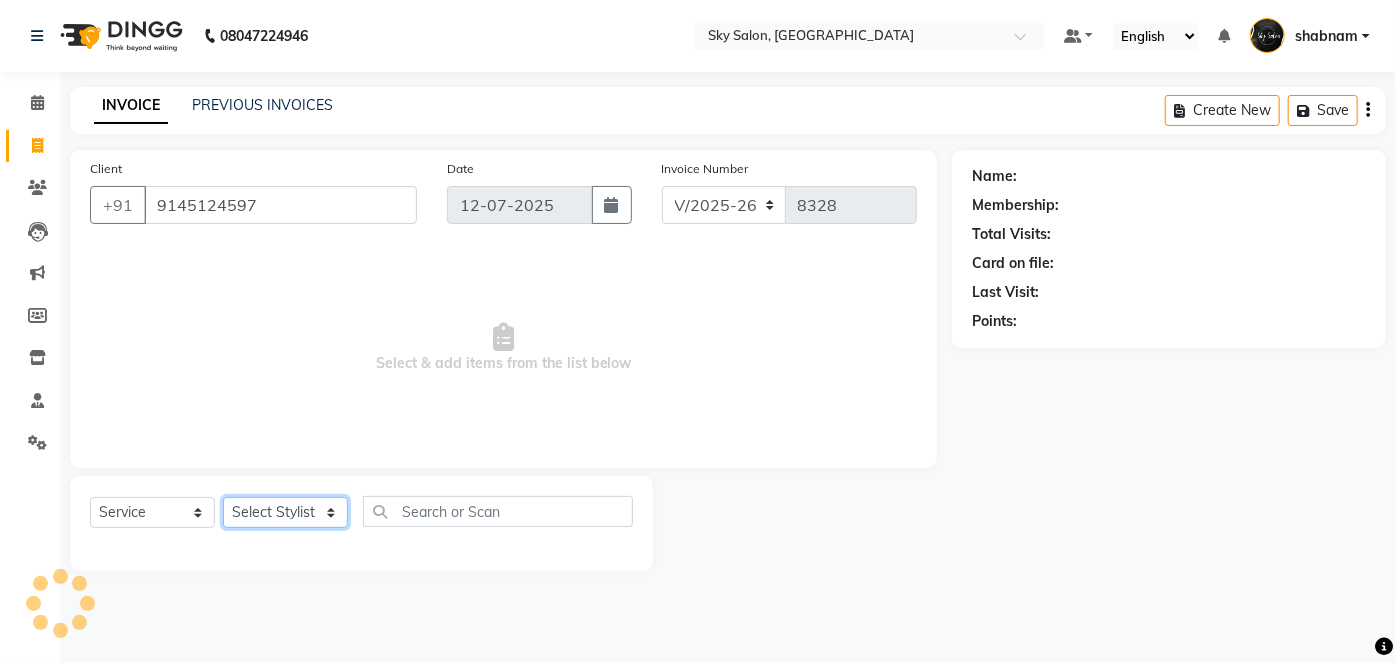 click on "Select Stylist afreen [PERSON_NAME] saha [PERSON_NAME] [PERSON_NAME] [PERSON_NAME] bharti Bunny Danish [PERSON_NAME] 1 [PERSON_NAME] [PERSON_NAME] gaurav Gulshan [PERSON_NAME] [PERSON_NAME] krishna [PERSON_NAME] [PERSON_NAME] rani [PERSON_NAME] [PERSON_NAME] sachin [PERSON_NAME] [PERSON_NAME] sameer 2 [PERSON_NAME] [PERSON_NAME] [PERSON_NAME]" 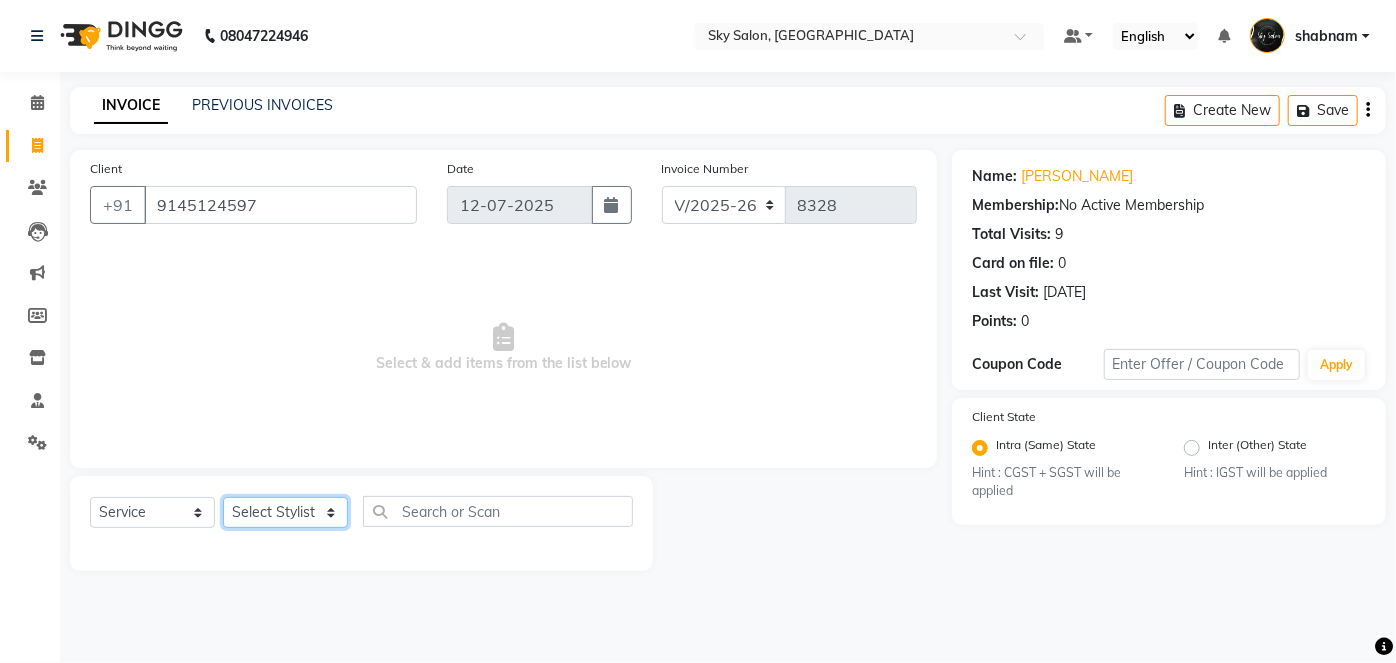 select on "83682" 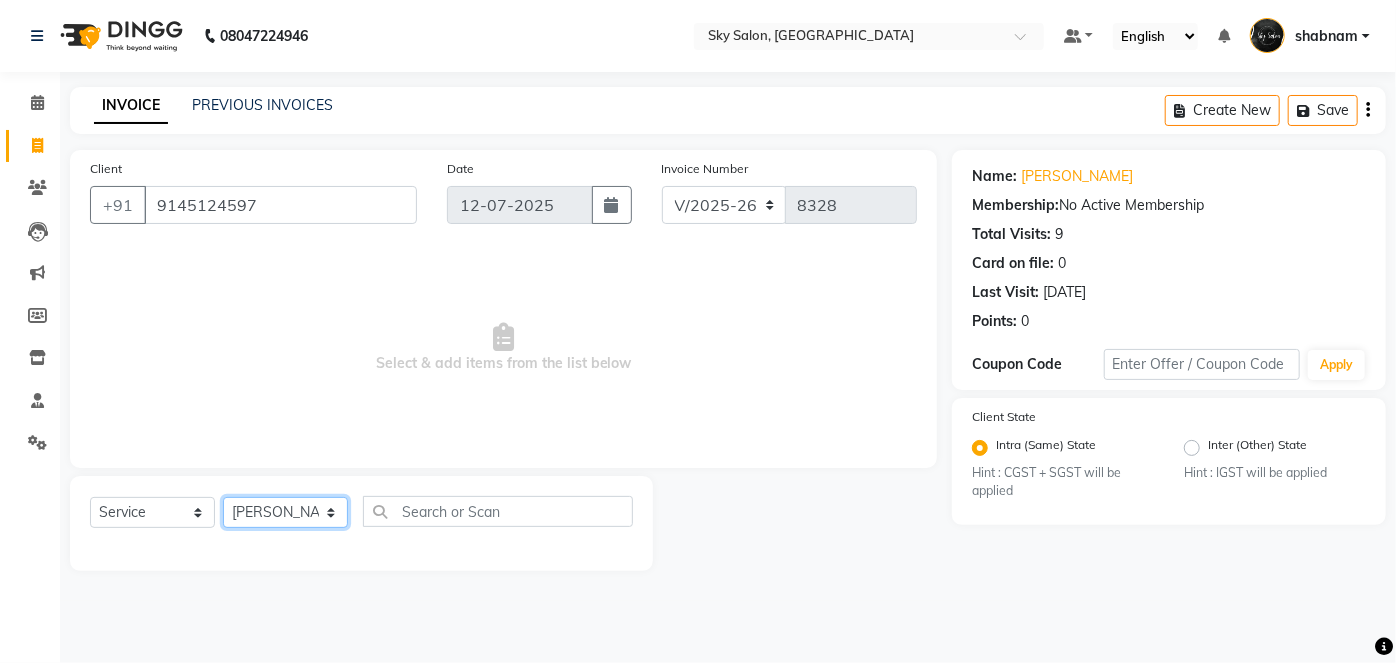 click on "Select Stylist afreen [PERSON_NAME] saha [PERSON_NAME] [PERSON_NAME] [PERSON_NAME] bharti Bunny Danish [PERSON_NAME] 1 [PERSON_NAME] [PERSON_NAME] gaurav Gulshan [PERSON_NAME] [PERSON_NAME] krishna [PERSON_NAME] [PERSON_NAME] rani [PERSON_NAME] [PERSON_NAME] sachin [PERSON_NAME] [PERSON_NAME] sameer 2 [PERSON_NAME] [PERSON_NAME] [PERSON_NAME]" 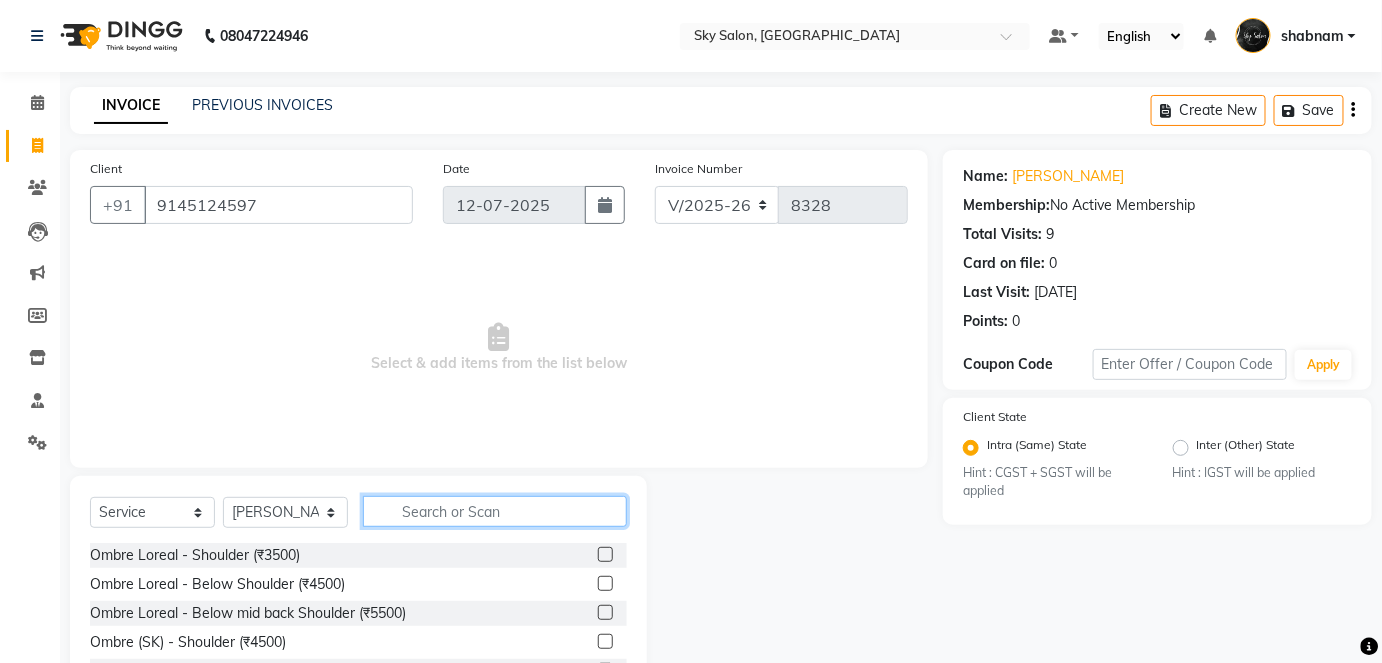 click 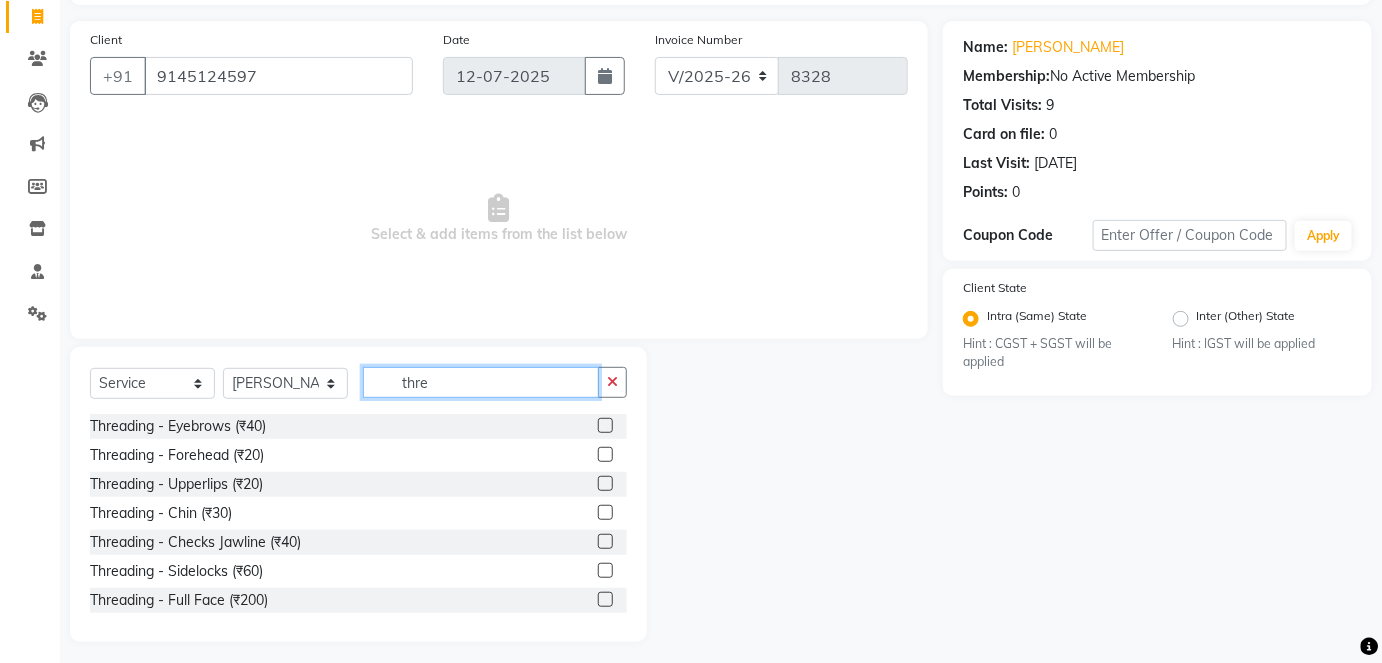 scroll, scrollTop: 137, scrollLeft: 0, axis: vertical 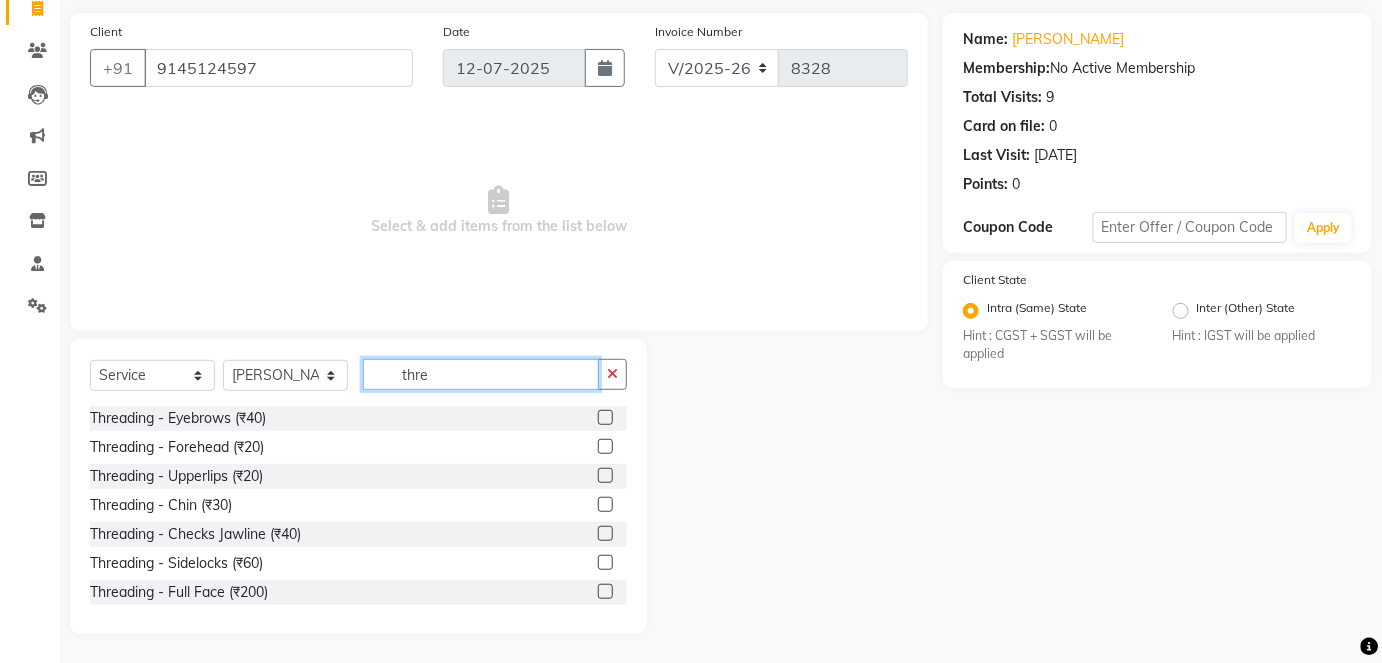 type on "thre" 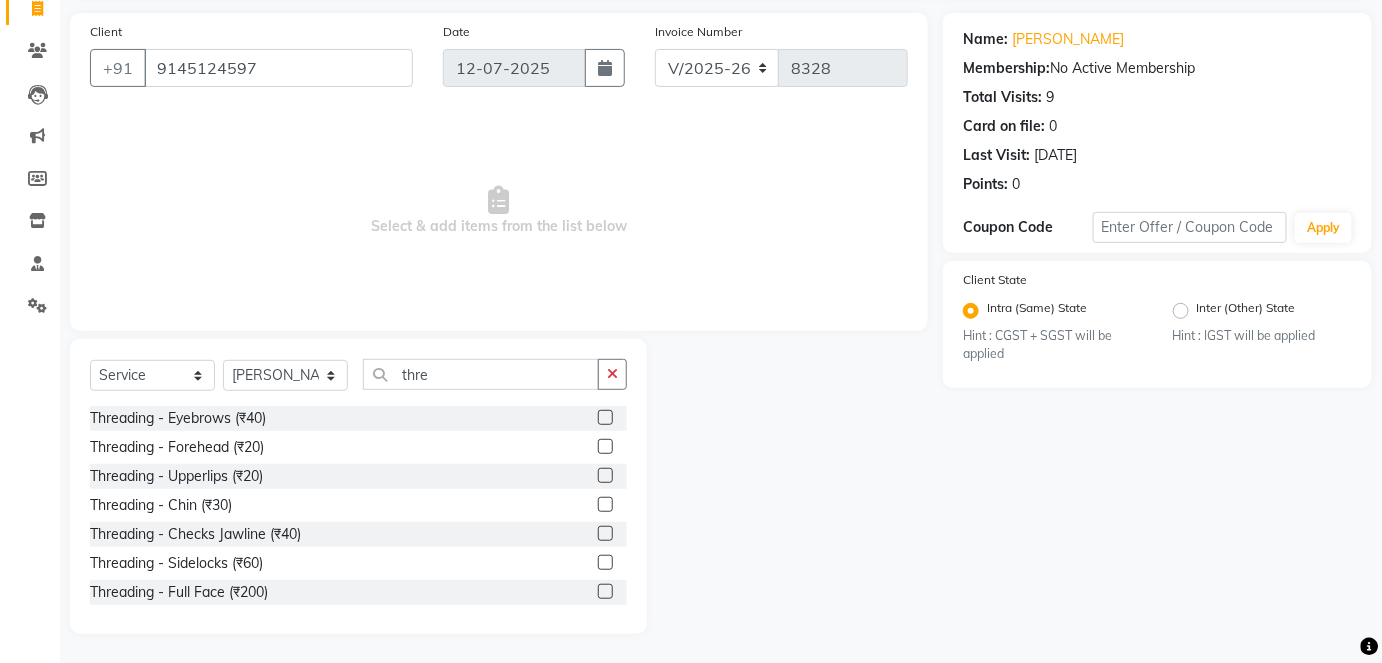 click 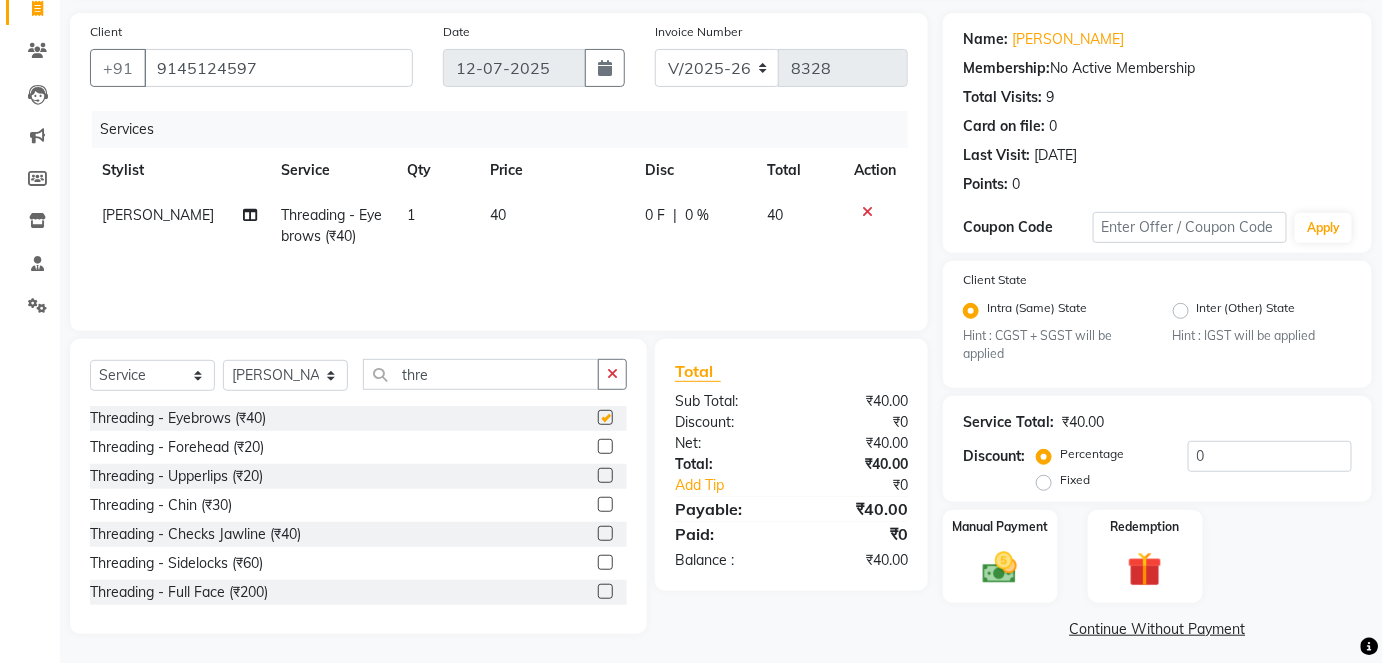 checkbox on "false" 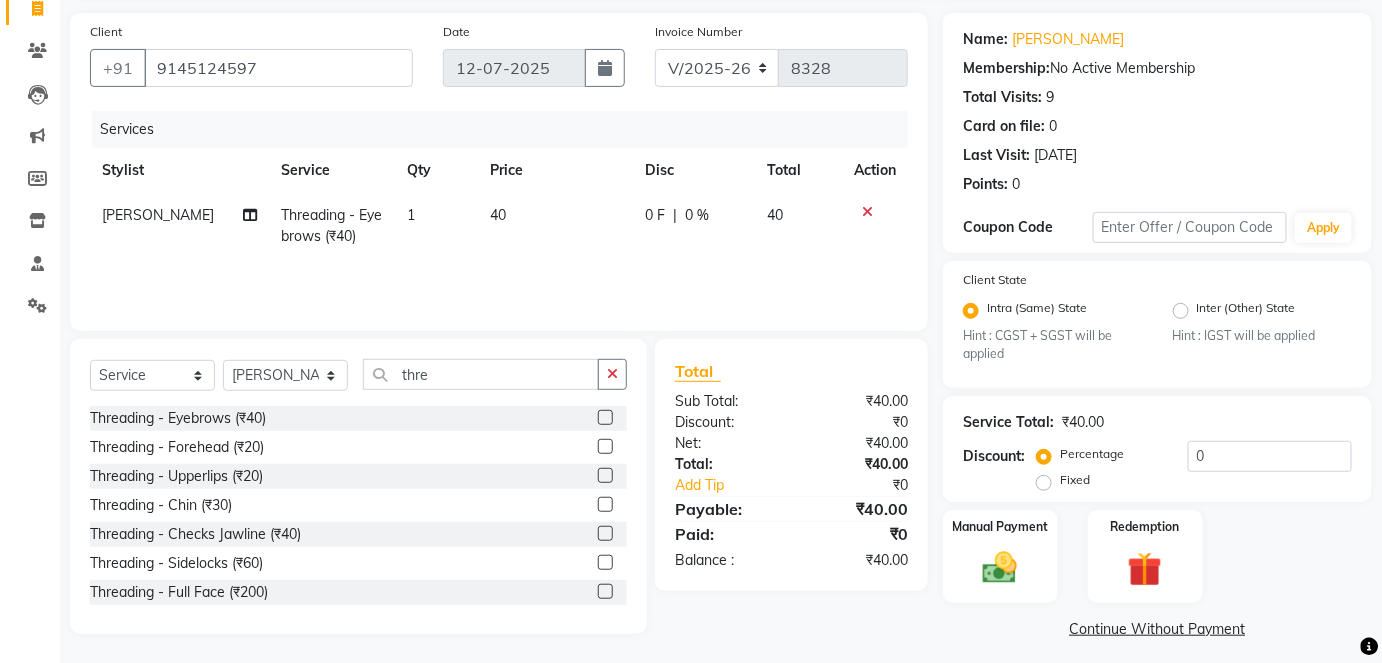 click 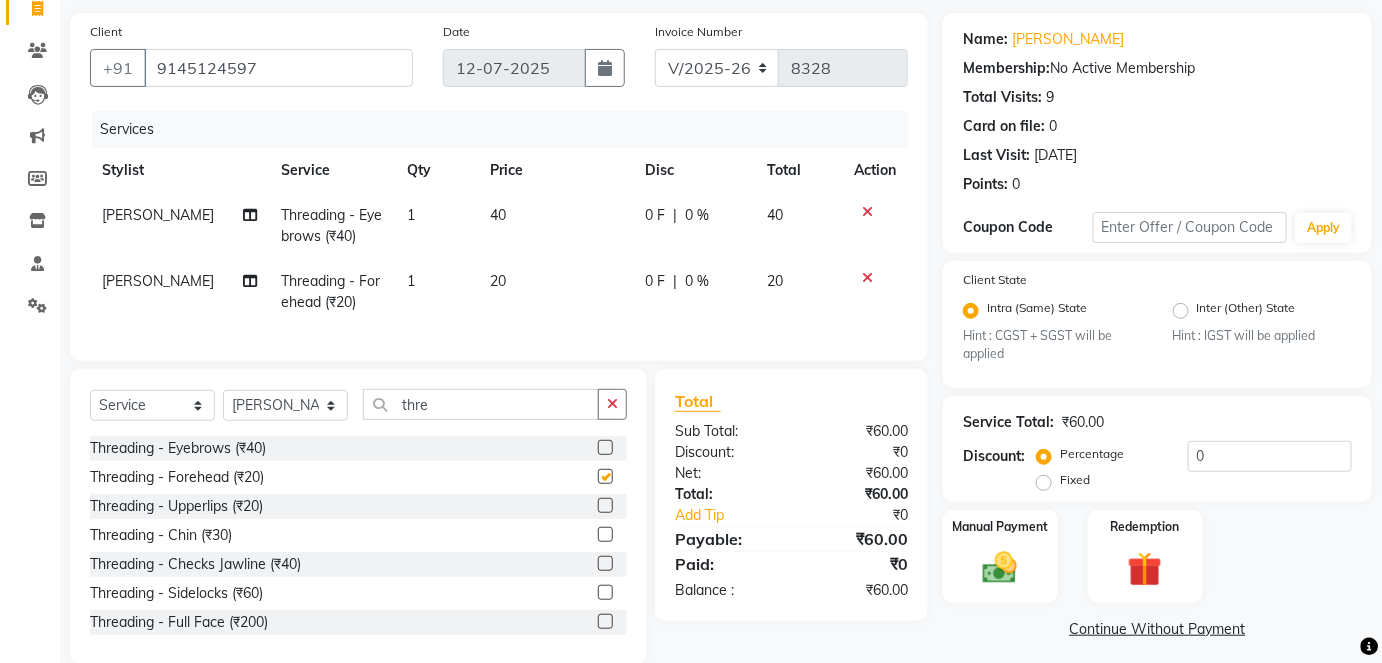 checkbox on "false" 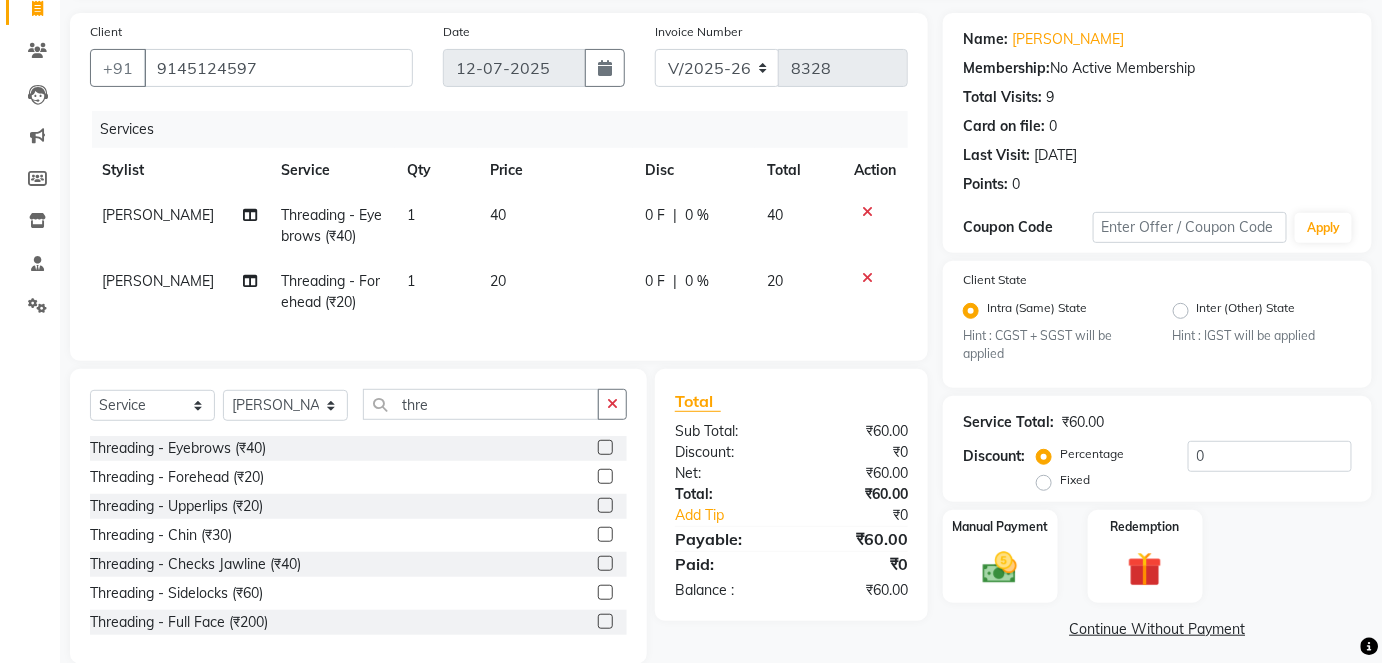 scroll, scrollTop: 181, scrollLeft: 0, axis: vertical 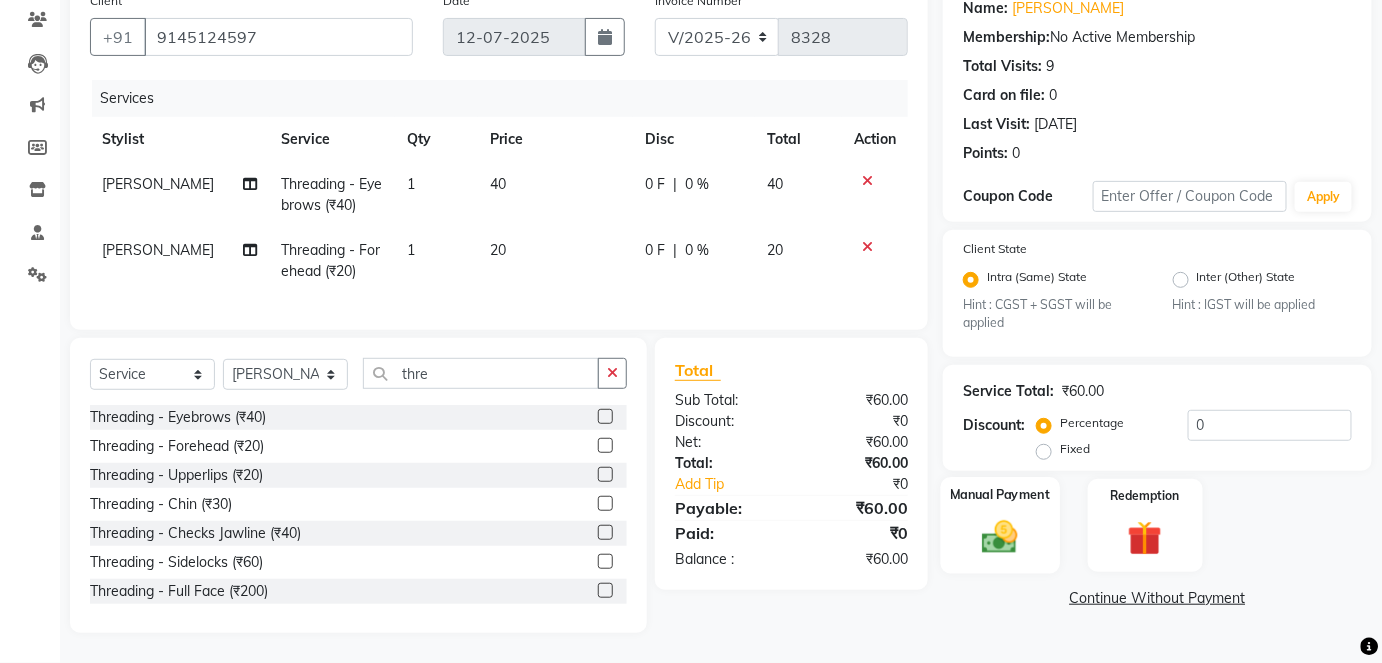 click 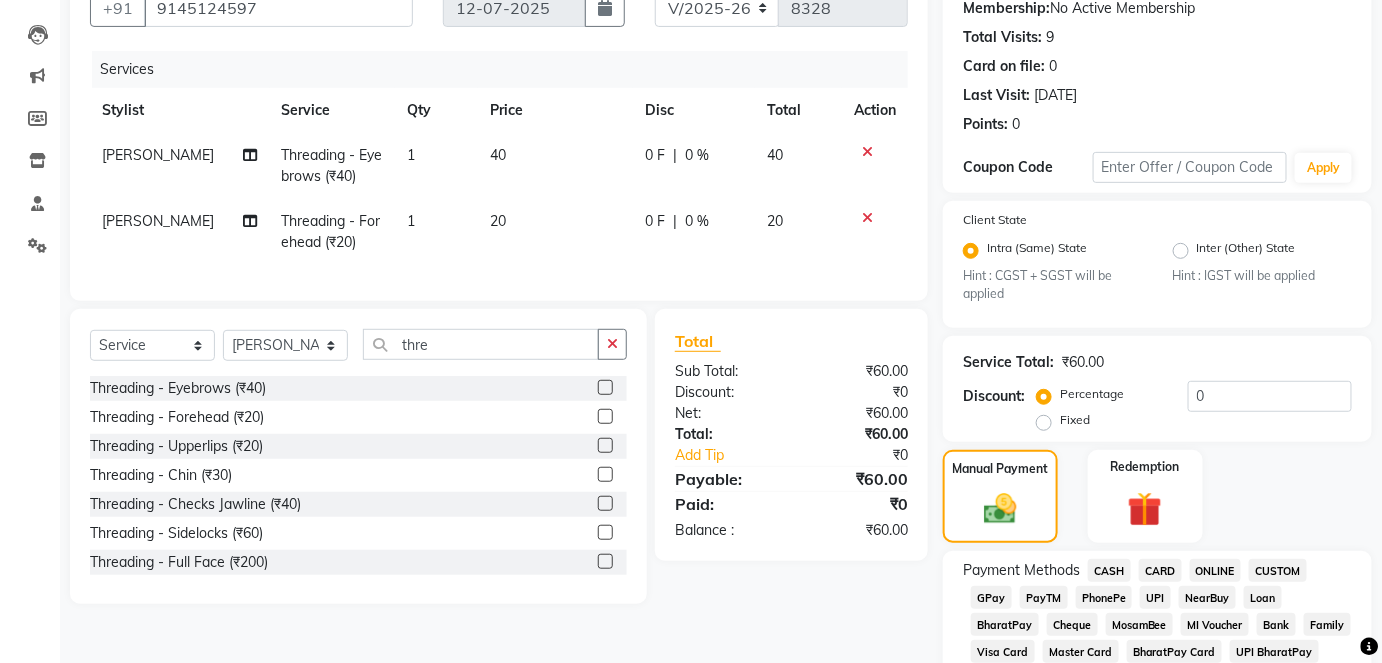 click on "CASH" 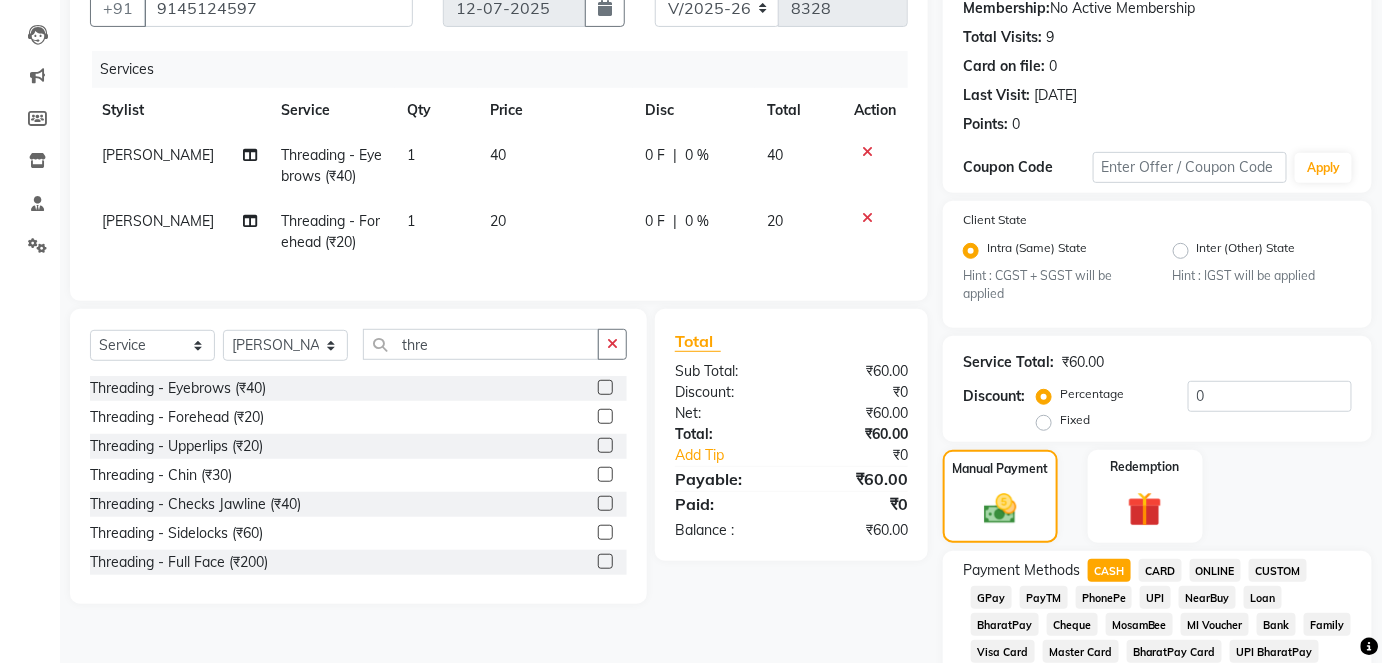 scroll, scrollTop: 950, scrollLeft: 0, axis: vertical 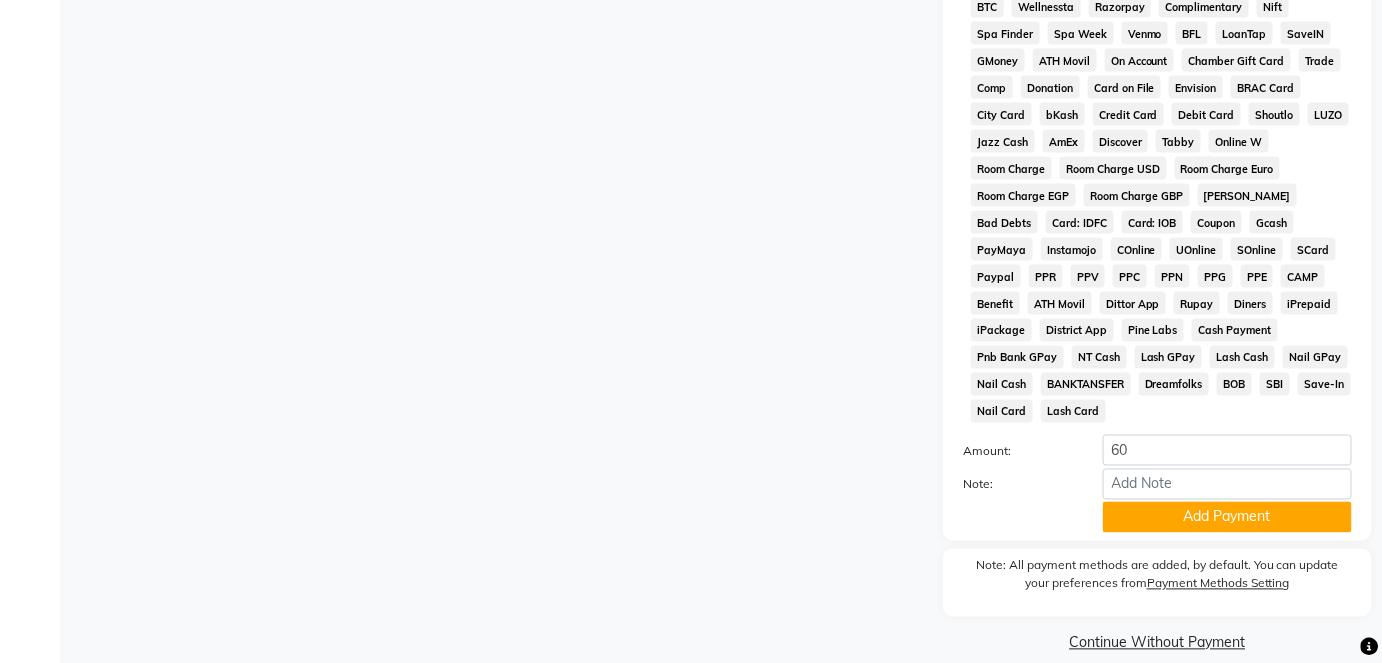 click on "Payment Methods  CASH   CARD   ONLINE   CUSTOM   GPay   PayTM   PhonePe   UPI   NearBuy   Loan   BharatPay   Cheque   MosamBee   MI Voucher   Bank   Family   Visa Card   Master Card   BharatPay Card   UPI BharatPay   Other Cards   Juice by MCB   MyT Money   MariDeal   DefiDeal   Deal.mu   THD   TCL   CEdge   Card M   UPI M   UPI Axis   UPI Union   Card (Indian Bank)   Card (DL Bank)   RS   BTC   Wellnessta   Razorpay   Complimentary   Nift   Spa Finder   Spa Week   Venmo   BFL   LoanTap   SaveIN   GMoney   ATH Movil   On Account   Chamber Gift Card   Trade   Comp   Donation   Card on File   Envision   BRAC Card   City Card   bKash   Credit Card   Debit Card   Shoutlo   LUZO   Jazz Cash   AmEx   Discover   Tabby   Online W   Room Charge   Room Charge USD   Room Charge Euro   Room Charge EGP   Room Charge GBP   Bajaj Finserv   Bad Debts   Card: IDFC   Card: IOB   Coupon   Gcash   PayMaya   Instamojo   COnline   UOnline   SOnline   SCard   Paypal   PPR   PPV   PPC   PPN   PPG   PPE   CAMP   Benefit   ATH Movil" 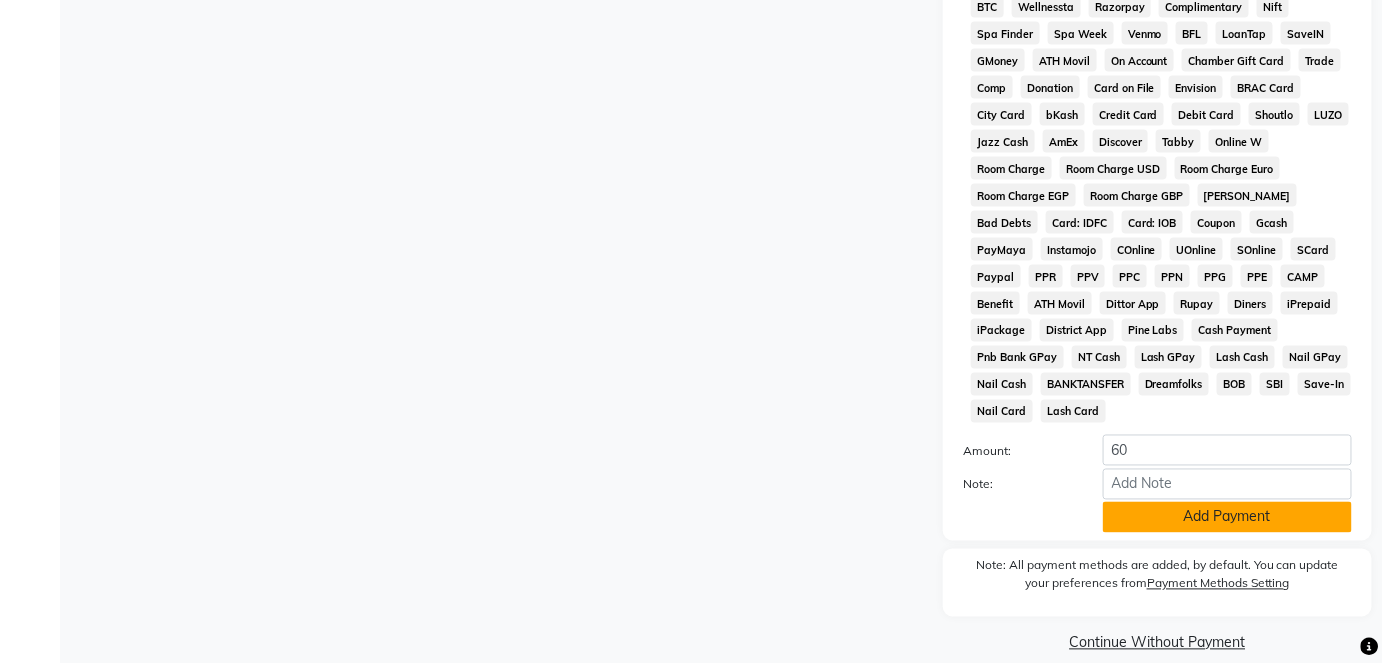 click on "Add Payment" 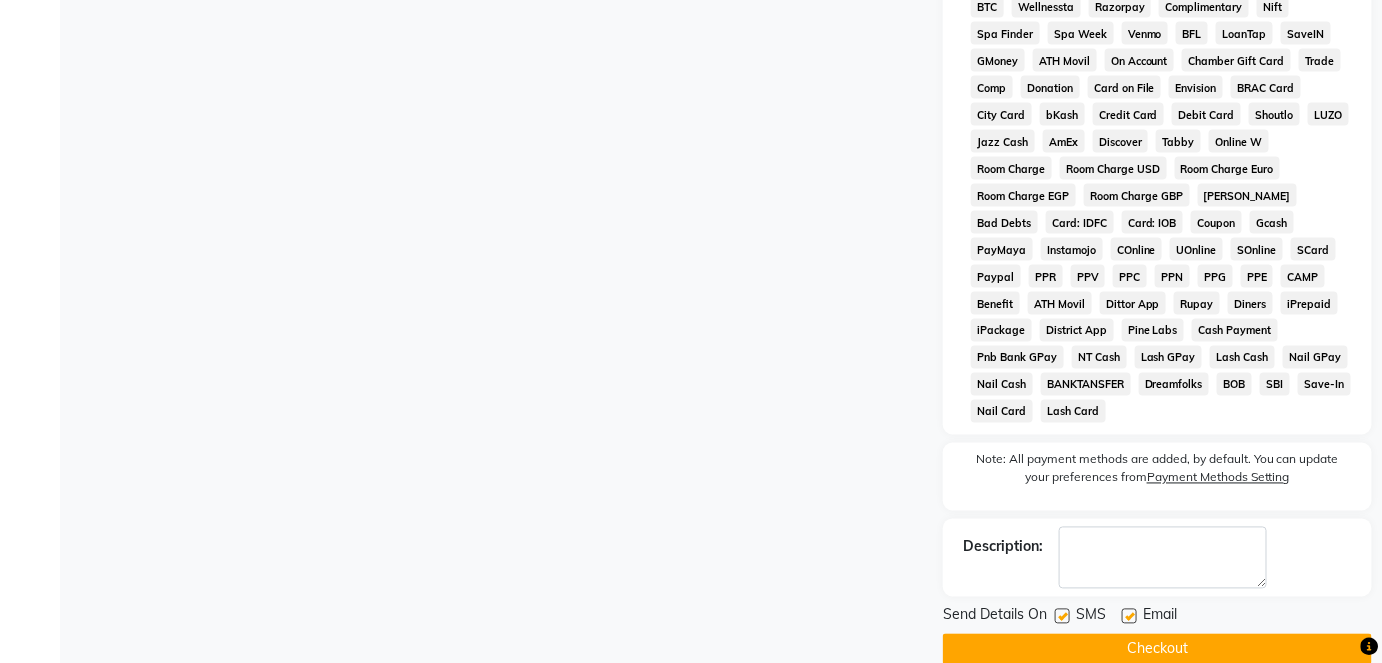 click 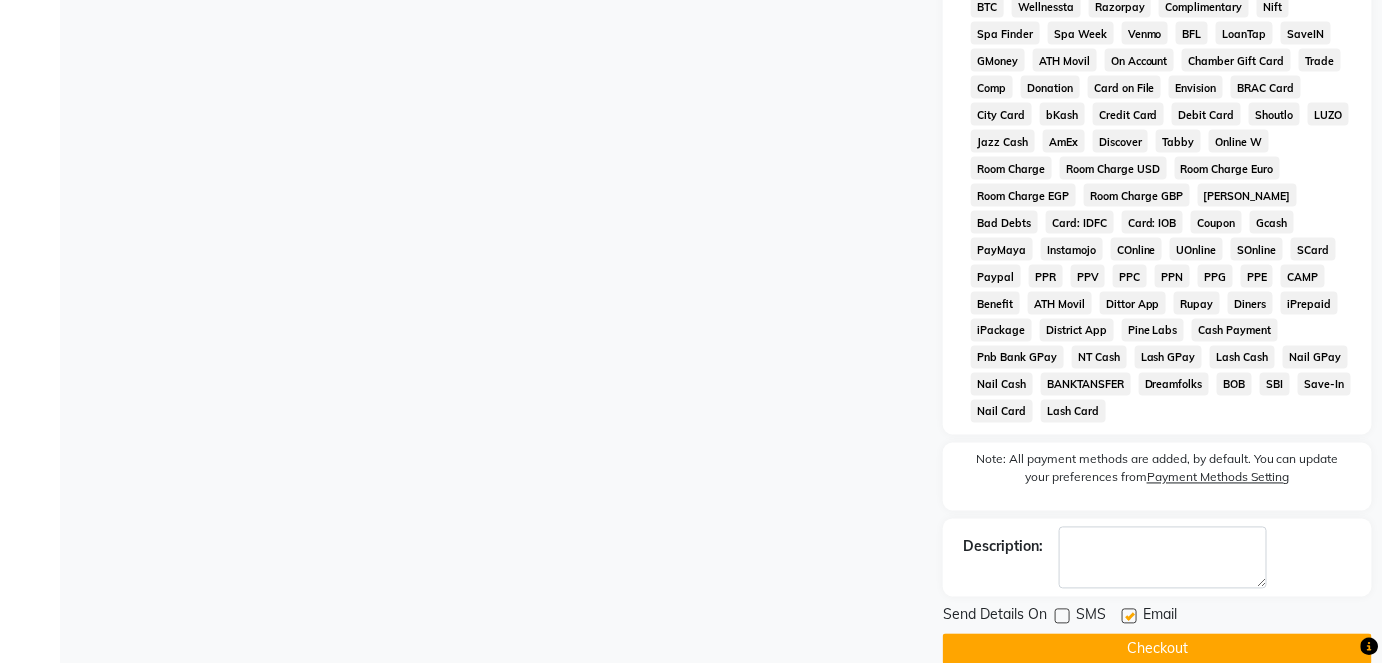 click on "INVOICE PREVIOUS INVOICES Create New   Save  Client +91 9145124597 Date 12-07-2025 Invoice Number V/2025 V/2025-26 8328 Services Stylist Service Qty Price Disc Total Action anisa Threading  - Eyebrows (₹40) 1 40 0 F | 0 % 40 anisa Threading  - Forehead (₹20) 1 20 0 F | 0 % 20 Select  Service  Product  Membership  Package Voucher Prepaid Gift Card  Select Stylist afreen akshata aman saha ameer Anagha anisa arbaj bharti Bunny Danish Darshana 1 devyani dilshad gaurav Gulshan gurmeet javed jishan krishna mayuri gaikwad muskan rani rinku rocky Ronak sachin sahil sam sameer sameer 2 sandhya shabnam shakti sunny sweety vivek thre Threading  - Eyebrows (₹40)  Threading  - Forehead (₹20)  Threading  - Upperlips (₹20)  Threading  - Chin (₹30)  Threading  - Checks Jawline (₹40)  Threading  - Sidelocks (₹60)  Threading  - Full Face (₹200)  Threading - Lowerlips  (₹20)  Total Sub Total: ₹60.00 Discount: ₹0 Net: ₹60.00 Total: ₹60.00 Add Tip ₹0 Payable: ₹60.00 Cash Tendered: ₹60.00 Payments" 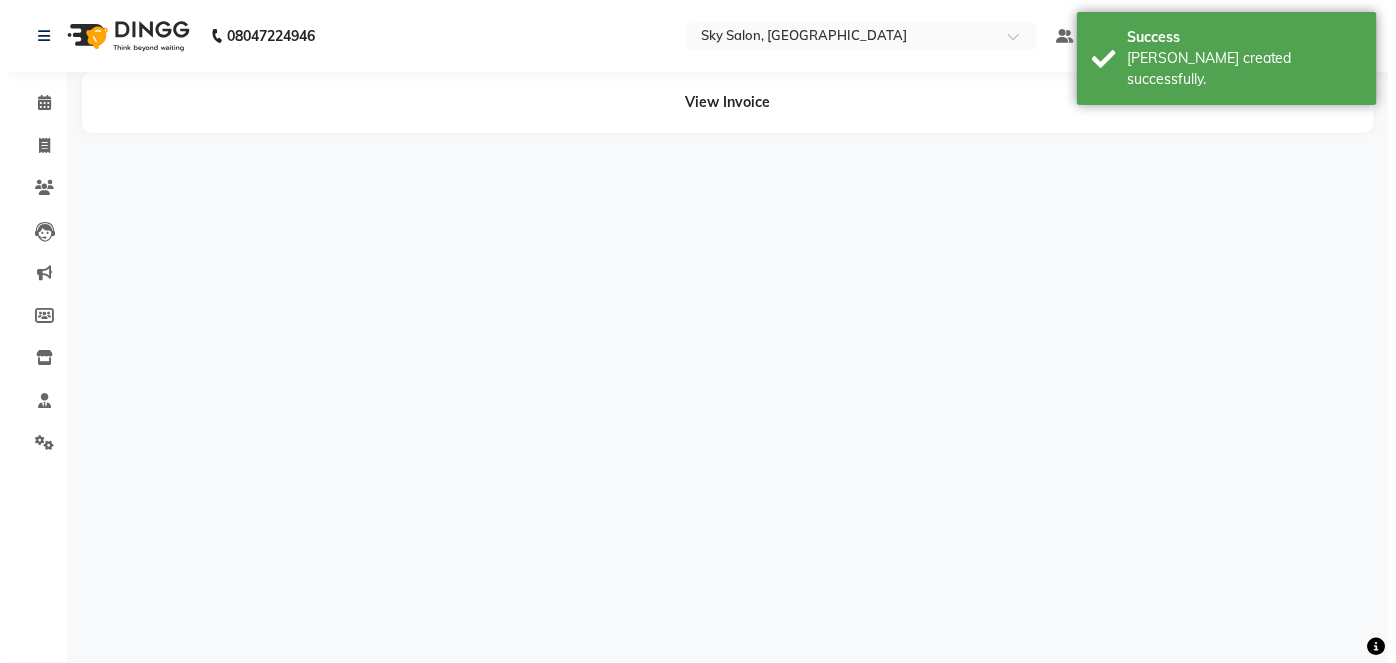 scroll, scrollTop: 0, scrollLeft: 0, axis: both 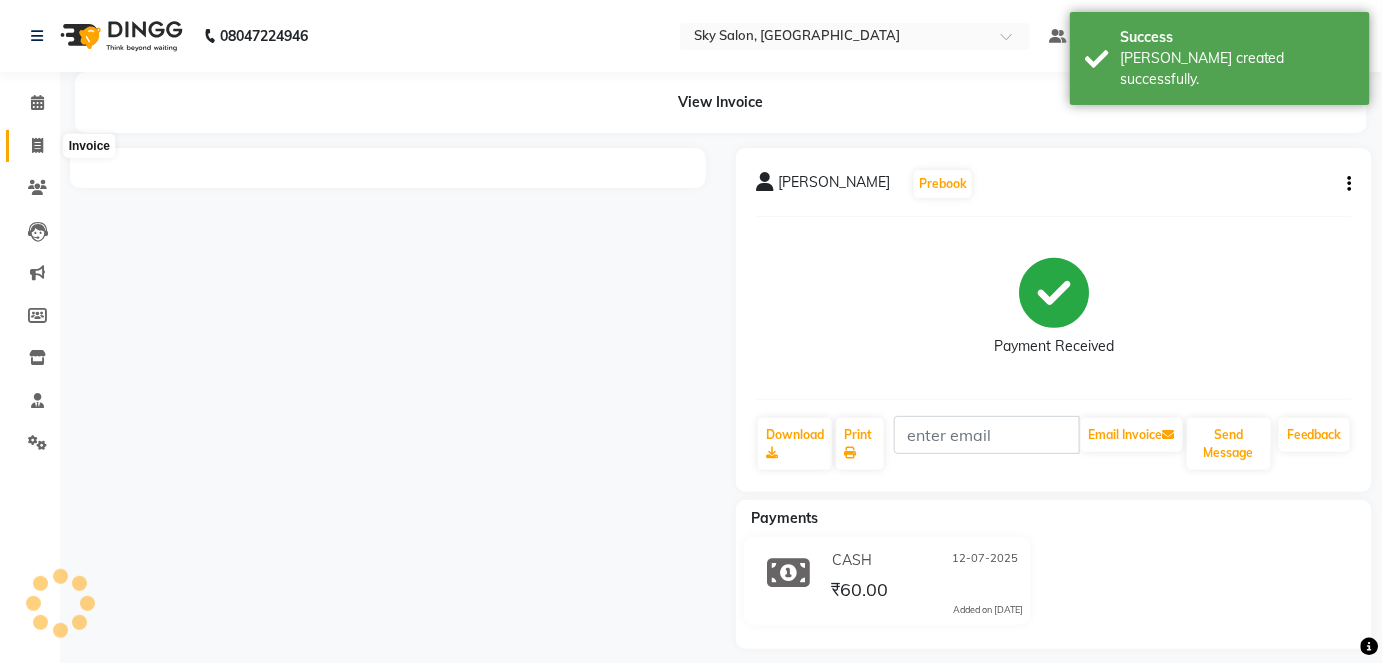 click 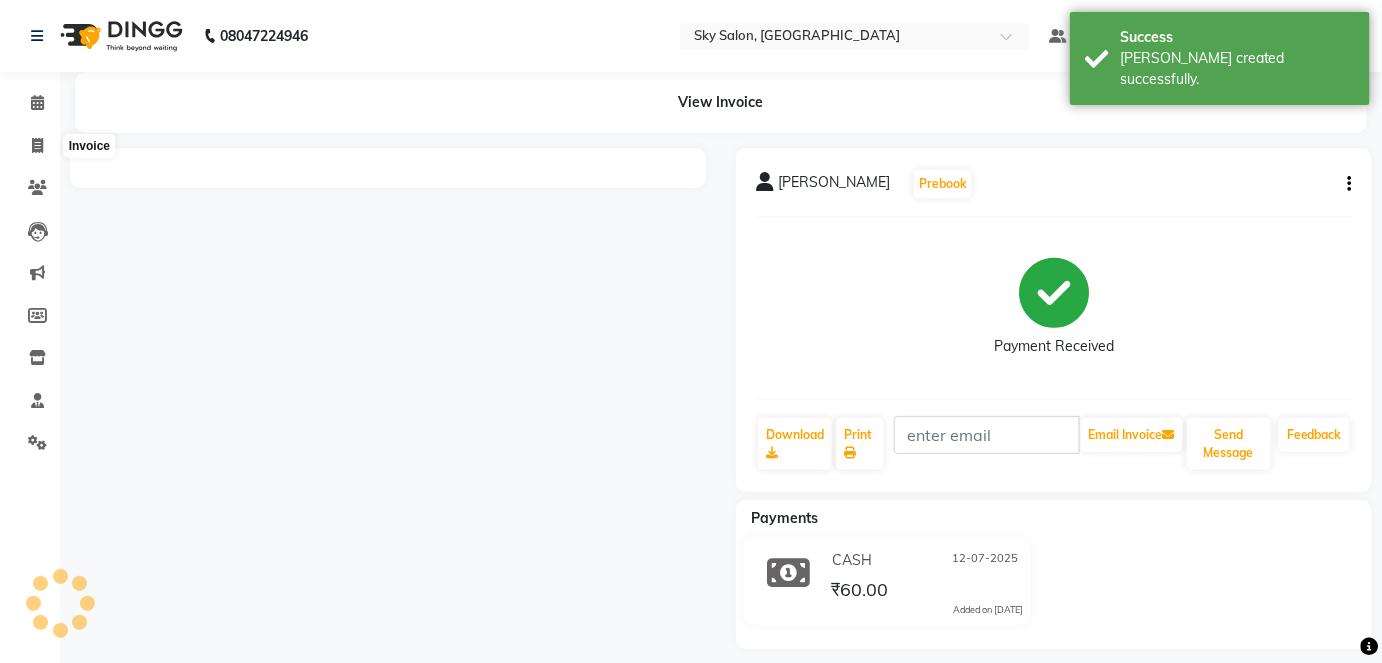 select on "service" 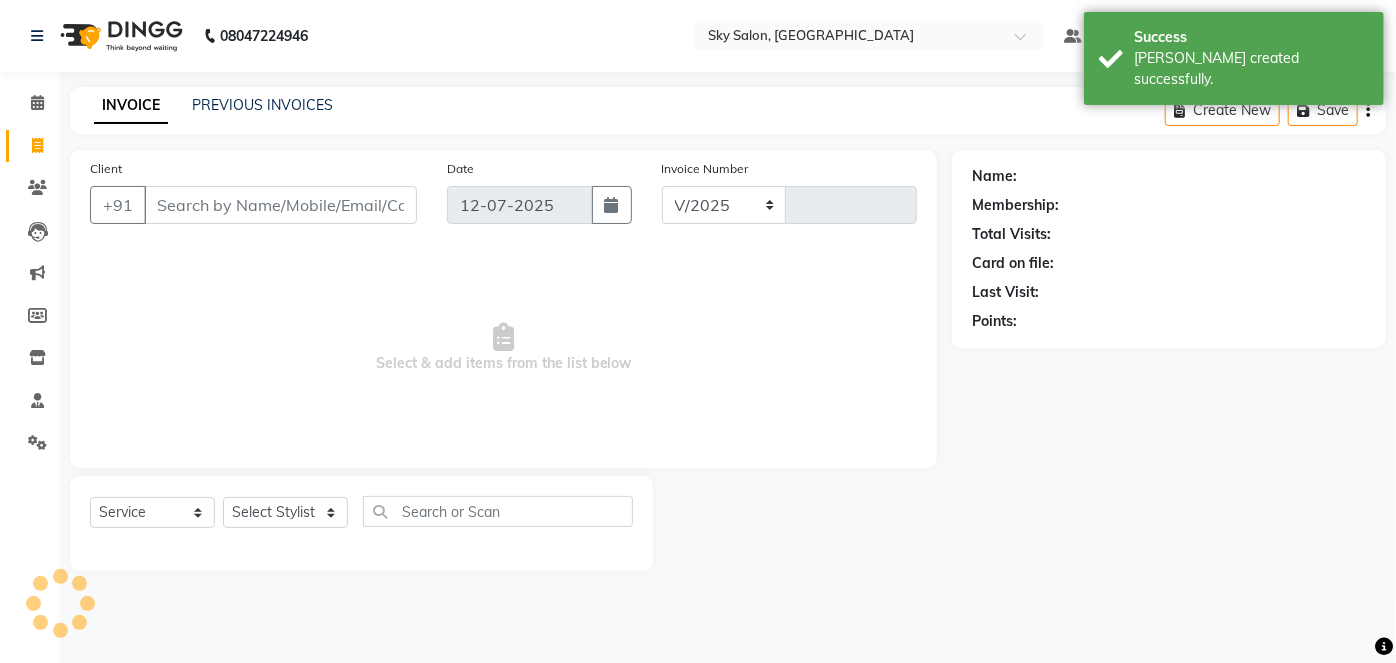 select on "3537" 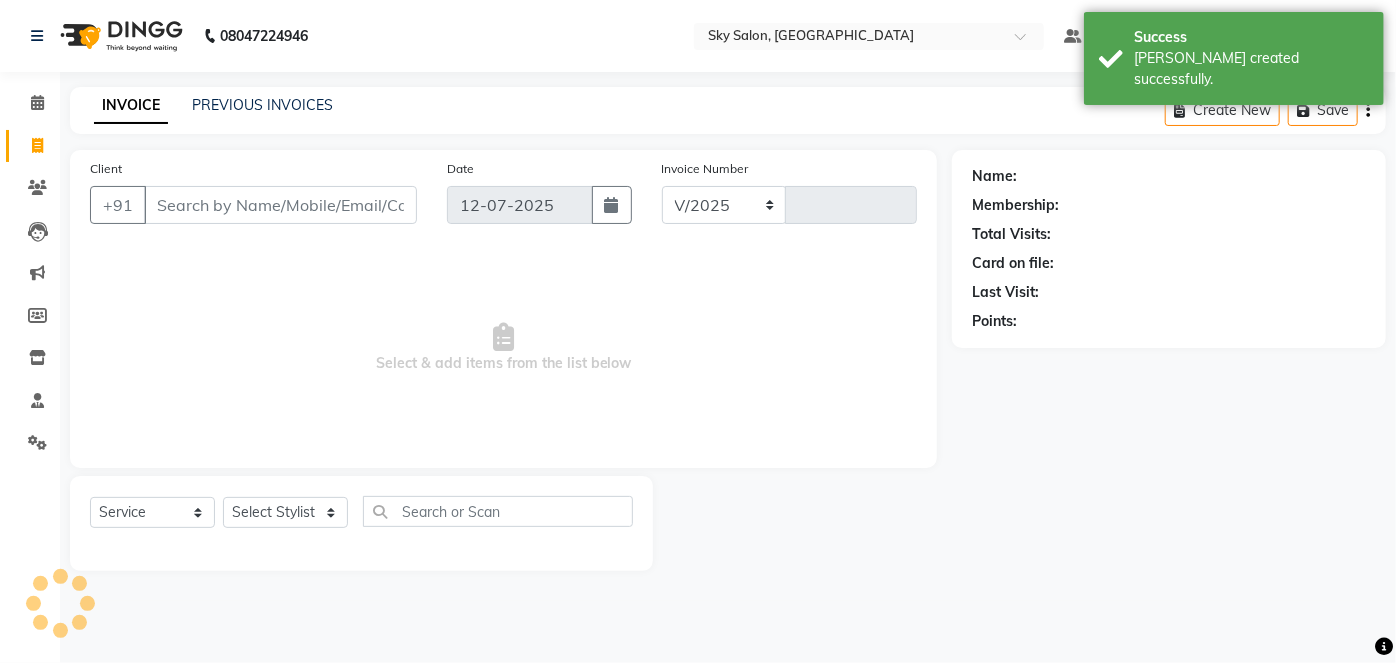 type on "8336" 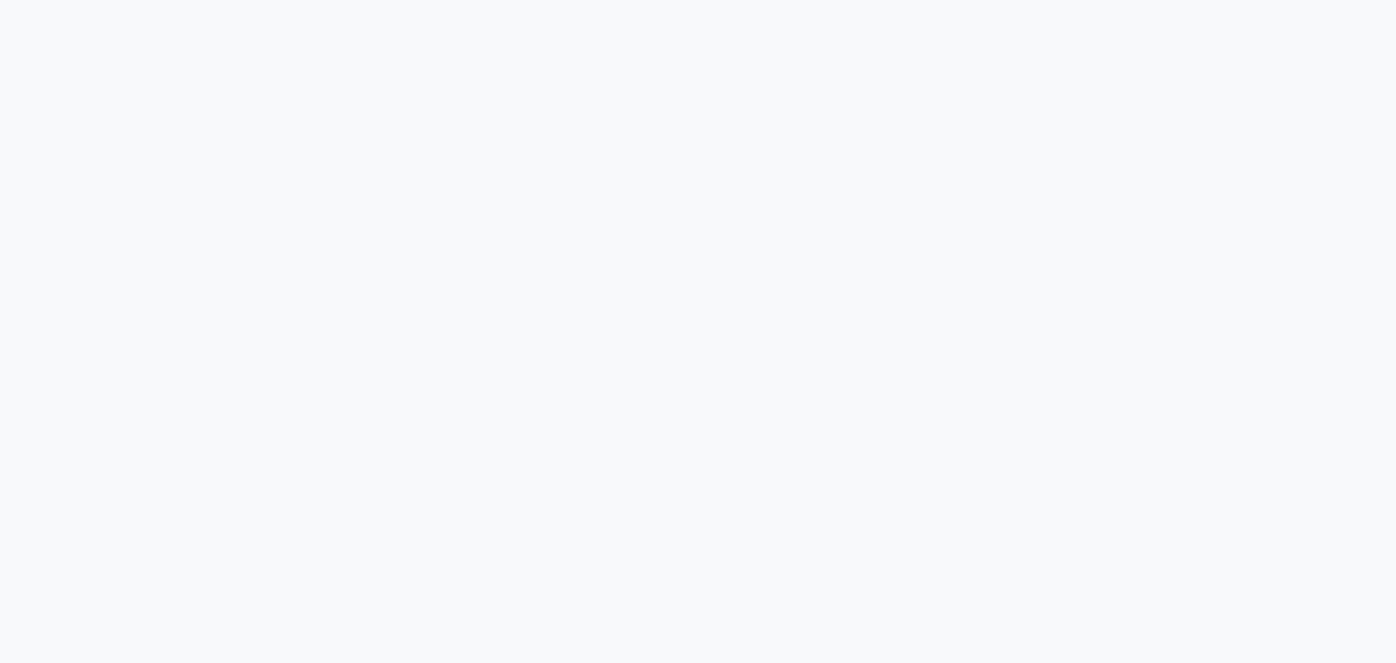 scroll, scrollTop: 0, scrollLeft: 0, axis: both 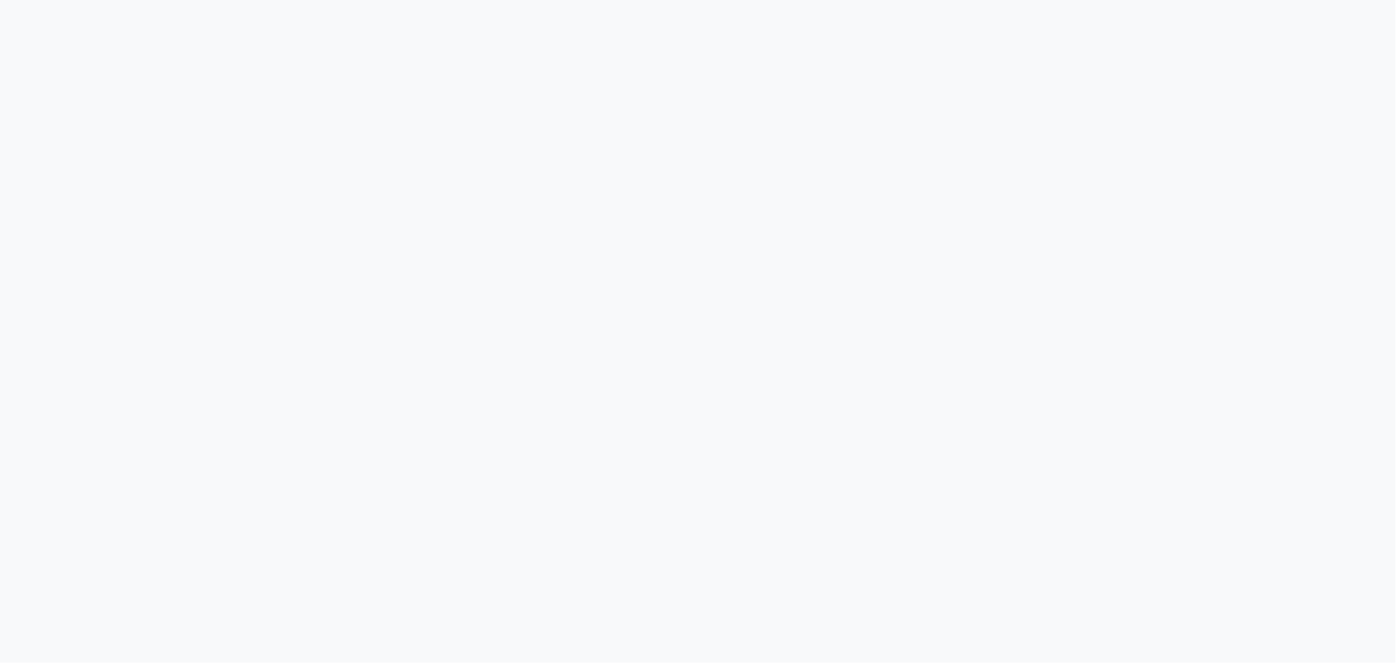 select on "service" 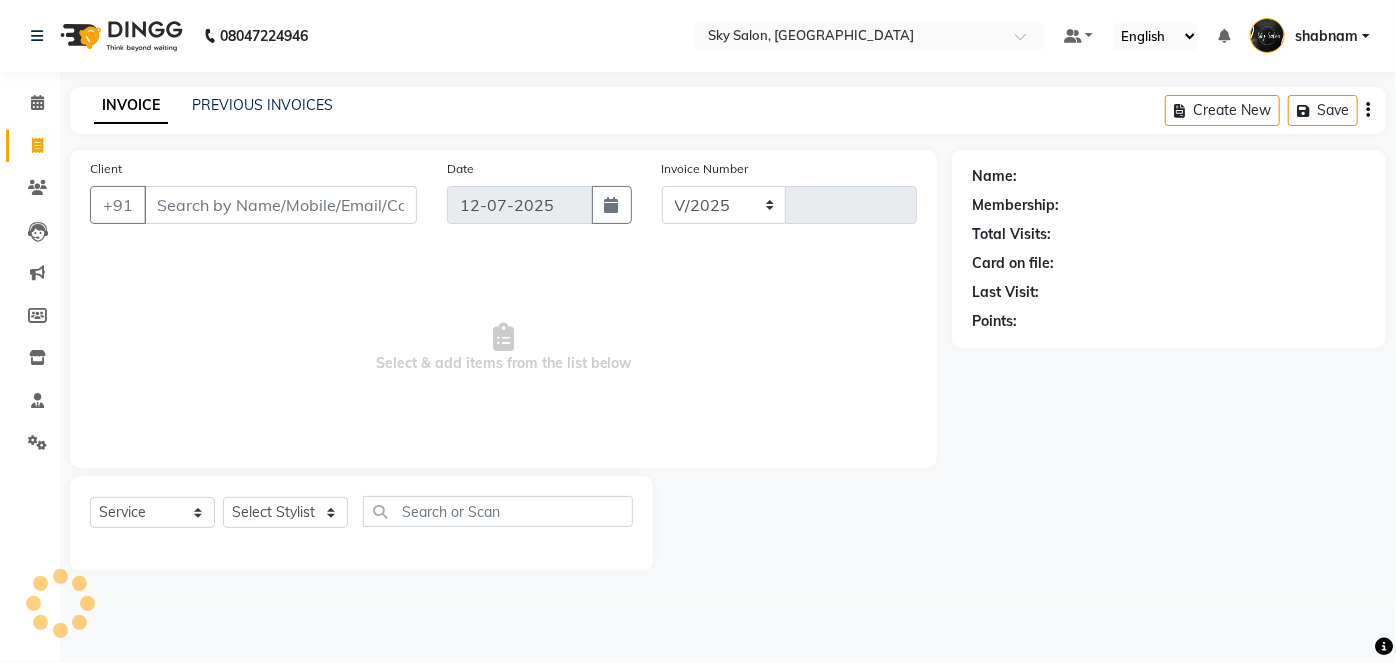 select on "3537" 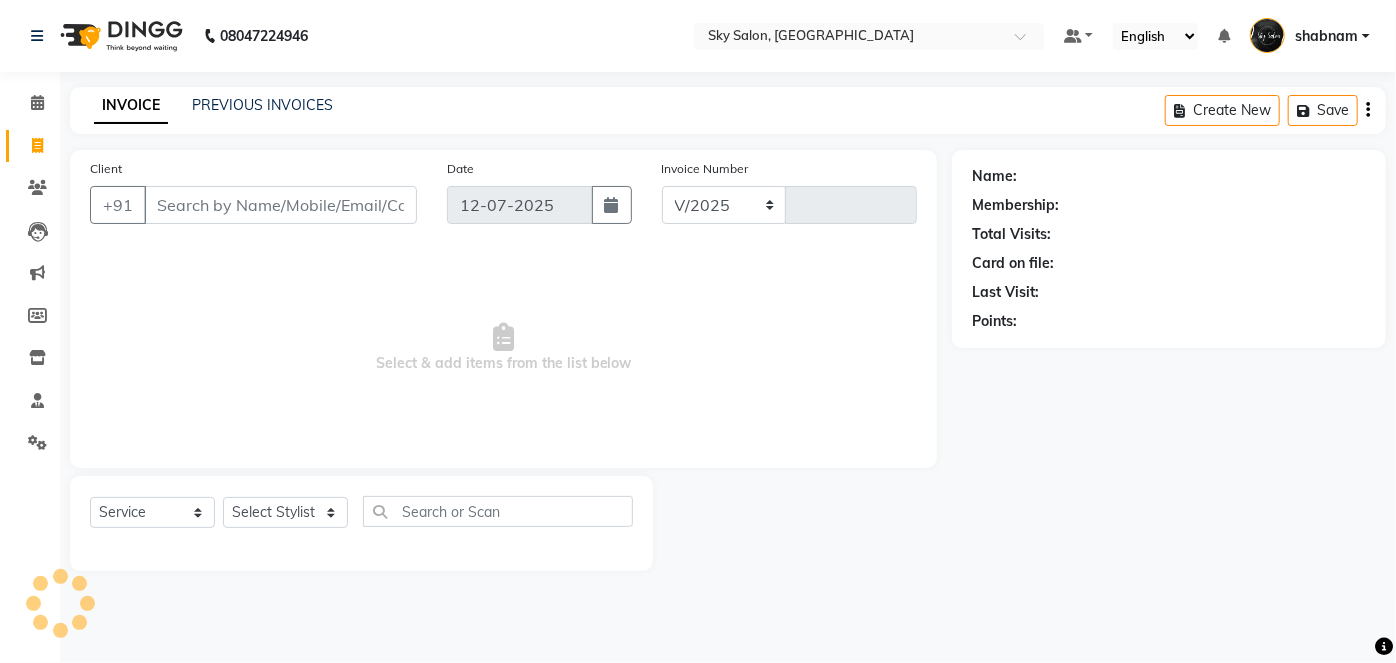 type on "8336" 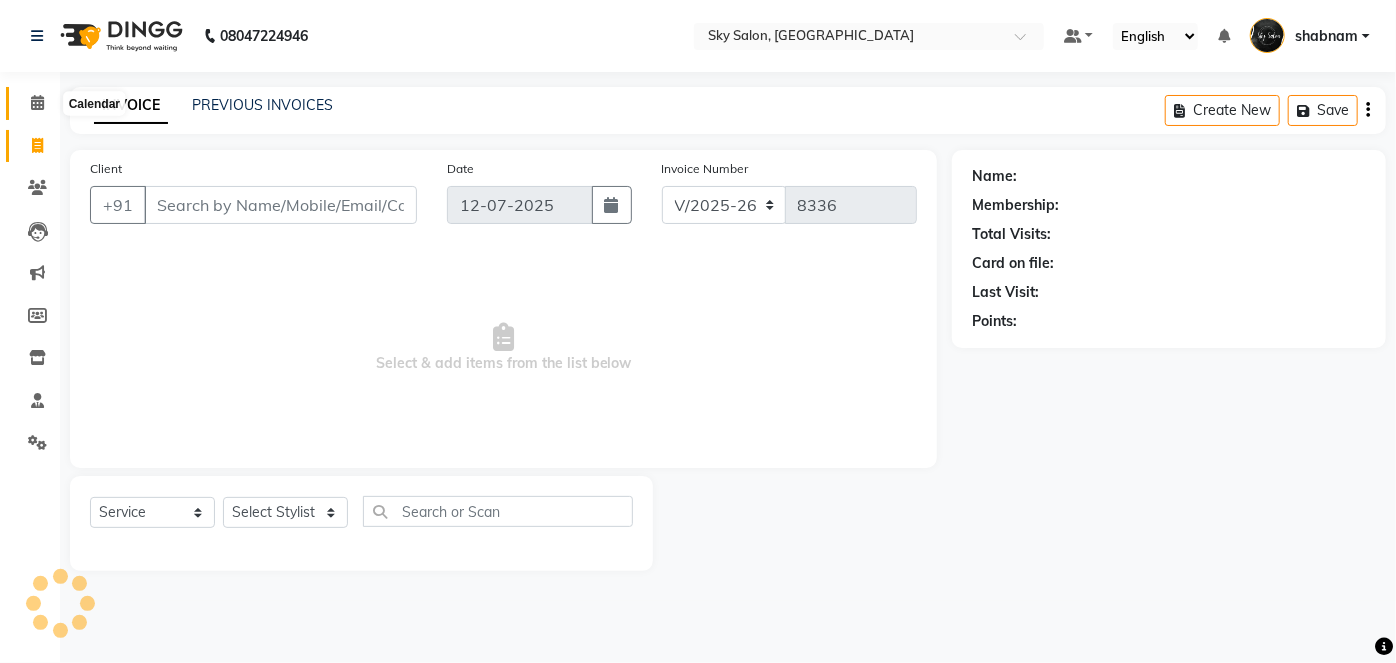 click 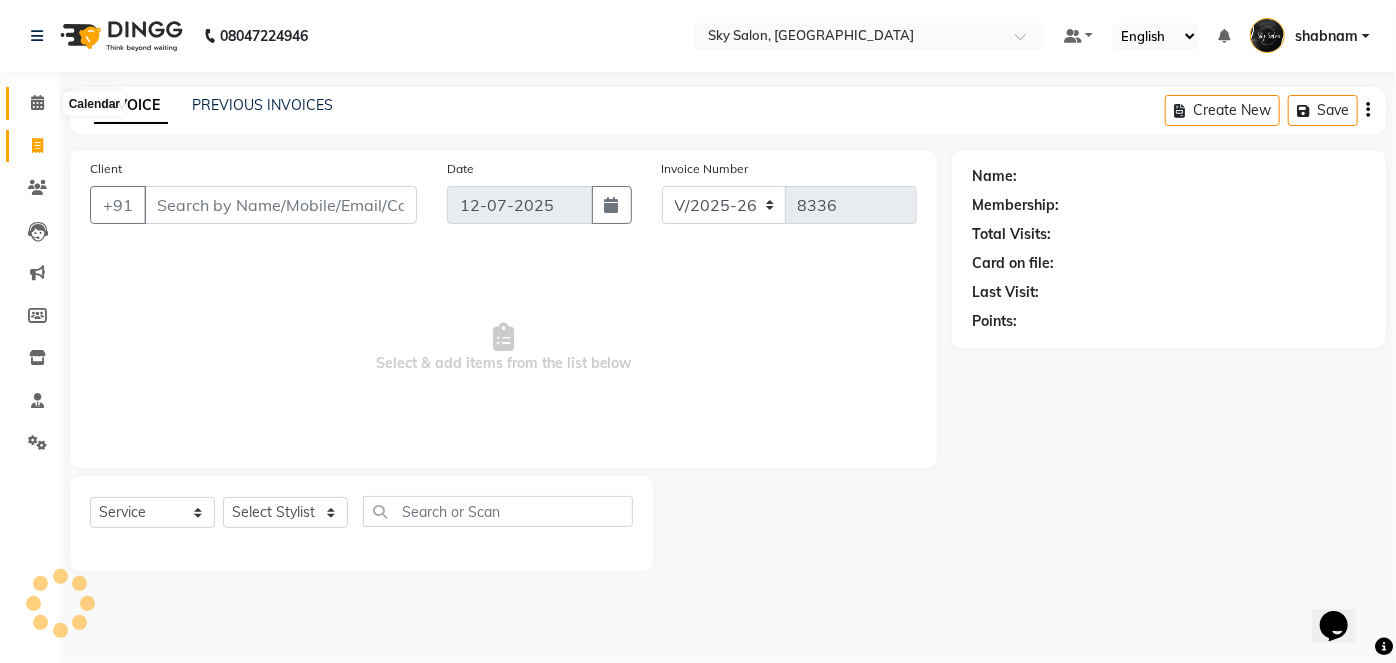 scroll, scrollTop: 0, scrollLeft: 0, axis: both 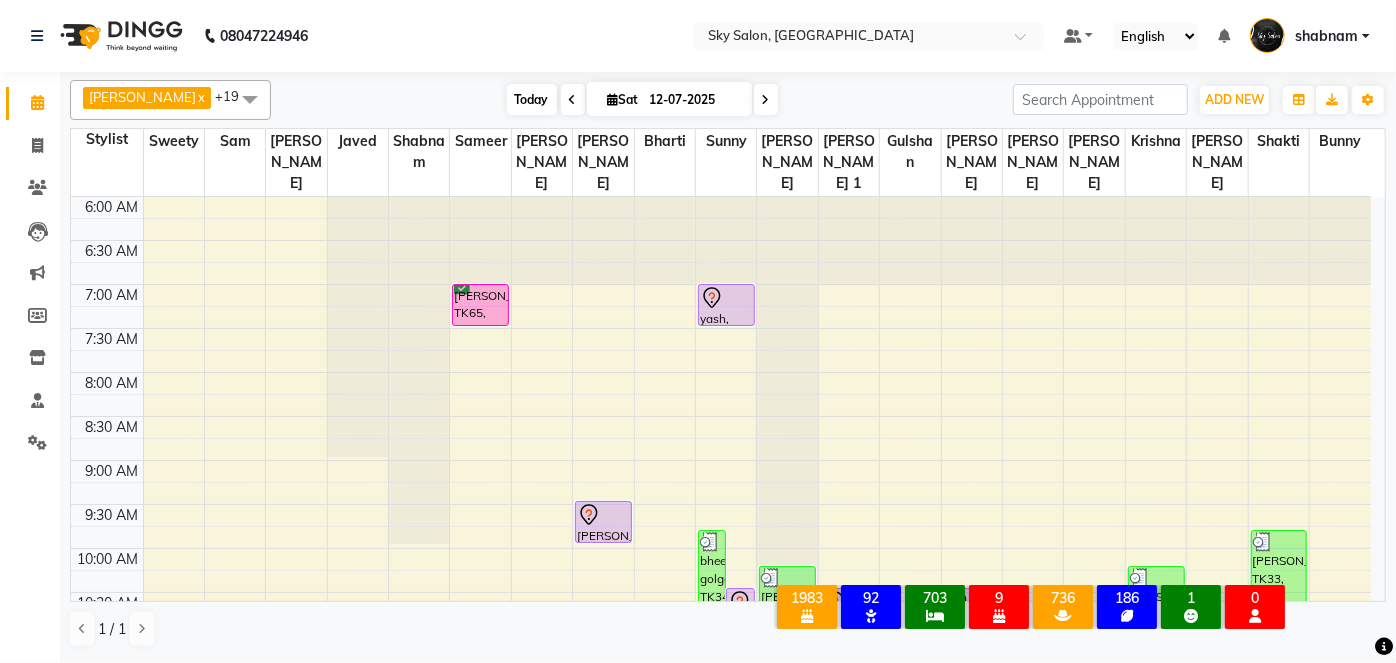 click on "Today" at bounding box center (532, 99) 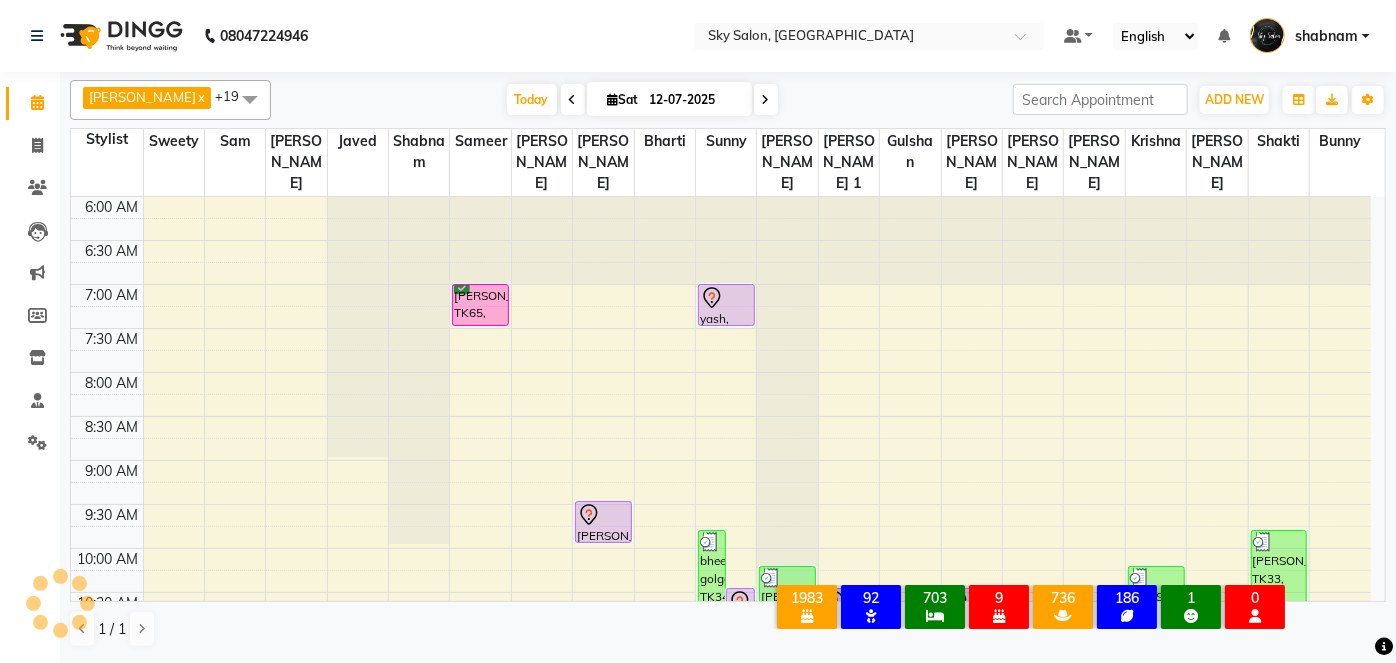 scroll, scrollTop: 957, scrollLeft: 0, axis: vertical 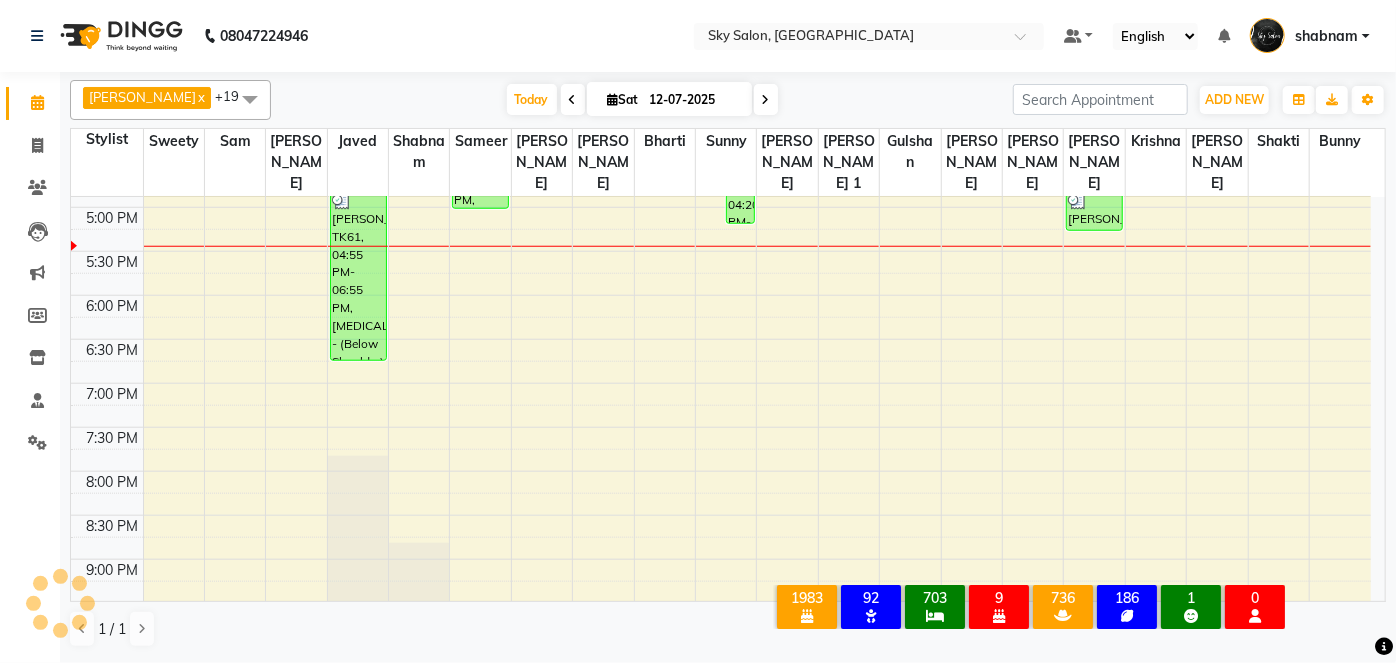 click on "12-07-2025" at bounding box center (694, 100) 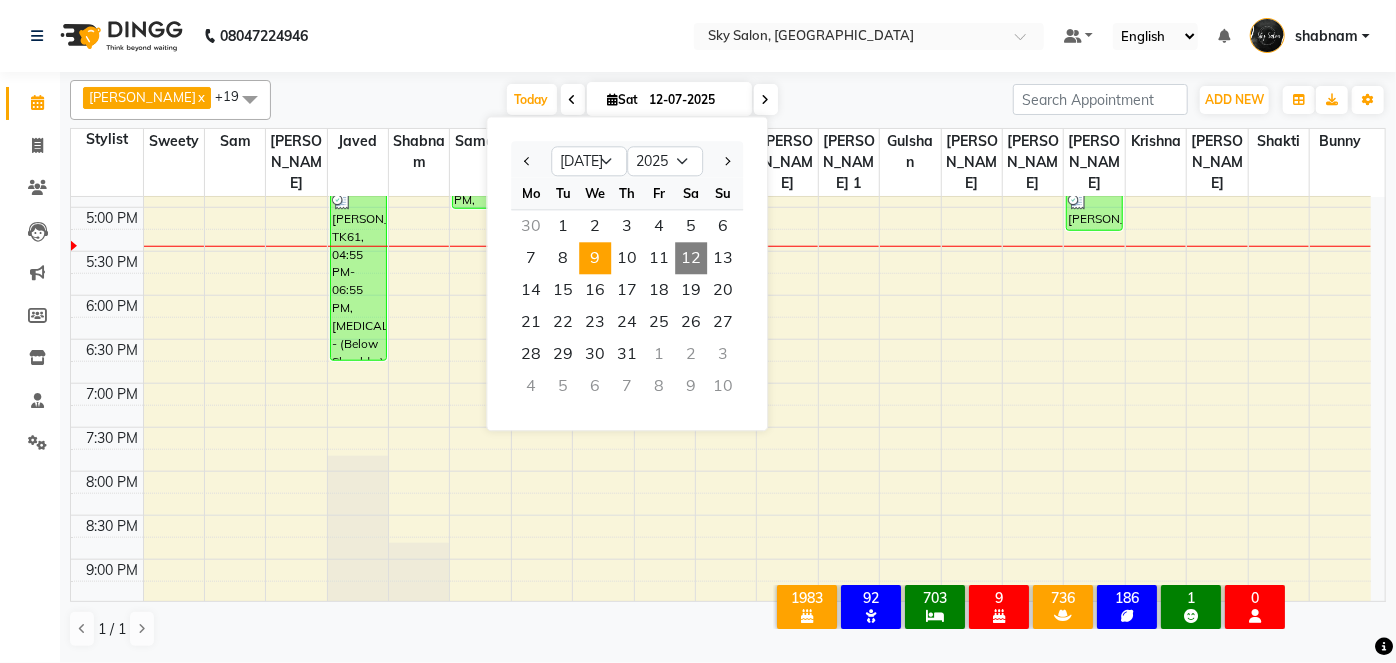 click on "9" at bounding box center [595, 258] 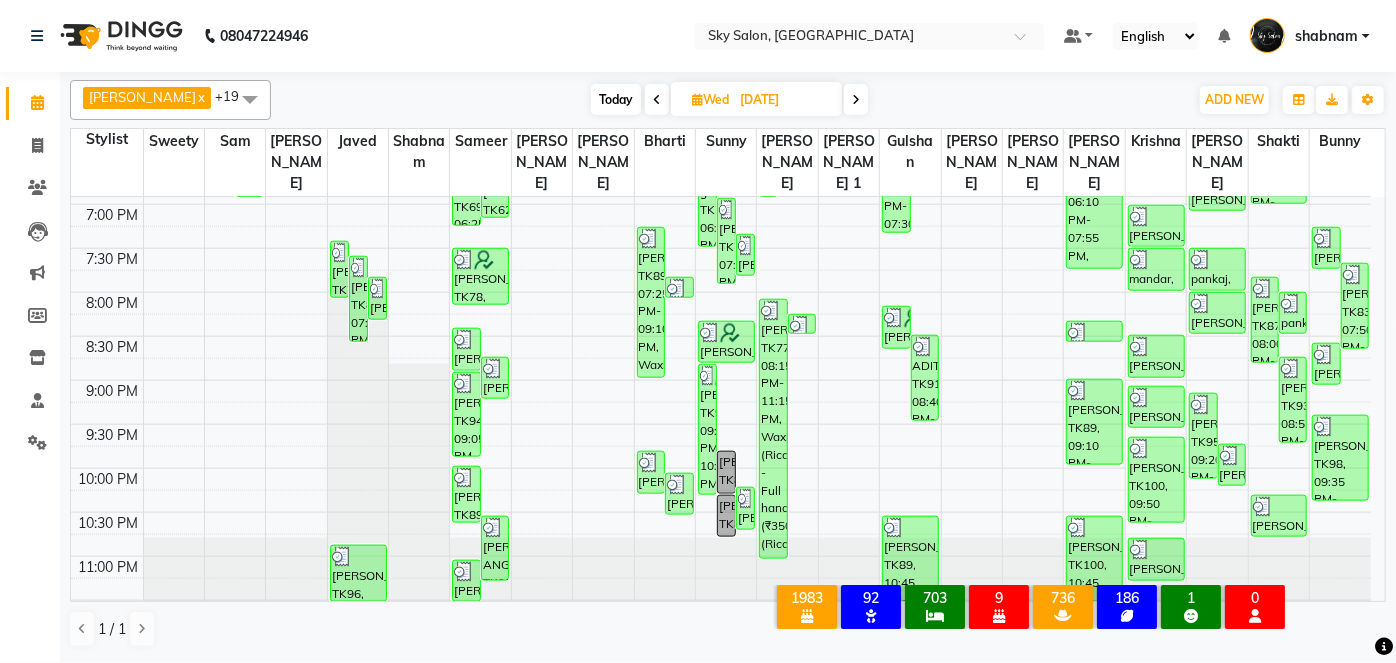 scroll, scrollTop: 1159, scrollLeft: 0, axis: vertical 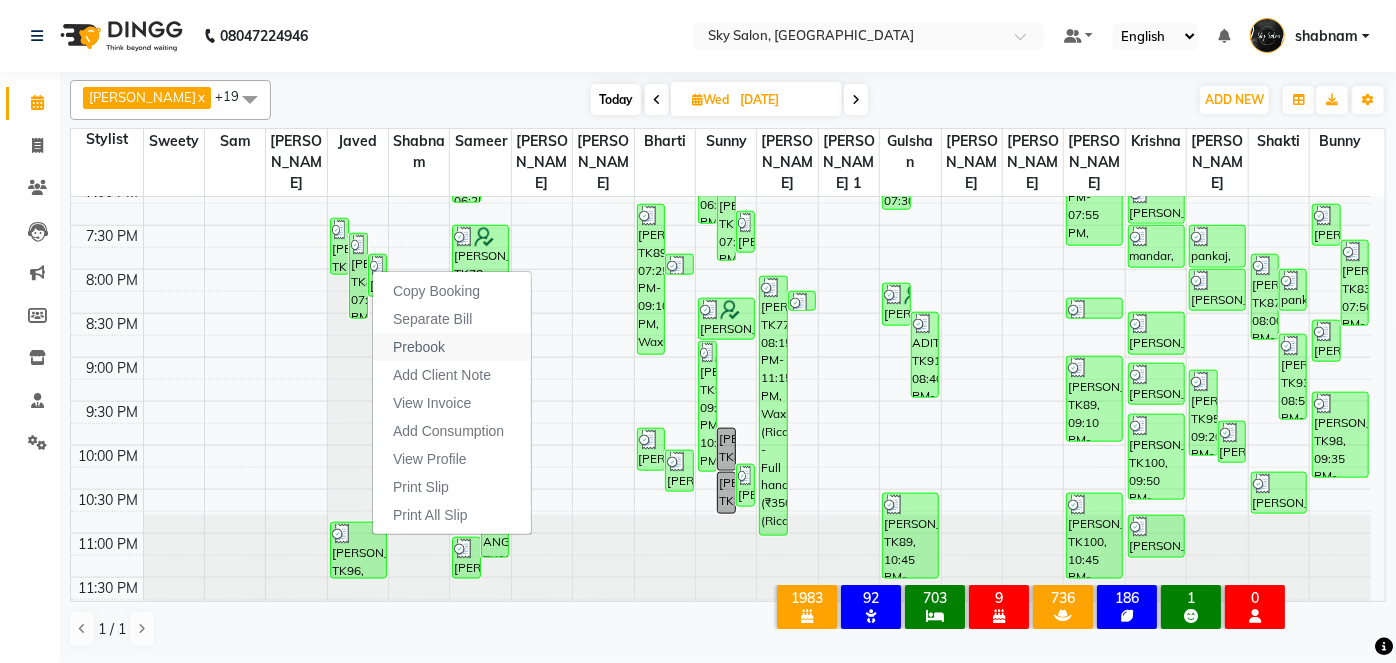 click on "Prebook" at bounding box center (452, 347) 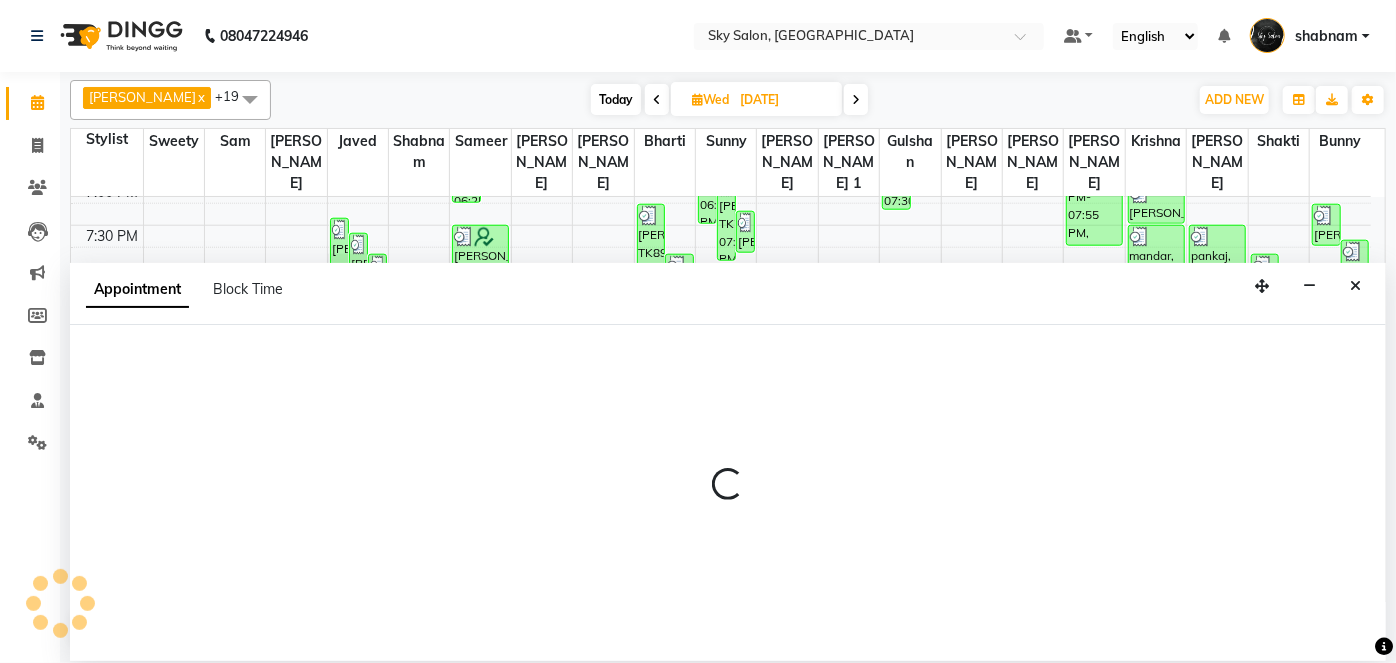 type on "12-07-2025" 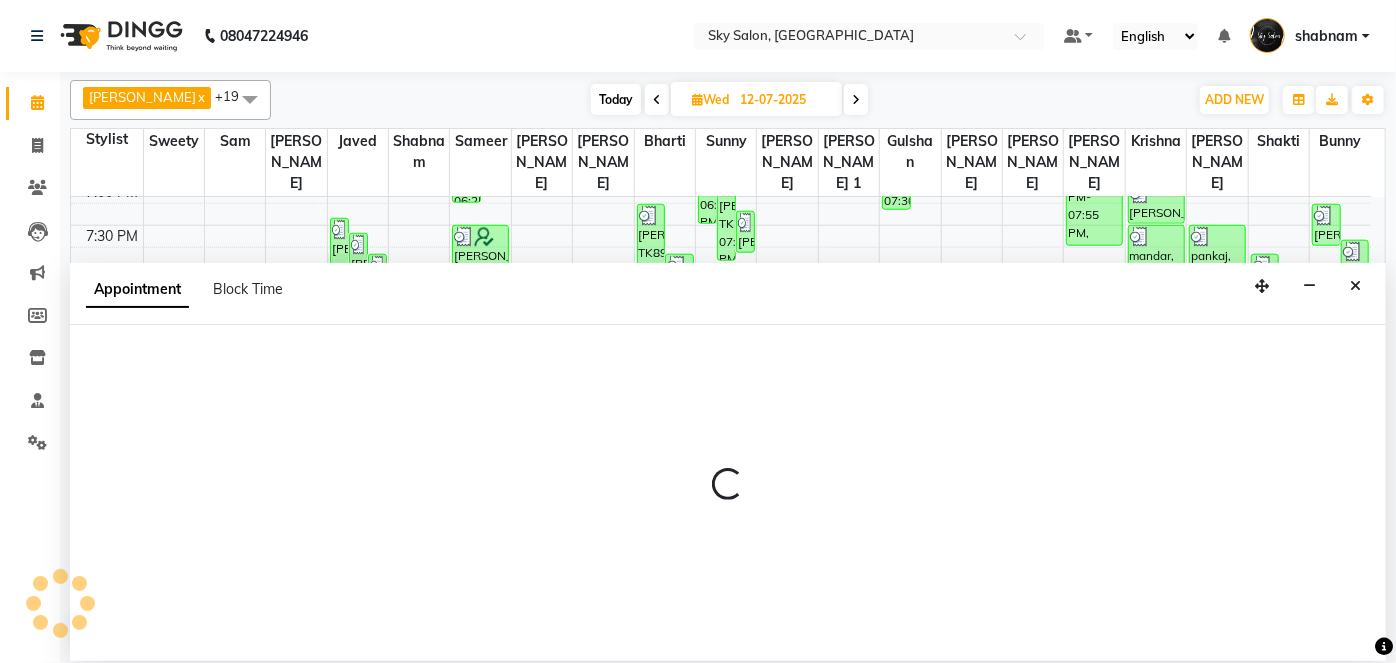 select on "43485" 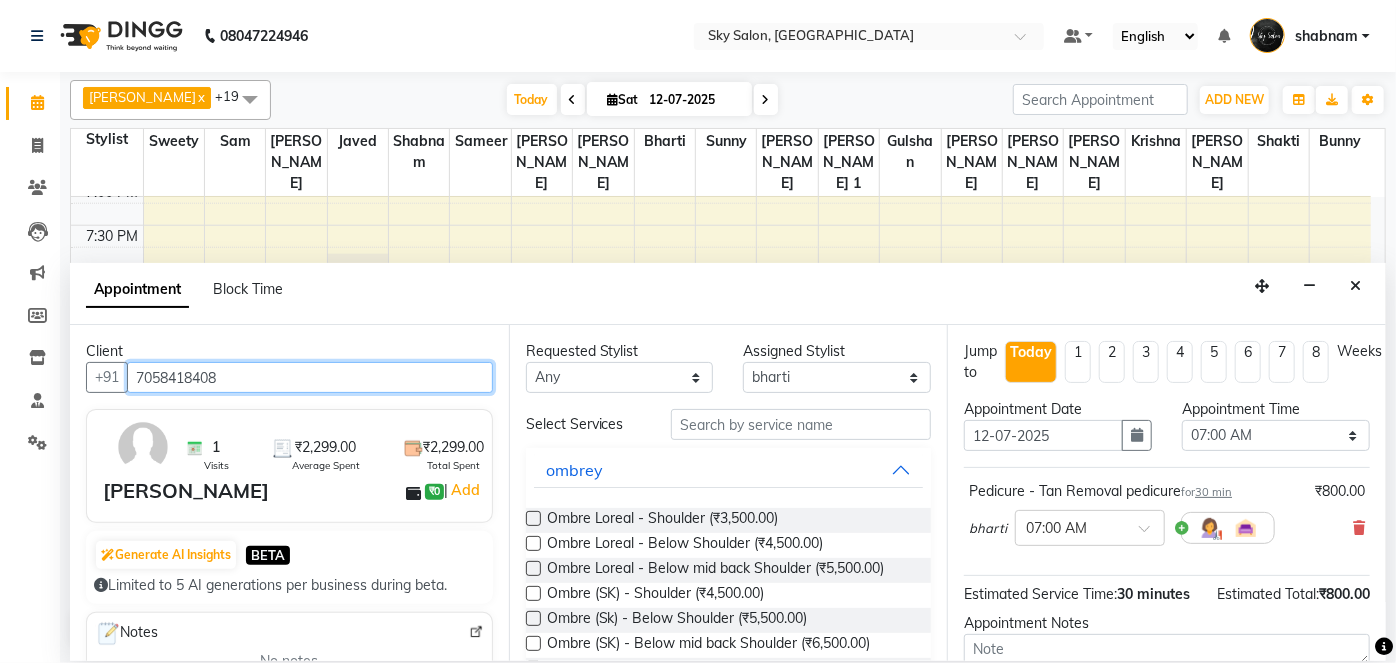 scroll, scrollTop: 957, scrollLeft: 0, axis: vertical 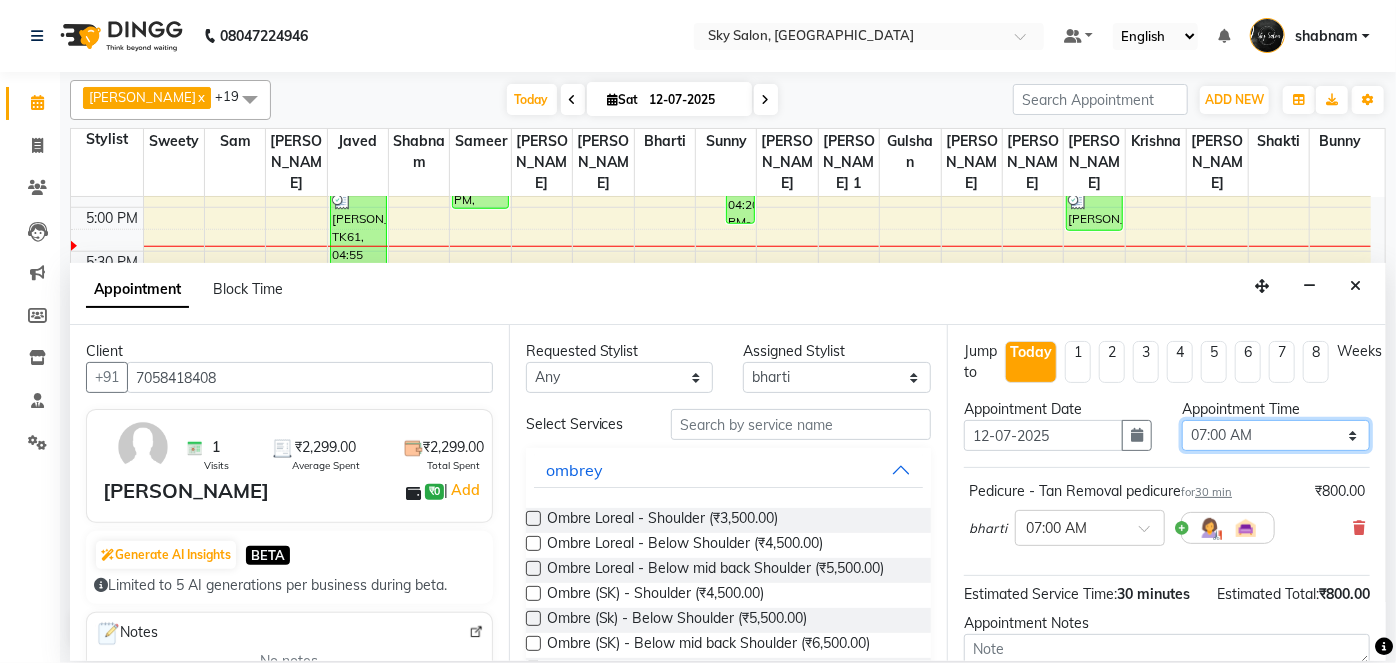 click on "Select 07:00 AM 07:30 AM 08:00 AM 08:30 AM 09:00 AM 09:30 AM 10:00 AM 10:30 AM 11:00 AM 11:30 AM 12:00 PM 12:30 PM 01:00 PM 01:30 PM 02:00 PM 02:30 PM 03:00 PM 03:30 PM 04:00 PM 04:30 PM 05:00 PM 05:30 PM 06:00 PM 06:30 PM 07:00 PM 07:30 PM 08:00 PM 08:30 PM 09:00 PM 09:30 PM 10:00 PM 10:30 PM 11:00 PM" at bounding box center [1276, 435] 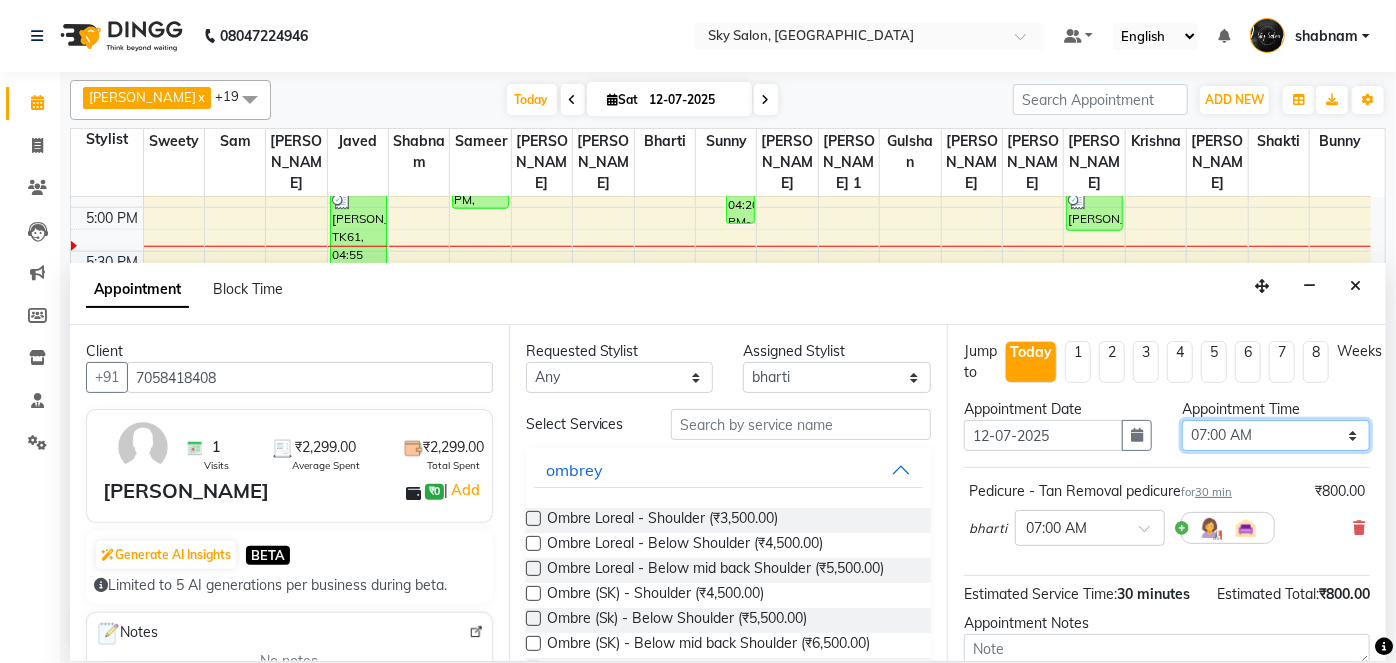 select on "810" 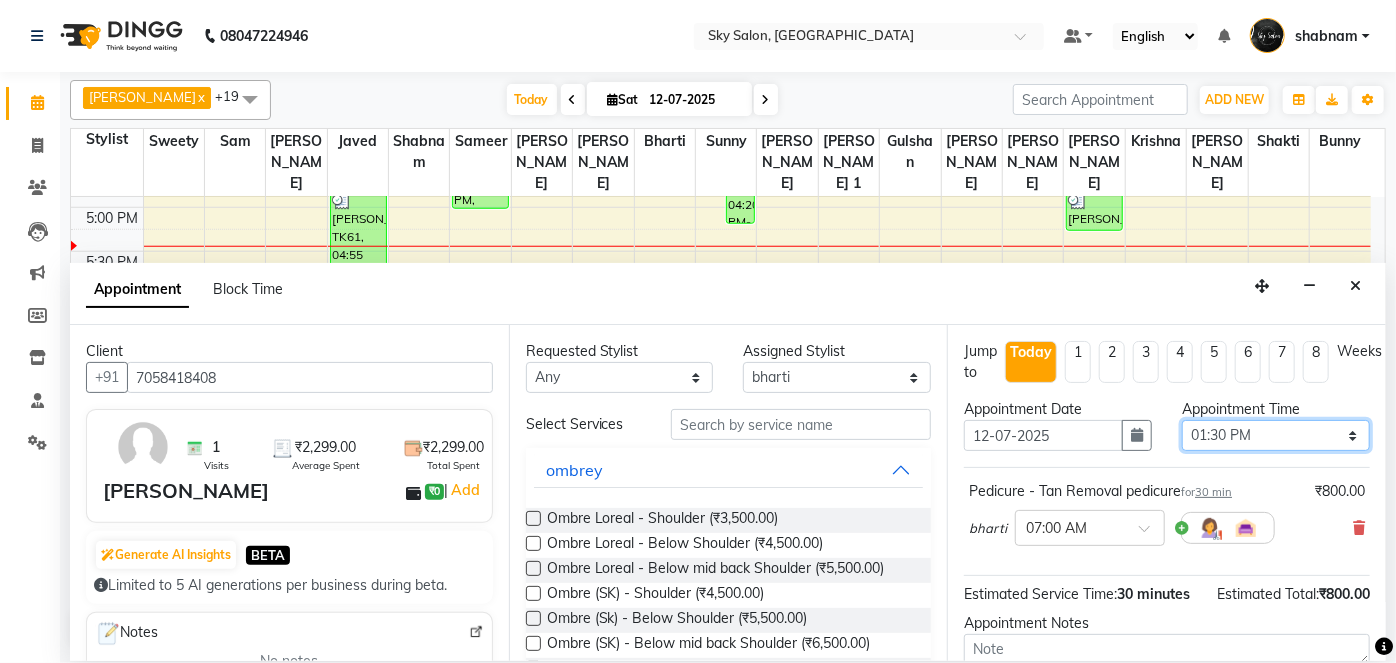 click on "Select 07:00 AM 07:30 AM 08:00 AM 08:30 AM 09:00 AM 09:30 AM 10:00 AM 10:30 AM 11:00 AM 11:30 AM 12:00 PM 12:30 PM 01:00 PM 01:30 PM 02:00 PM 02:30 PM 03:00 PM 03:30 PM 04:00 PM 04:30 PM 05:00 PM 05:30 PM 06:00 PM 06:30 PM 07:00 PM 07:30 PM 08:00 PM 08:30 PM 09:00 PM 09:30 PM 10:00 PM 10:30 PM 11:00 PM" at bounding box center [1276, 435] 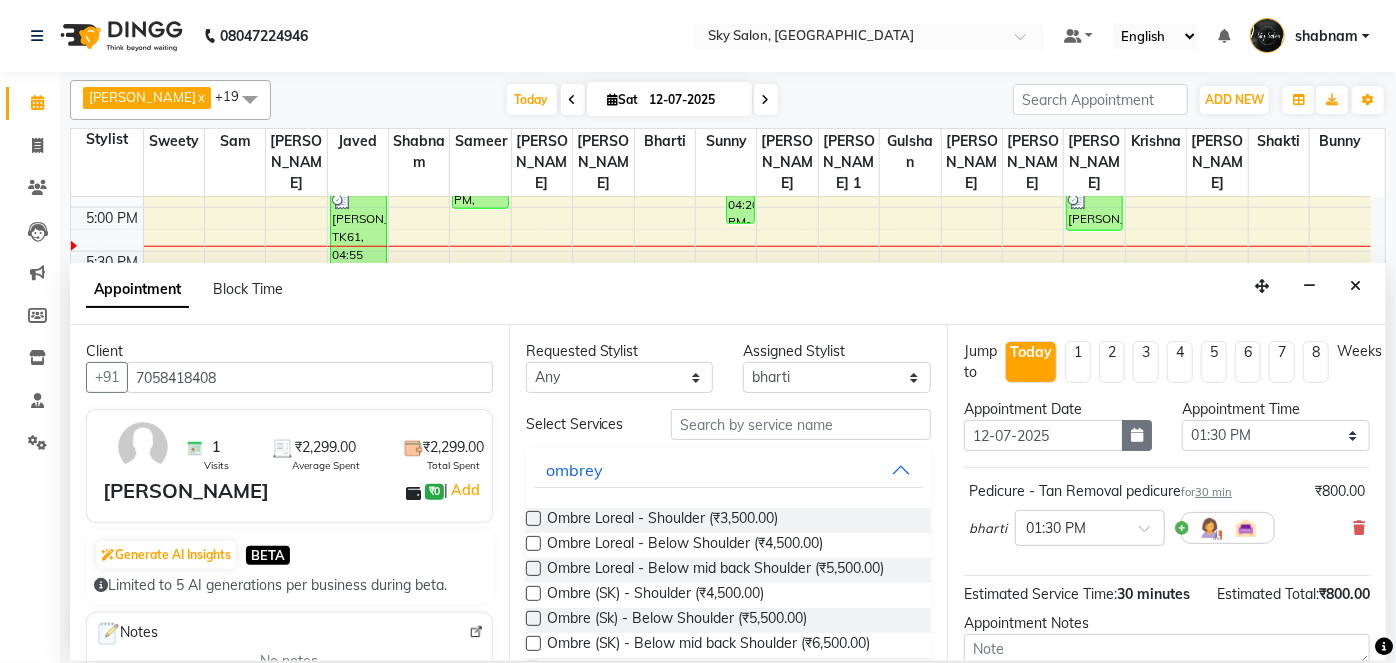 click at bounding box center [1137, 435] 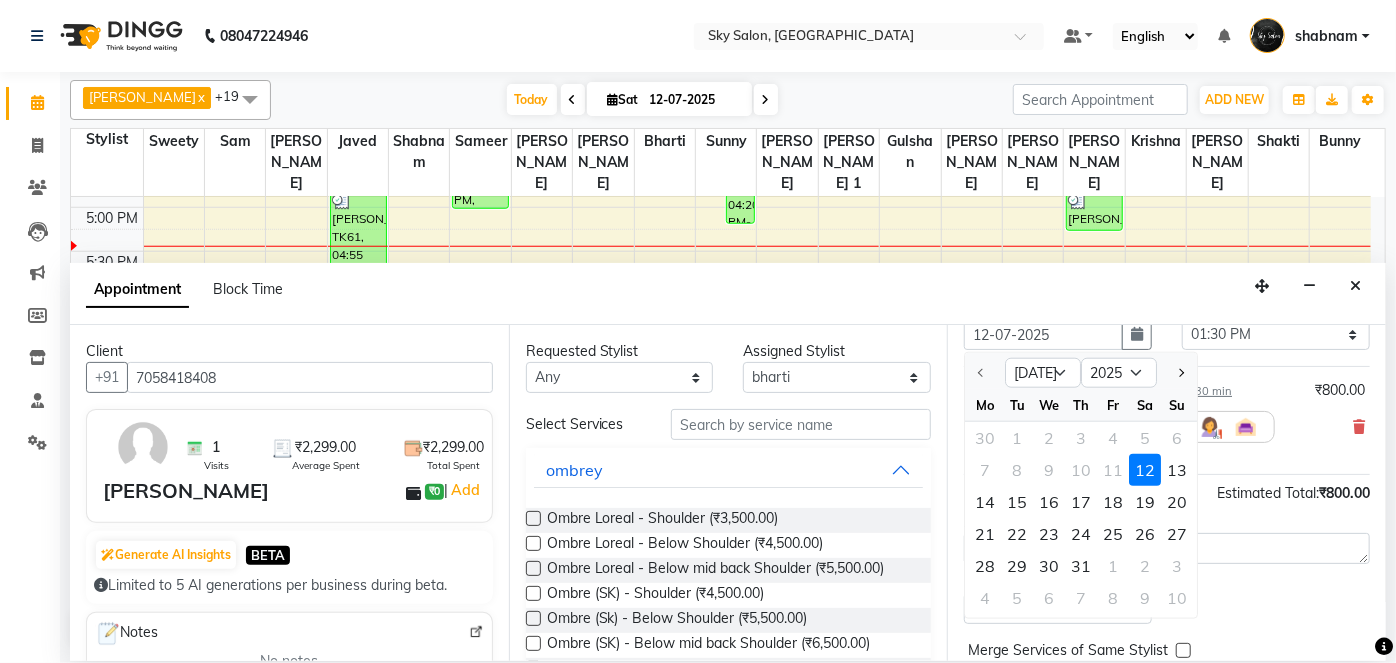 scroll, scrollTop: 104, scrollLeft: 0, axis: vertical 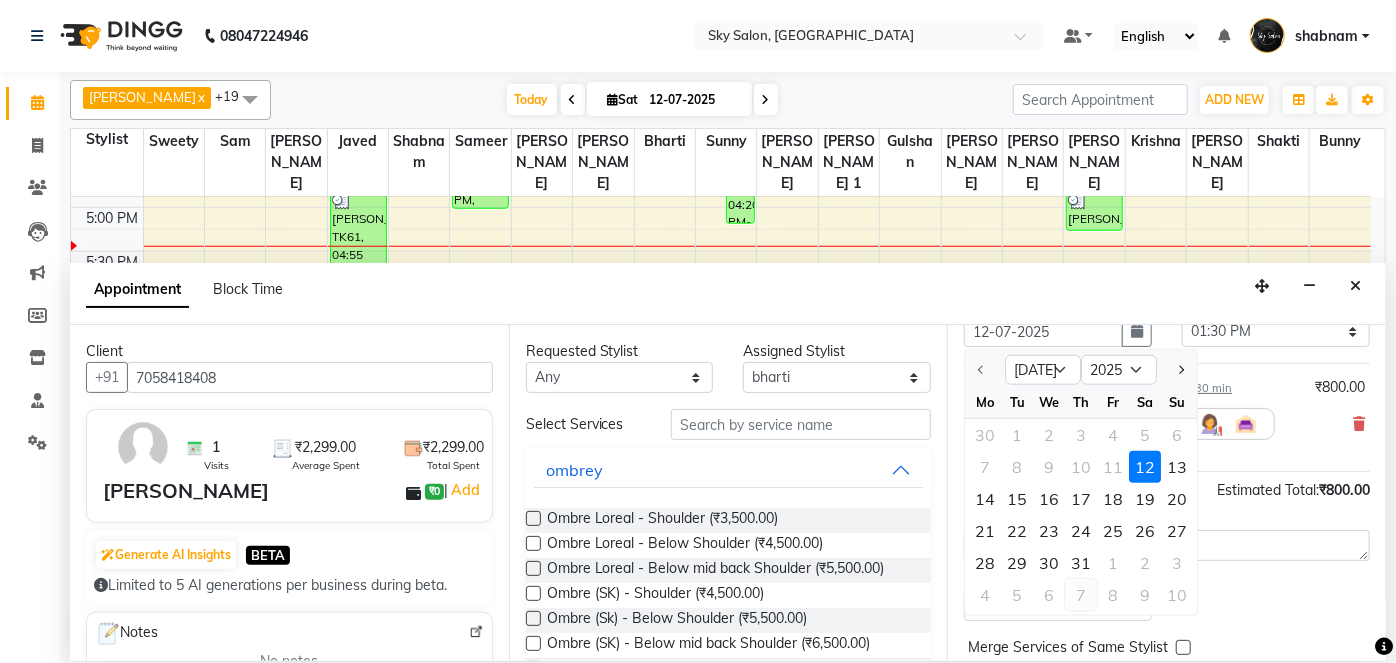 click on "7" at bounding box center (1081, 595) 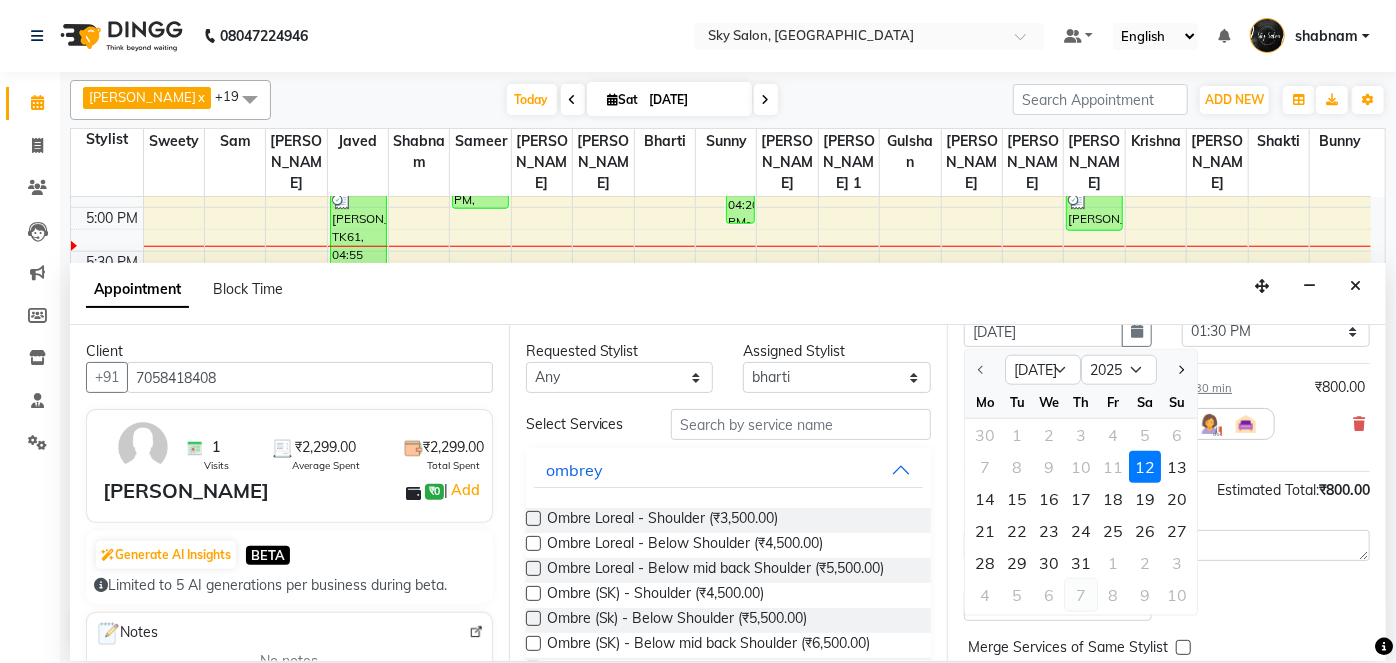 select on "810" 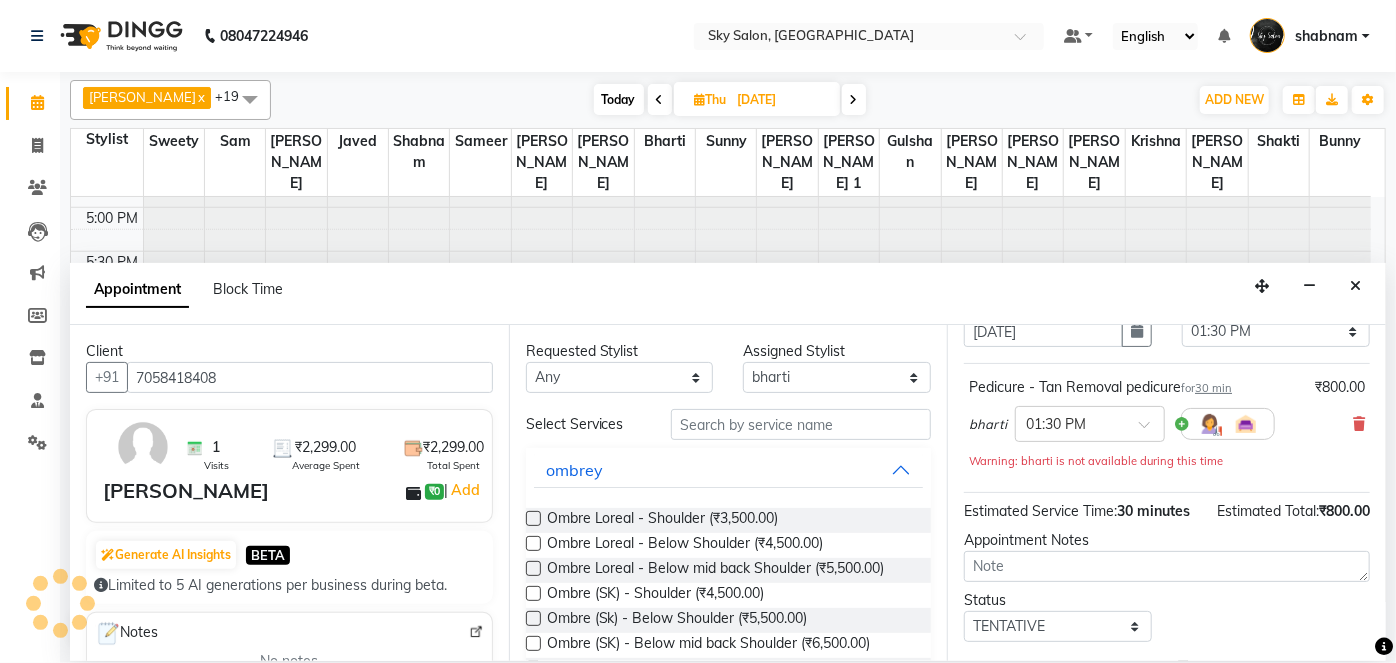 scroll, scrollTop: 957, scrollLeft: 0, axis: vertical 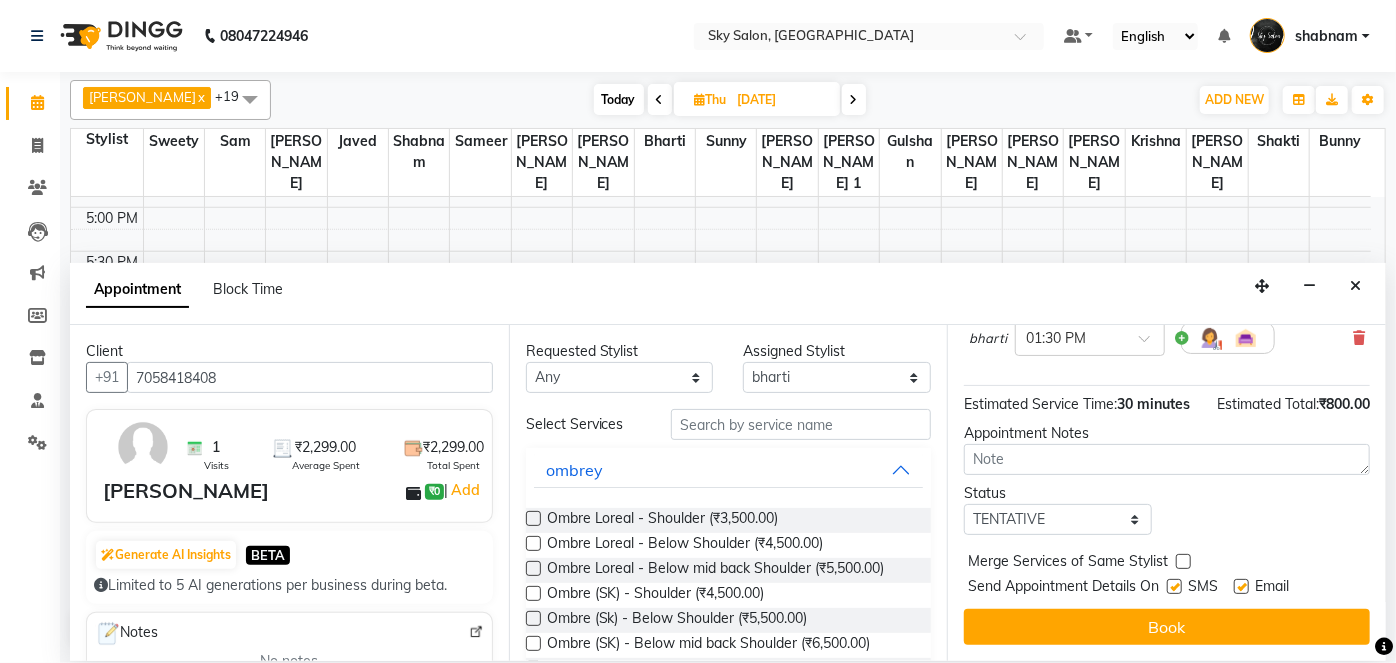 click at bounding box center [1174, 586] 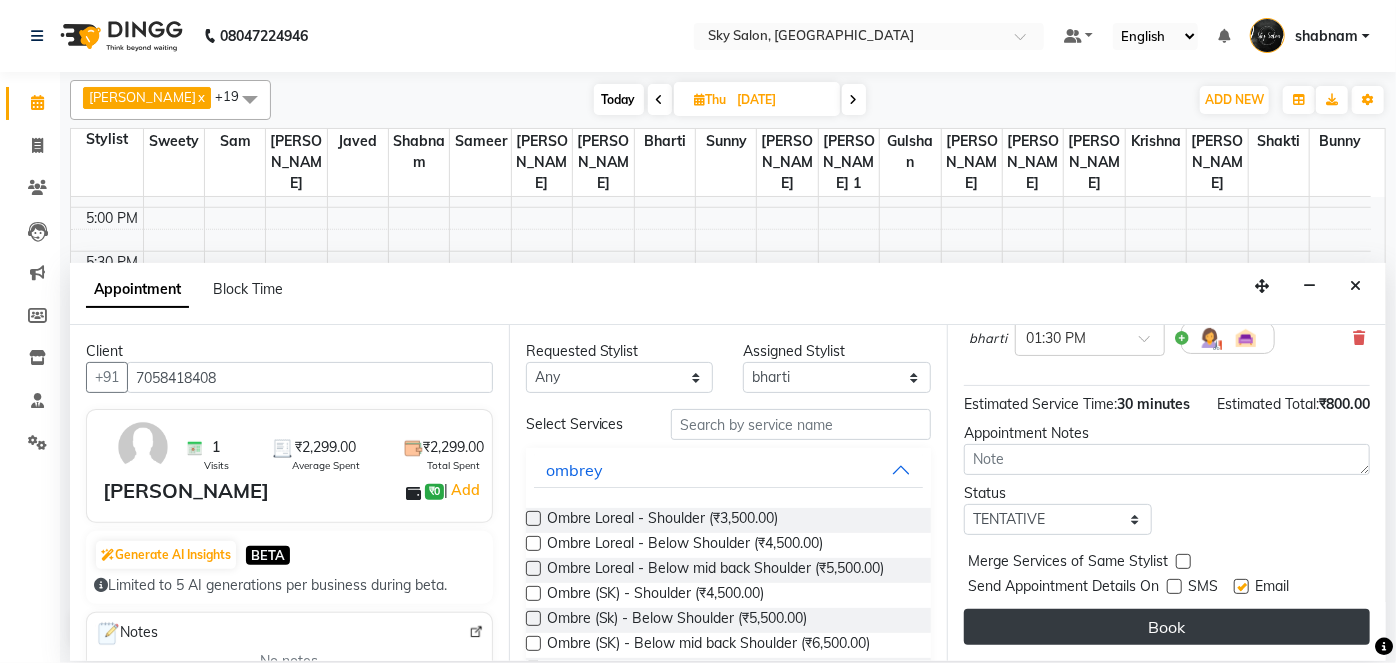 click on "Book" at bounding box center [1167, 627] 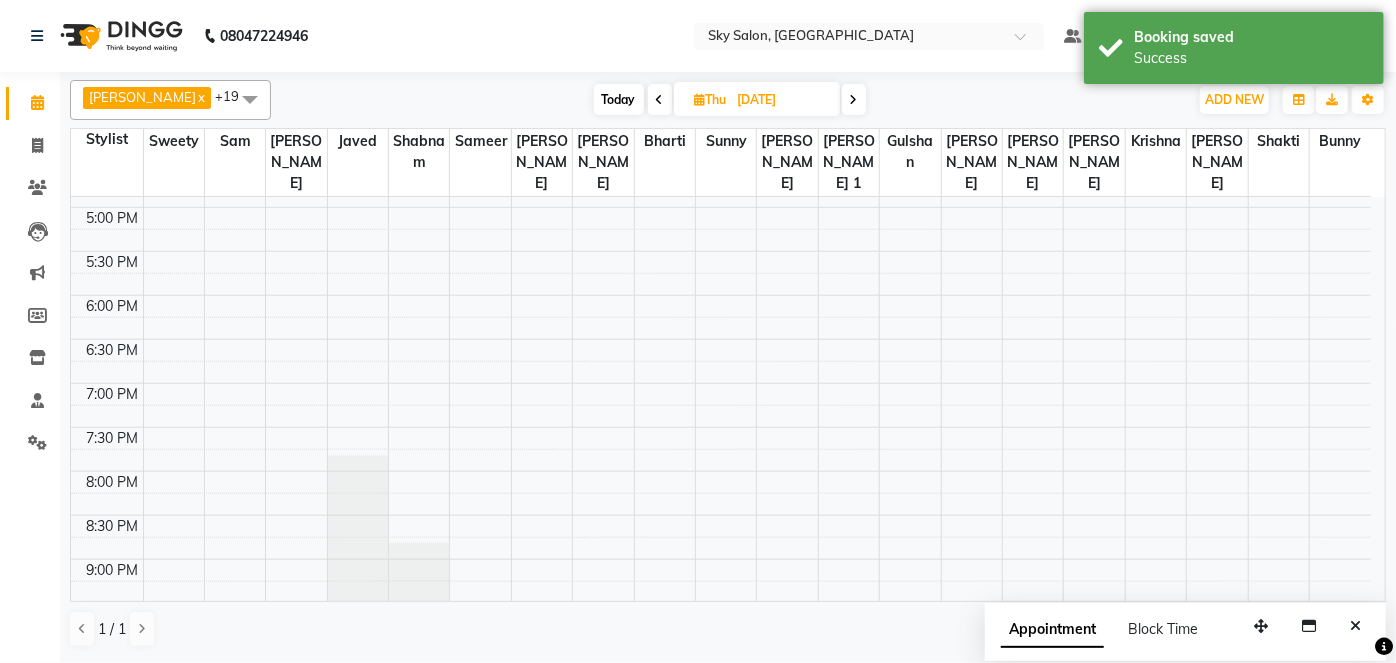 click on "Today" at bounding box center [619, 99] 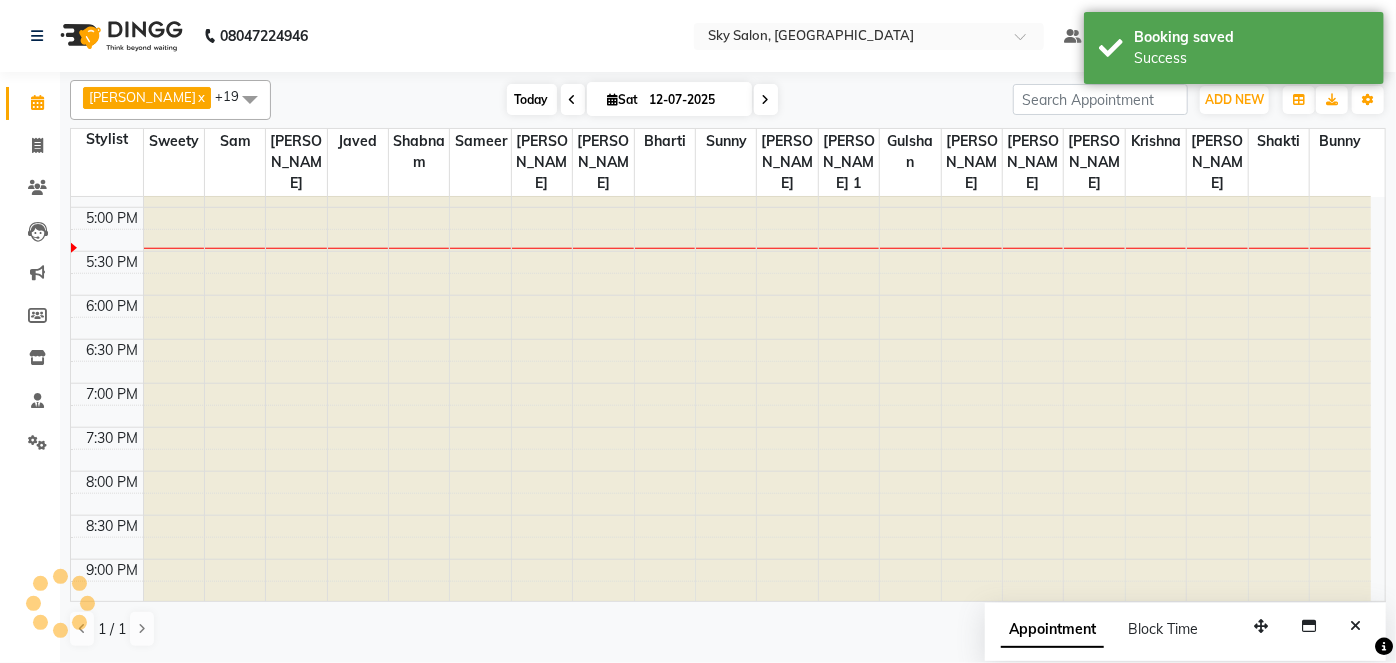 scroll, scrollTop: 957, scrollLeft: 0, axis: vertical 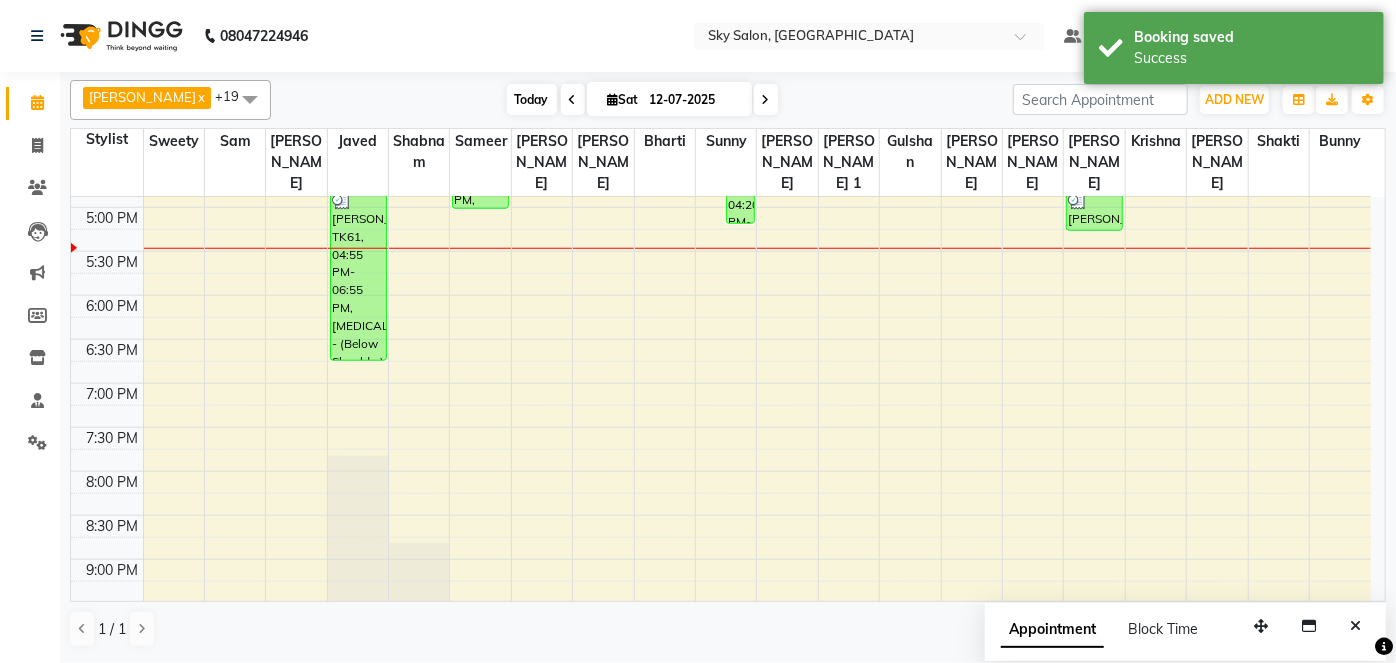 click on "Sat" at bounding box center (623, 99) 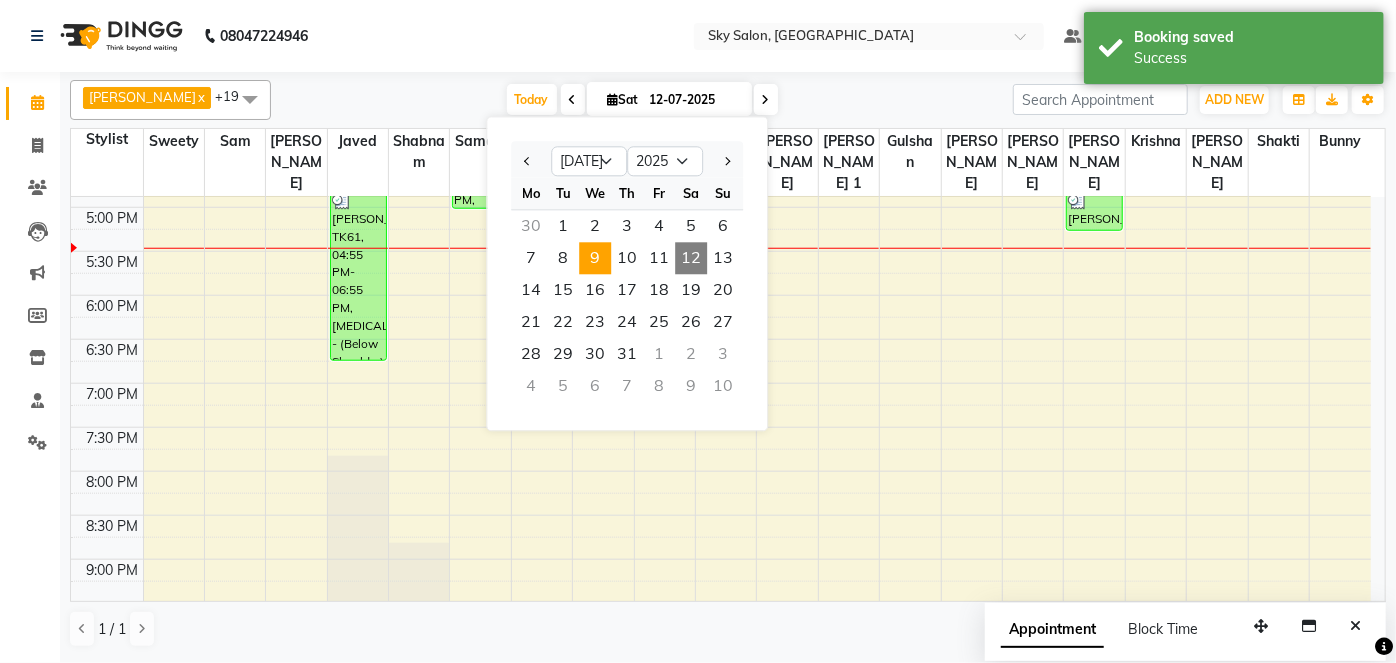 click on "9" at bounding box center (595, 258) 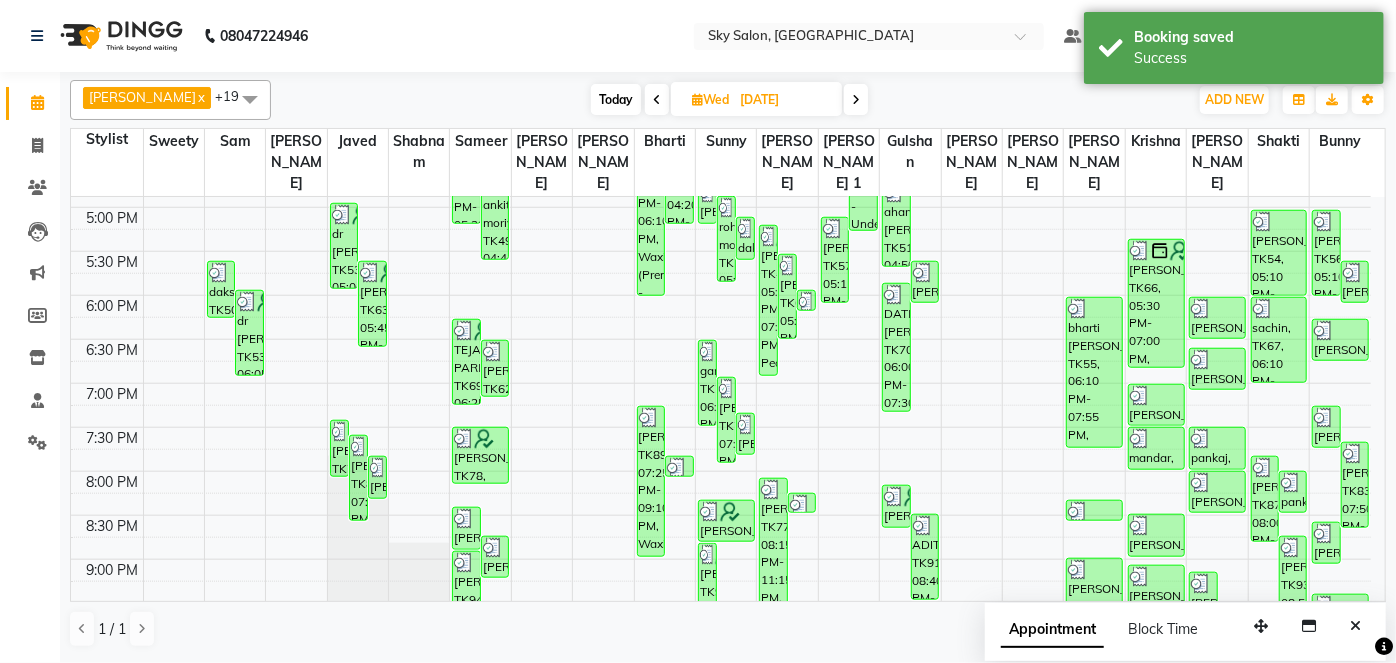 scroll, scrollTop: 1159, scrollLeft: 0, axis: vertical 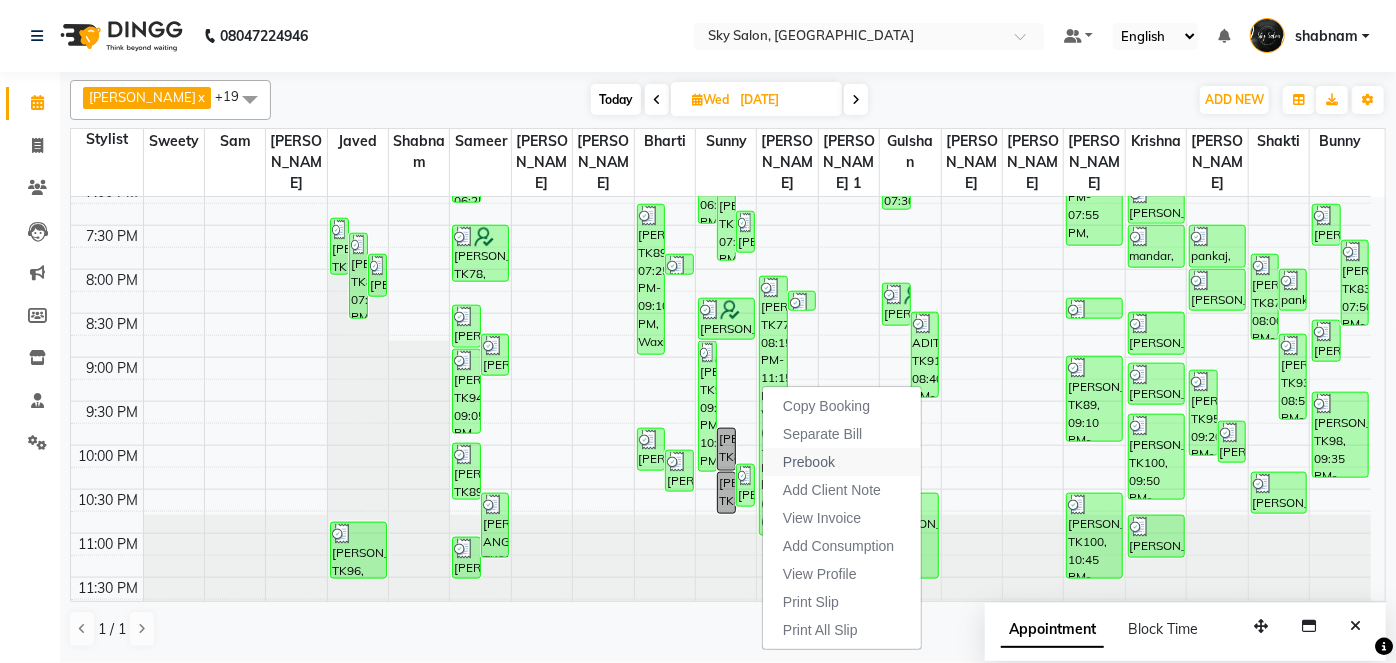 click on "Prebook" at bounding box center (809, 462) 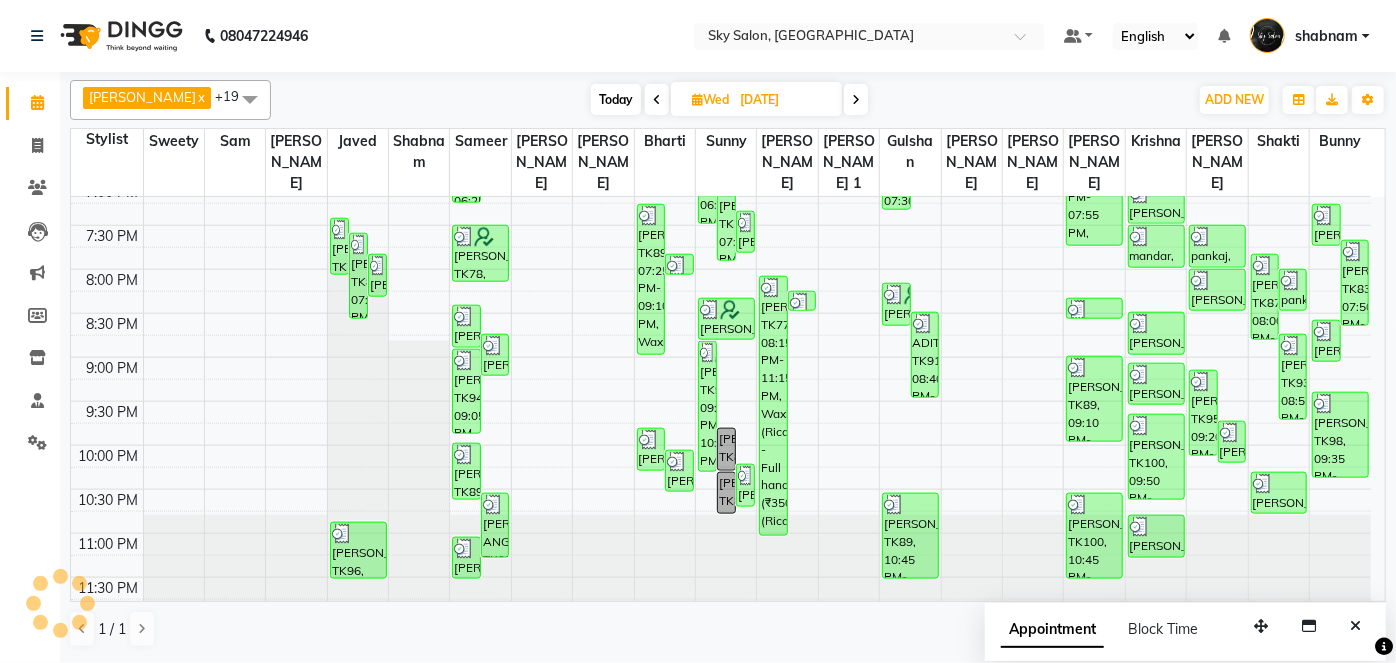 type on "12-07-2025" 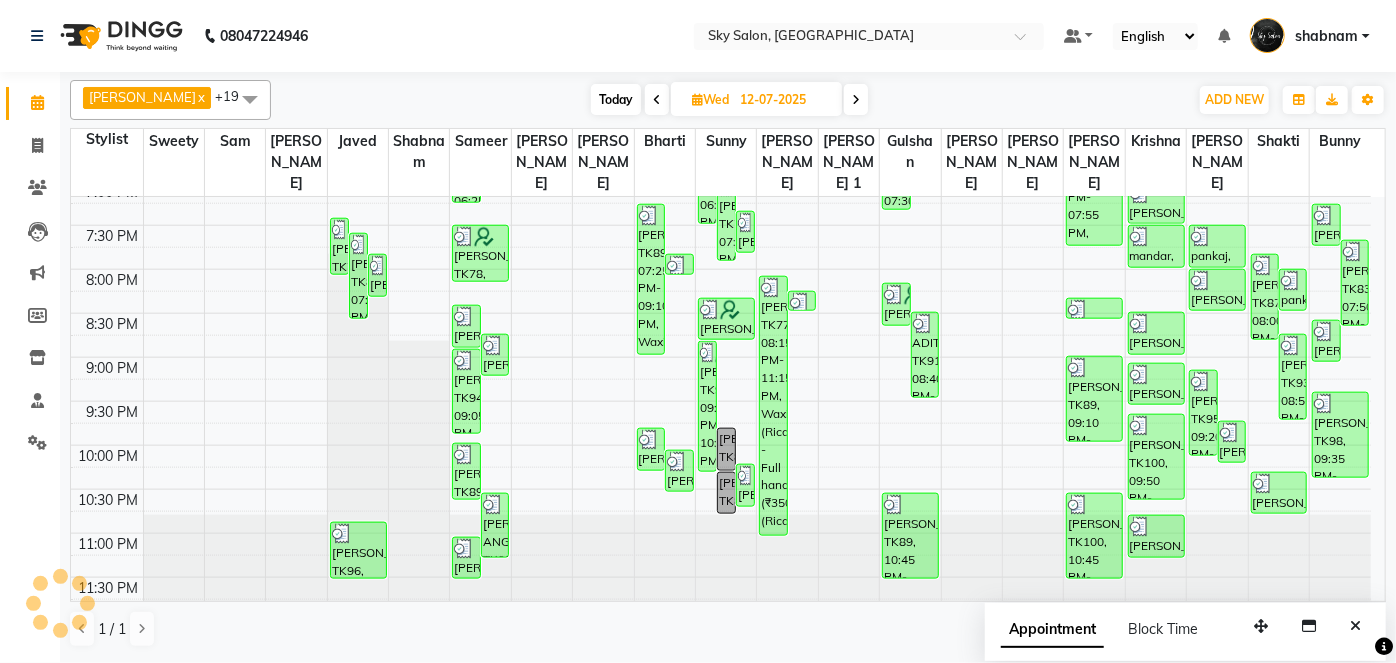 select on "16688" 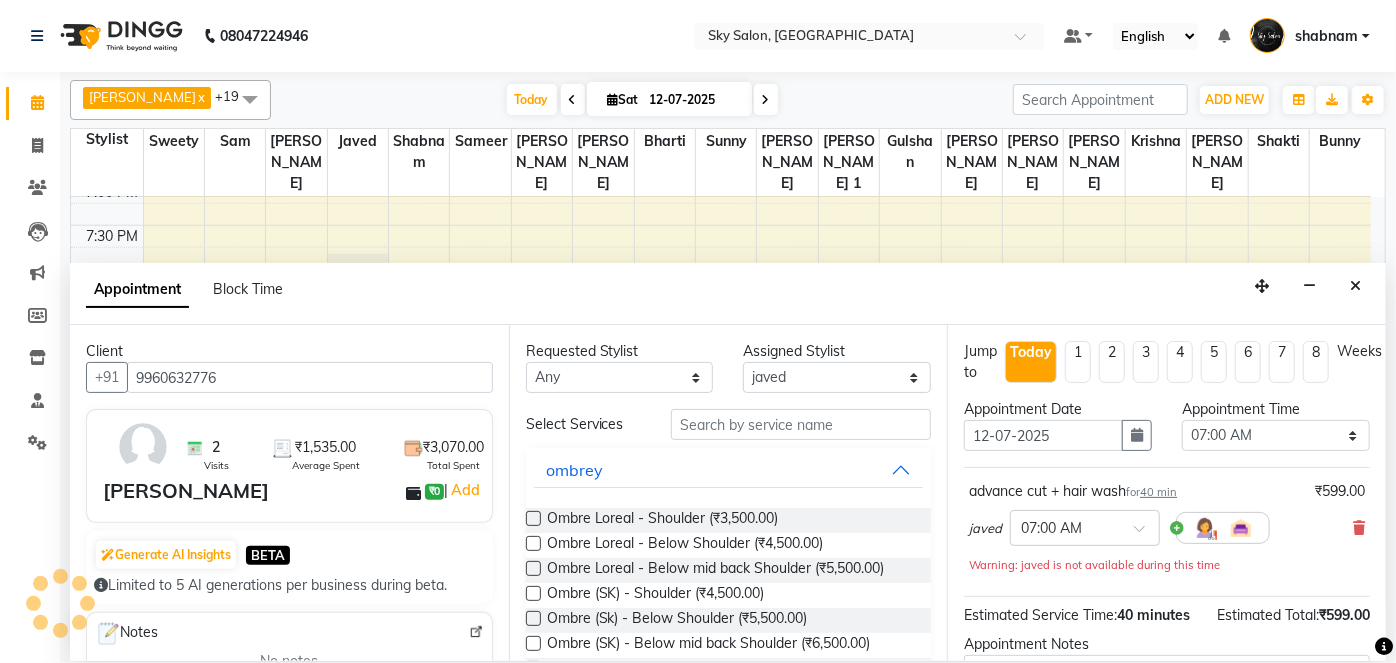 scroll, scrollTop: 957, scrollLeft: 0, axis: vertical 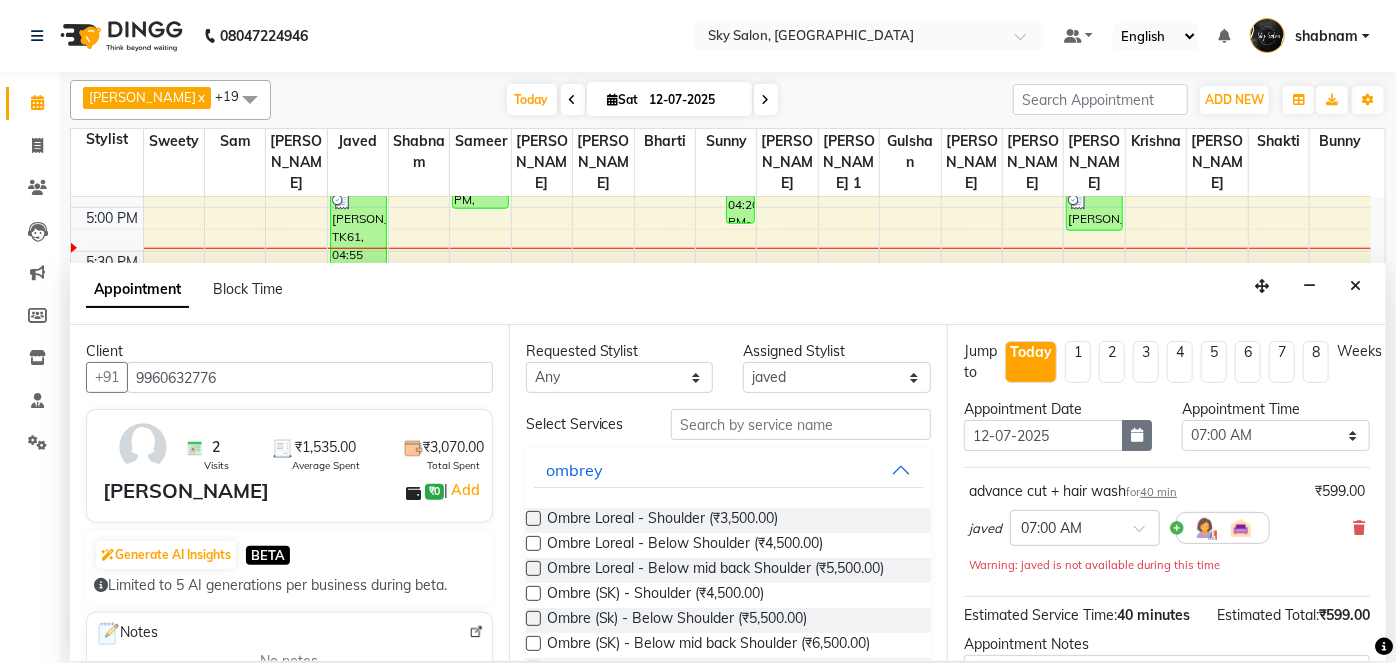 click at bounding box center (1137, 435) 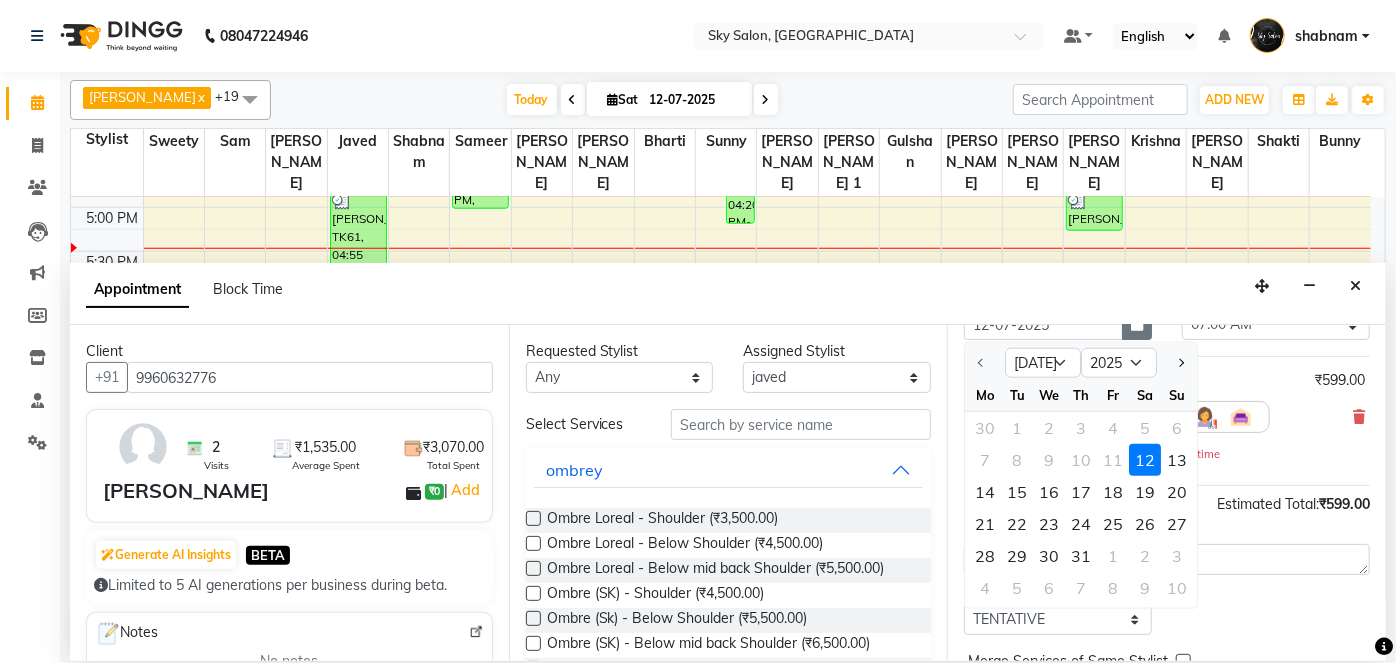 scroll, scrollTop: 113, scrollLeft: 0, axis: vertical 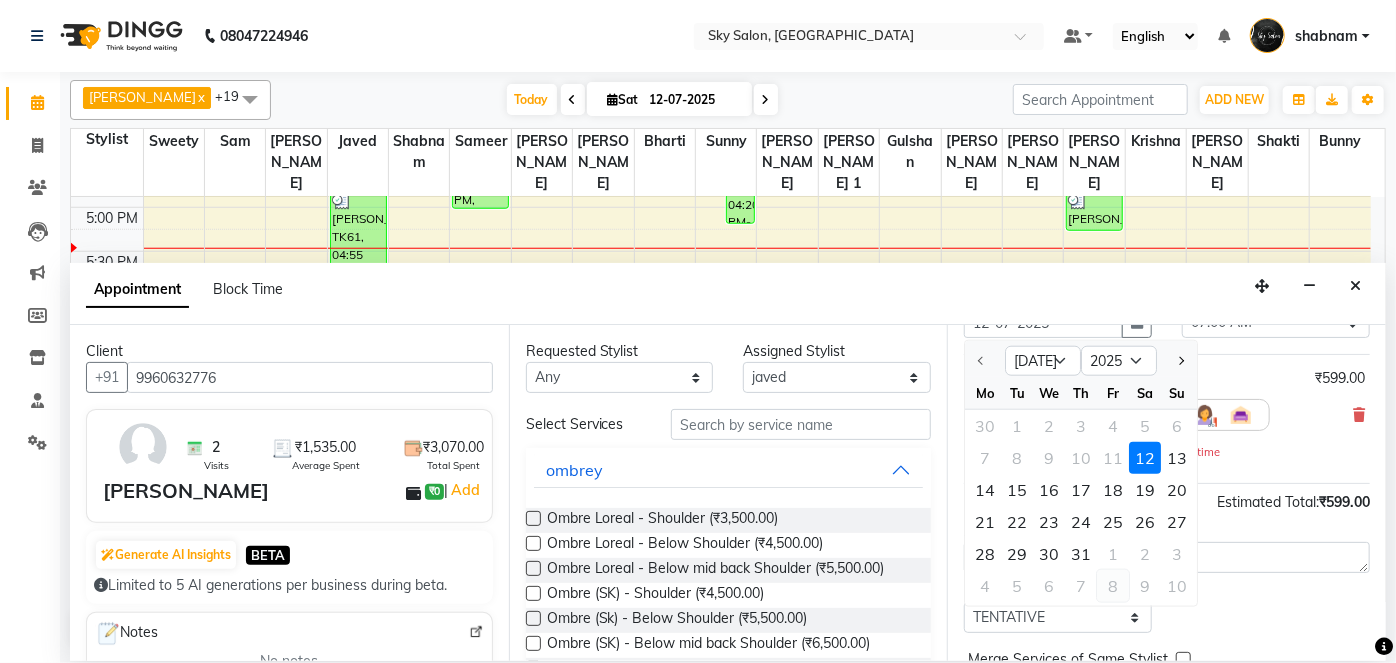 click on "8" at bounding box center [1113, 586] 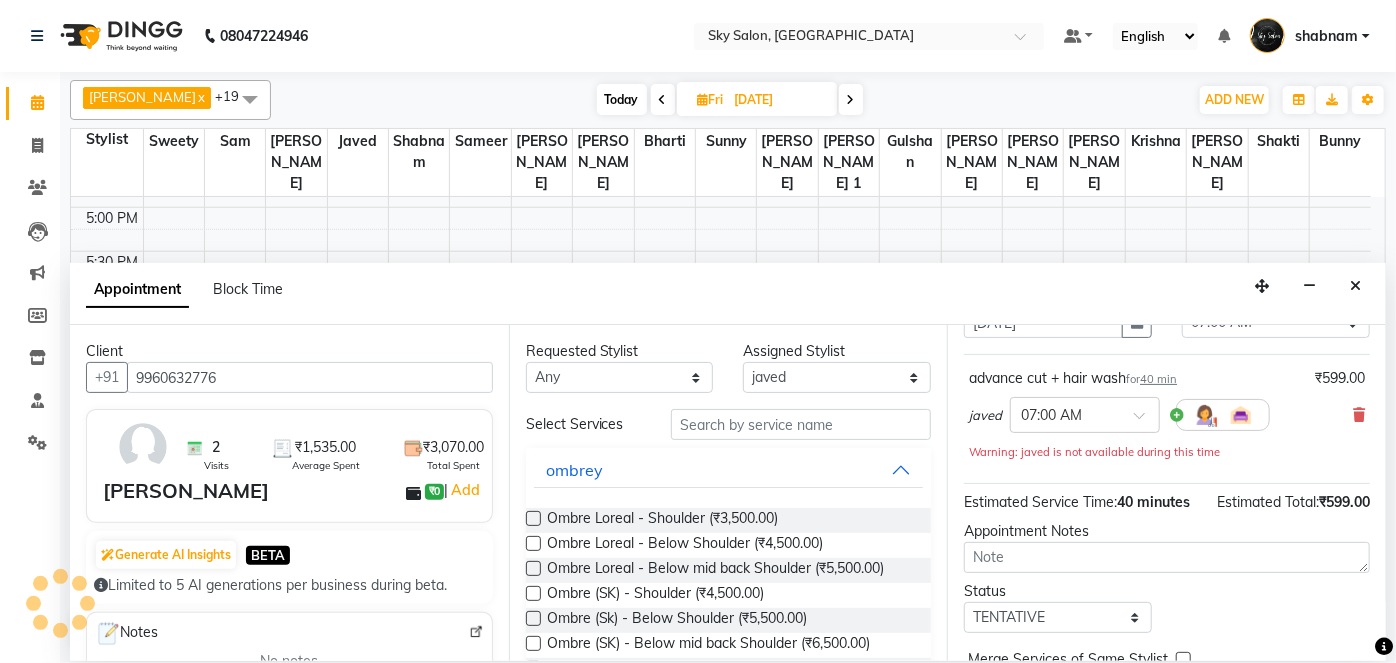 scroll, scrollTop: 957, scrollLeft: 0, axis: vertical 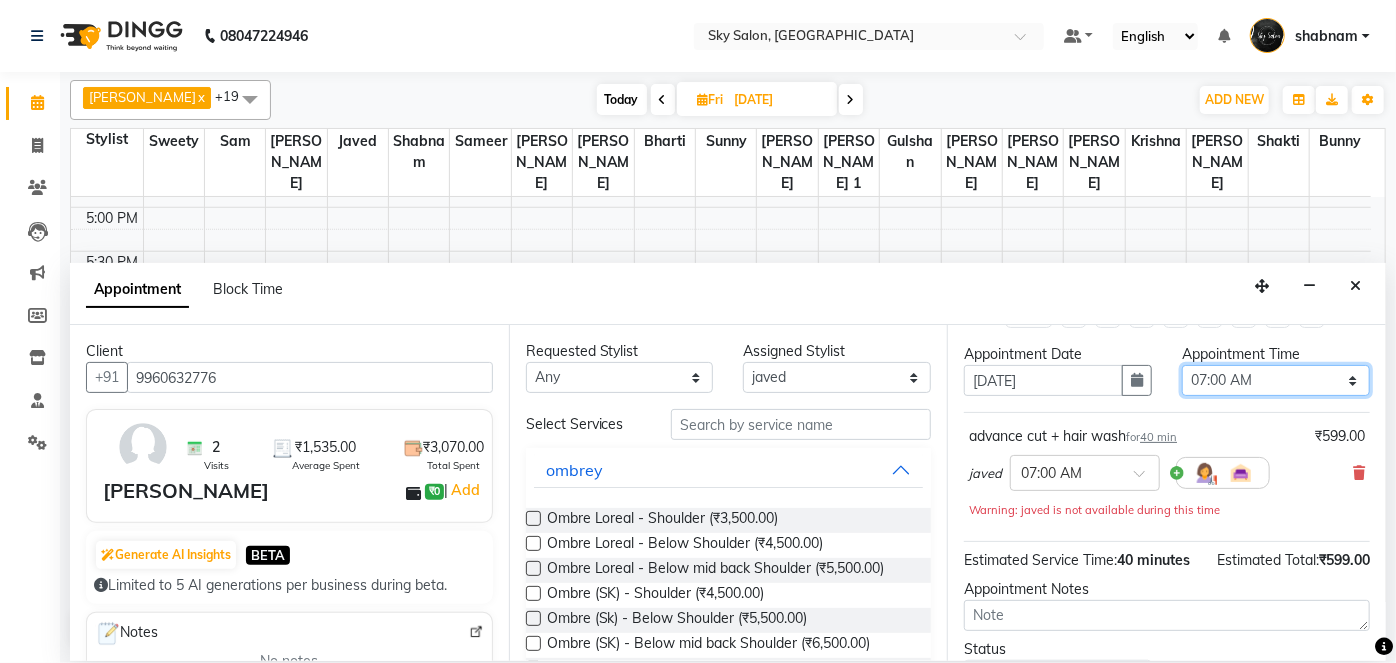 click on "Select 07:00 AM 07:30 AM 08:00 AM 08:30 AM 09:00 AM 09:30 AM 10:00 AM 10:30 AM 11:00 AM 11:30 AM 12:00 PM 12:30 PM 01:00 PM 01:30 PM 02:00 PM 02:30 PM 03:00 PM 03:30 PM 04:00 PM 04:30 PM 05:00 PM 05:30 PM 06:00 PM 06:30 PM 07:00 PM 07:30 PM 08:00 PM 08:30 PM 09:00 PM 09:30 PM 10:00 PM 10:30 PM 11:00 PM" at bounding box center (1276, 380) 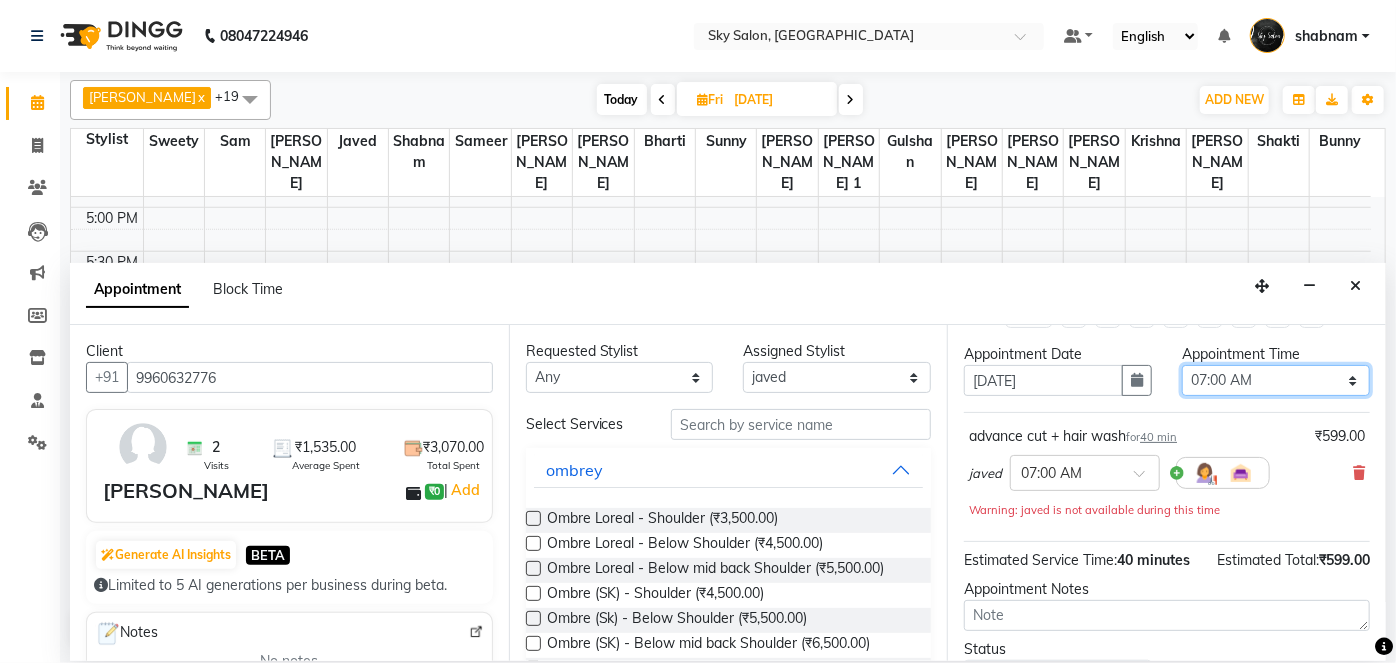 select on "990" 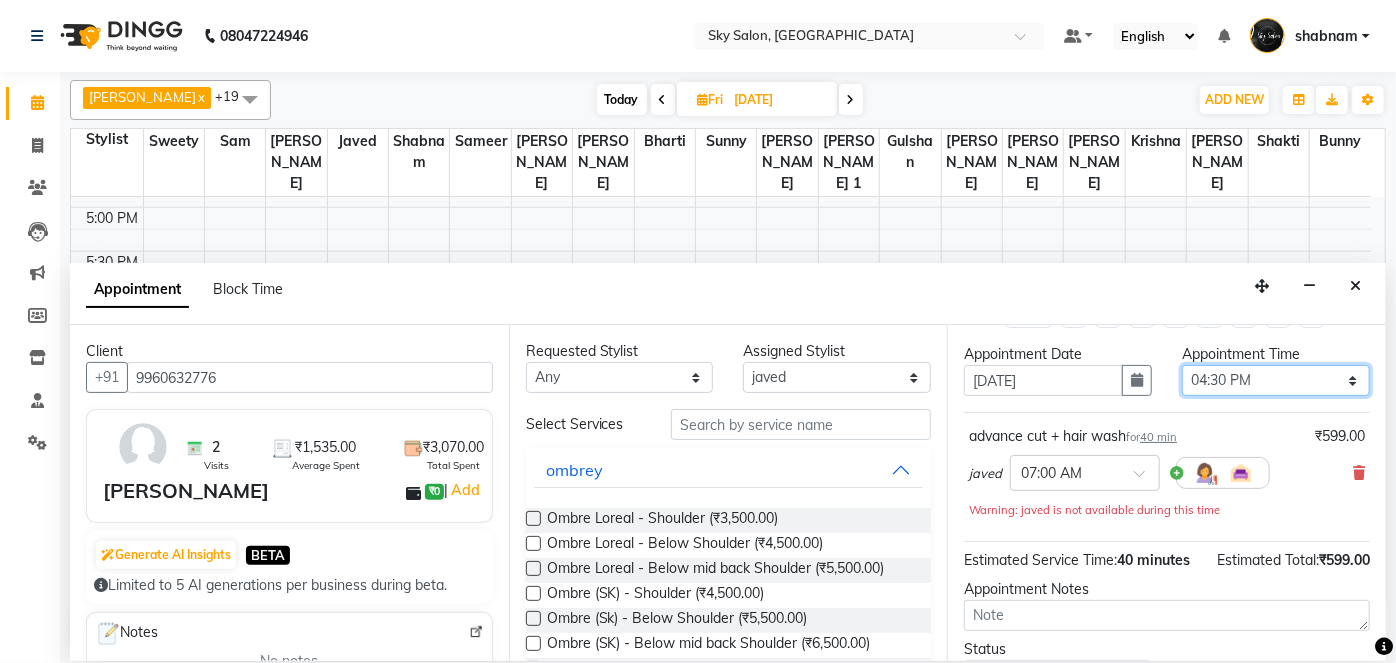click on "Select 07:00 AM 07:30 AM 08:00 AM 08:30 AM 09:00 AM 09:30 AM 10:00 AM 10:30 AM 11:00 AM 11:30 AM 12:00 PM 12:30 PM 01:00 PM 01:30 PM 02:00 PM 02:30 PM 03:00 PM 03:30 PM 04:00 PM 04:30 PM 05:00 PM 05:30 PM 06:00 PM 06:30 PM 07:00 PM 07:30 PM 08:00 PM 08:30 PM 09:00 PM 09:30 PM 10:00 PM 10:30 PM 11:00 PM" at bounding box center [1276, 380] 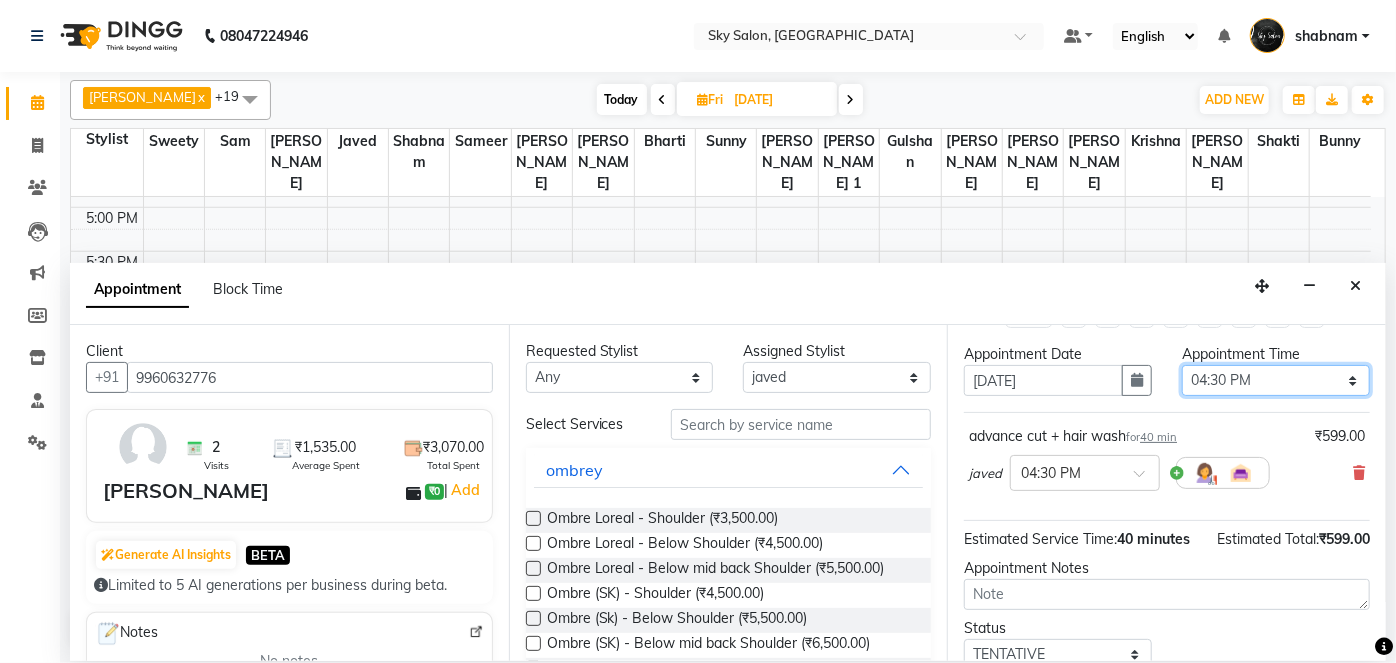 scroll, scrollTop: 210, scrollLeft: 0, axis: vertical 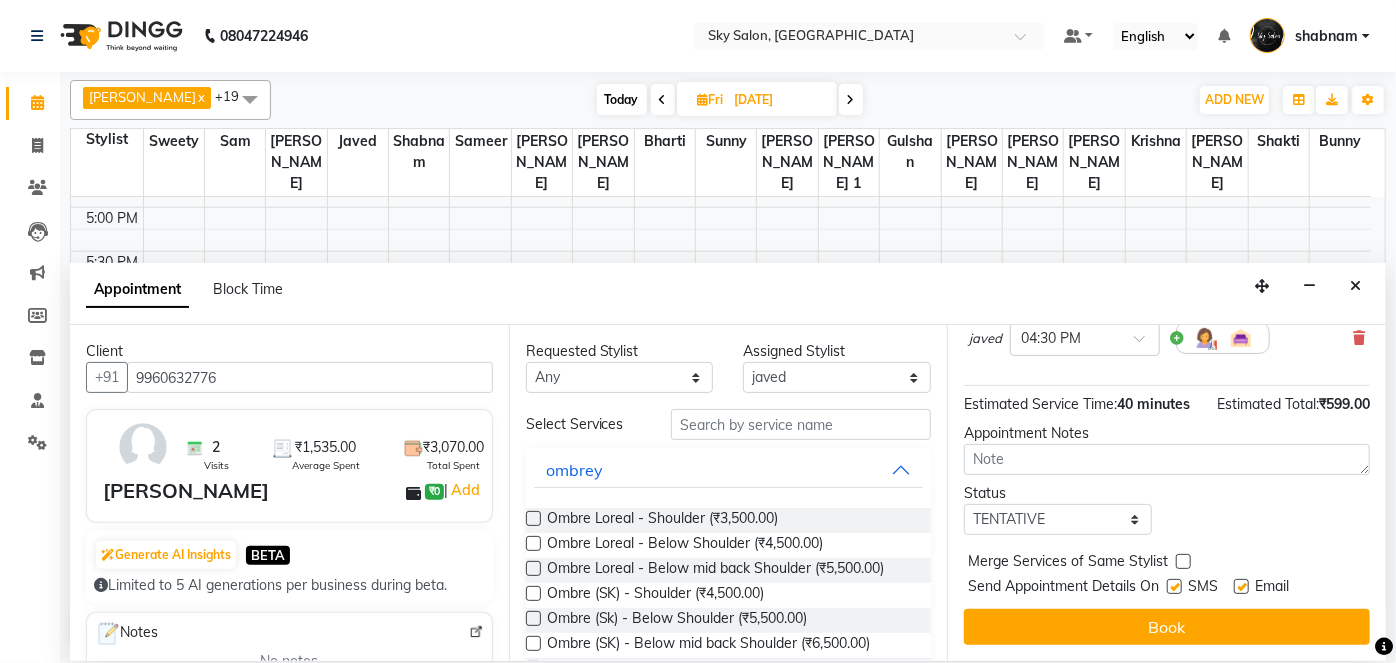 click at bounding box center (1174, 586) 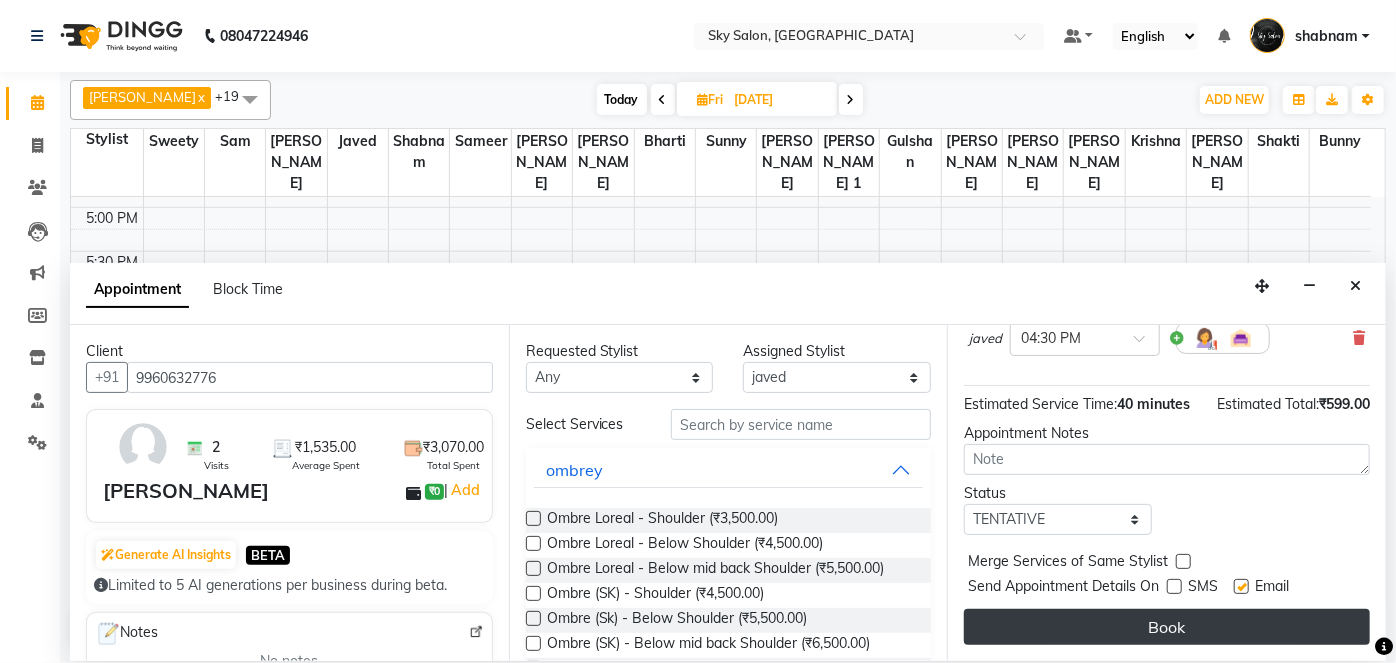 click on "Book" at bounding box center [1167, 627] 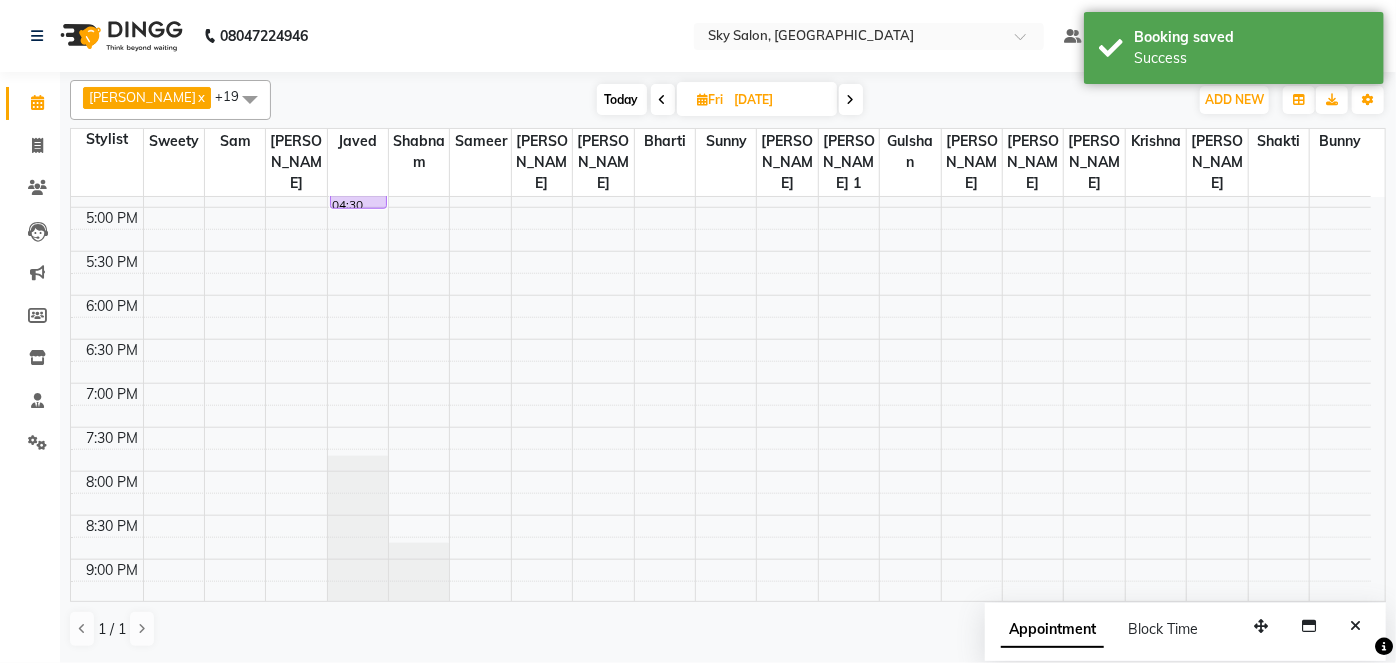 click on "Today" at bounding box center (622, 99) 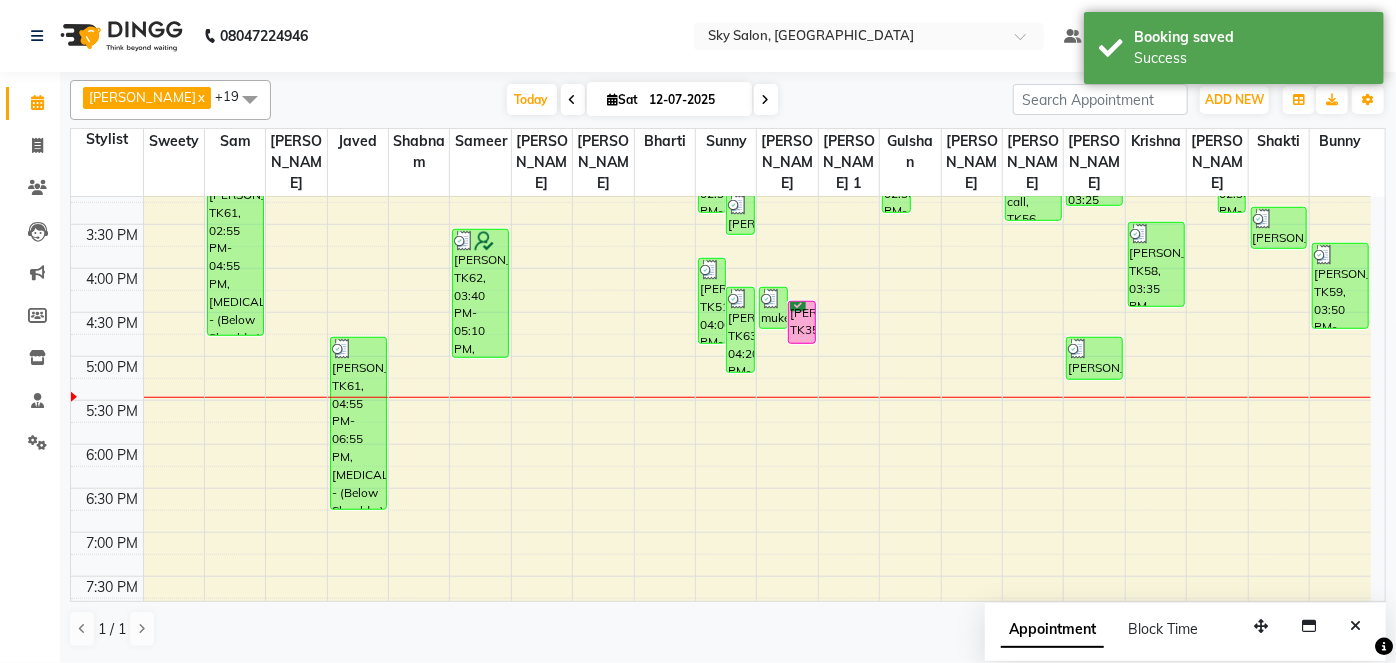 scroll, scrollTop: 770, scrollLeft: 0, axis: vertical 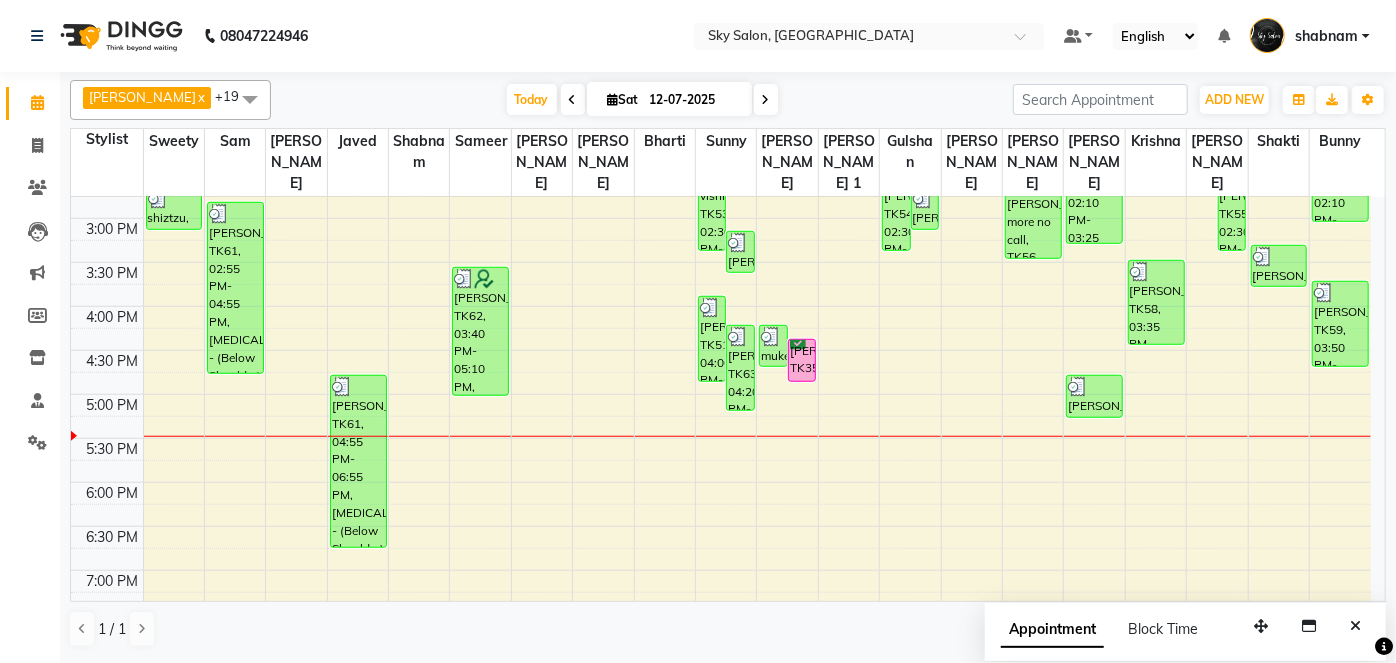 click on "Sat" at bounding box center [623, 99] 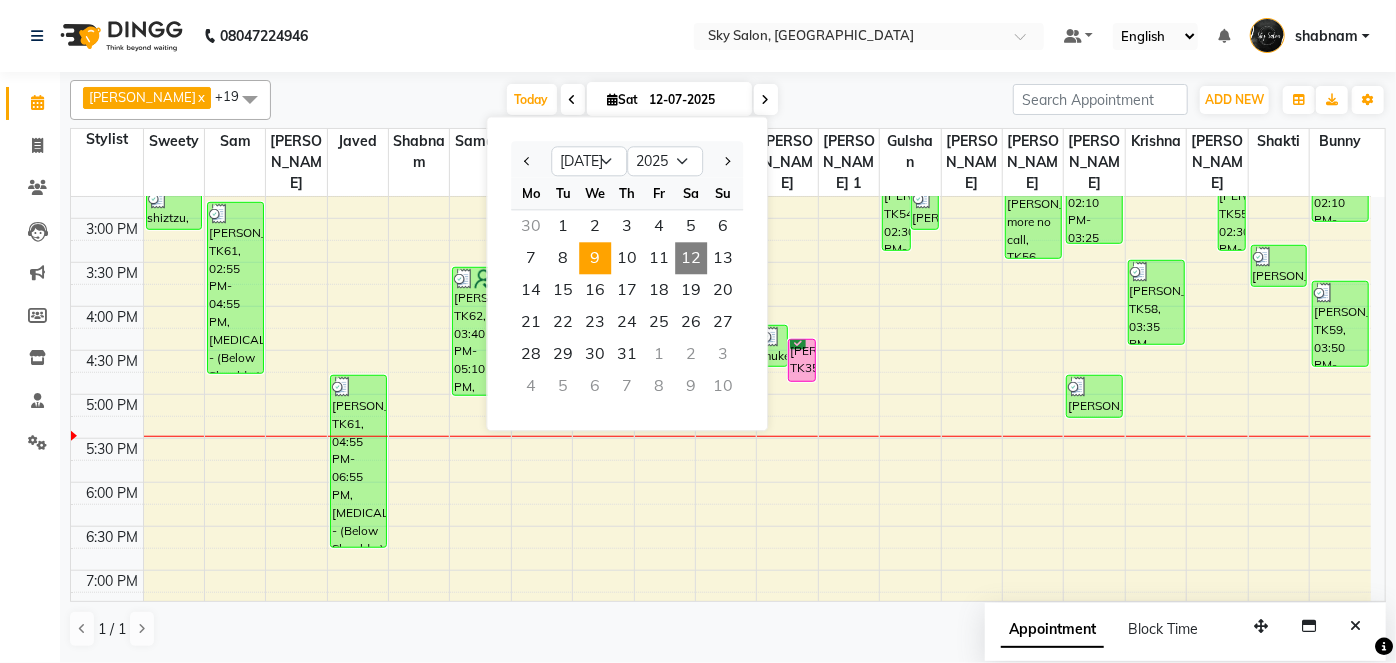 click on "9" at bounding box center (595, 258) 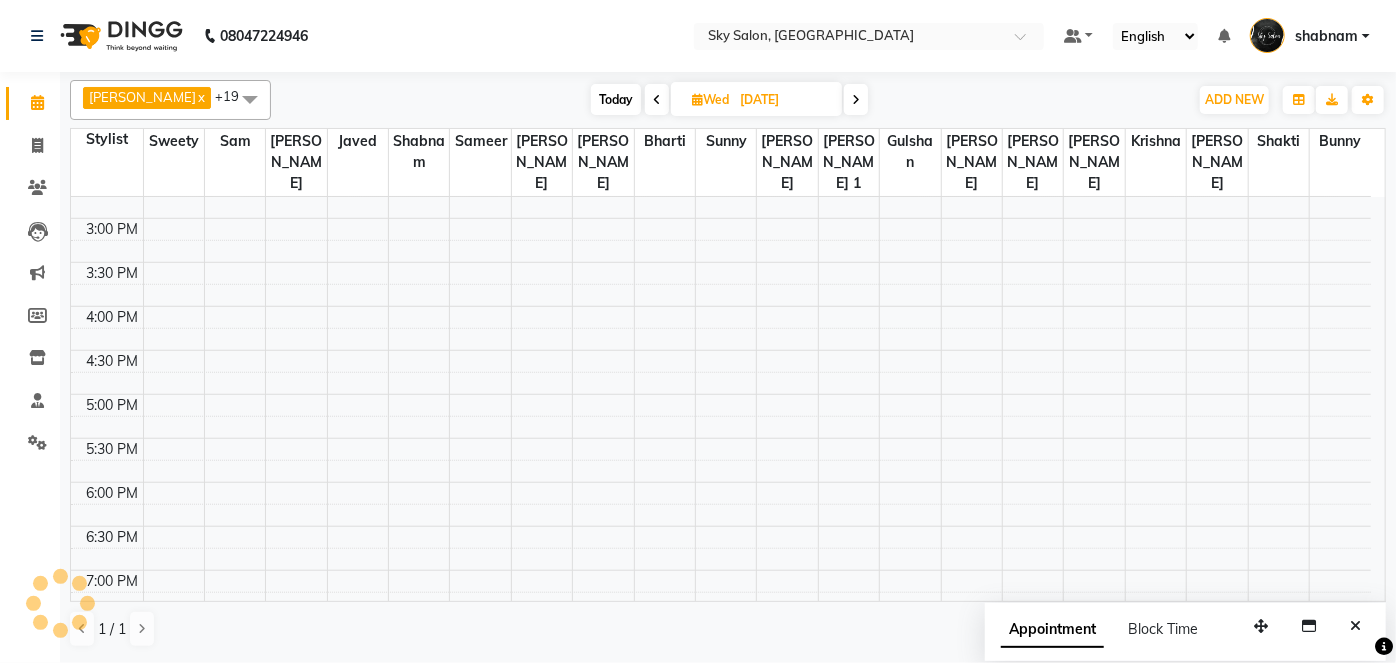 scroll, scrollTop: 957, scrollLeft: 0, axis: vertical 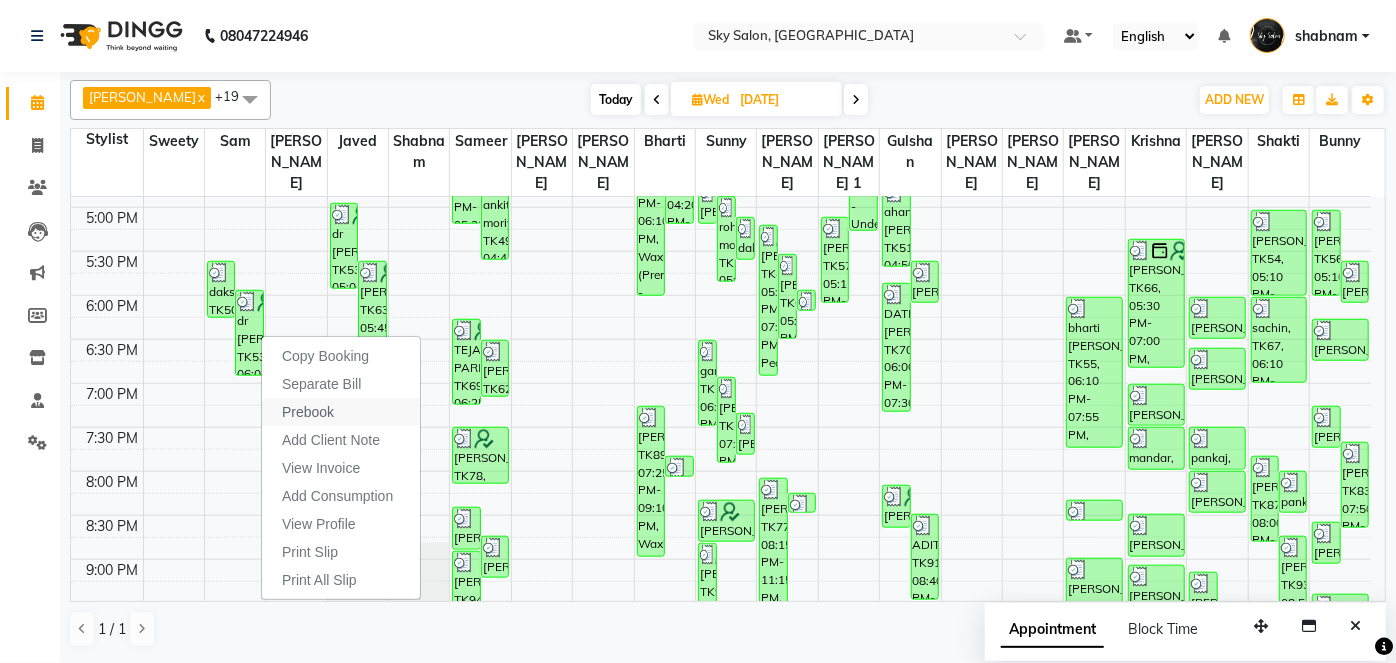 click on "Prebook" at bounding box center [308, 412] 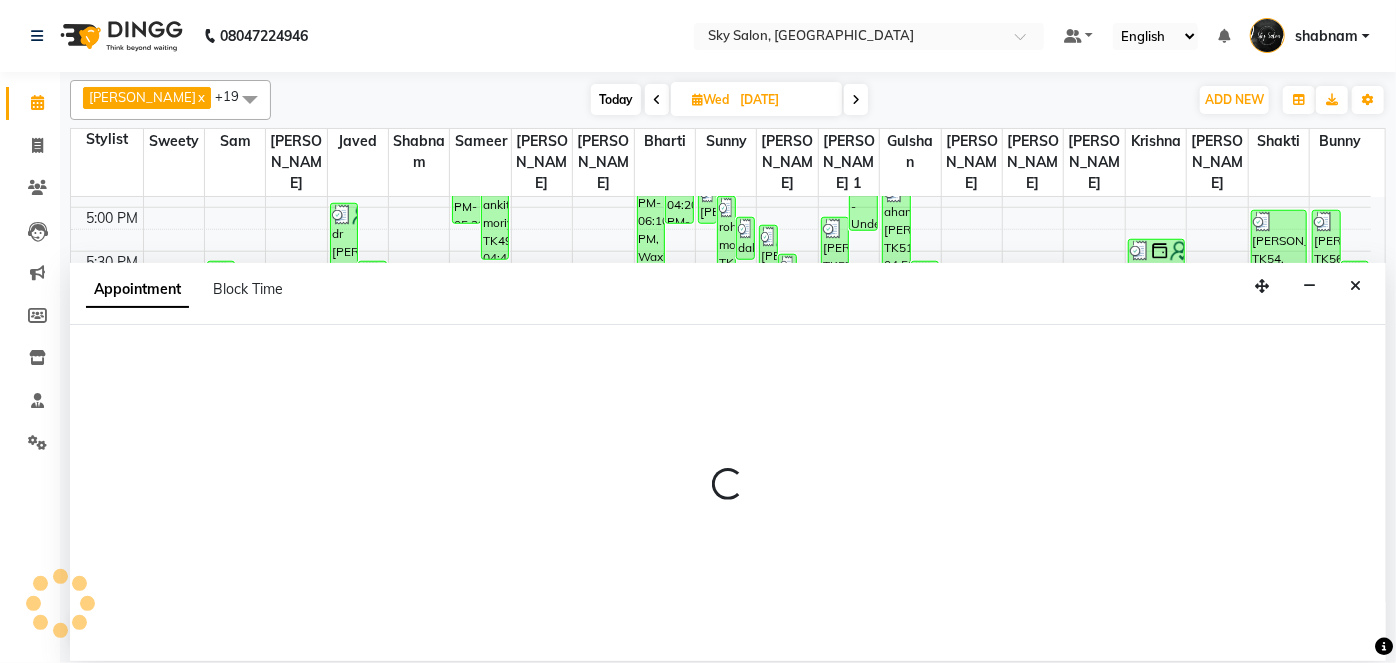 type on "12-07-2025" 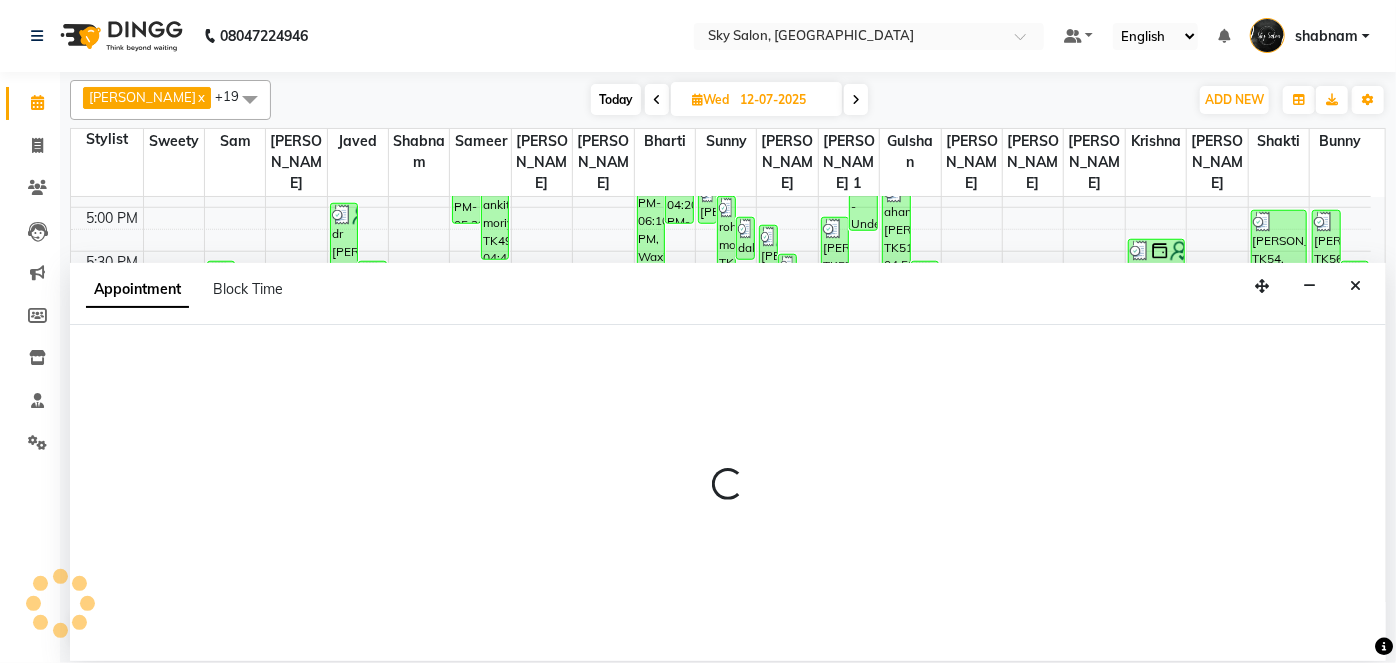 select on "16688" 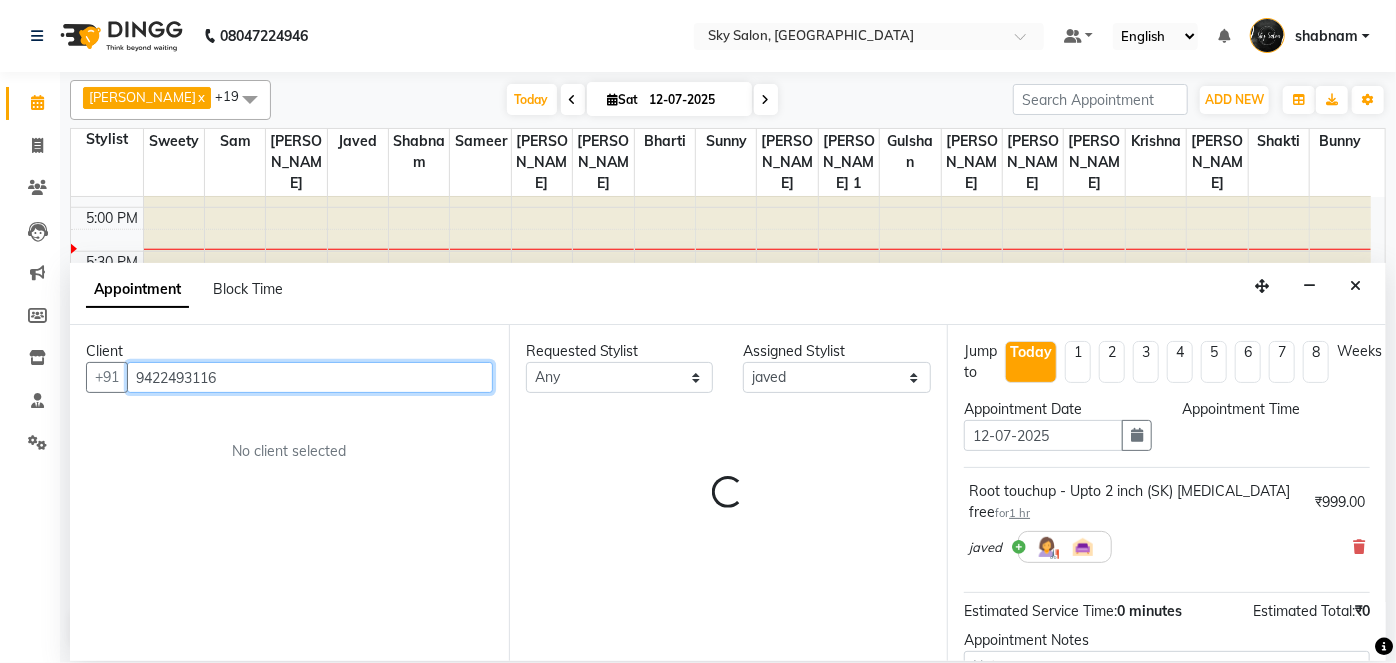 select on "420" 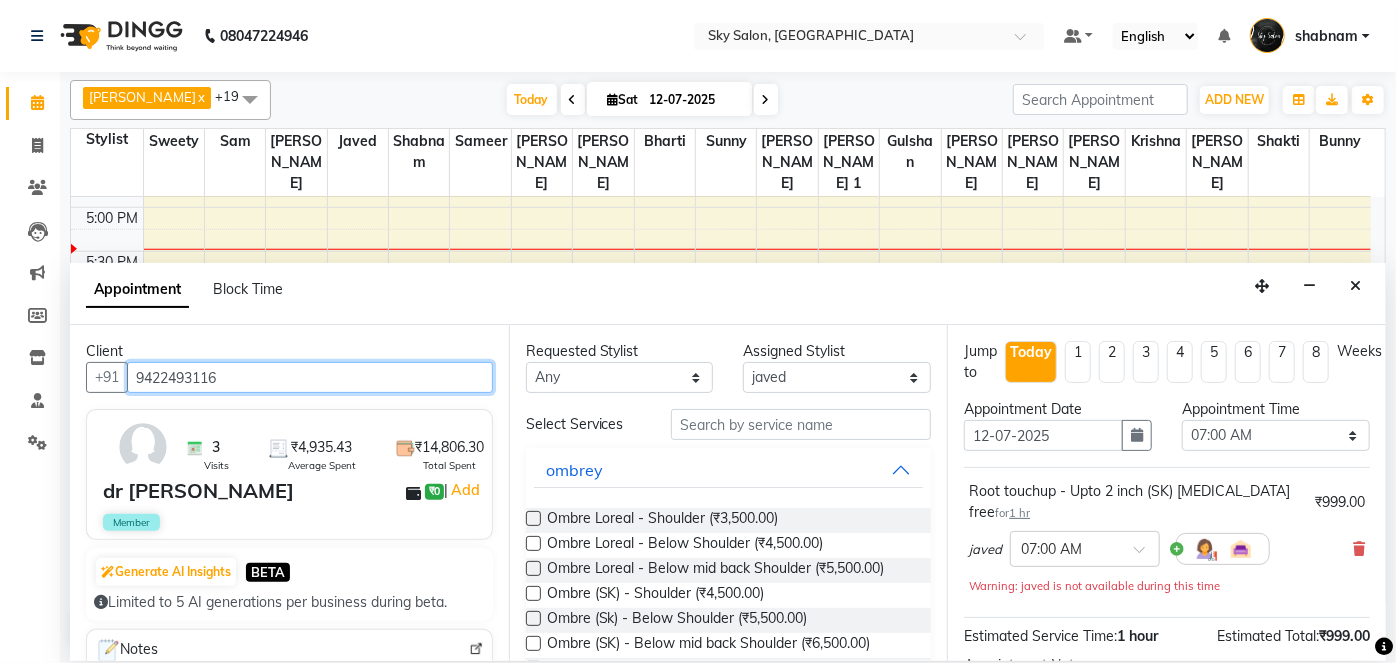 scroll, scrollTop: 957, scrollLeft: 0, axis: vertical 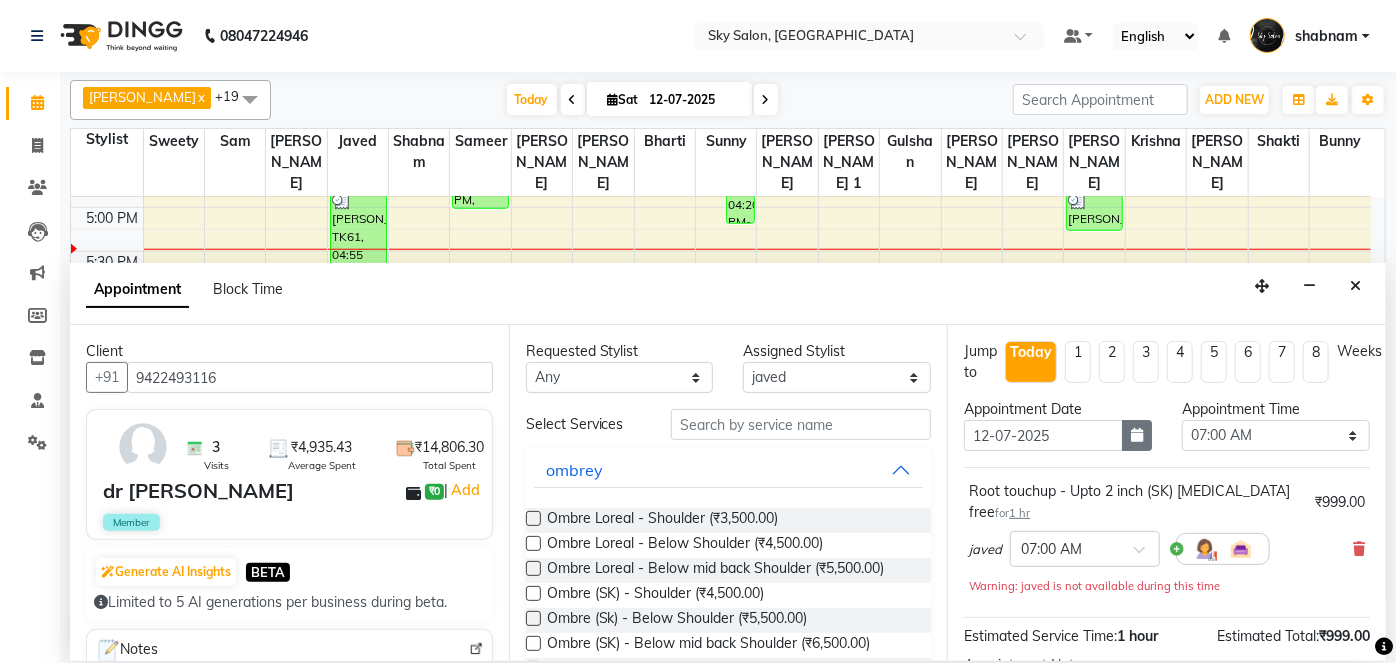 click at bounding box center [1137, 435] 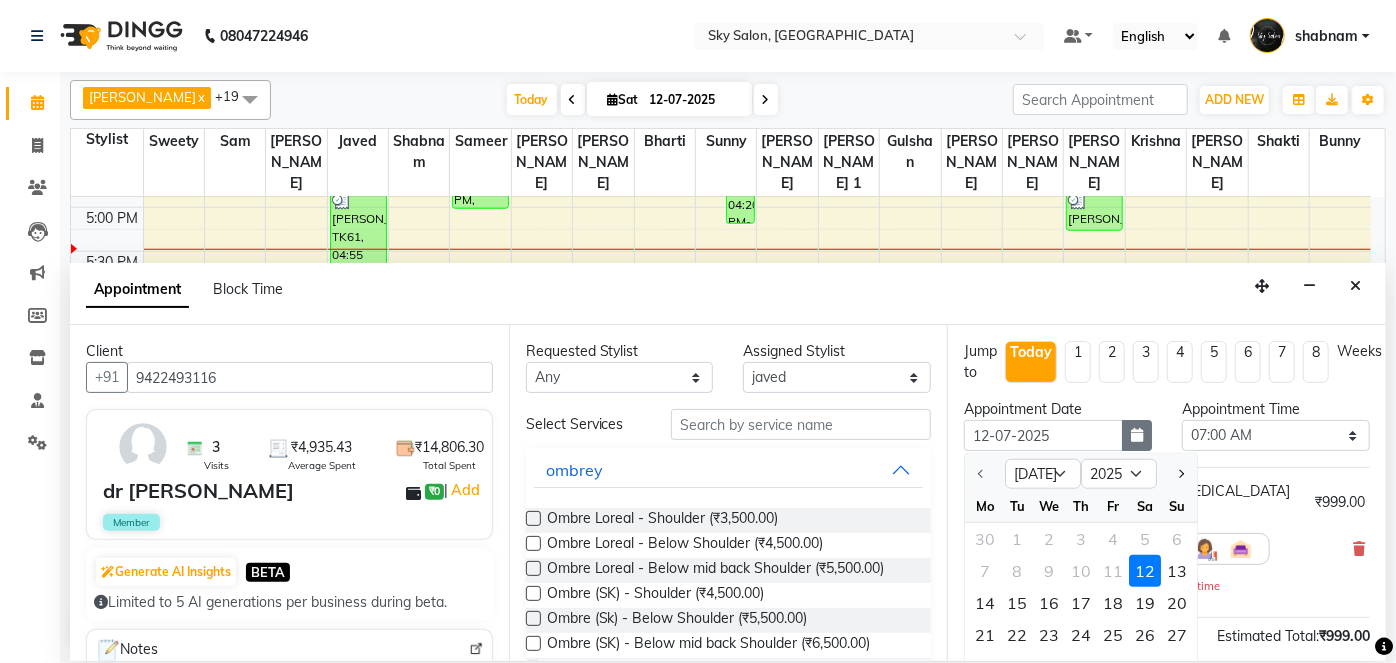 scroll, scrollTop: 53, scrollLeft: 0, axis: vertical 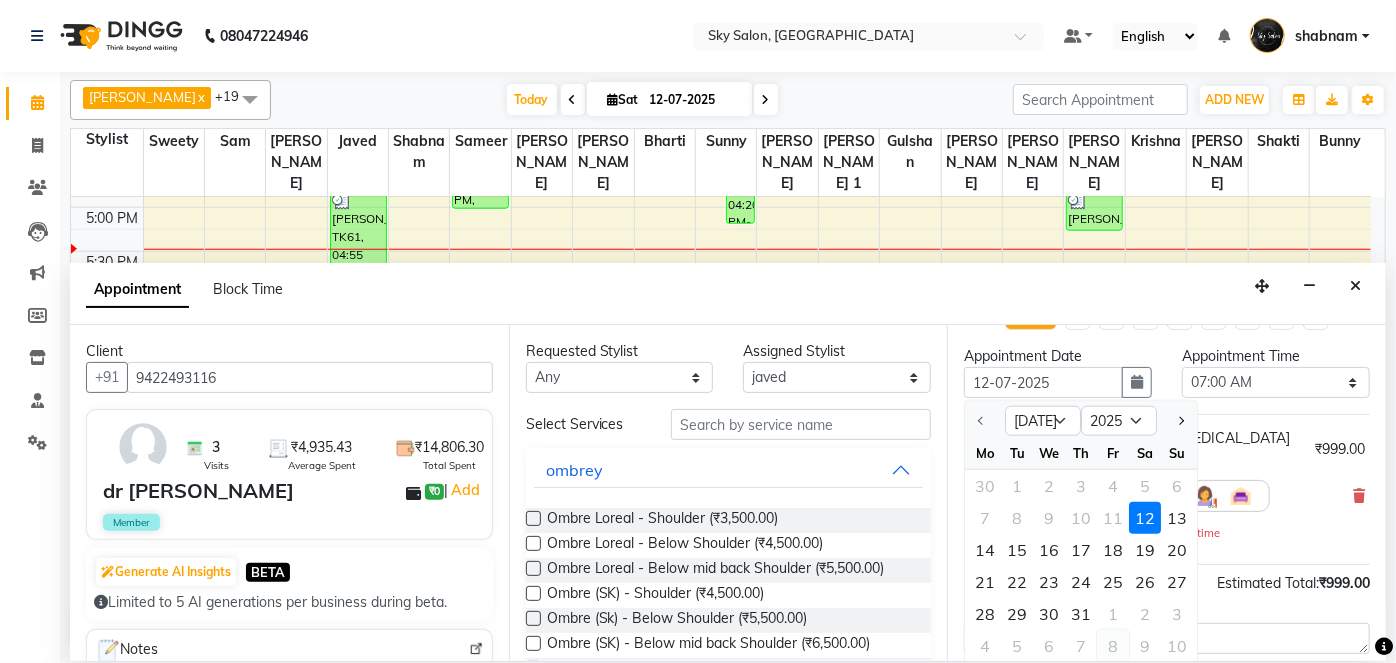 click on "8" at bounding box center [1113, 646] 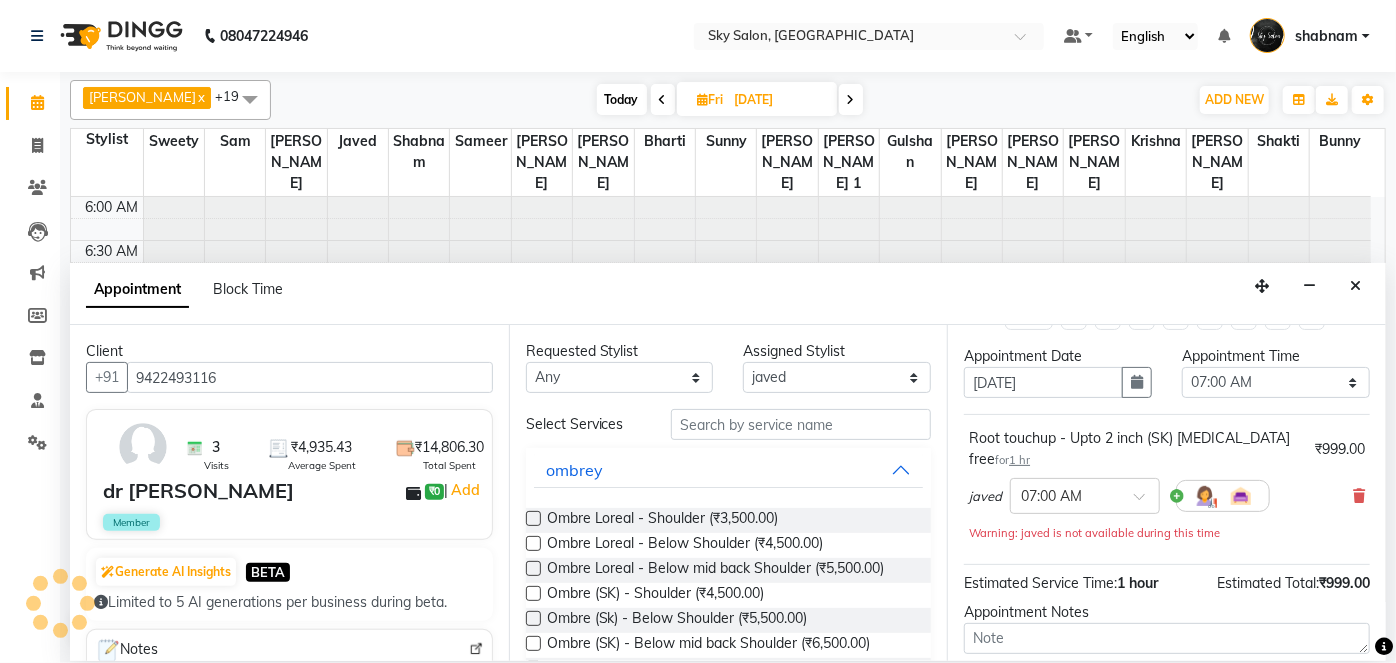scroll, scrollTop: 957, scrollLeft: 0, axis: vertical 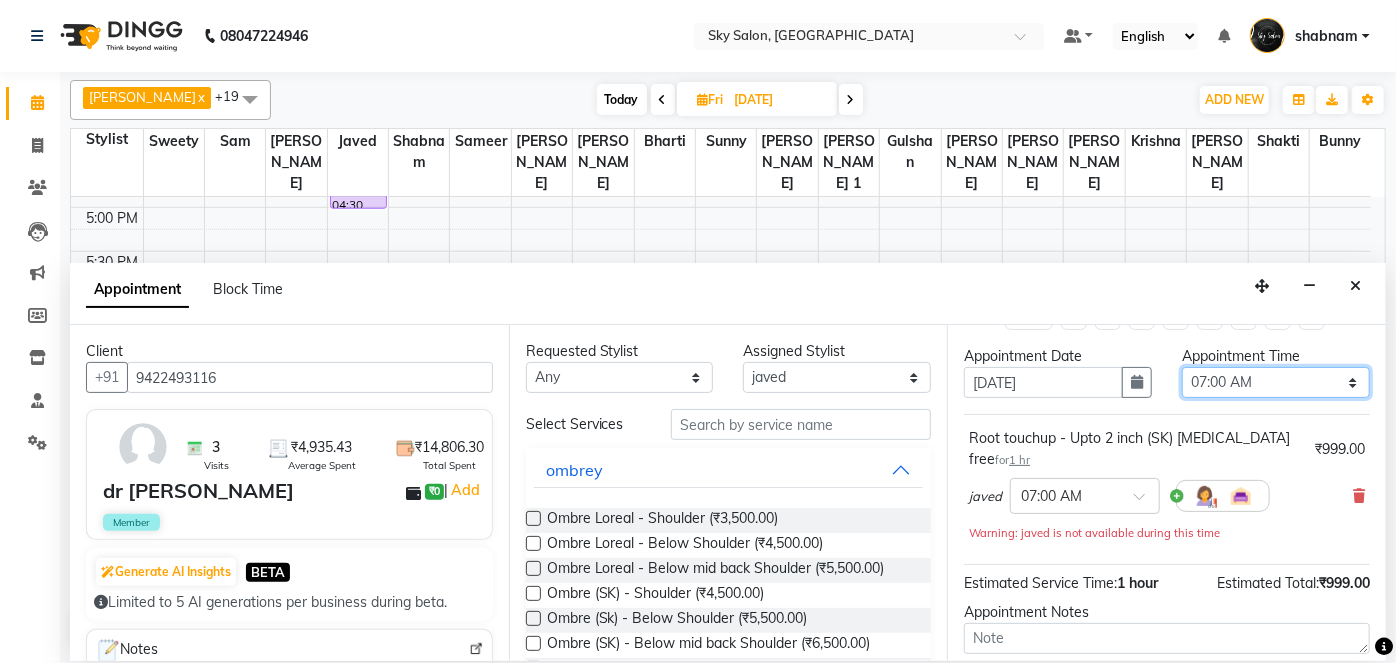 click on "Select 07:00 AM 07:30 AM 08:00 AM 08:30 AM 09:00 AM 09:30 AM 10:00 AM 10:30 AM 11:00 AM 11:30 AM 12:00 PM 12:30 PM 01:00 PM 01:30 PM 02:00 PM 02:30 PM 03:00 PM 03:30 PM 04:00 PM 04:30 PM 05:00 PM 05:30 PM 06:00 PM 06:30 PM 07:00 PM 07:30 PM 08:00 PM 08:30 PM 09:00 PM 09:30 PM 10:00 PM 10:30 PM 11:00 PM" at bounding box center [1276, 382] 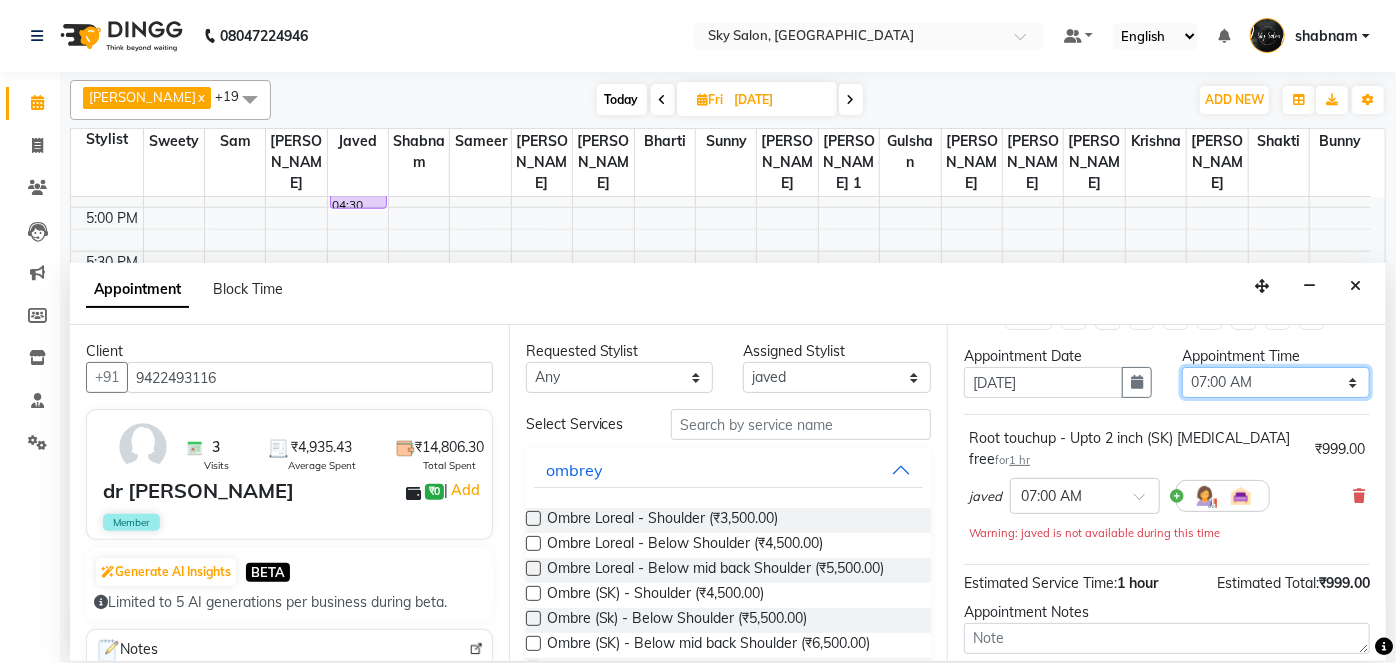 select on "780" 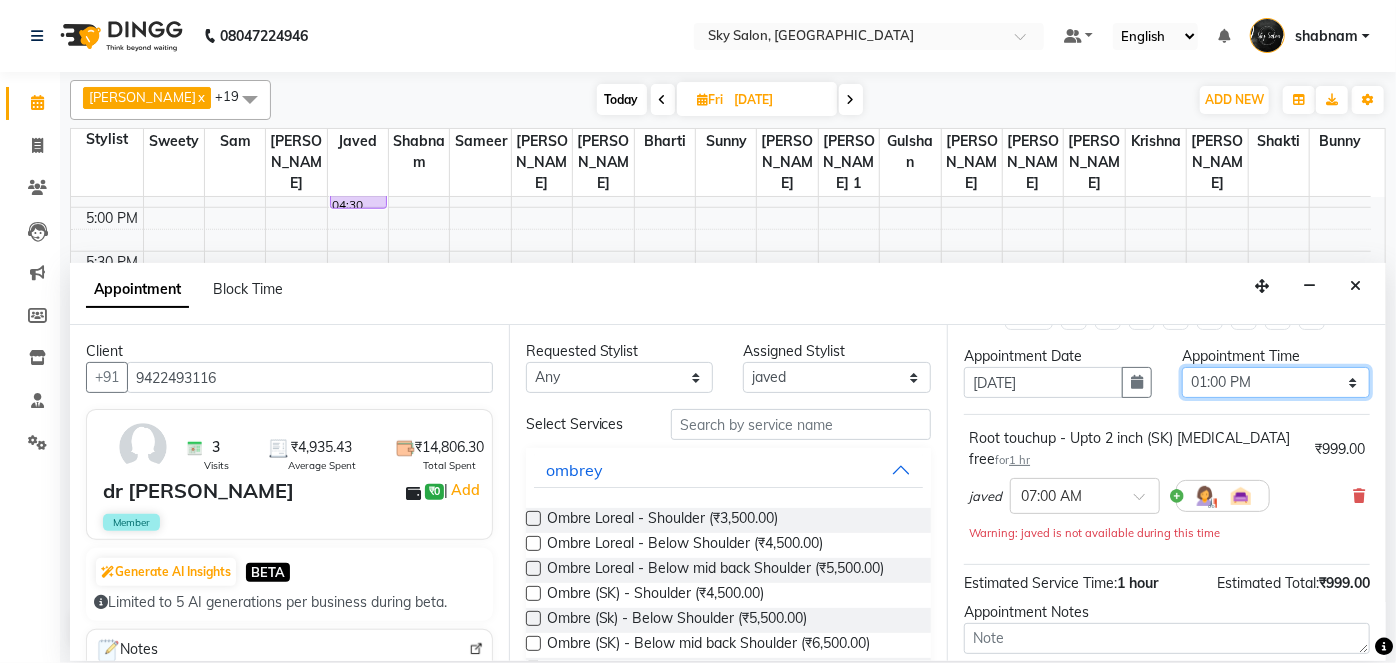 click on "Select 07:00 AM 07:30 AM 08:00 AM 08:30 AM 09:00 AM 09:30 AM 10:00 AM 10:30 AM 11:00 AM 11:30 AM 12:00 PM 12:30 PM 01:00 PM 01:30 PM 02:00 PM 02:30 PM 03:00 PM 03:30 PM 04:00 PM 04:30 PM 05:00 PM 05:30 PM 06:00 PM 06:30 PM 07:00 PM 07:30 PM 08:00 PM 08:30 PM 09:00 PM 09:30 PM 10:00 PM 10:30 PM 11:00 PM" at bounding box center [1276, 382] 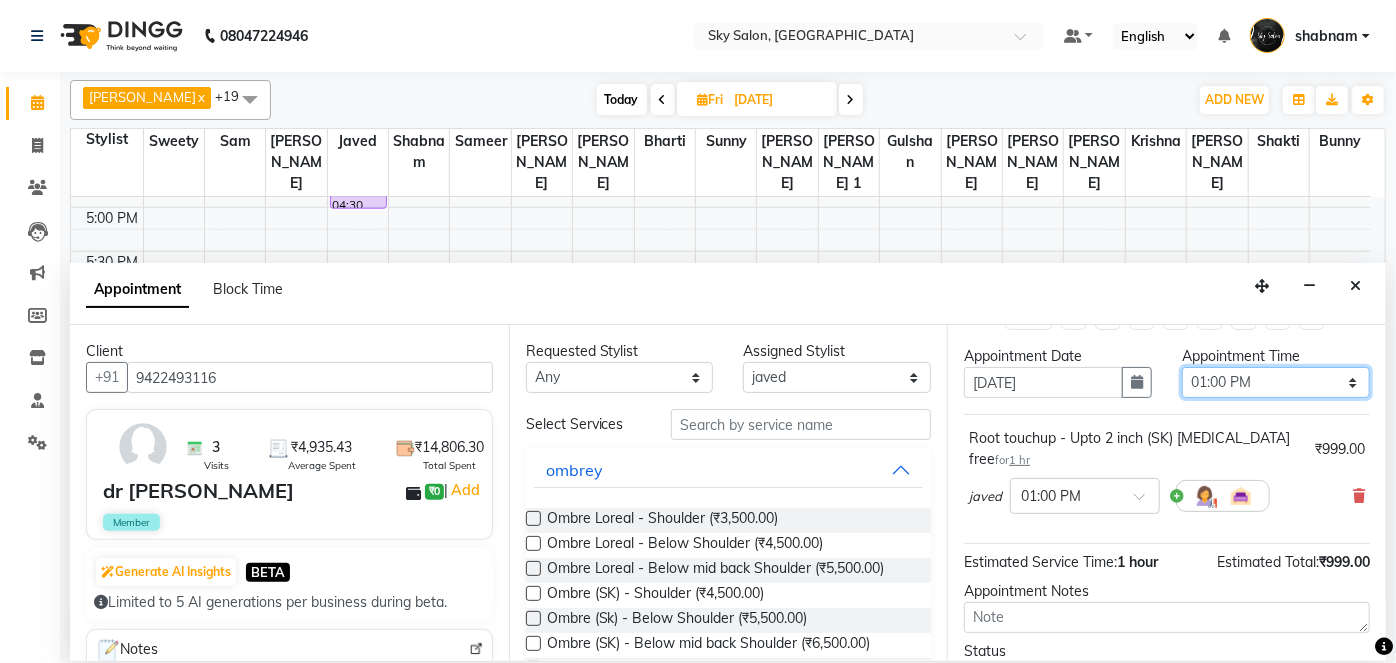 scroll, scrollTop: 210, scrollLeft: 0, axis: vertical 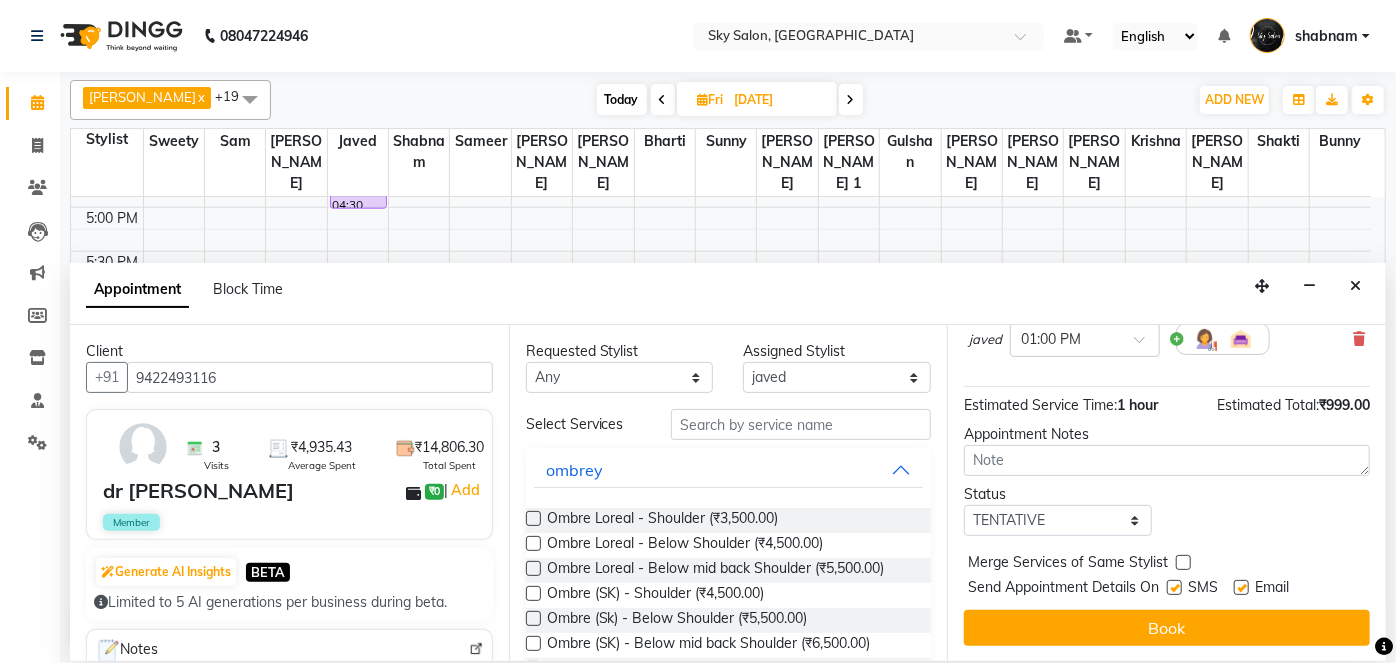 click at bounding box center [1174, 587] 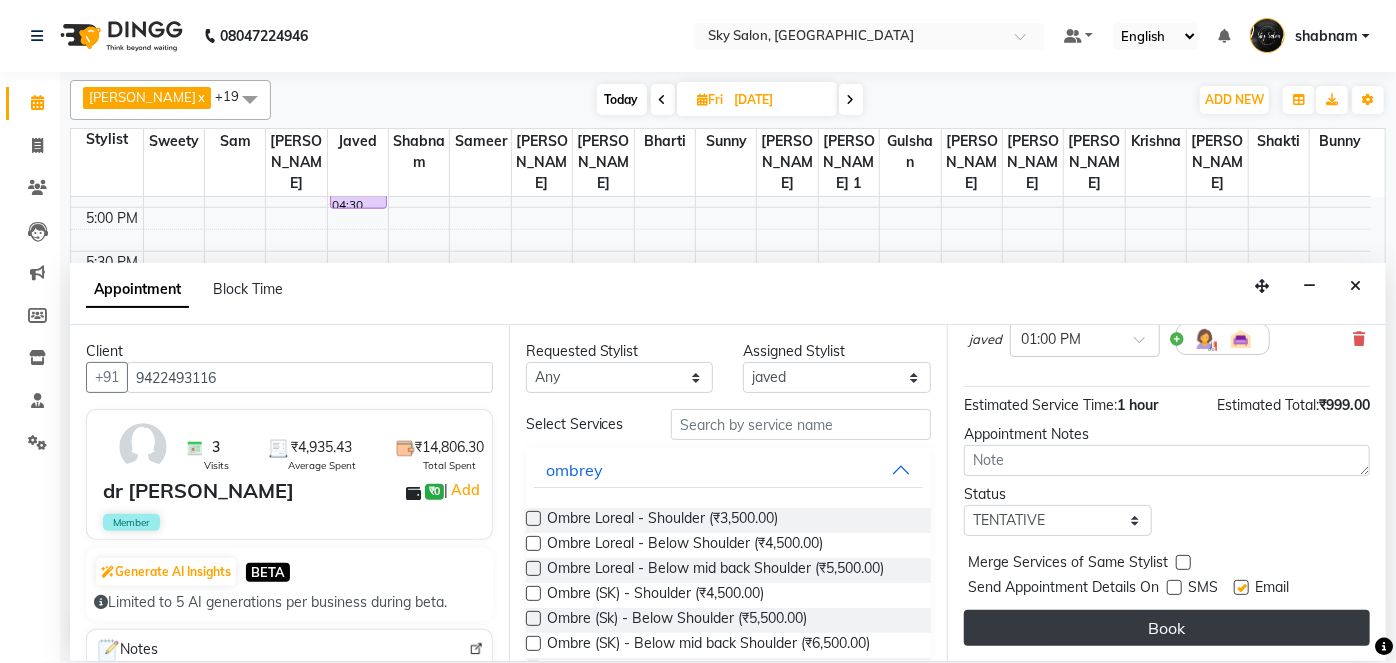 click on "Book" at bounding box center (1167, 628) 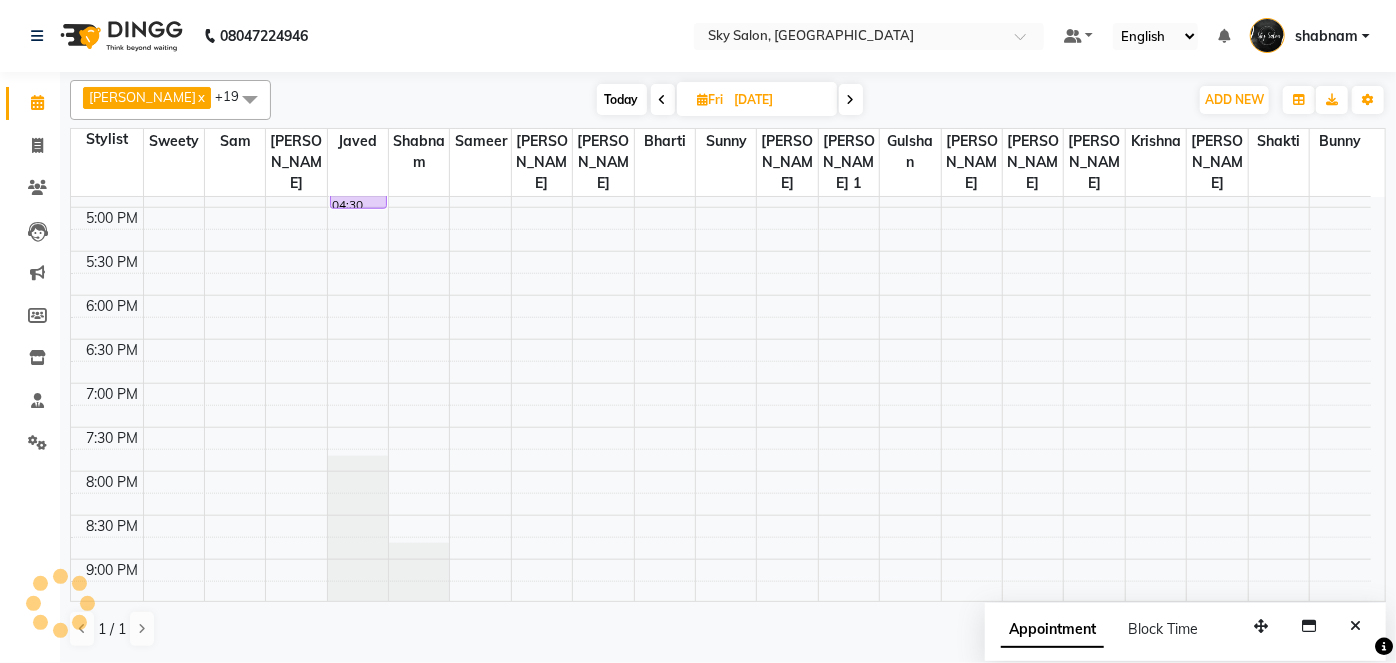 click on "Today" at bounding box center [622, 99] 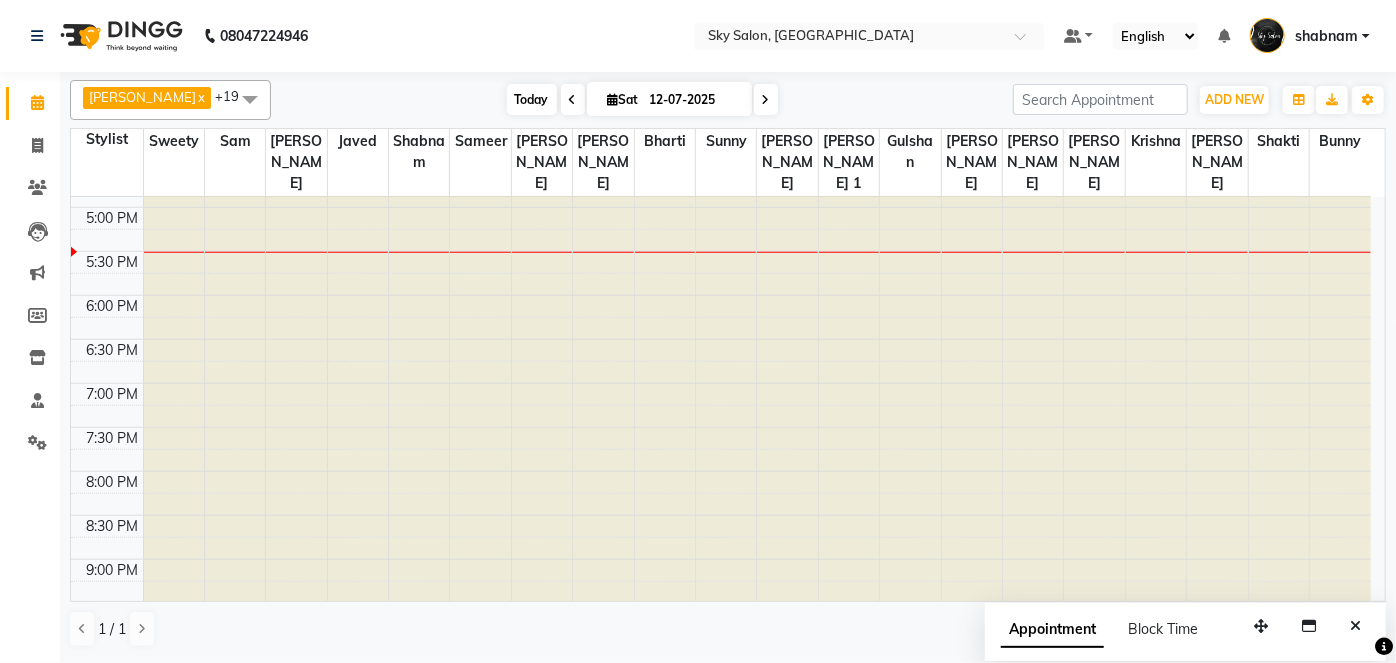 scroll, scrollTop: 957, scrollLeft: 0, axis: vertical 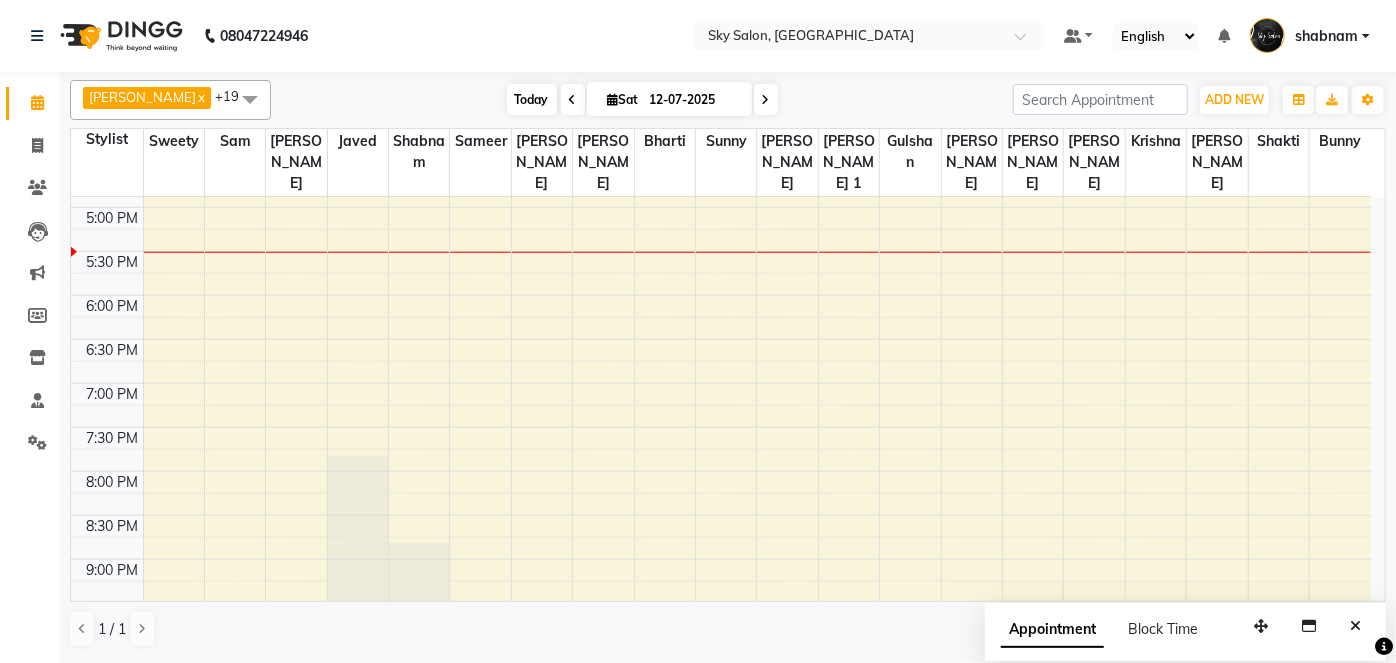 click on "Sat" at bounding box center [623, 99] 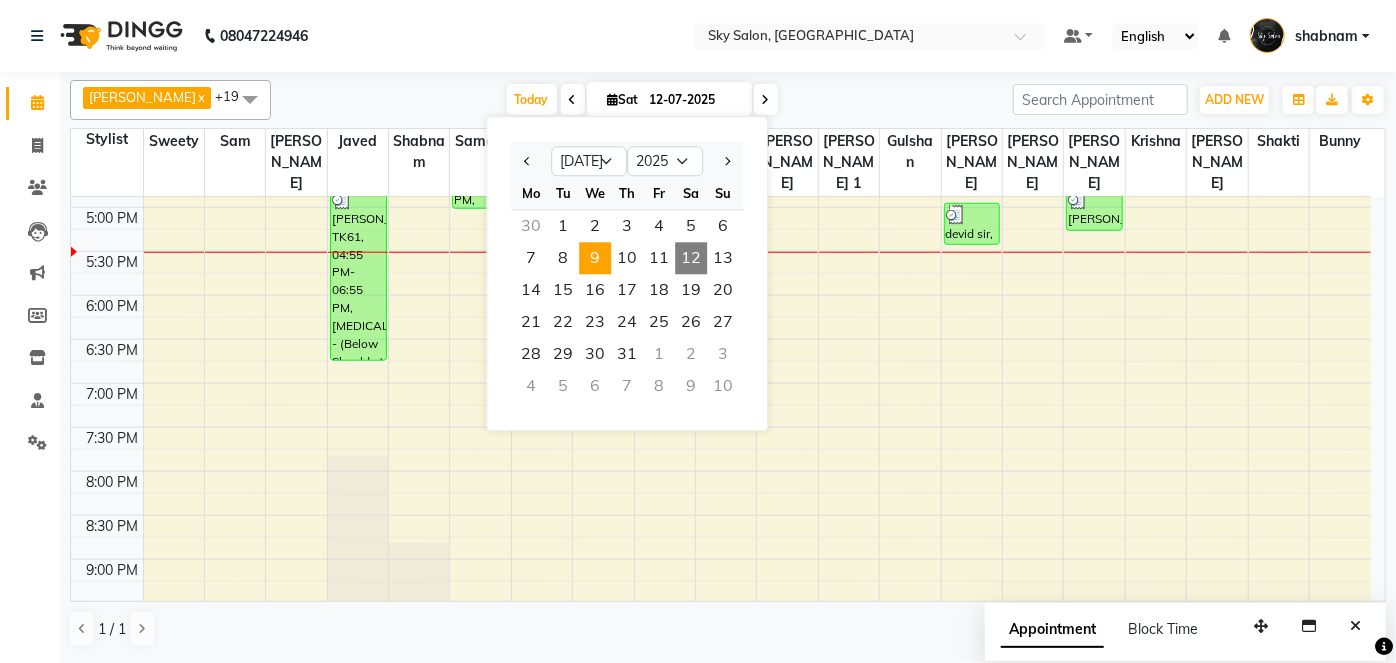 click on "9" at bounding box center [595, 258] 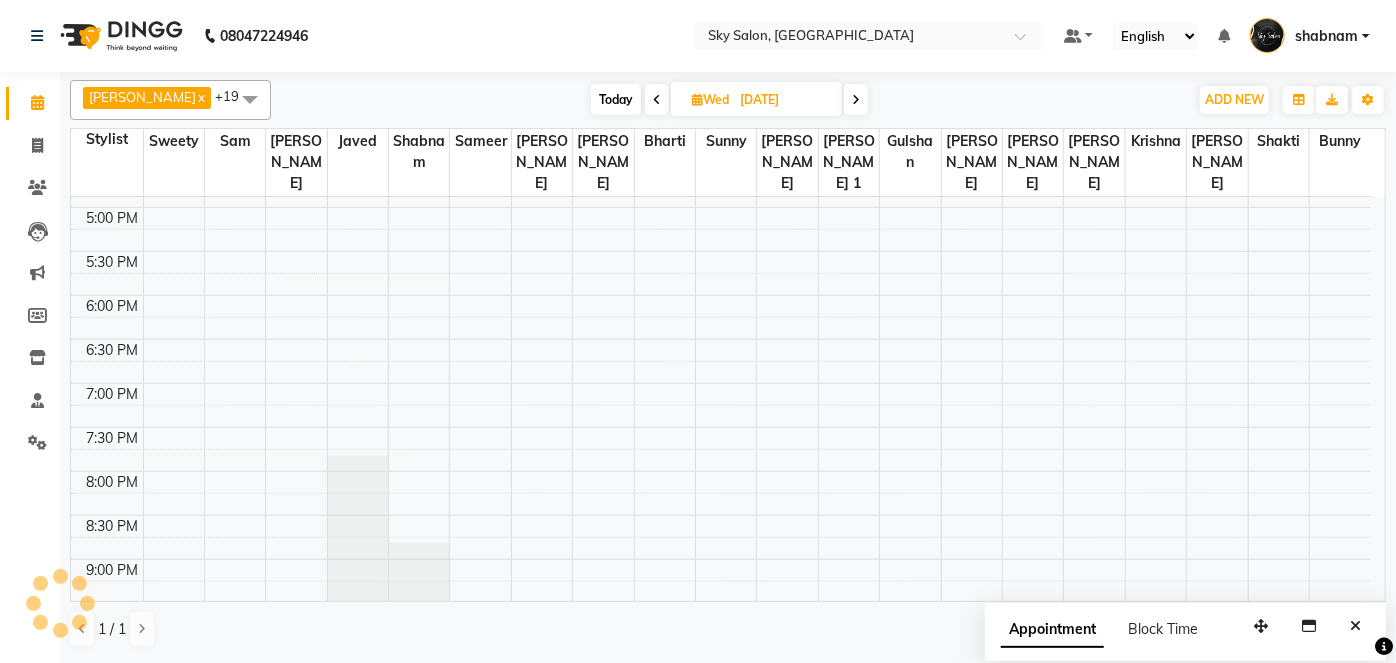 scroll, scrollTop: 957, scrollLeft: 0, axis: vertical 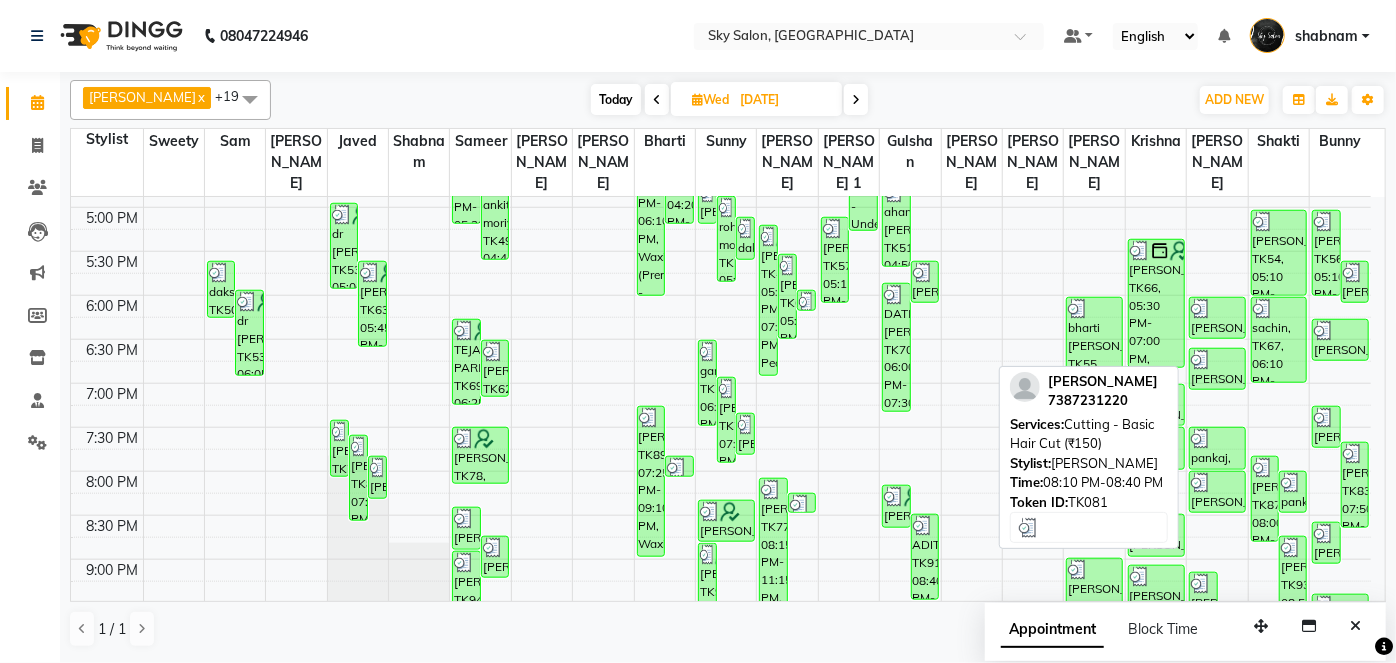 click at bounding box center (1217, 483) 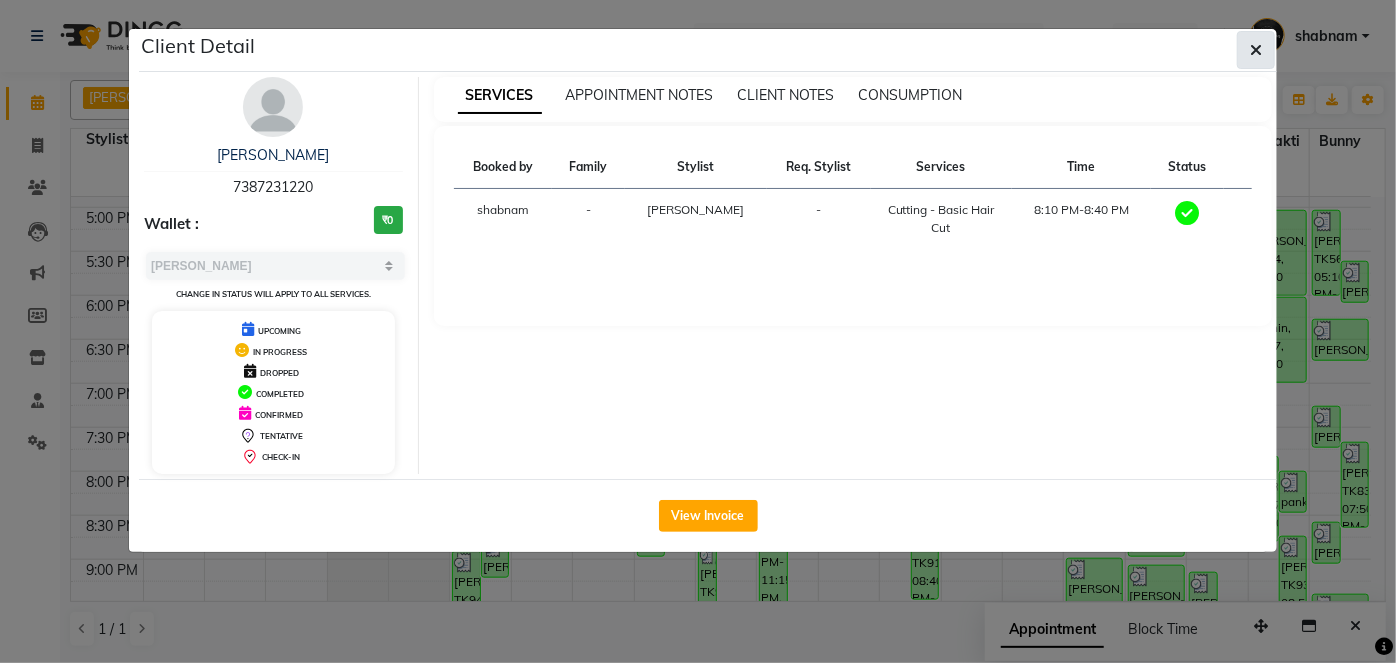 click 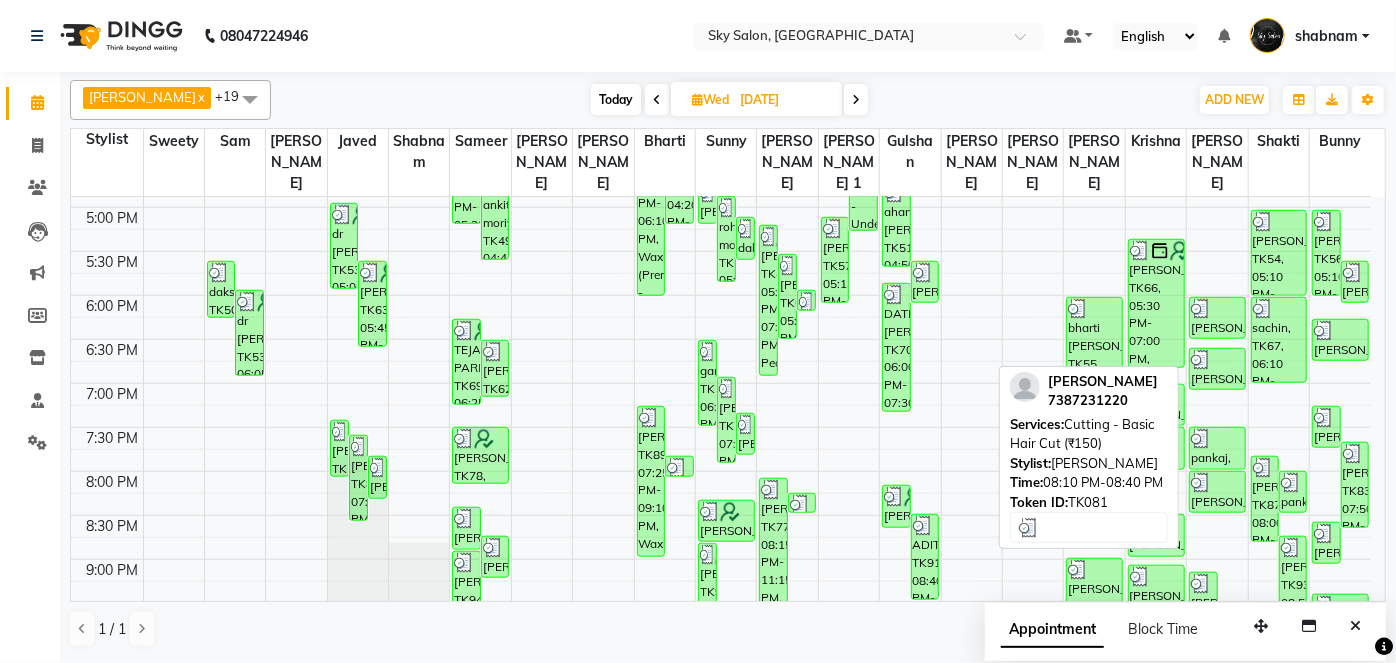 click at bounding box center (1217, 483) 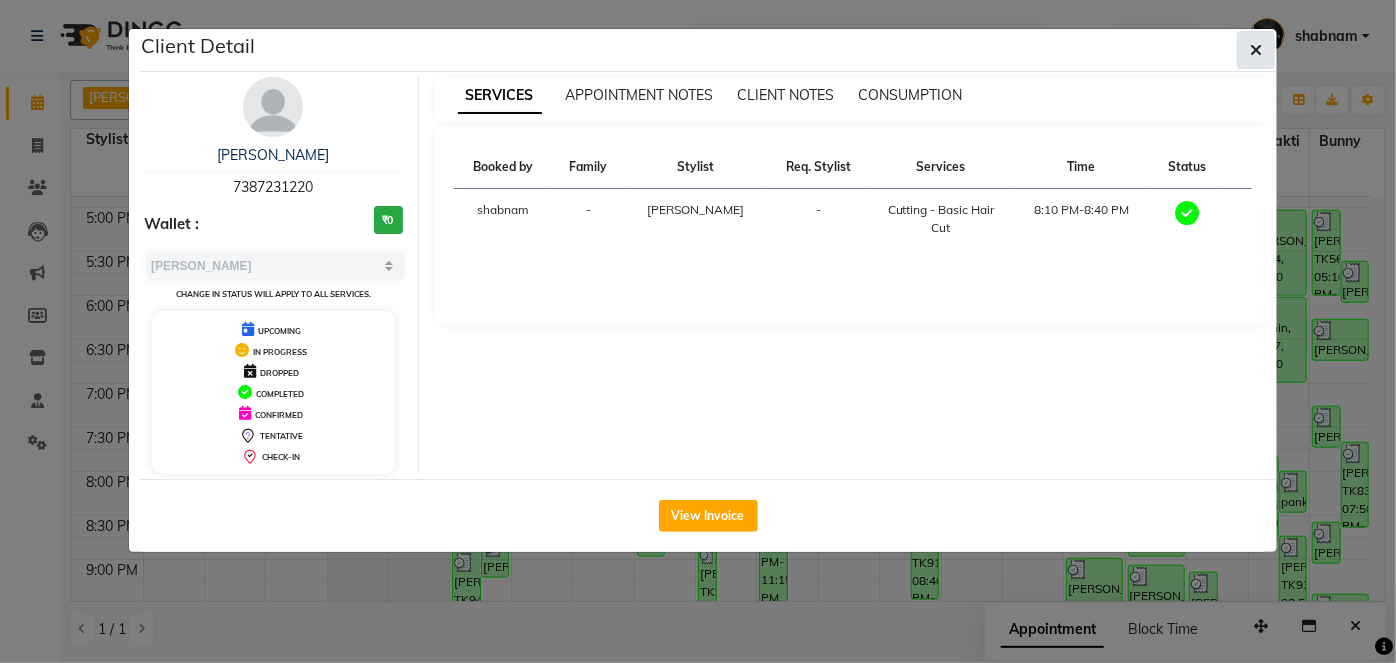 click 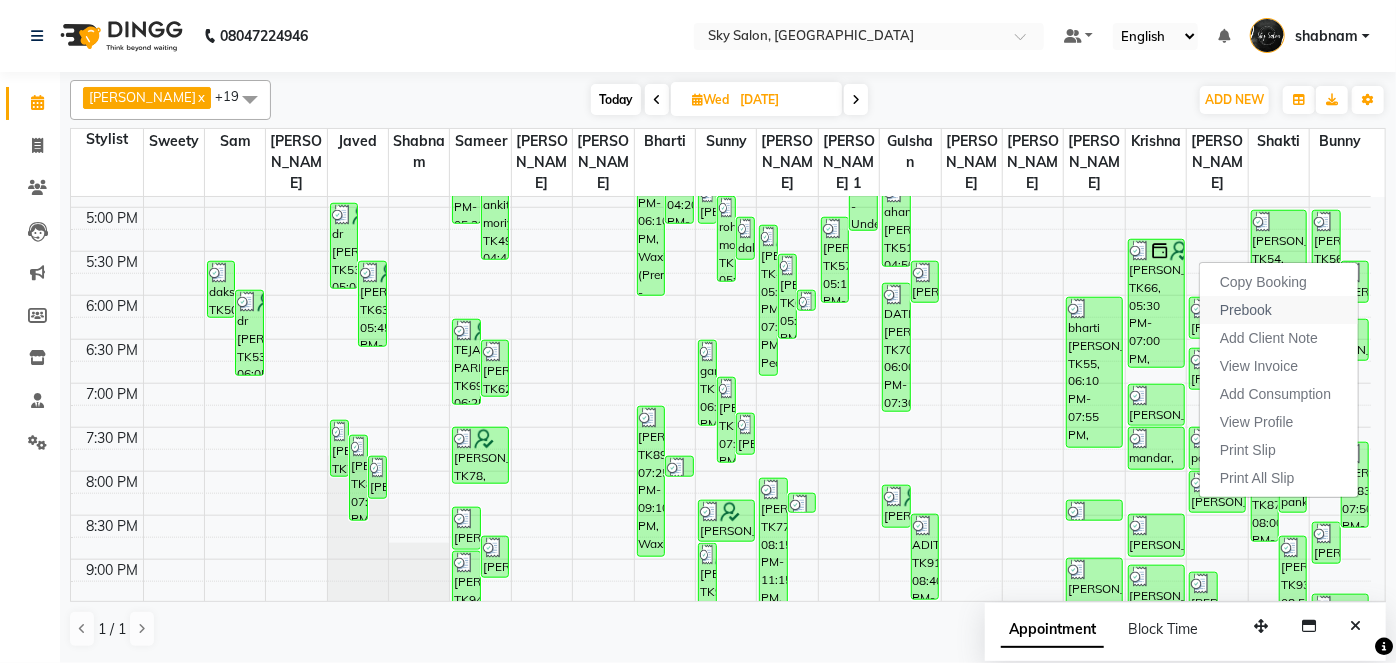 click on "Prebook" at bounding box center [1246, 310] 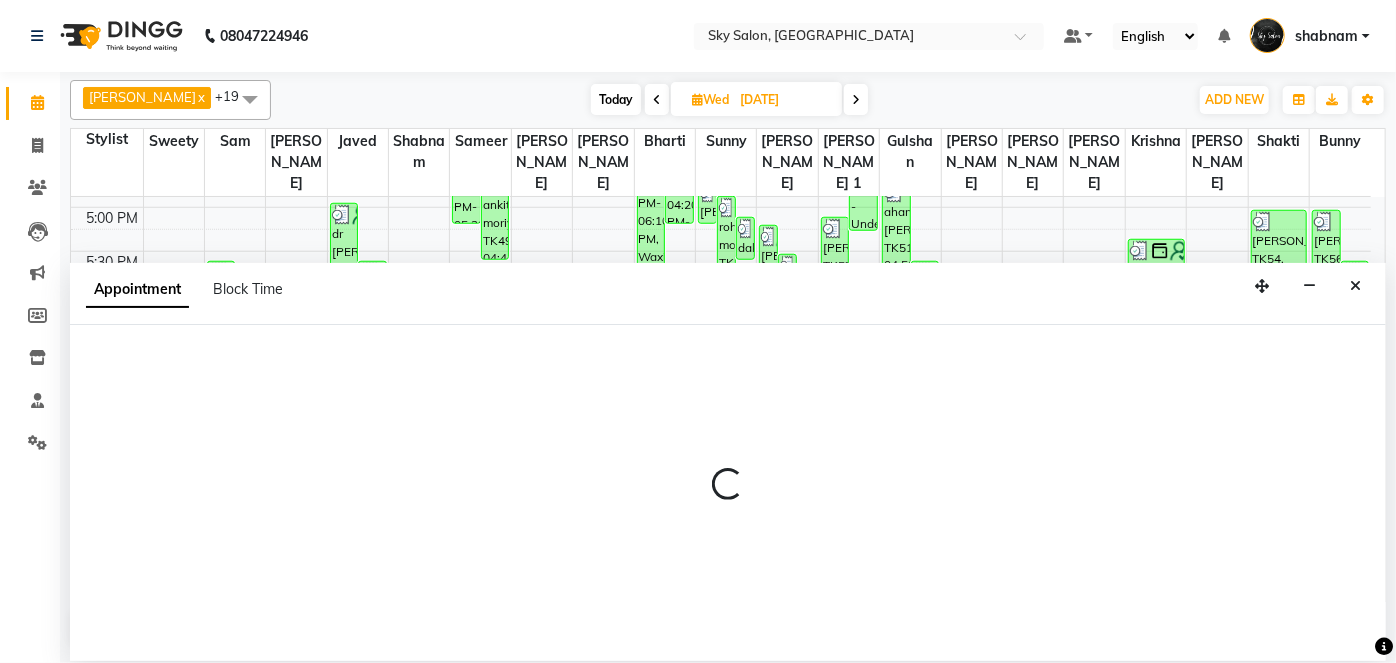 type on "12-07-2025" 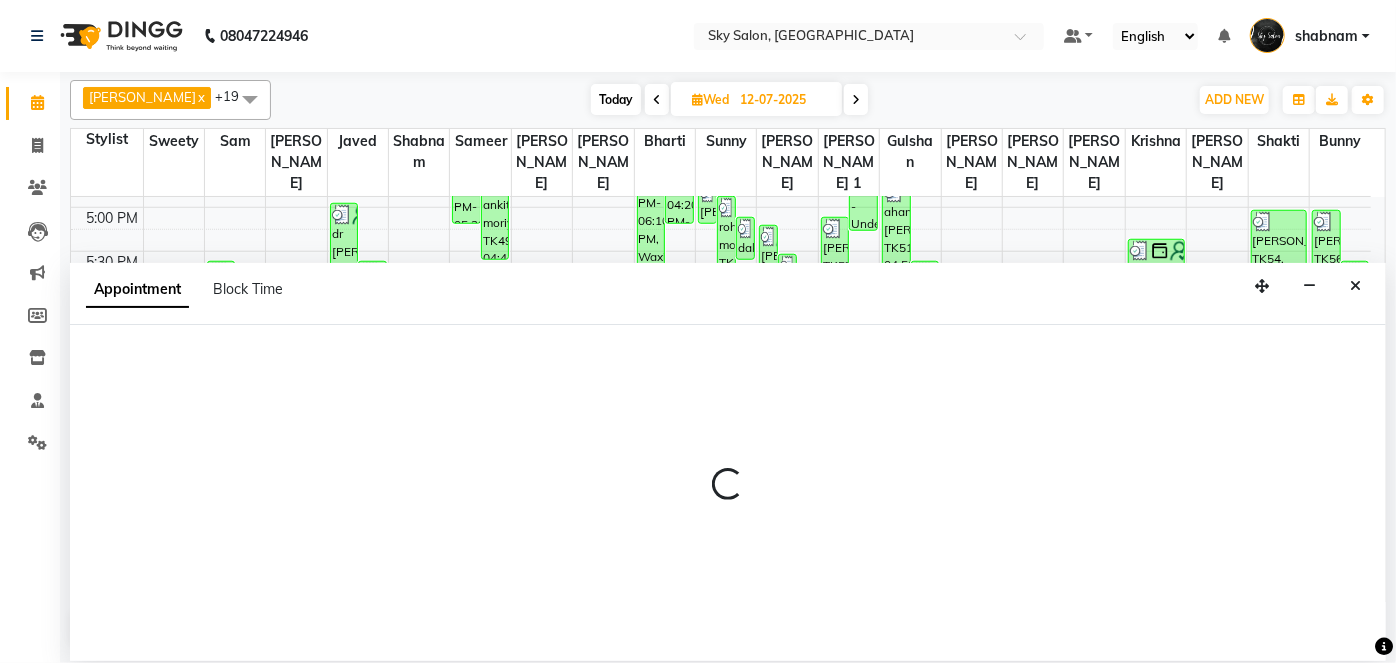 select on "84347" 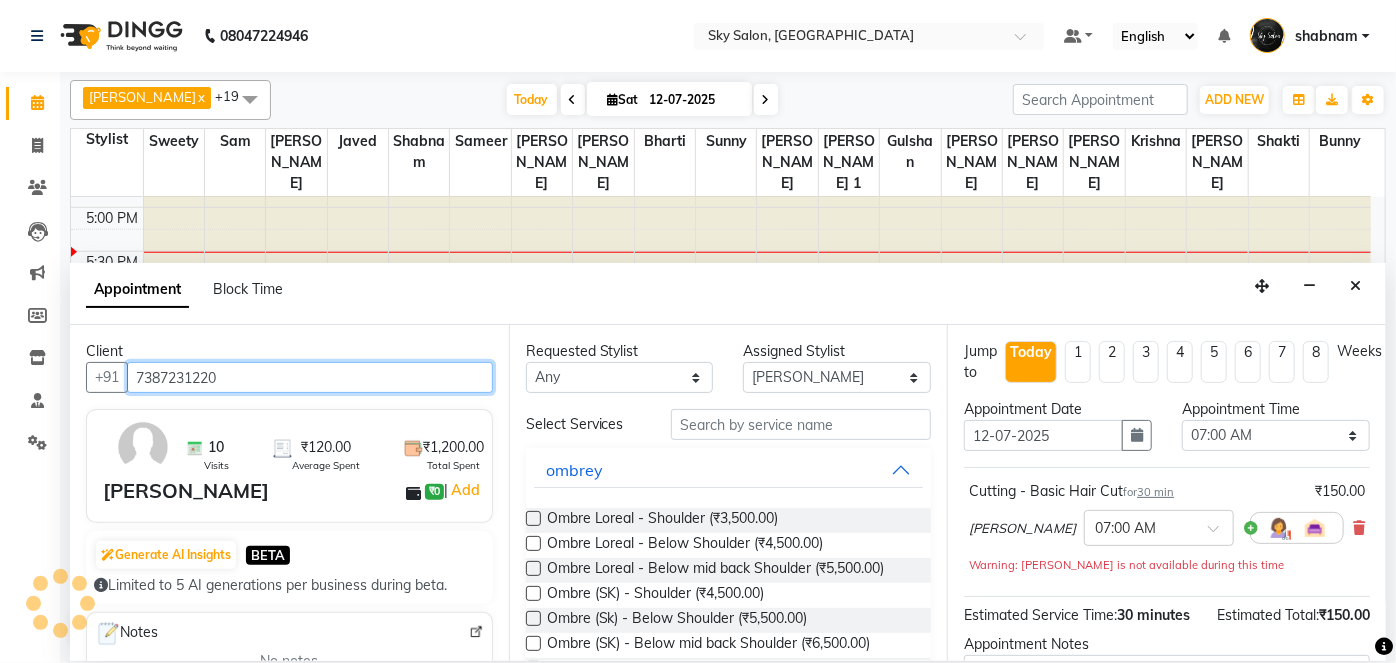scroll, scrollTop: 957, scrollLeft: 0, axis: vertical 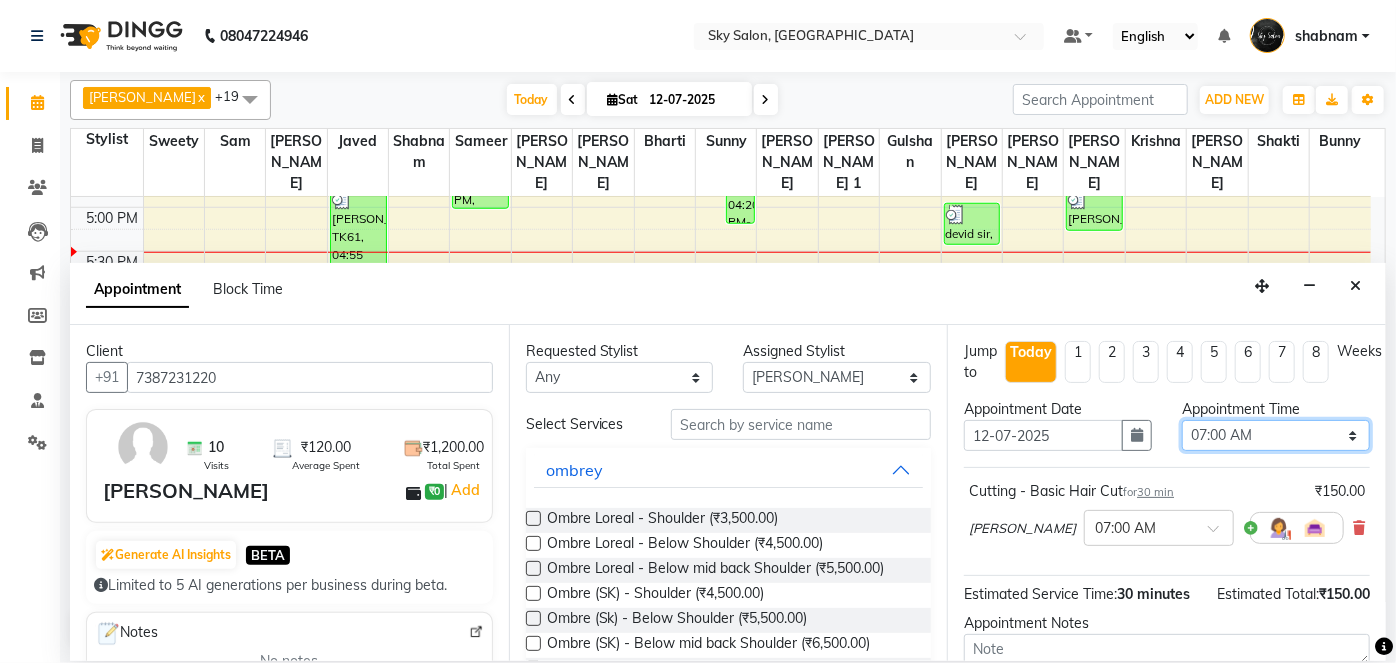 click on "Select 07:00 AM 07:30 AM 08:00 AM 08:30 AM 09:00 AM 09:30 AM 10:00 AM 10:30 AM 11:00 AM 11:30 AM 12:00 PM 12:30 PM 01:00 PM 01:30 PM 02:00 PM 02:30 PM 03:00 PM 03:30 PM 04:00 PM 04:30 PM 05:00 PM 05:30 PM 06:00 PM 06:30 PM 07:00 PM 07:30 PM 08:00 PM 08:30 PM 09:00 PM 09:30 PM 10:00 PM 10:30 PM 11:00 PM" at bounding box center (1276, 435) 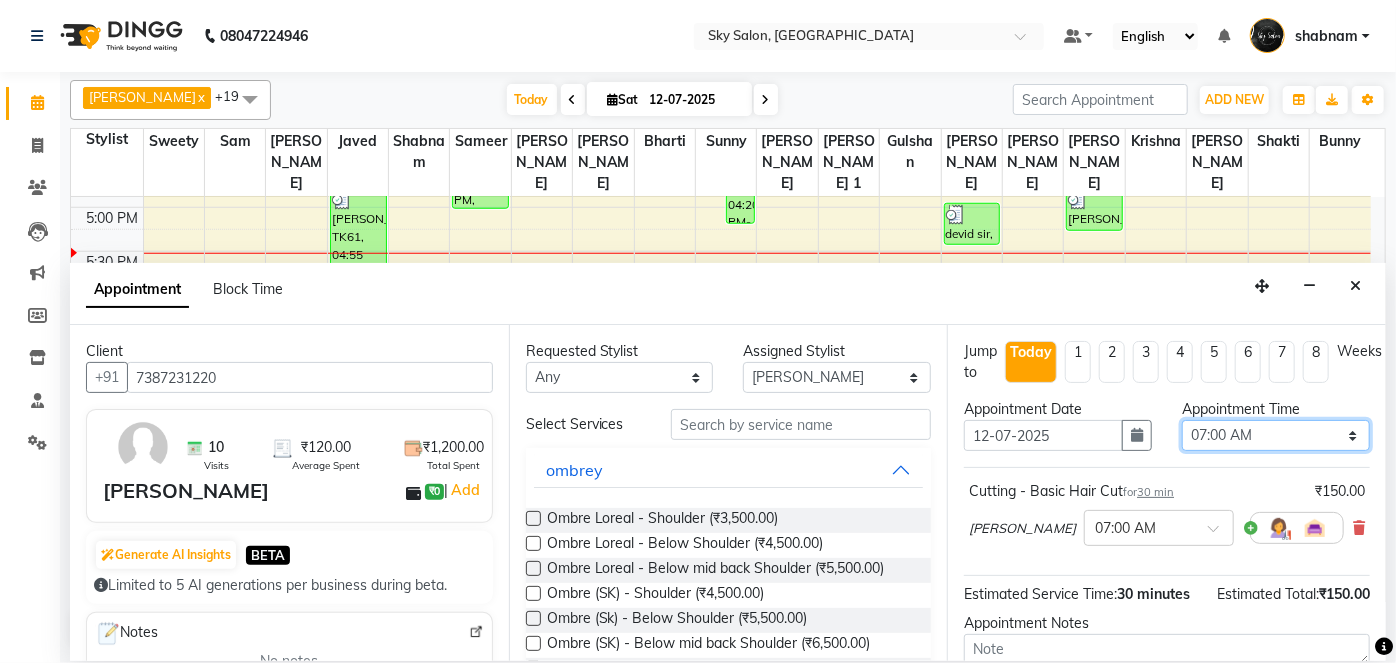 select on "870" 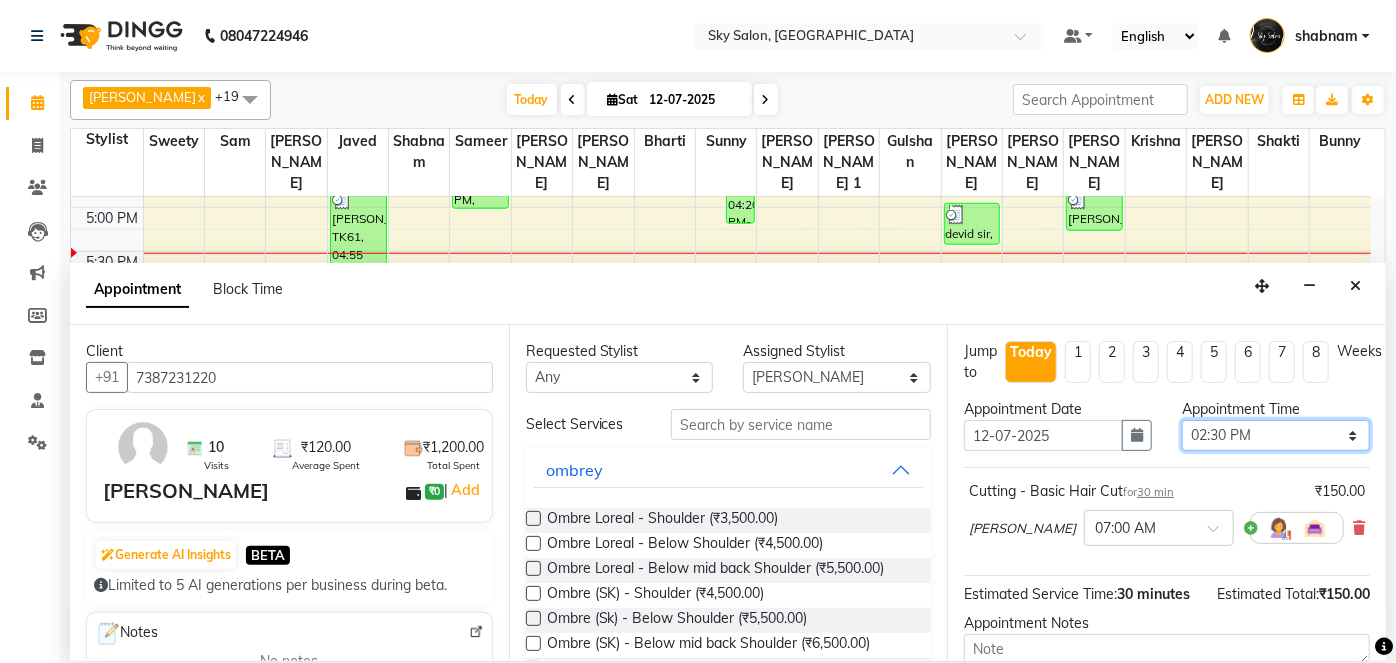 click on "Select 07:00 AM 07:30 AM 08:00 AM 08:30 AM 09:00 AM 09:30 AM 10:00 AM 10:30 AM 11:00 AM 11:30 AM 12:00 PM 12:30 PM 01:00 PM 01:30 PM 02:00 PM 02:30 PM 03:00 PM 03:30 PM 04:00 PM 04:30 PM 05:00 PM 05:30 PM 06:00 PM 06:30 PM 07:00 PM 07:30 PM 08:00 PM 08:30 PM 09:00 PM 09:30 PM 10:00 PM 10:30 PM 11:00 PM" at bounding box center (1276, 435) 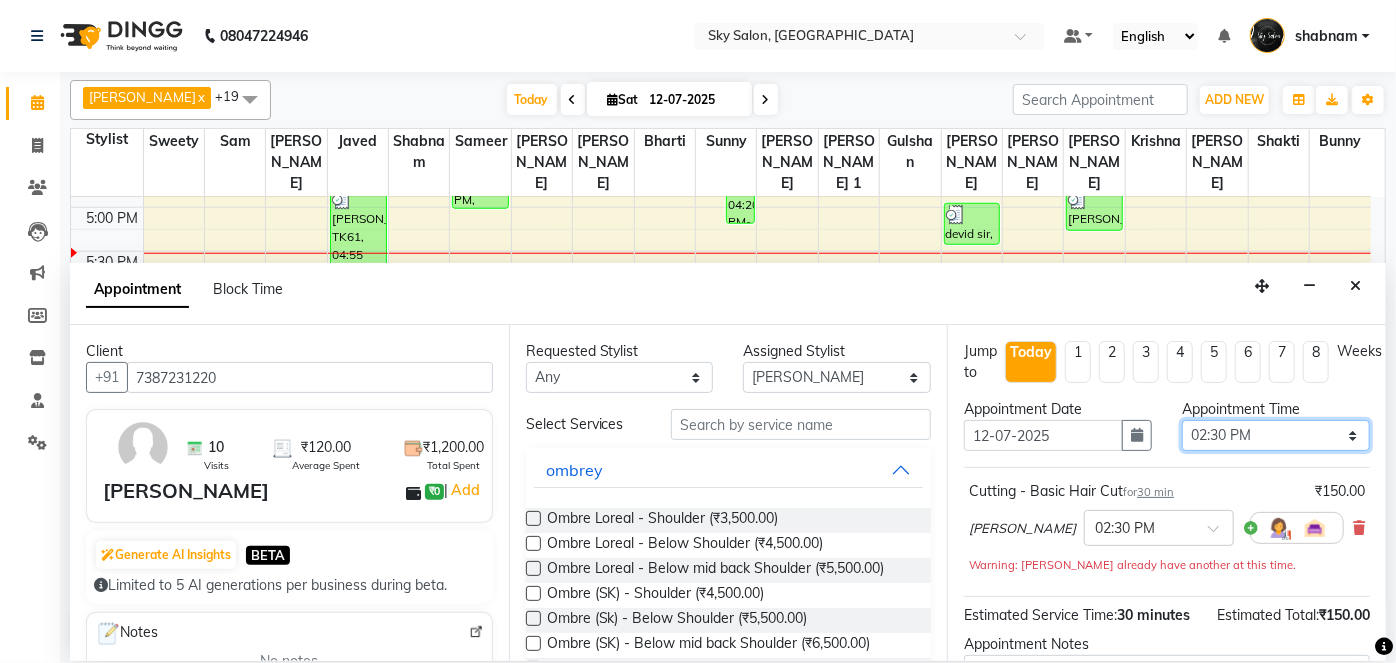 scroll, scrollTop: 230, scrollLeft: 0, axis: vertical 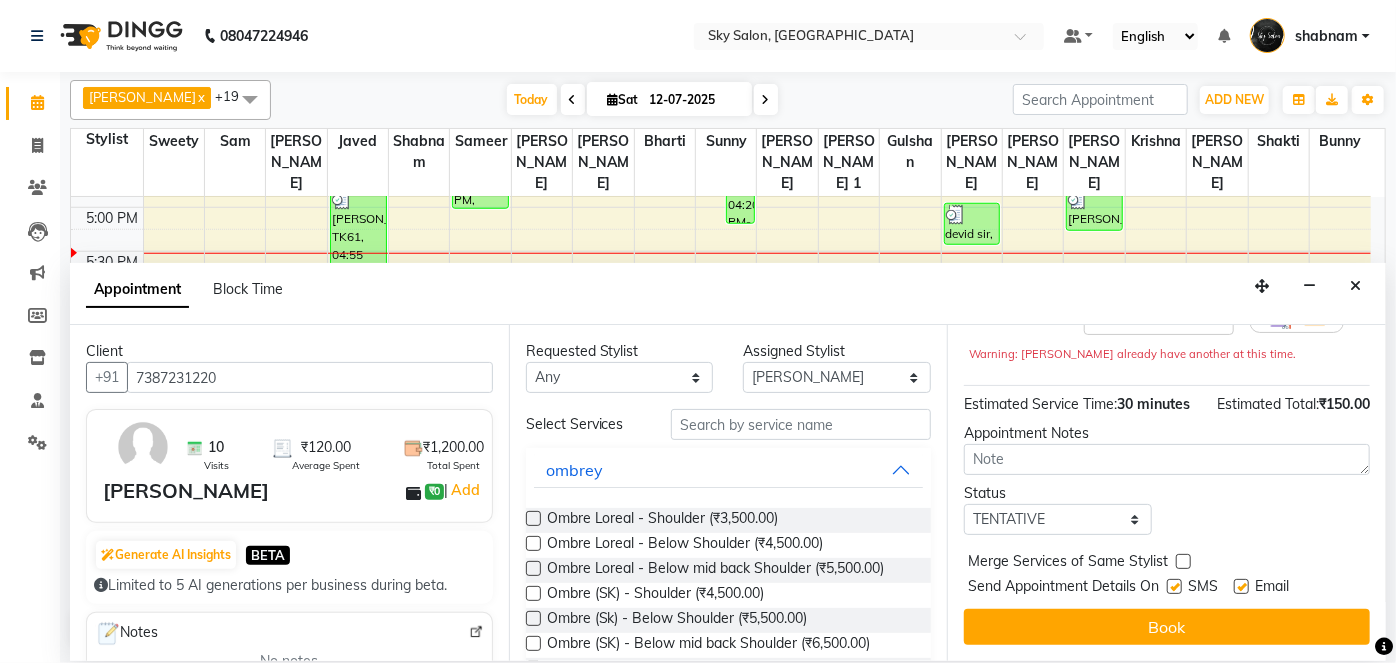 click at bounding box center [1174, 586] 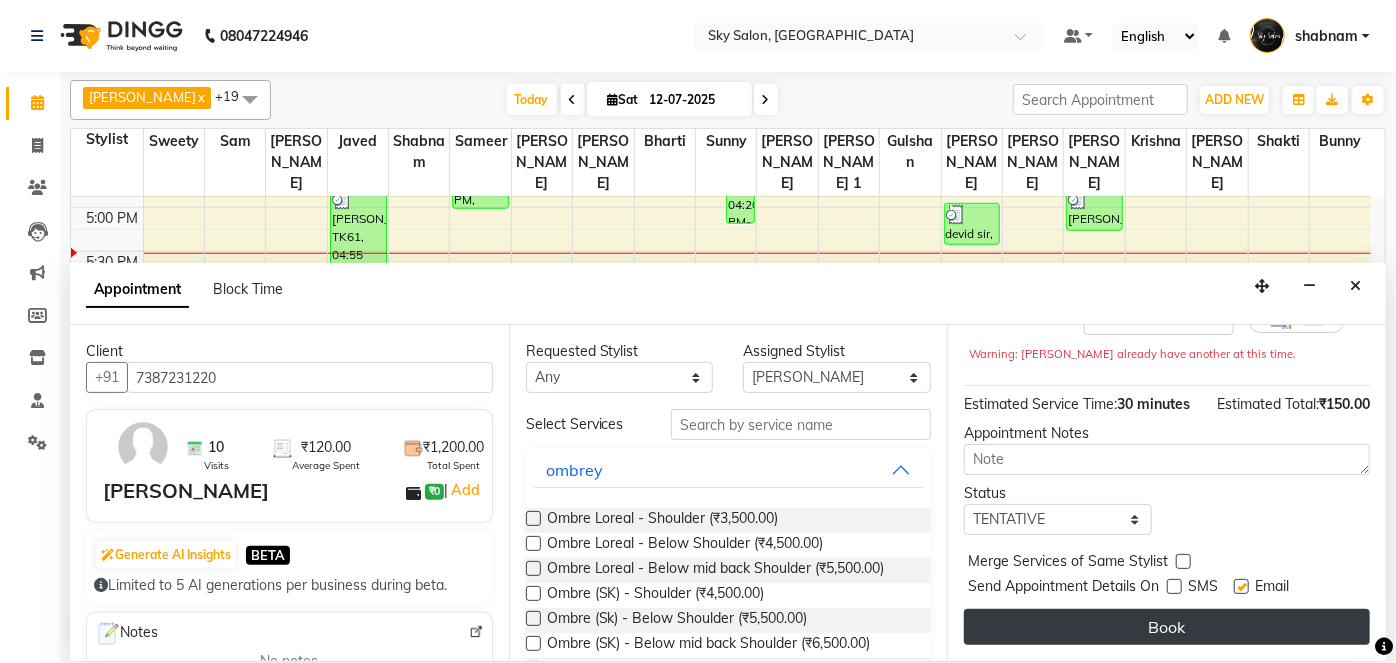 click on "Book" at bounding box center [1167, 627] 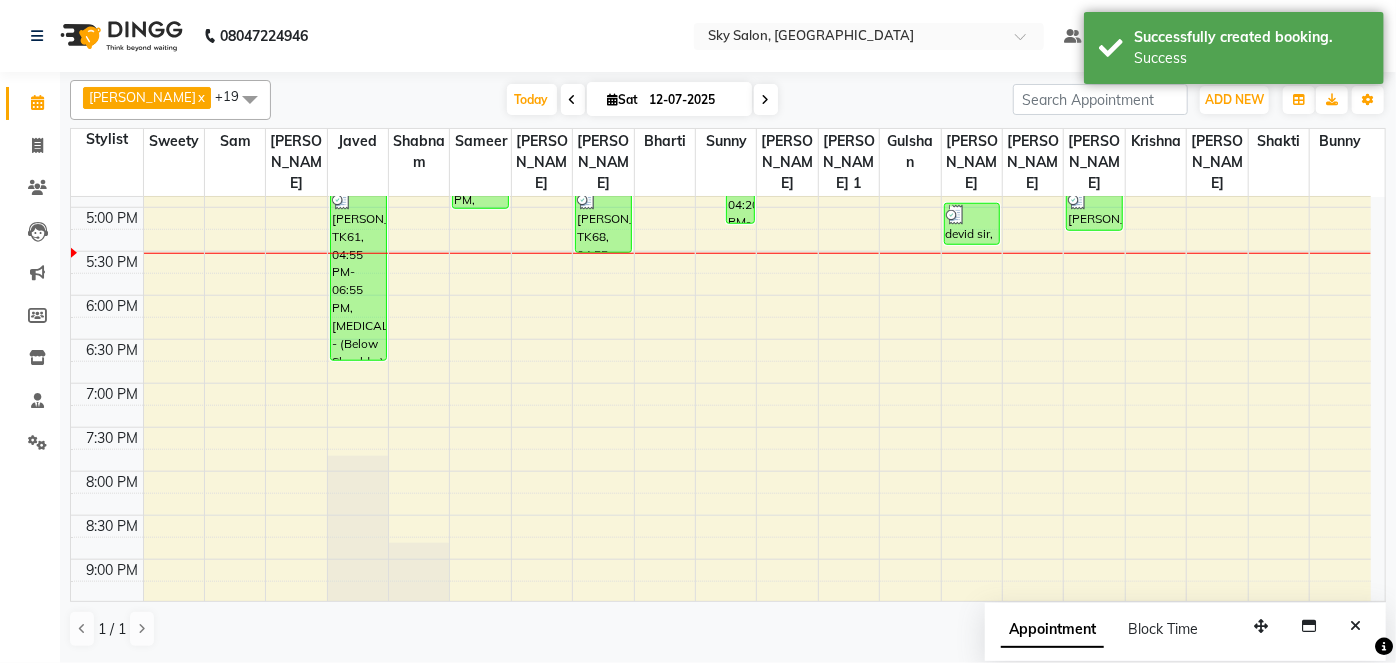 click on "akshata  x anisa  x arbaj  x bharti  x Darshana 1  x devyani  x Gulshan  x gurmeet  x sam  x shabnam  x sunny  x sweety  x Anagha  x mayuri gaikwad  x krishna  x shakti  x samar  x Ronak  x sameer  x javed  x +19 Select All afreen akshata aman saha ameer Anagha anisa arbaj bharti Bunny Danish Darshana 1 devyani dilshad gaurav Gulshan gurmeet javed jishan krishna mayuri gaikwad muskan rani rinku rocky Ronak sachin sahil sam sameer sameer 2 sandhya shabnam shakti sunny sweety vivek Today  Sat 12-07-2025 Toggle Dropdown Add Appointment Add Invoice Add Attendance Add Client Add Transaction Toggle Dropdown Add Appointment Add Invoice Add Attendance Add Client ADD NEW Toggle Dropdown Add Appointment Add Invoice Add Attendance Add Client Add Transaction akshata  x anisa  x arbaj  x bharti  x Darshana 1  x devyani  x Gulshan  x gurmeet  x sam  x shabnam  x sunny  x sweety  x Anagha  x mayuri gaikwad  x krishna  x shakti  x samar  x Ronak  x sameer  x javed  x +19 Select All sam" at bounding box center (728, 100) 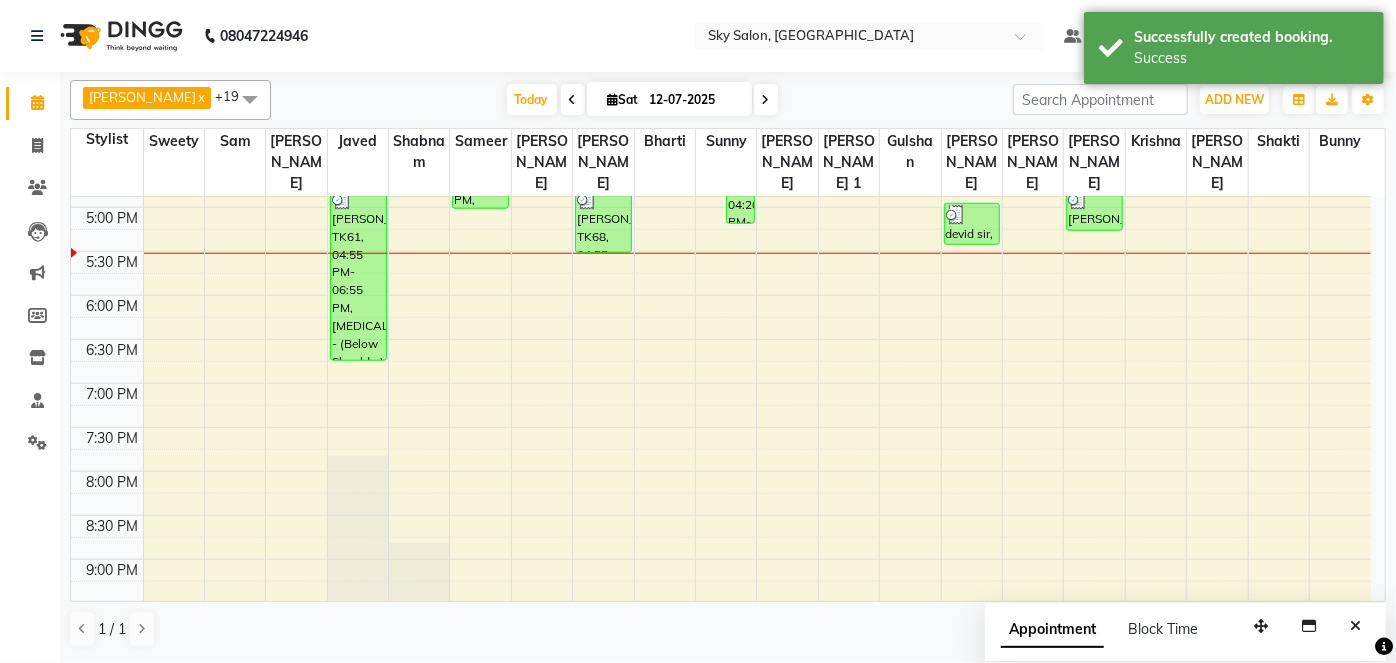 click on "Sat" at bounding box center (623, 99) 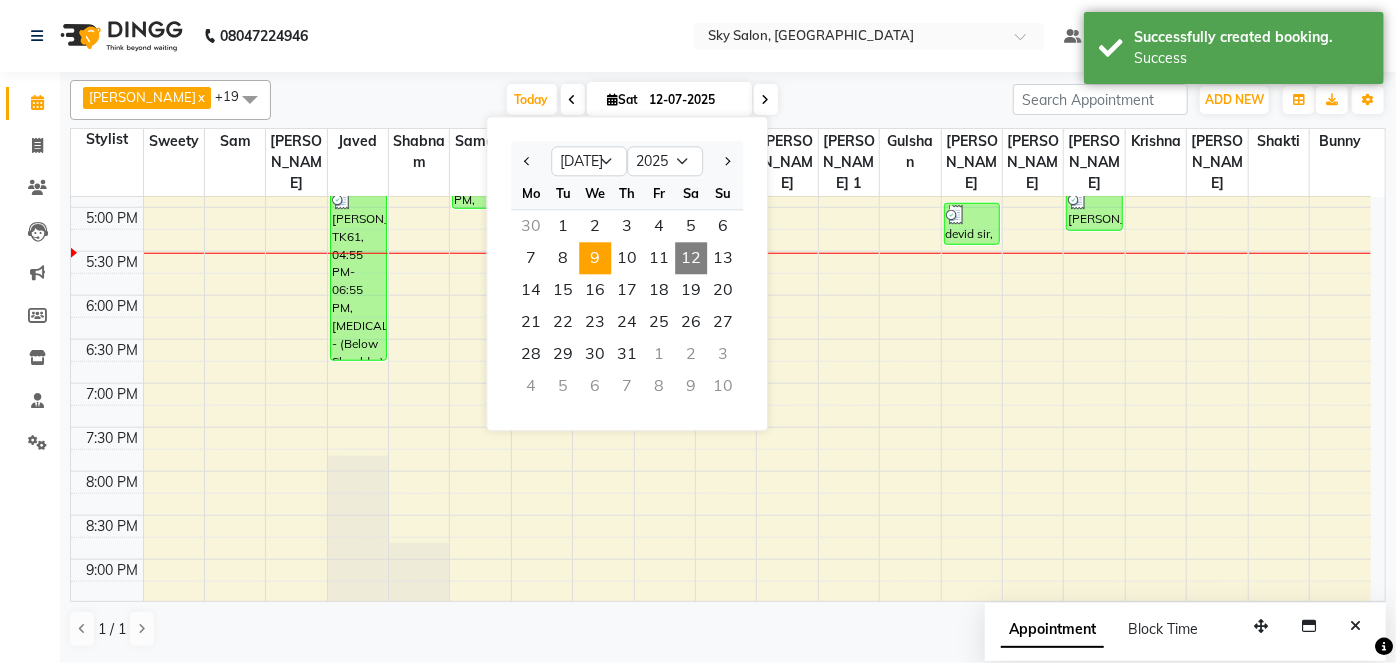 click on "9" at bounding box center [595, 258] 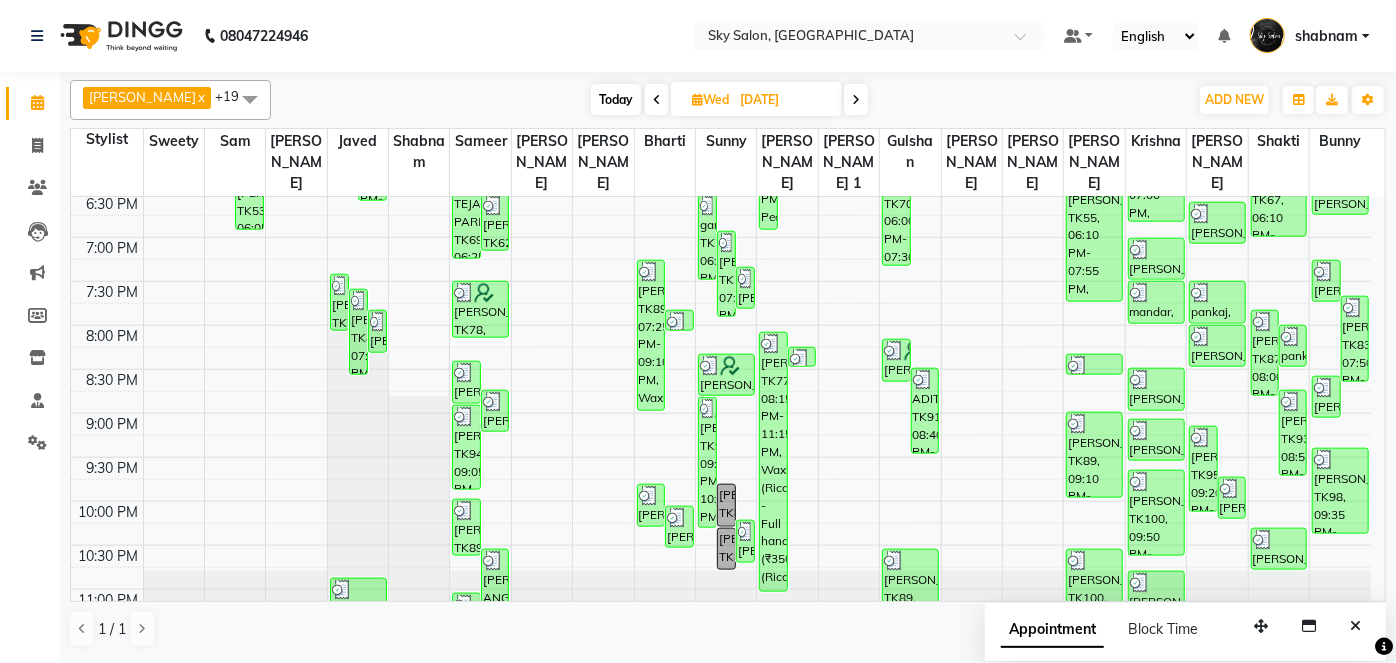 scroll, scrollTop: 1123, scrollLeft: 0, axis: vertical 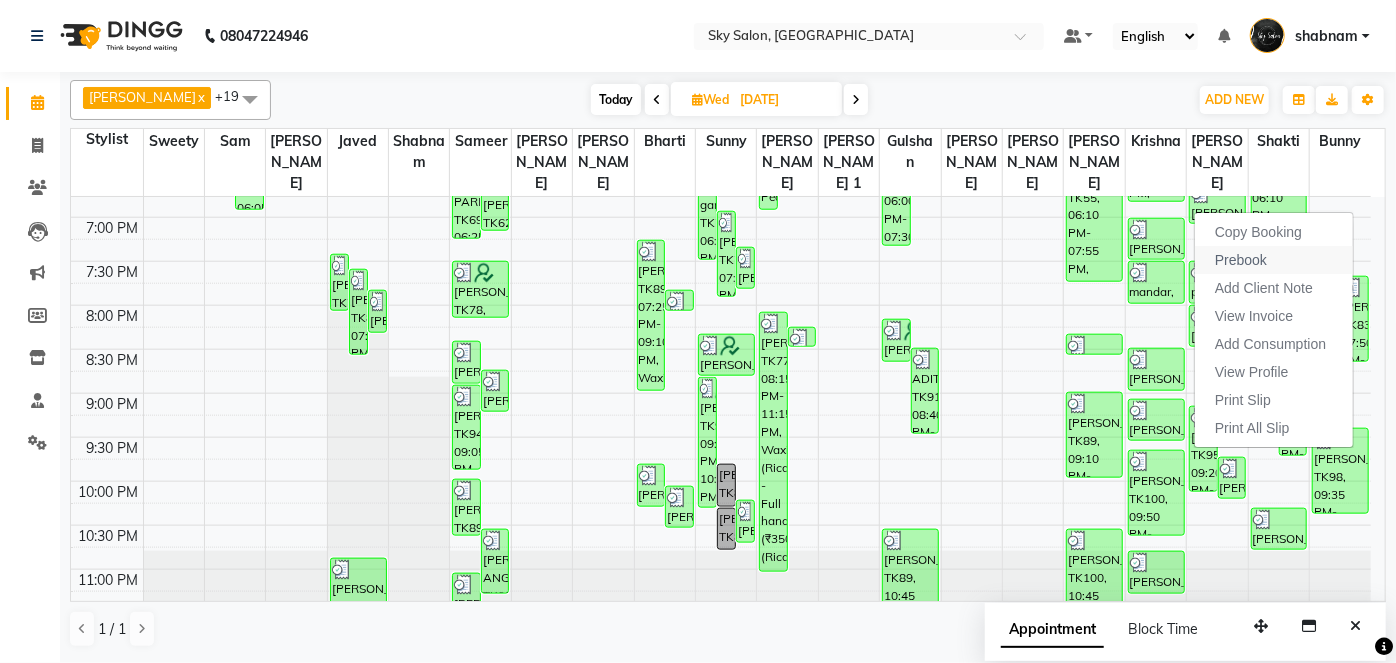 click on "Prebook" at bounding box center [1241, 260] 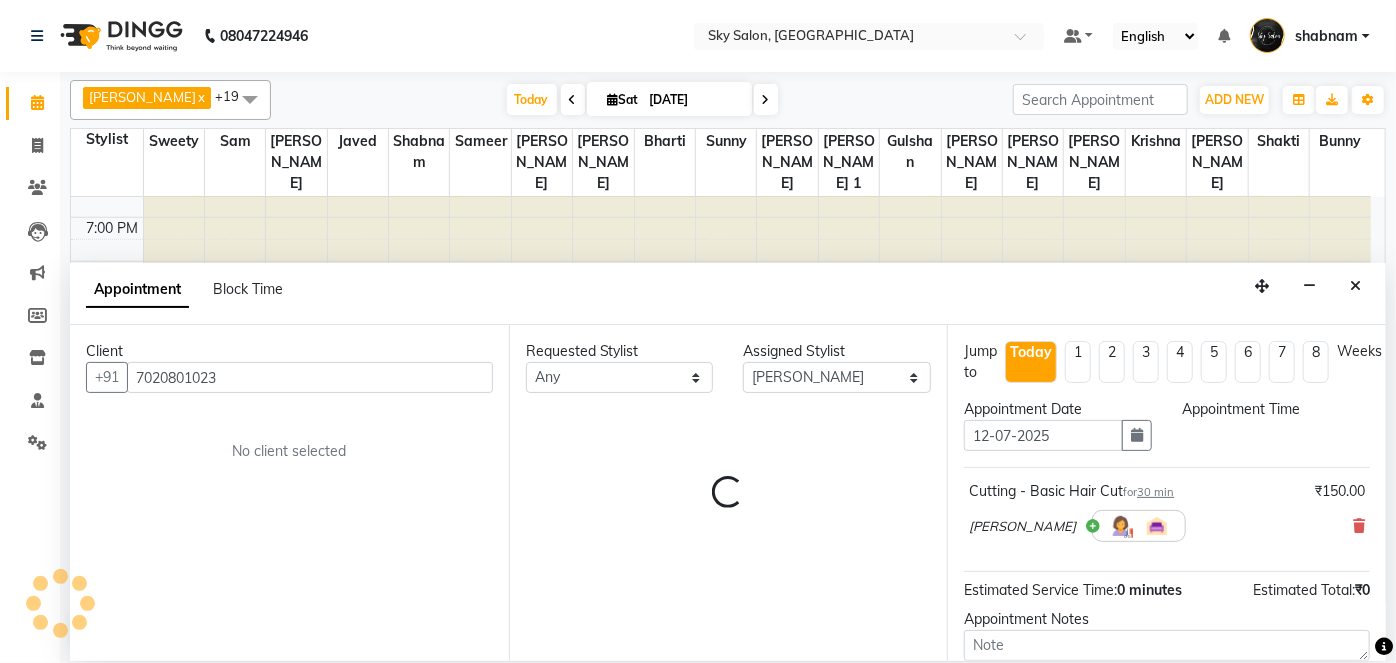 type on "12-07-2025" 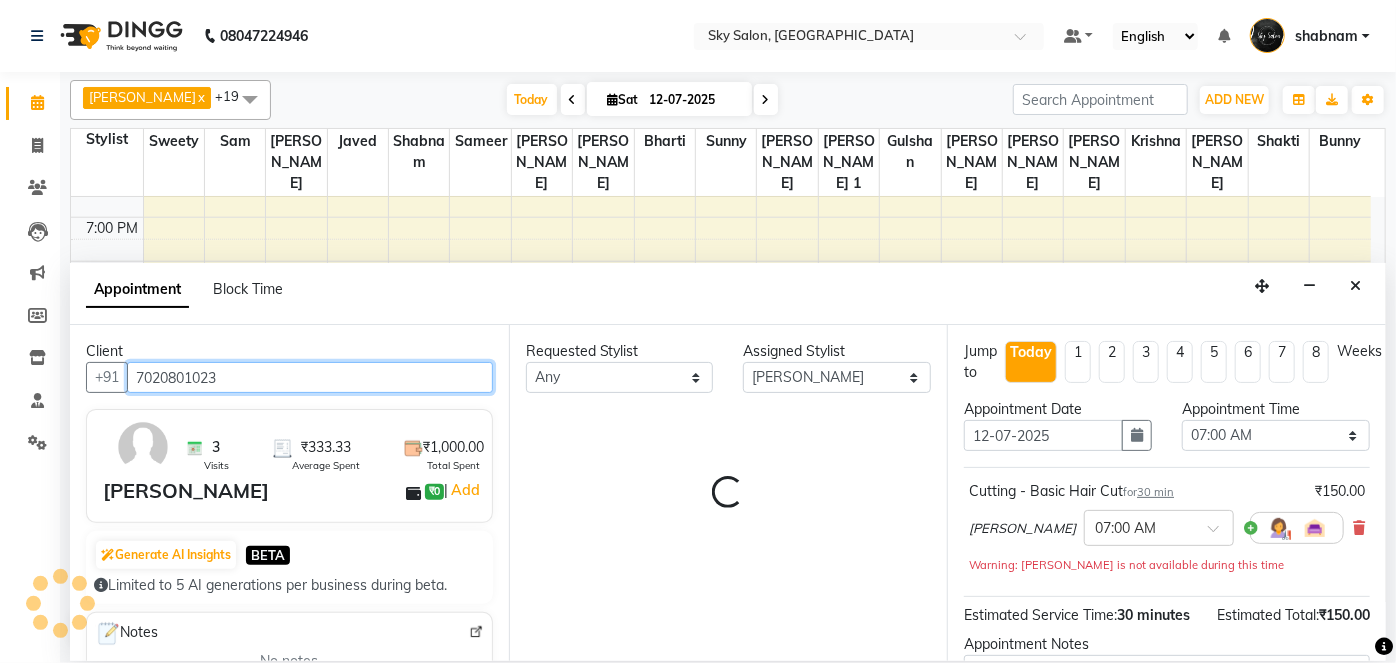 scroll, scrollTop: 957, scrollLeft: 0, axis: vertical 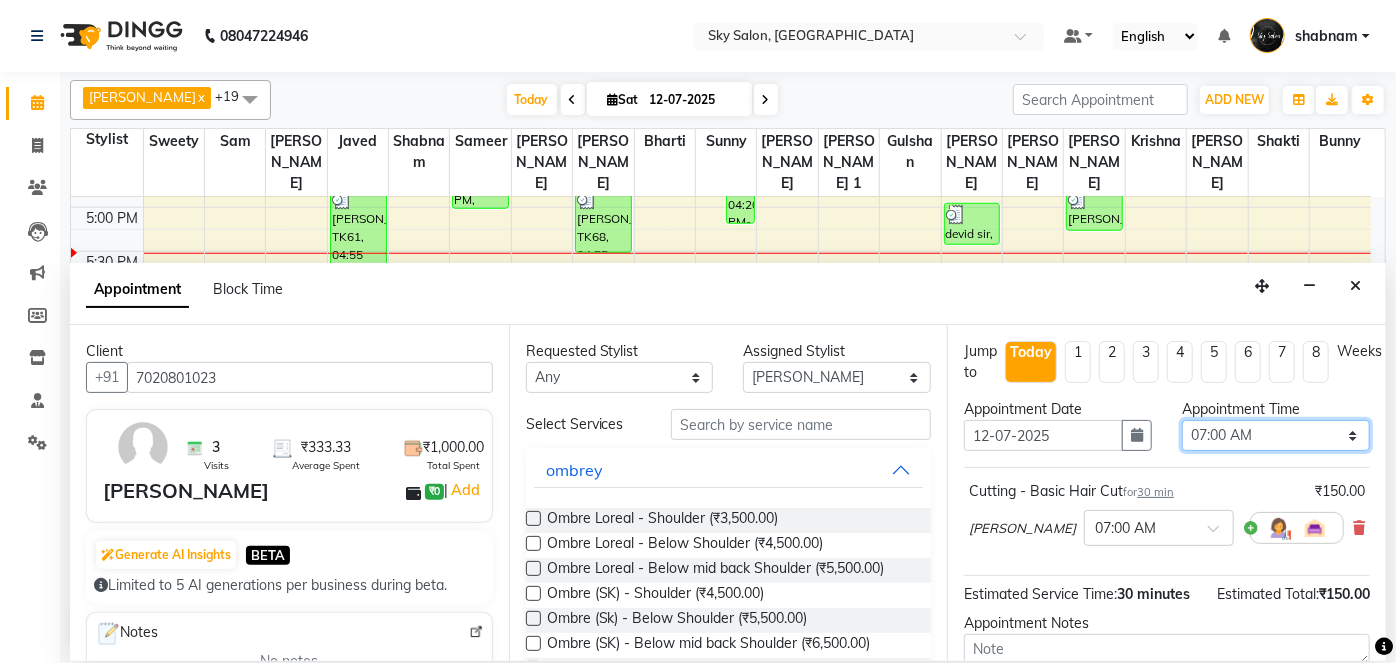click on "Select 07:00 AM 07:30 AM 08:00 AM 08:30 AM 09:00 AM 09:30 AM 10:00 AM 10:30 AM 11:00 AM 11:30 AM 12:00 PM 12:30 PM 01:00 PM 01:30 PM 02:00 PM 02:30 PM 03:00 PM 03:30 PM 04:00 PM 04:30 PM 05:00 PM 05:30 PM 06:00 PM 06:30 PM 07:00 PM 07:30 PM 08:00 PM 08:30 PM 09:00 PM 09:30 PM 10:00 PM 10:30 PM 11:00 PM" at bounding box center [1276, 435] 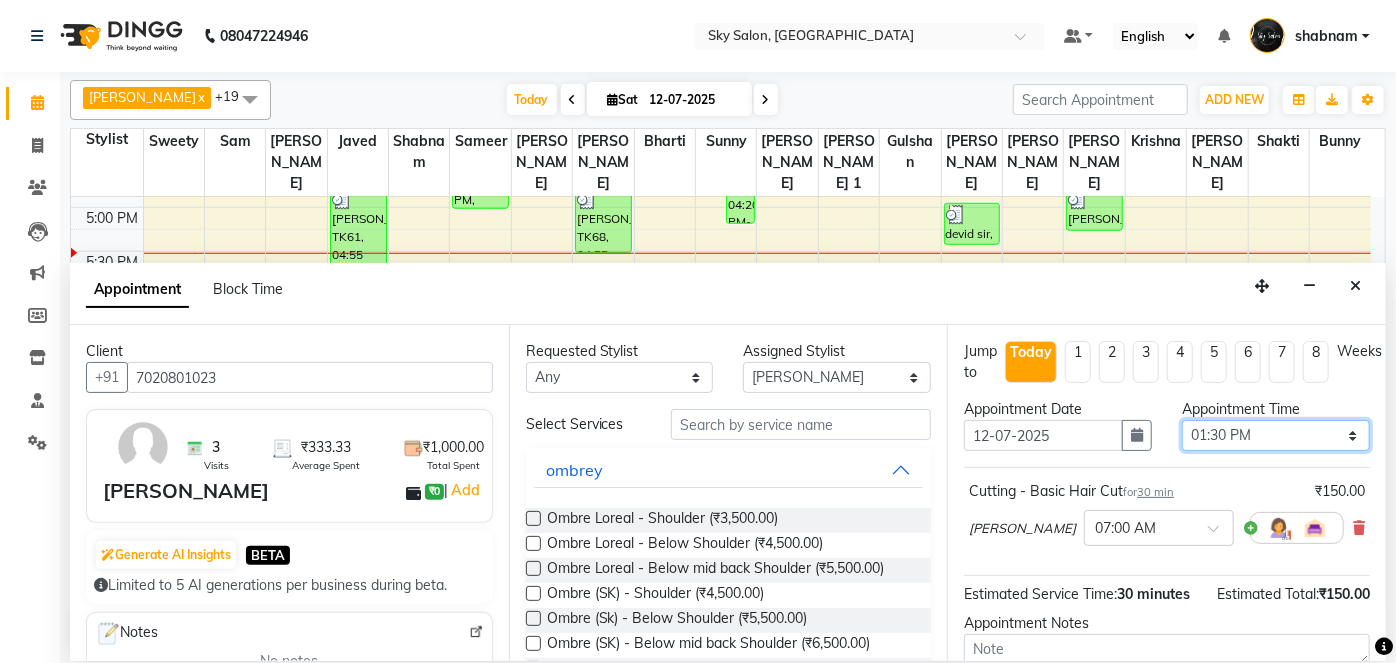 click on "Select 07:00 AM 07:30 AM 08:00 AM 08:30 AM 09:00 AM 09:30 AM 10:00 AM 10:30 AM 11:00 AM 11:30 AM 12:00 PM 12:30 PM 01:00 PM 01:30 PM 02:00 PM 02:30 PM 03:00 PM 03:30 PM 04:00 PM 04:30 PM 05:00 PM 05:30 PM 06:00 PM 06:30 PM 07:00 PM 07:30 PM 08:00 PM 08:30 PM 09:00 PM 09:30 PM 10:00 PM 10:30 PM 11:00 PM" at bounding box center (1276, 435) 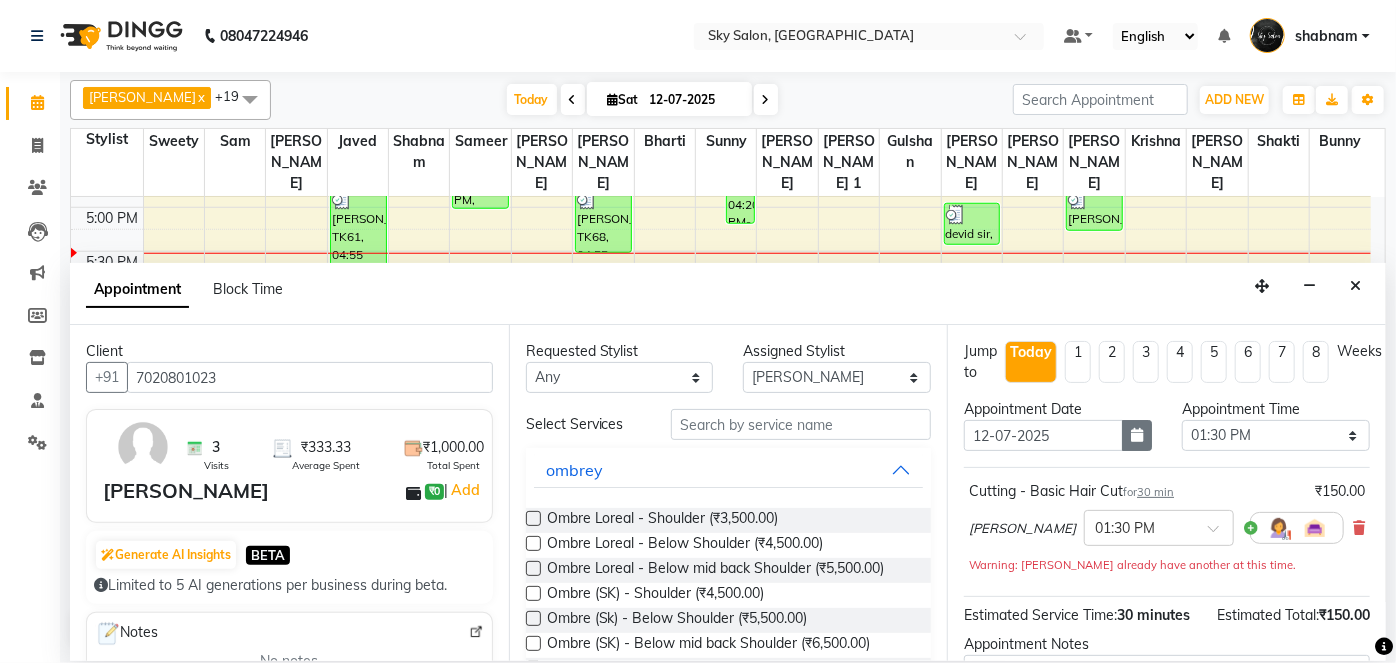 click at bounding box center (1137, 435) 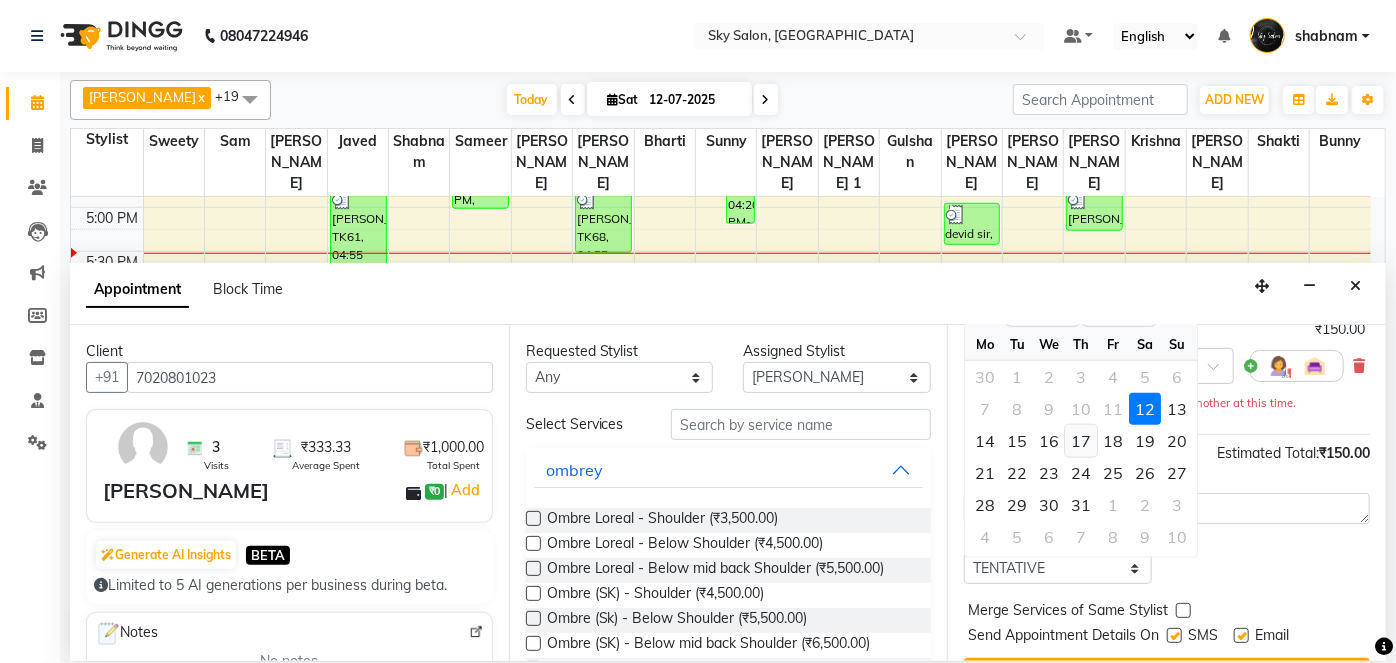 scroll, scrollTop: 163, scrollLeft: 0, axis: vertical 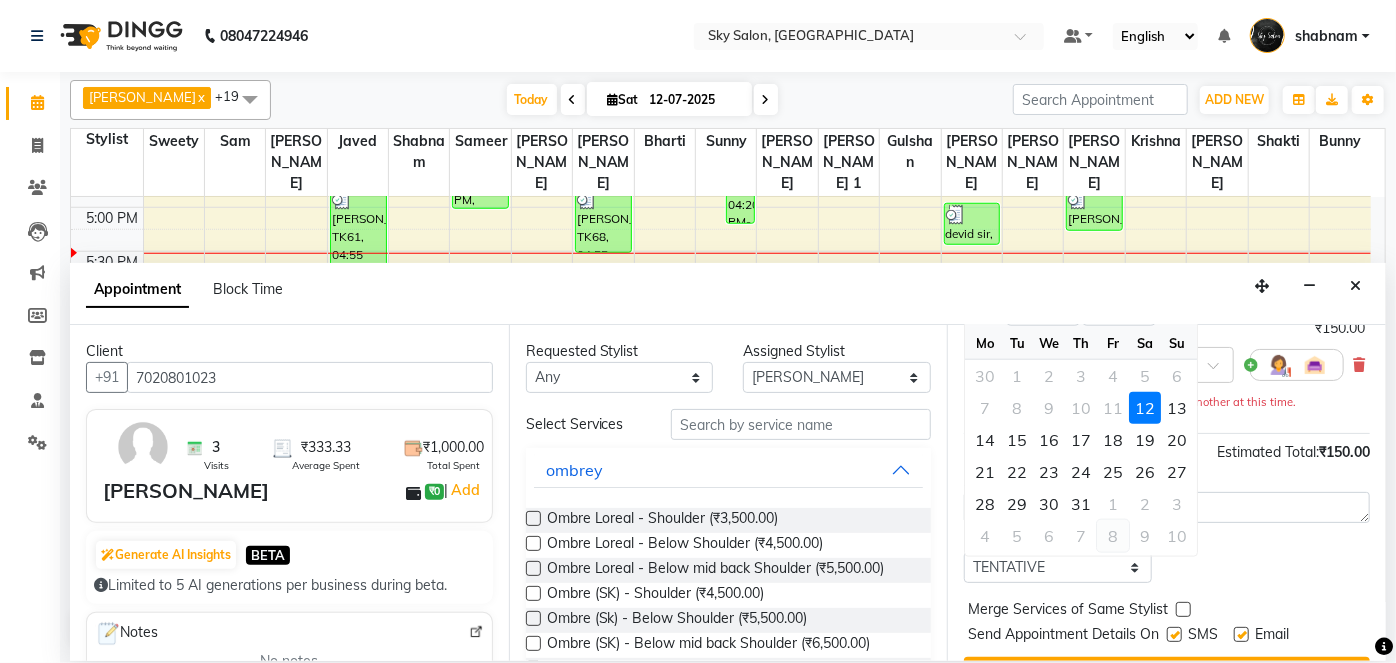 click on "8" at bounding box center [1113, 536] 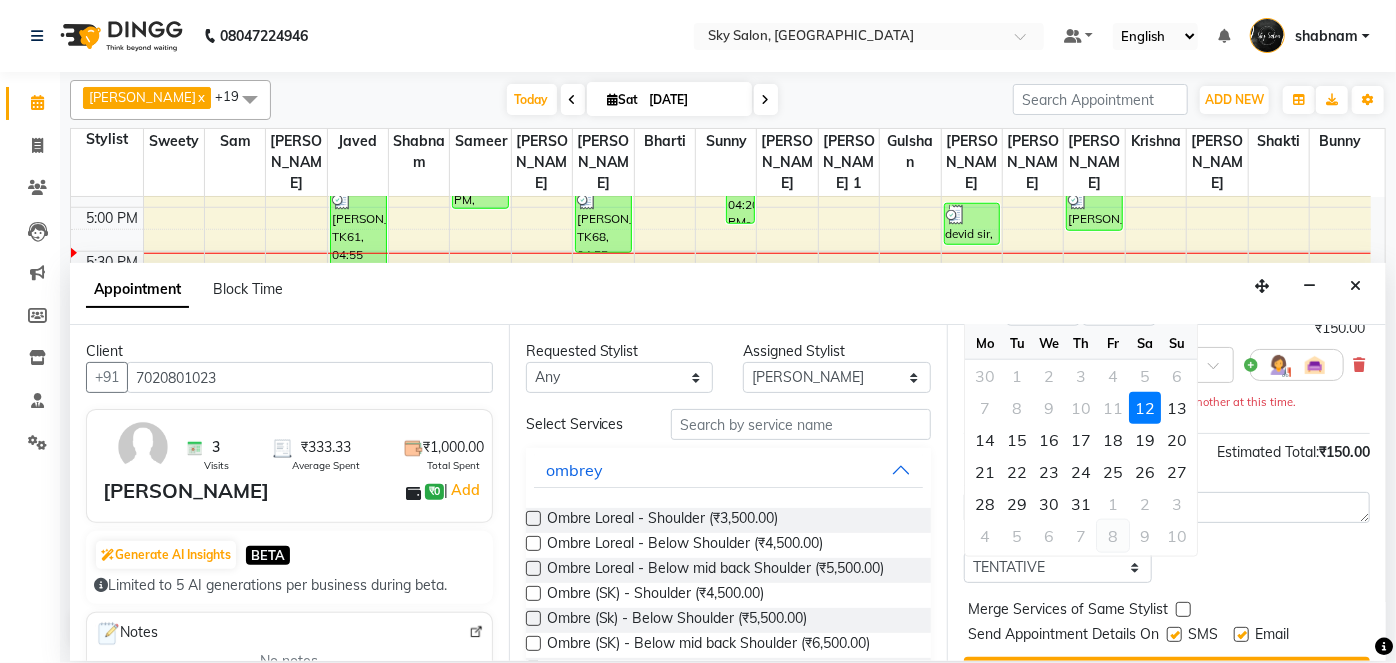 select on "810" 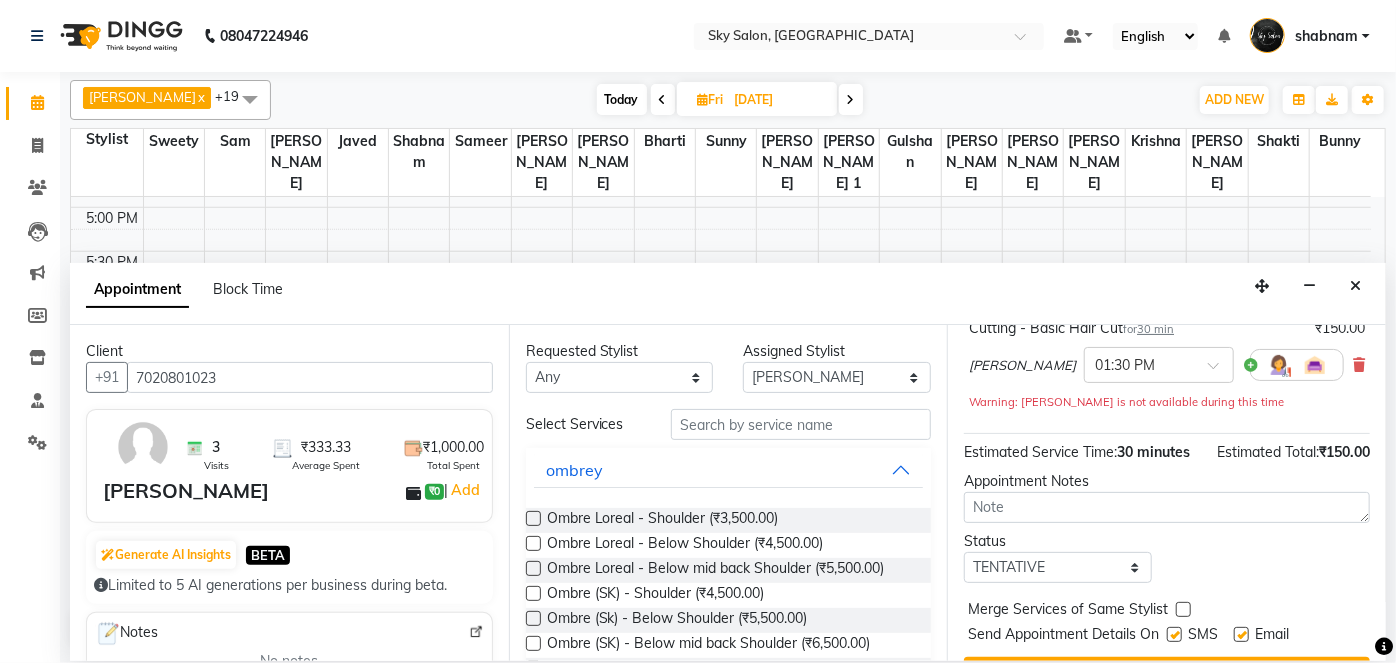 scroll, scrollTop: 957, scrollLeft: 0, axis: vertical 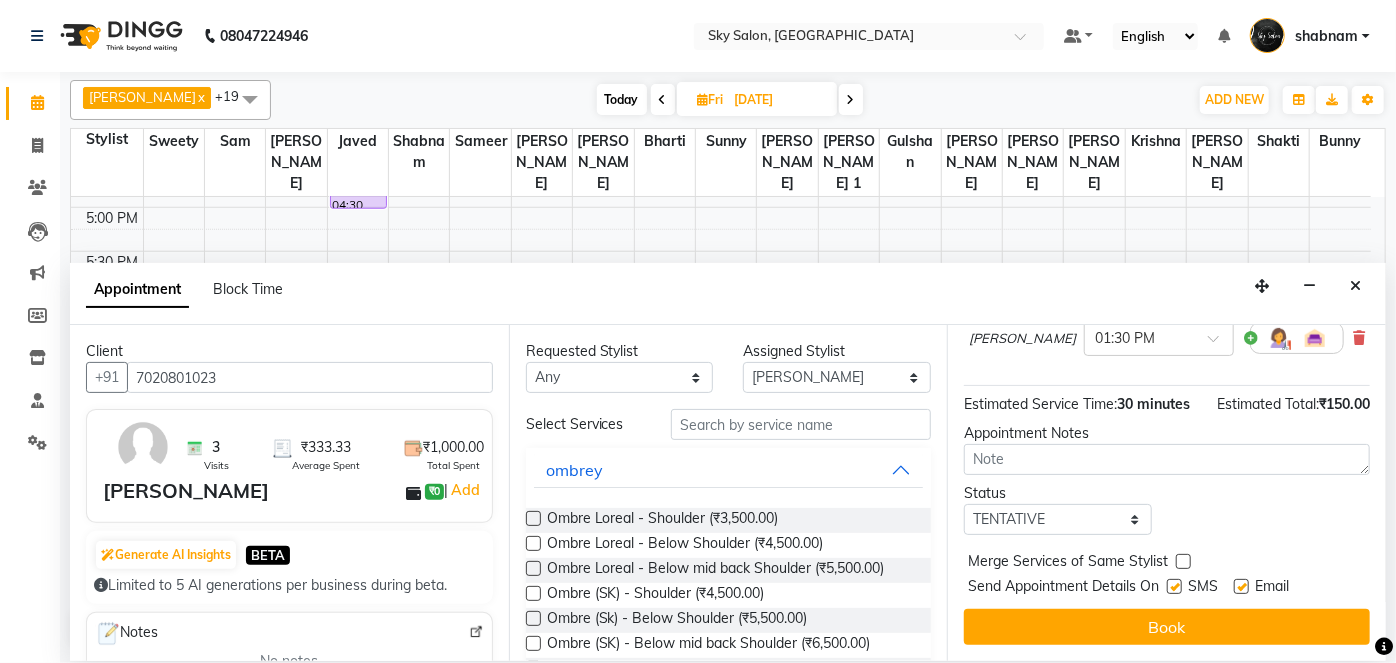 click at bounding box center (1174, 586) 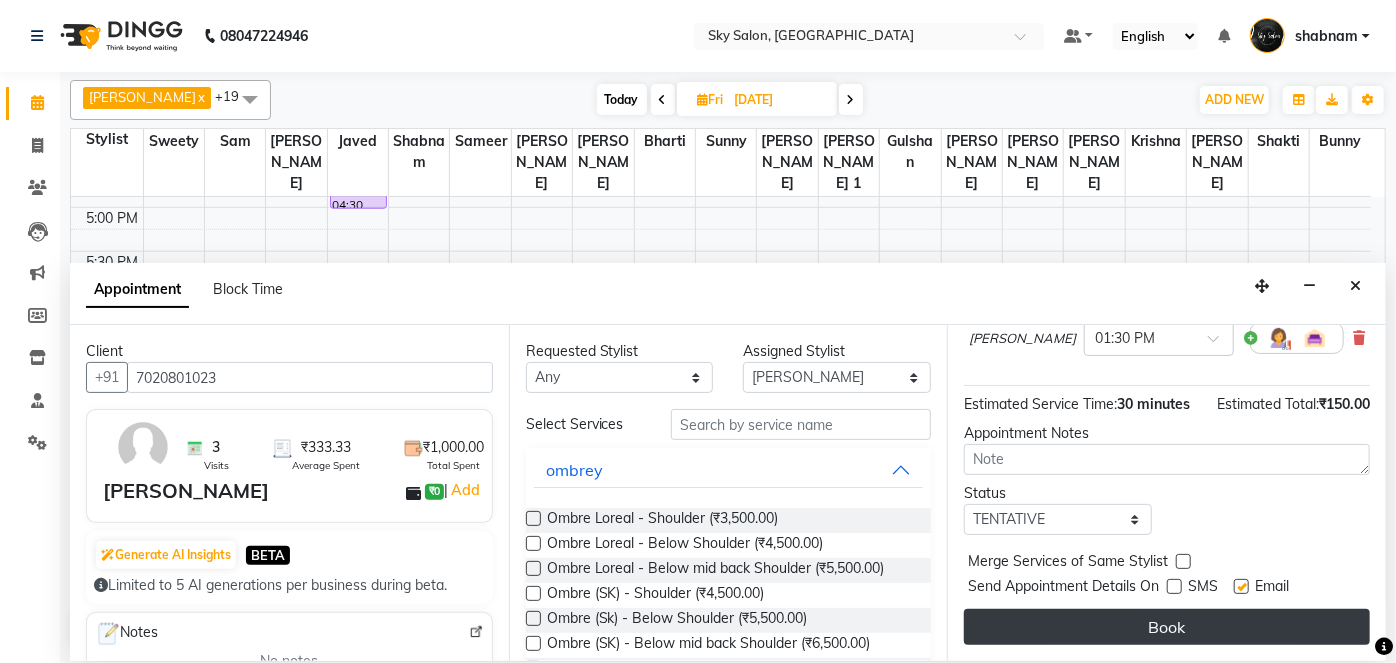 click on "Book" at bounding box center (1167, 627) 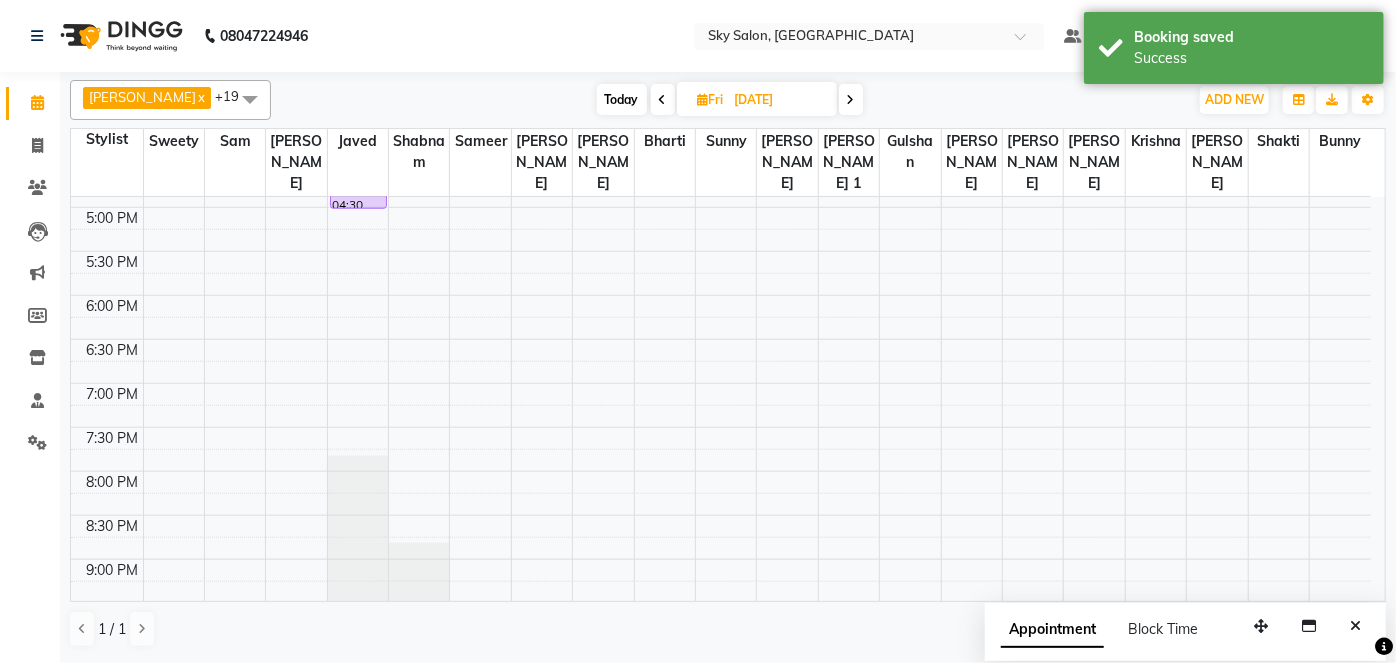 click on "Today" at bounding box center [622, 99] 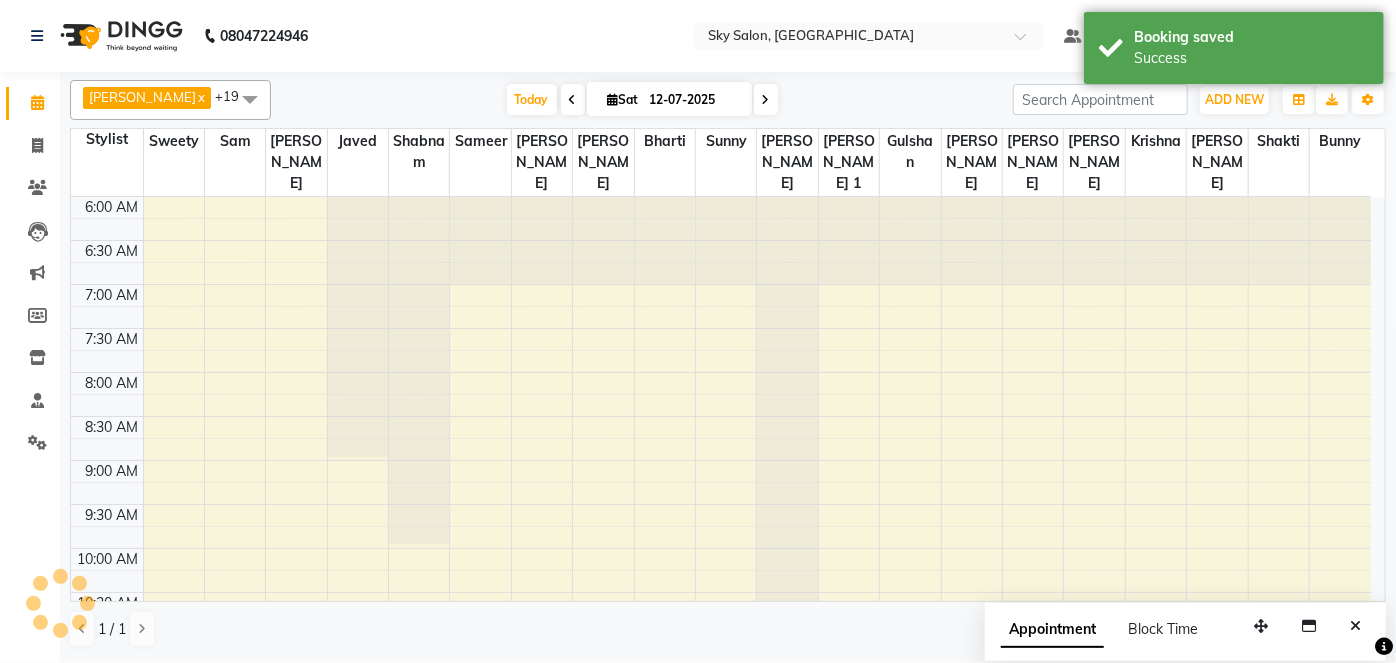 scroll, scrollTop: 957, scrollLeft: 0, axis: vertical 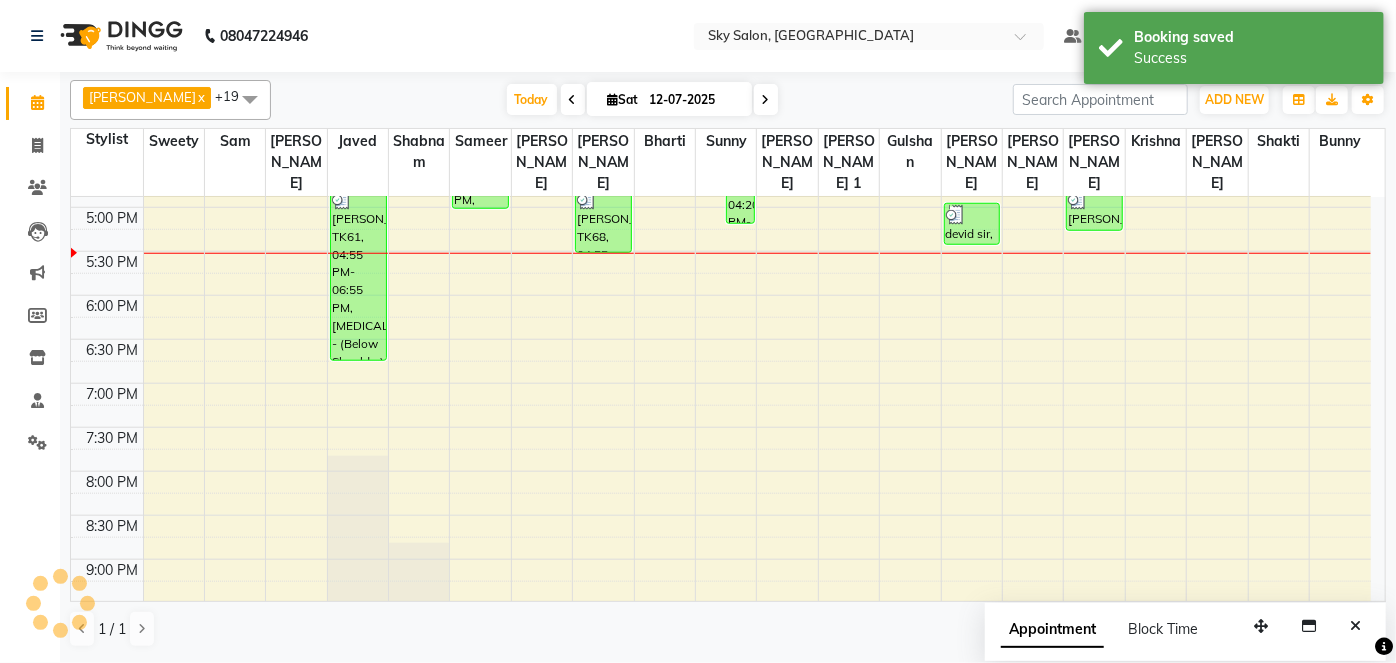 click on "12-07-2025" at bounding box center [694, 100] 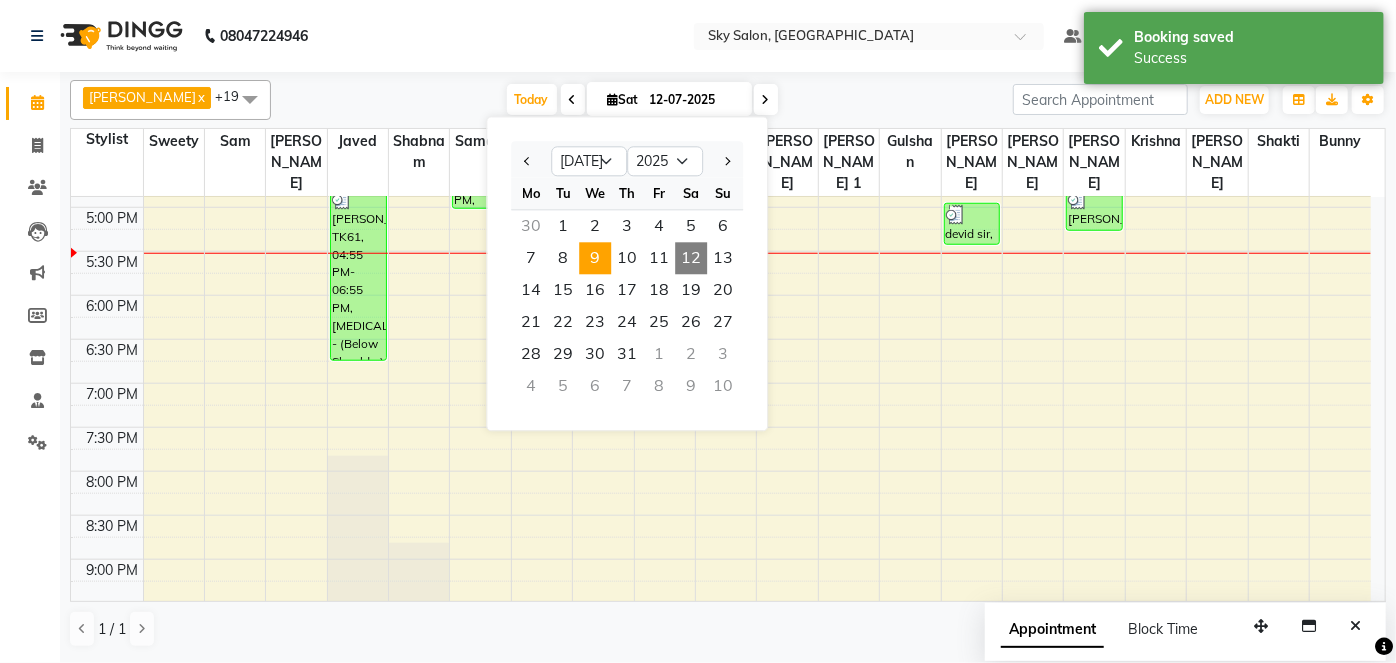 click on "9" at bounding box center [595, 258] 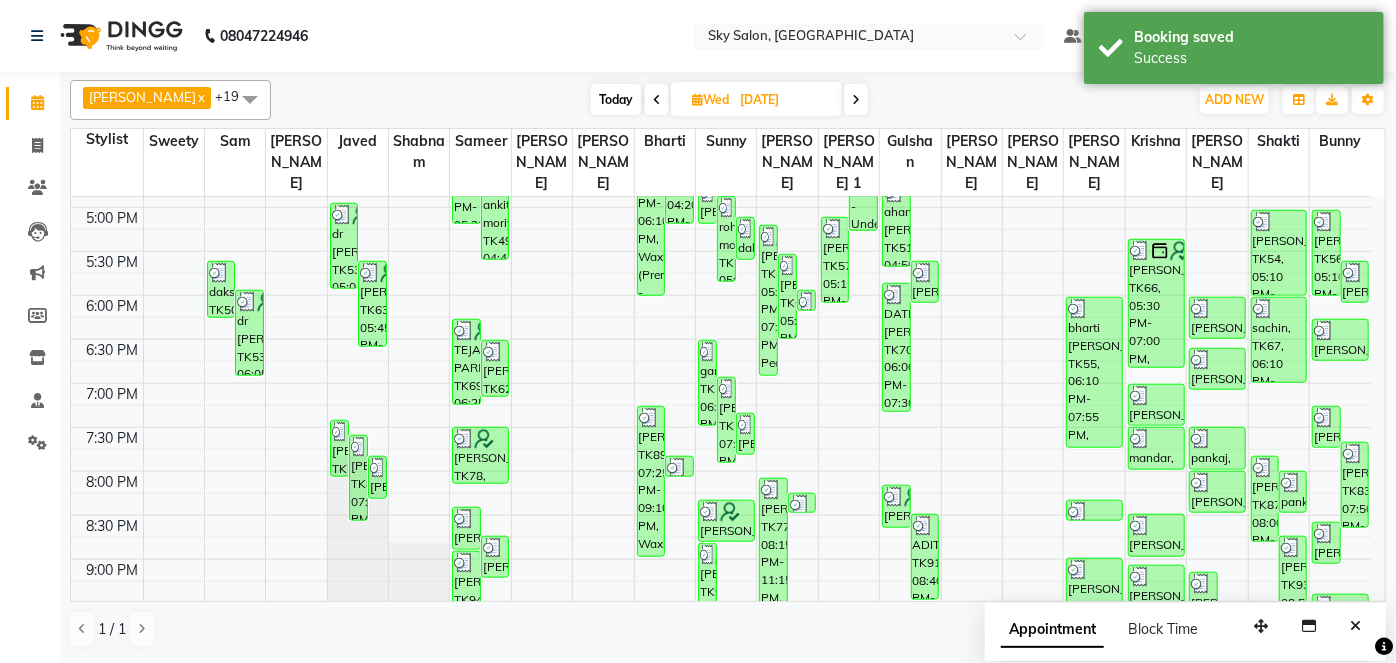 scroll, scrollTop: 1159, scrollLeft: 0, axis: vertical 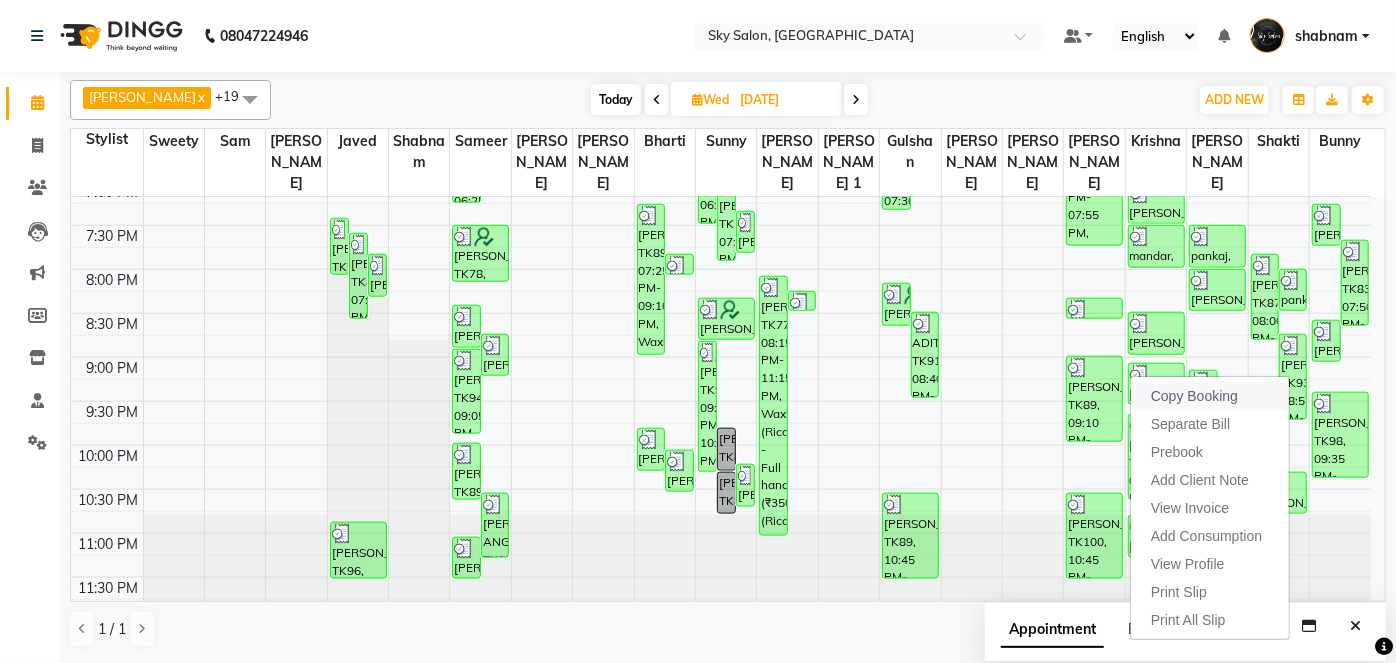 click on "Copy Booking" at bounding box center [1210, 396] 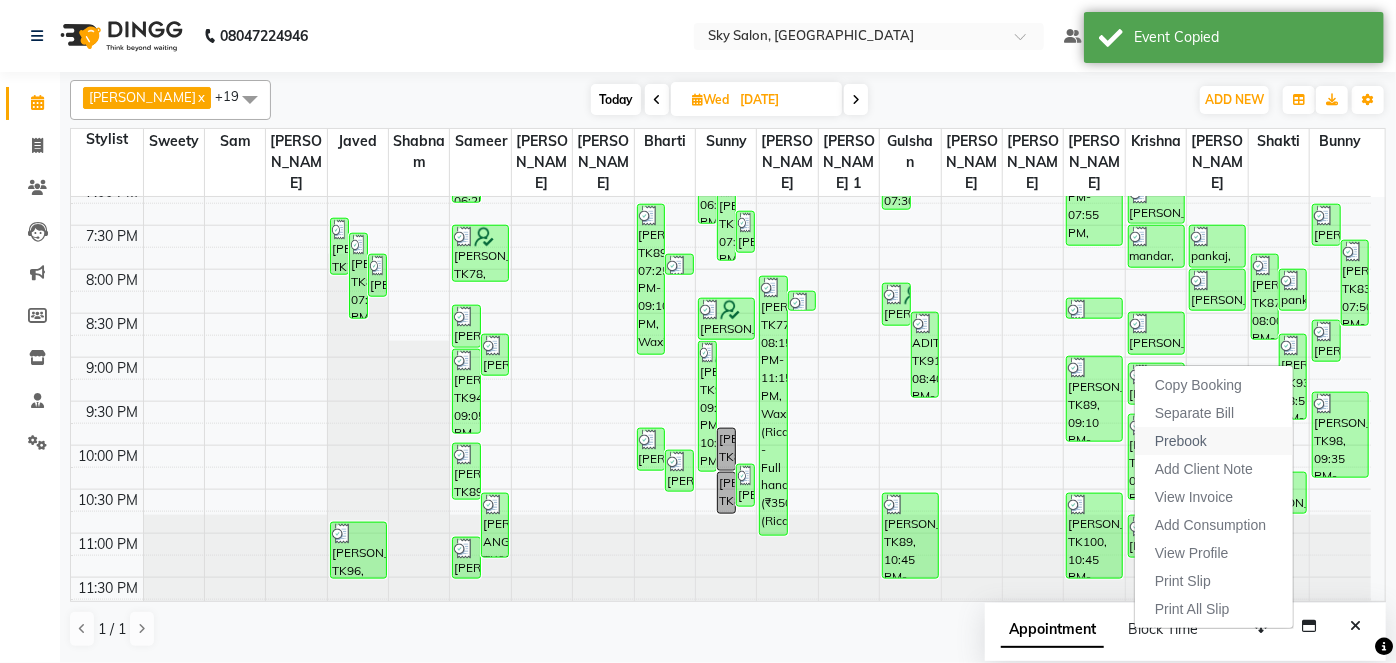 click on "Prebook" at bounding box center (1214, 441) 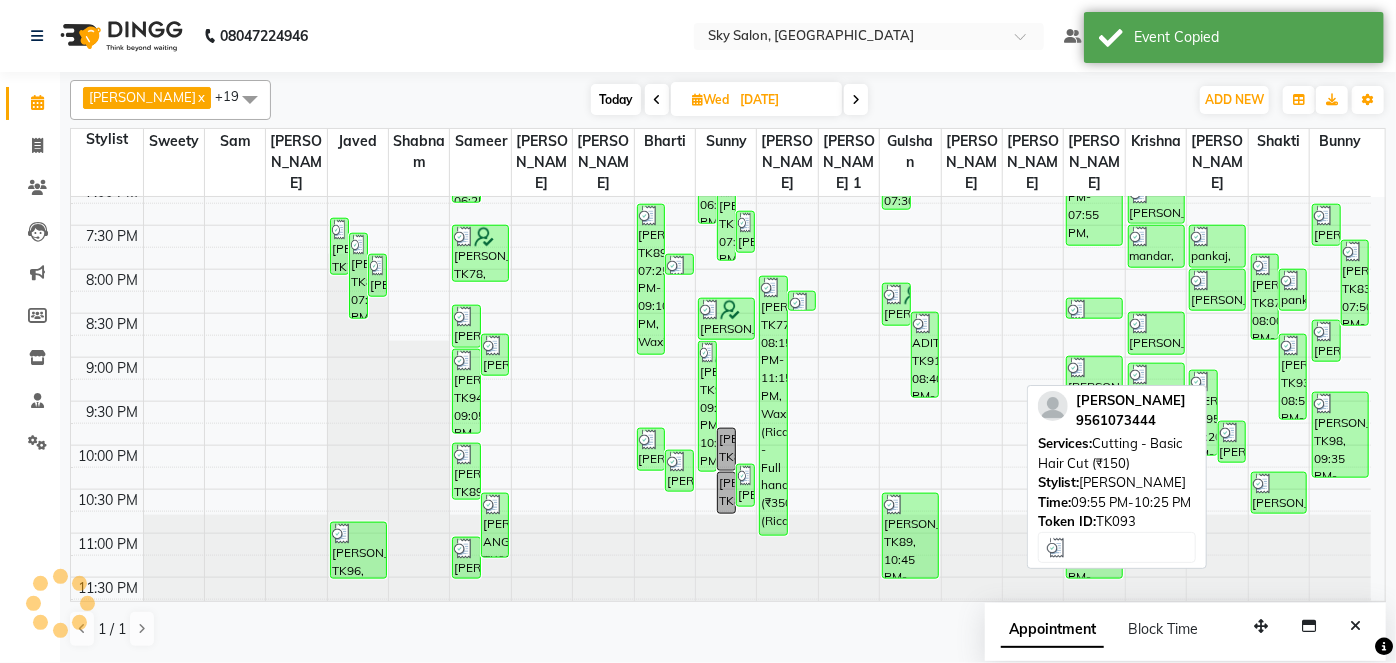 select on "84353" 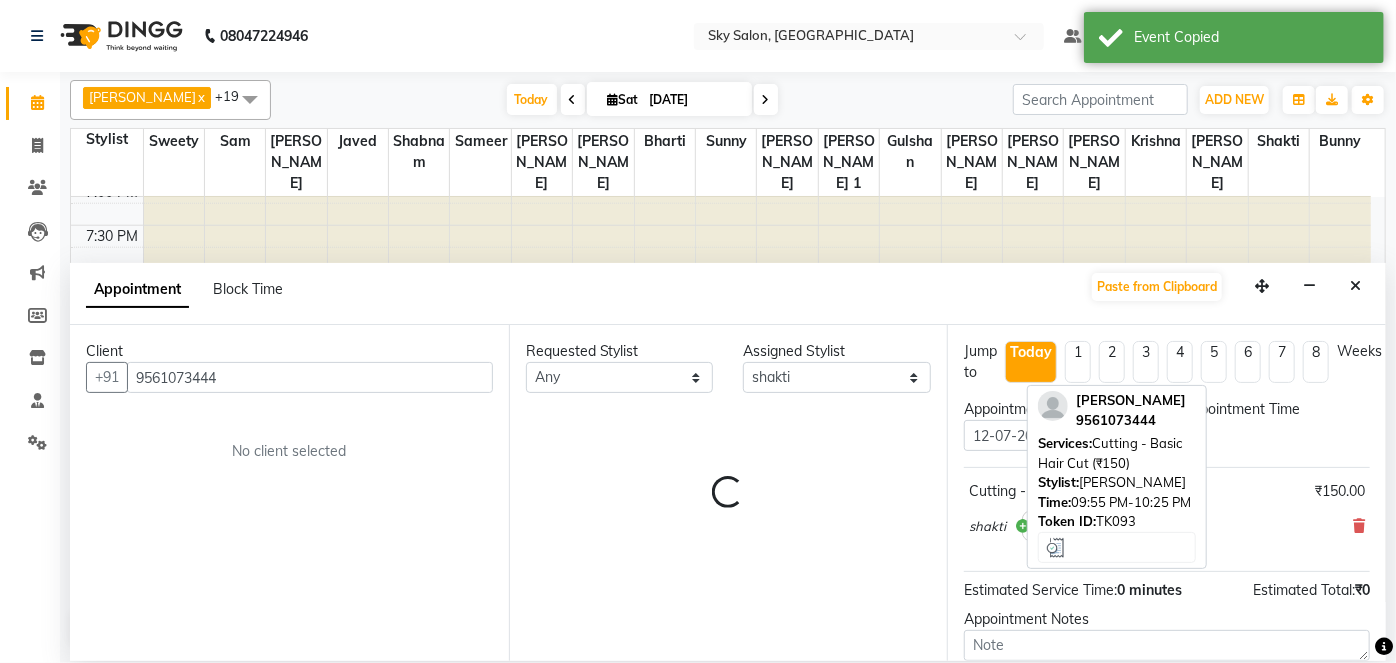 type on "12-07-2025" 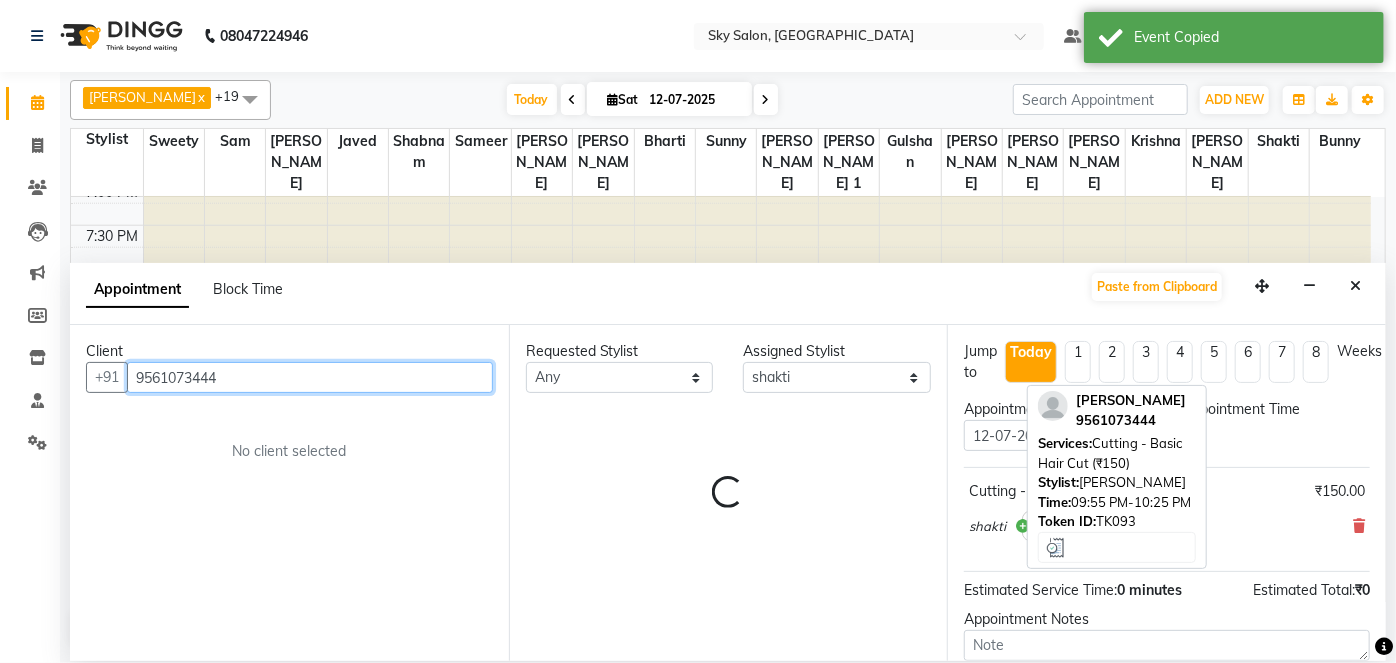 select on "420" 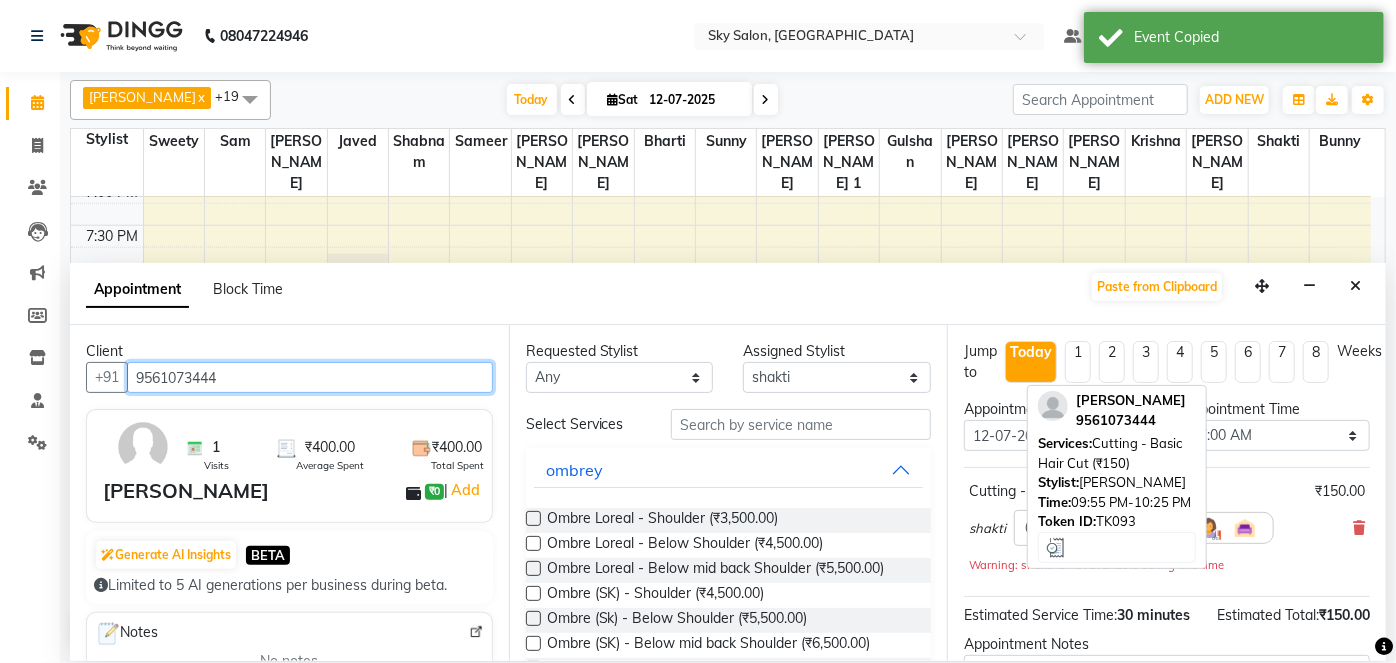 scroll, scrollTop: 957, scrollLeft: 0, axis: vertical 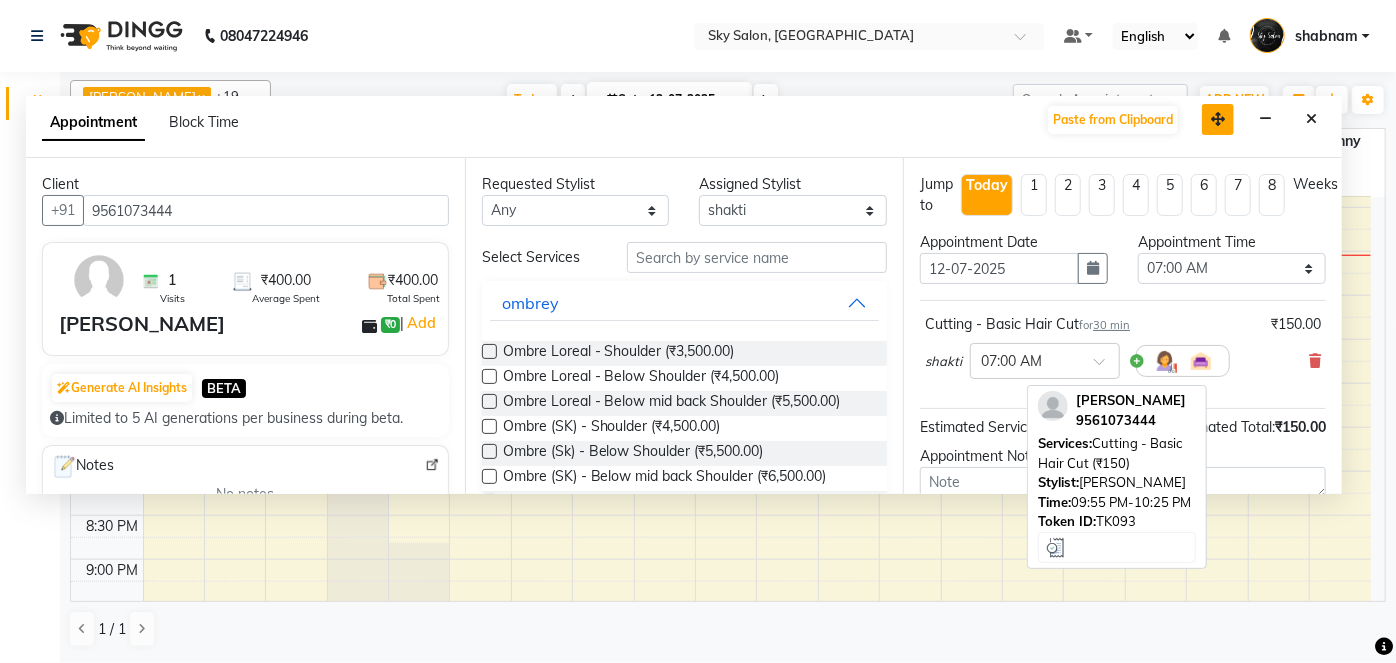 drag, startPoint x: 1277, startPoint y: 286, endPoint x: 1213, endPoint y: 75, distance: 220.49263 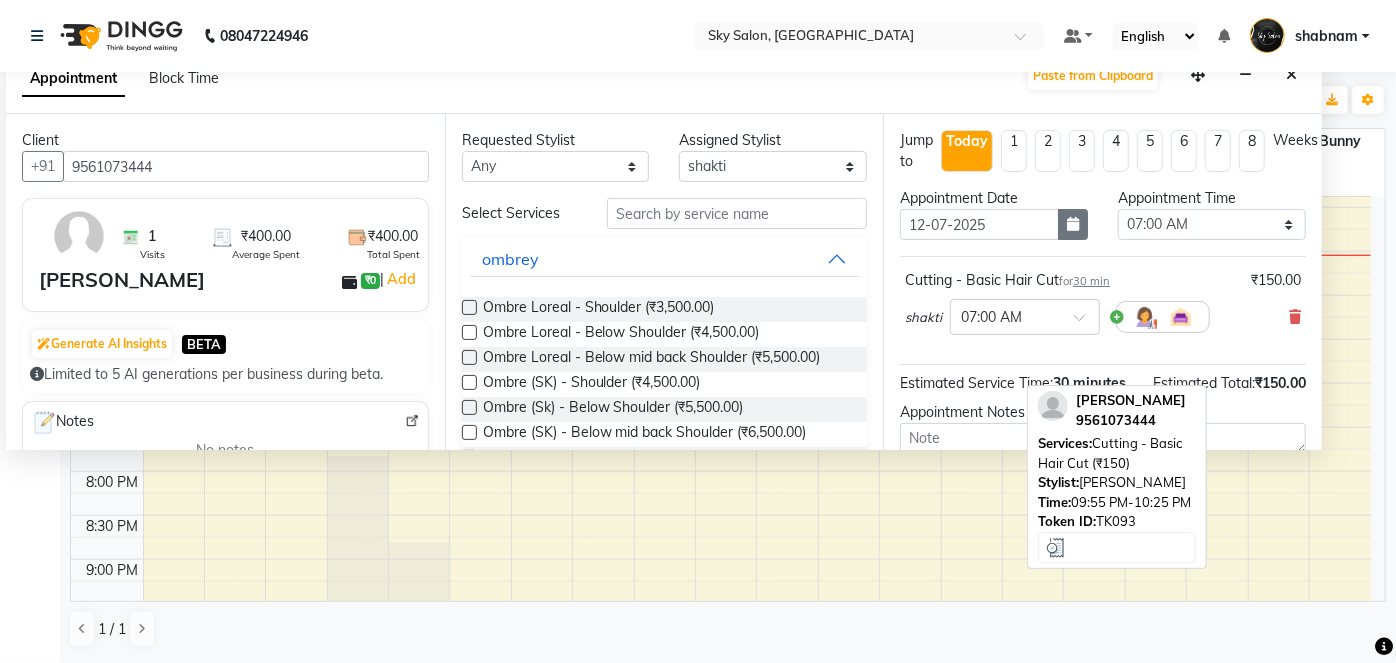 click at bounding box center (1073, 224) 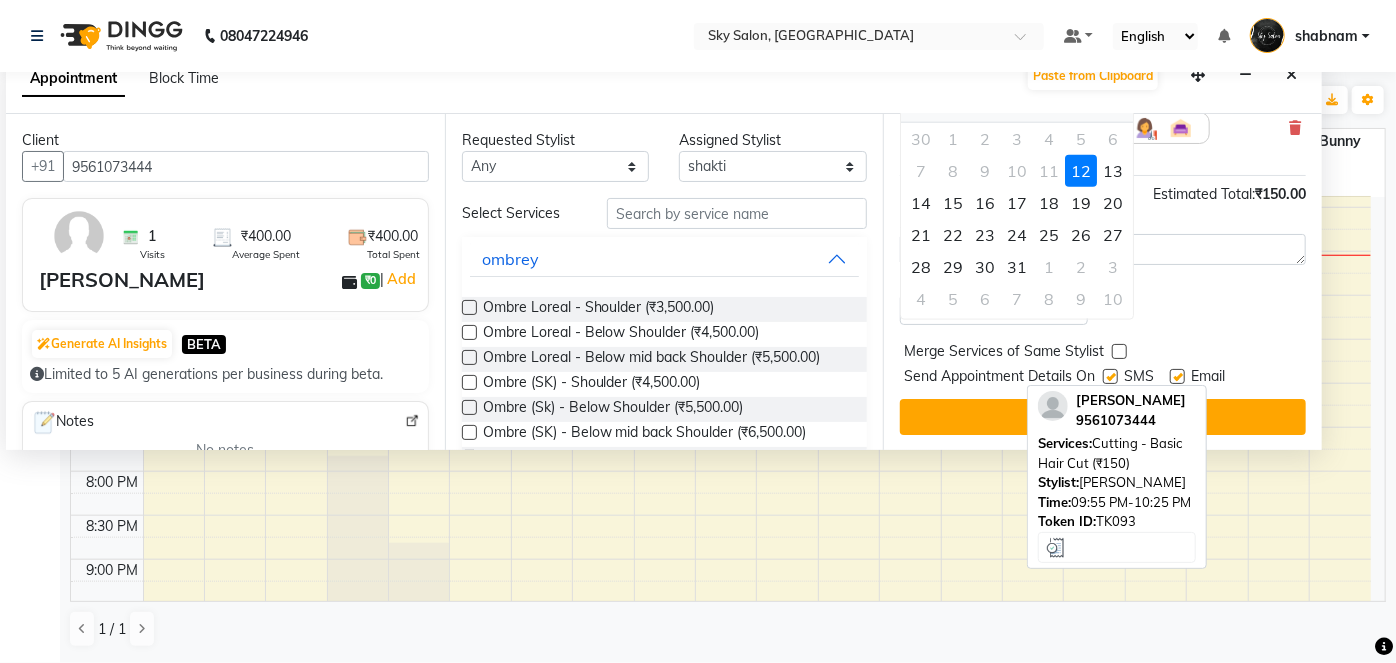 scroll, scrollTop: 192, scrollLeft: 0, axis: vertical 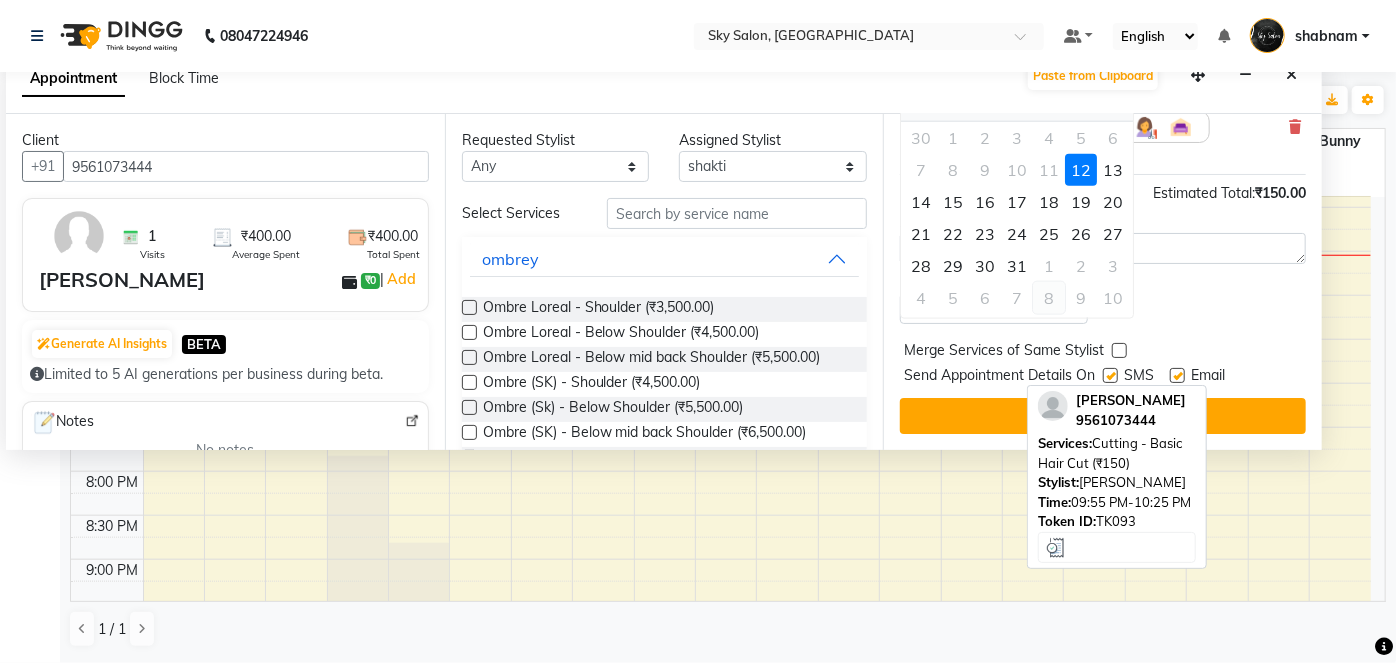click on "8" at bounding box center [1049, 298] 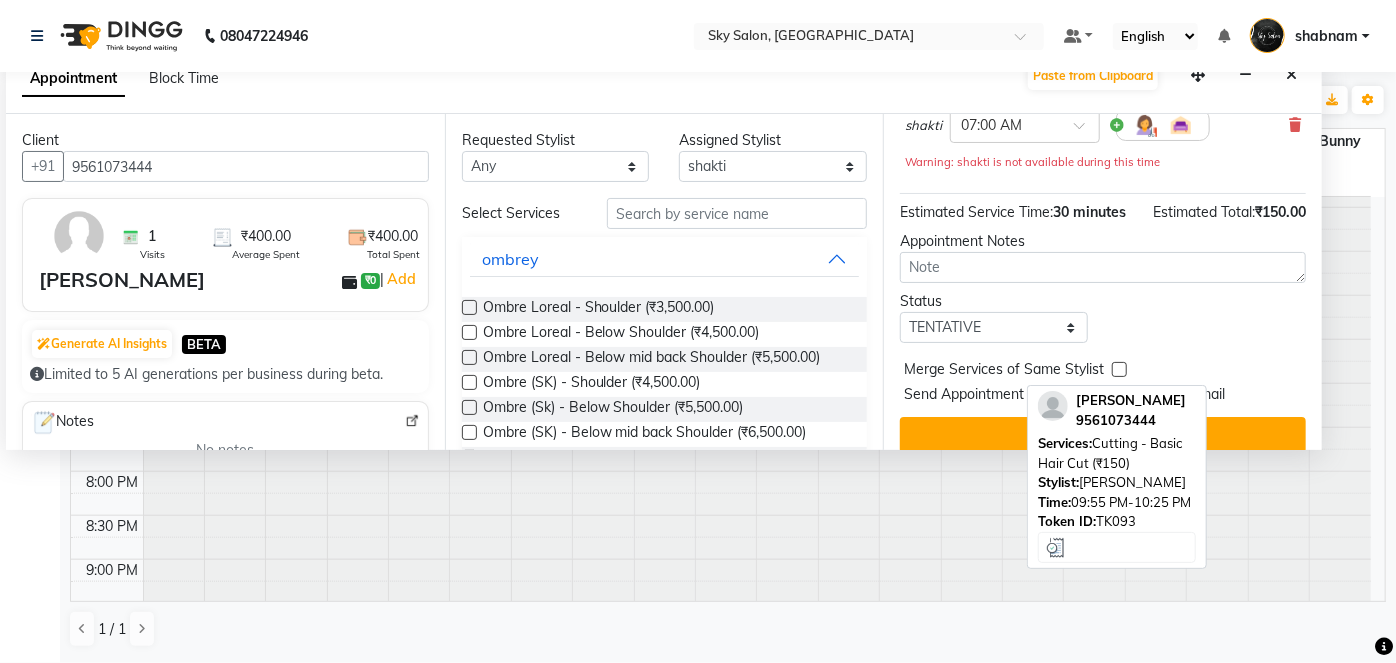 scroll, scrollTop: 0, scrollLeft: 0, axis: both 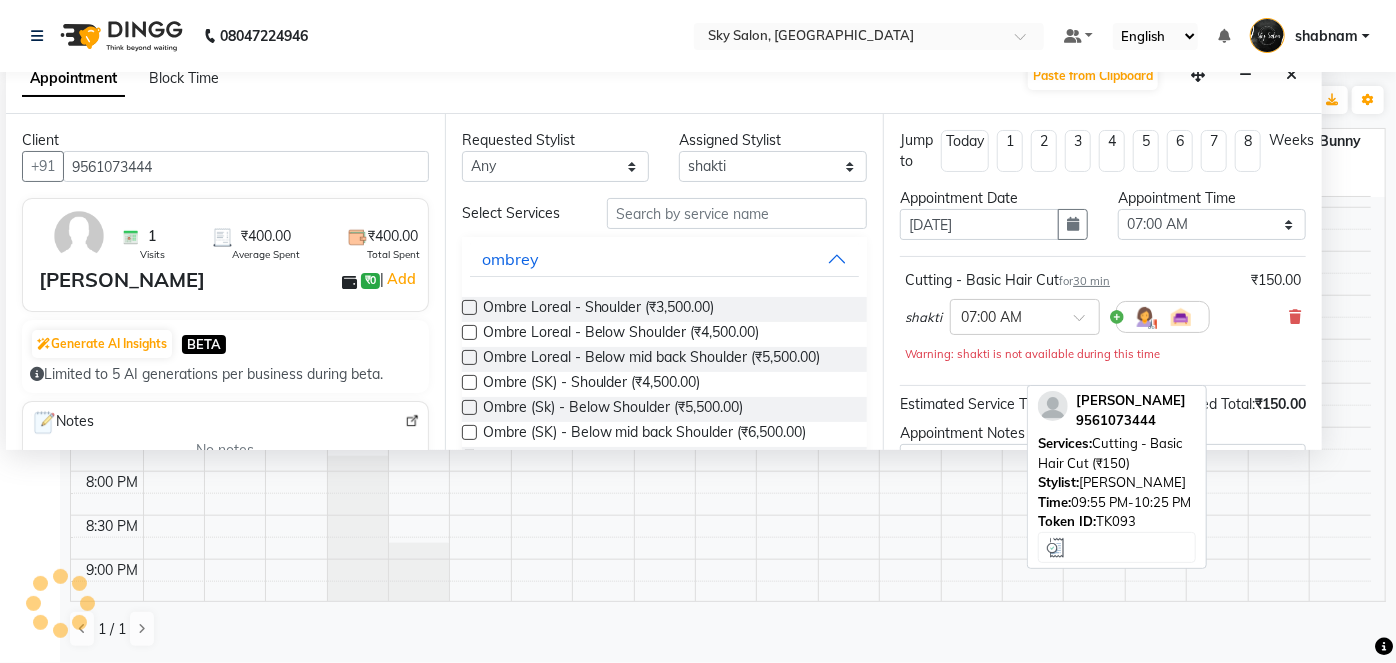 click on "Select 07:00 AM 07:30 AM 08:00 AM 08:30 AM 09:00 AM 09:30 AM 10:00 AM 10:30 AM 11:00 AM 11:30 AM 12:00 PM 12:30 PM 01:00 PM 01:30 PM 02:00 PM 02:30 PM 03:00 PM 03:30 PM 04:00 PM 04:30 PM 05:00 PM 05:30 PM 06:00 PM 06:30 PM 07:00 PM 07:30 PM 08:00 PM 08:30 PM 09:00 PM 09:30 PM 10:00 PM 10:30 PM 11:00 PM" at bounding box center (1212, 224) 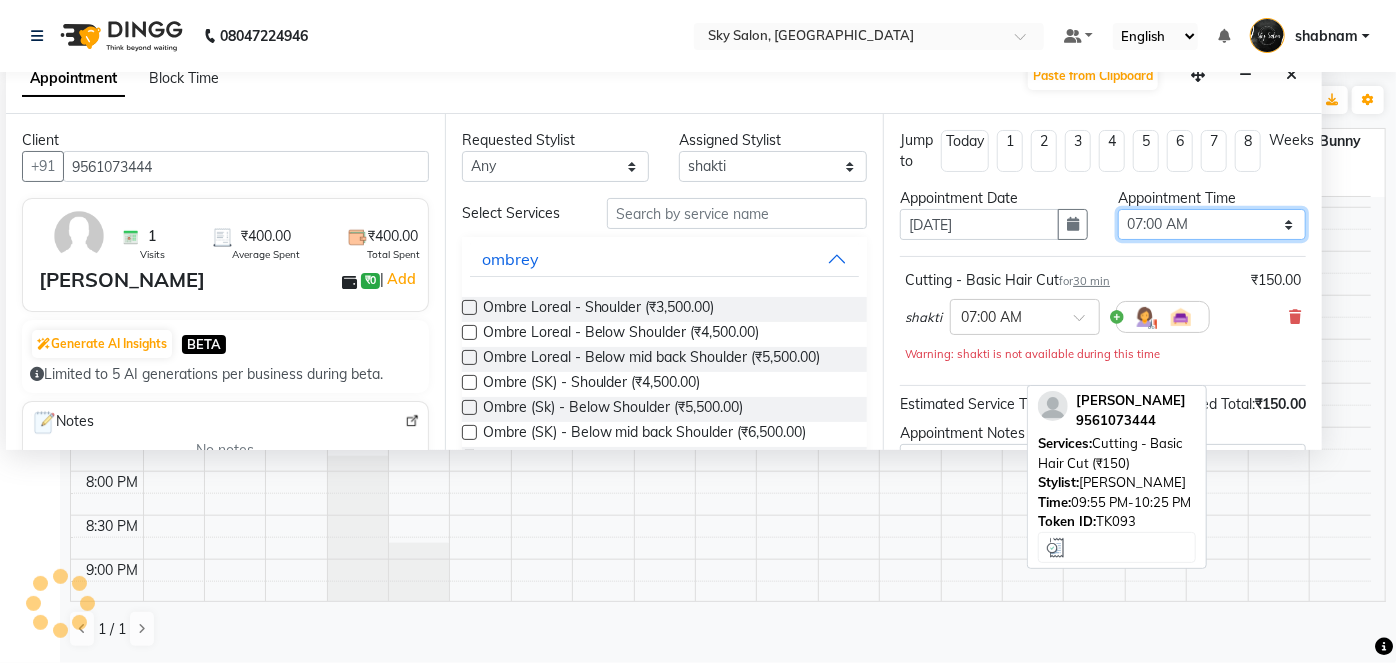 click on "Select 07:00 AM 07:30 AM 08:00 AM 08:30 AM 09:00 AM 09:30 AM 10:00 AM 10:30 AM 11:00 AM 11:30 AM 12:00 PM 12:30 PM 01:00 PM 01:30 PM 02:00 PM 02:30 PM 03:00 PM 03:30 PM 04:00 PM 04:30 PM 05:00 PM 05:30 PM 06:00 PM 06:30 PM 07:00 PM 07:30 PM 08:00 PM 08:30 PM 09:00 PM 09:30 PM 10:00 PM 10:30 PM 11:00 PM" at bounding box center [1212, 224] 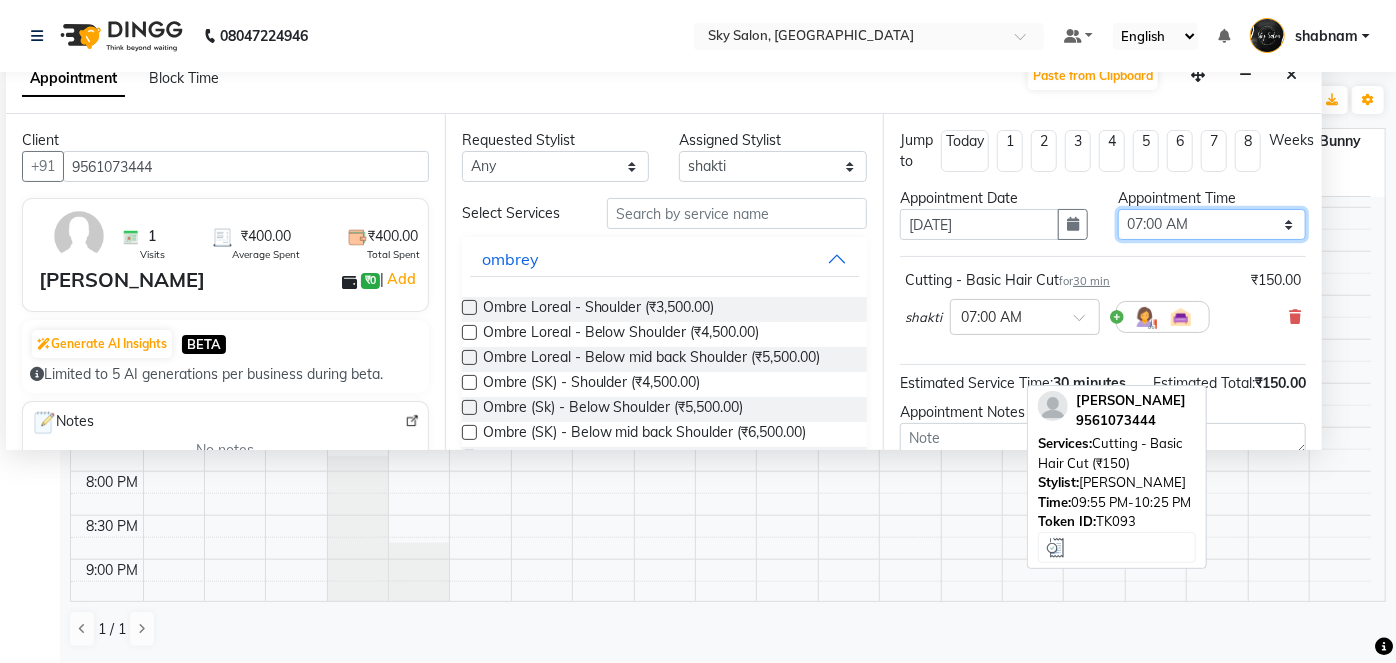 select on "900" 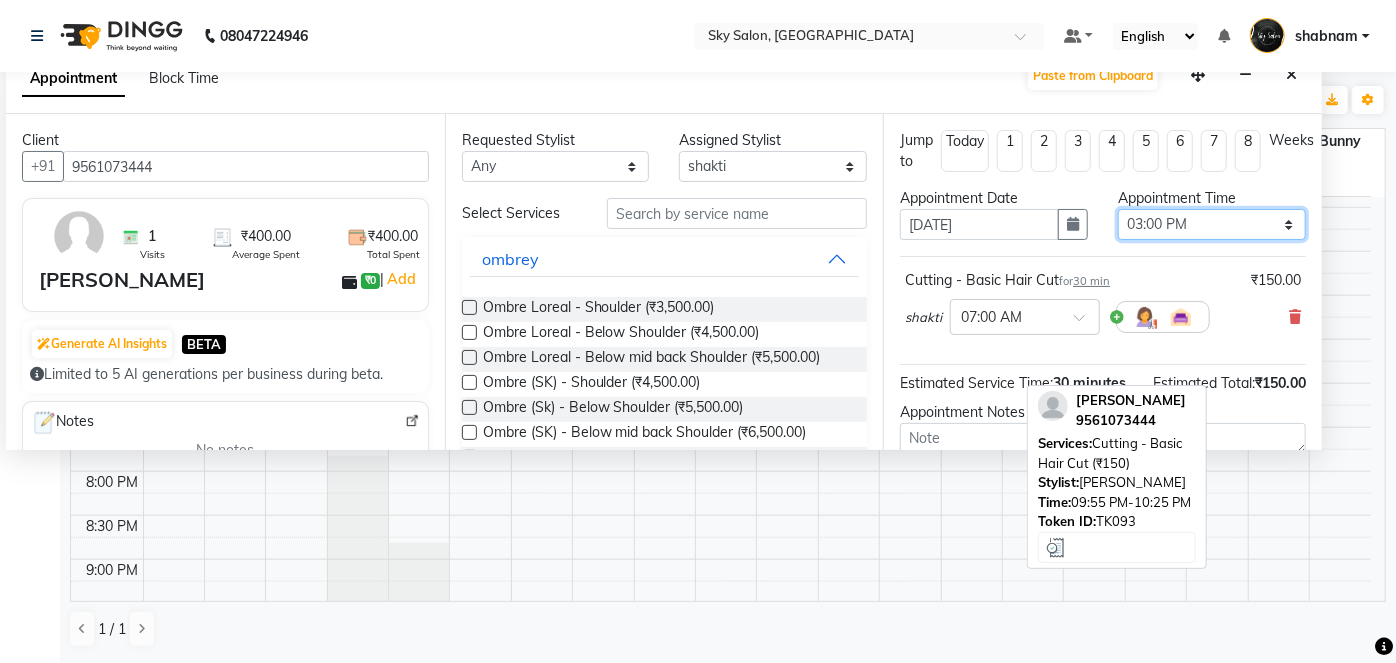 click on "Select 07:00 AM 07:30 AM 08:00 AM 08:30 AM 09:00 AM 09:30 AM 10:00 AM 10:30 AM 11:00 AM 11:30 AM 12:00 PM 12:30 PM 01:00 PM 01:30 PM 02:00 PM 02:30 PM 03:00 PM 03:30 PM 04:00 PM 04:30 PM 05:00 PM 05:30 PM 06:00 PM 06:30 PM 07:00 PM 07:30 PM 08:00 PM 08:30 PM 09:00 PM 09:30 PM 10:00 PM 10:30 PM 11:00 PM" at bounding box center [1212, 224] 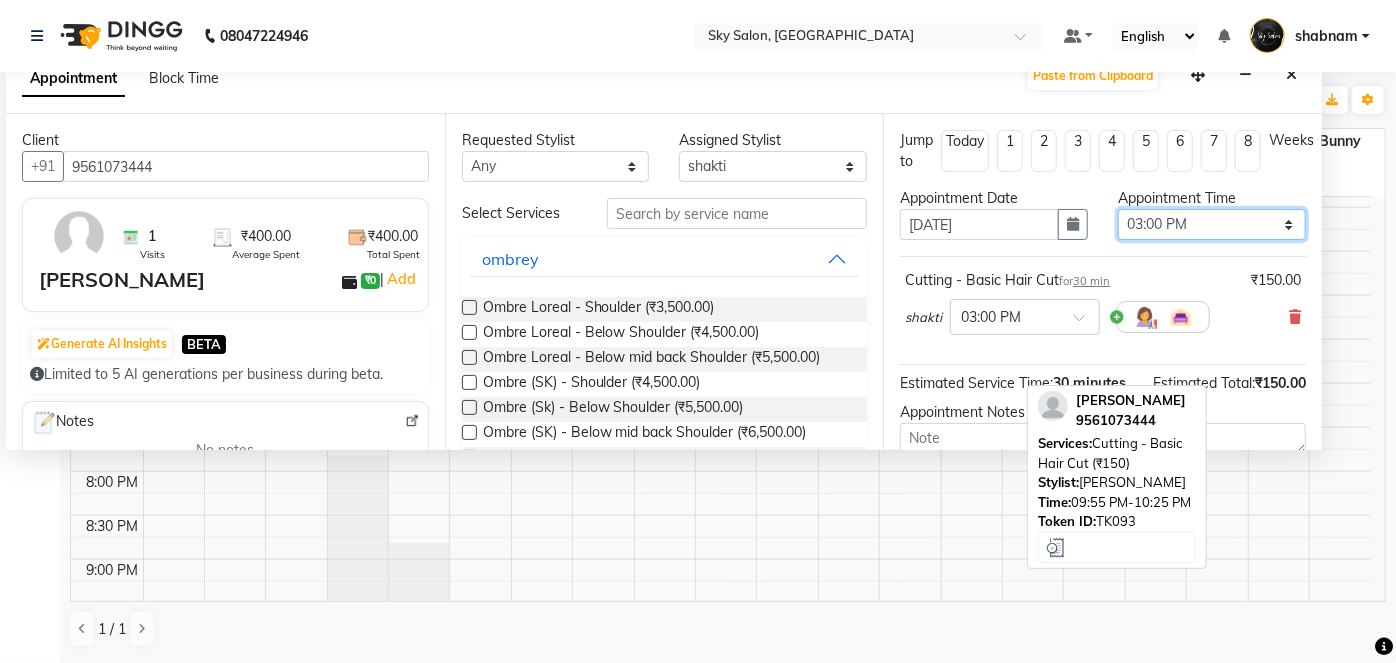 scroll, scrollTop: 210, scrollLeft: 0, axis: vertical 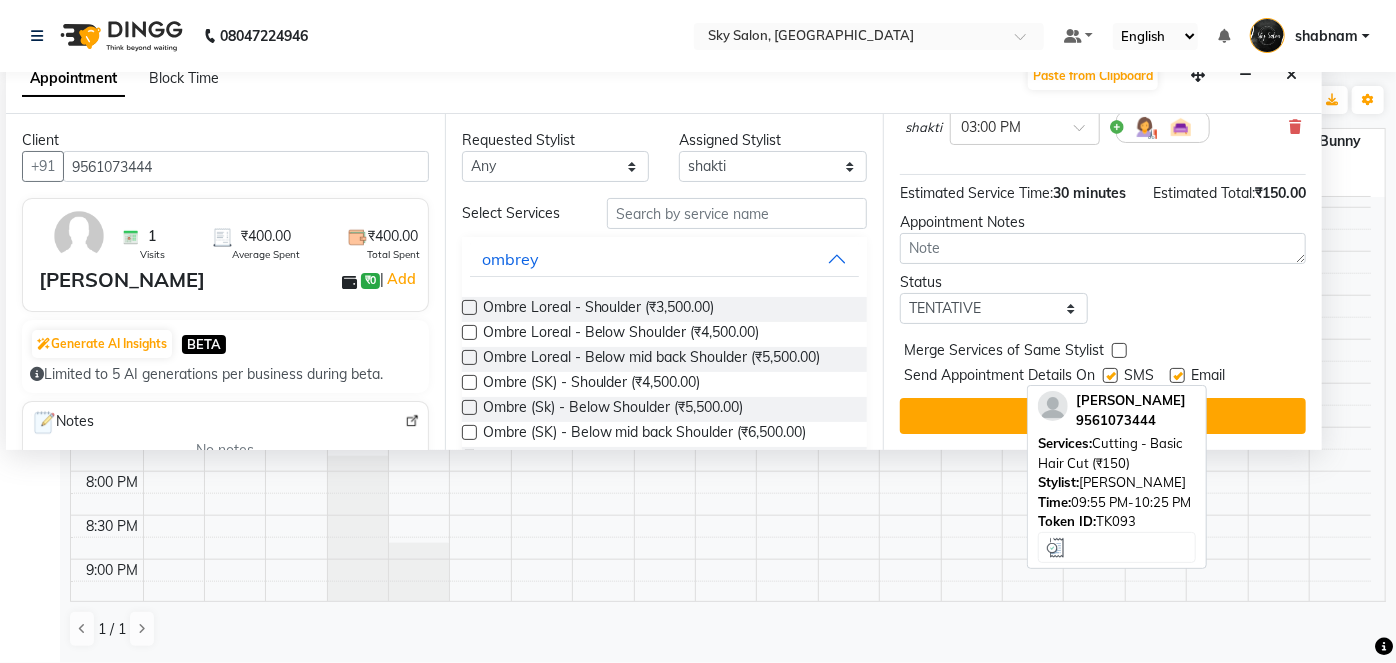 click at bounding box center [1110, 375] 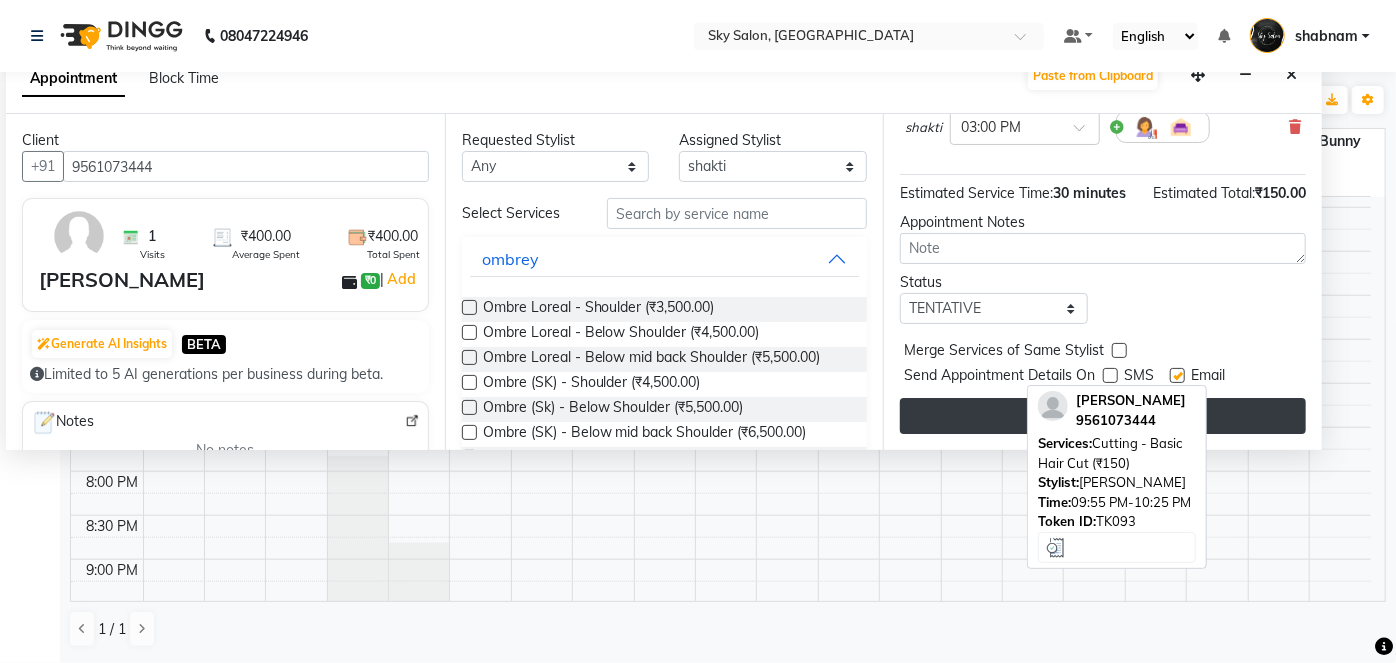 click on "Book" at bounding box center [1103, 416] 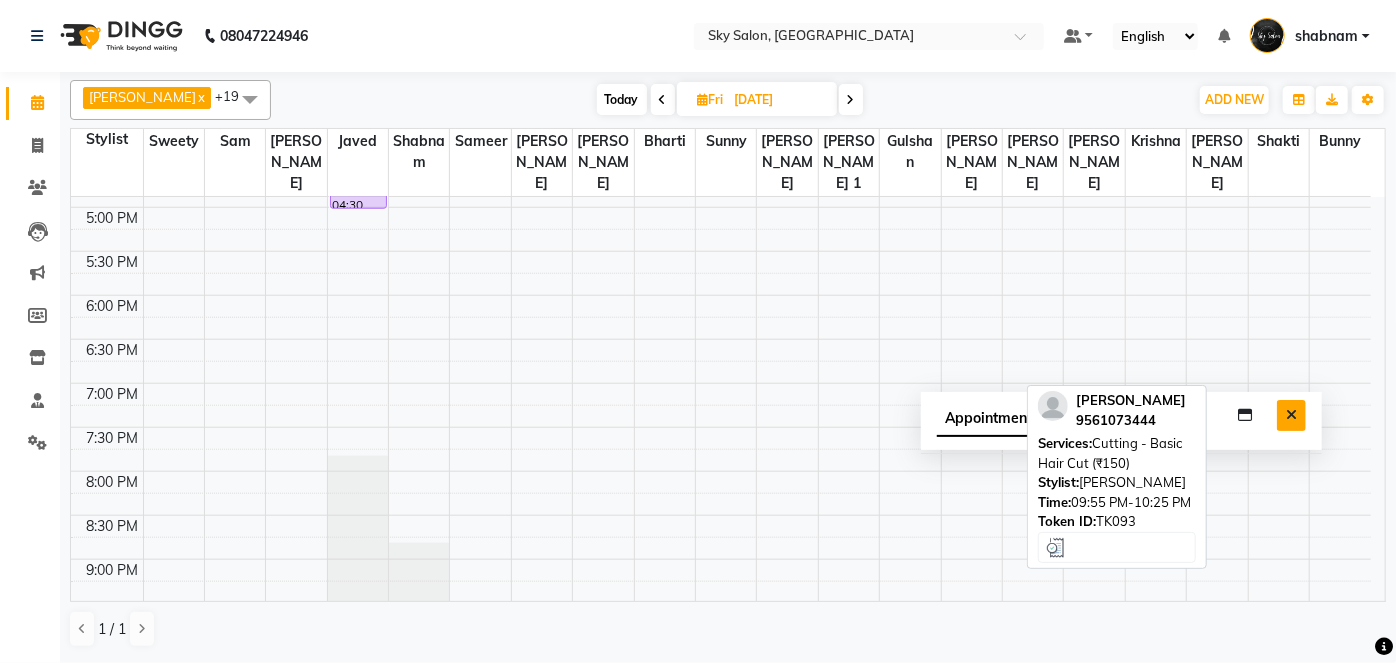 click at bounding box center (1291, 415) 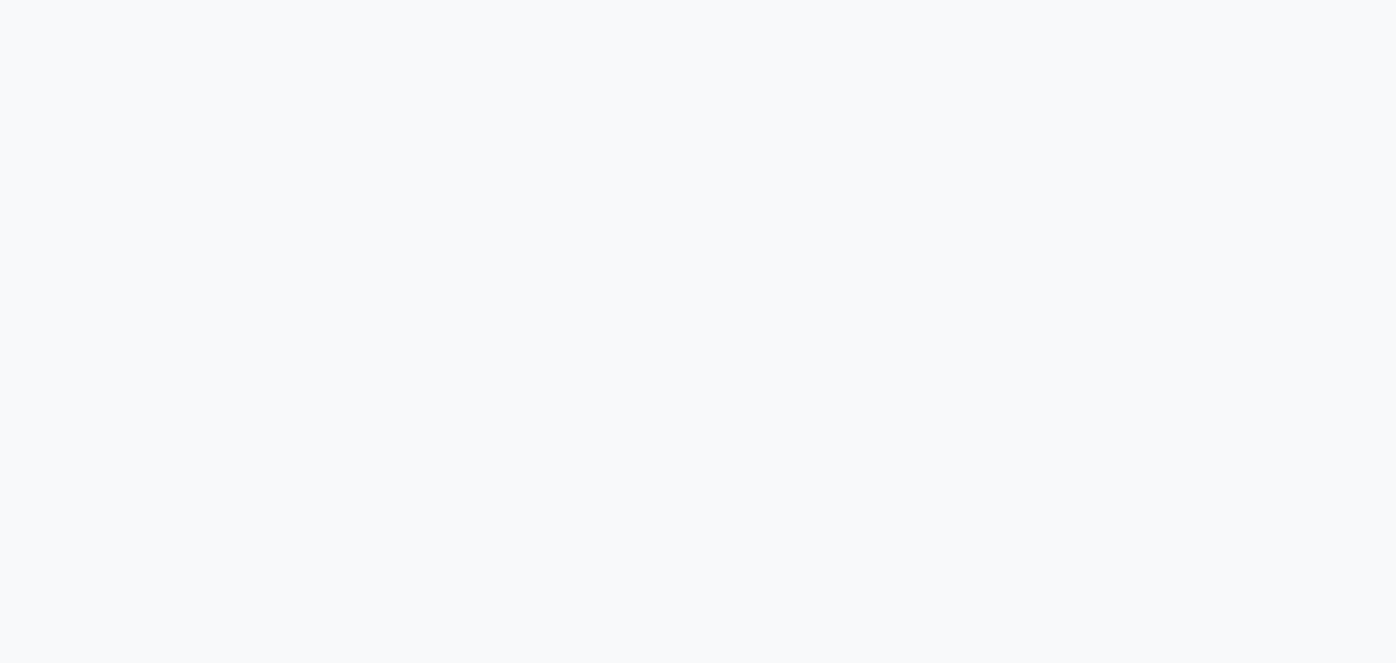 select on "service" 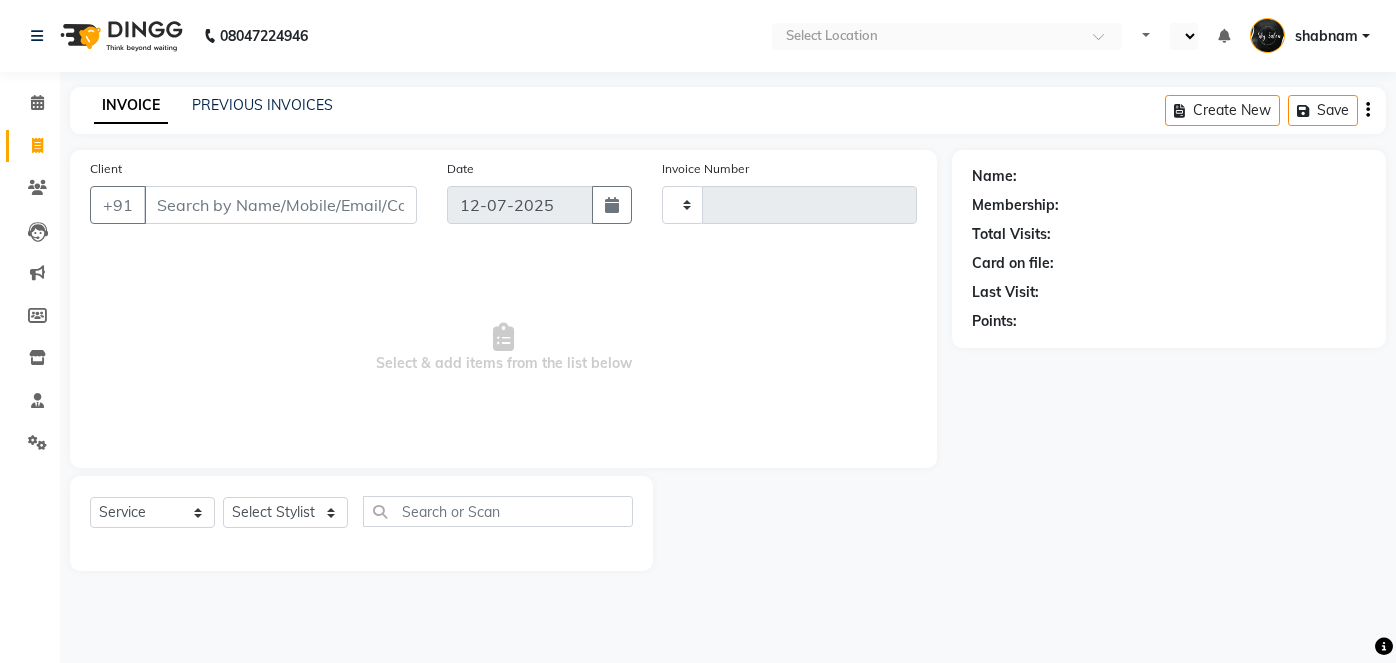 type on "8336" 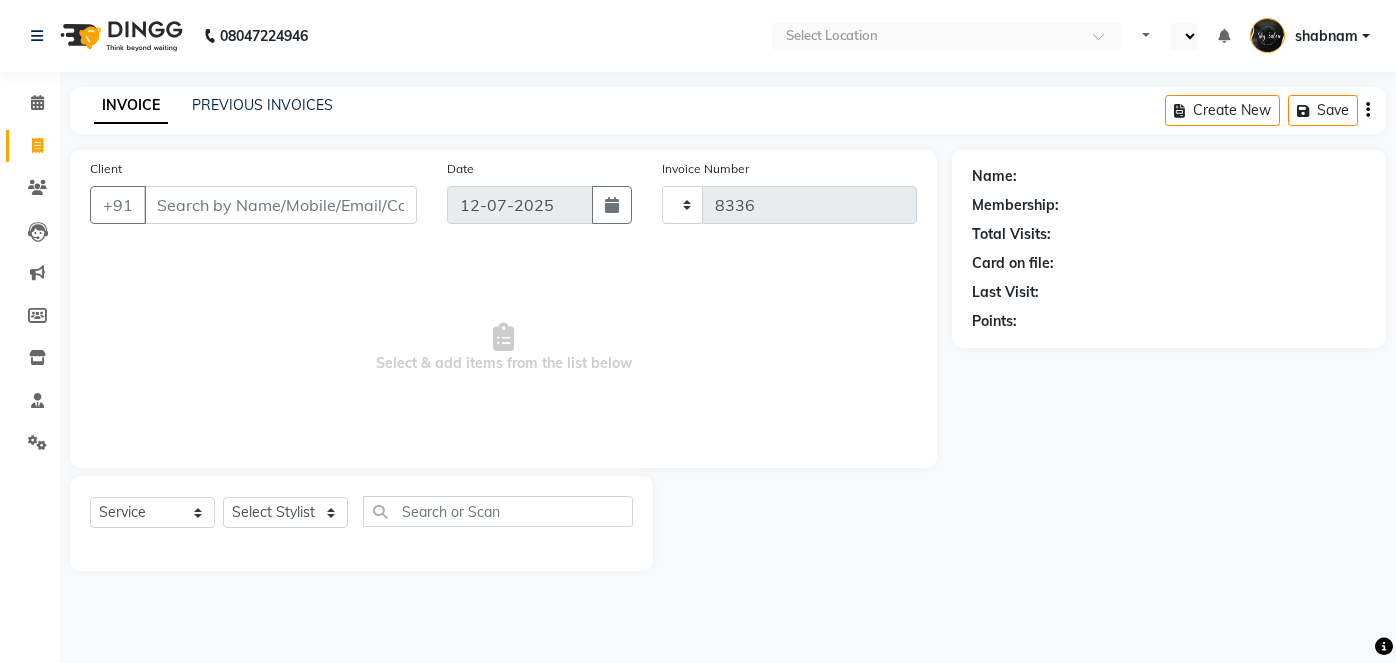 select on "en" 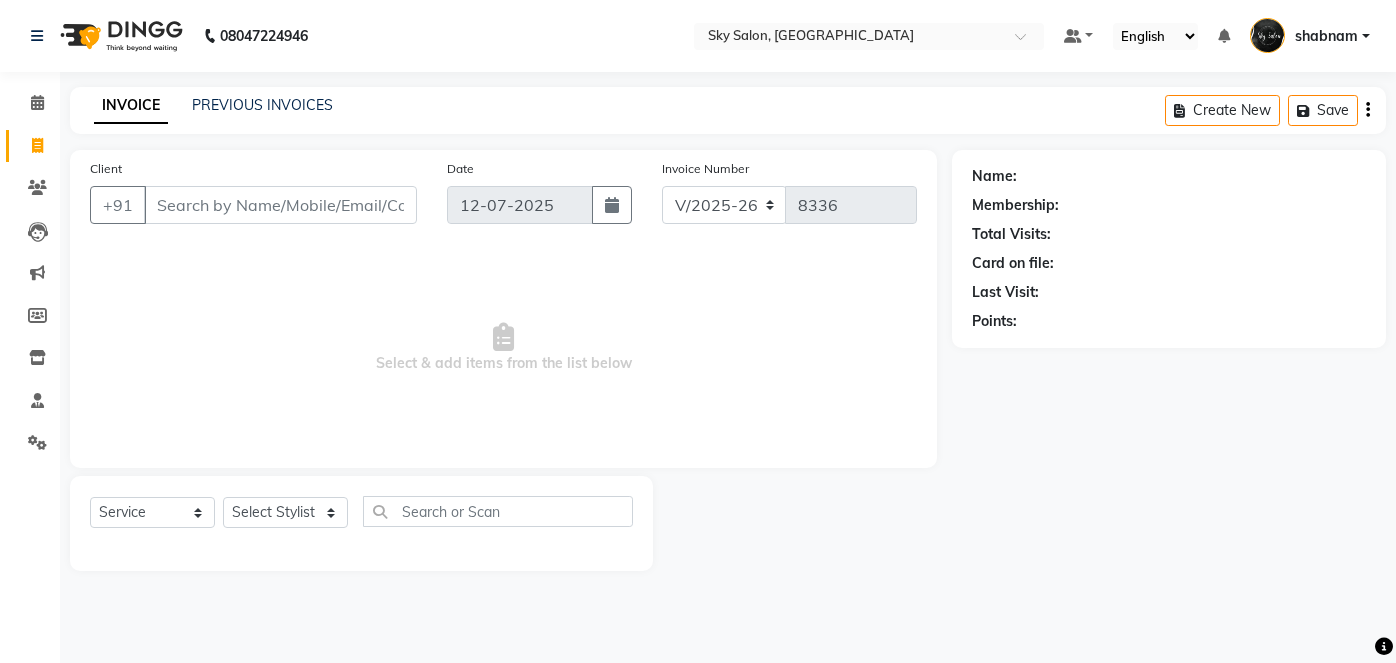 scroll, scrollTop: 0, scrollLeft: 0, axis: both 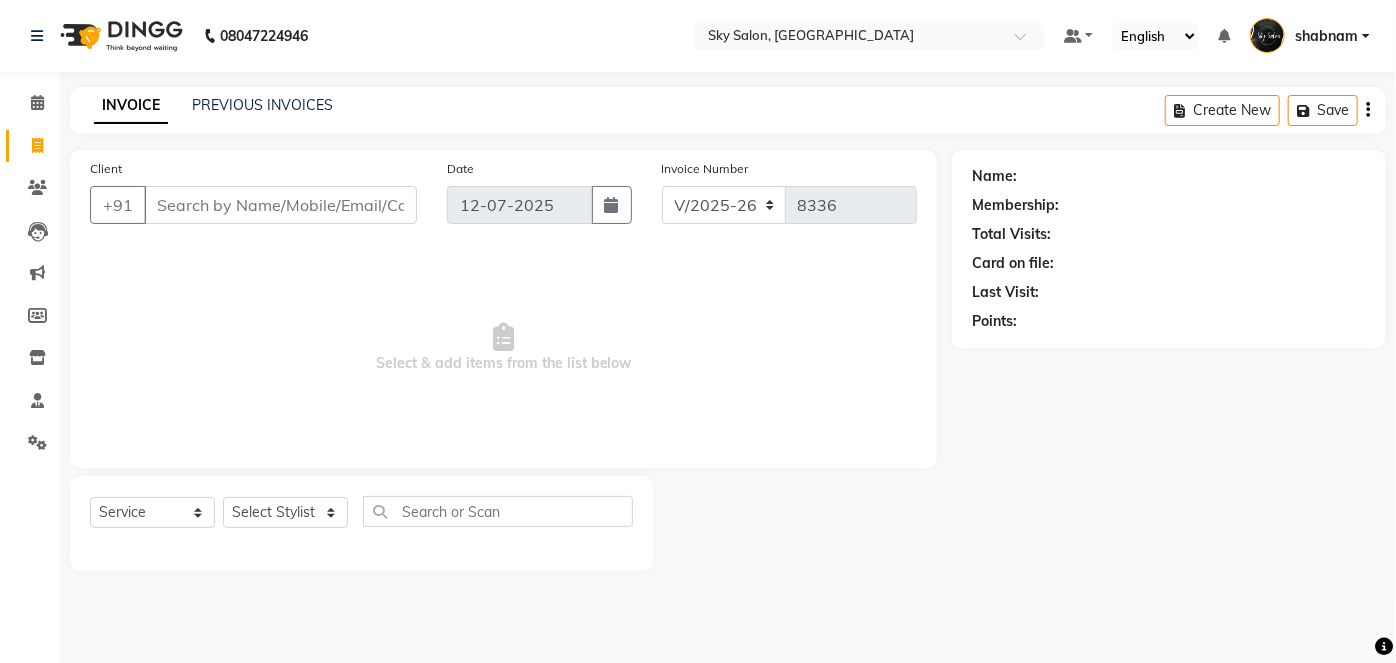 drag, startPoint x: 0, startPoint y: 0, endPoint x: 402, endPoint y: 151, distance: 429.42404 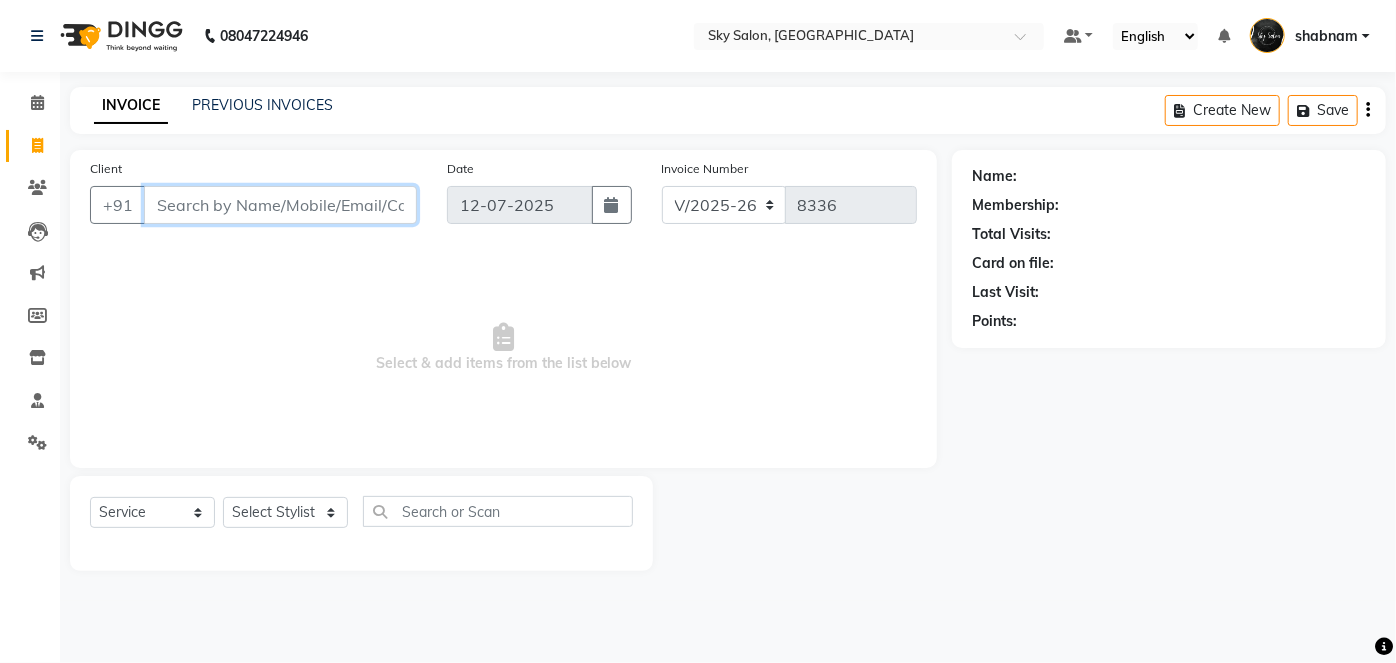 click on "Client" at bounding box center (280, 205) 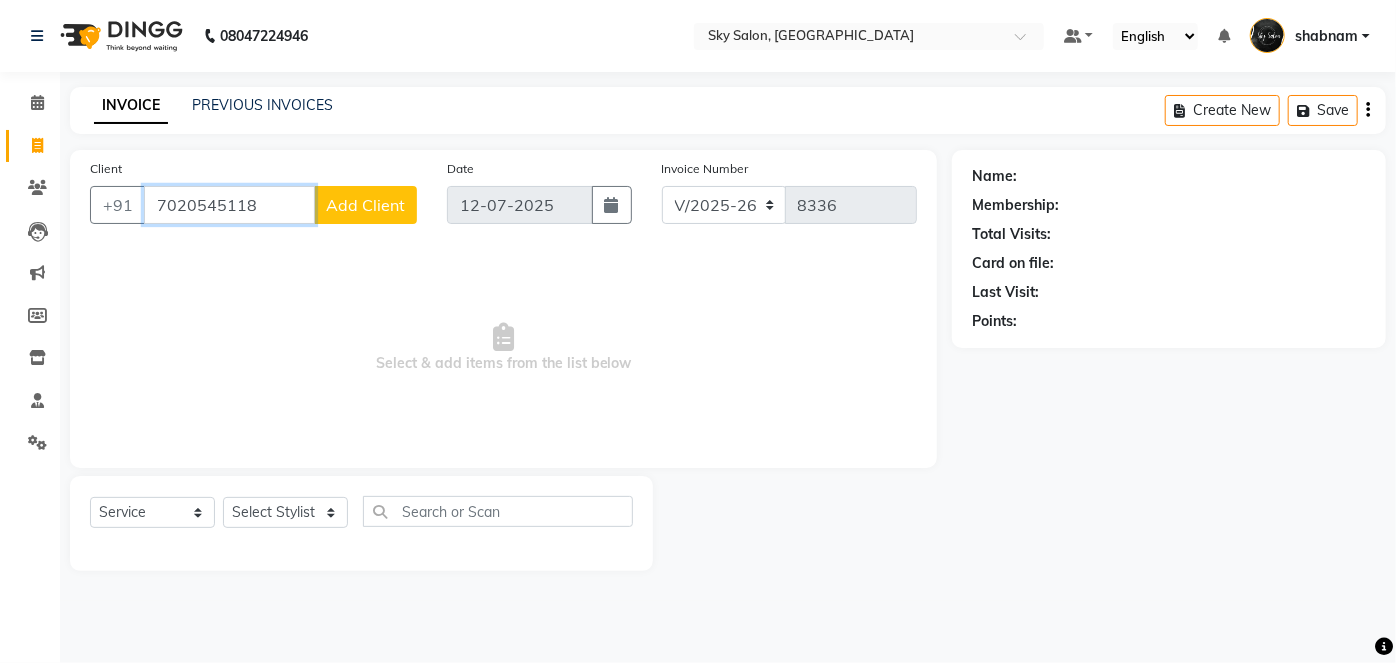 type on "7020545118" 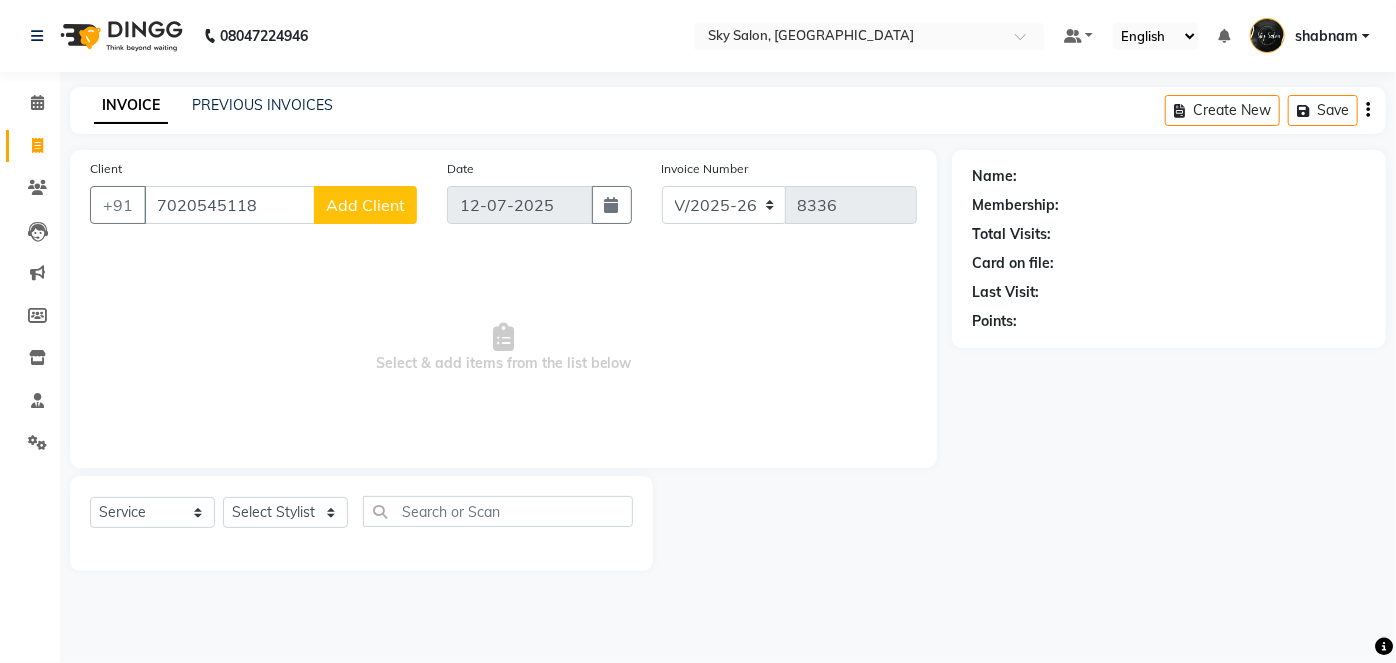click on "Add Client" 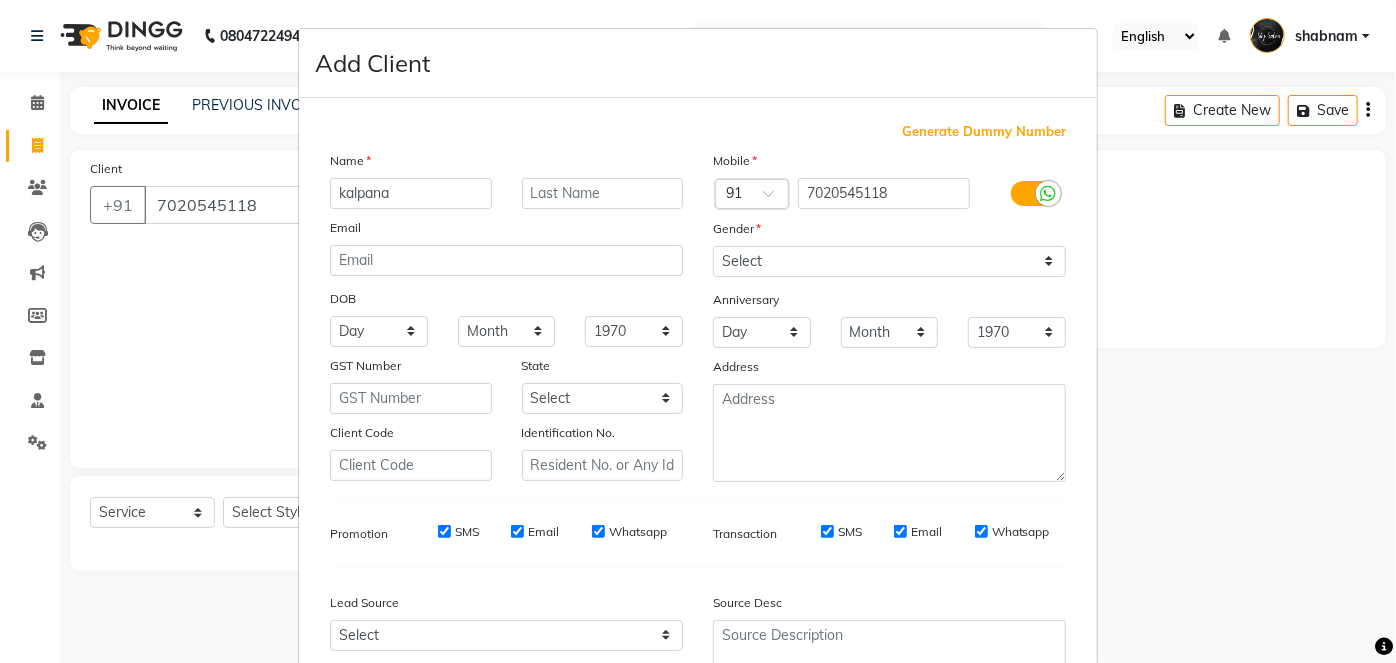 type on "kalpana" 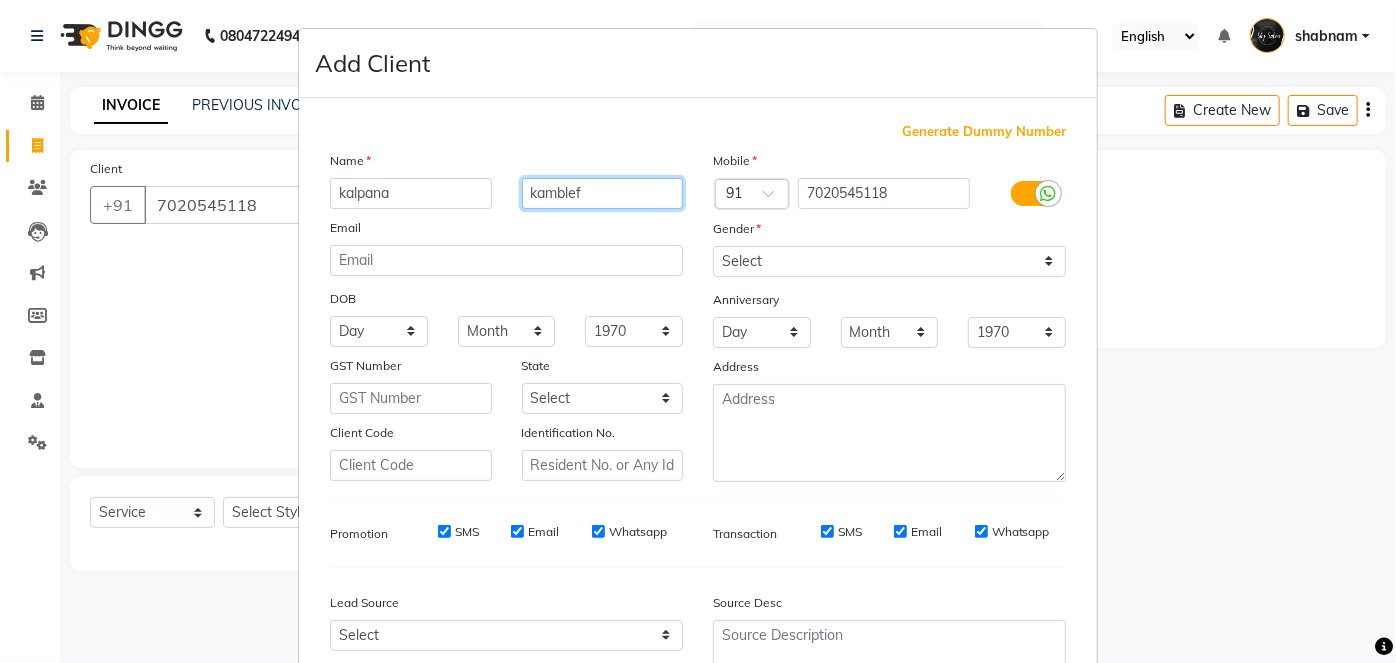 type on "kamblef" 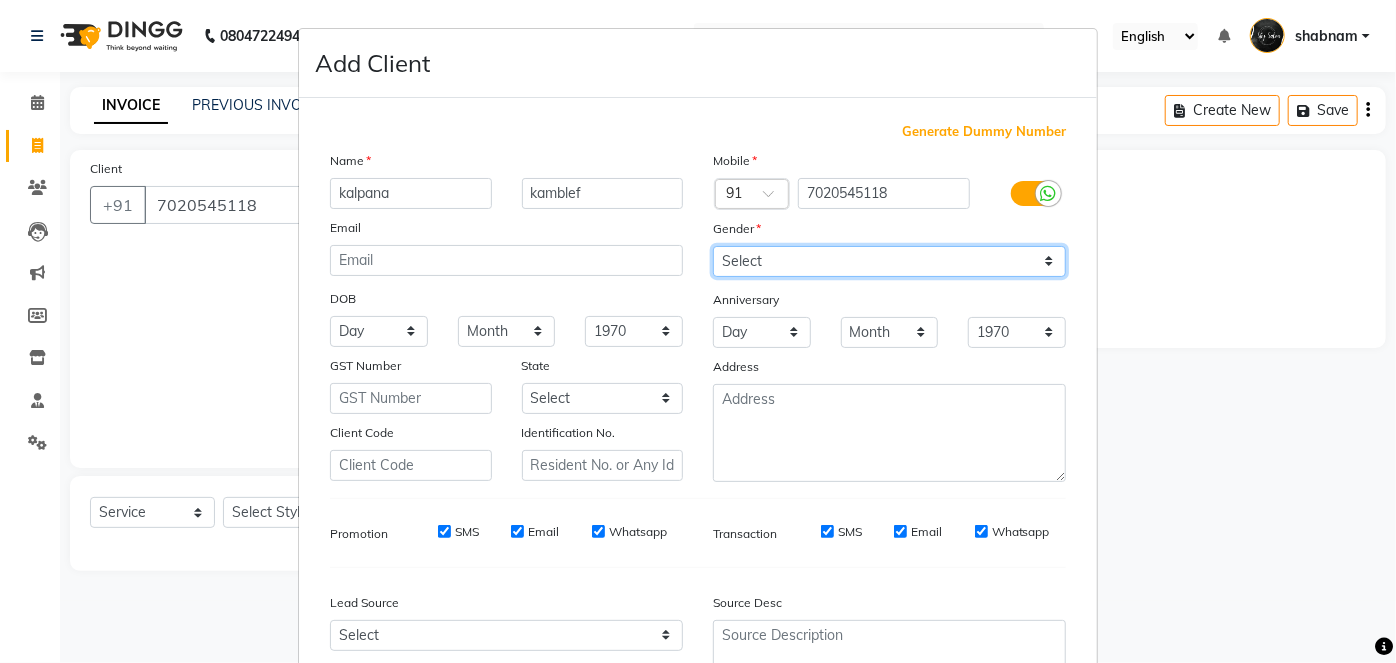 click on "Select Male Female Other Prefer Not To Say" at bounding box center (889, 261) 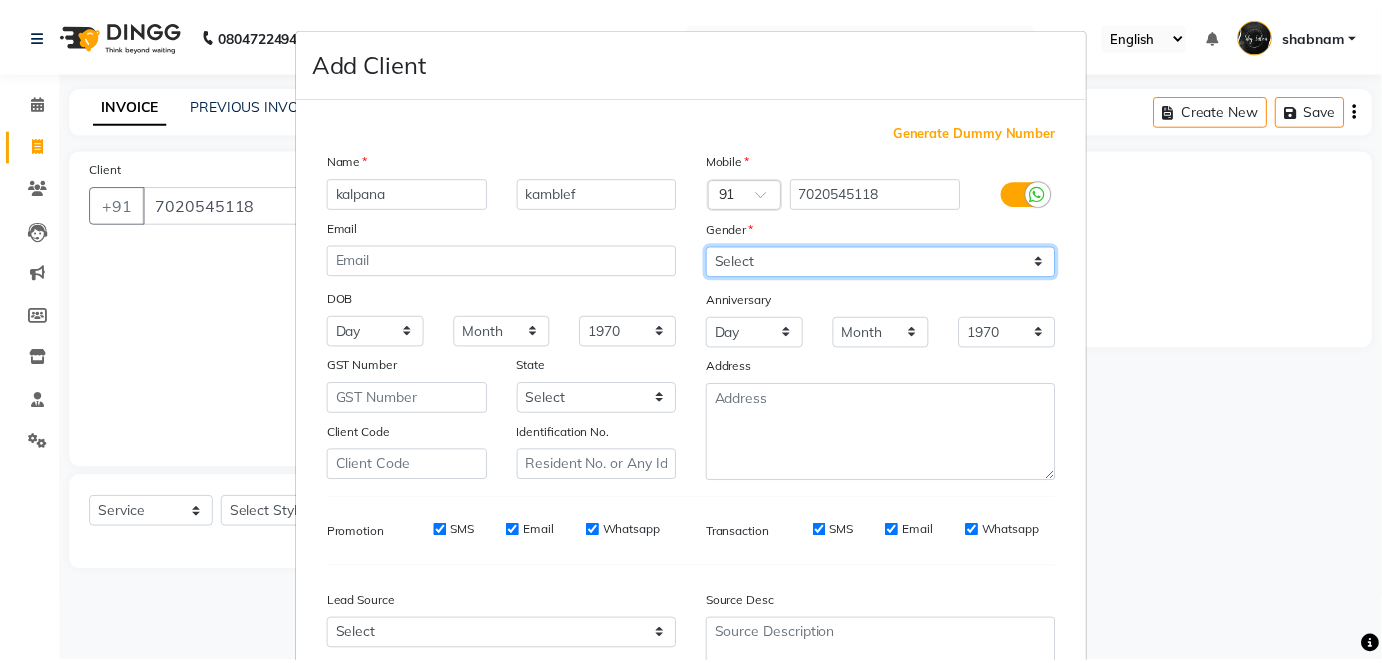 scroll, scrollTop: 184, scrollLeft: 0, axis: vertical 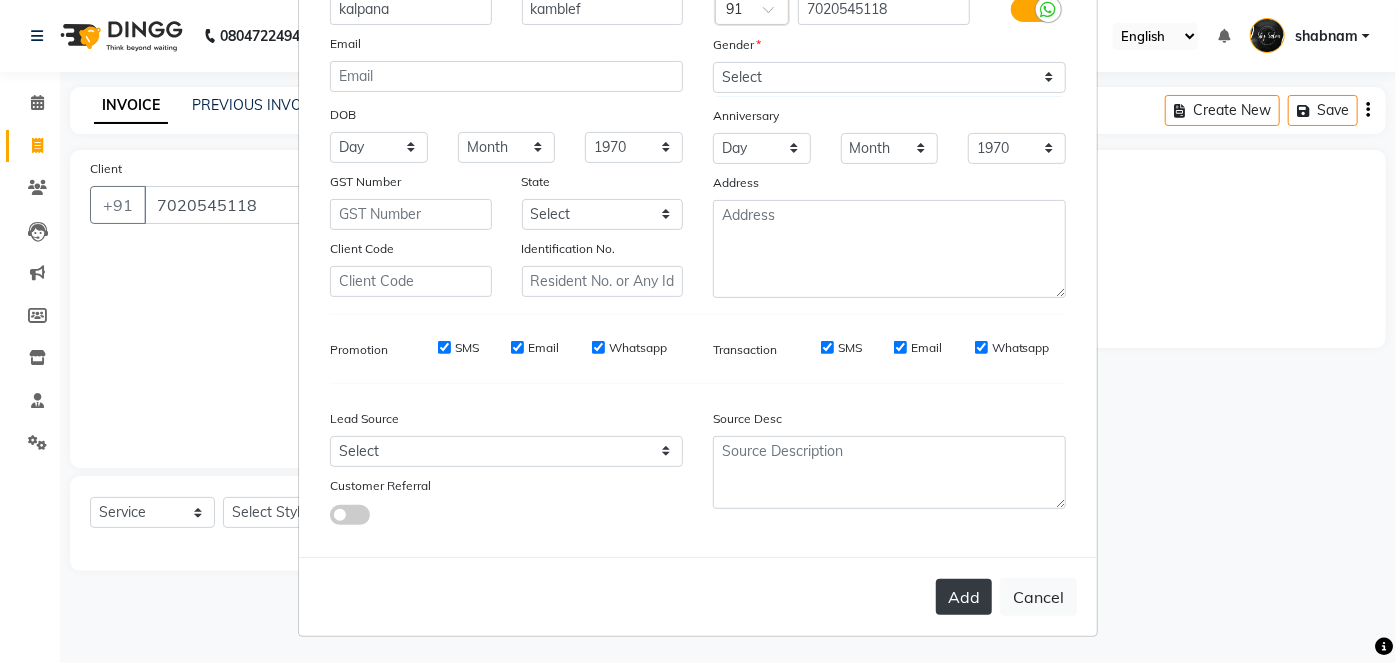 click on "Add" at bounding box center [964, 597] 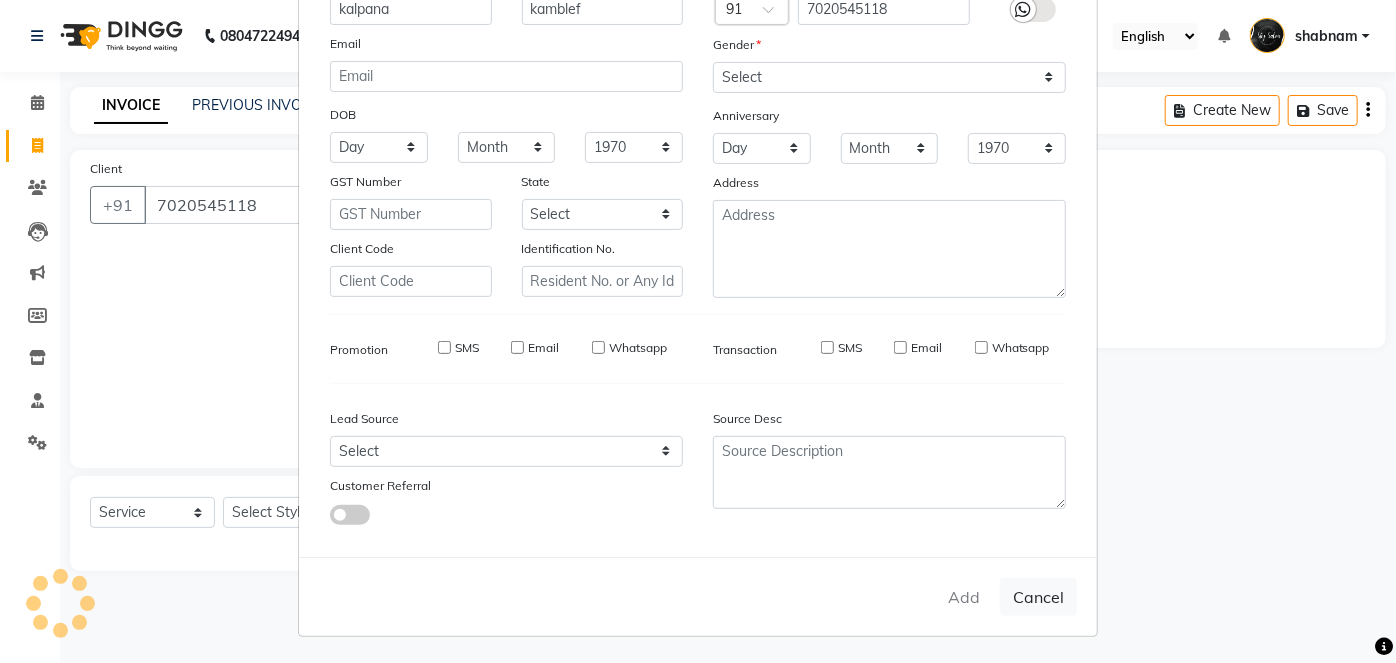 type 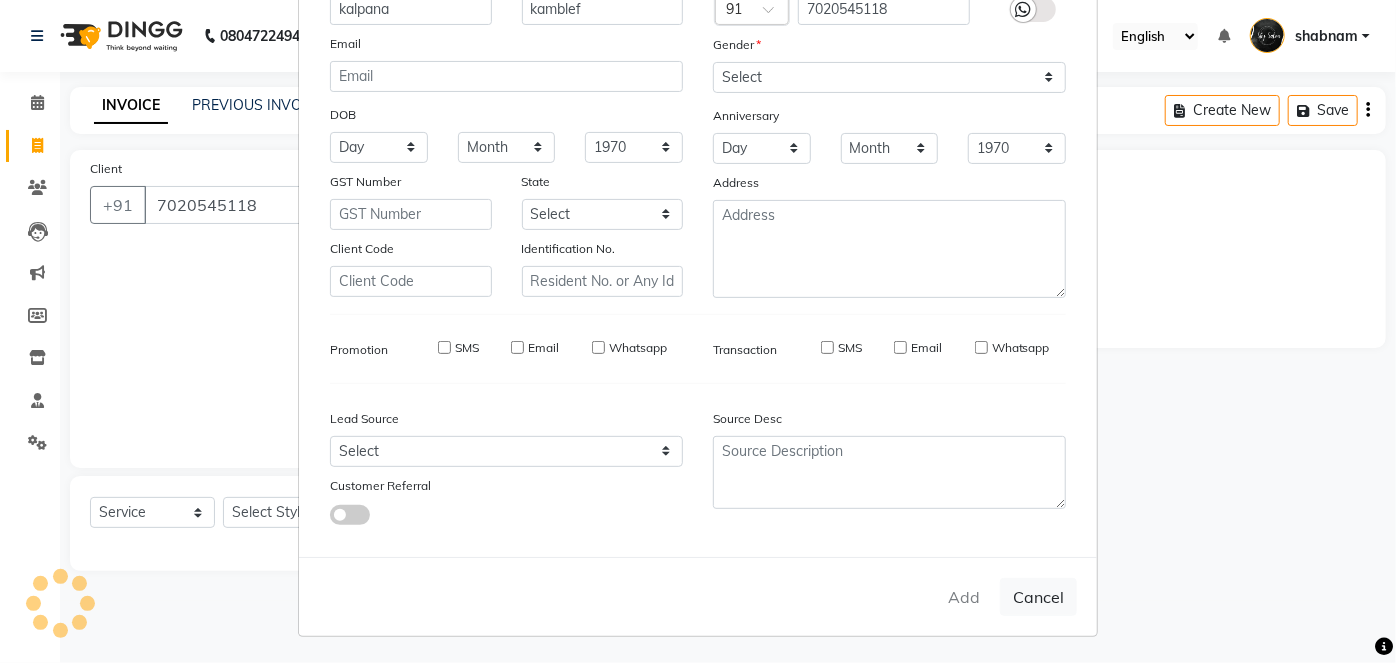 type 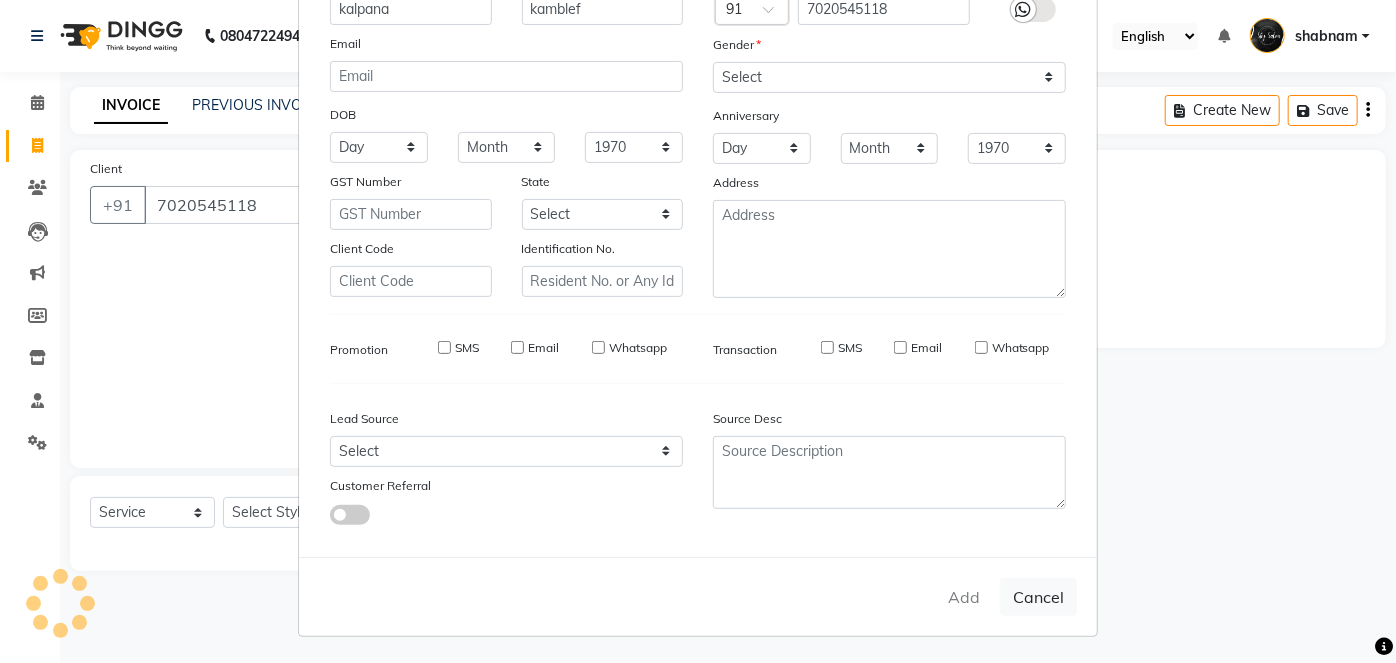 select 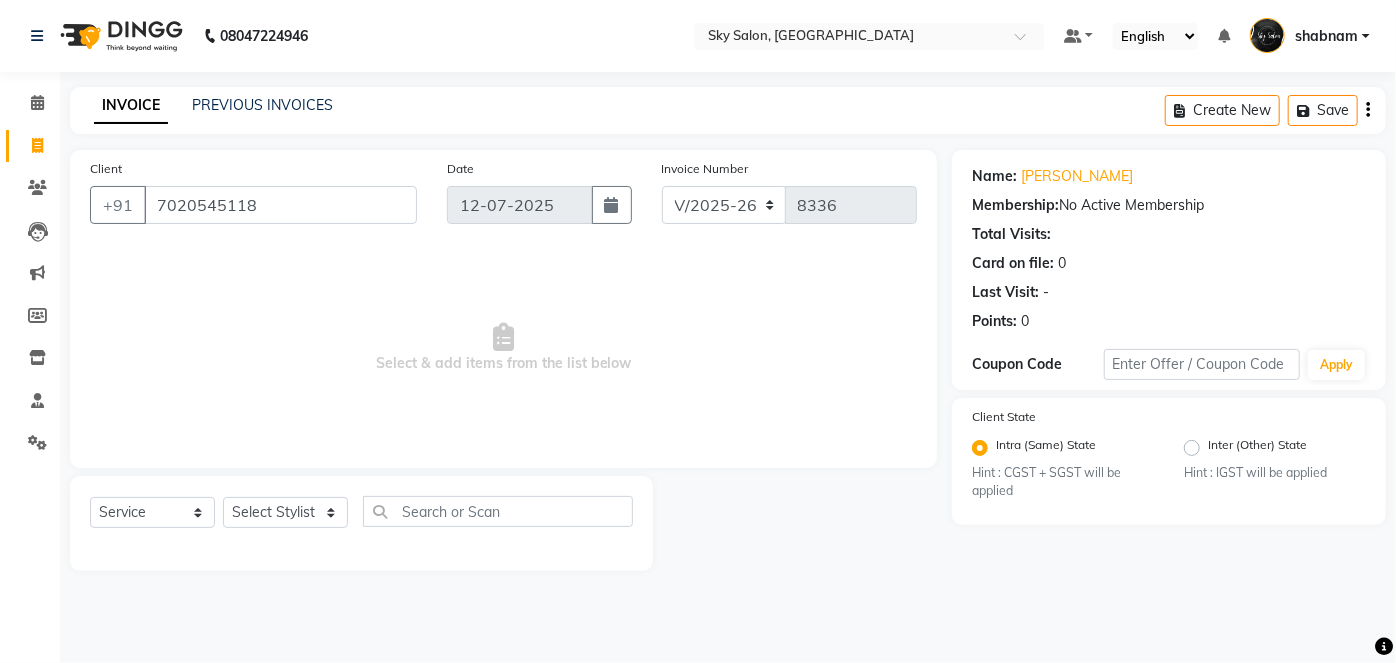 click on "Select  Service  Product  Membership  Package Voucher Prepaid Gift Card  Select Stylist afreen akshata aman saha ameer Anagha anisa arbaj bharti Bunny Danish Darshana 1 devyani dilshad gaurav Gulshan gurmeet javed jishan krishna mayuri gaikwad muskan rani rinku rocky Ronak sachin sahil sam sameer sameer 2 sandhya shabnam shakti sunny sweety vivek" 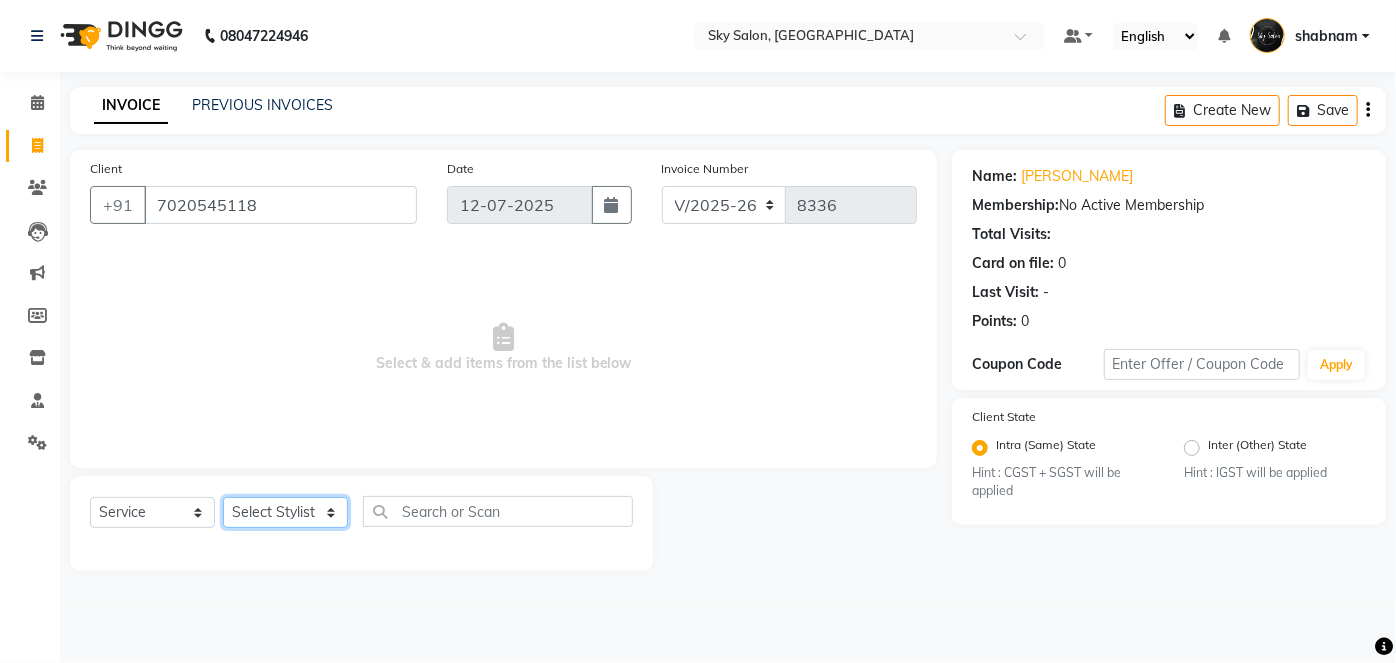 click on "Select Stylist afreen [PERSON_NAME] saha [PERSON_NAME] [PERSON_NAME] [PERSON_NAME] bharti Bunny Danish [PERSON_NAME] 1 [PERSON_NAME] [PERSON_NAME] gaurav Gulshan [PERSON_NAME] [PERSON_NAME] krishna [PERSON_NAME] [PERSON_NAME] rani [PERSON_NAME] [PERSON_NAME] sachin [PERSON_NAME] [PERSON_NAME] sameer 2 [PERSON_NAME] [PERSON_NAME] [PERSON_NAME]" 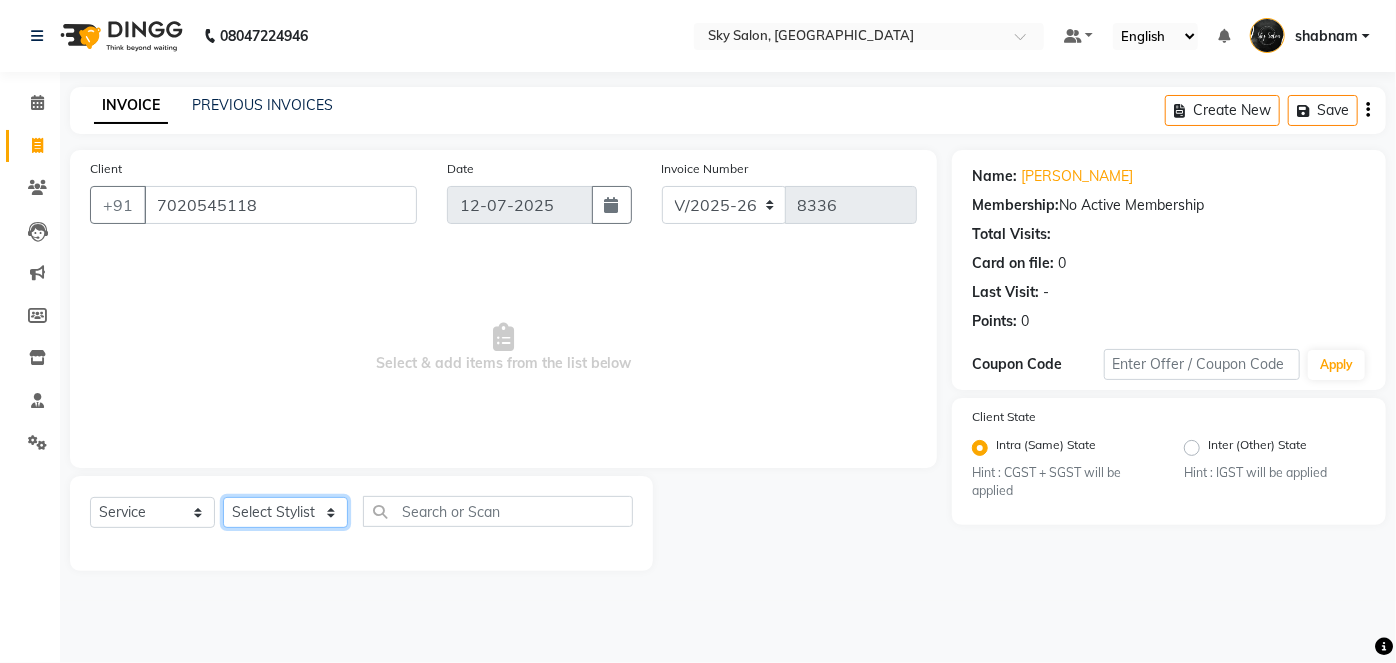 select on "83682" 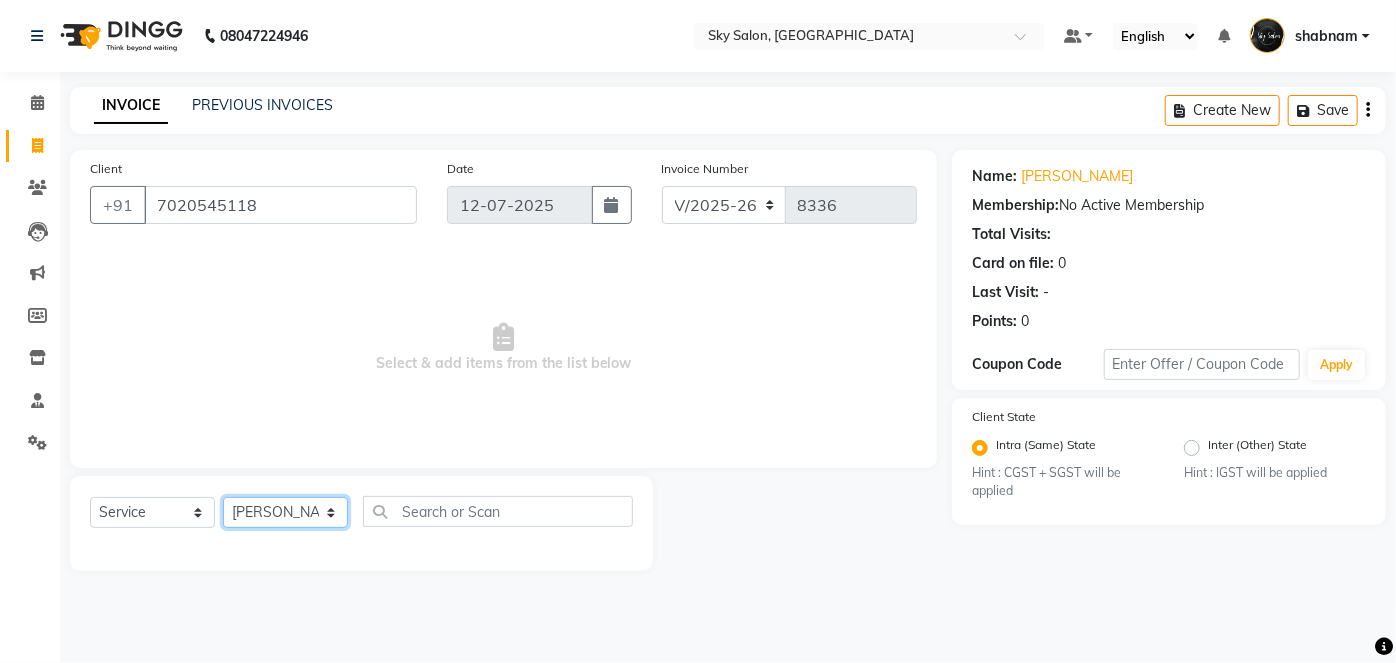 click on "Select Stylist afreen [PERSON_NAME] saha [PERSON_NAME] [PERSON_NAME] [PERSON_NAME] bharti Bunny Danish [PERSON_NAME] 1 [PERSON_NAME] [PERSON_NAME] gaurav Gulshan [PERSON_NAME] [PERSON_NAME] krishna [PERSON_NAME] [PERSON_NAME] rani [PERSON_NAME] [PERSON_NAME] sachin [PERSON_NAME] [PERSON_NAME] sameer 2 [PERSON_NAME] [PERSON_NAME] [PERSON_NAME]" 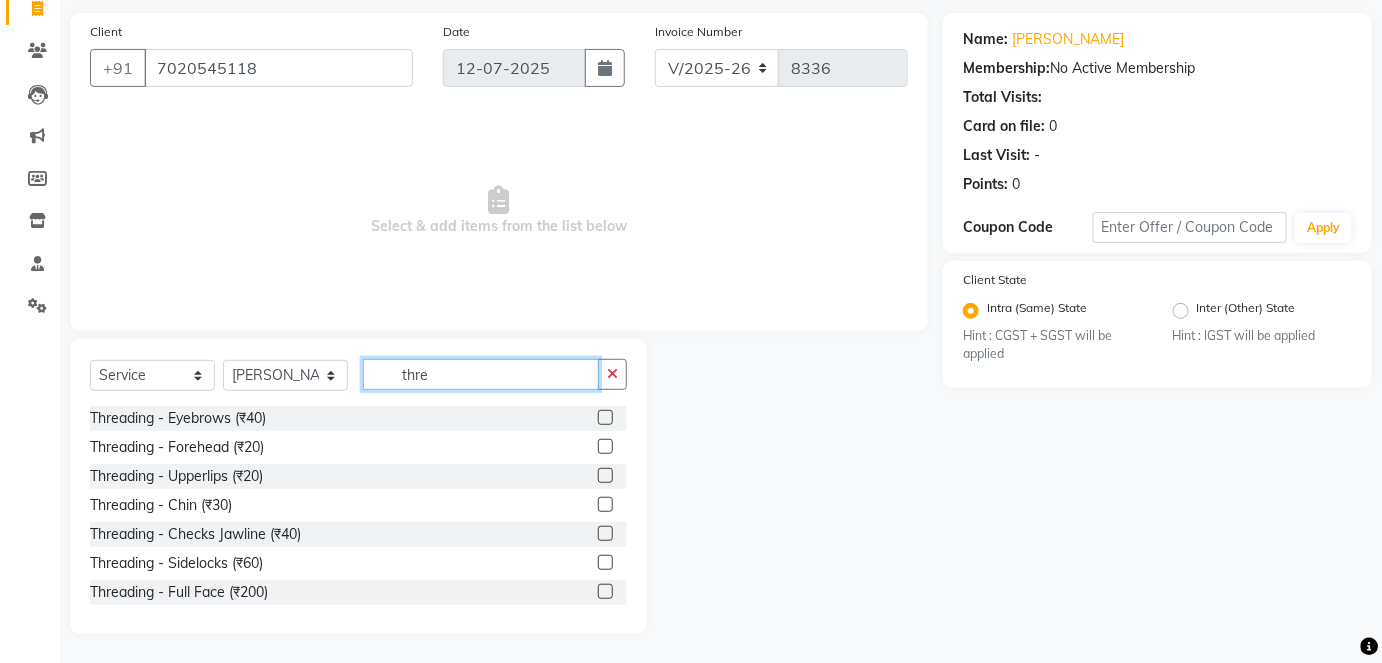 scroll, scrollTop: 136, scrollLeft: 0, axis: vertical 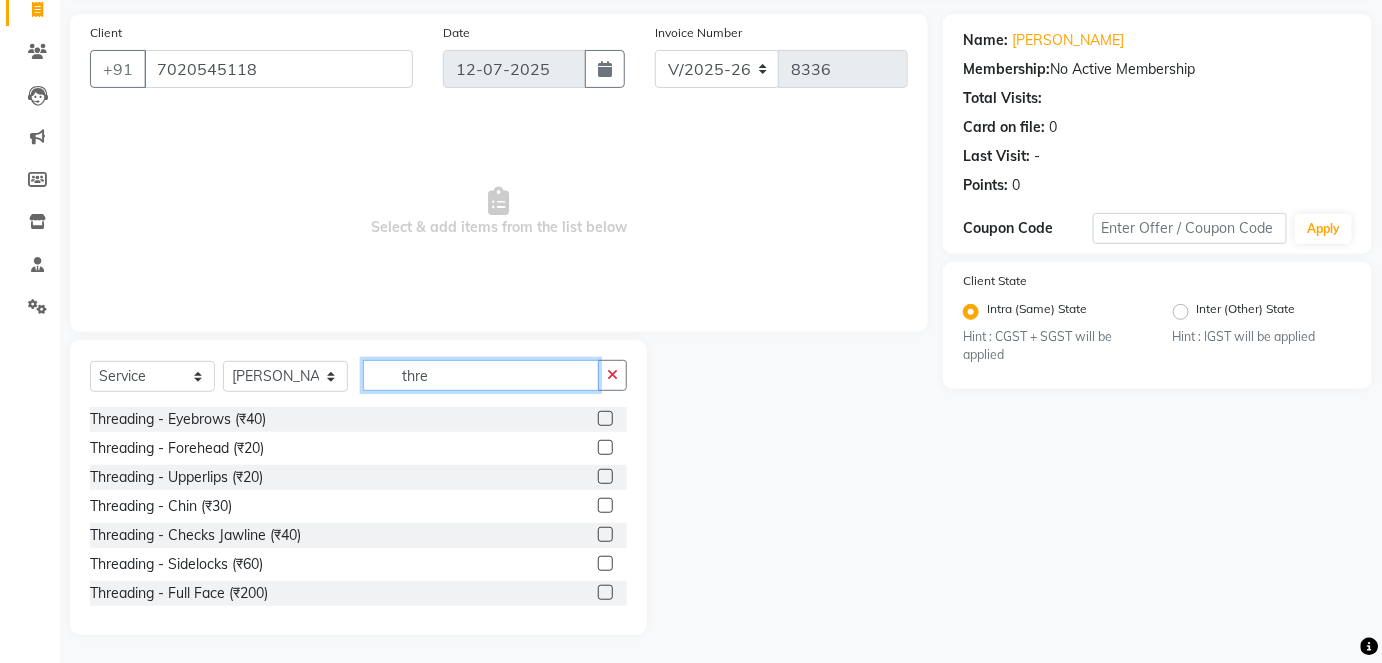 type on "thre" 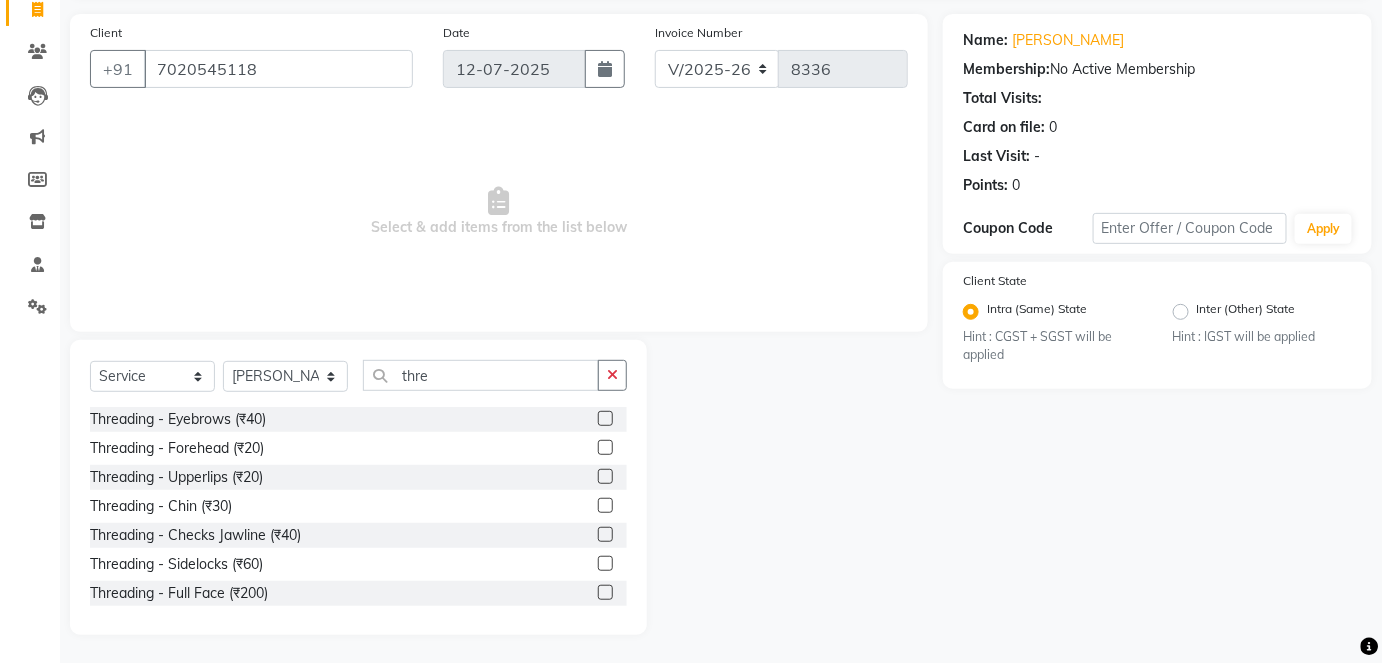 click on "Threading  - Eyebrows (₹40)" 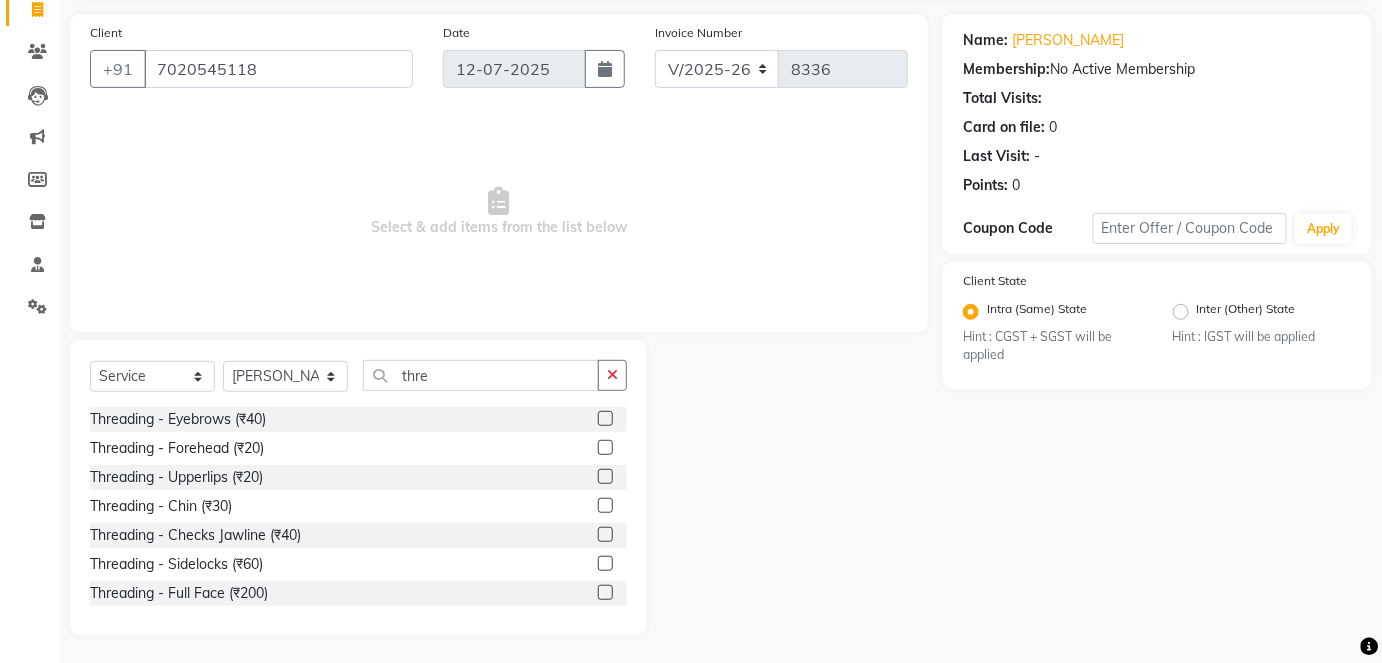 click 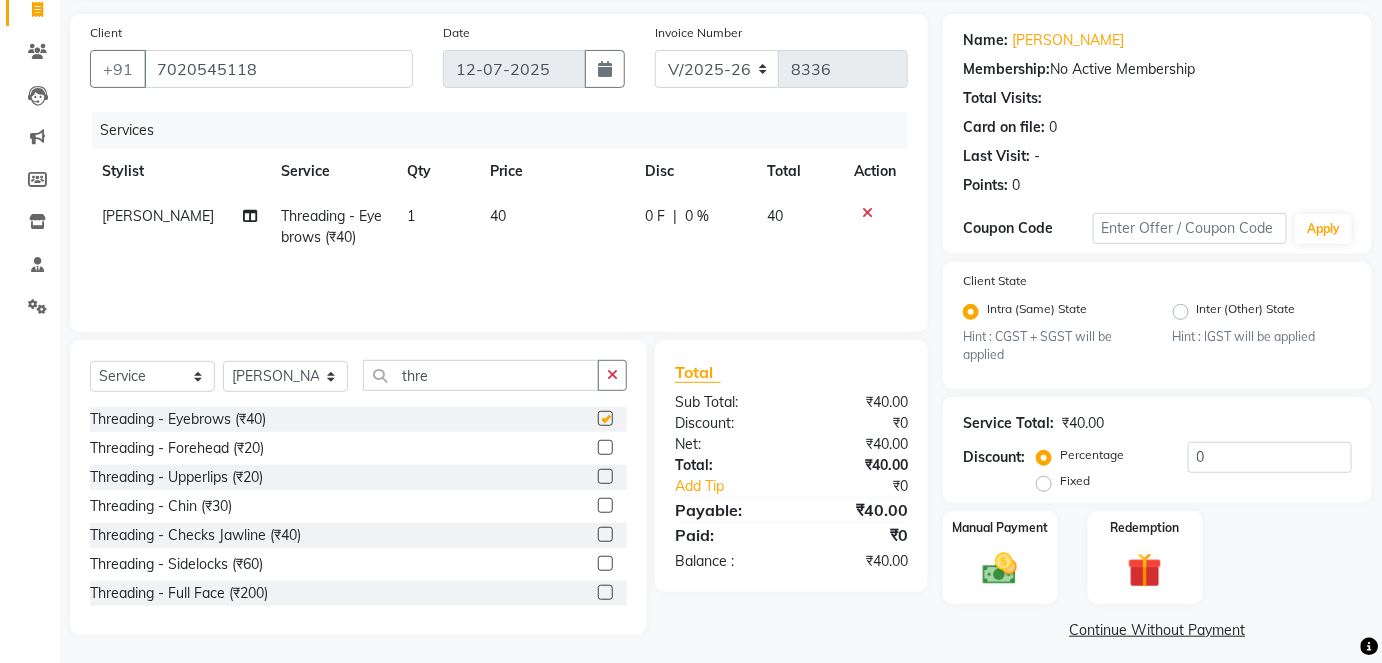 checkbox on "false" 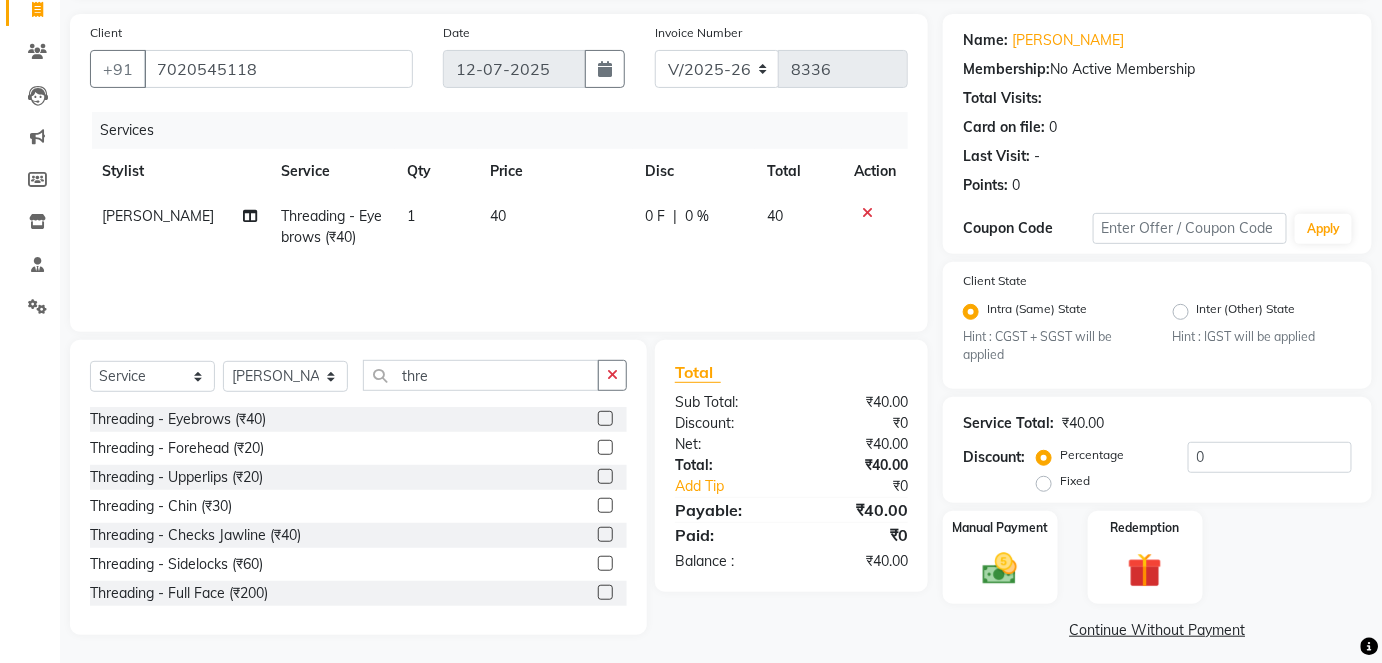 click 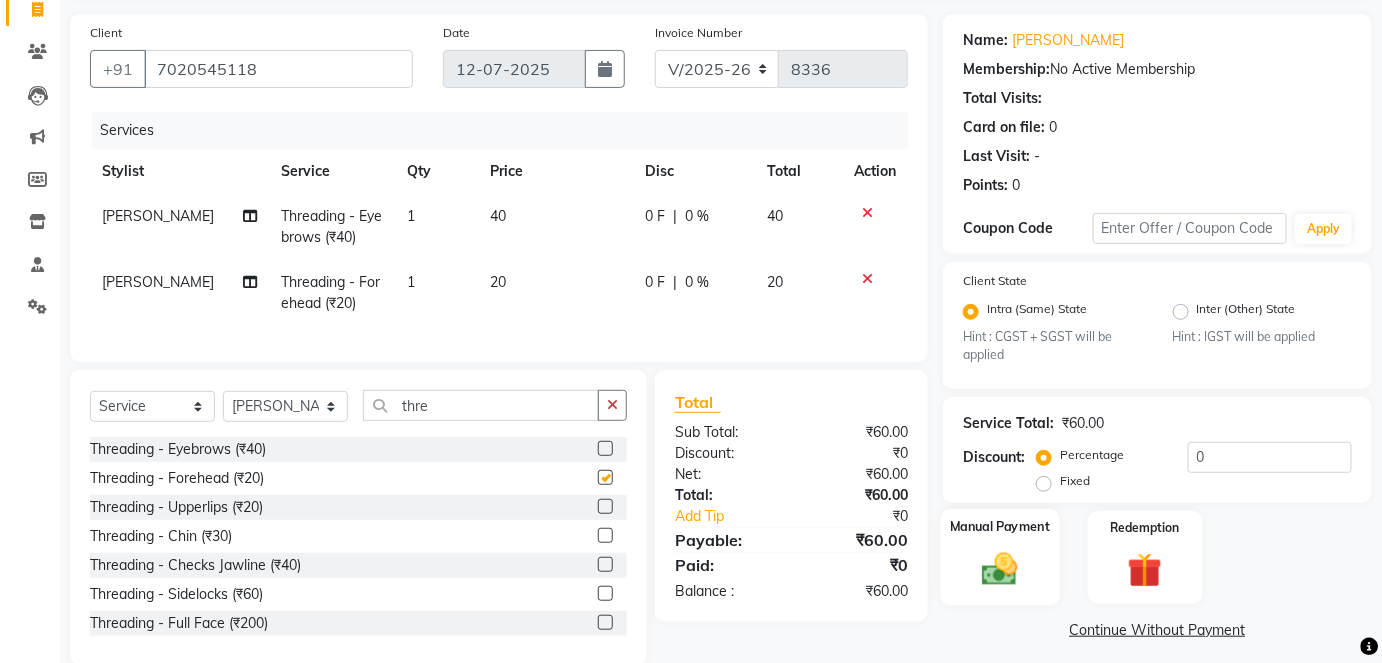 checkbox on "false" 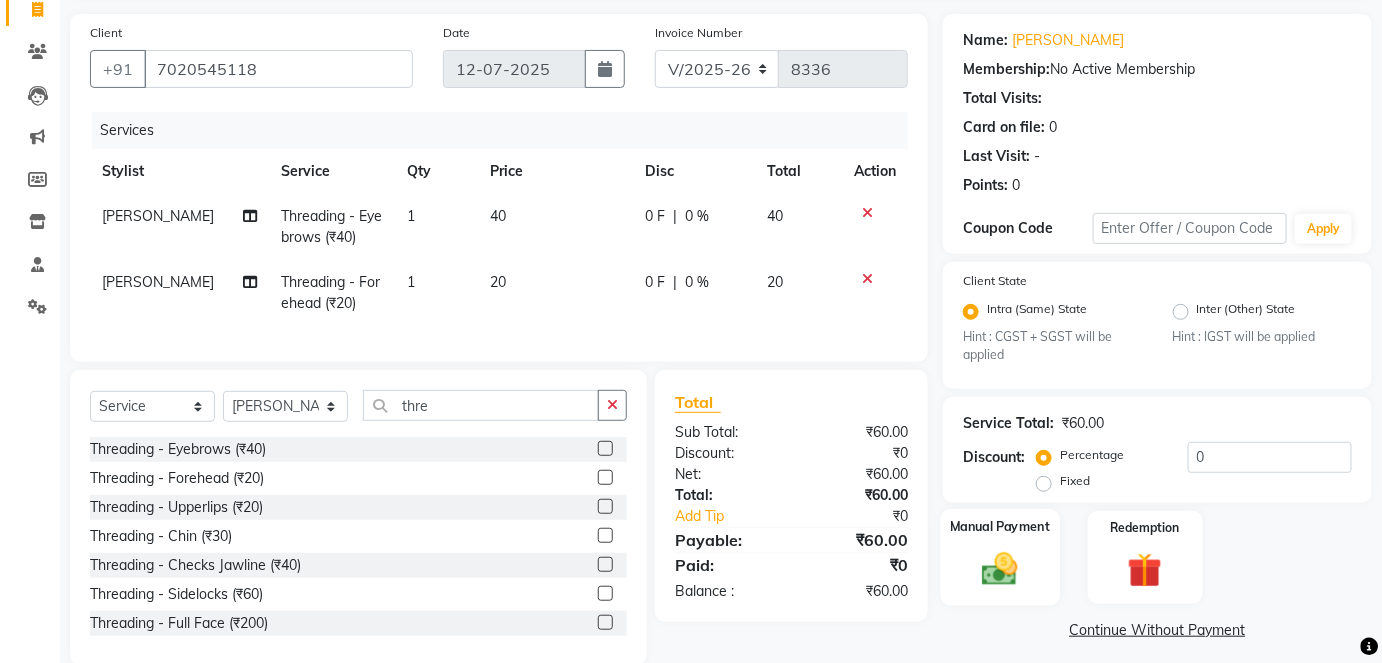 click 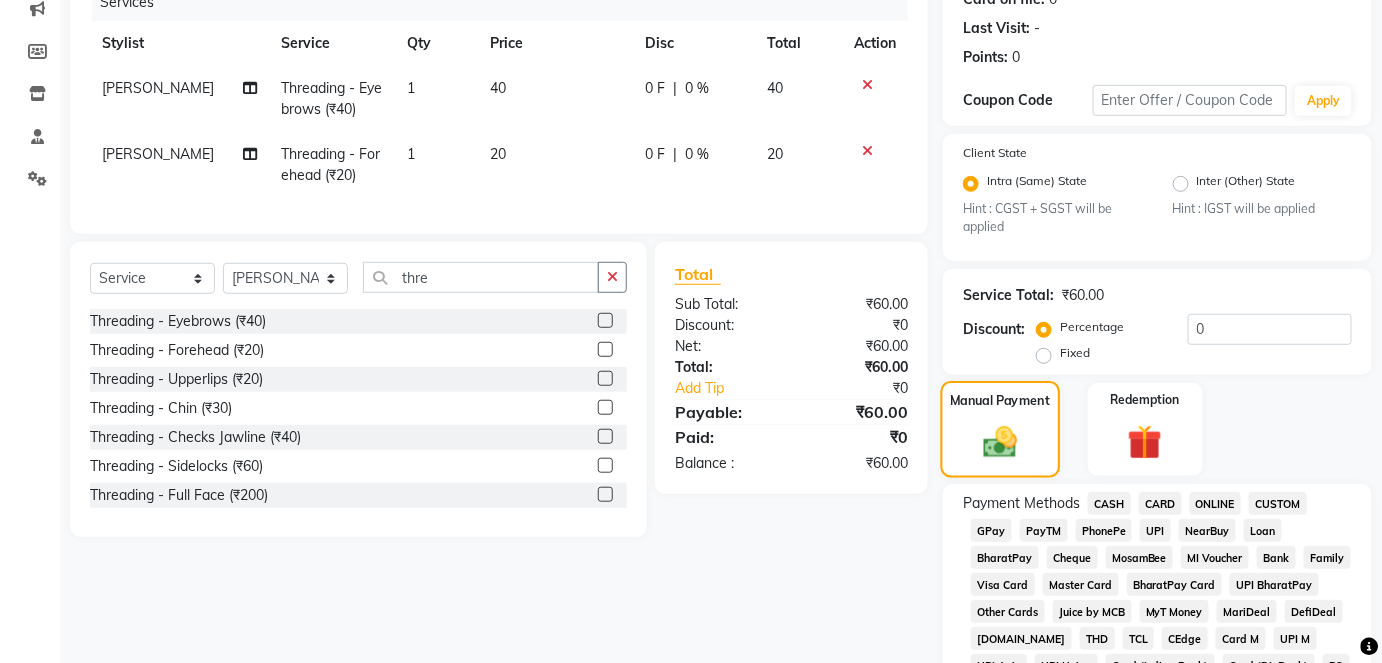 scroll, scrollTop: 268, scrollLeft: 0, axis: vertical 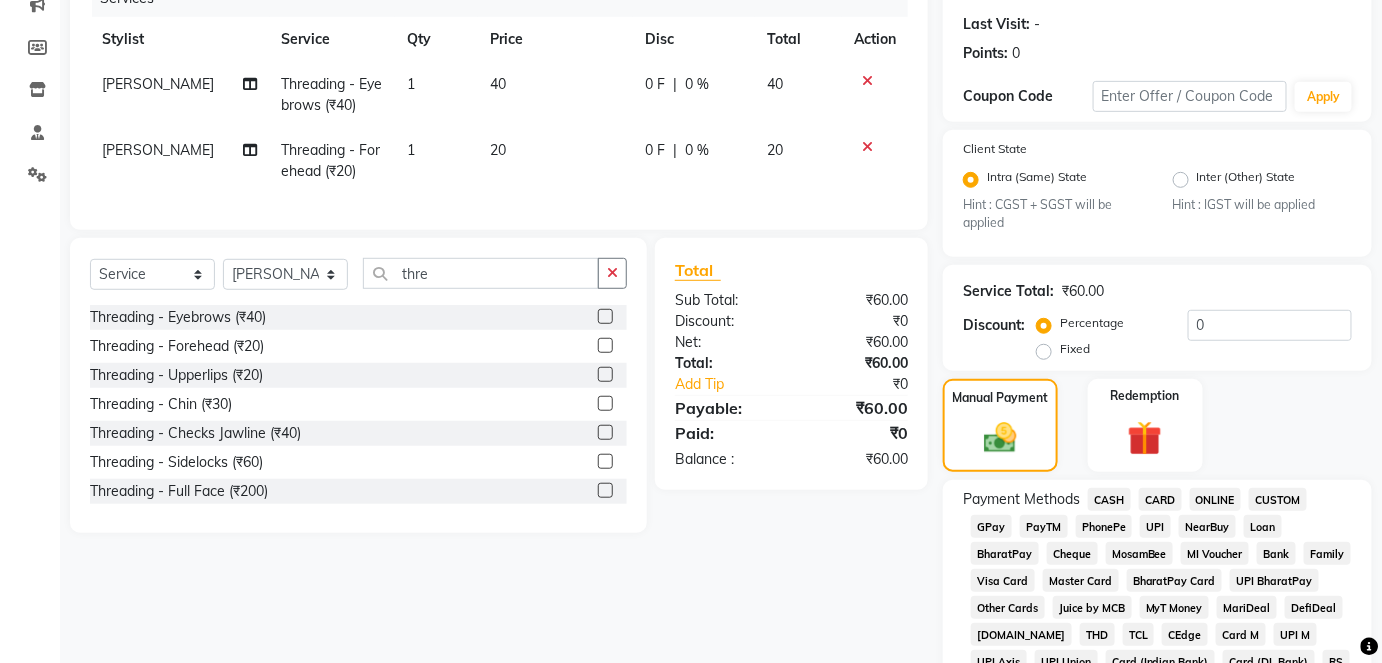 click on "CASH" 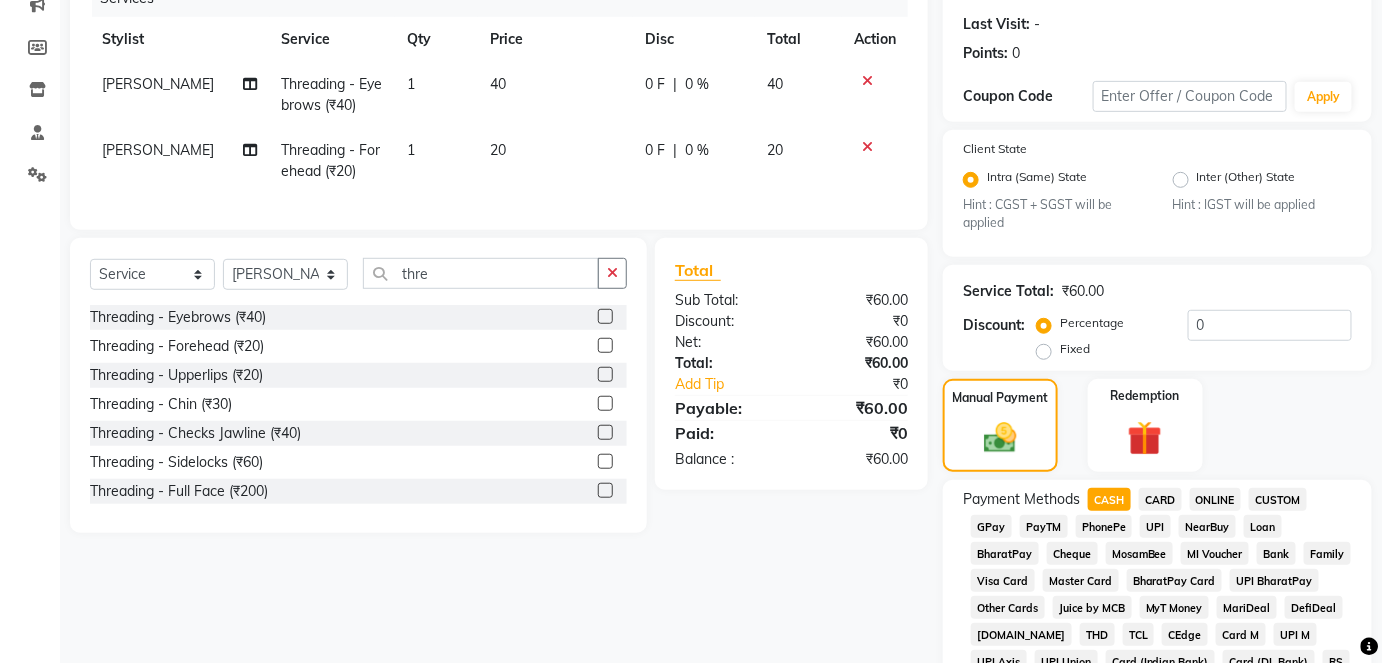click on "CASH" 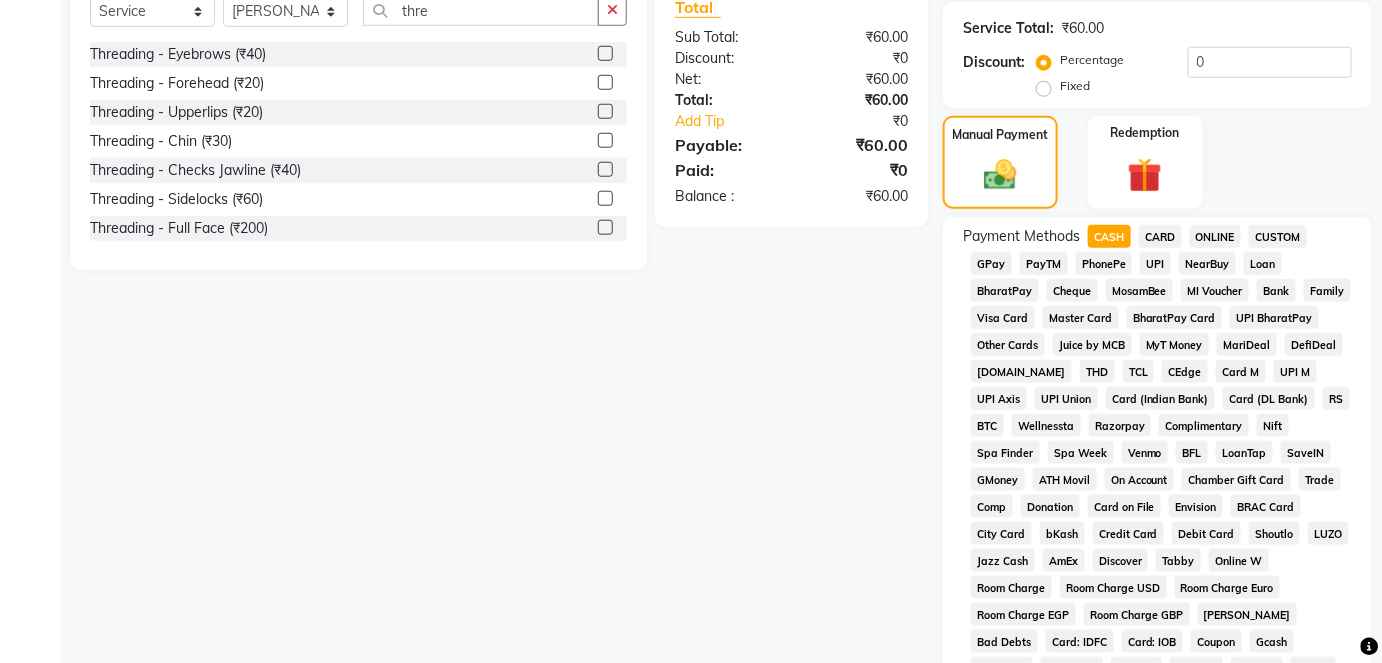 scroll, scrollTop: 950, scrollLeft: 0, axis: vertical 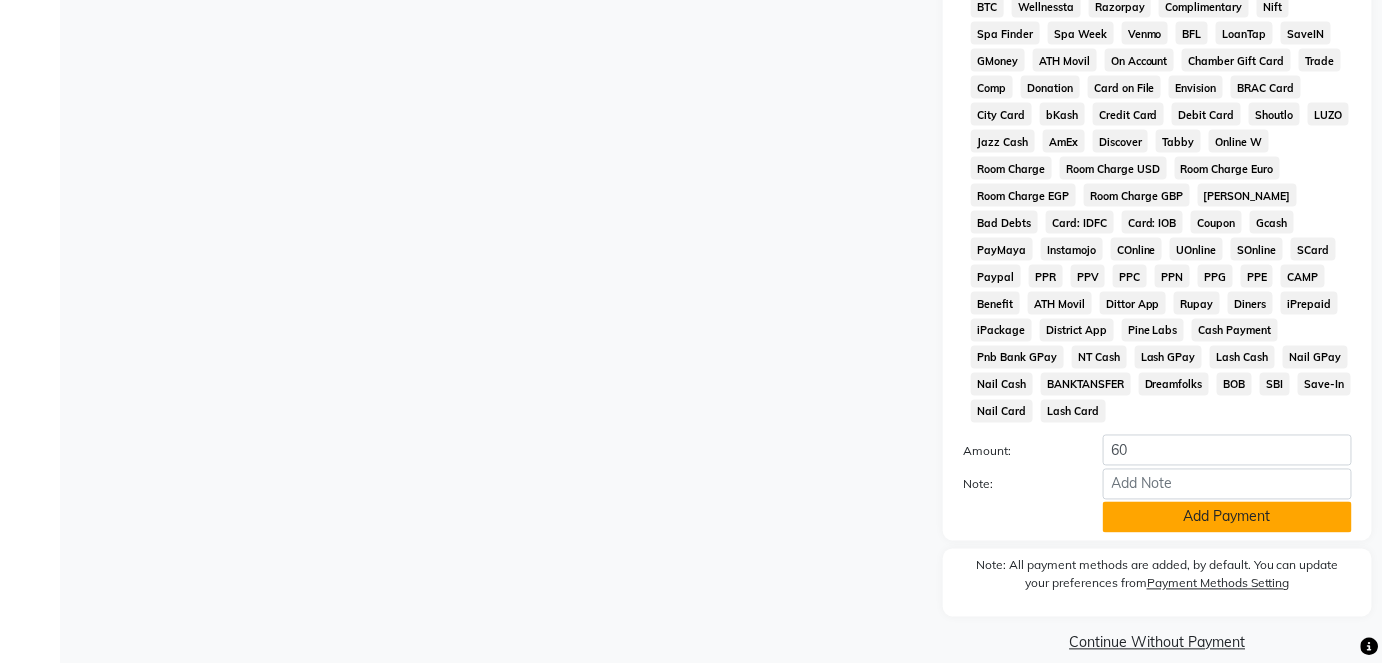 click on "Add Payment" 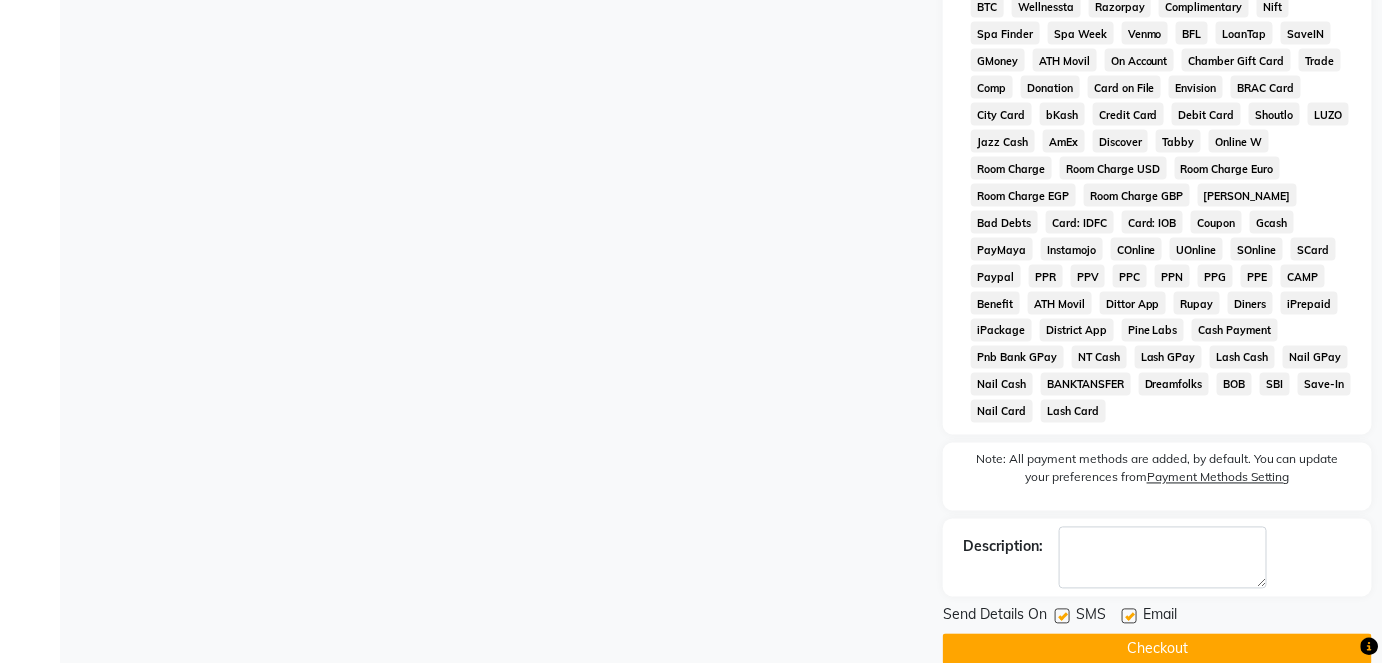 click 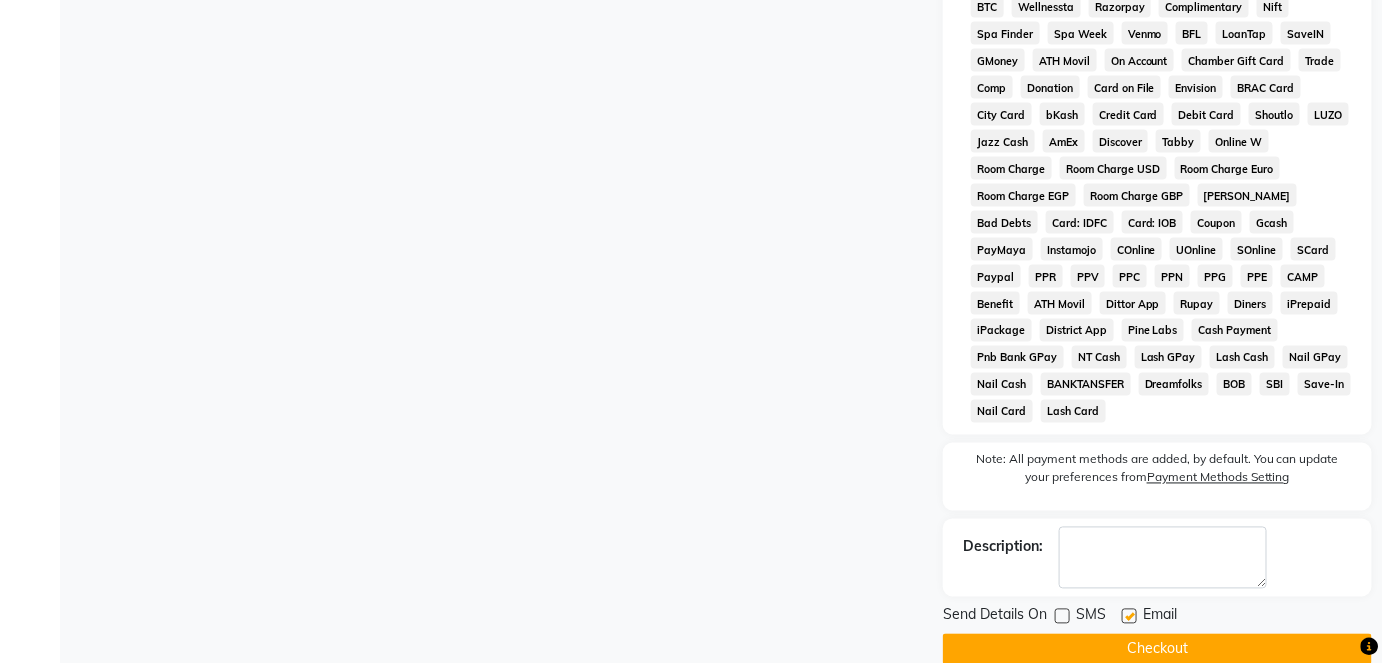 click on "Checkout" 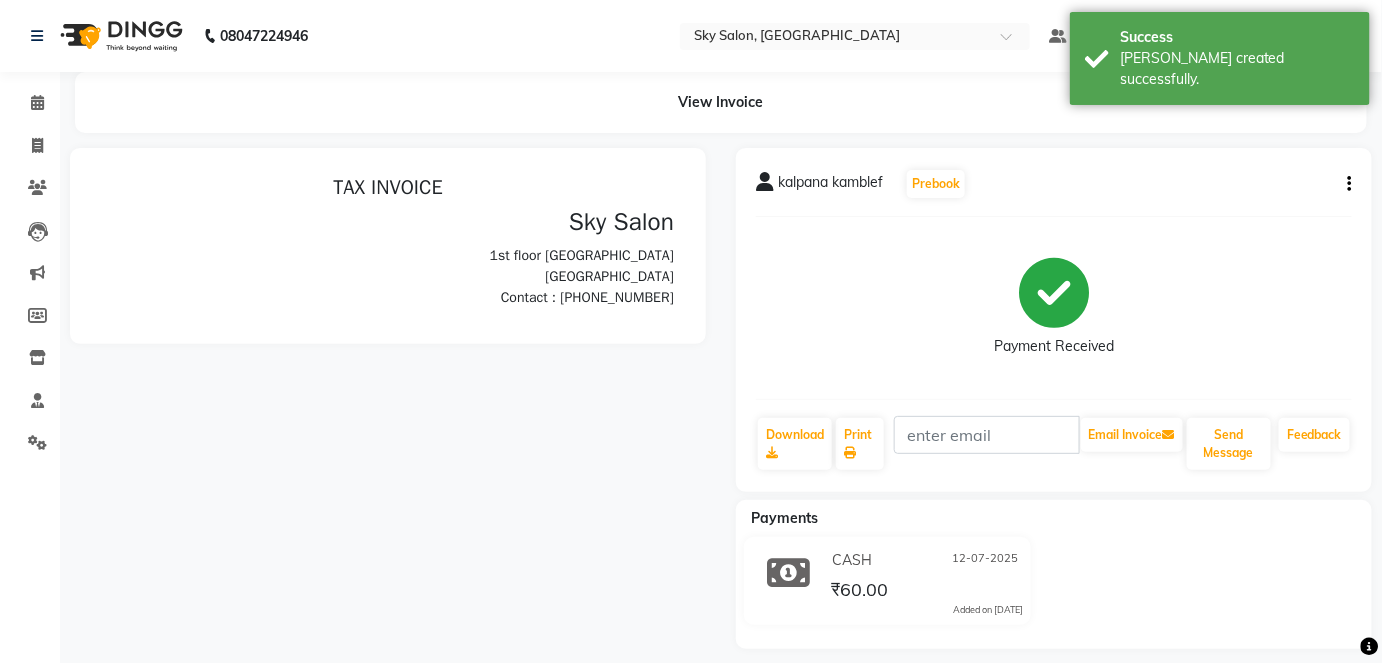 scroll, scrollTop: 0, scrollLeft: 0, axis: both 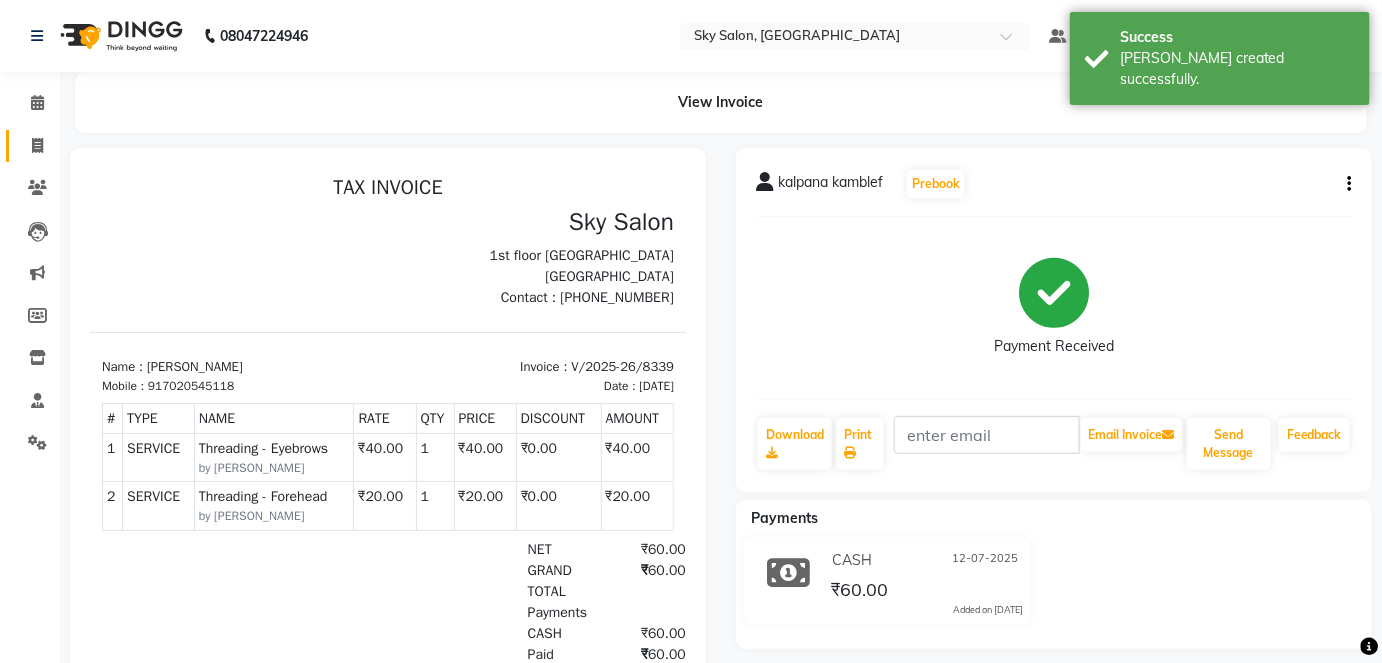 click on "Invoice" 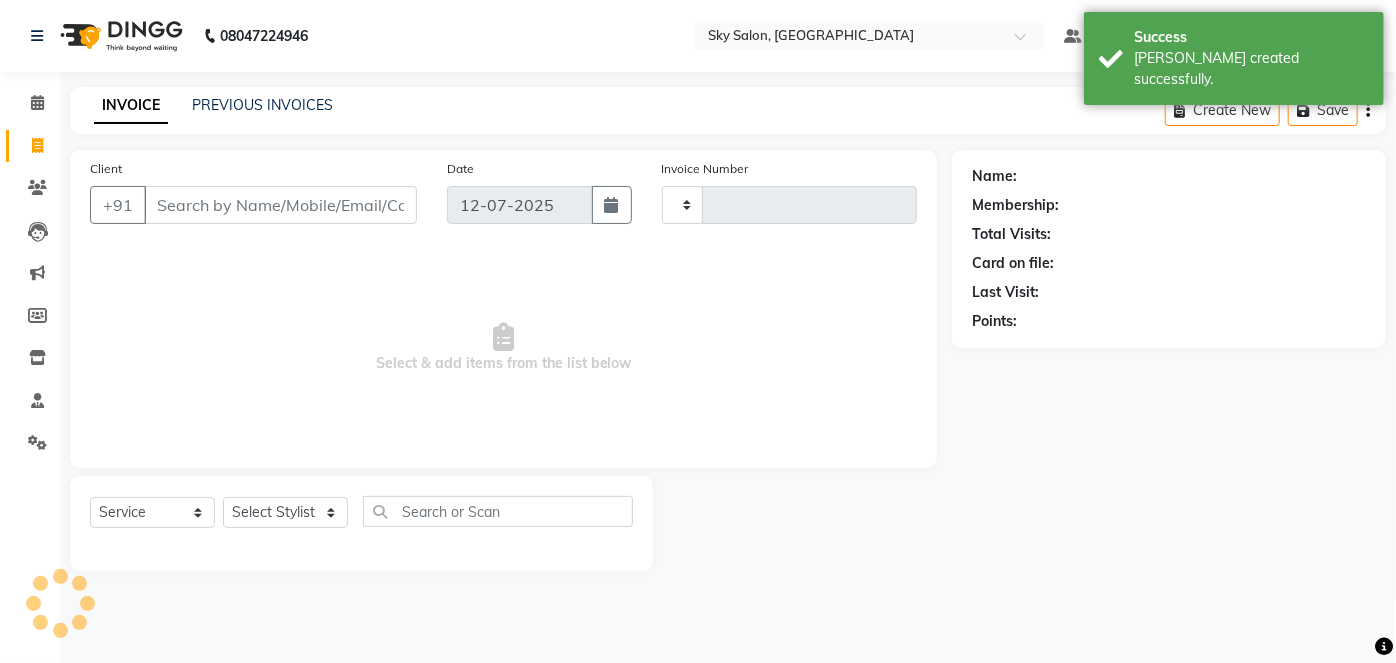 type on "8340" 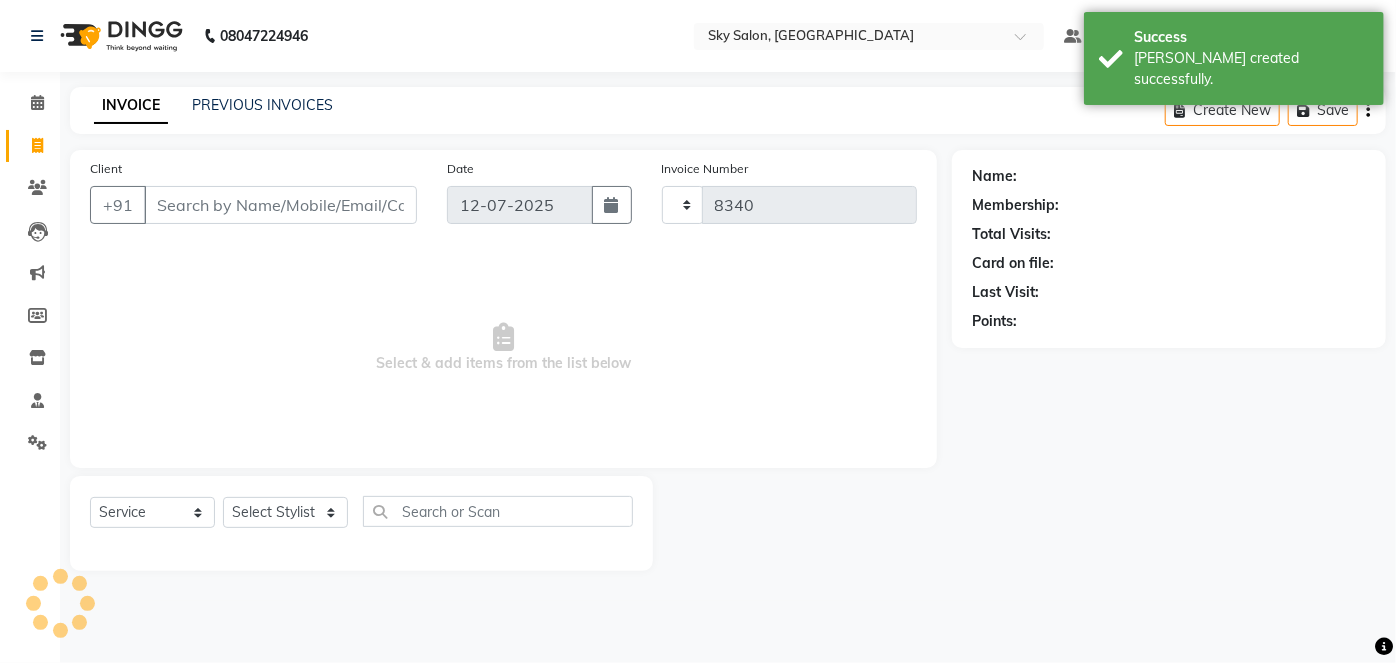 select on "3537" 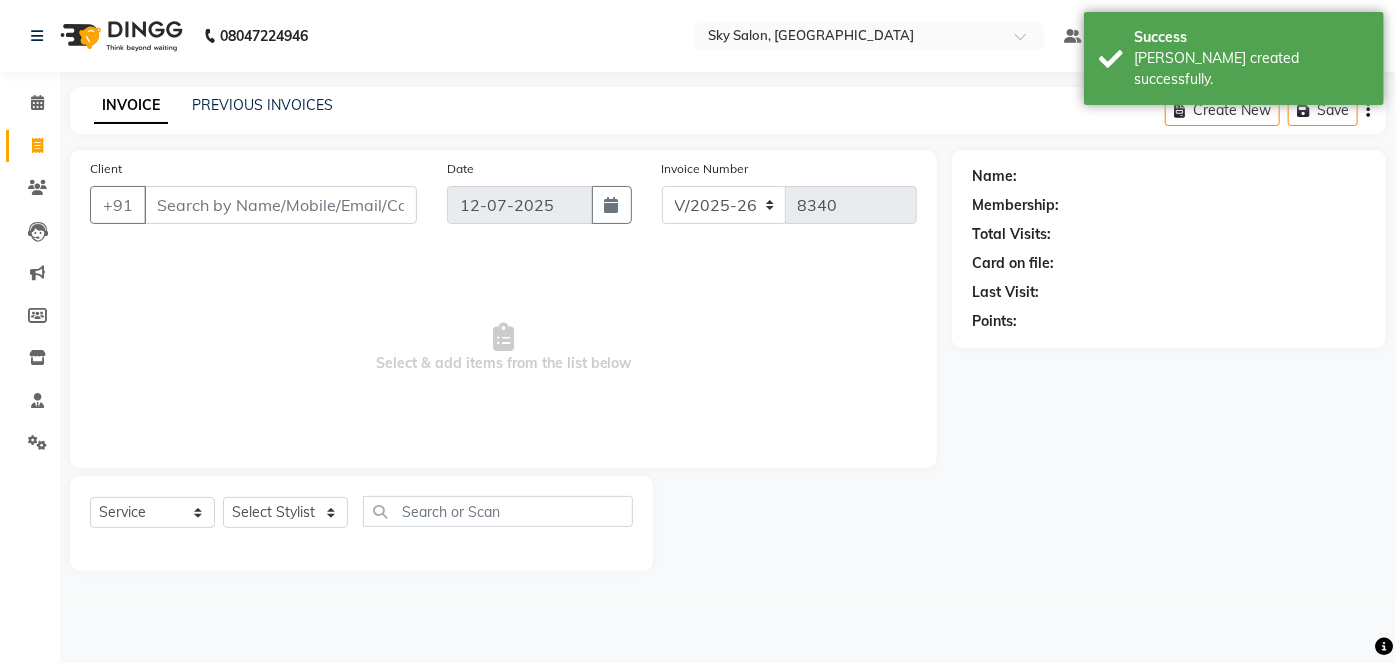 click on "Invoice" 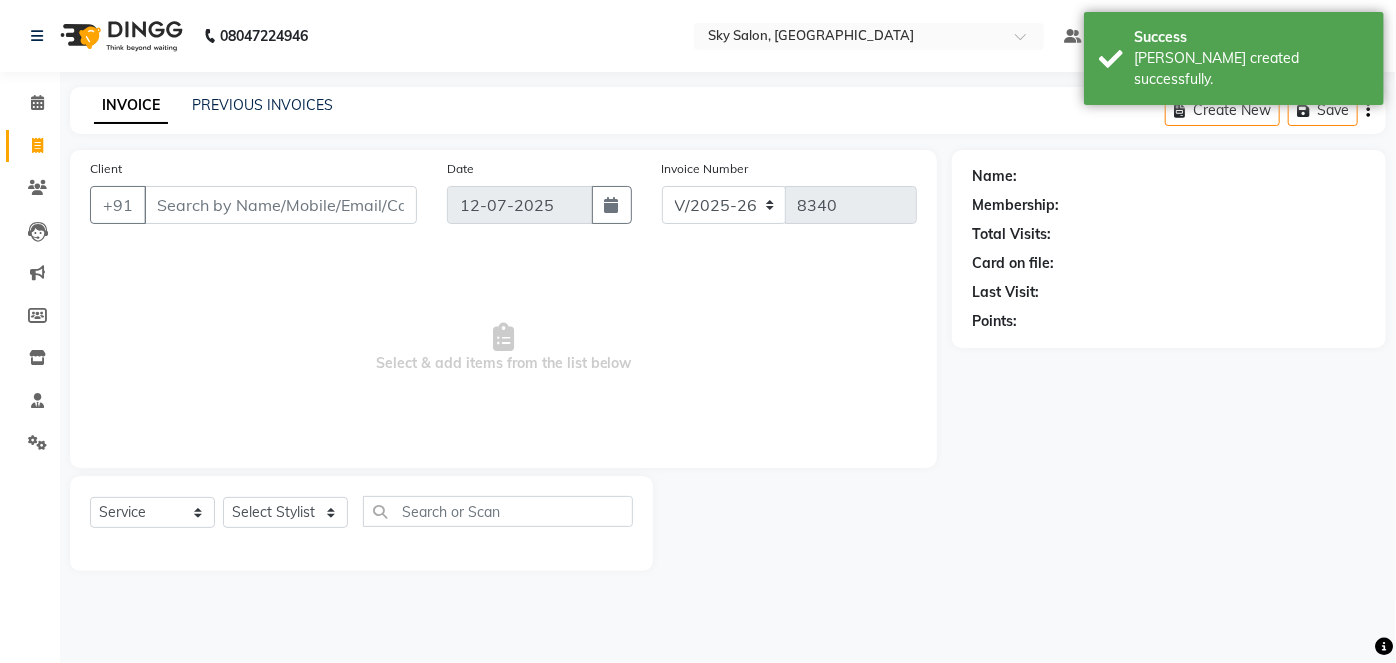 click on "Client" at bounding box center (280, 205) 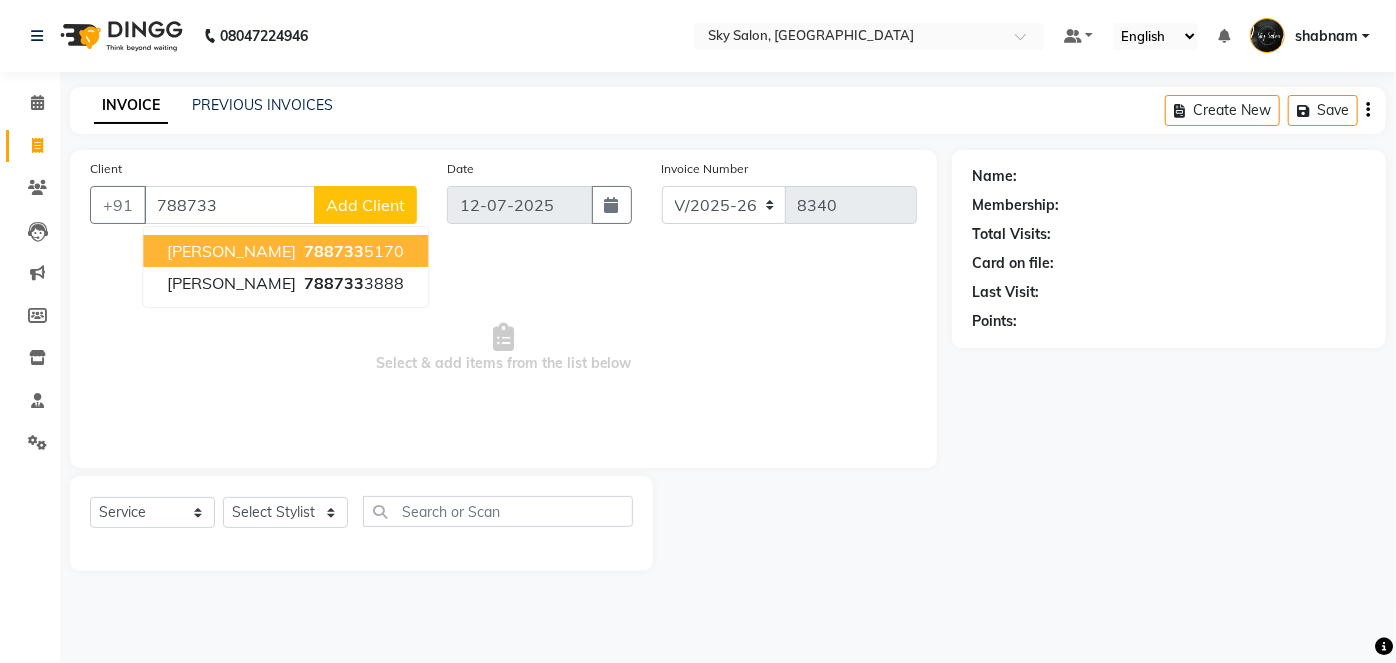 click on "Shlok MANDAWKAR   788733 5170" at bounding box center (285, 251) 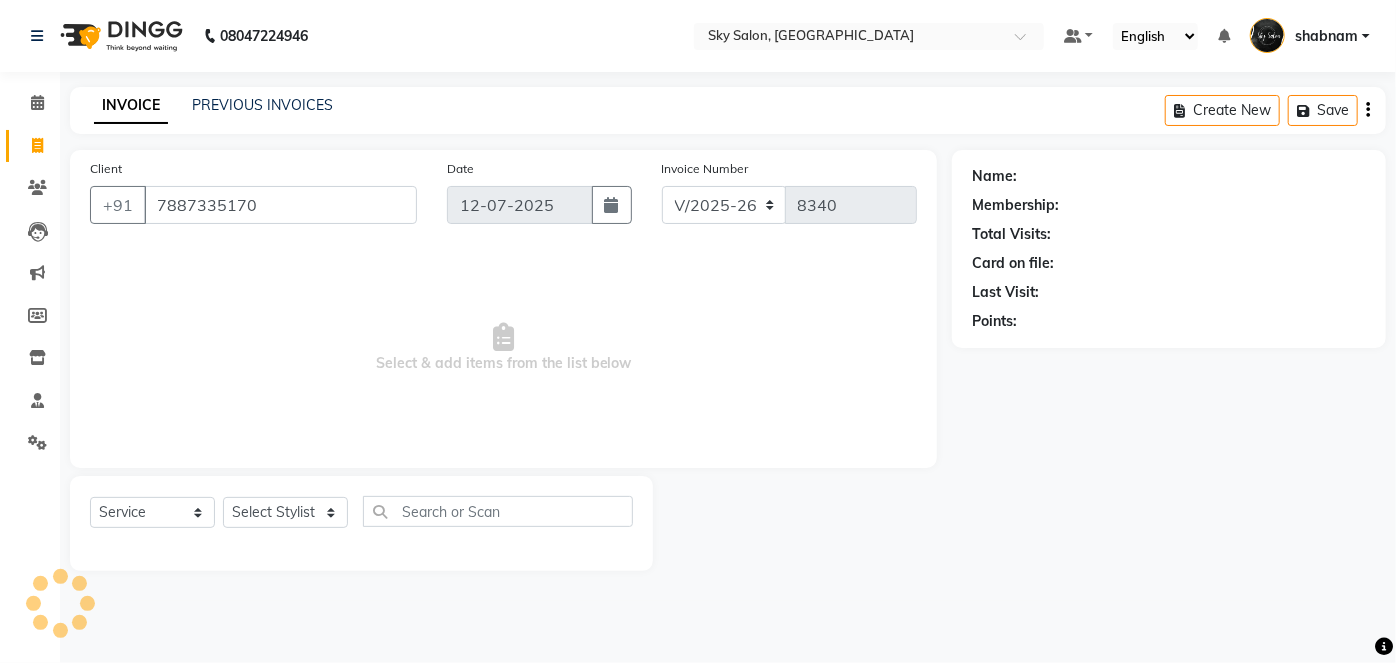 type on "7887335170" 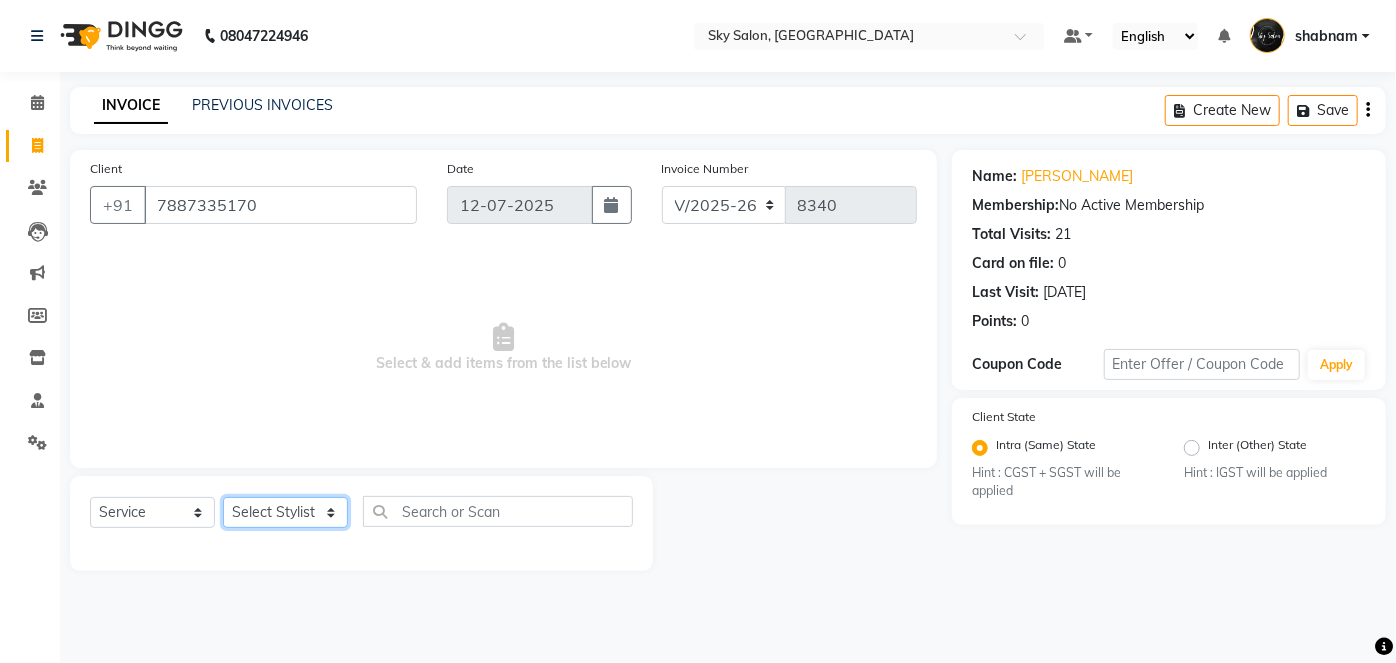 click on "Select Stylist afreen [PERSON_NAME] saha [PERSON_NAME] [PERSON_NAME] [PERSON_NAME] bharti Bunny Danish [PERSON_NAME] 1 [PERSON_NAME] [PERSON_NAME] gaurav Gulshan [PERSON_NAME] [PERSON_NAME] krishna [PERSON_NAME] [PERSON_NAME] rani [PERSON_NAME] [PERSON_NAME] sachin [PERSON_NAME] [PERSON_NAME] sameer 2 [PERSON_NAME] [PERSON_NAME] [PERSON_NAME]" 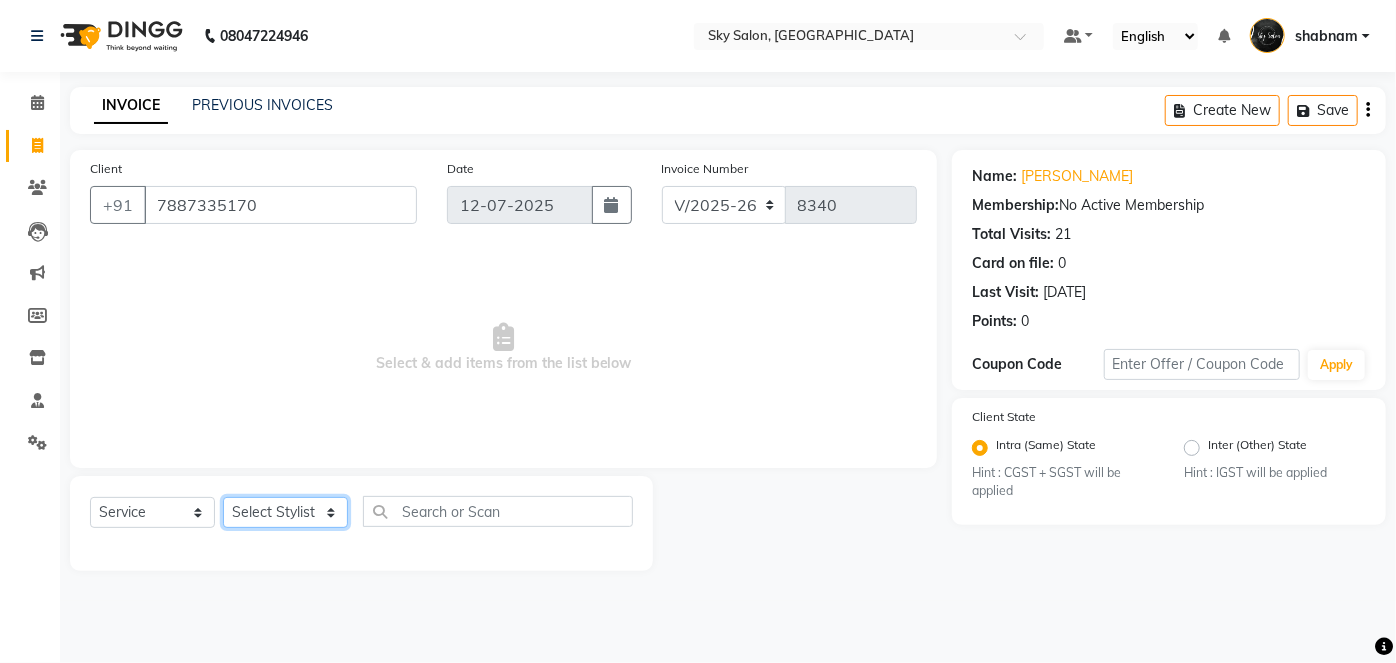 select on "43486" 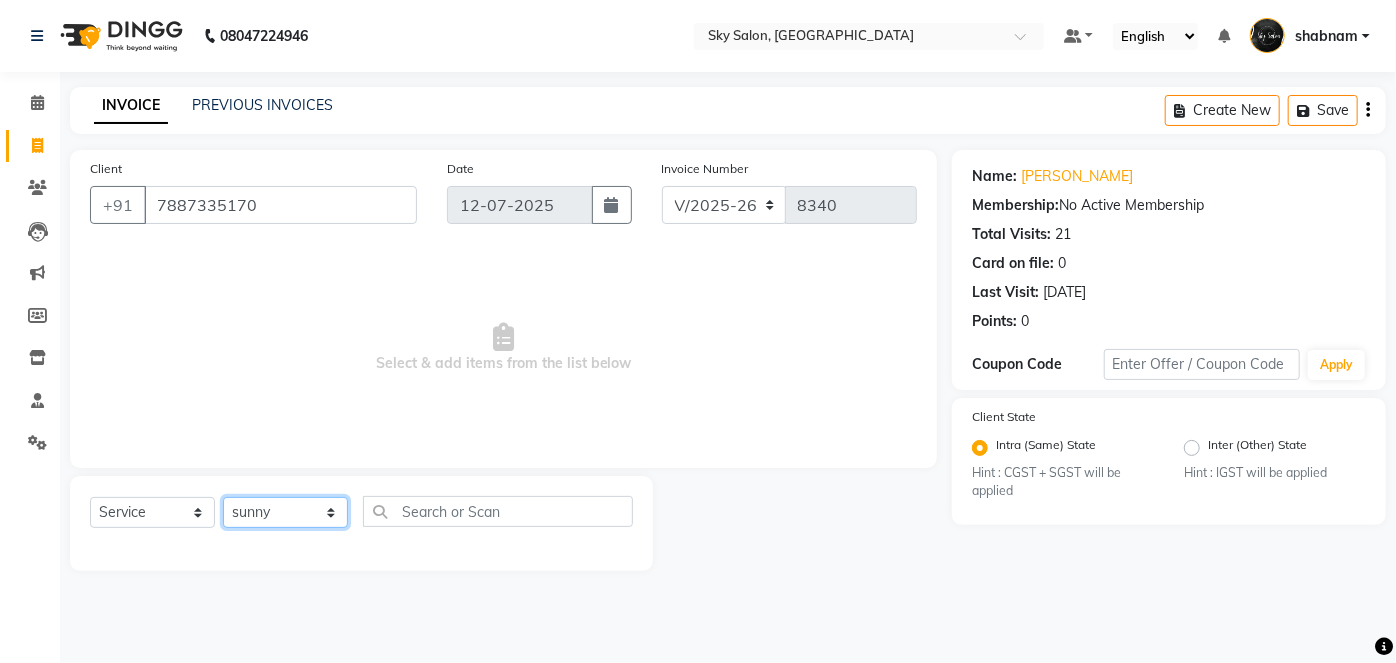 click on "Select Stylist afreen [PERSON_NAME] saha [PERSON_NAME] [PERSON_NAME] [PERSON_NAME] bharti Bunny Danish [PERSON_NAME] 1 [PERSON_NAME] [PERSON_NAME] gaurav Gulshan [PERSON_NAME] [PERSON_NAME] krishna [PERSON_NAME] [PERSON_NAME] rani [PERSON_NAME] [PERSON_NAME] sachin [PERSON_NAME] [PERSON_NAME] sameer 2 [PERSON_NAME] [PERSON_NAME] [PERSON_NAME]" 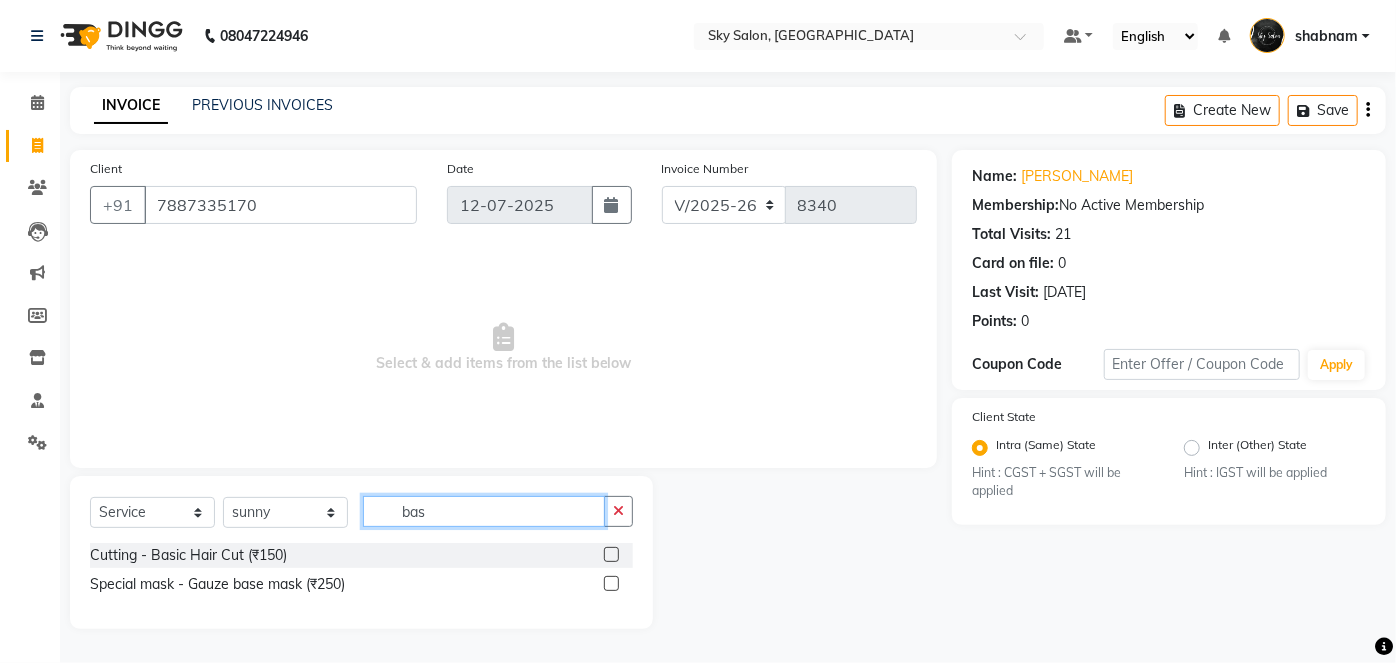 type on "bas" 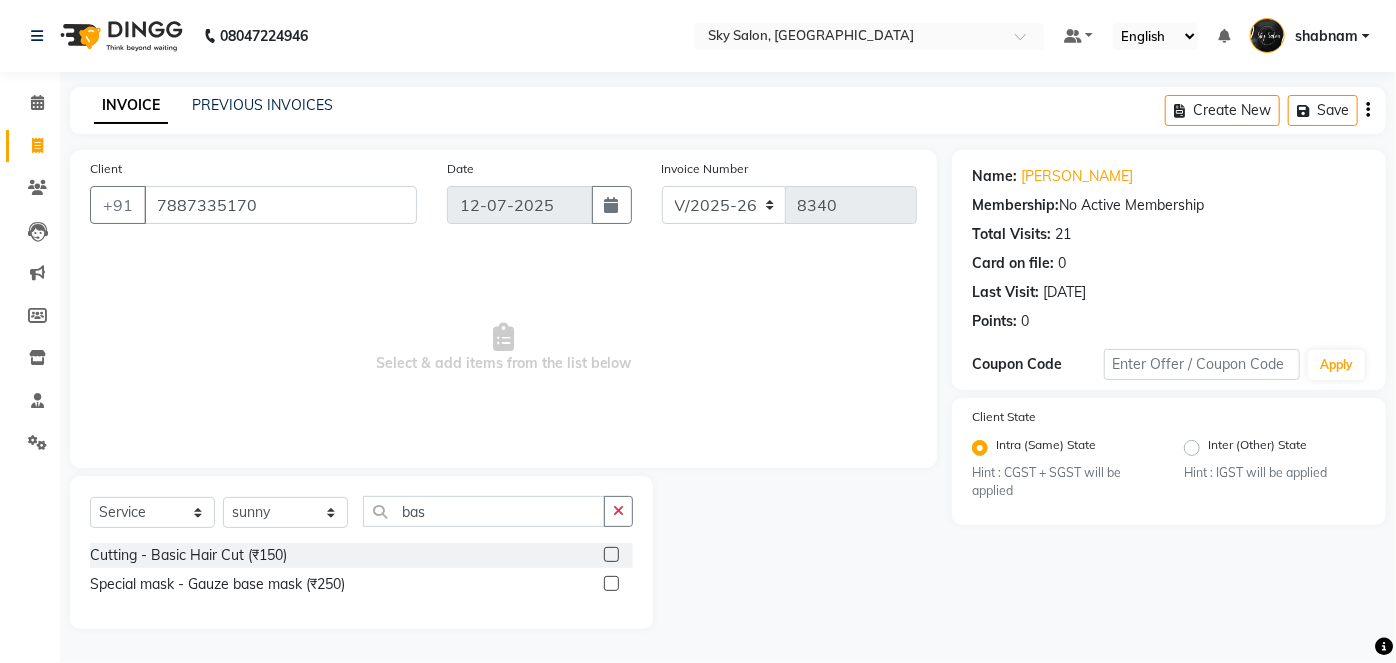 click 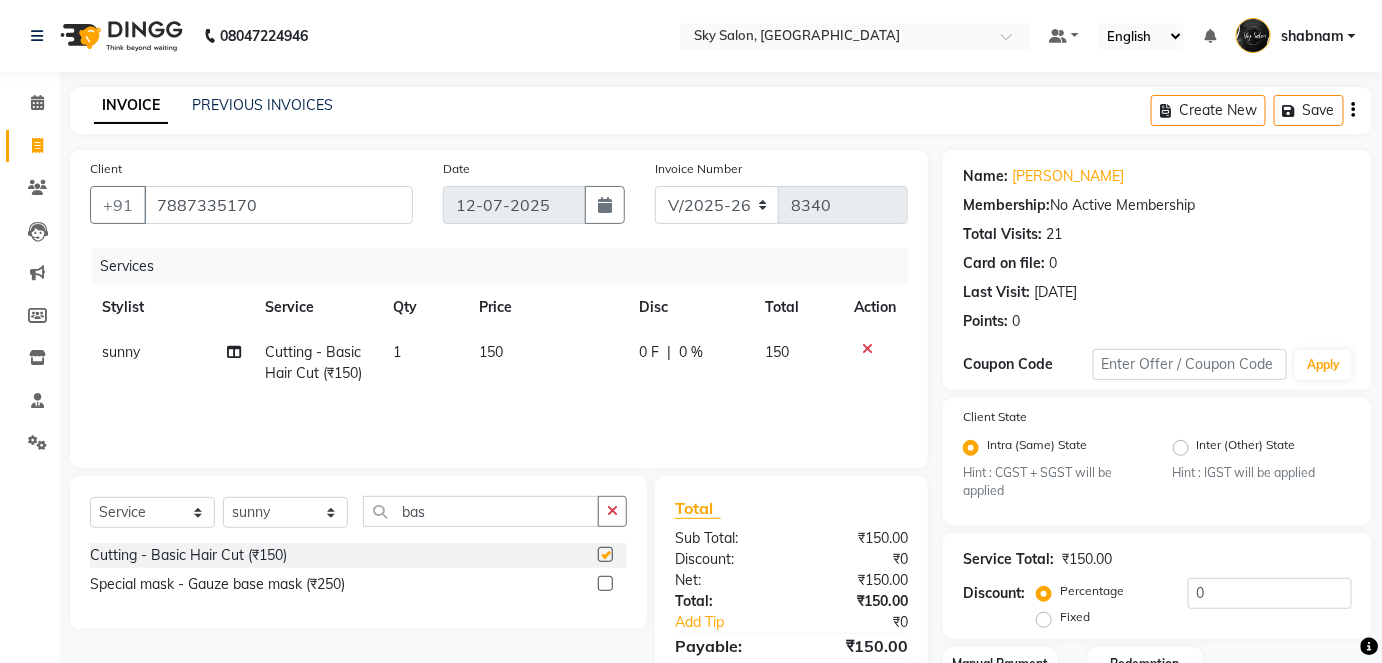checkbox on "false" 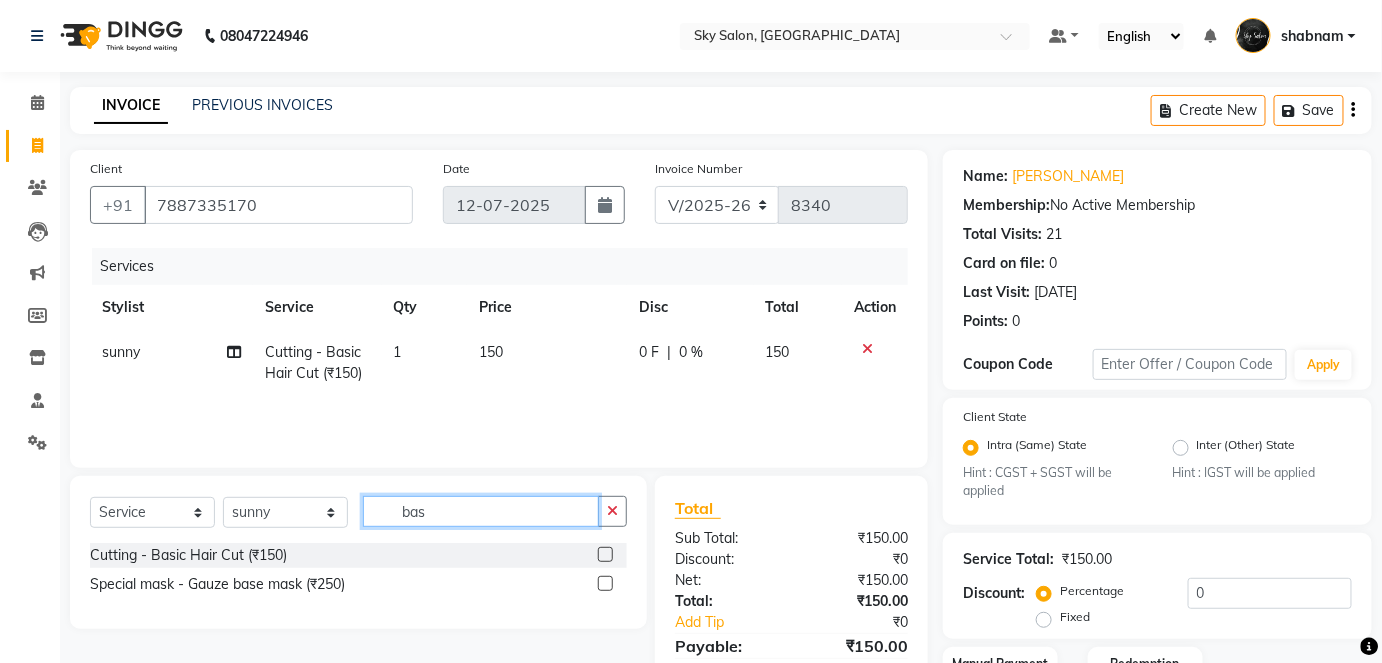 click on "bas" 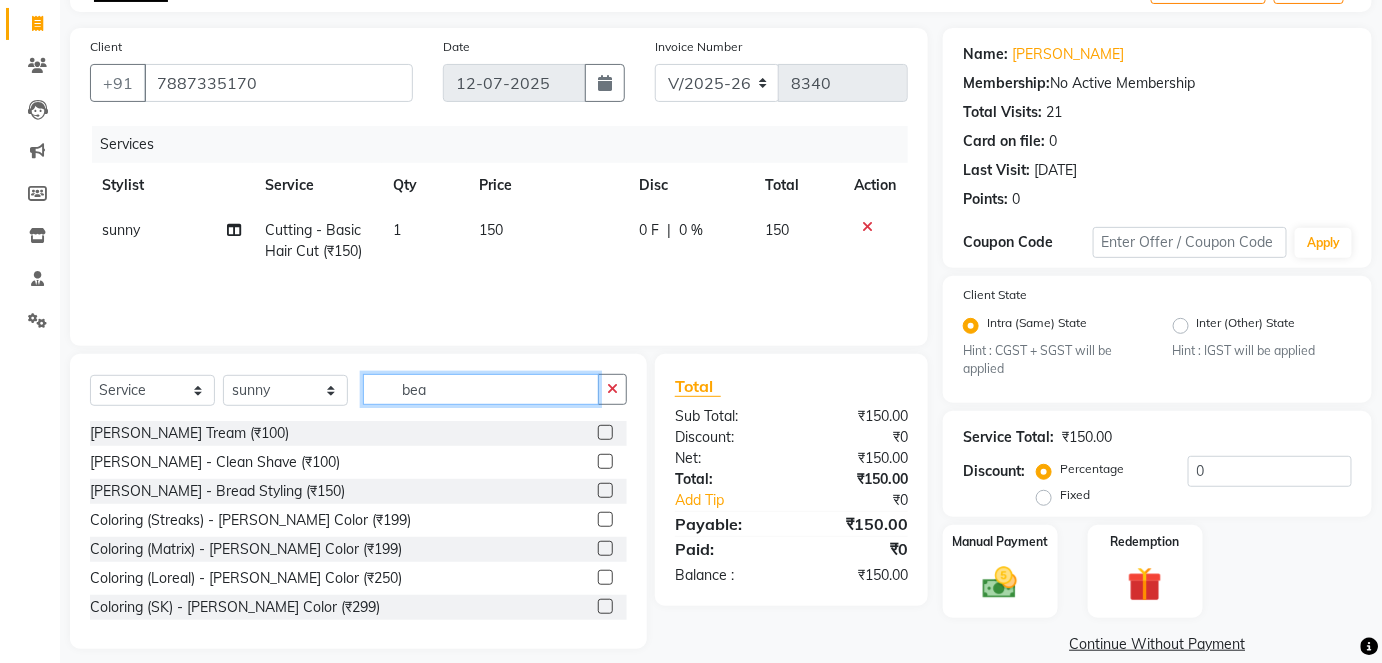 scroll, scrollTop: 124, scrollLeft: 0, axis: vertical 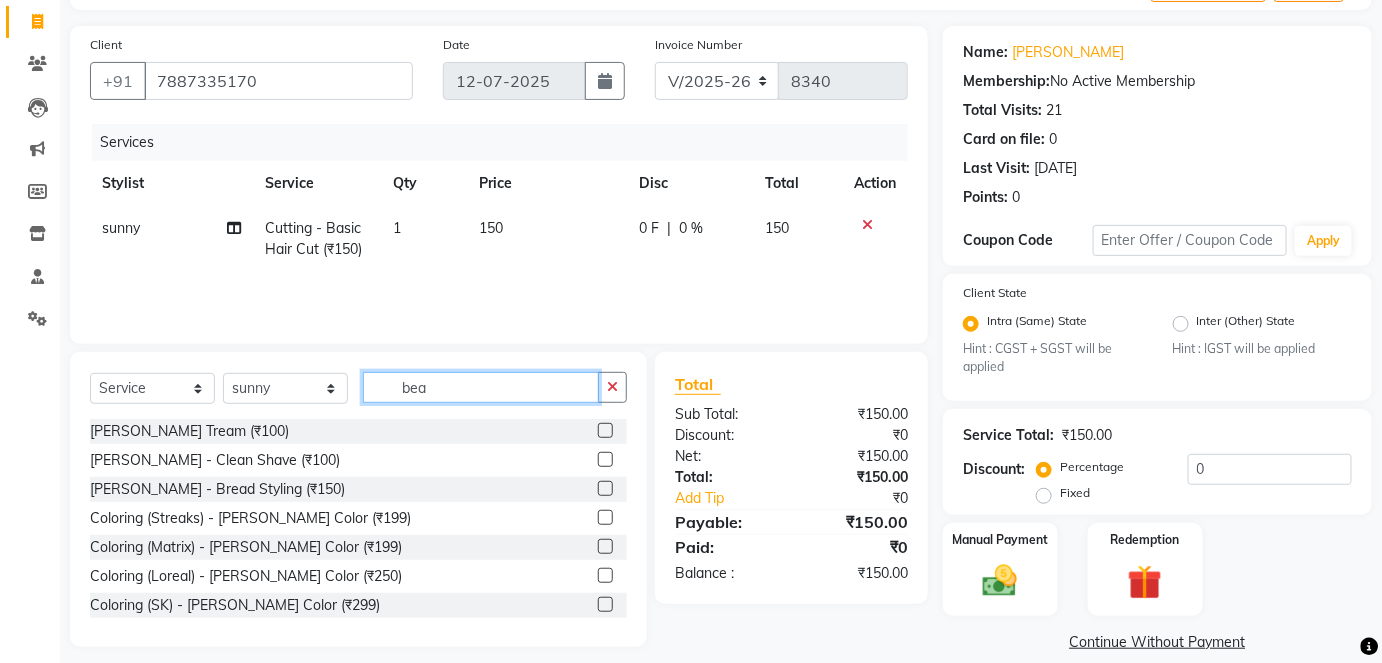 type on "bea" 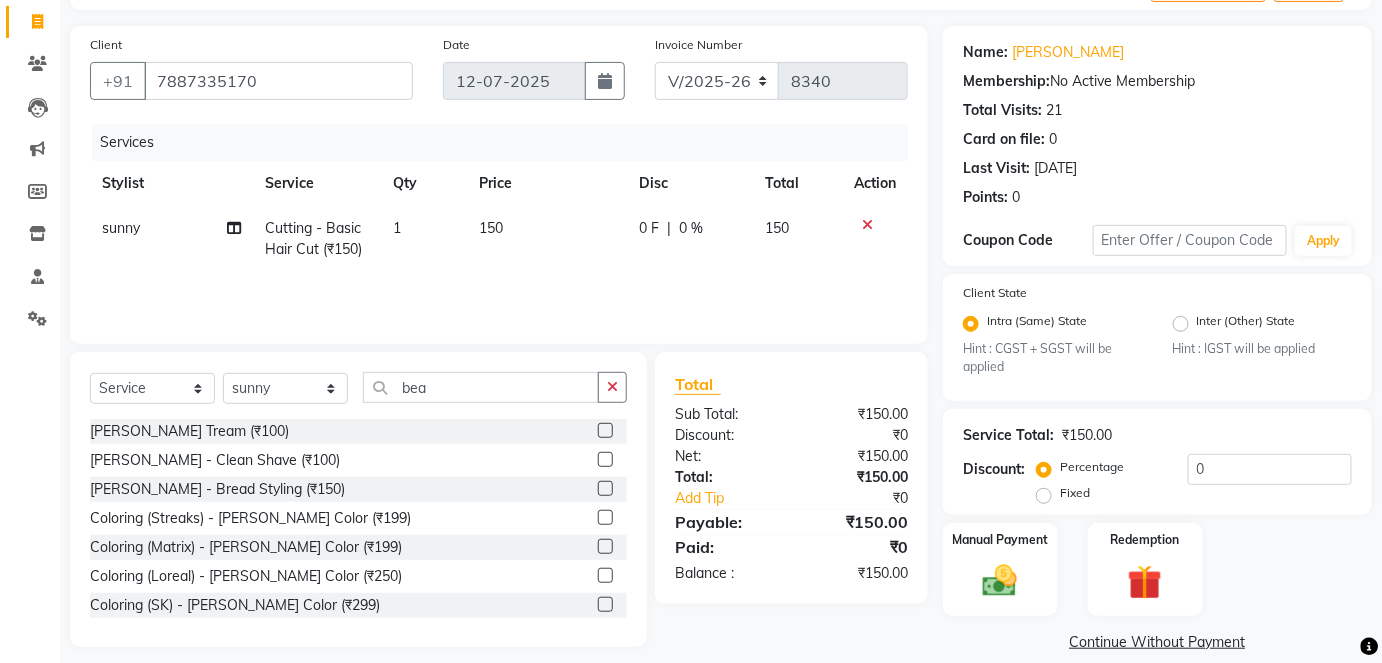 click 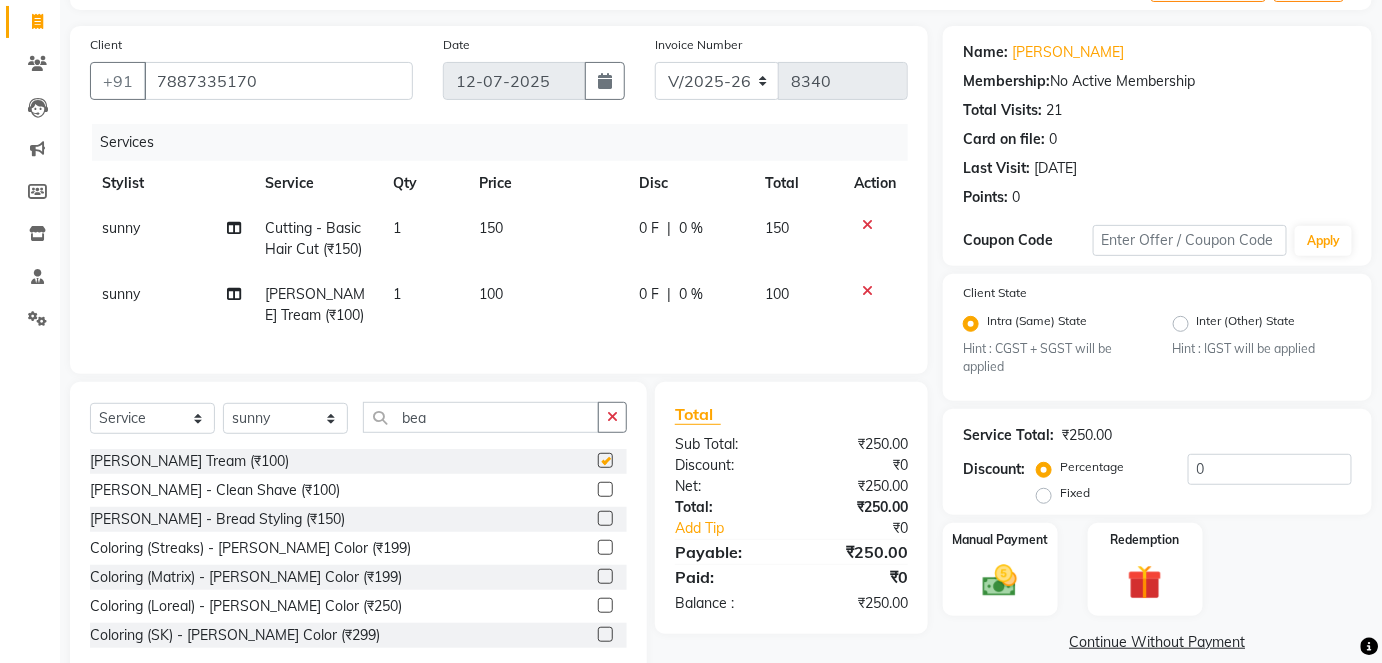 checkbox on "false" 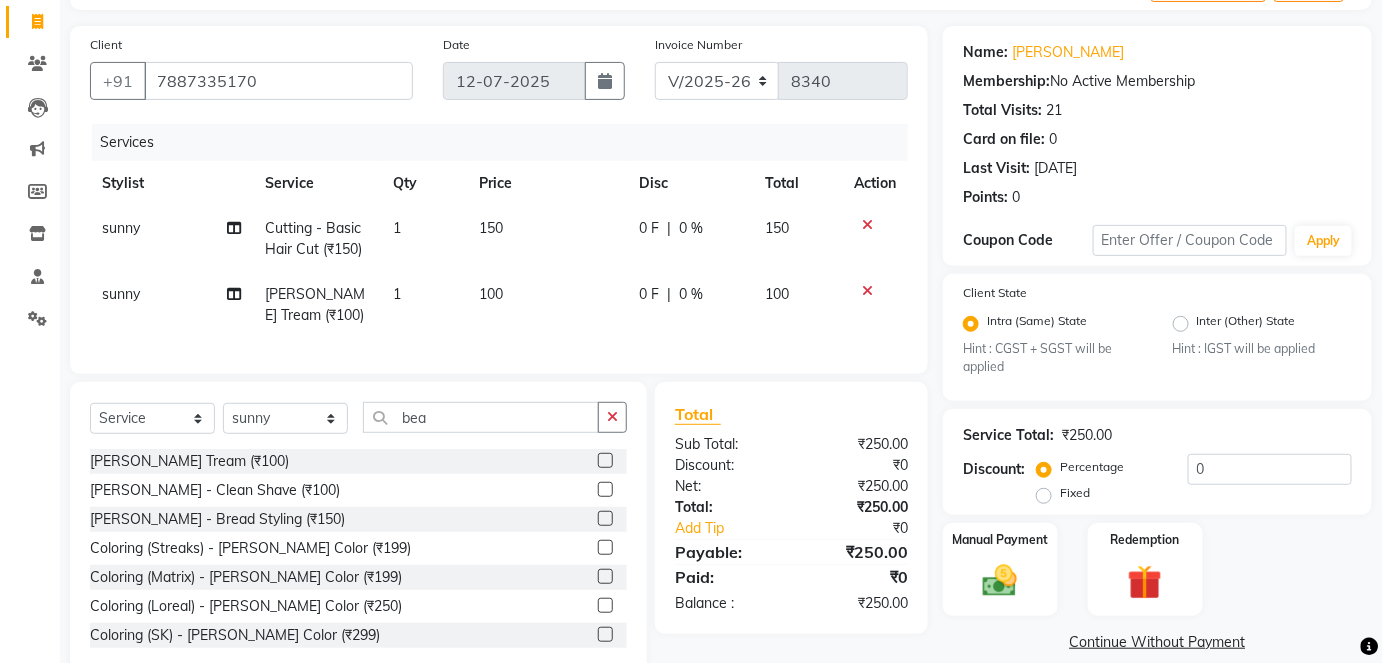 scroll, scrollTop: 181, scrollLeft: 0, axis: vertical 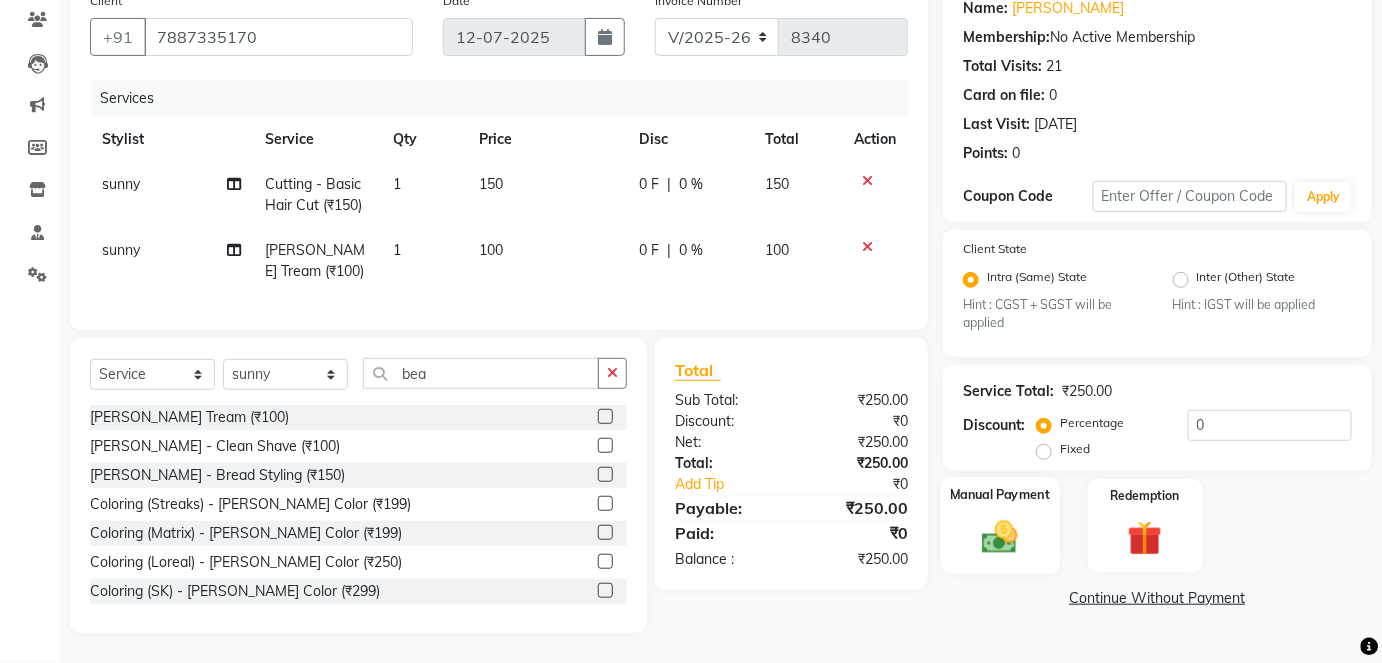 click 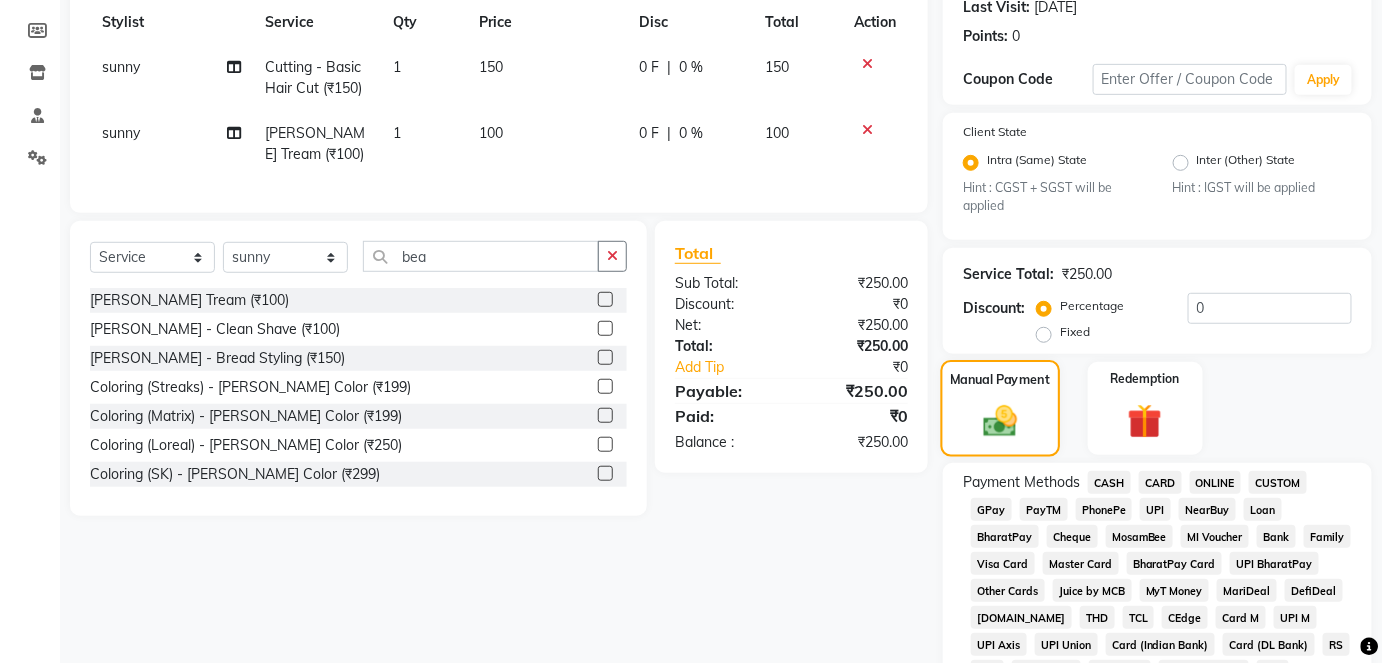 scroll, scrollTop: 286, scrollLeft: 0, axis: vertical 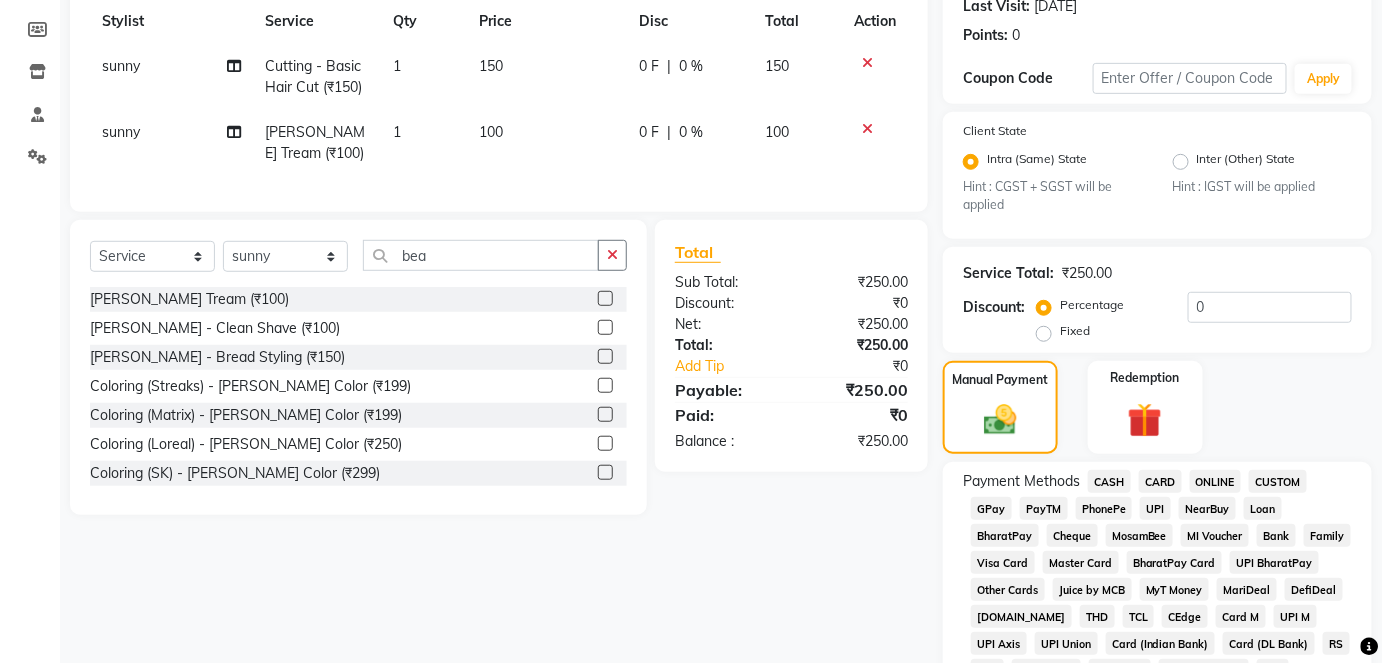 click on "GPay" 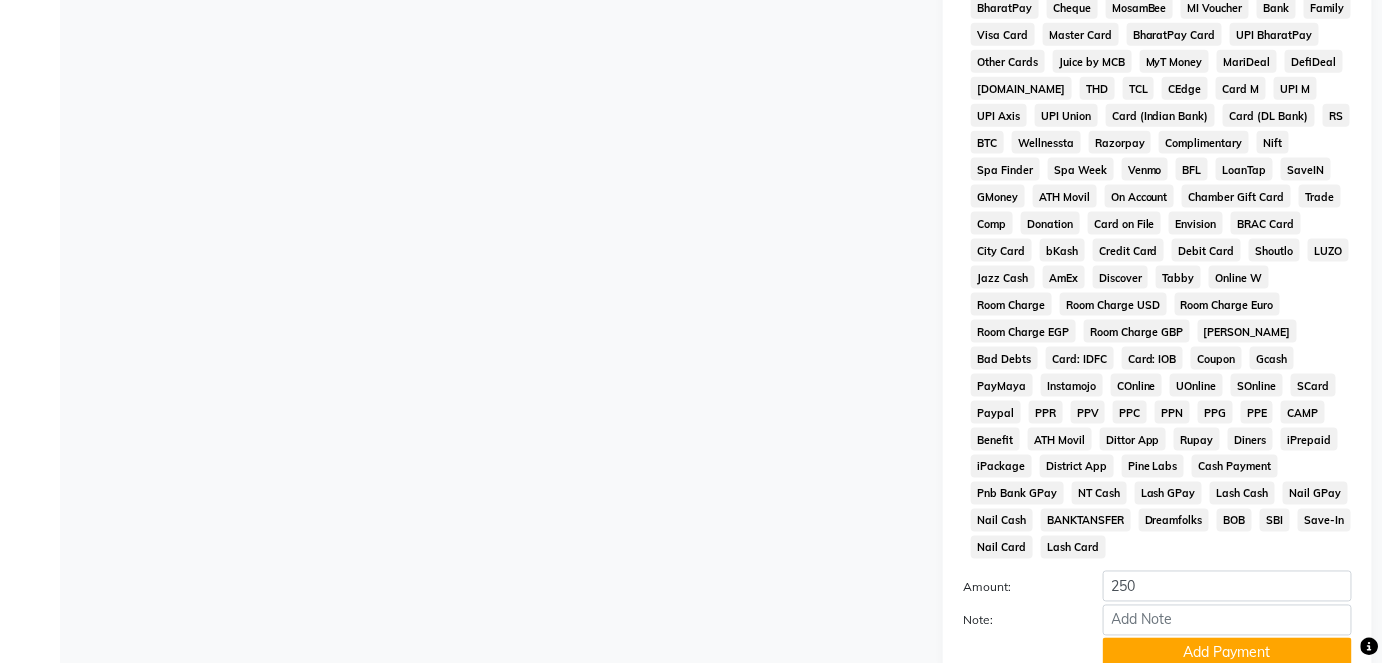 scroll, scrollTop: 950, scrollLeft: 0, axis: vertical 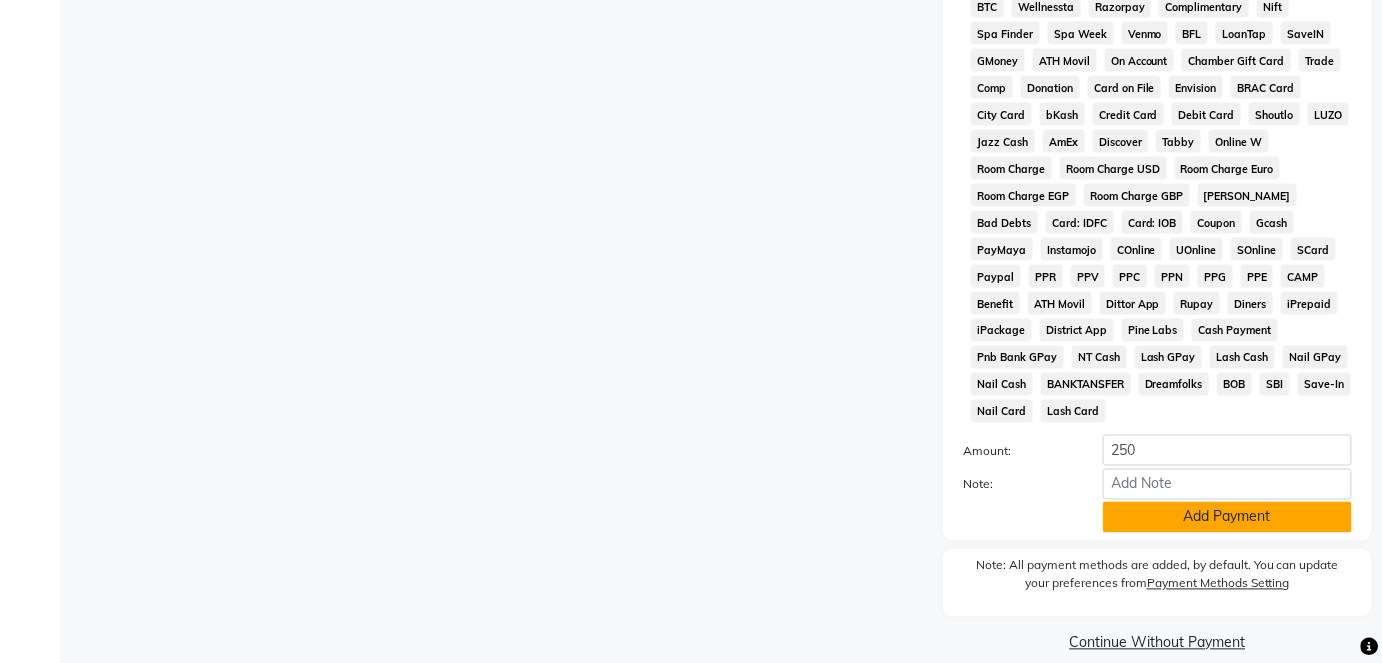 click on "Add Payment" 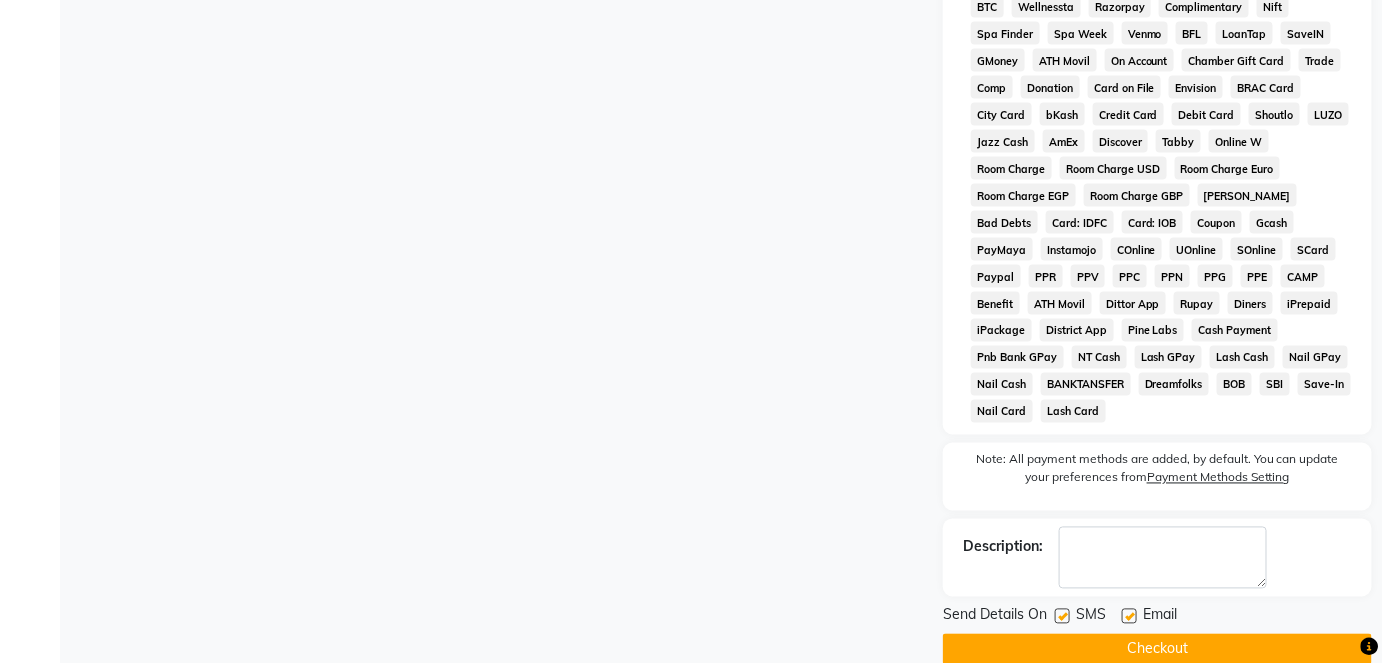 click 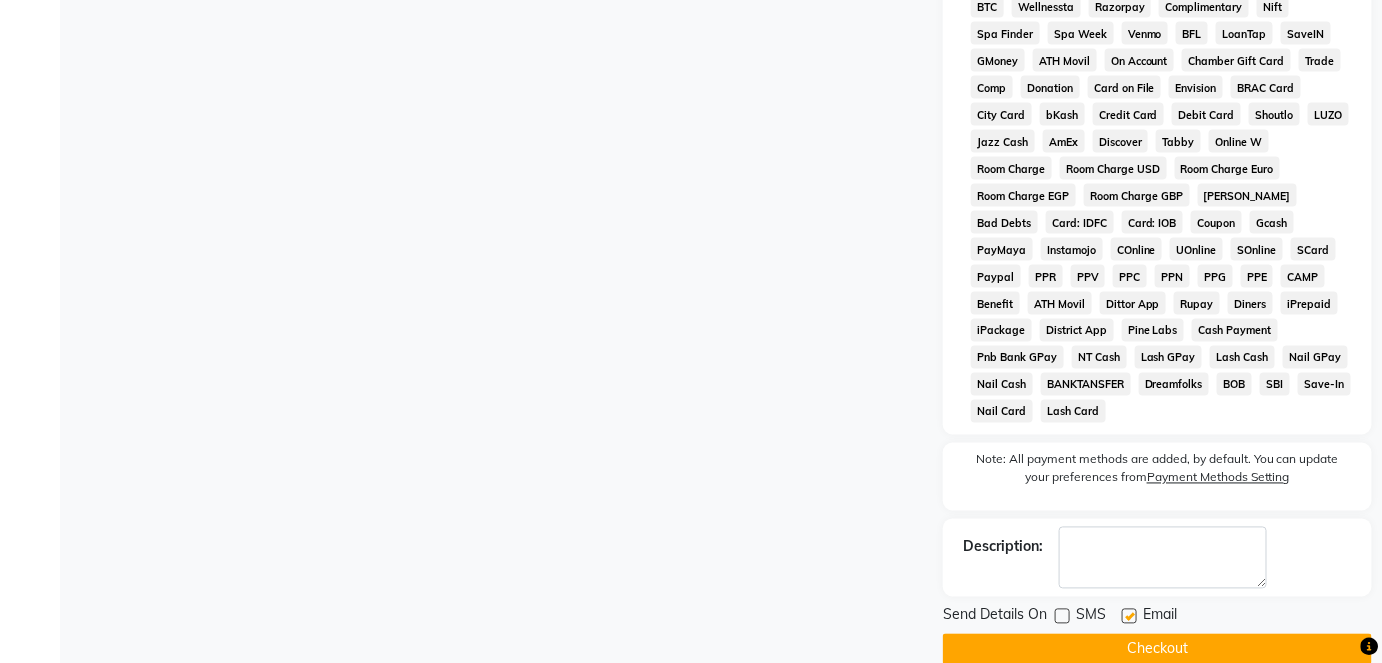 click on "Checkout" 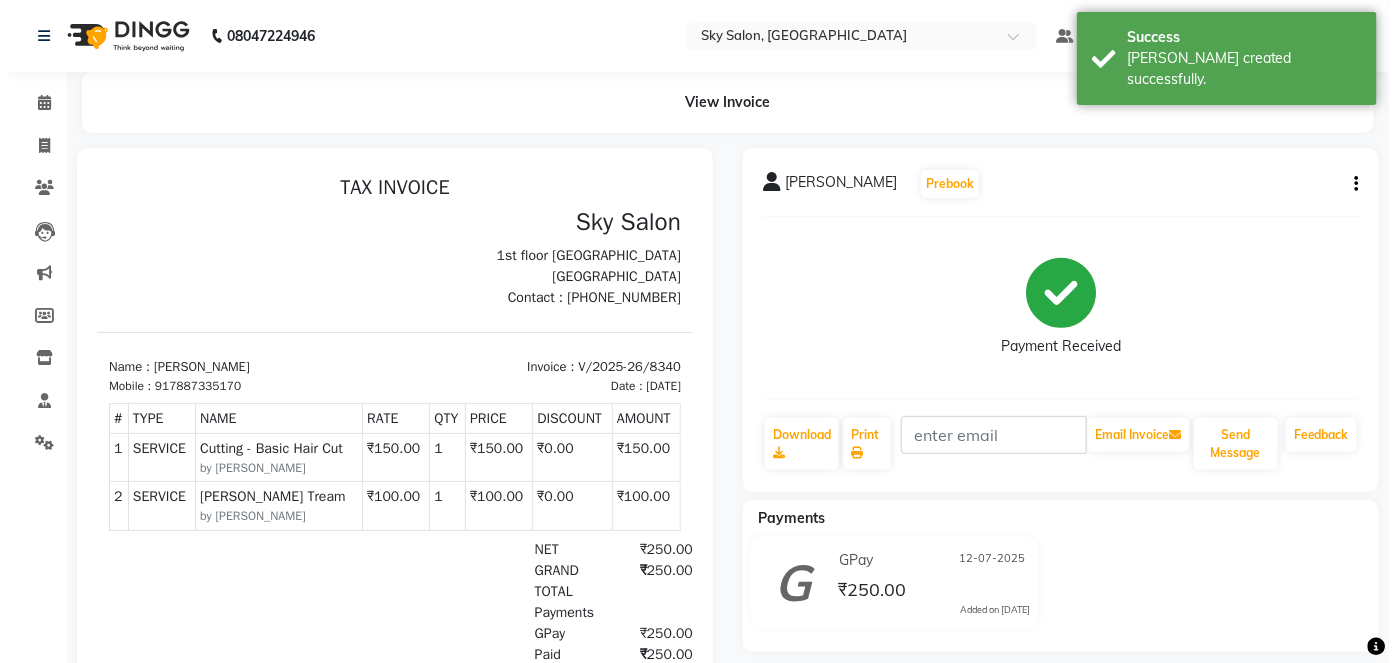 scroll, scrollTop: 0, scrollLeft: 0, axis: both 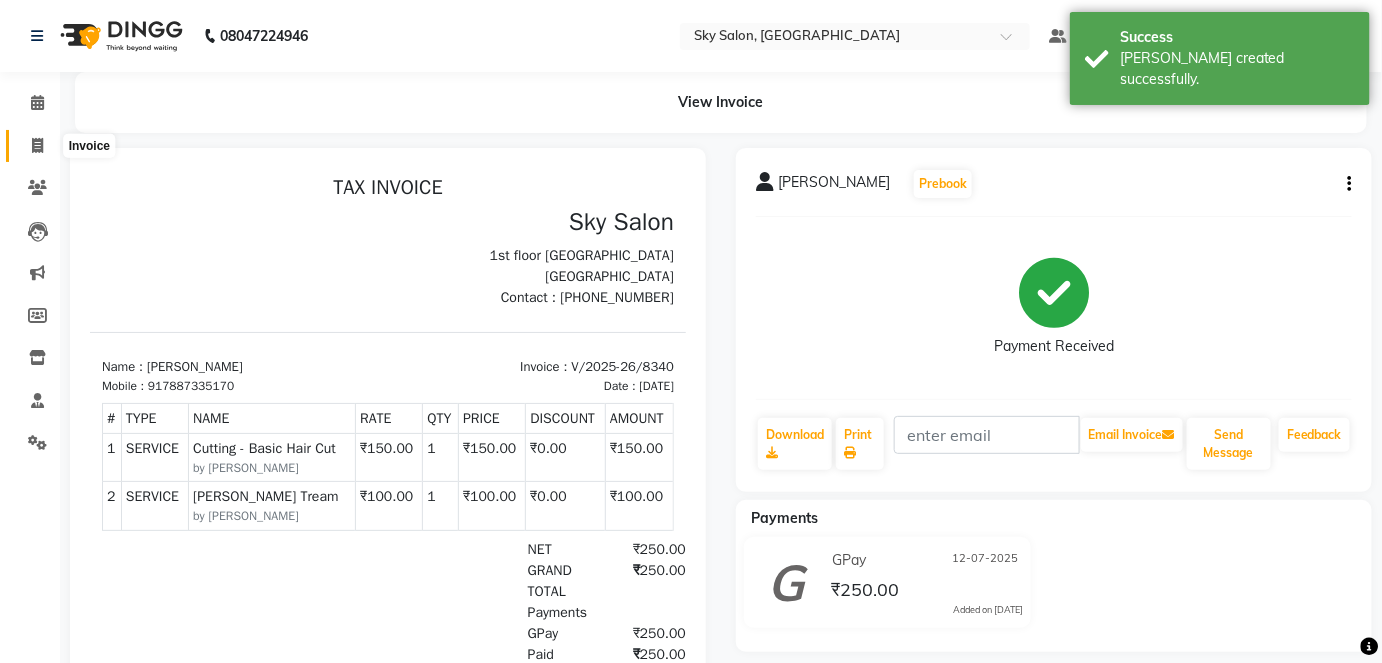 click 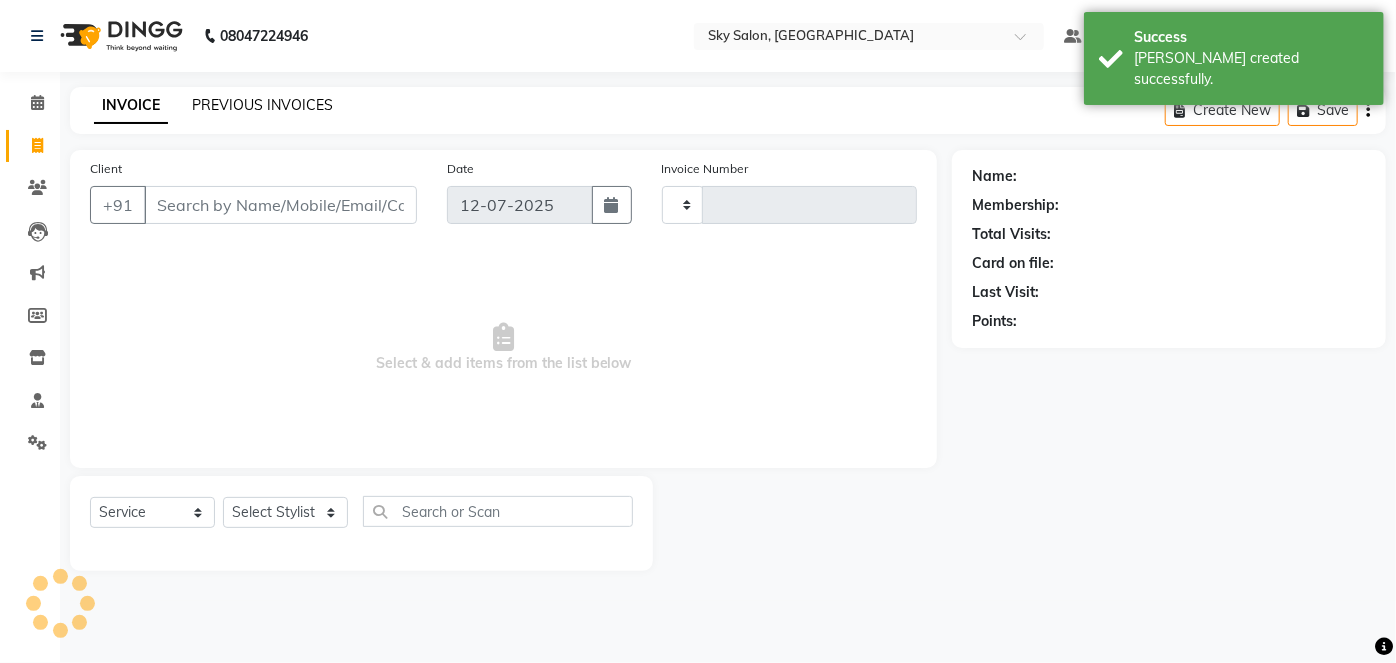 type on "8341" 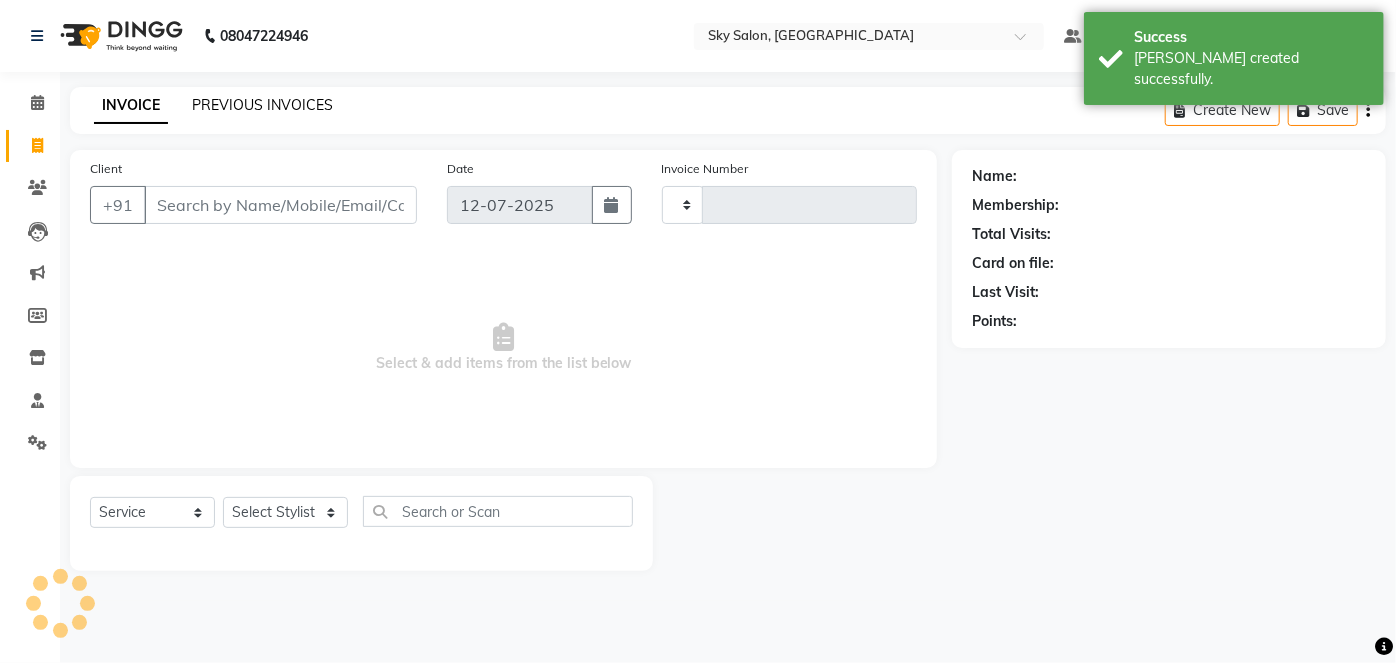select on "3537" 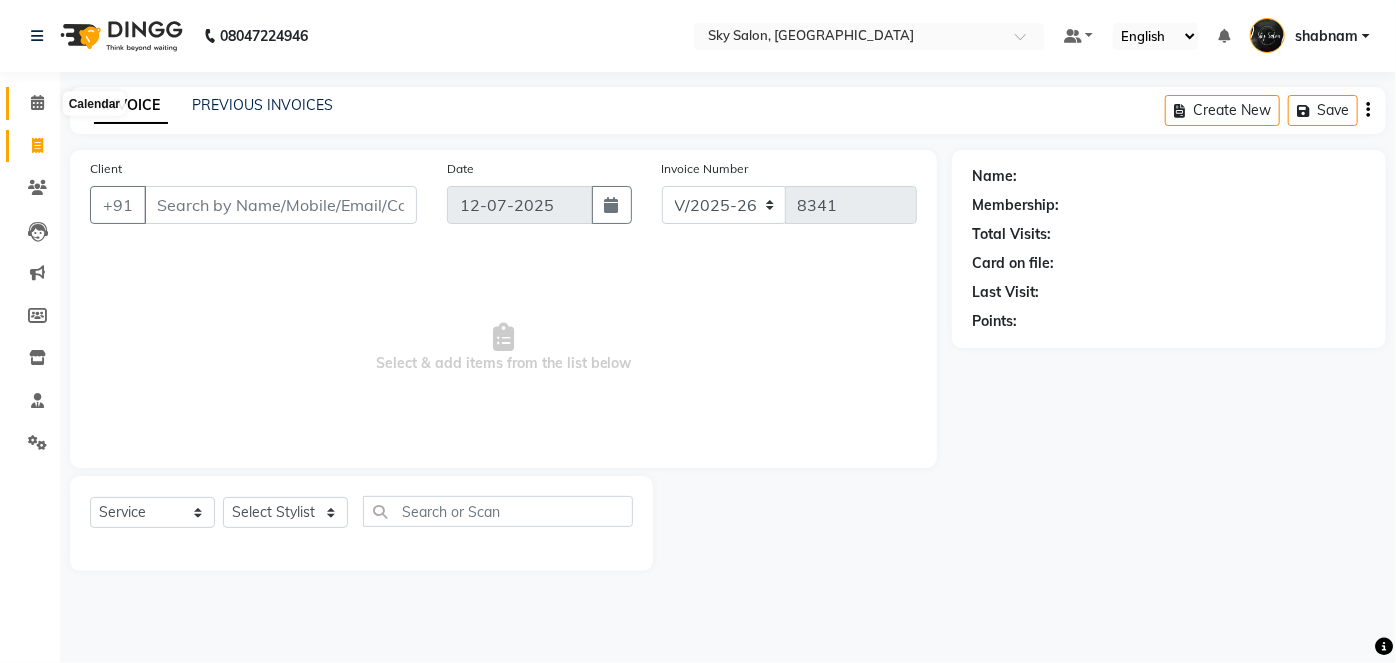 click 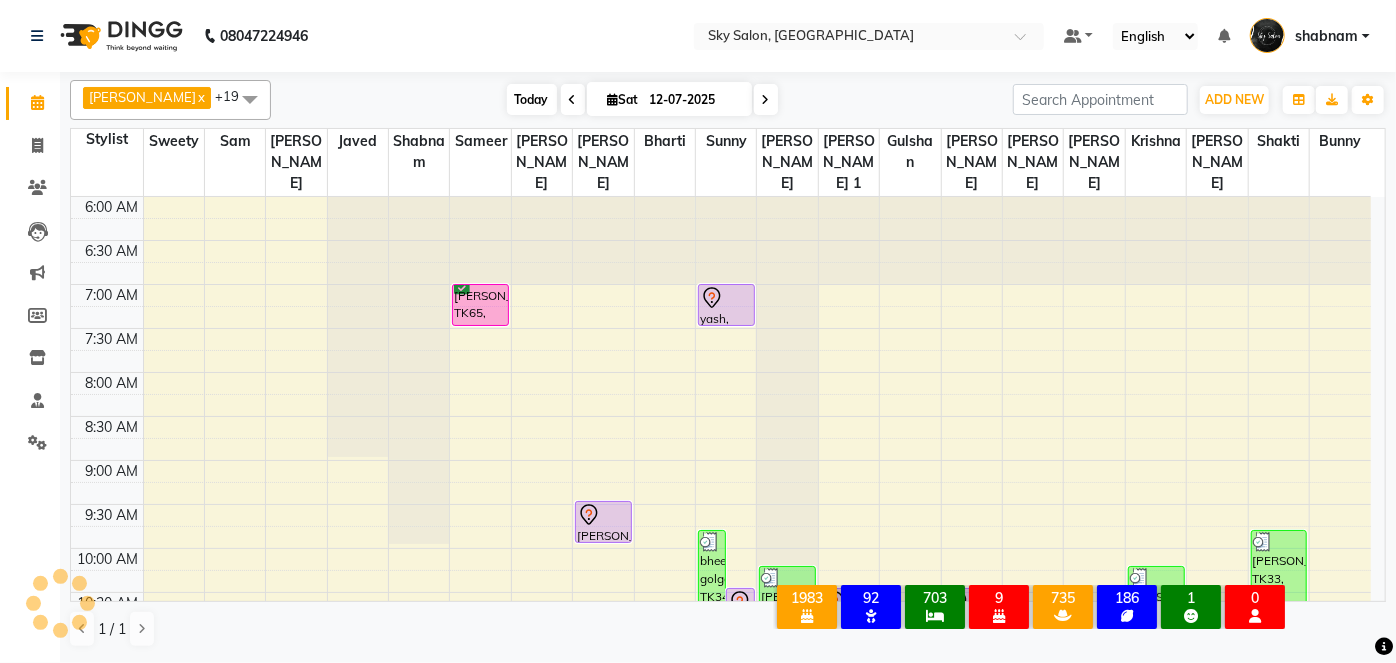 click on "Today" at bounding box center [532, 99] 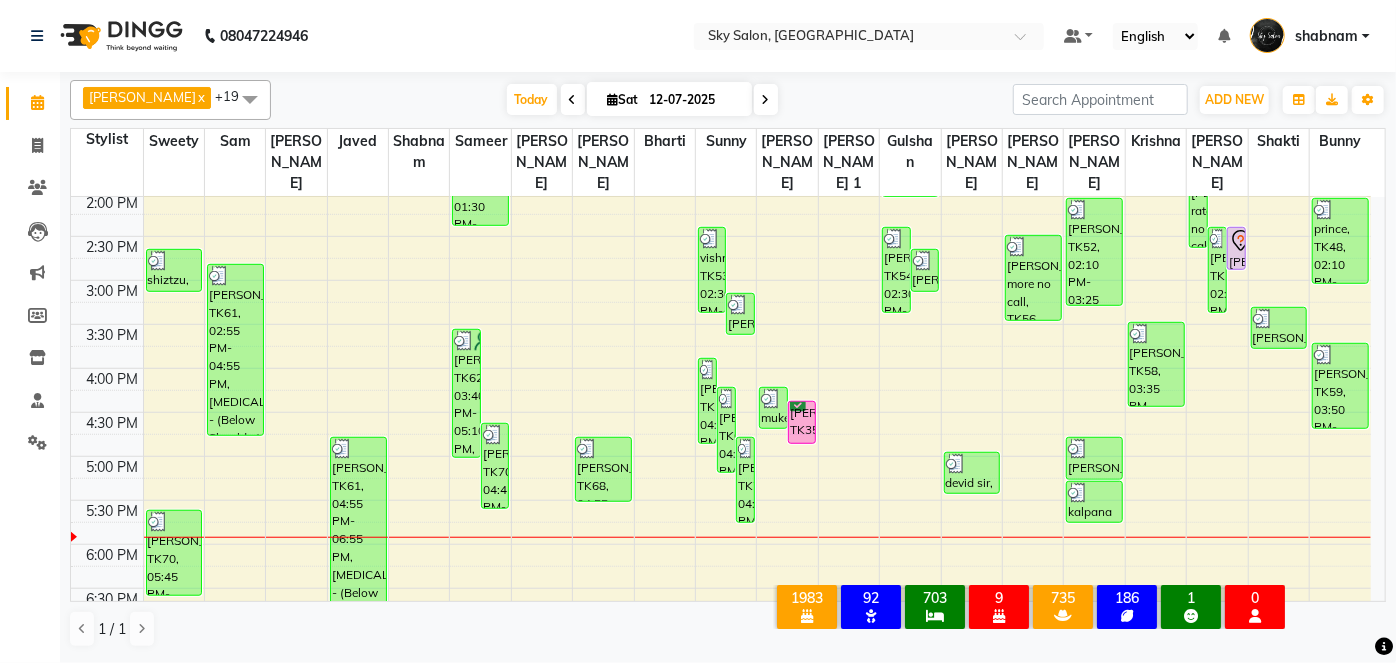 scroll, scrollTop: 652, scrollLeft: 0, axis: vertical 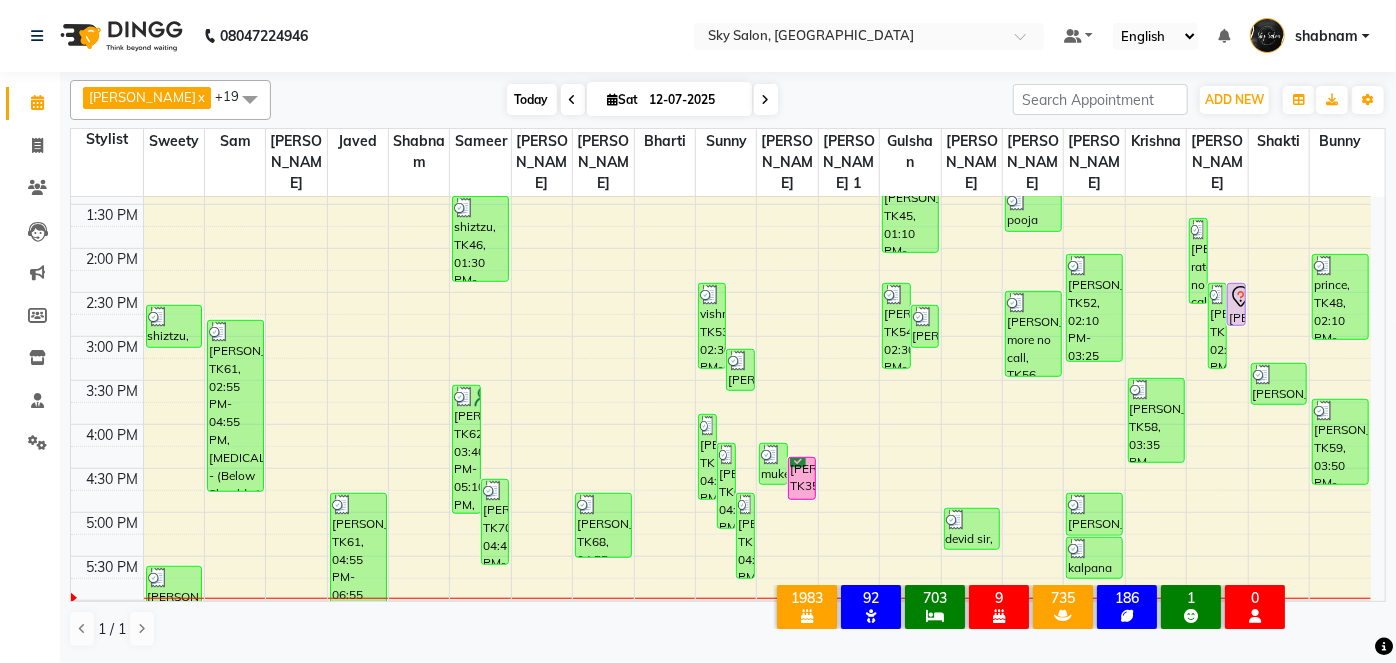 click on "Today" at bounding box center [532, 99] 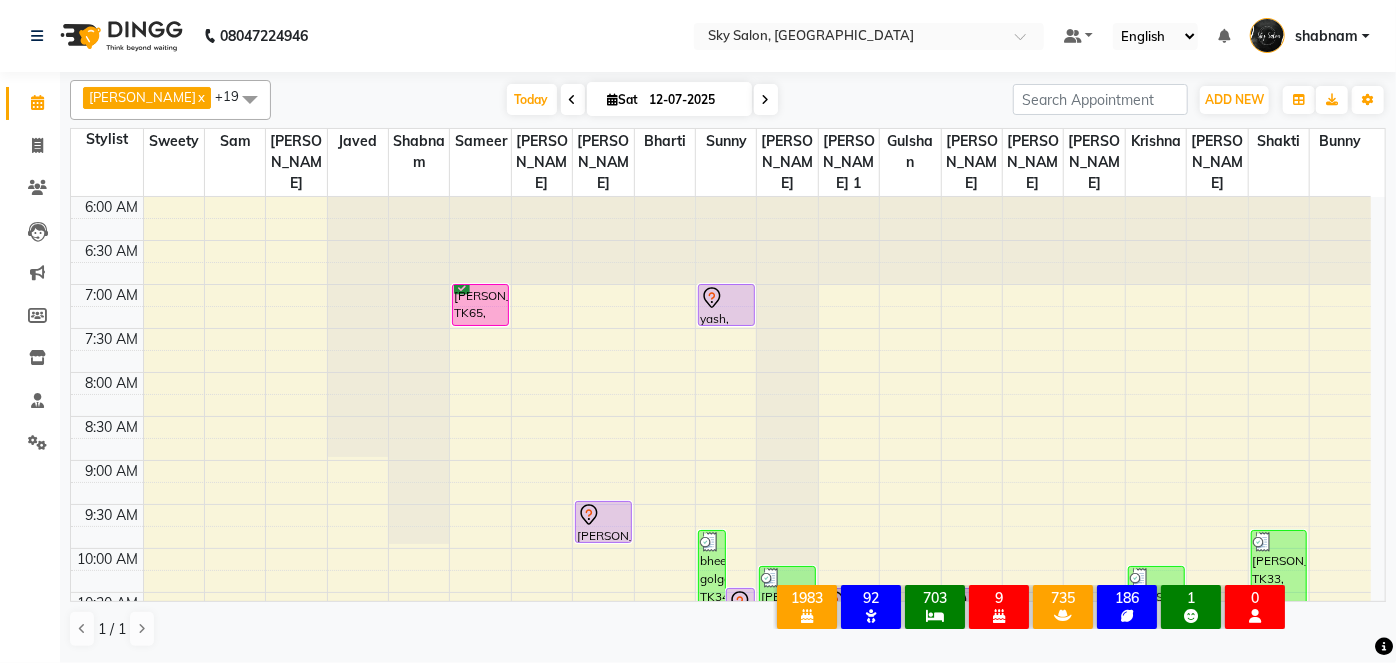 scroll, scrollTop: 1044, scrollLeft: 0, axis: vertical 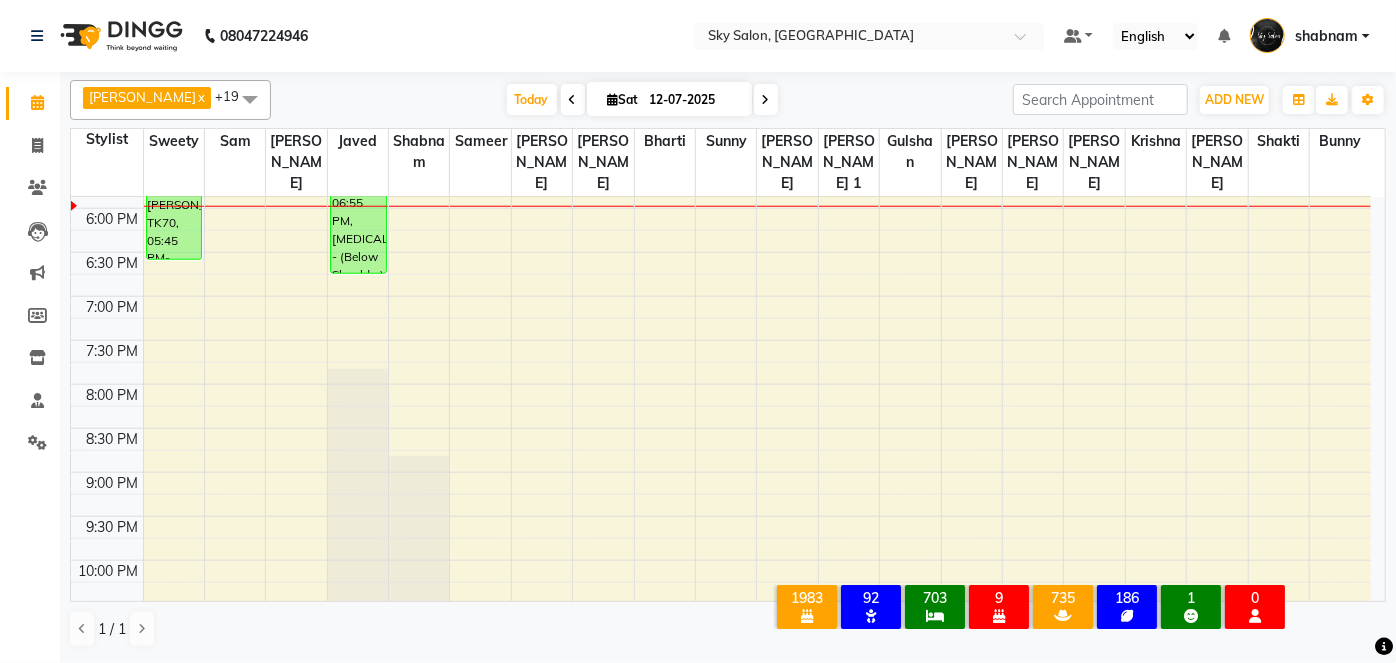 click on "Invoice" 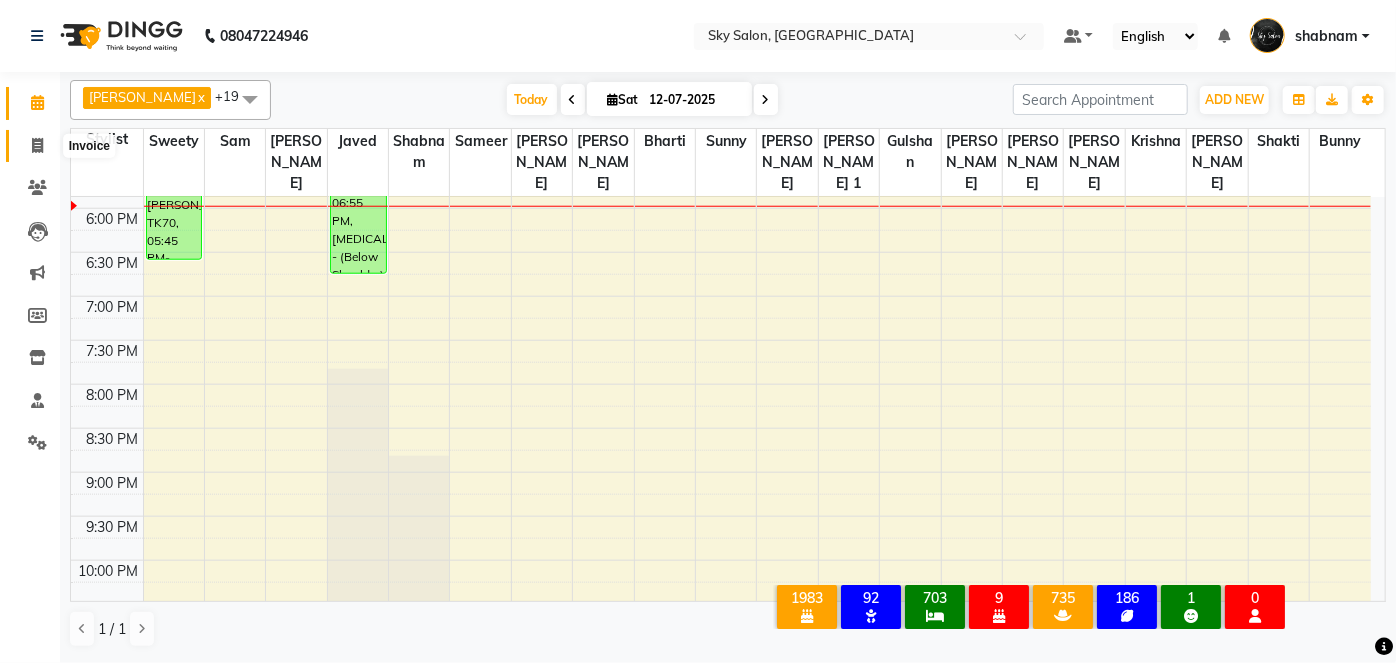 click 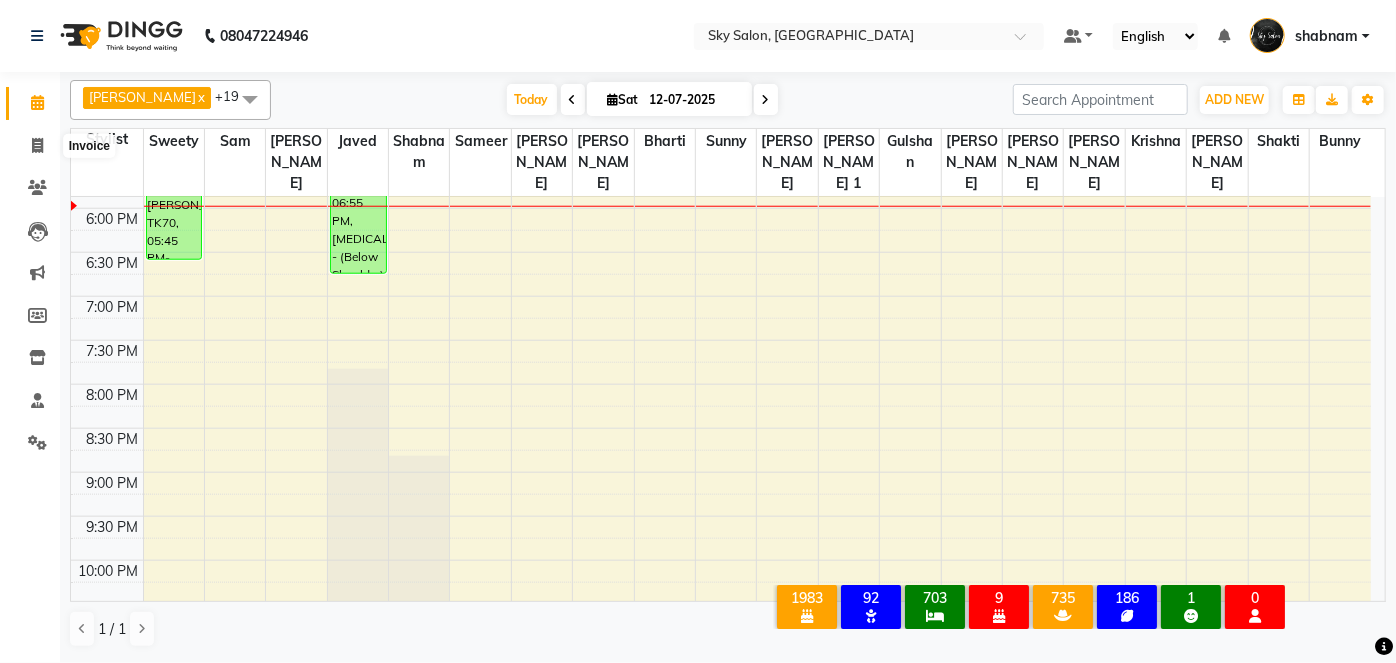 select on "service" 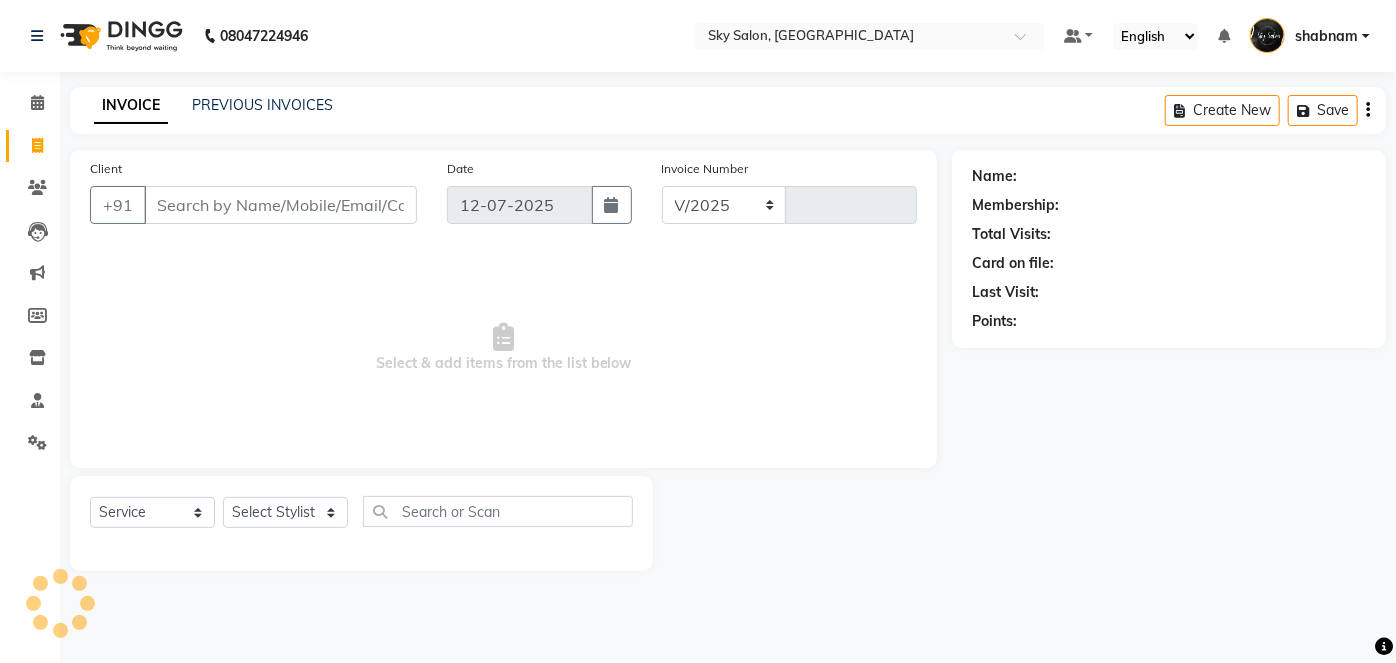 select on "3537" 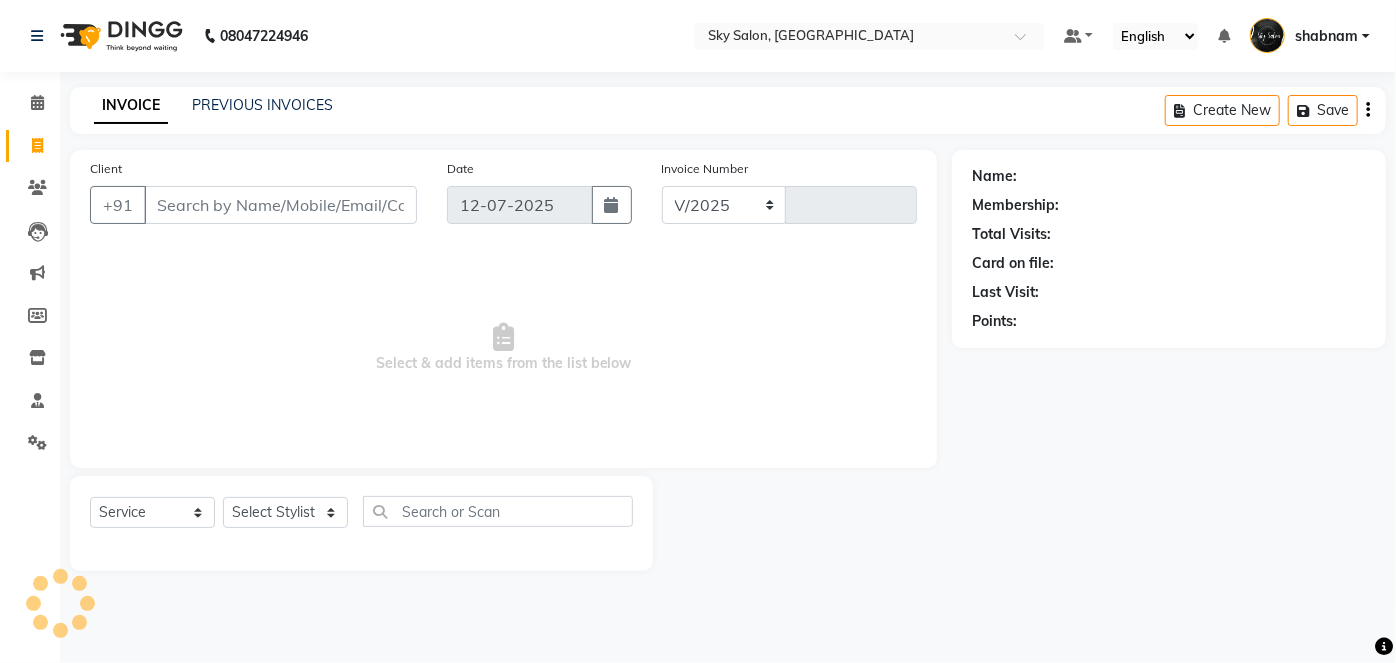 type on "8341" 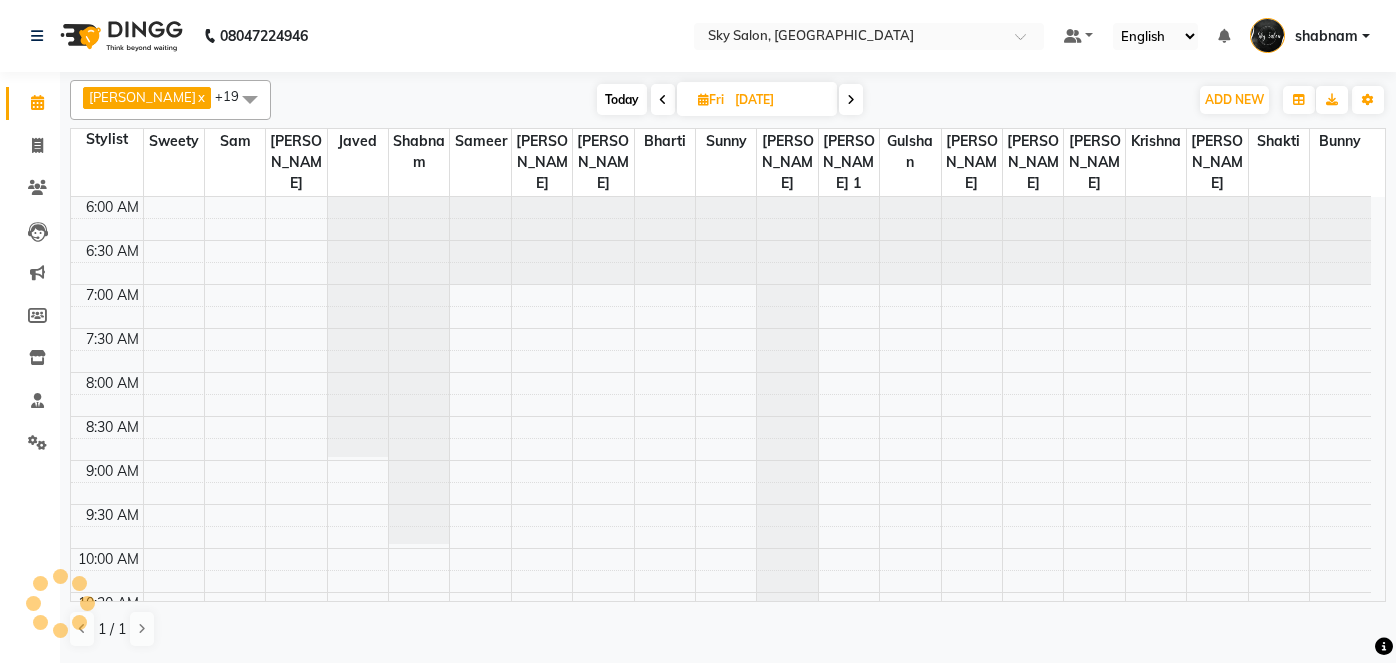 scroll, scrollTop: 0, scrollLeft: 0, axis: both 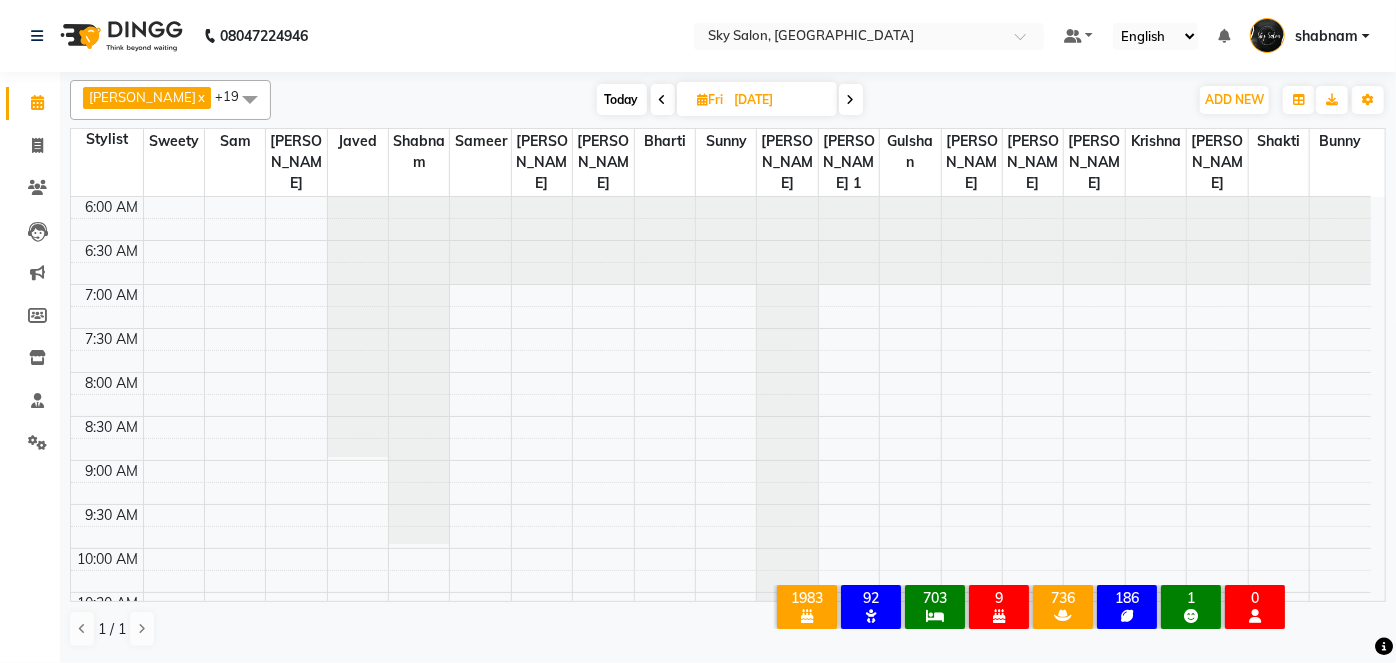 click on "Today" at bounding box center [622, 99] 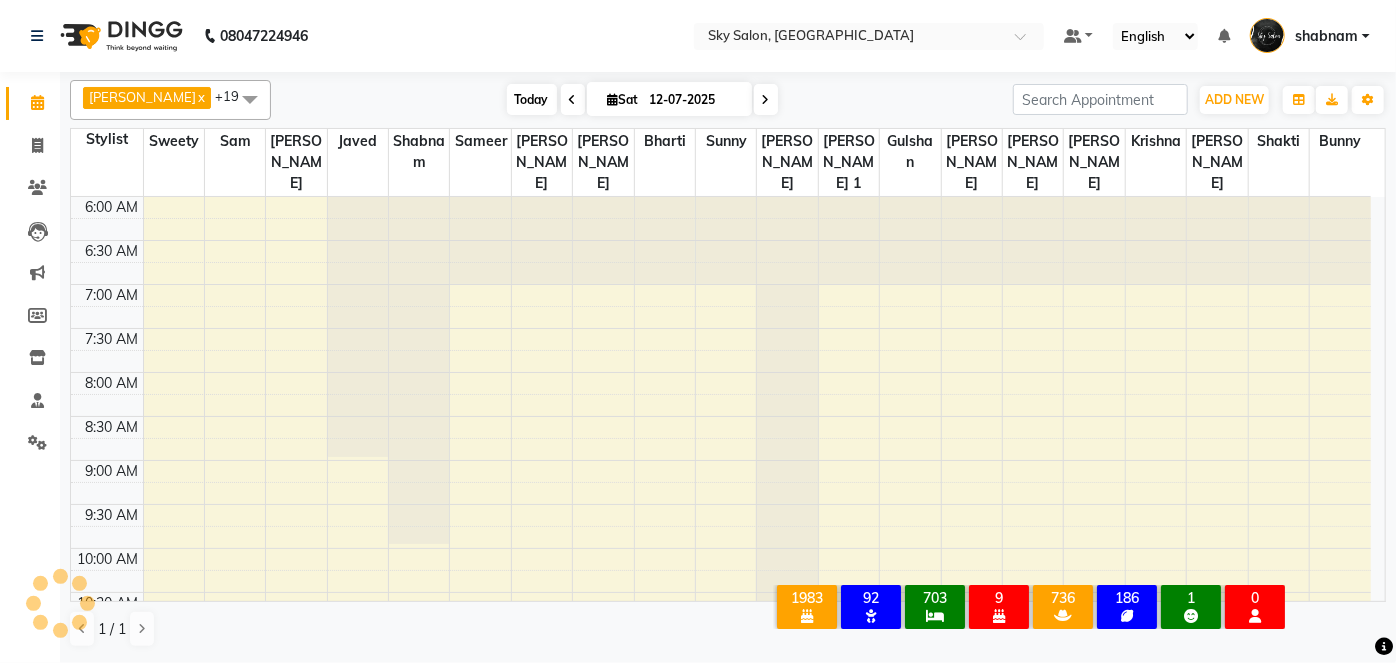 scroll, scrollTop: 957, scrollLeft: 0, axis: vertical 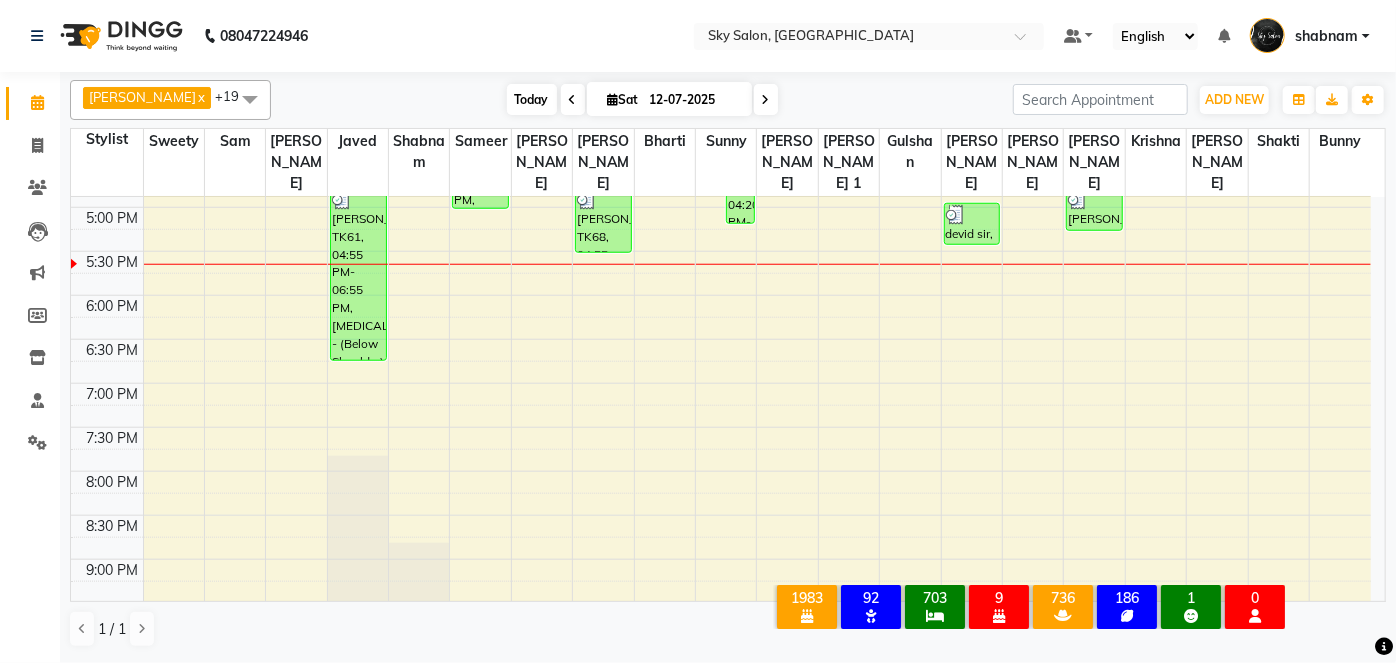 click on "Today" at bounding box center (532, 99) 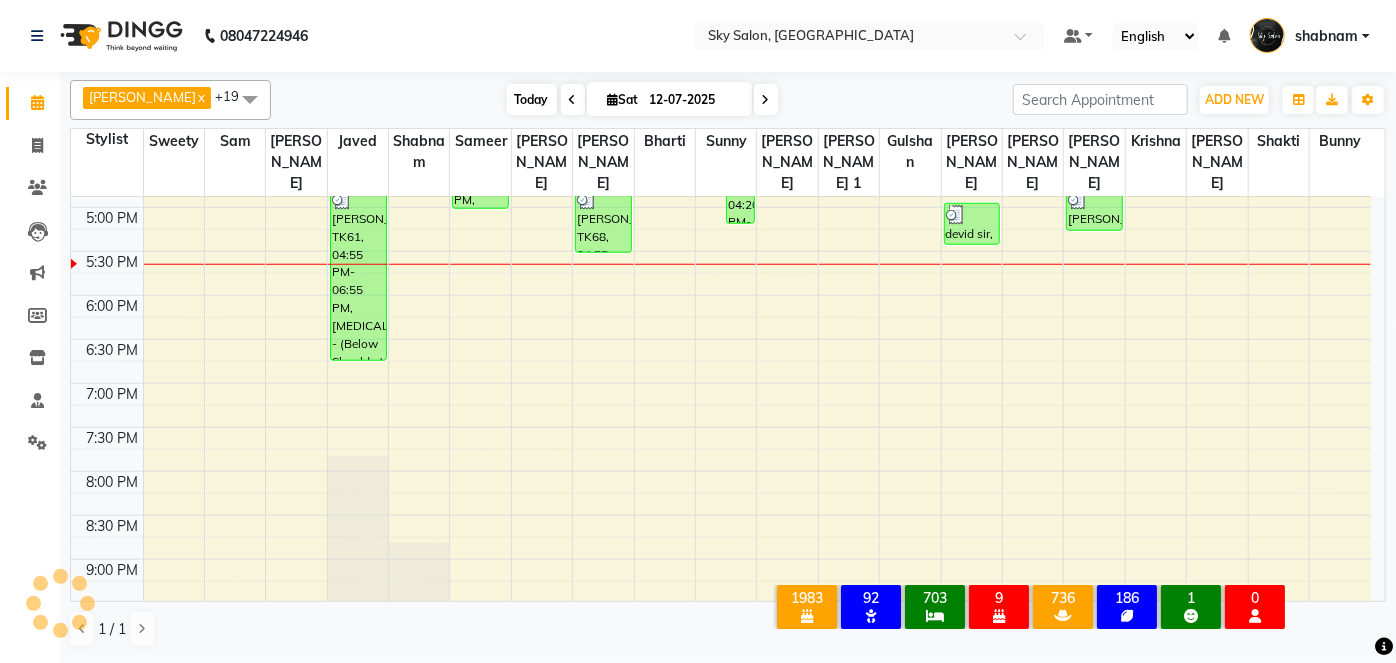 scroll, scrollTop: 0, scrollLeft: 0, axis: both 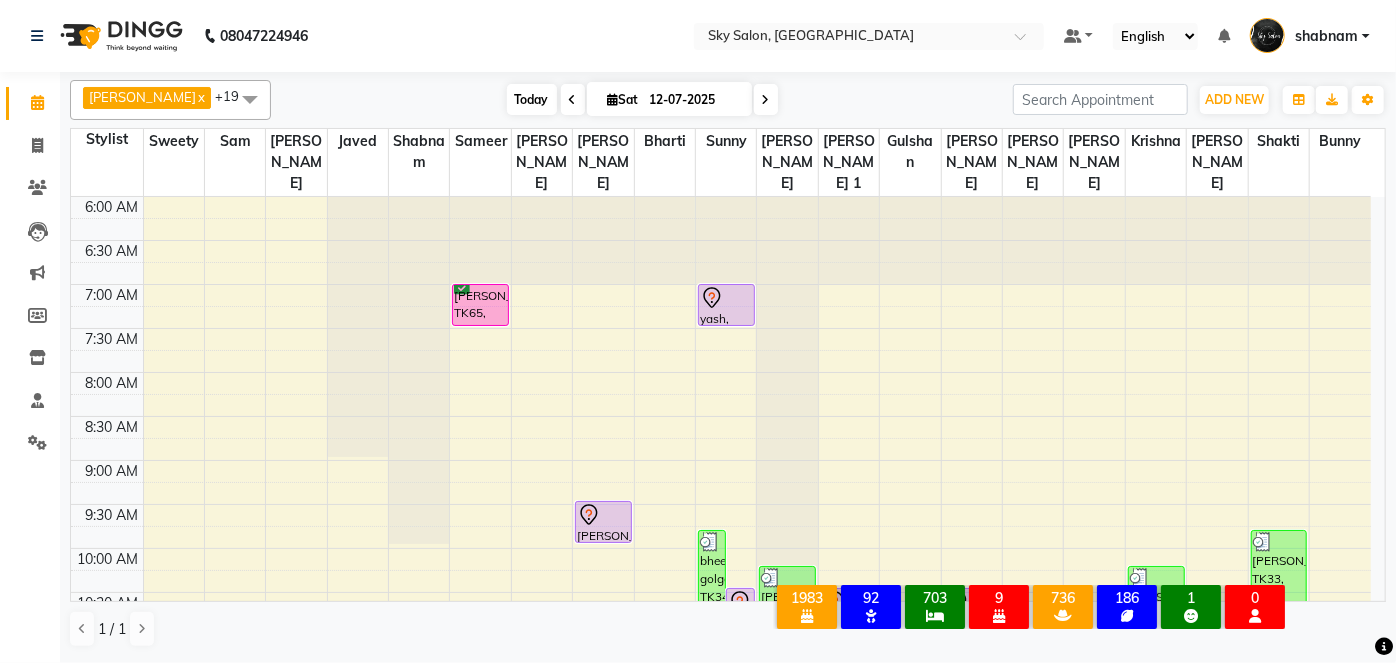 click on "Today" at bounding box center (532, 99) 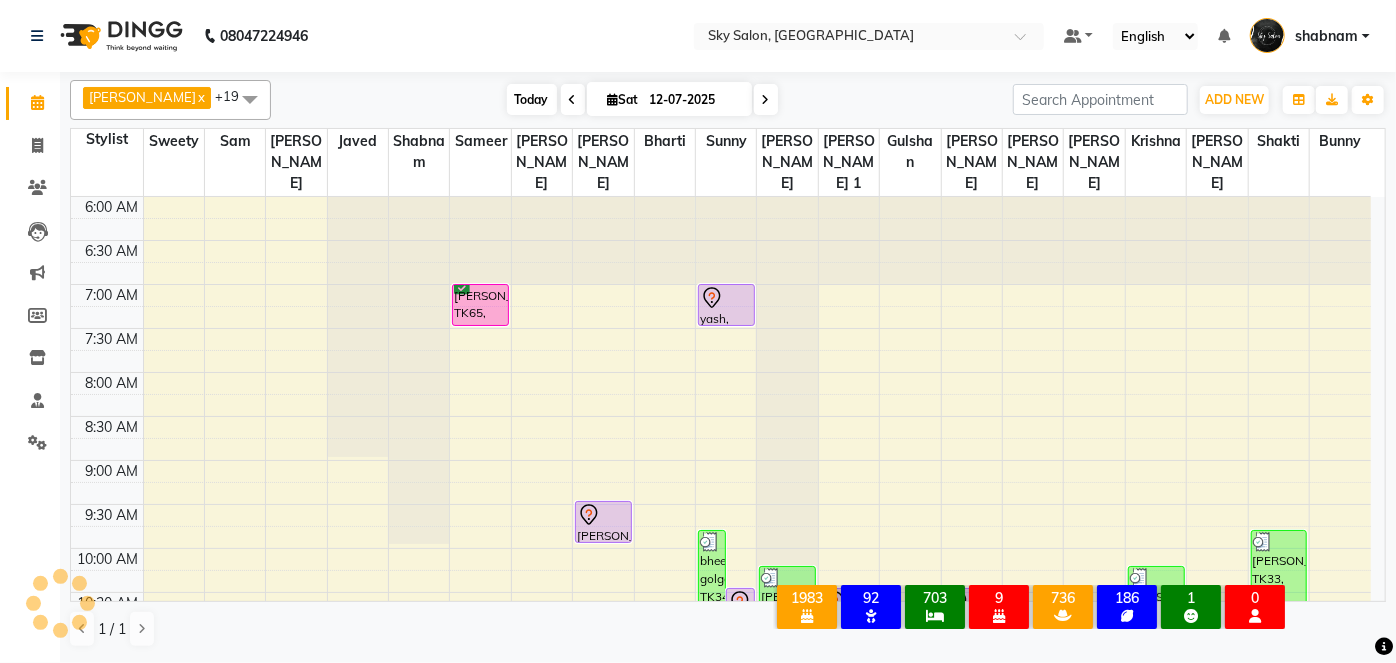 scroll, scrollTop: 1044, scrollLeft: 0, axis: vertical 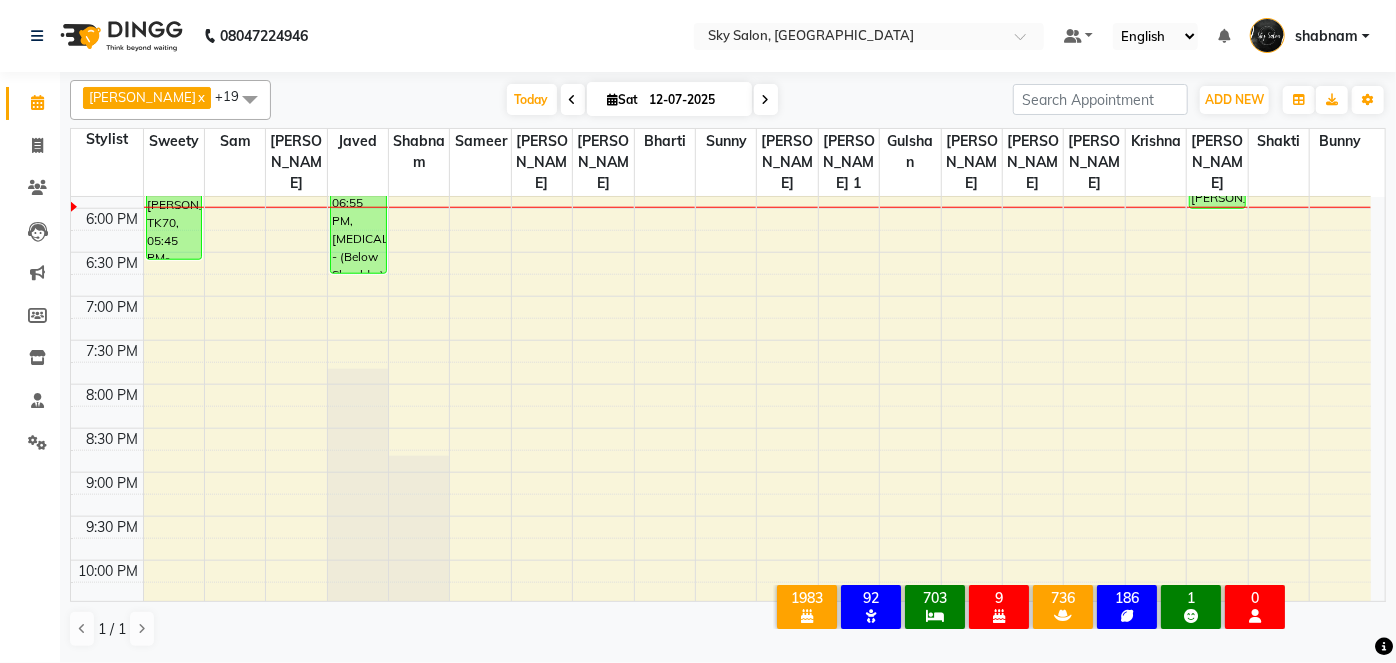 click on "12-07-2025" at bounding box center [694, 100] 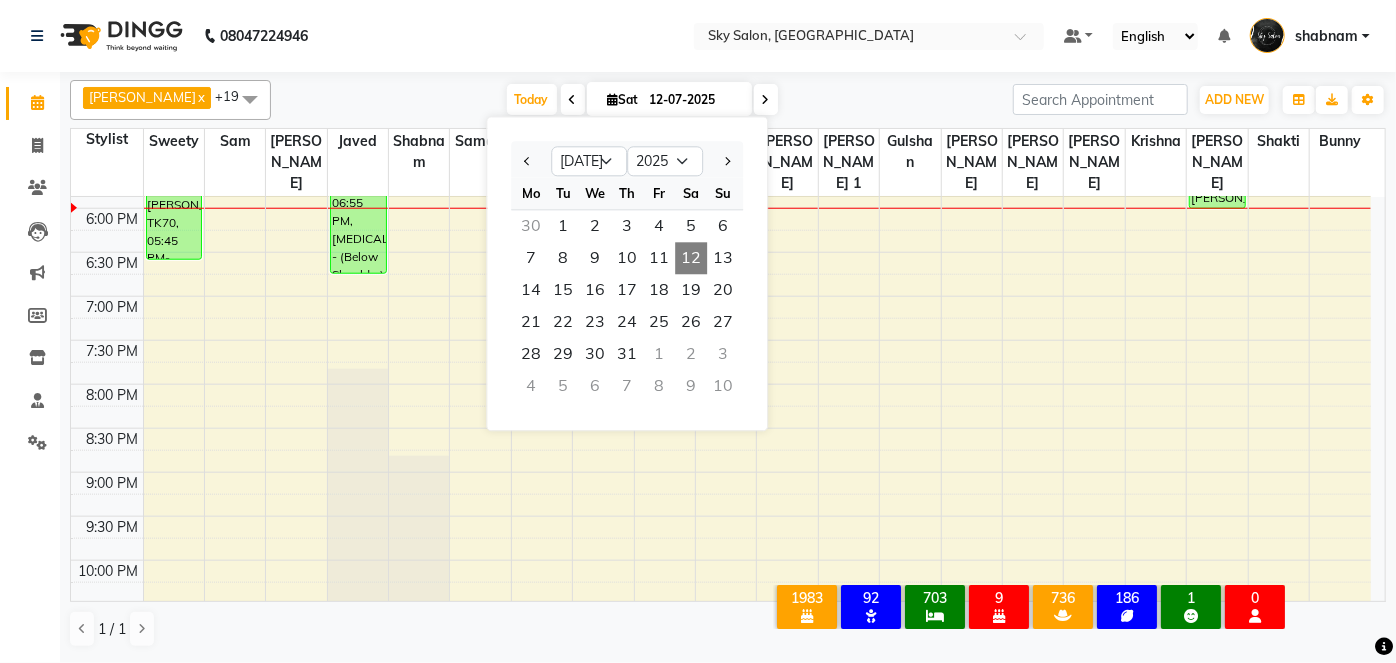 click on "8" at bounding box center [659, 386] 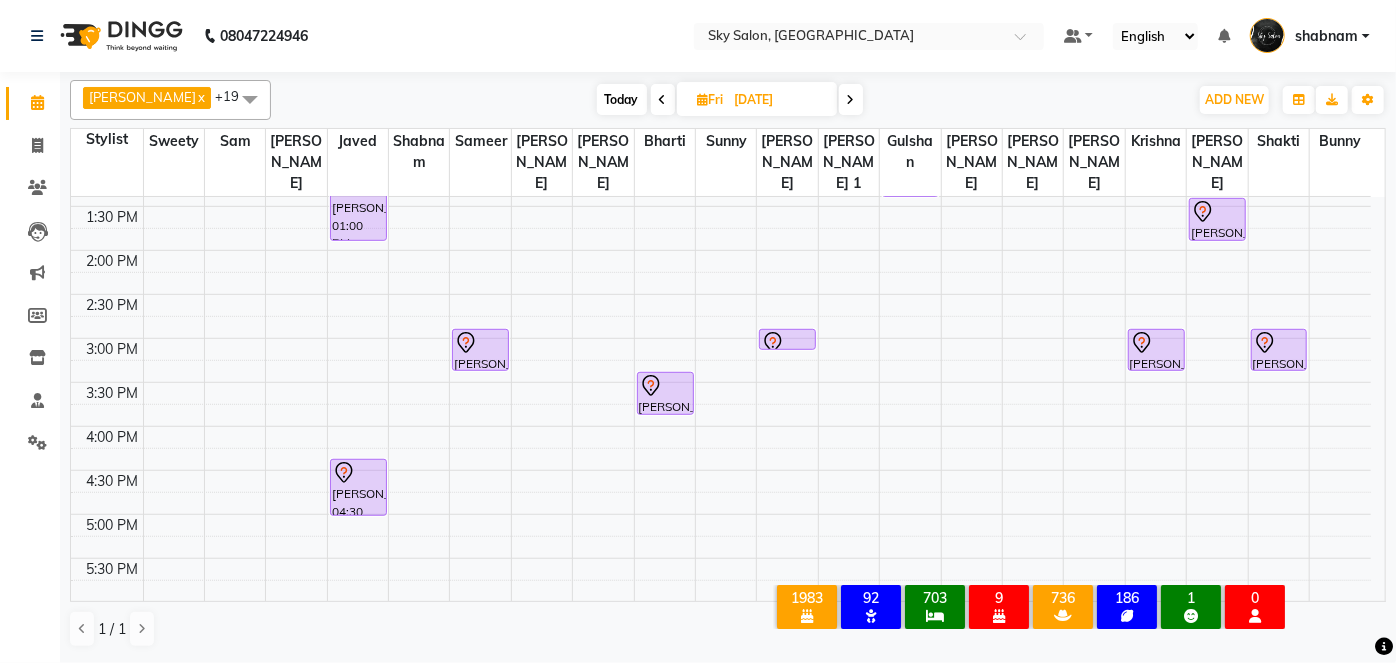 scroll, scrollTop: 653, scrollLeft: 0, axis: vertical 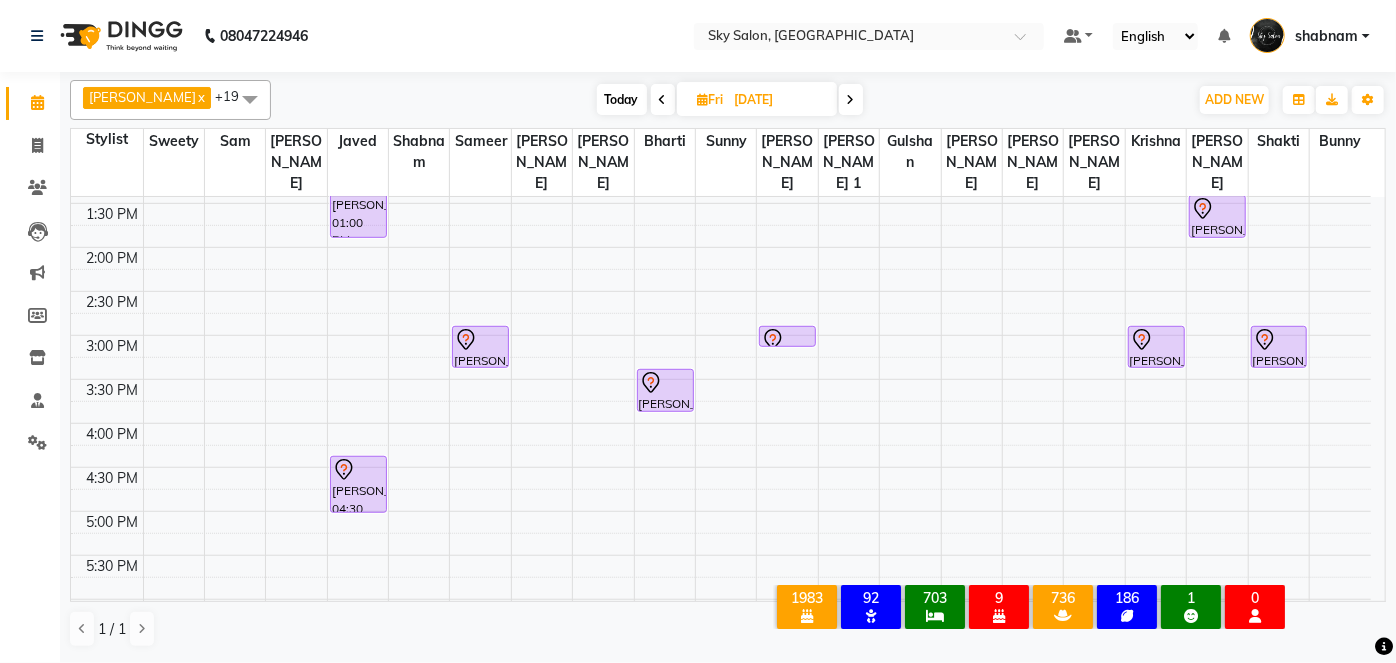 click on "Today" at bounding box center [622, 99] 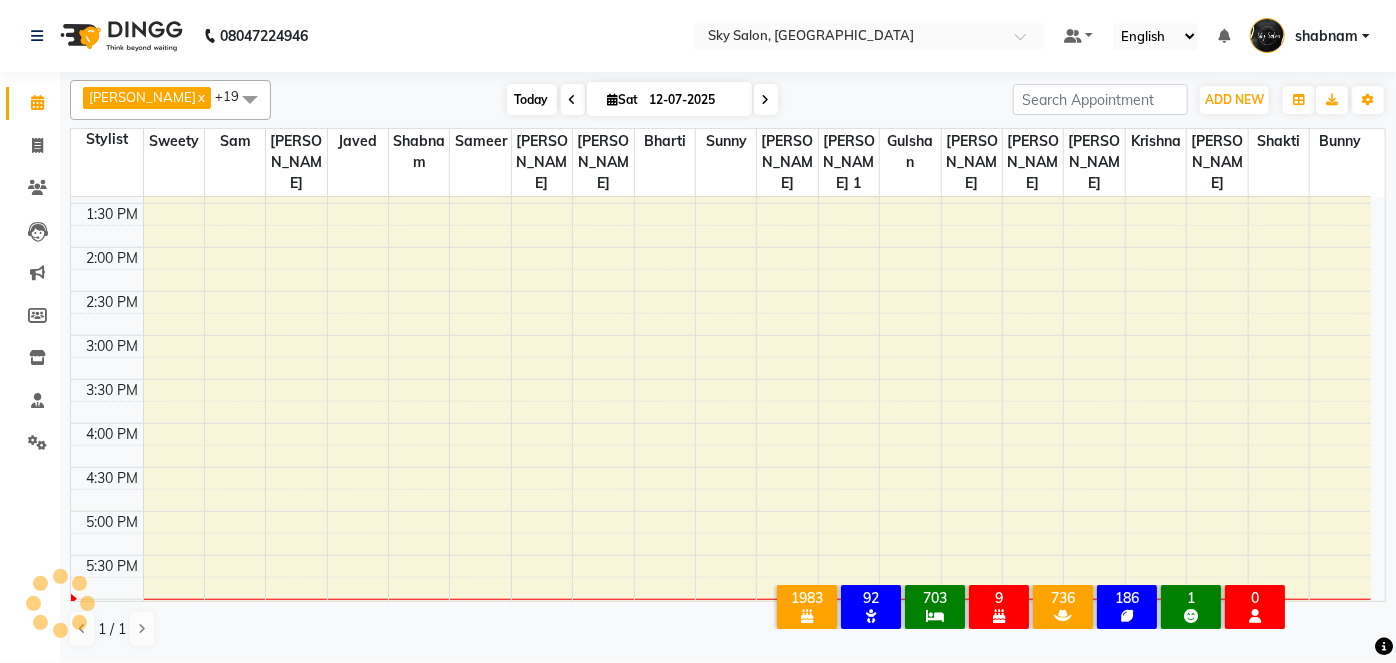 scroll, scrollTop: 1044, scrollLeft: 0, axis: vertical 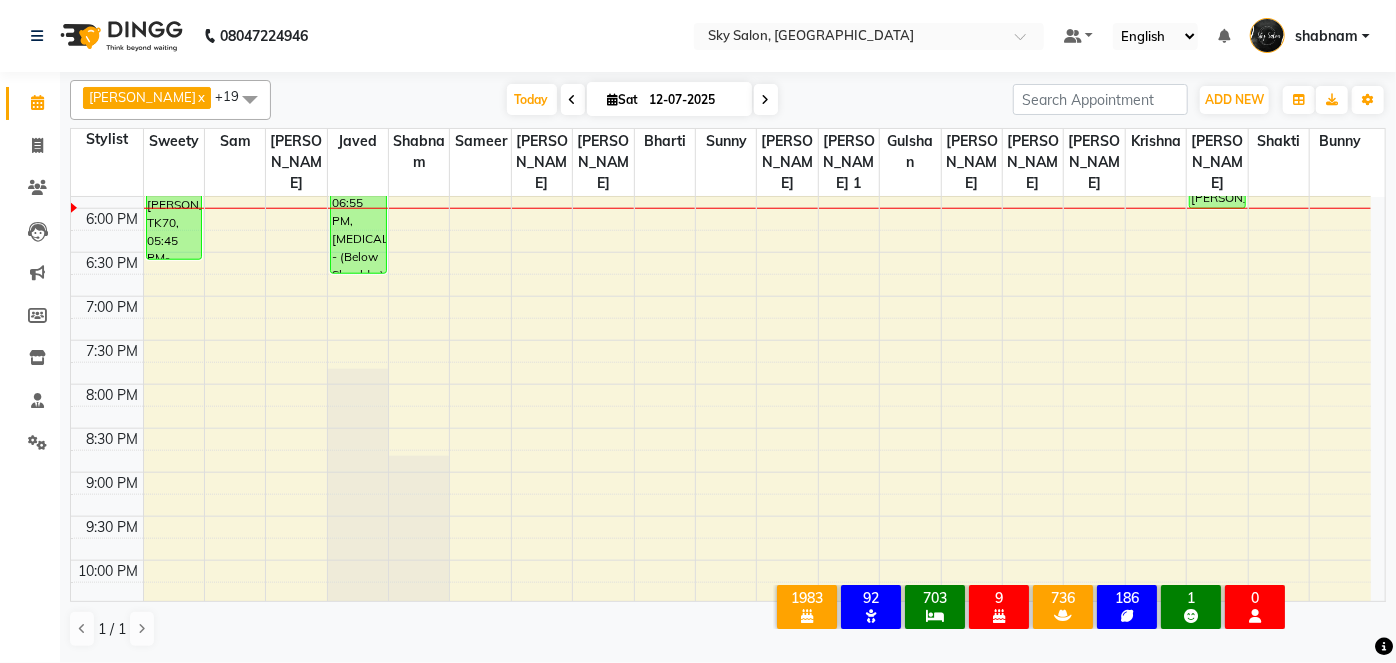 click on "12-07-2025" at bounding box center [694, 100] 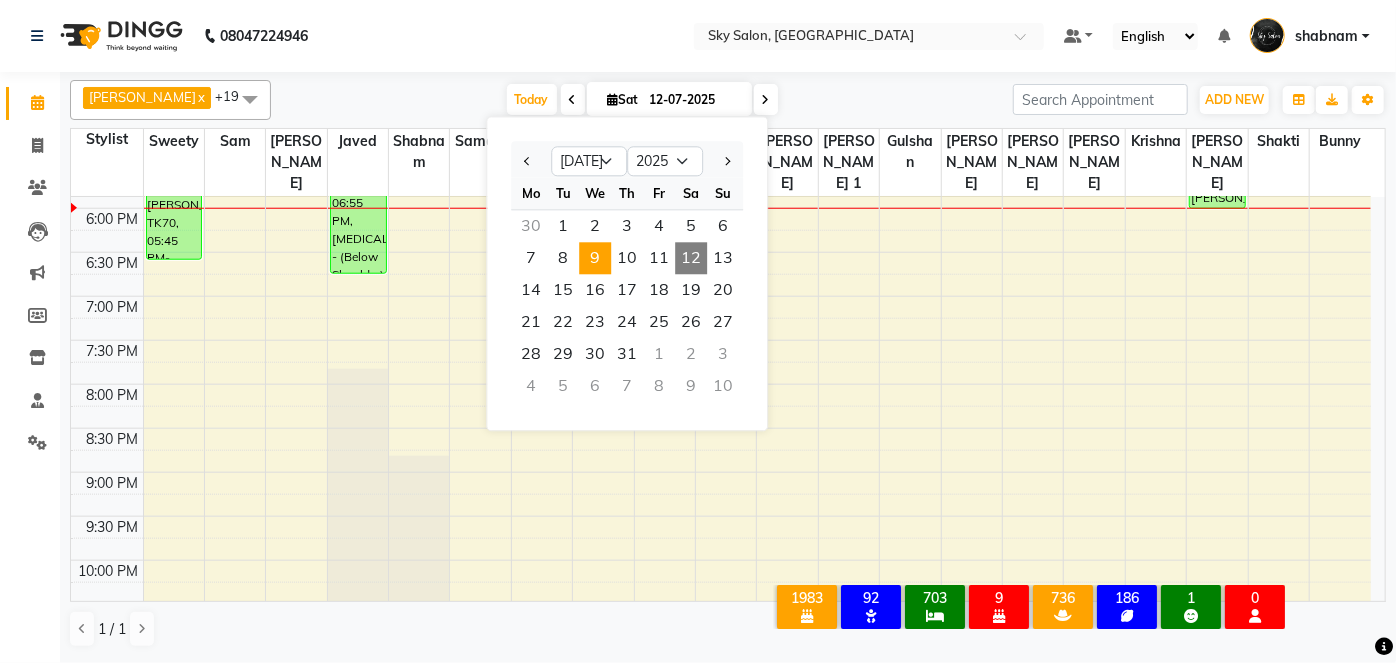 click on "9" at bounding box center (595, 258) 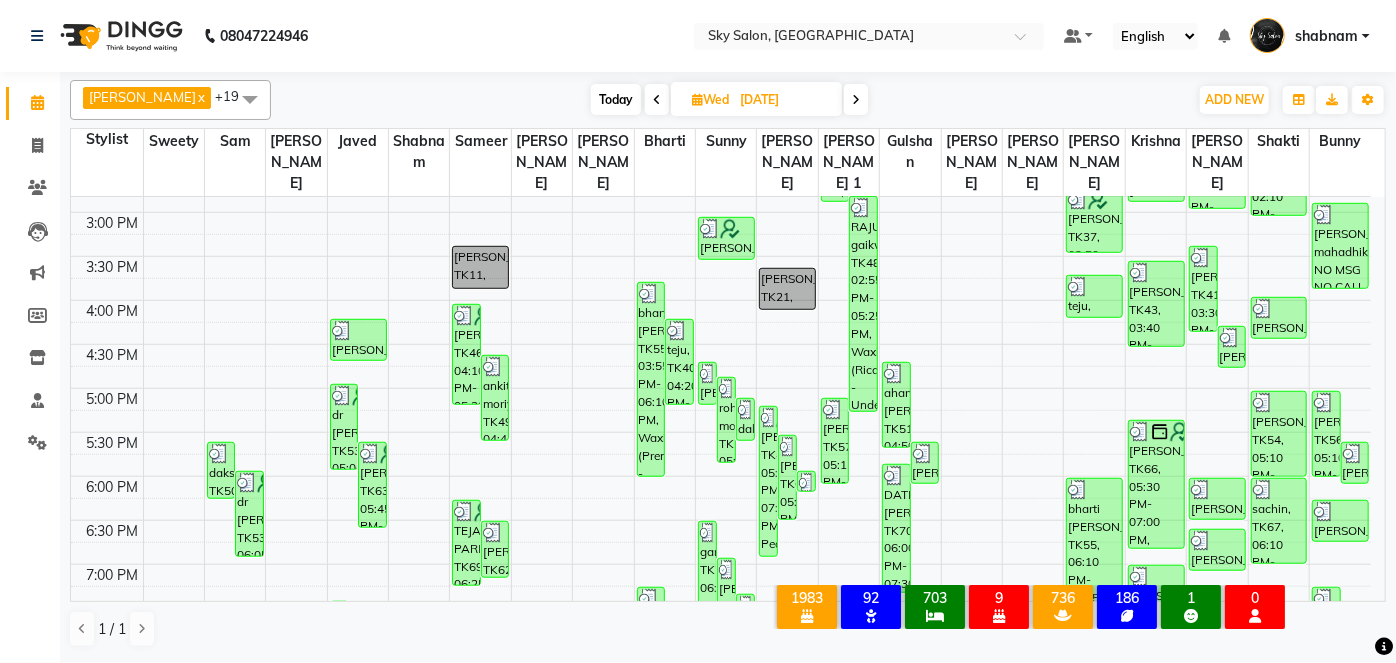 scroll, scrollTop: 774, scrollLeft: 0, axis: vertical 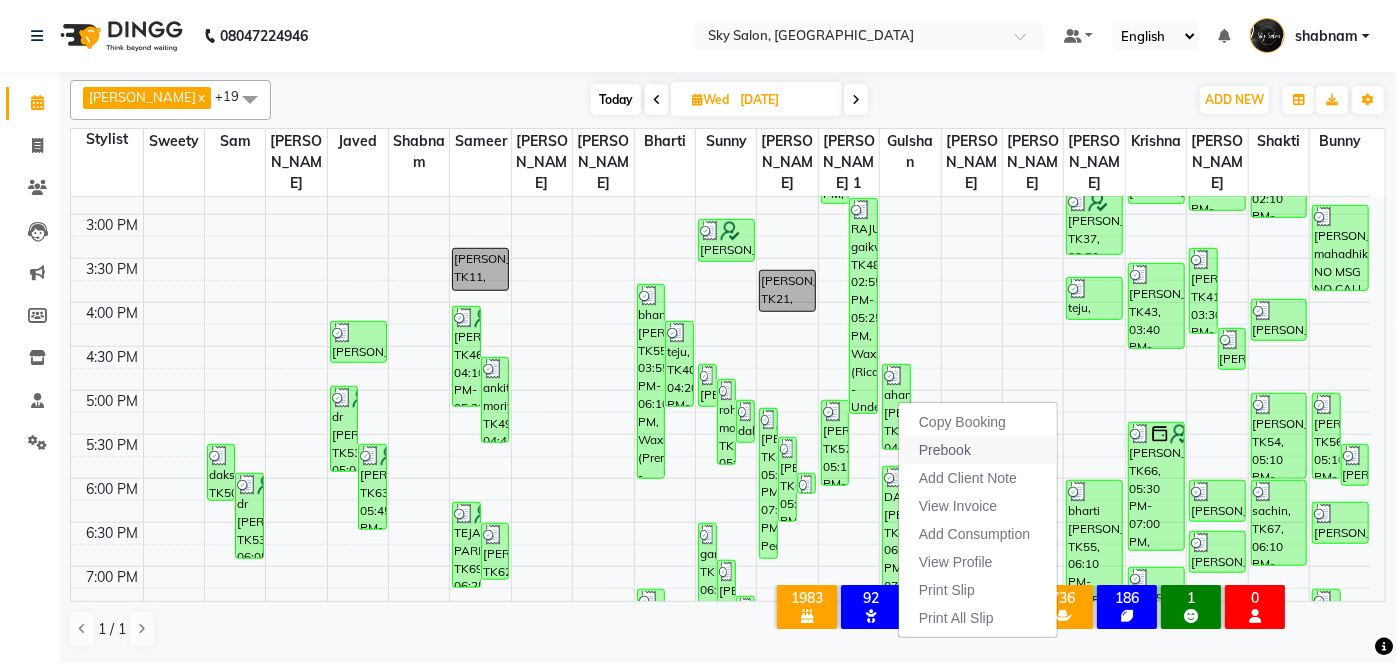 click on "Prebook" at bounding box center [945, 450] 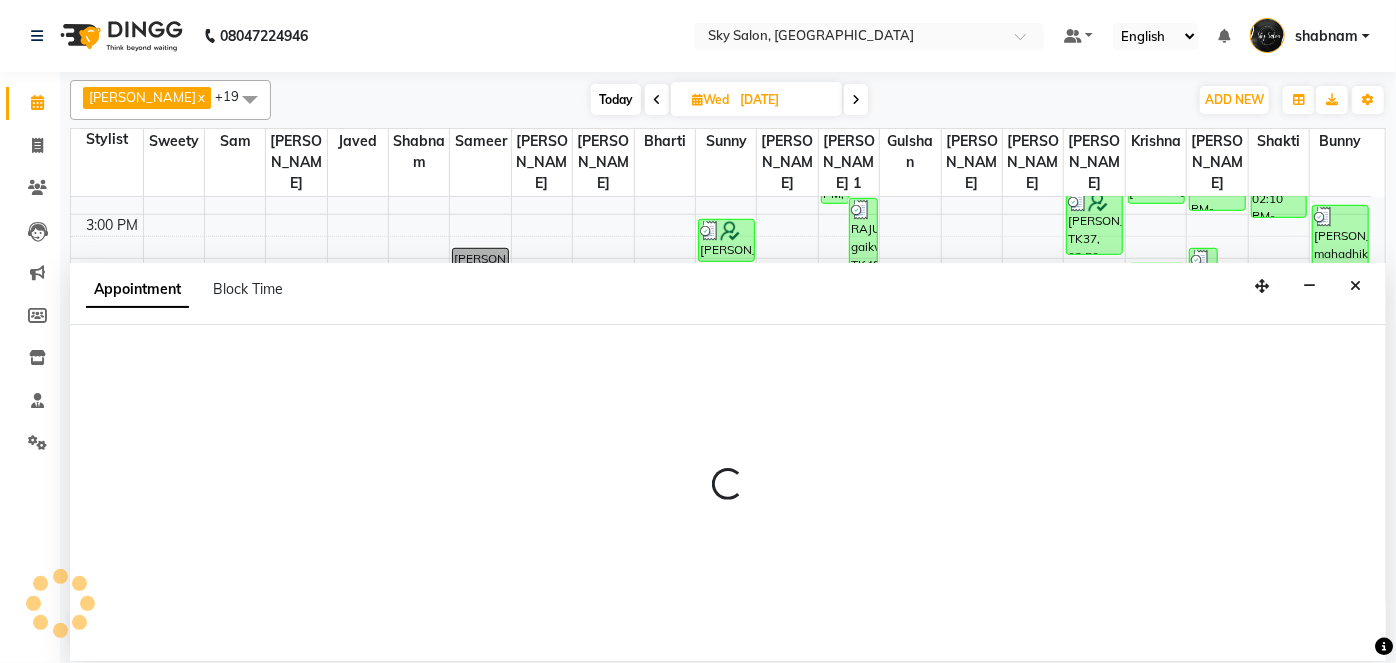 type on "12-07-2025" 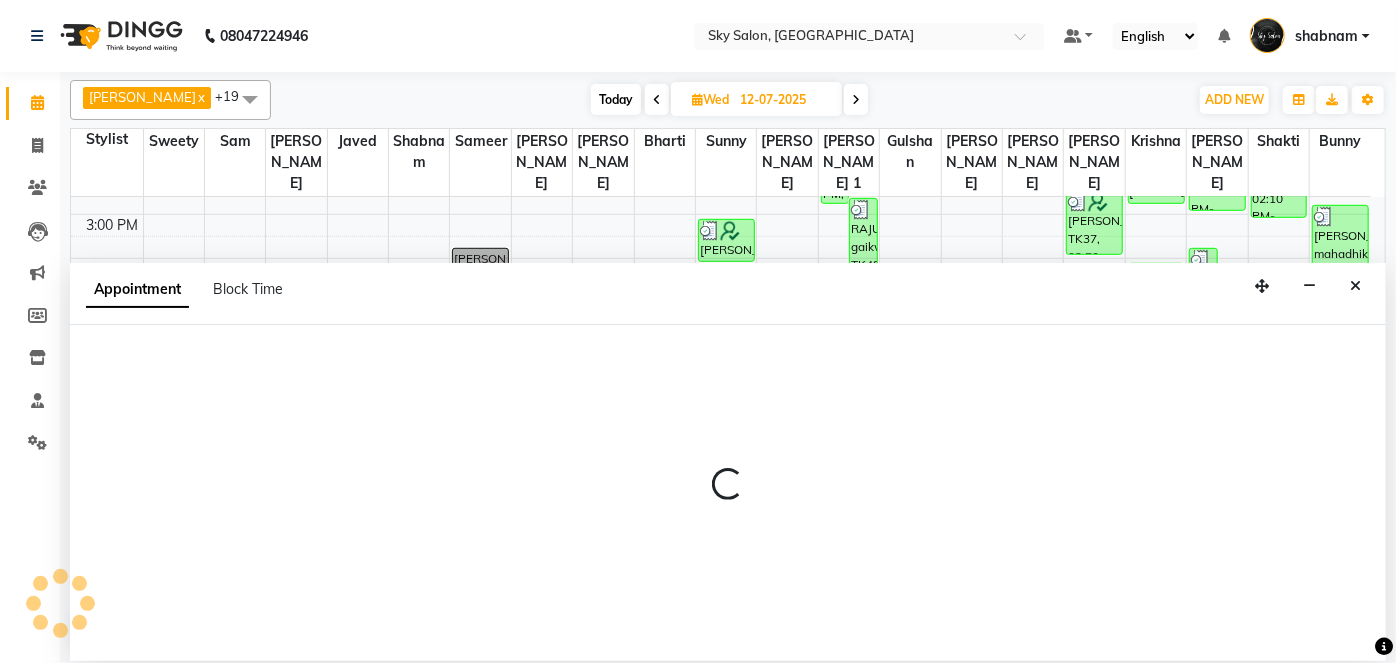 select on "53255" 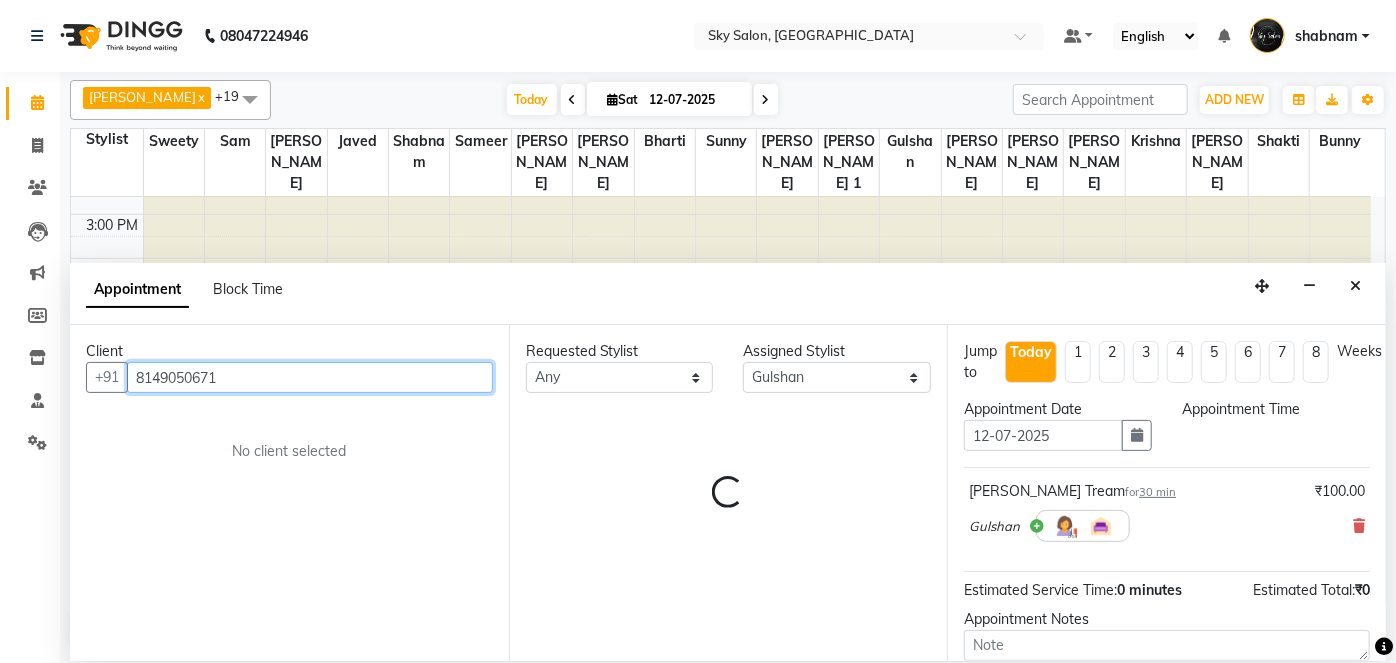 select on "420" 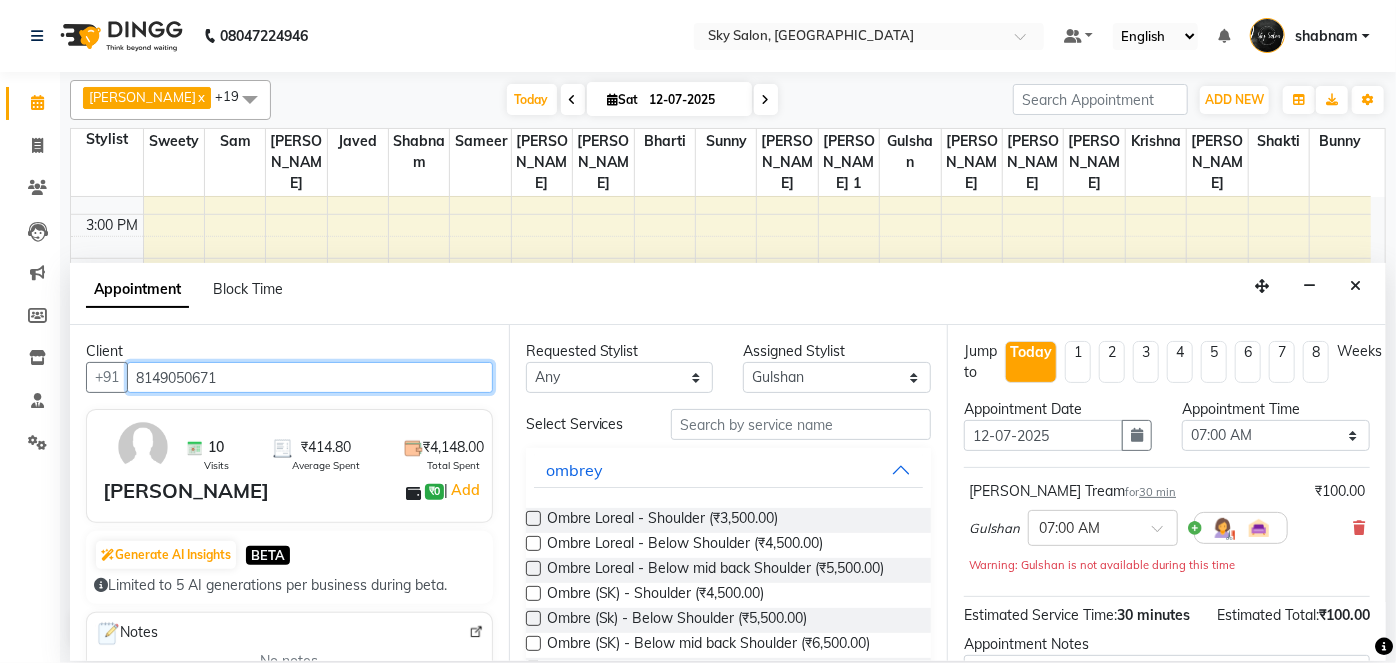 scroll, scrollTop: 1044, scrollLeft: 0, axis: vertical 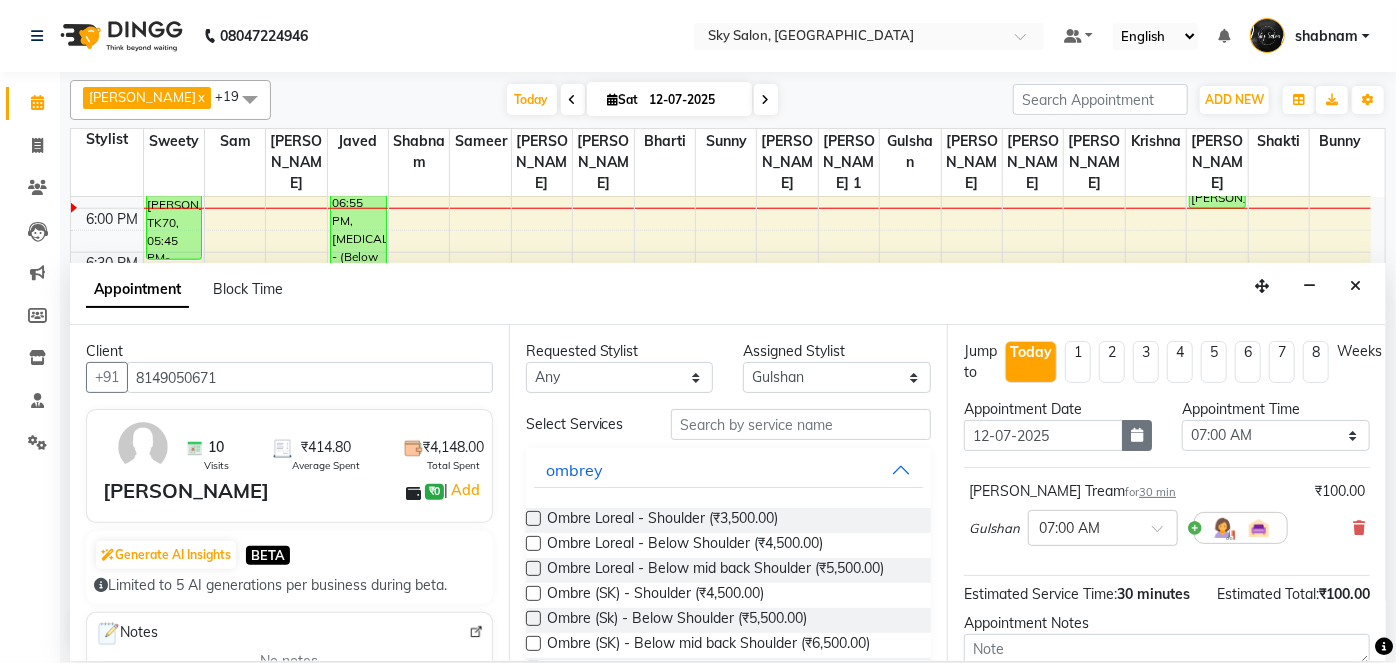 click at bounding box center (1137, 435) 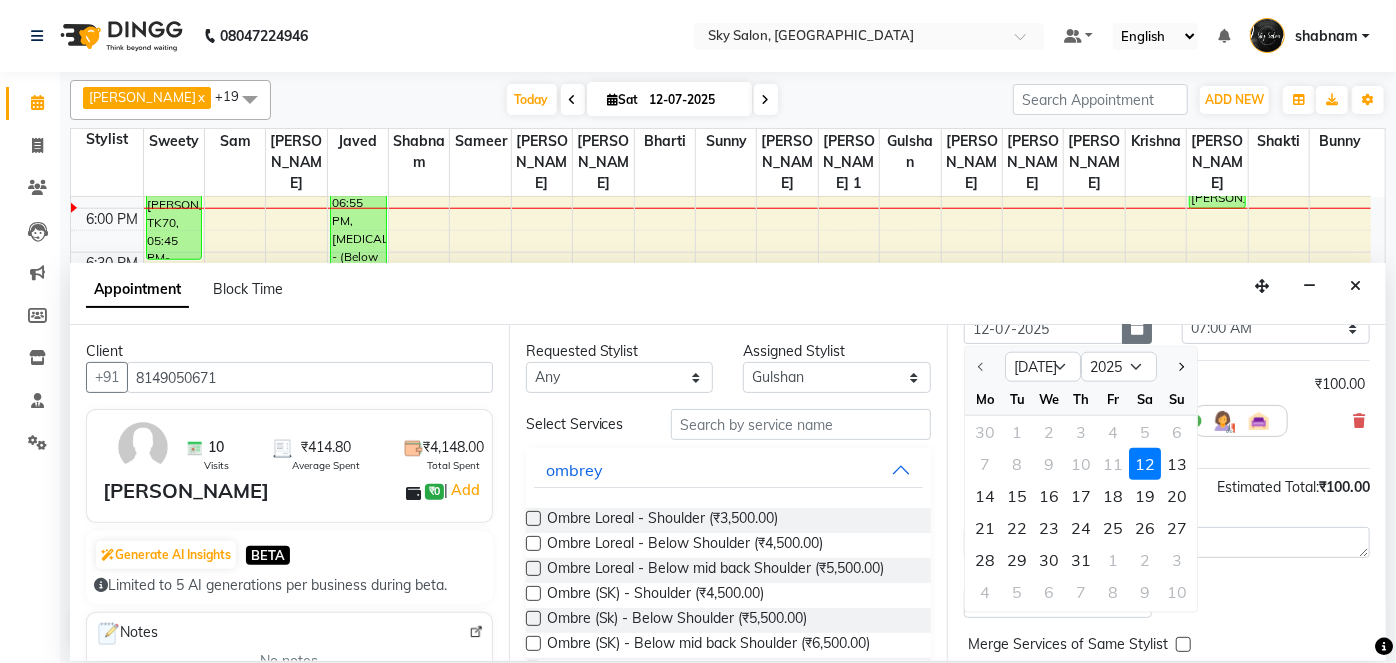 scroll, scrollTop: 108, scrollLeft: 0, axis: vertical 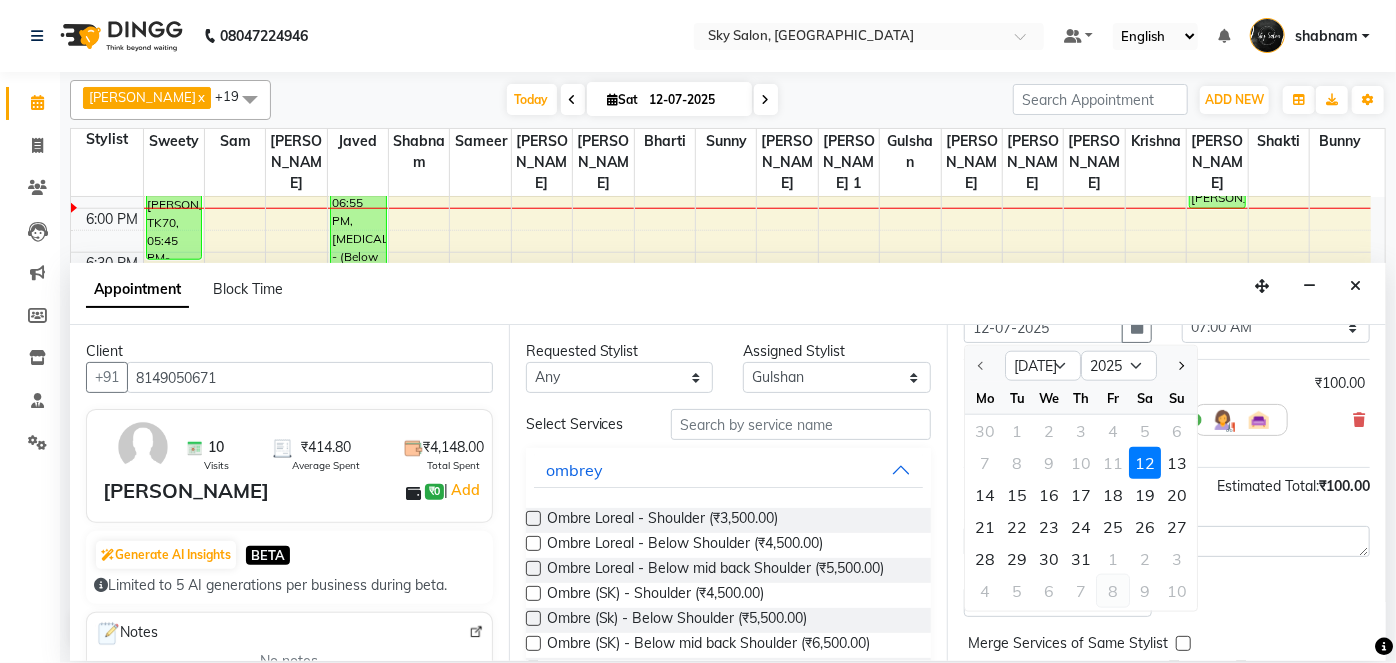click on "8" at bounding box center (1113, 591) 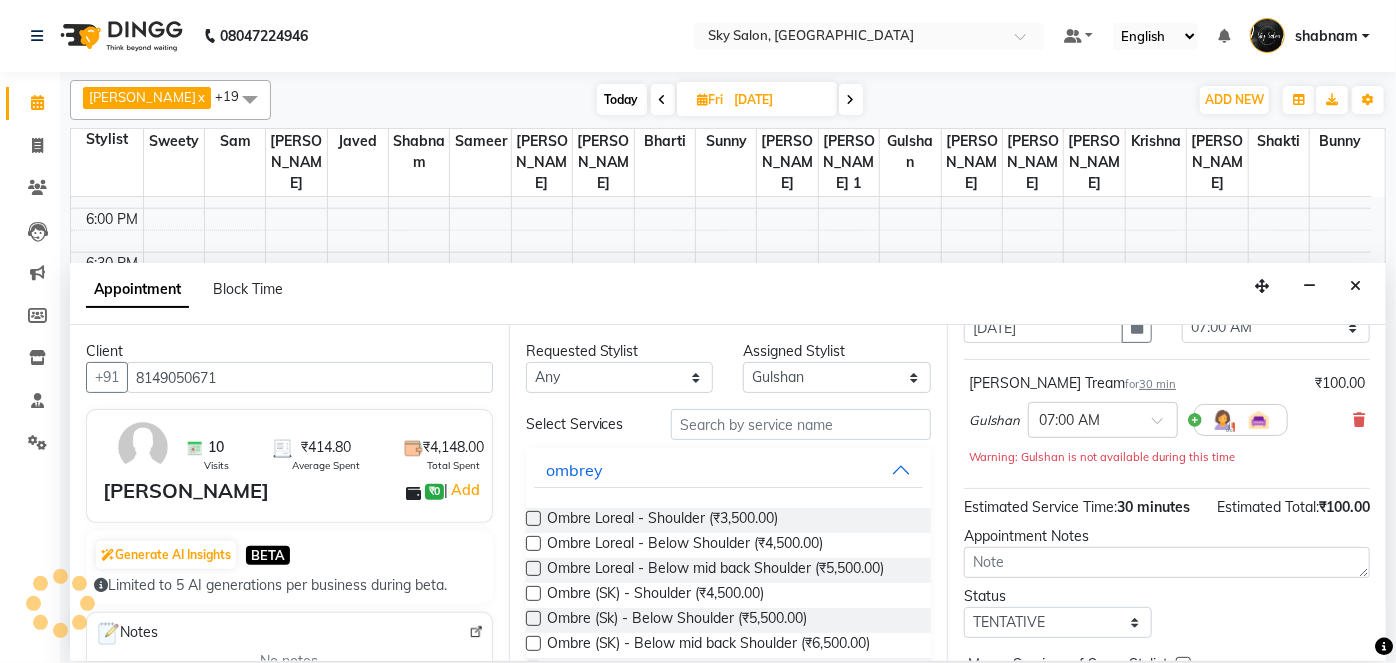 scroll, scrollTop: 1044, scrollLeft: 0, axis: vertical 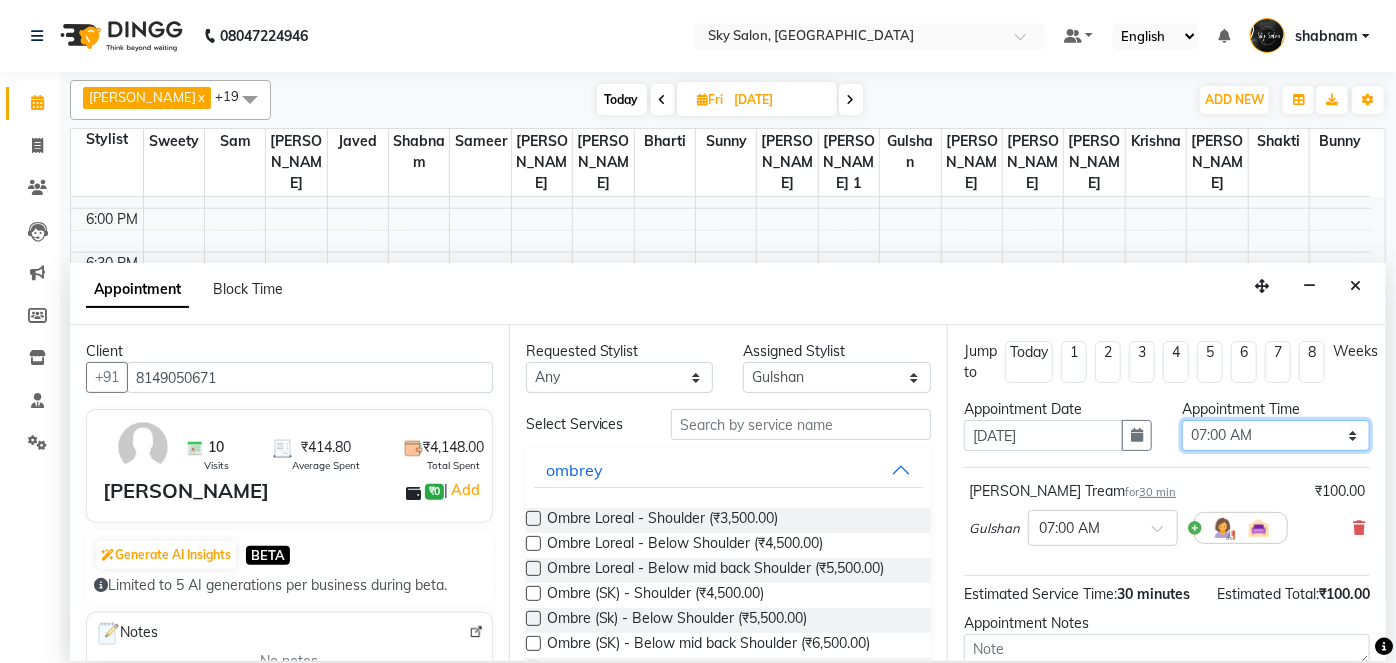click on "Select 07:00 AM 07:30 AM 08:00 AM 08:30 AM 09:00 AM 09:30 AM 10:00 AM 10:30 AM 11:00 AM 11:30 AM 12:00 PM 12:30 PM 01:00 PM 01:30 PM 02:00 PM 02:30 PM 03:00 PM 03:30 PM 04:00 PM 04:30 PM 05:00 PM 05:30 PM 06:00 PM 06:30 PM 07:00 PM 07:30 PM 08:00 PM 08:30 PM 09:00 PM 09:30 PM 10:00 PM 10:30 PM 11:00 PM" at bounding box center [1276, 435] 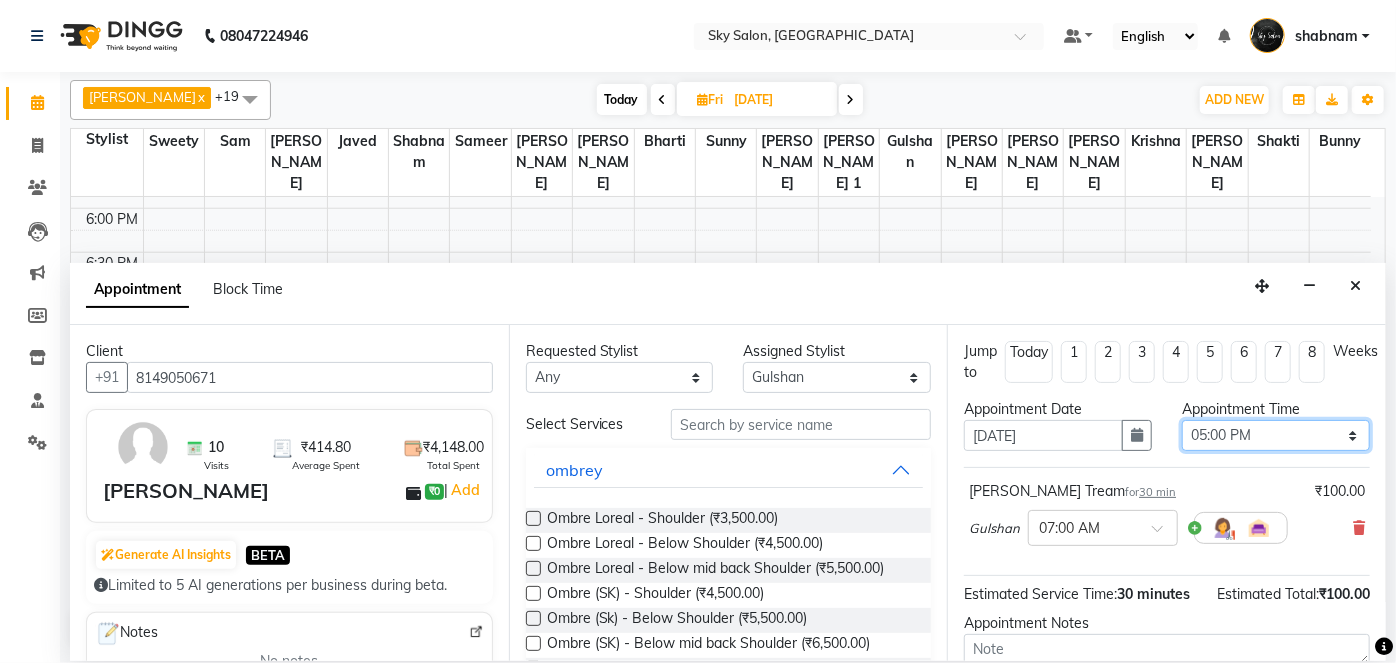 click on "Select 07:00 AM 07:30 AM 08:00 AM 08:30 AM 09:00 AM 09:30 AM 10:00 AM 10:30 AM 11:00 AM 11:30 AM 12:00 PM 12:30 PM 01:00 PM 01:30 PM 02:00 PM 02:30 PM 03:00 PM 03:30 PM 04:00 PM 04:30 PM 05:00 PM 05:30 PM 06:00 PM 06:30 PM 07:00 PM 07:30 PM 08:00 PM 08:30 PM 09:00 PM 09:30 PM 10:00 PM 10:30 PM 11:00 PM" at bounding box center [1276, 435] 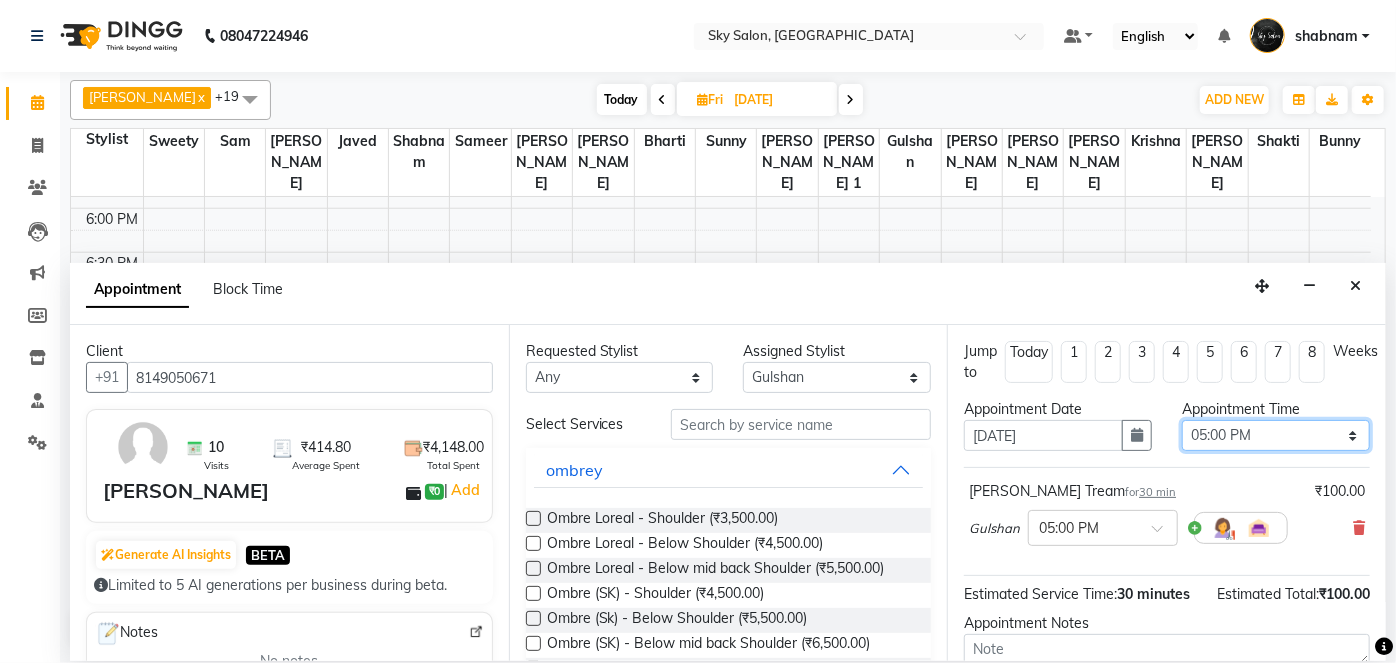 scroll, scrollTop: 210, scrollLeft: 0, axis: vertical 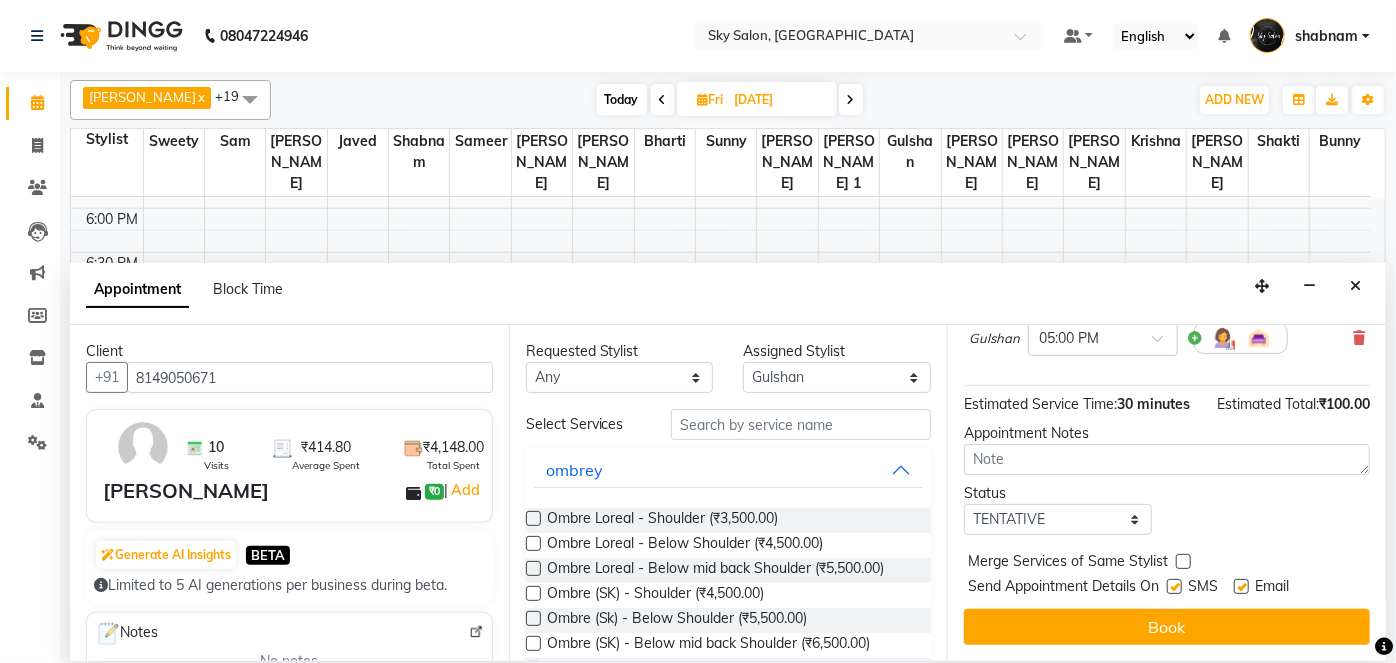 click at bounding box center (1174, 586) 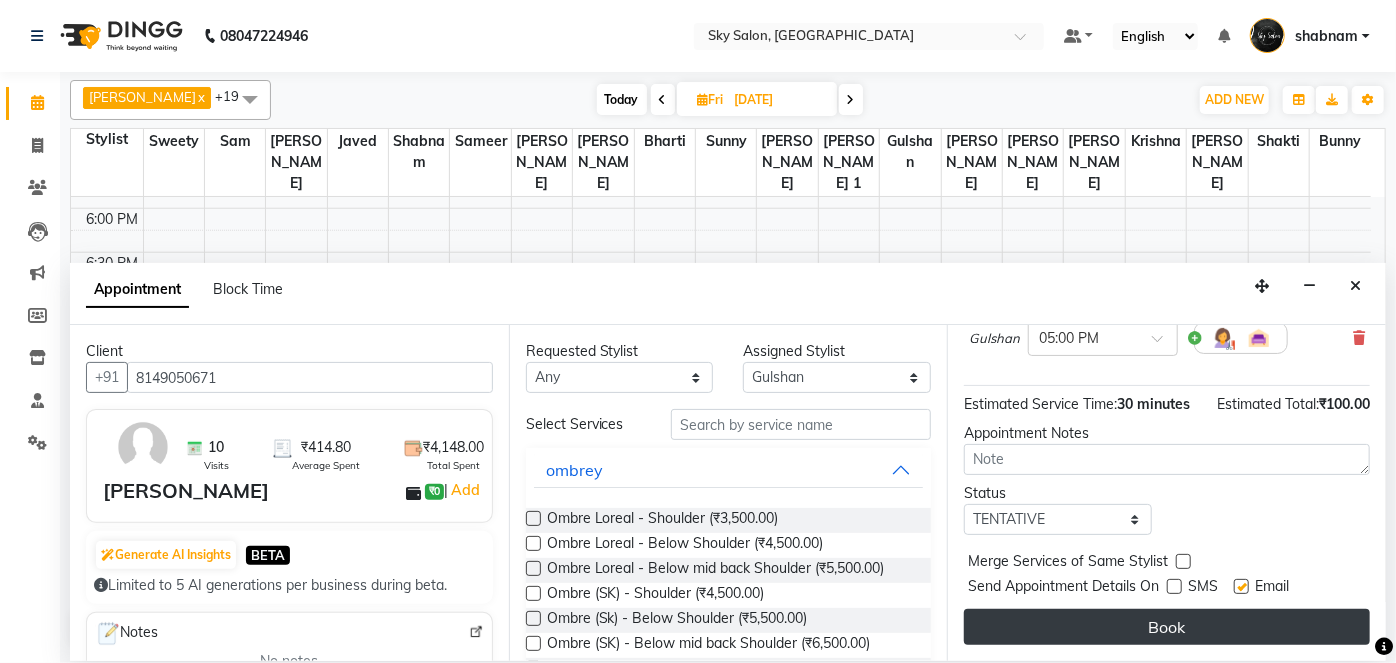 click on "Book" at bounding box center [1167, 627] 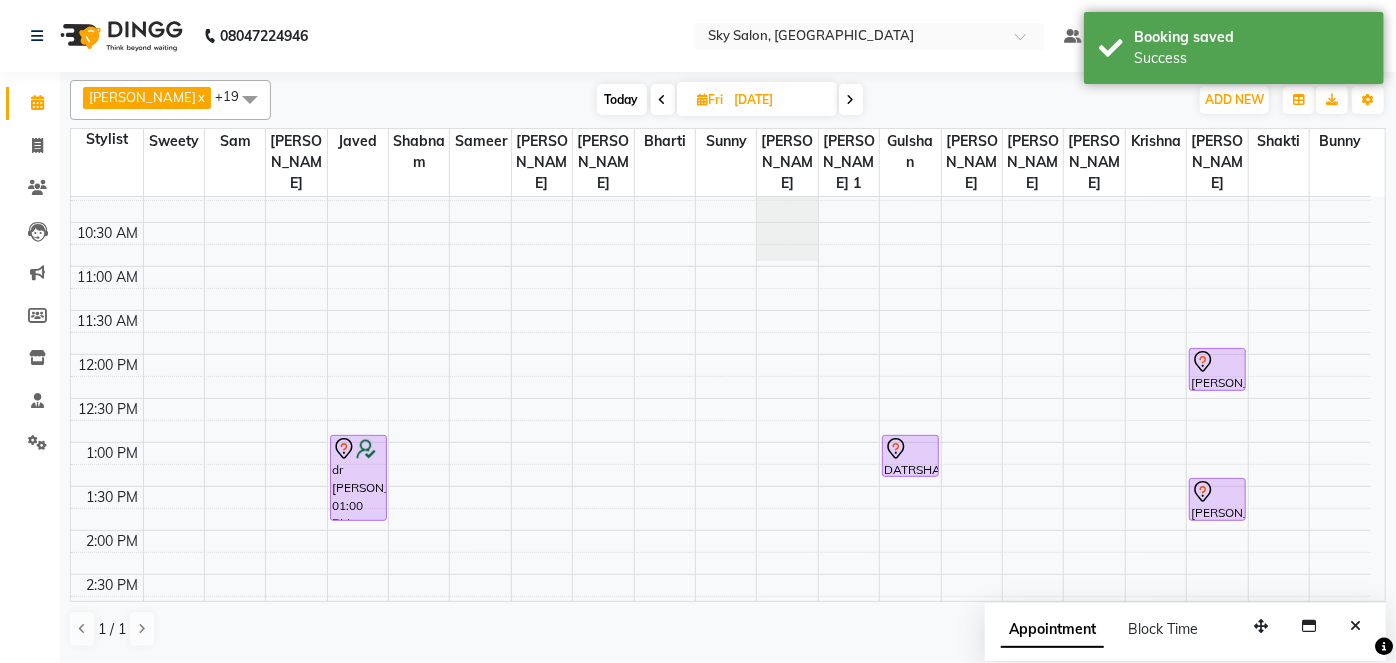 scroll, scrollTop: 373, scrollLeft: 0, axis: vertical 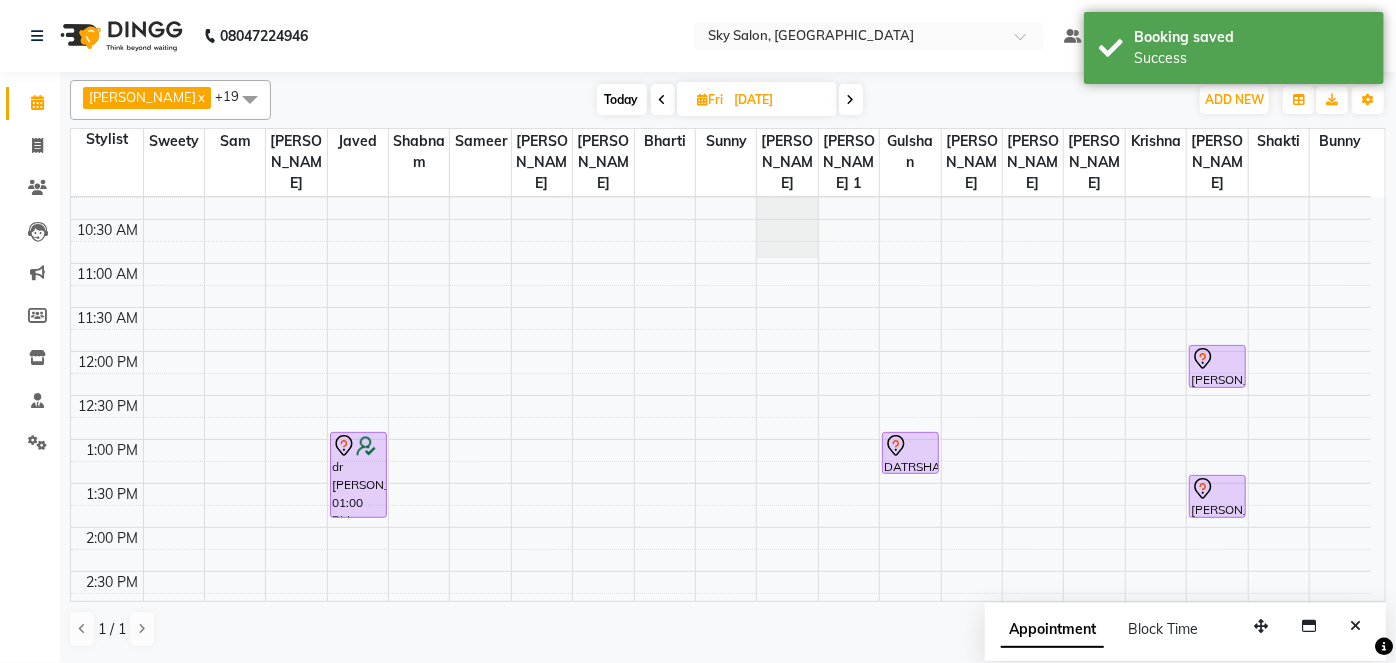 click on "Today" at bounding box center (622, 99) 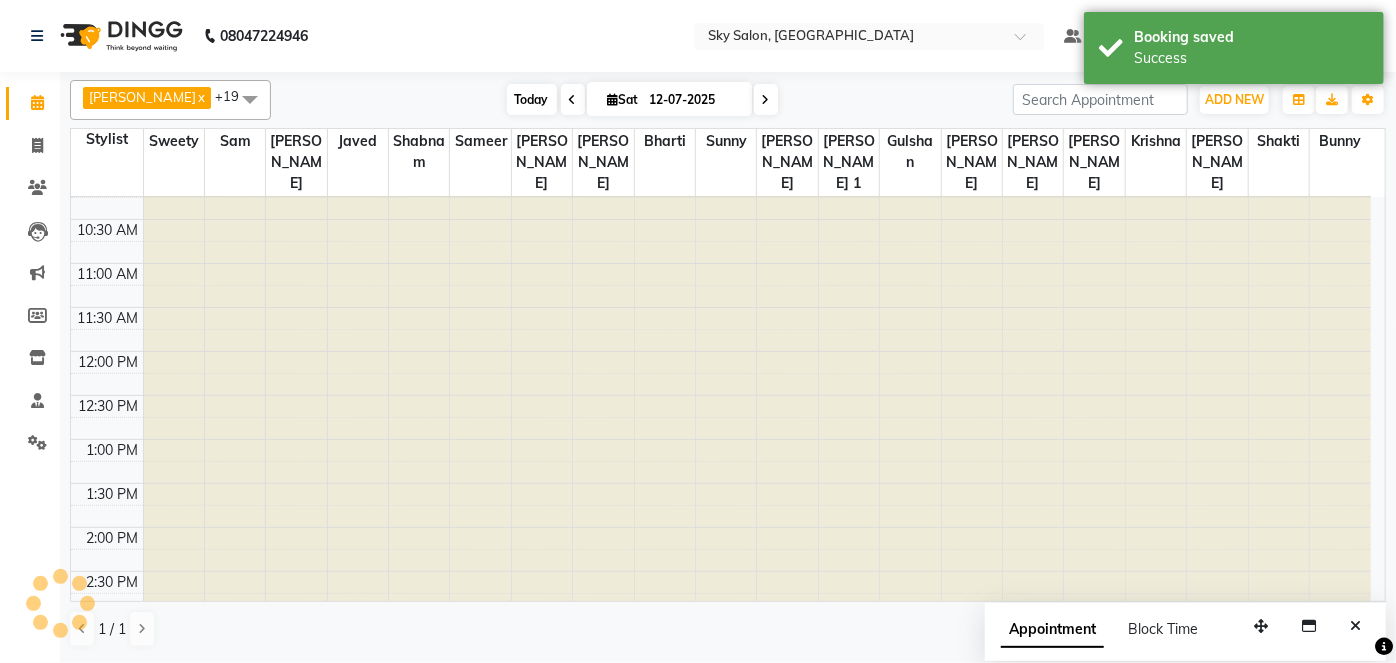 scroll, scrollTop: 1044, scrollLeft: 0, axis: vertical 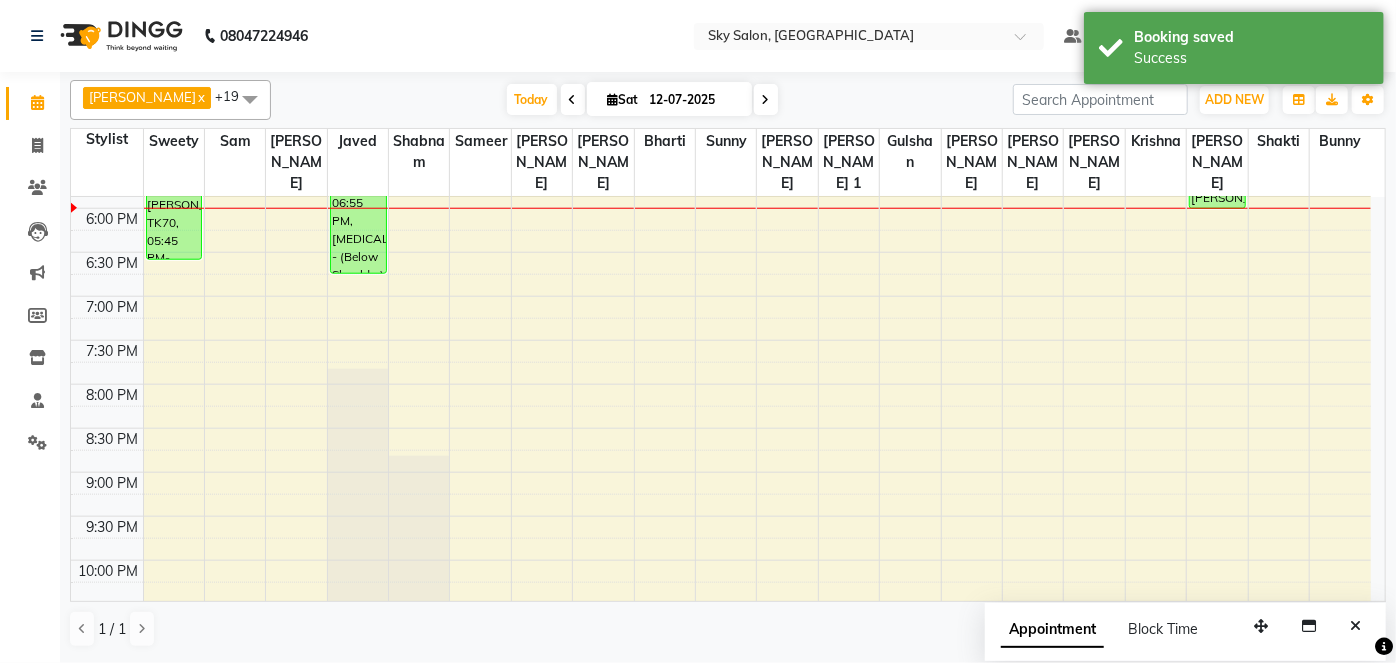 click on "Sat" at bounding box center (623, 99) 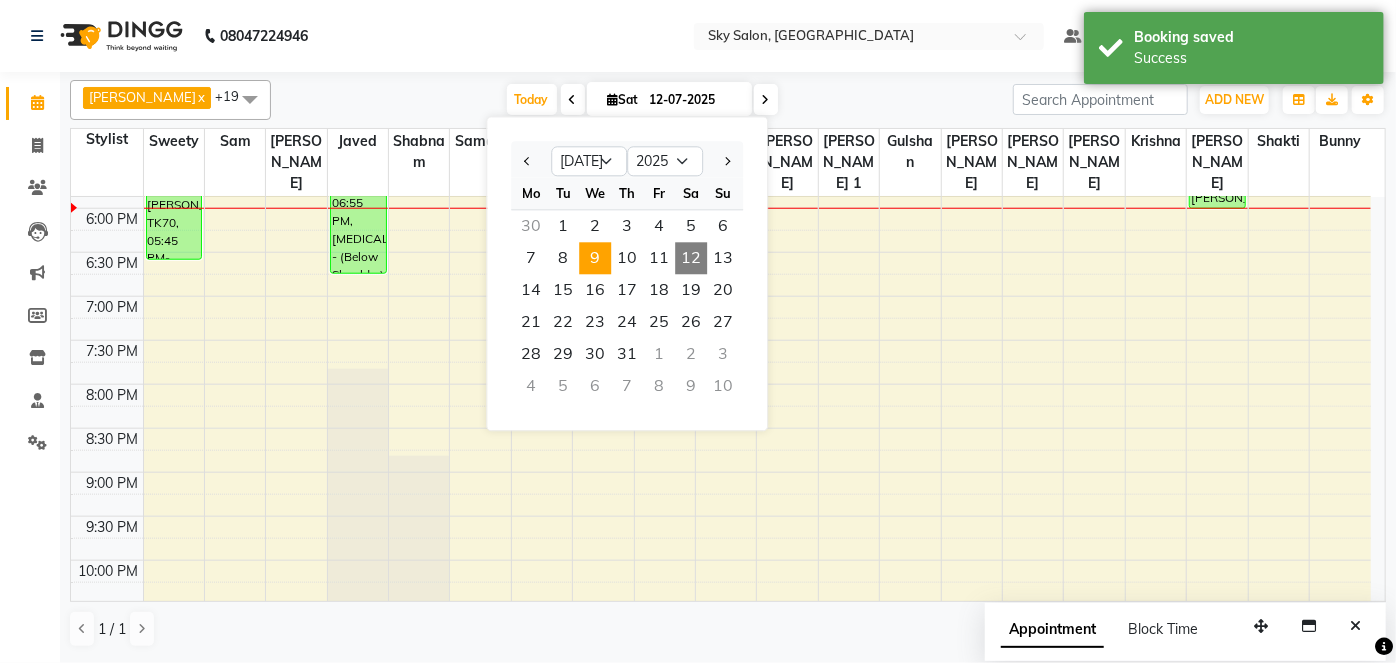 click on "9" at bounding box center (595, 258) 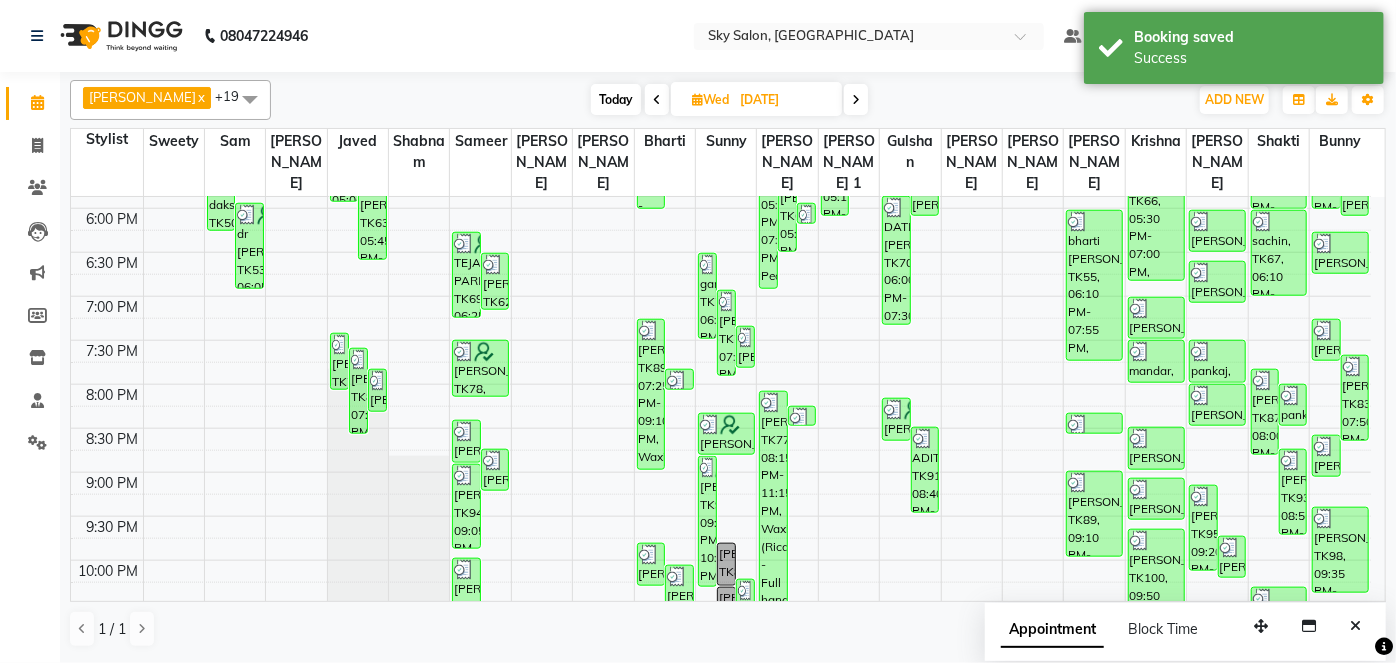 scroll, scrollTop: 831, scrollLeft: 0, axis: vertical 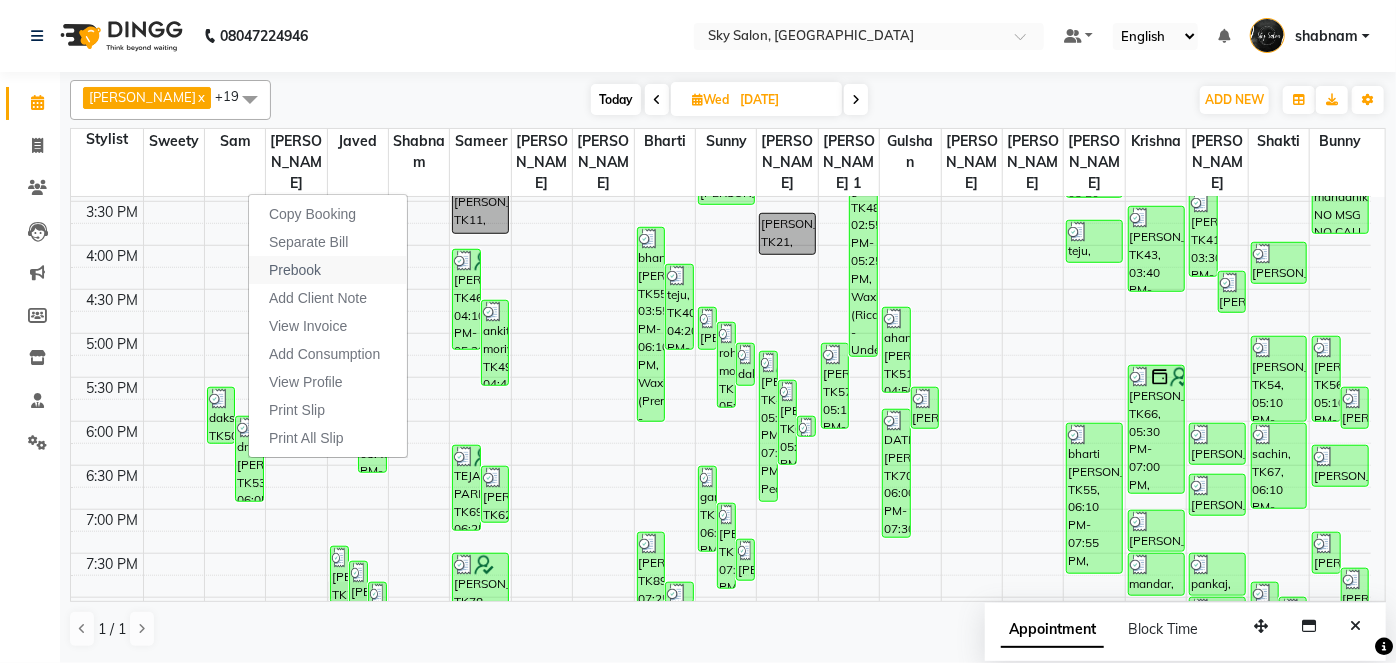click on "Prebook" at bounding box center [328, 270] 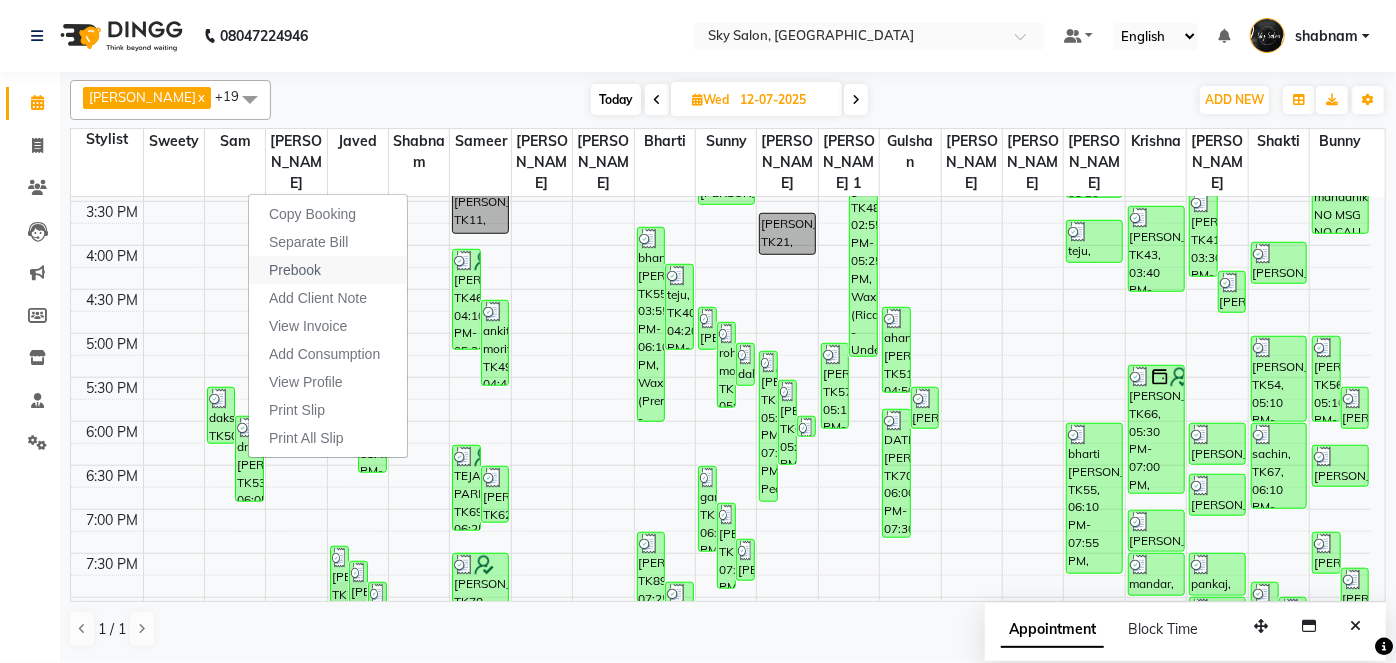 select on "16688" 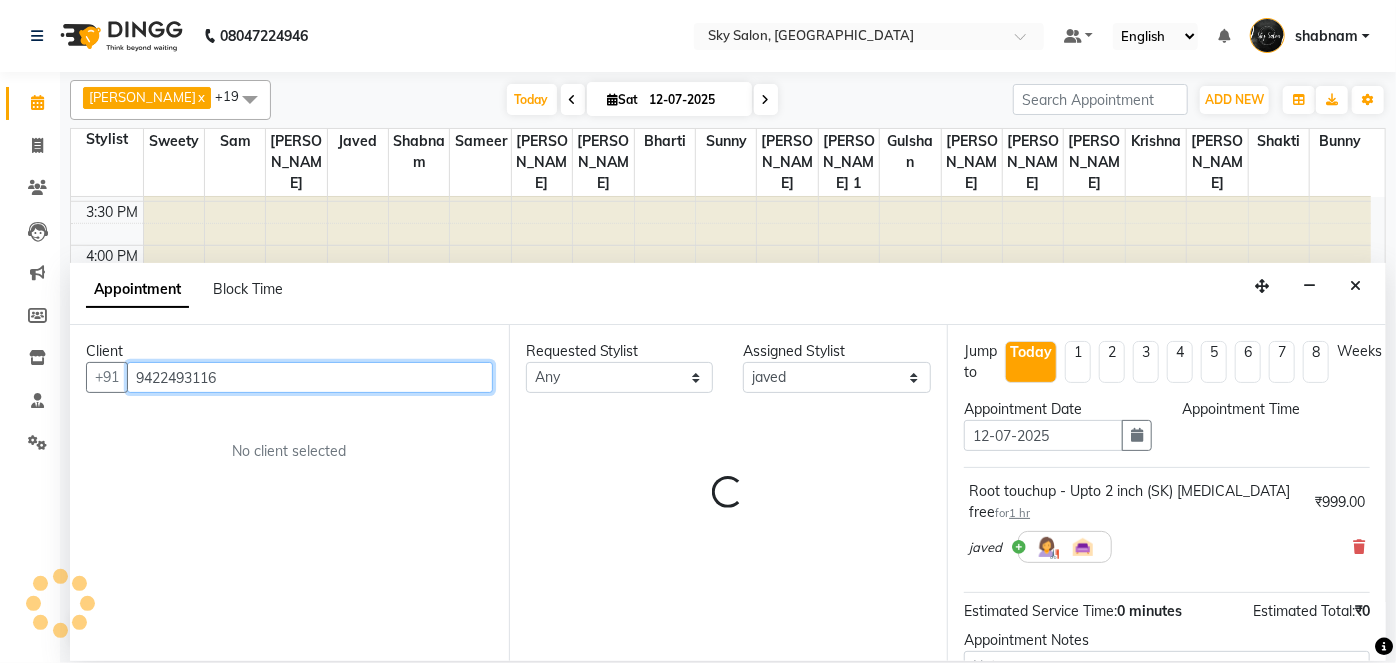 select on "420" 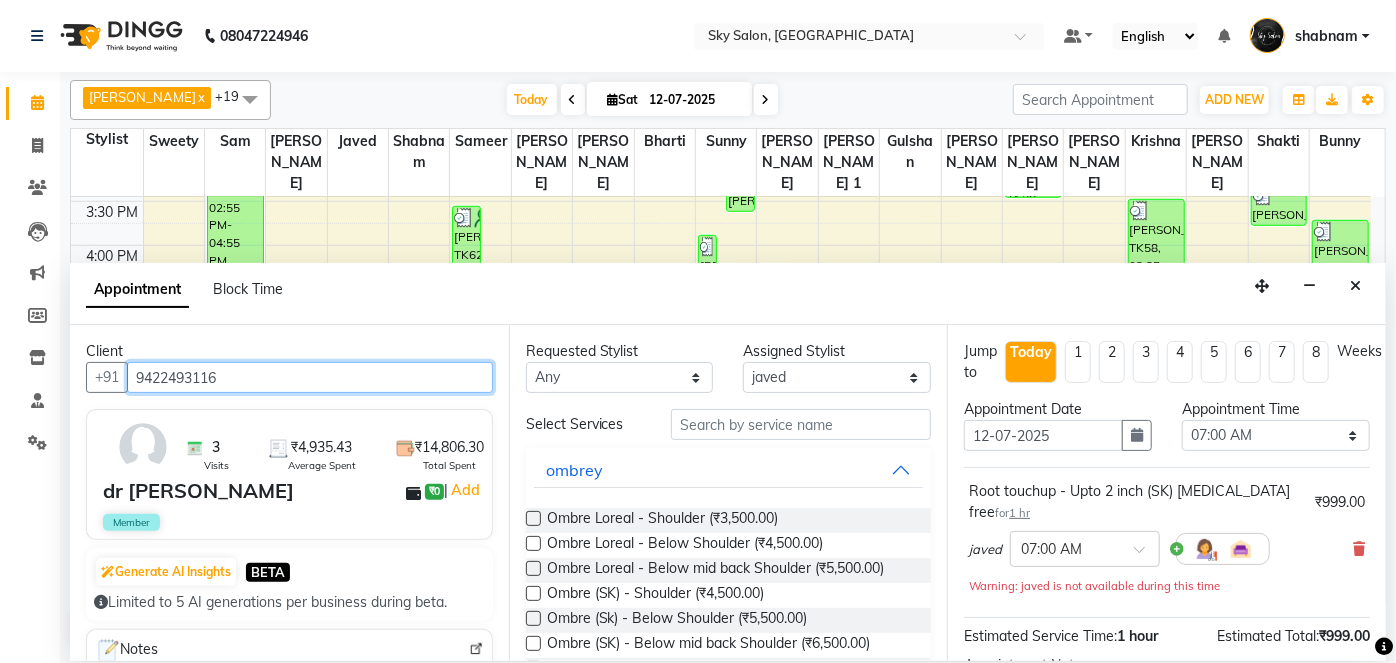 scroll, scrollTop: 1044, scrollLeft: 0, axis: vertical 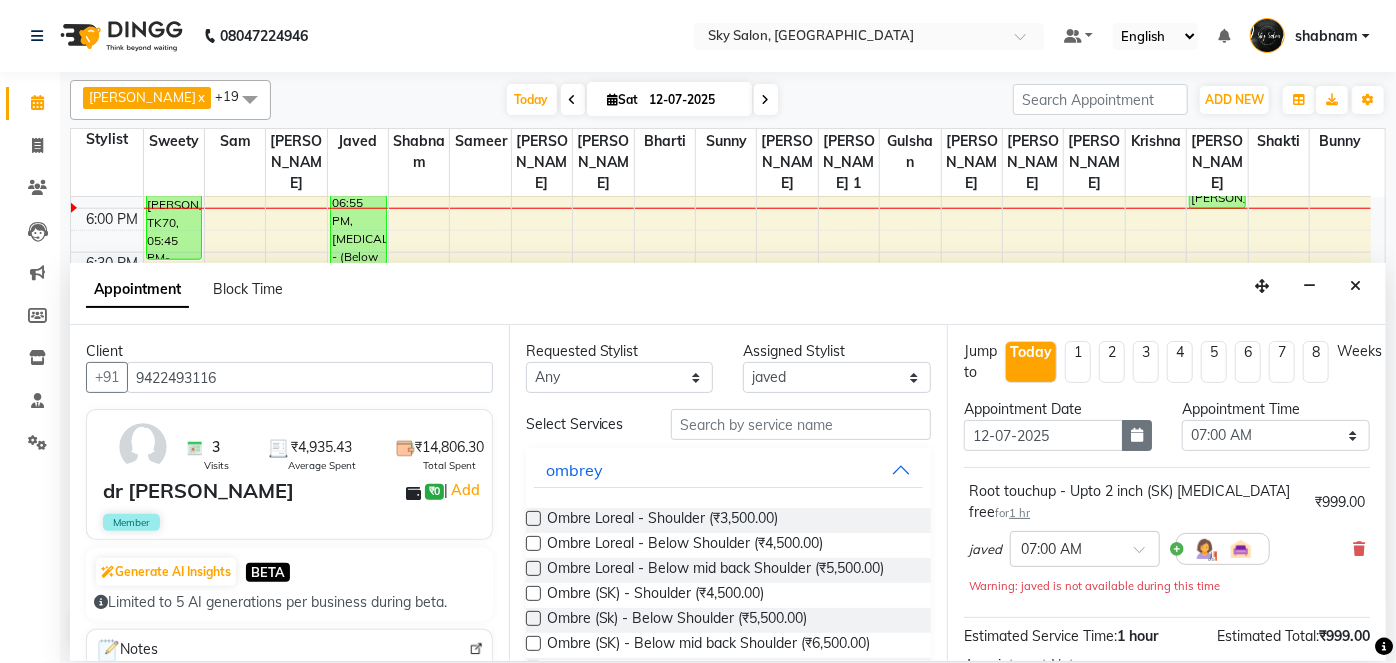 click at bounding box center [1137, 435] 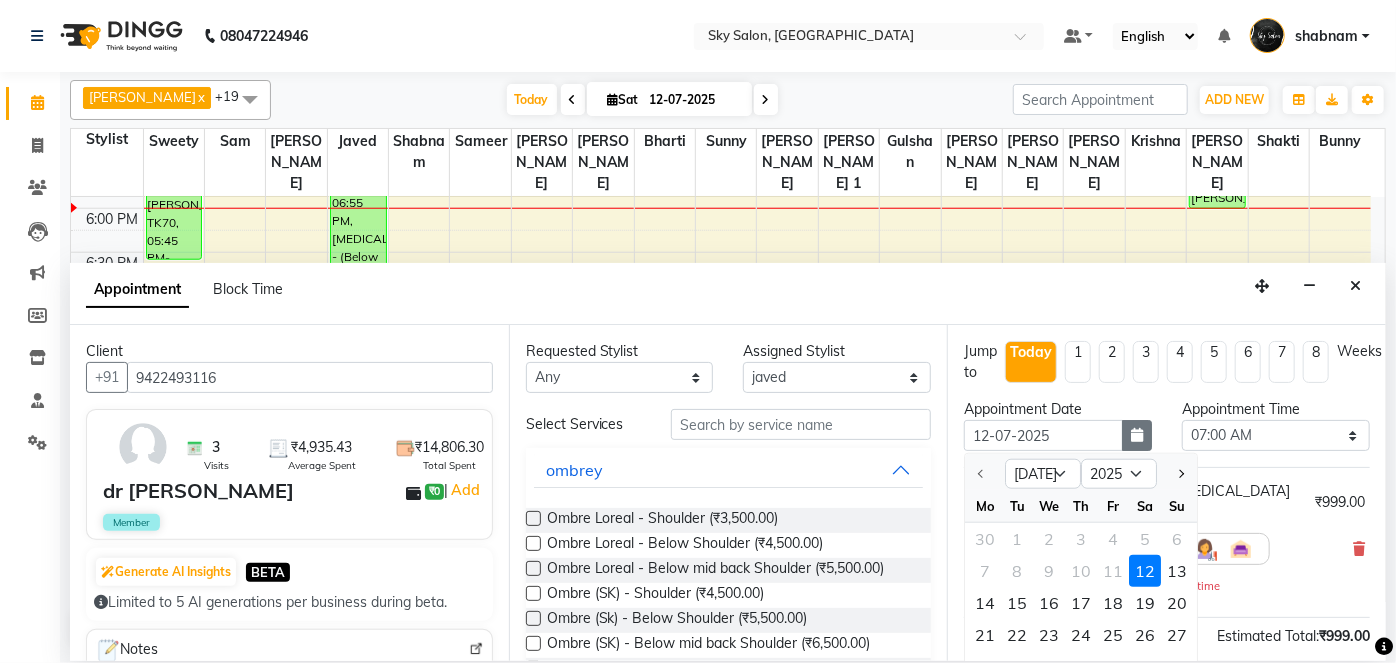 scroll, scrollTop: 58, scrollLeft: 0, axis: vertical 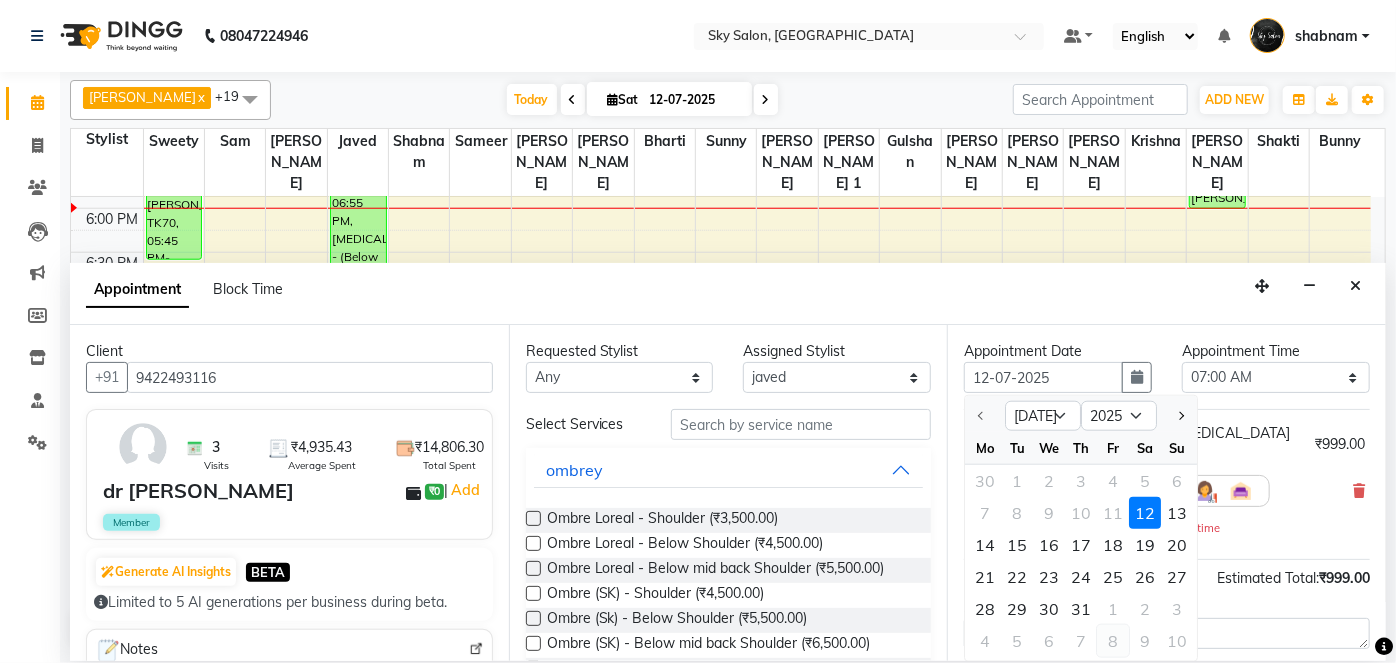 click on "8" at bounding box center (1113, 641) 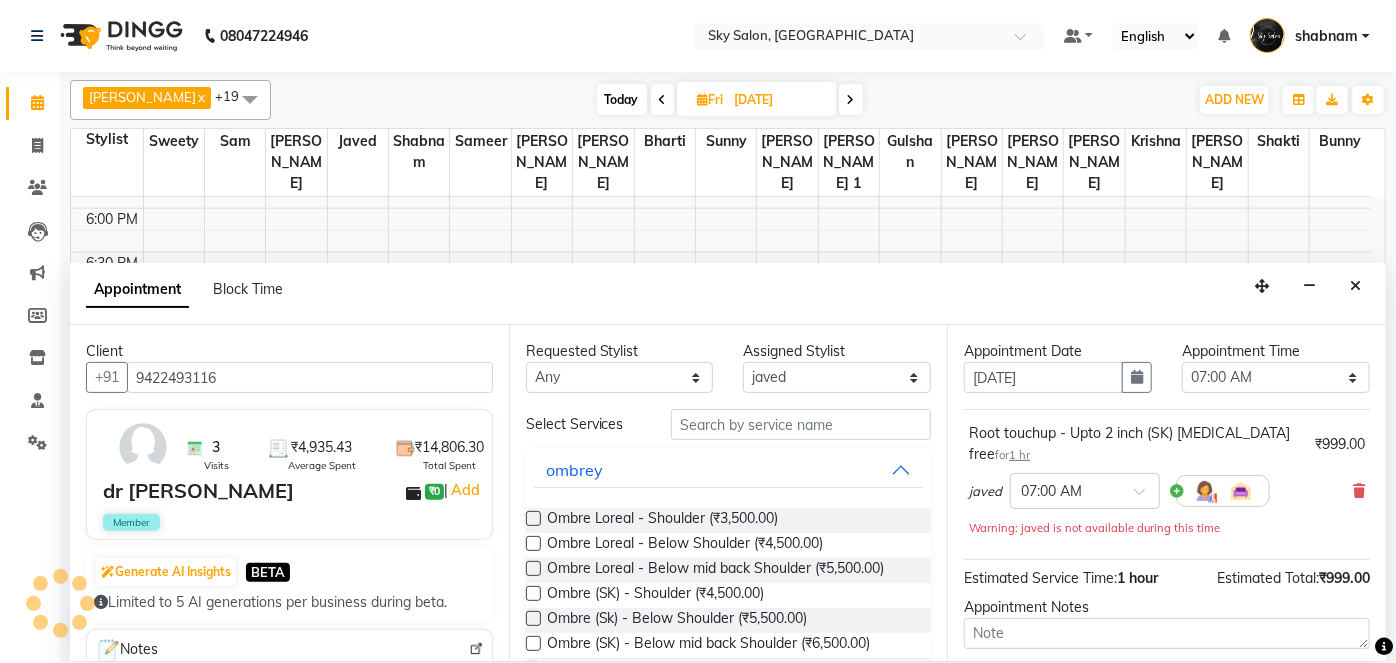 scroll, scrollTop: 1044, scrollLeft: 0, axis: vertical 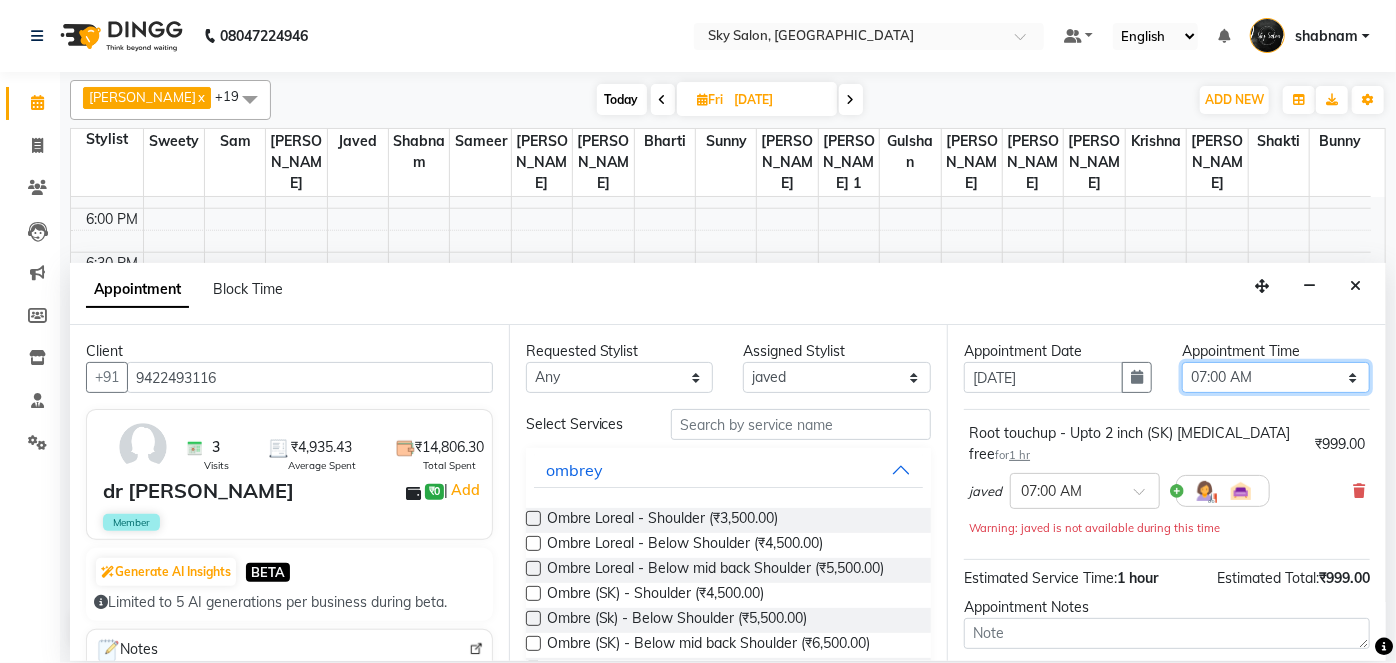click on "Select 07:00 AM 07:30 AM 08:00 AM 08:30 AM 09:00 AM 09:30 AM 10:00 AM 10:30 AM 11:00 AM 11:30 AM 12:00 PM 12:30 PM 01:00 PM 01:30 PM 02:00 PM 02:30 PM 03:00 PM 03:30 PM 04:00 PM 04:30 PM 05:00 PM 05:30 PM 06:00 PM 06:30 PM 07:00 PM 07:30 PM 08:00 PM 08:30 PM 09:00 PM 09:30 PM 10:00 PM 10:30 PM 11:00 PM" at bounding box center (1276, 377) 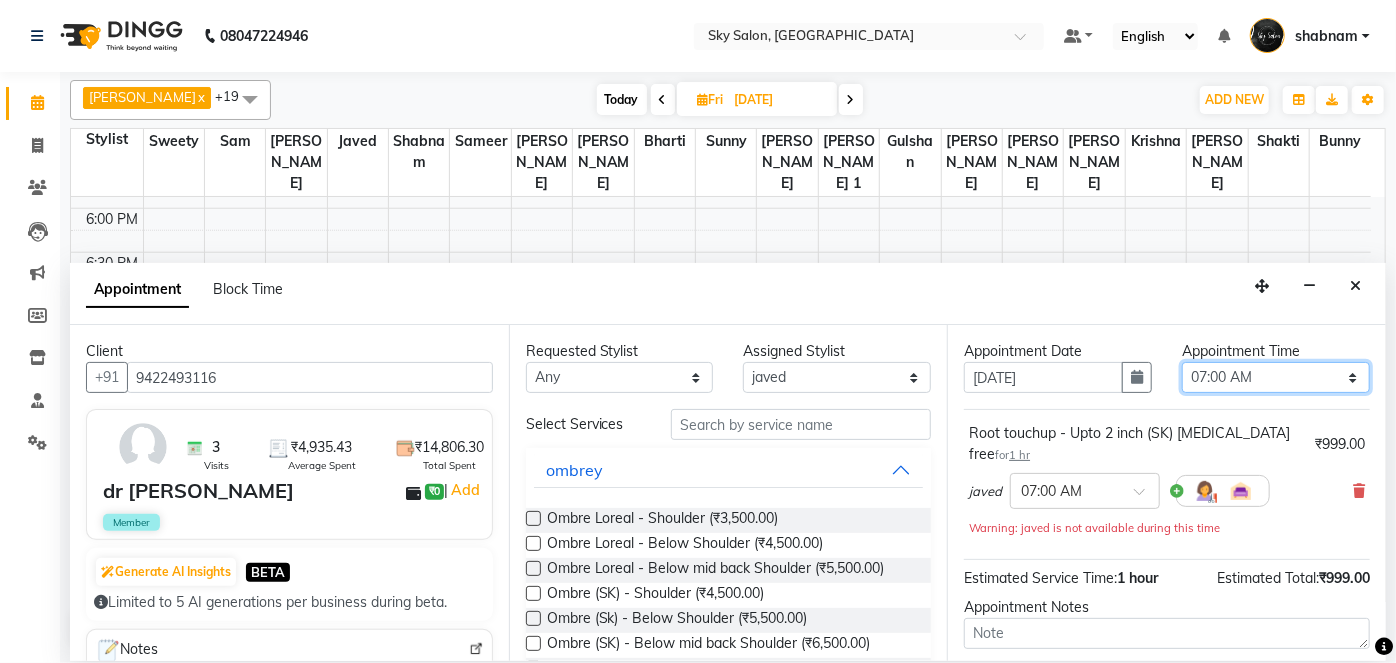 select on "1110" 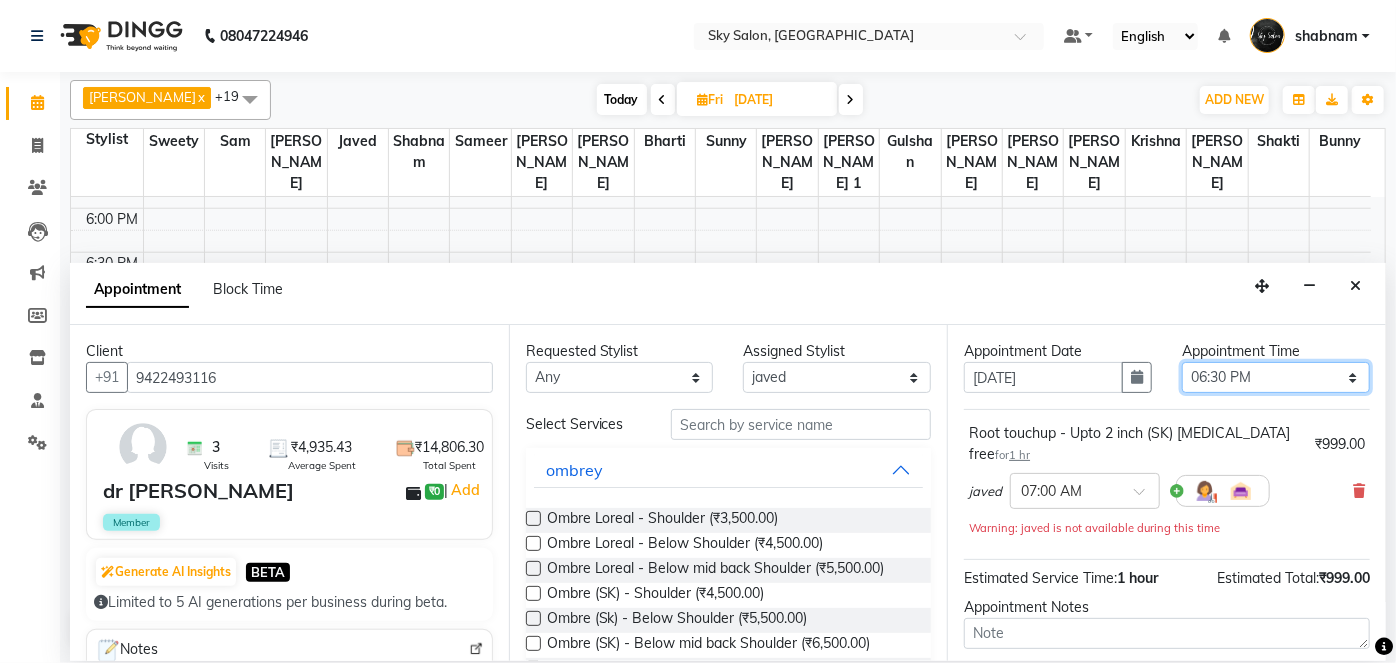 click on "Select 07:00 AM 07:30 AM 08:00 AM 08:30 AM 09:00 AM 09:30 AM 10:00 AM 10:30 AM 11:00 AM 11:30 AM 12:00 PM 12:30 PM 01:00 PM 01:30 PM 02:00 PM 02:30 PM 03:00 PM 03:30 PM 04:00 PM 04:30 PM 05:00 PM 05:30 PM 06:00 PM 06:30 PM 07:00 PM 07:30 PM 08:00 PM 08:30 PM 09:00 PM 09:30 PM 10:00 PM 10:30 PM 11:00 PM" at bounding box center (1276, 377) 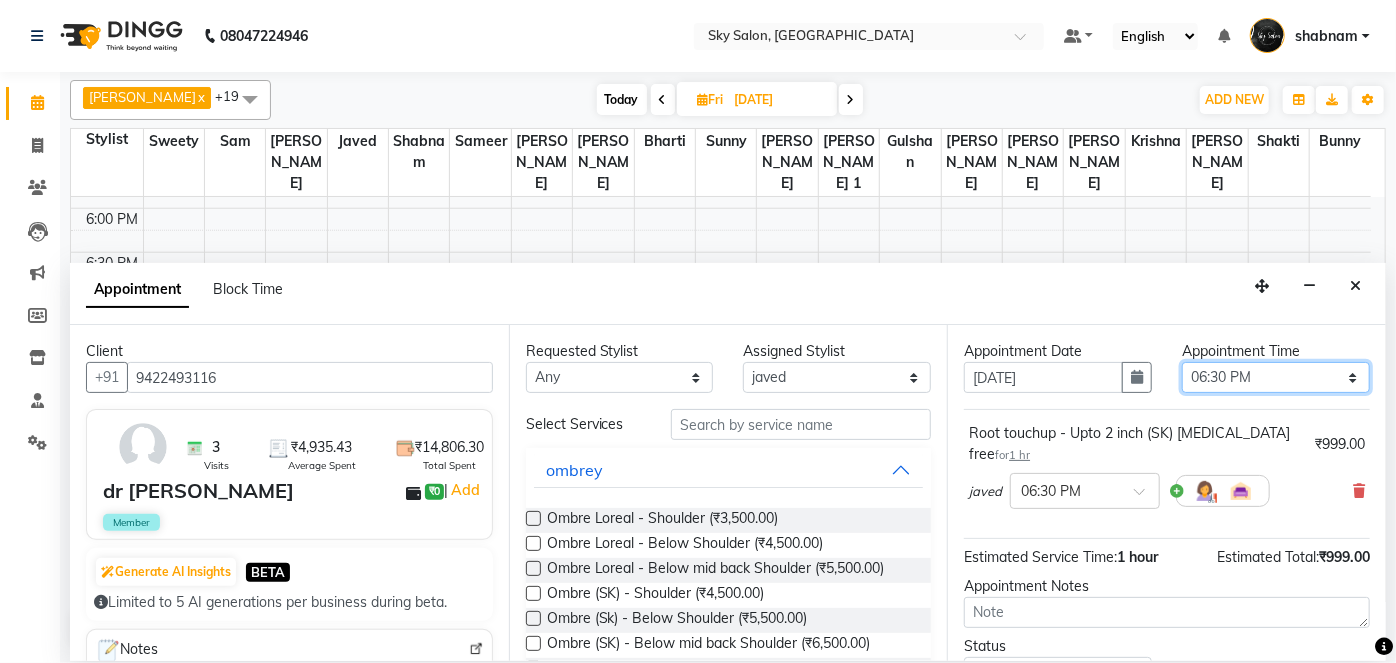 scroll, scrollTop: 210, scrollLeft: 0, axis: vertical 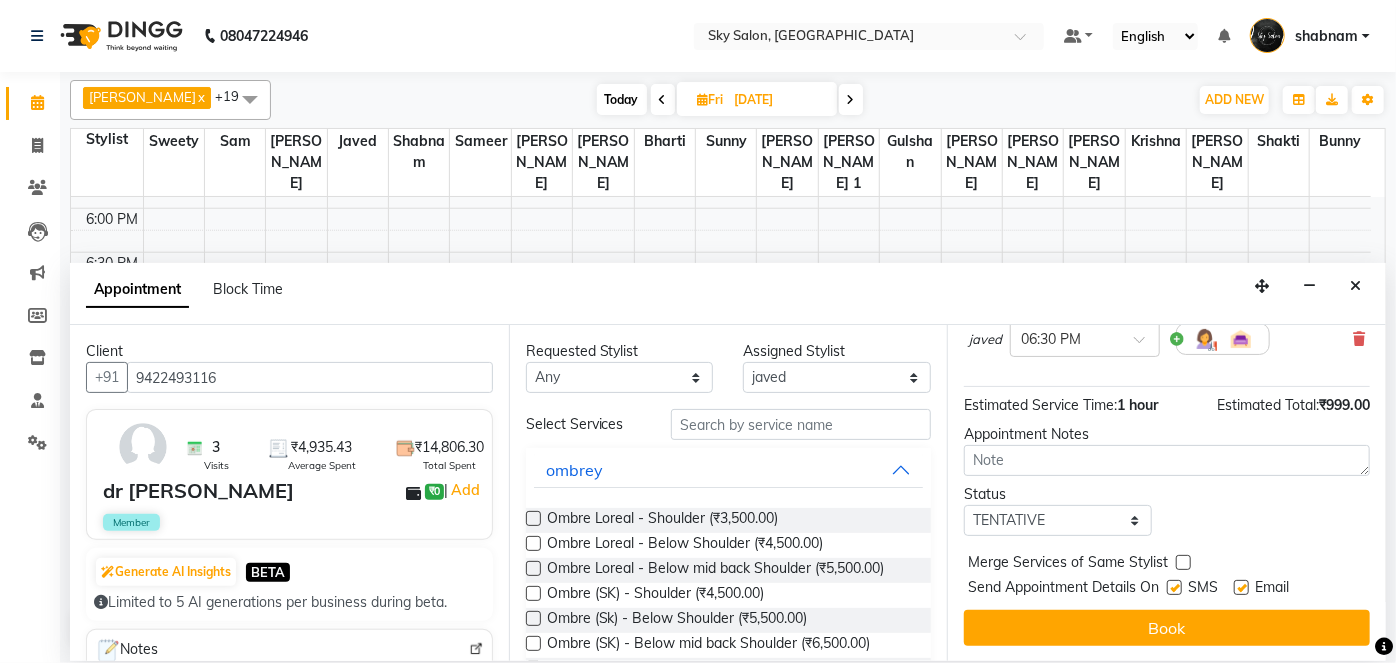 click at bounding box center [1174, 587] 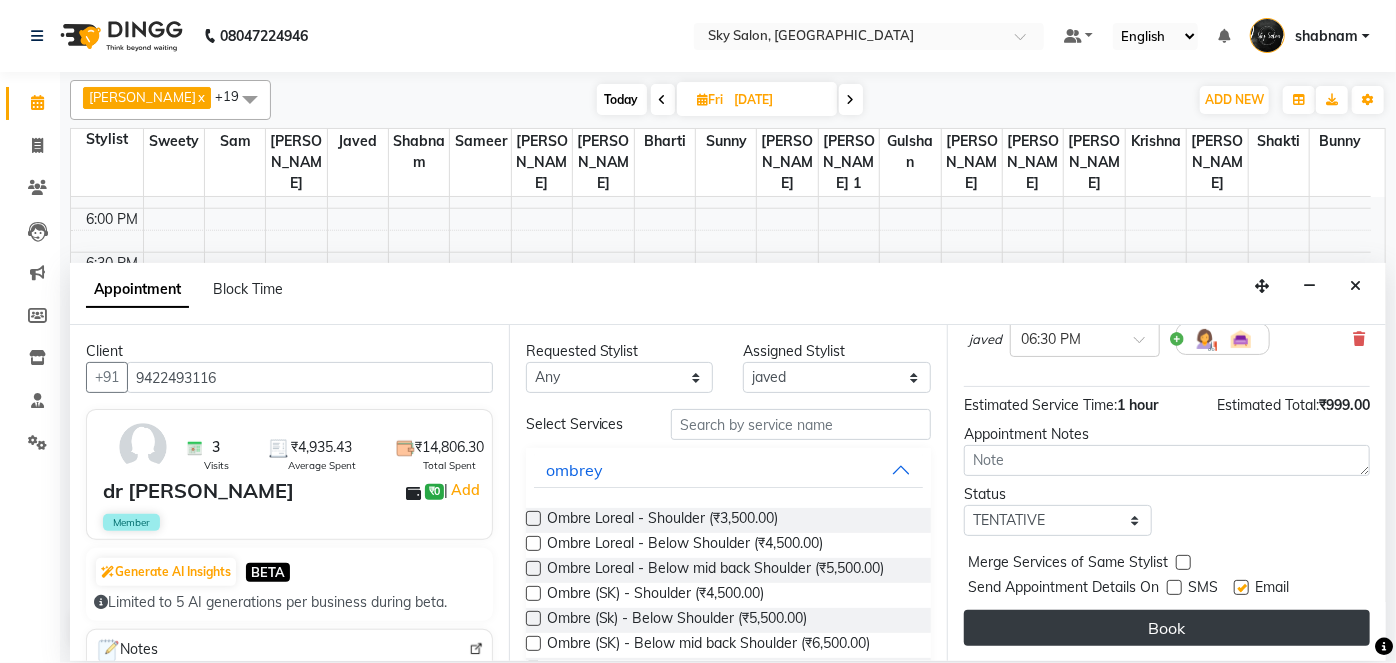 click on "Book" at bounding box center [1167, 628] 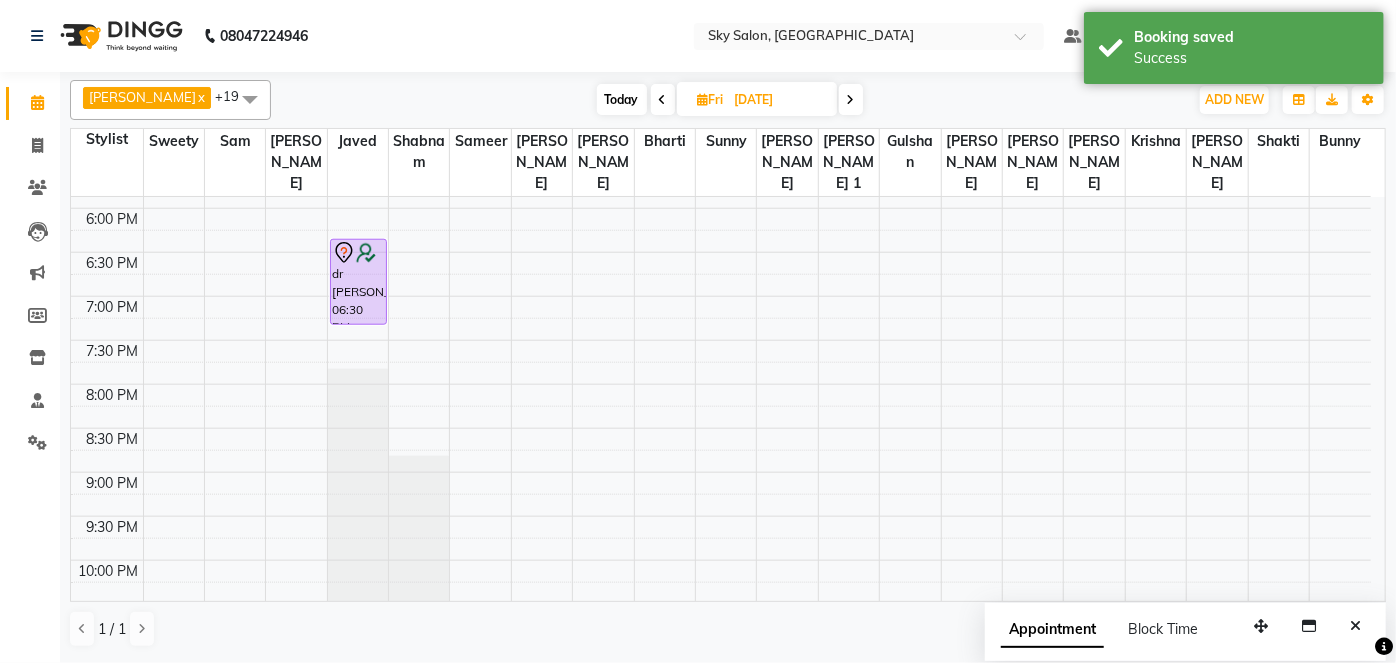 click on "Today" at bounding box center (622, 99) 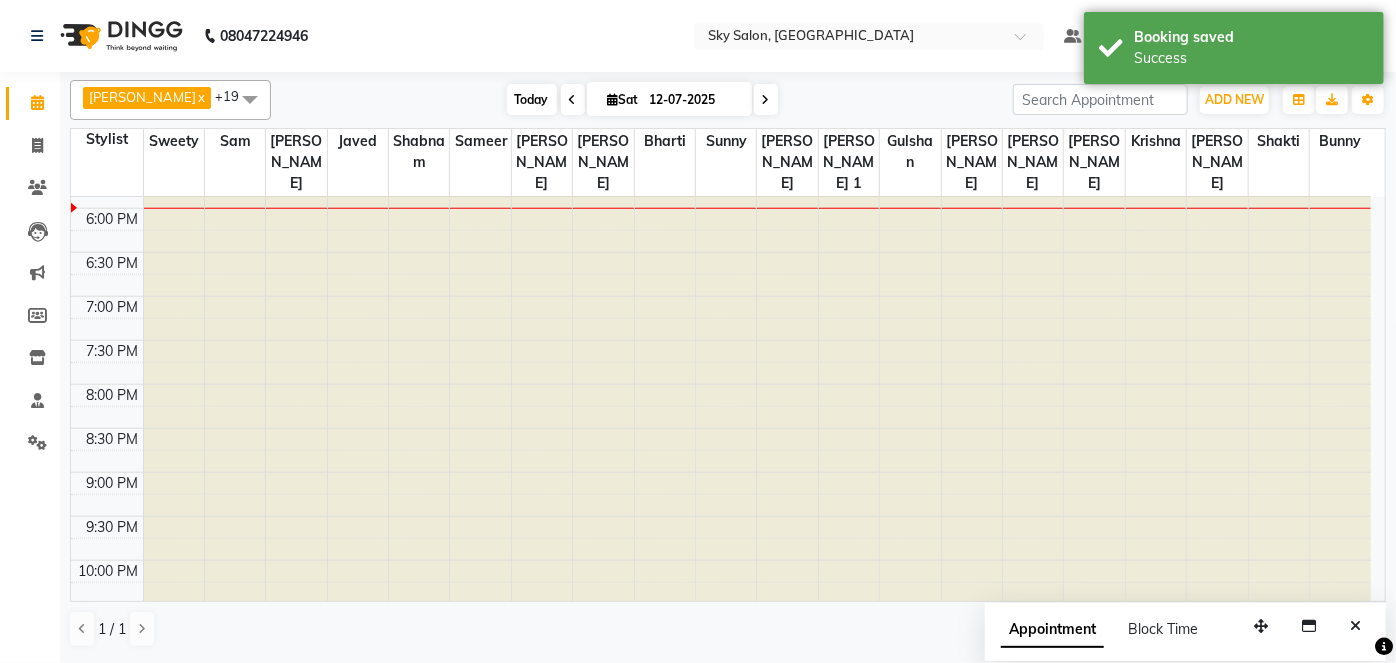 scroll, scrollTop: 1044, scrollLeft: 0, axis: vertical 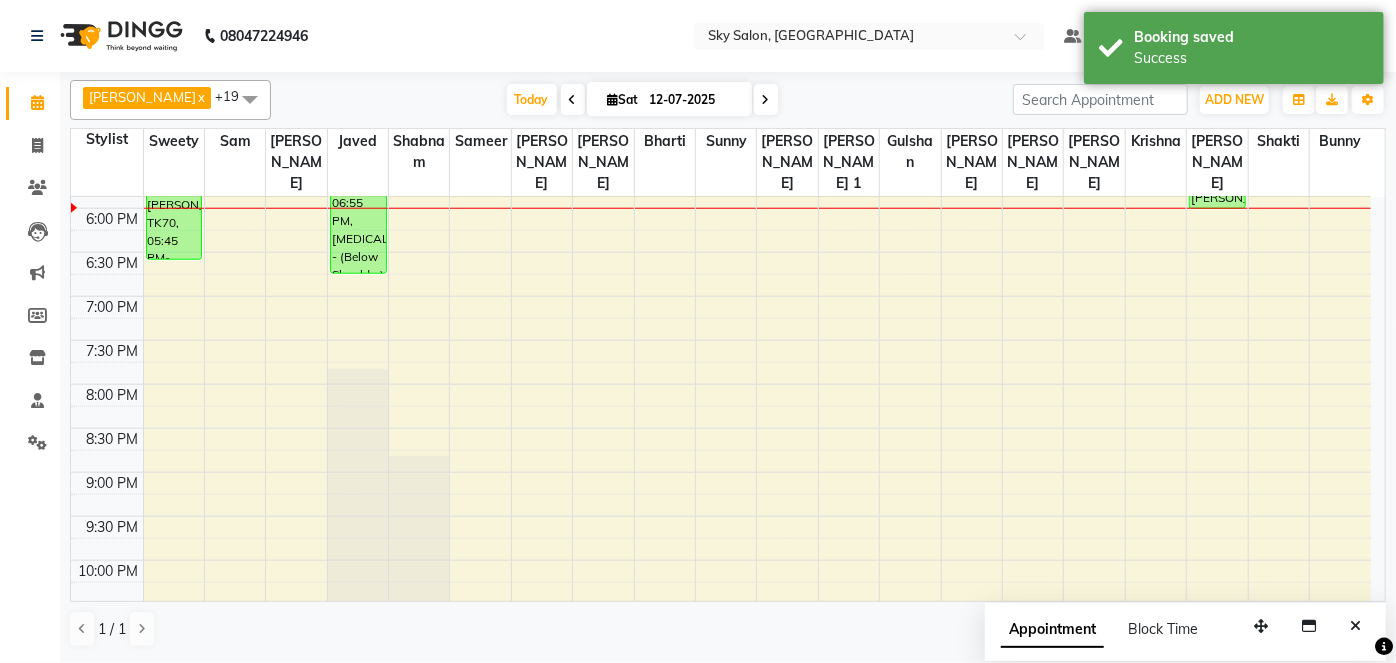 click on "12-07-2025" at bounding box center [694, 100] 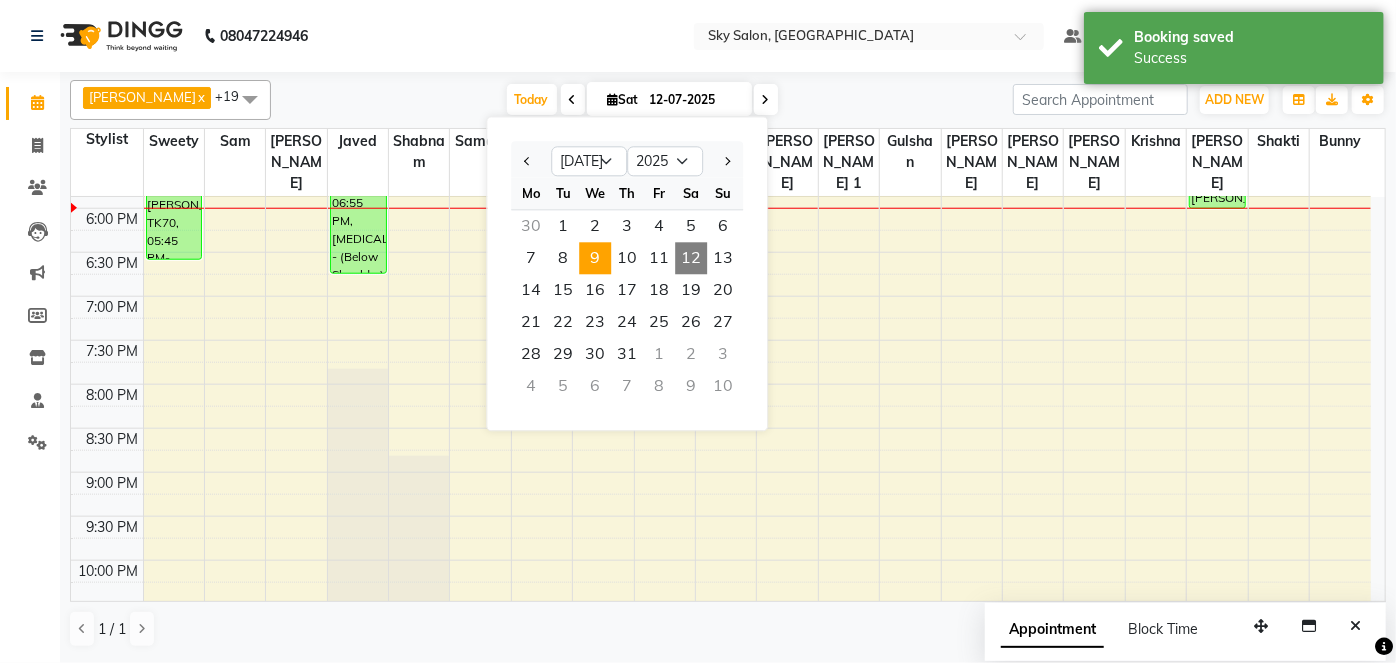 click on "9" at bounding box center (595, 258) 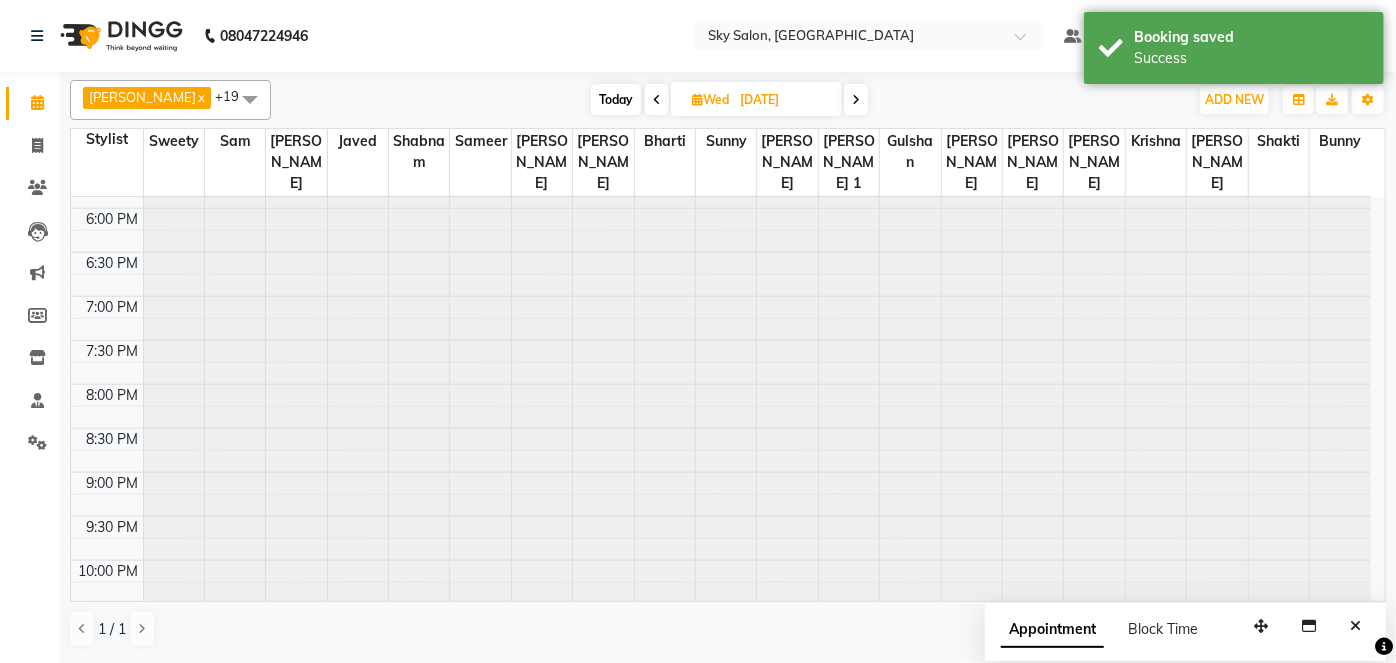 scroll, scrollTop: 1044, scrollLeft: 0, axis: vertical 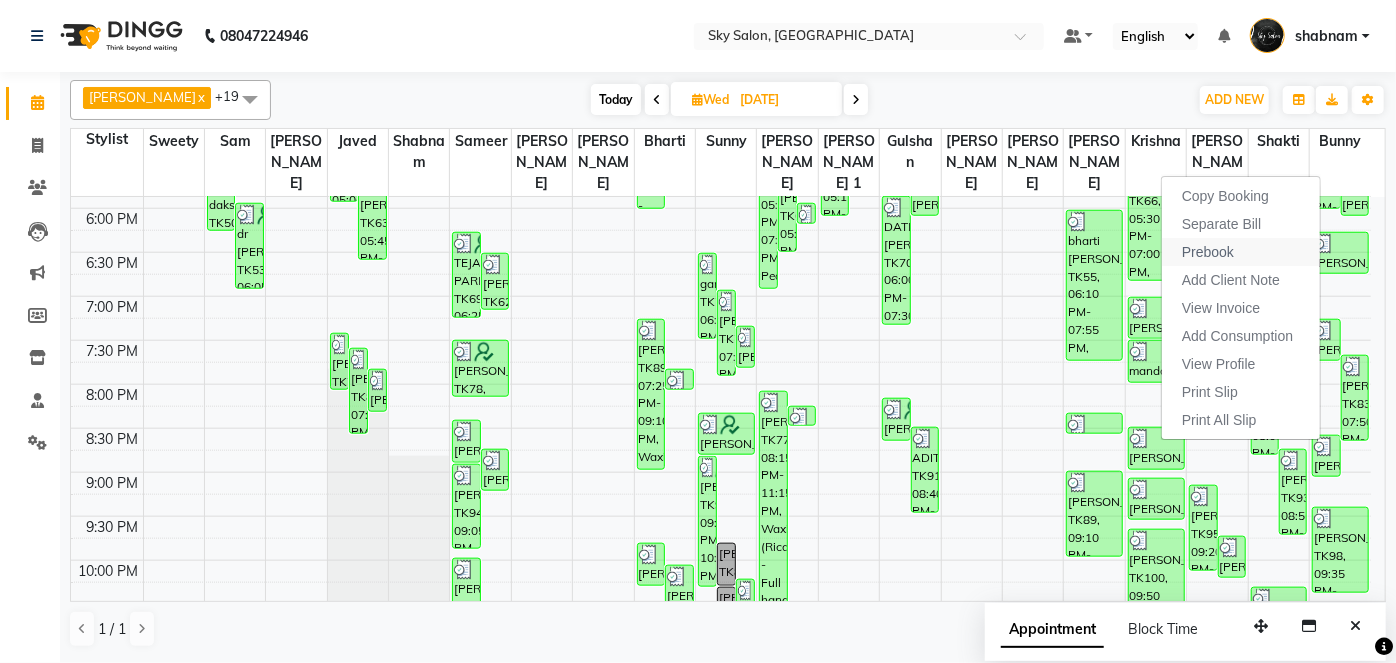 click on "Prebook" at bounding box center (1208, 252) 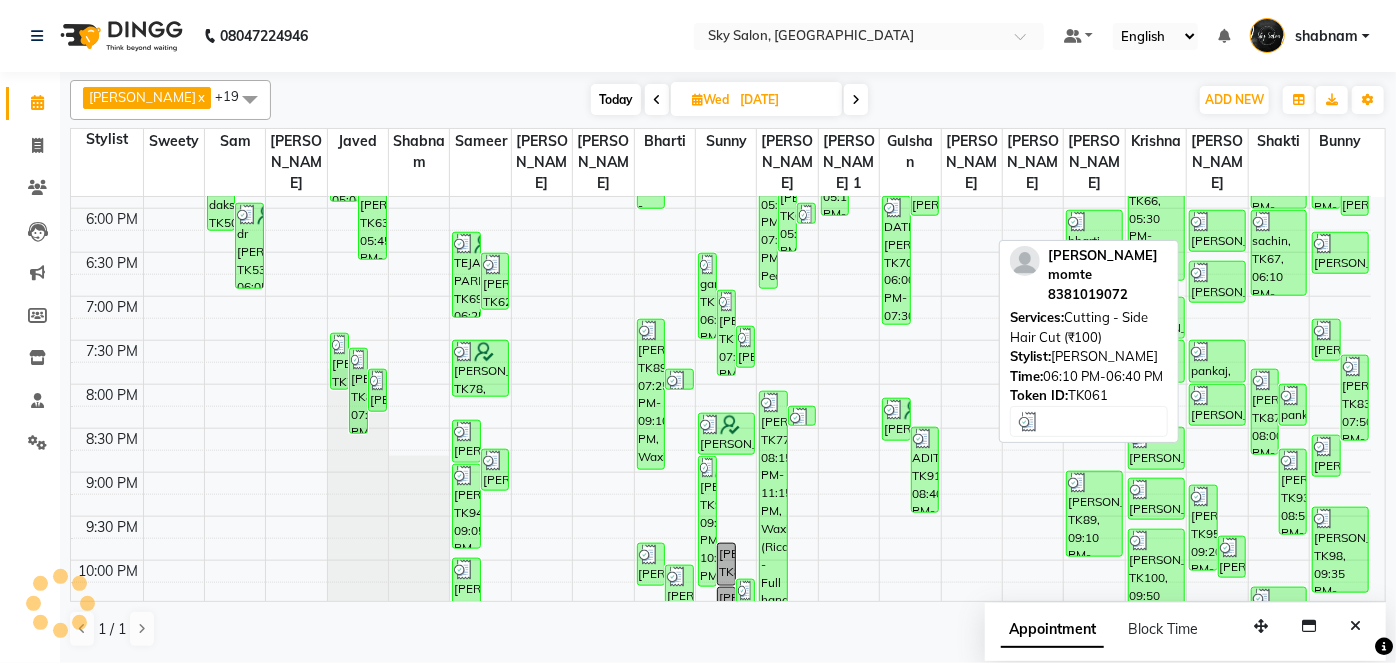 type on "12-07-2025" 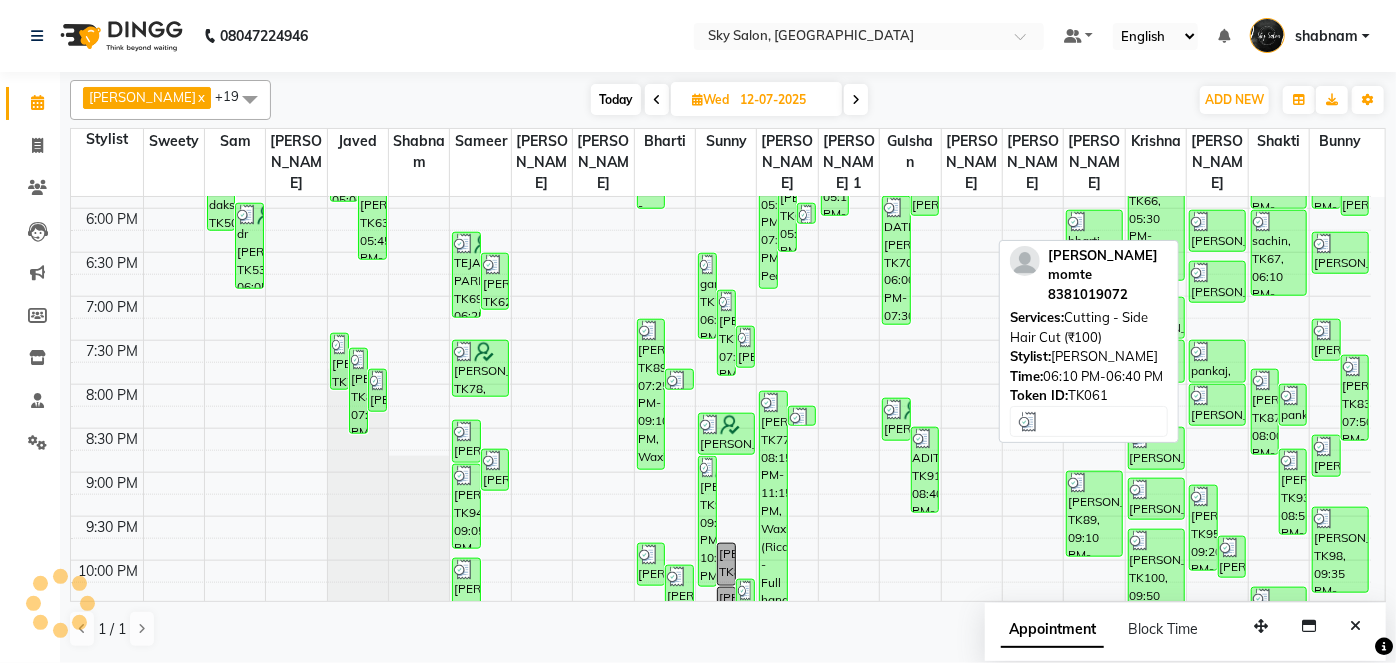 select on "43489" 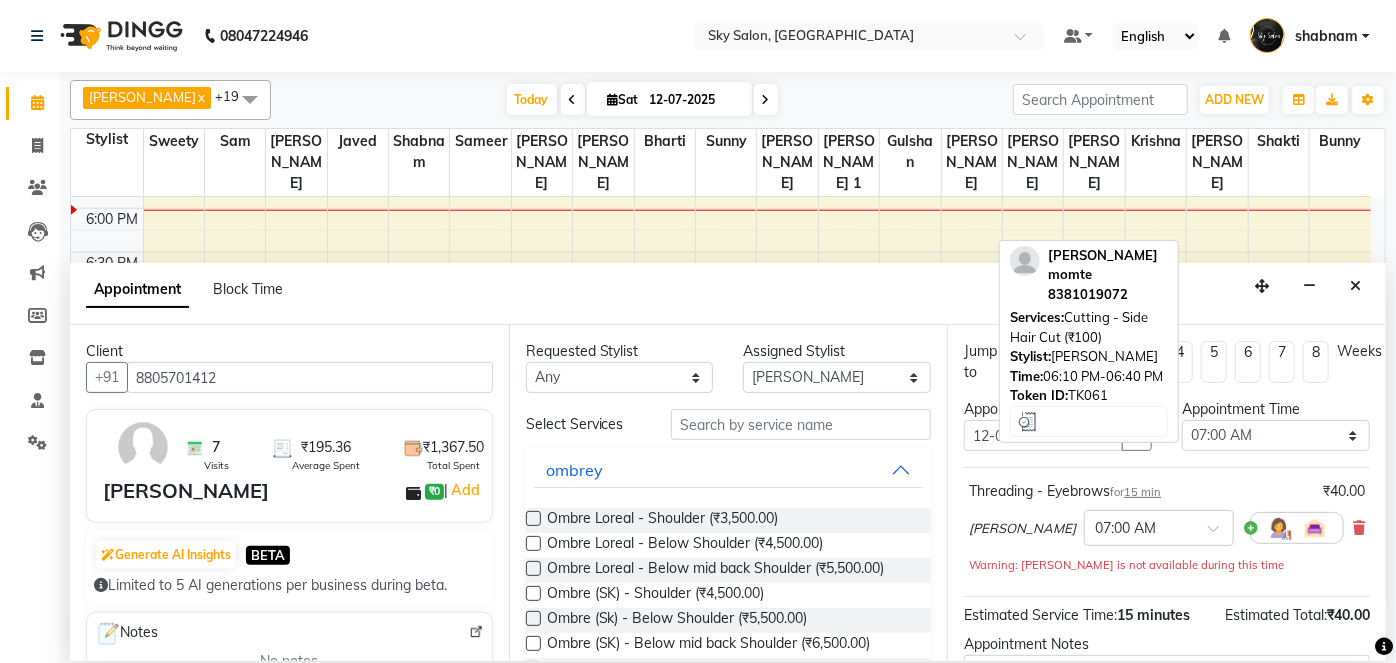scroll, scrollTop: 1044, scrollLeft: 0, axis: vertical 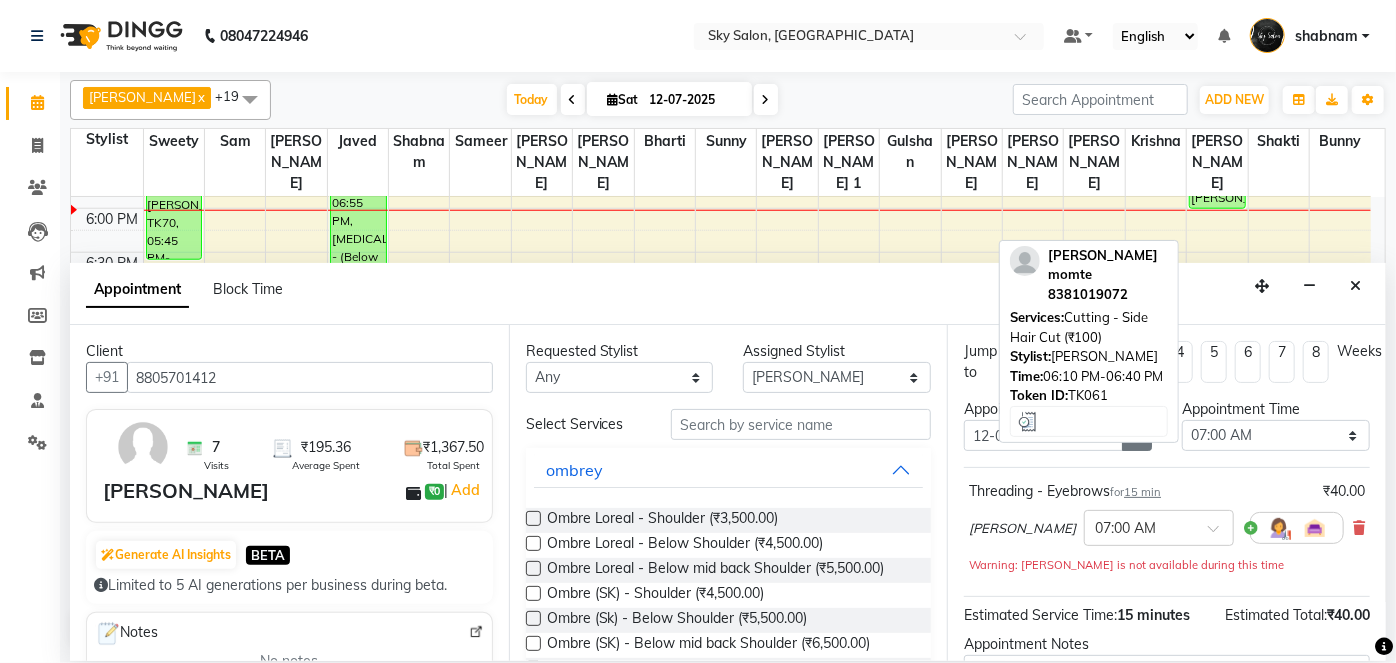 click at bounding box center [1137, 435] 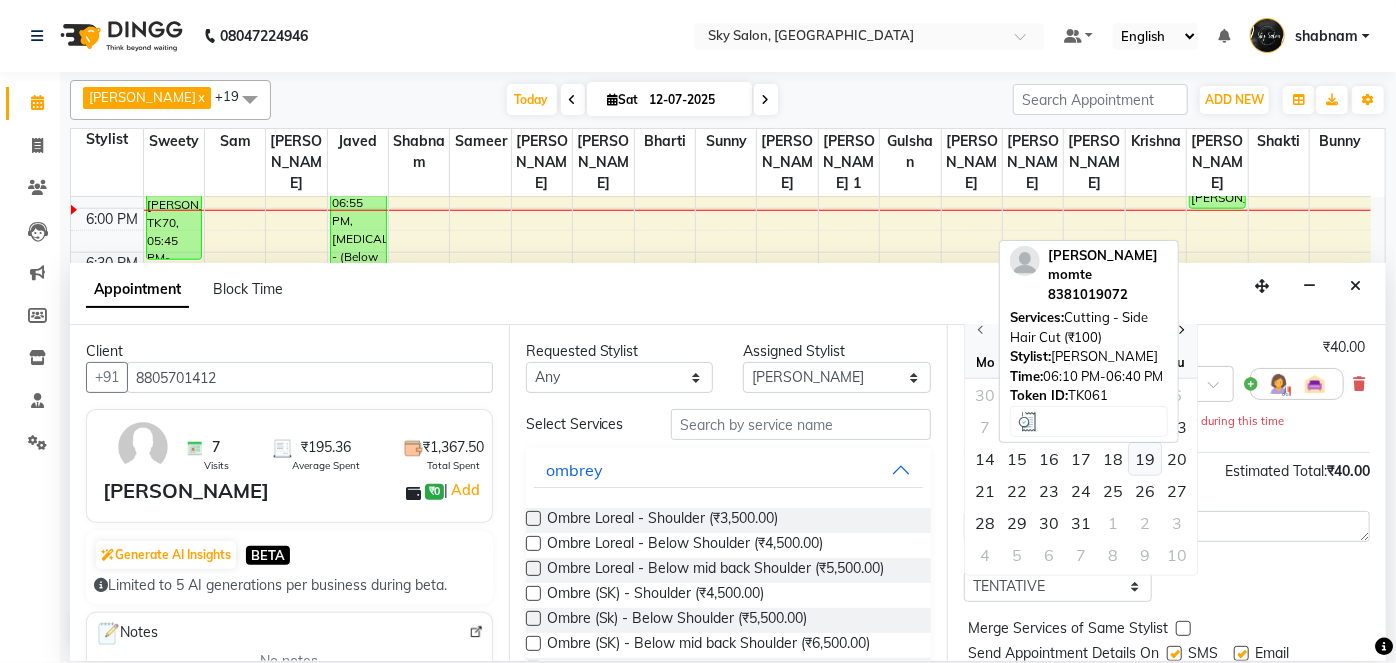 scroll, scrollTop: 149, scrollLeft: 0, axis: vertical 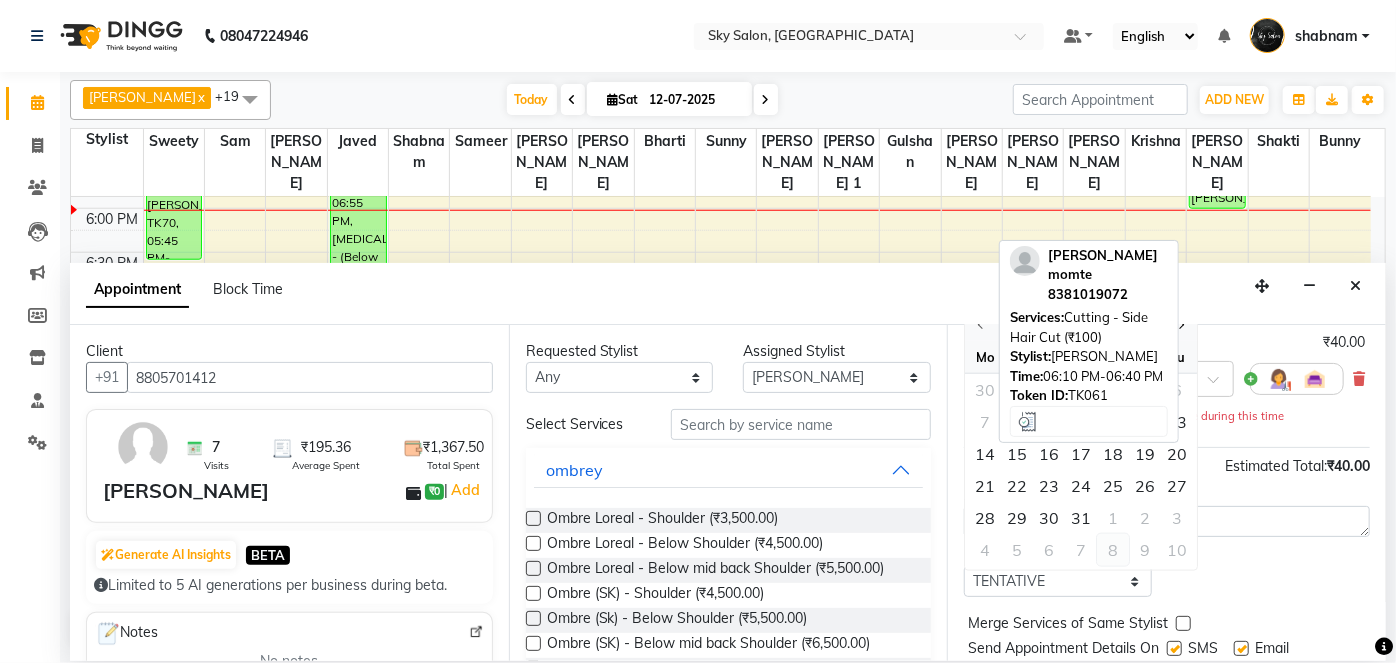 click on "8" at bounding box center [1113, 550] 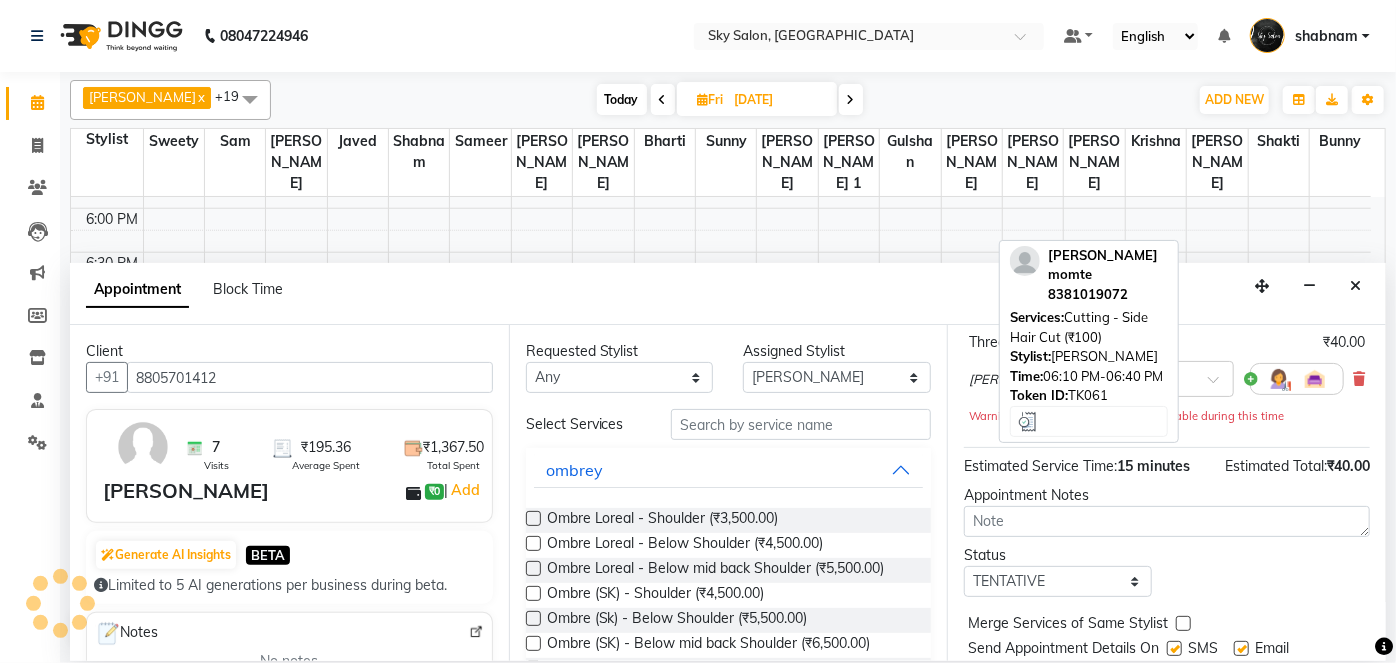 scroll, scrollTop: 1044, scrollLeft: 0, axis: vertical 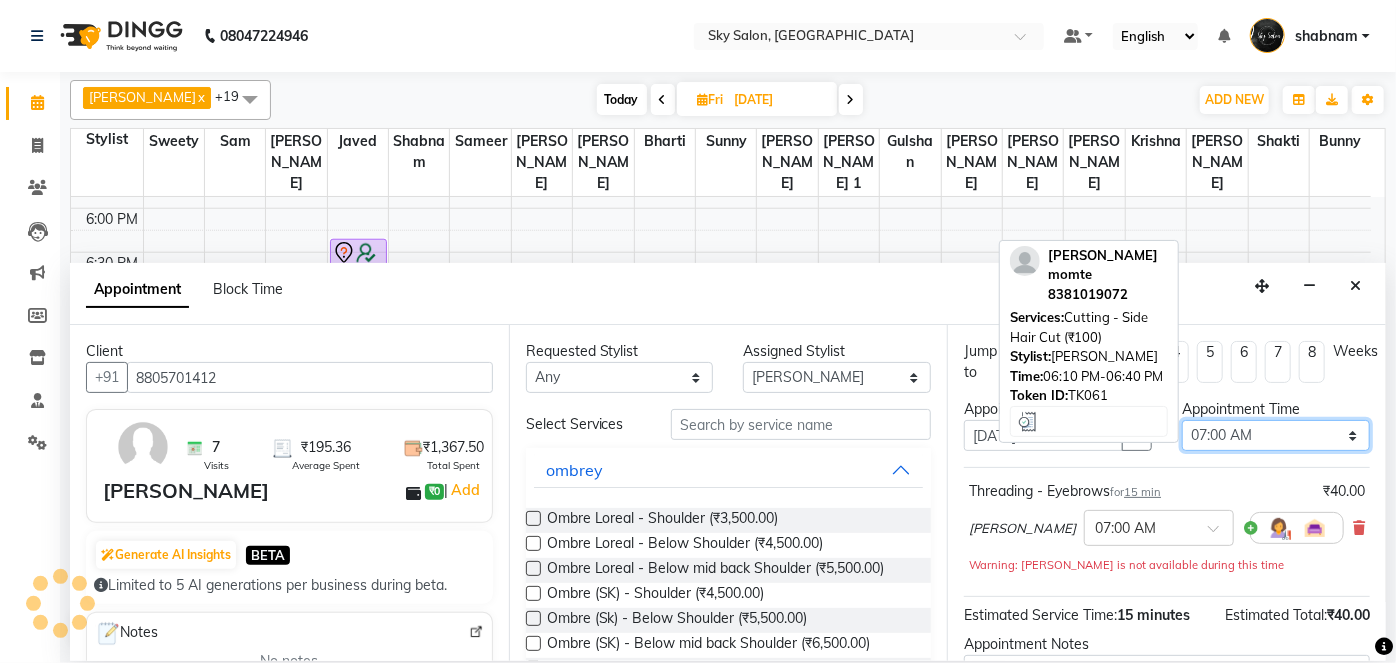 click on "Select 07:00 AM 07:30 AM 08:00 AM 08:30 AM 09:00 AM 09:30 AM 10:00 AM 10:30 AM 11:00 AM 11:30 AM 12:00 PM 12:30 PM 01:00 PM 01:30 PM 02:00 PM 02:30 PM 03:00 PM 03:30 PM 04:00 PM 04:30 PM 05:00 PM 05:30 PM 06:00 PM 06:30 PM 07:00 PM 07:30 PM 08:00 PM 08:30 PM 09:00 PM 09:30 PM 10:00 PM 10:30 PM 11:00 PM" at bounding box center [1276, 435] 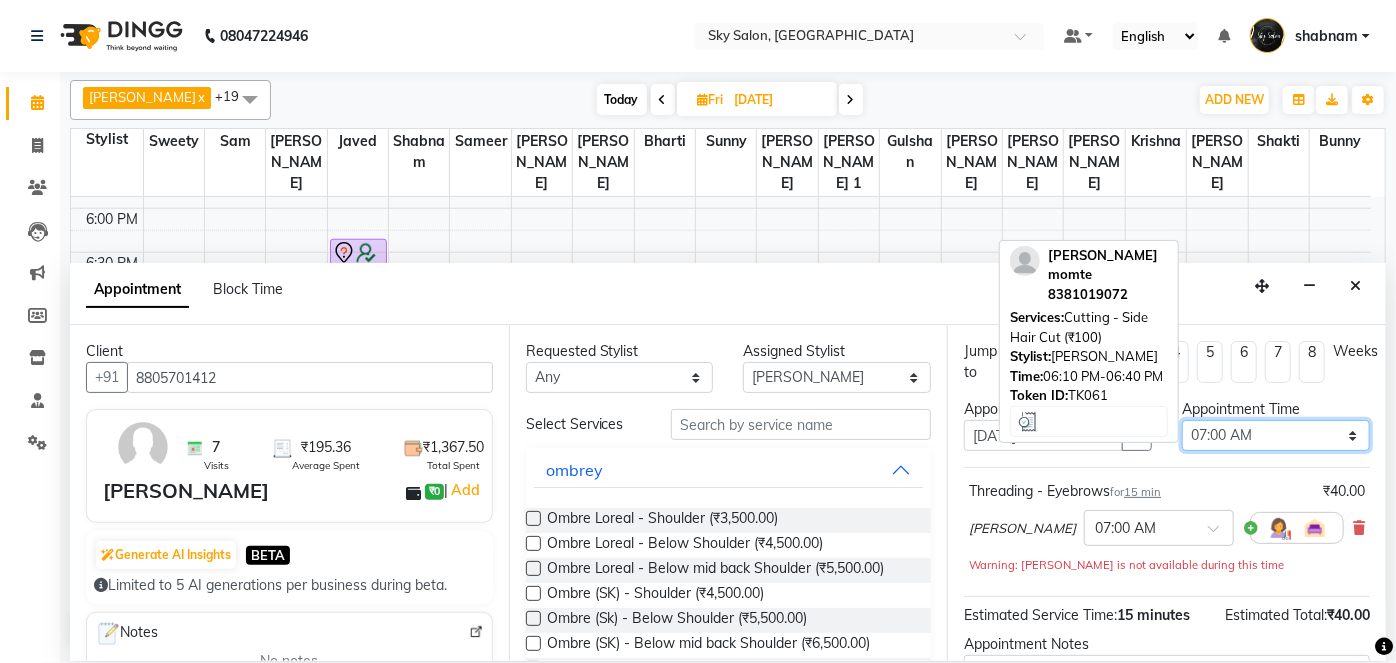 select on "930" 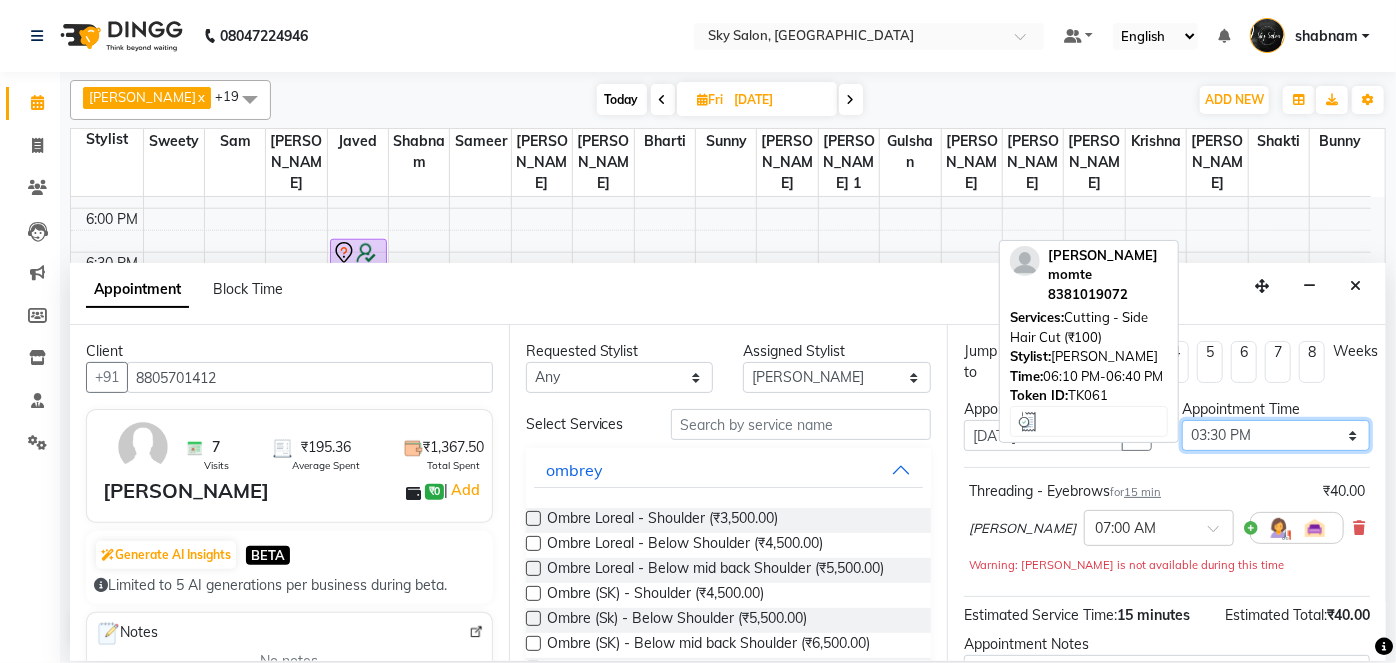 click on "Select 07:00 AM 07:30 AM 08:00 AM 08:30 AM 09:00 AM 09:30 AM 10:00 AM 10:30 AM 11:00 AM 11:30 AM 12:00 PM 12:30 PM 01:00 PM 01:30 PM 02:00 PM 02:30 PM 03:00 PM 03:30 PM 04:00 PM 04:30 PM 05:00 PM 05:30 PM 06:00 PM 06:30 PM 07:00 PM 07:30 PM 08:00 PM 08:30 PM 09:00 PM 09:30 PM 10:00 PM 10:30 PM 11:00 PM" at bounding box center [1276, 435] 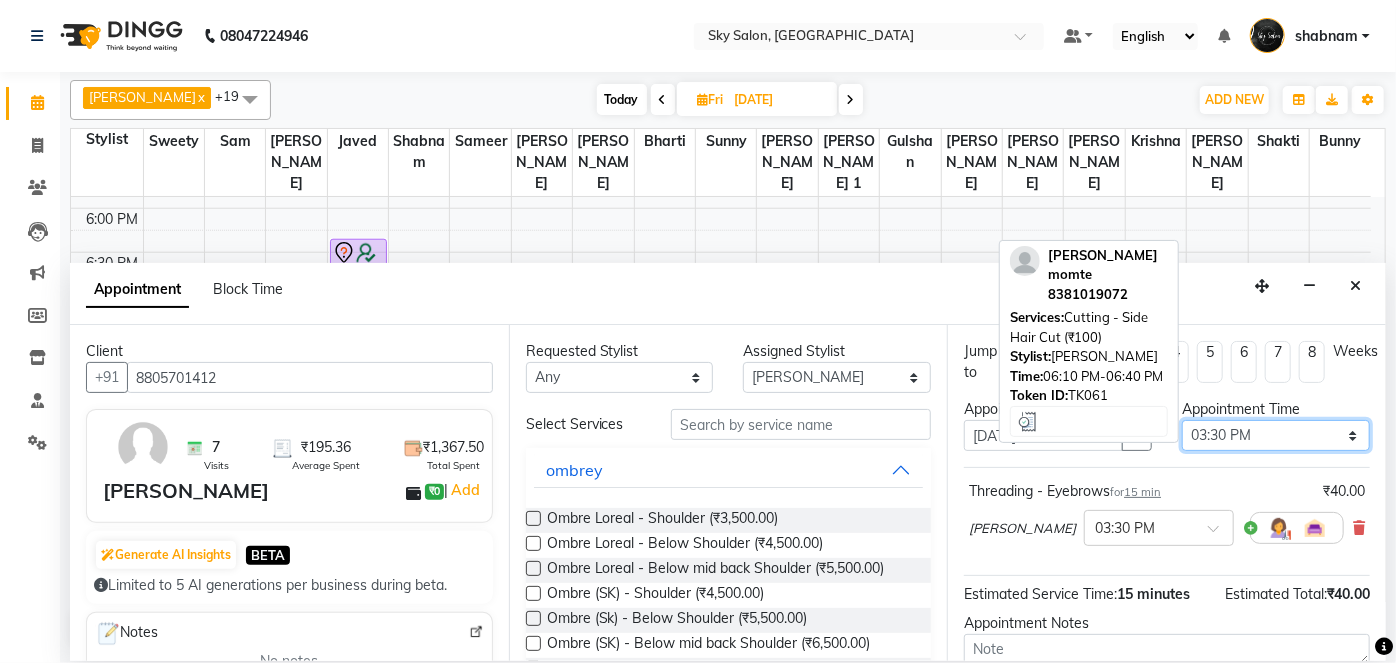 scroll, scrollTop: 189, scrollLeft: 0, axis: vertical 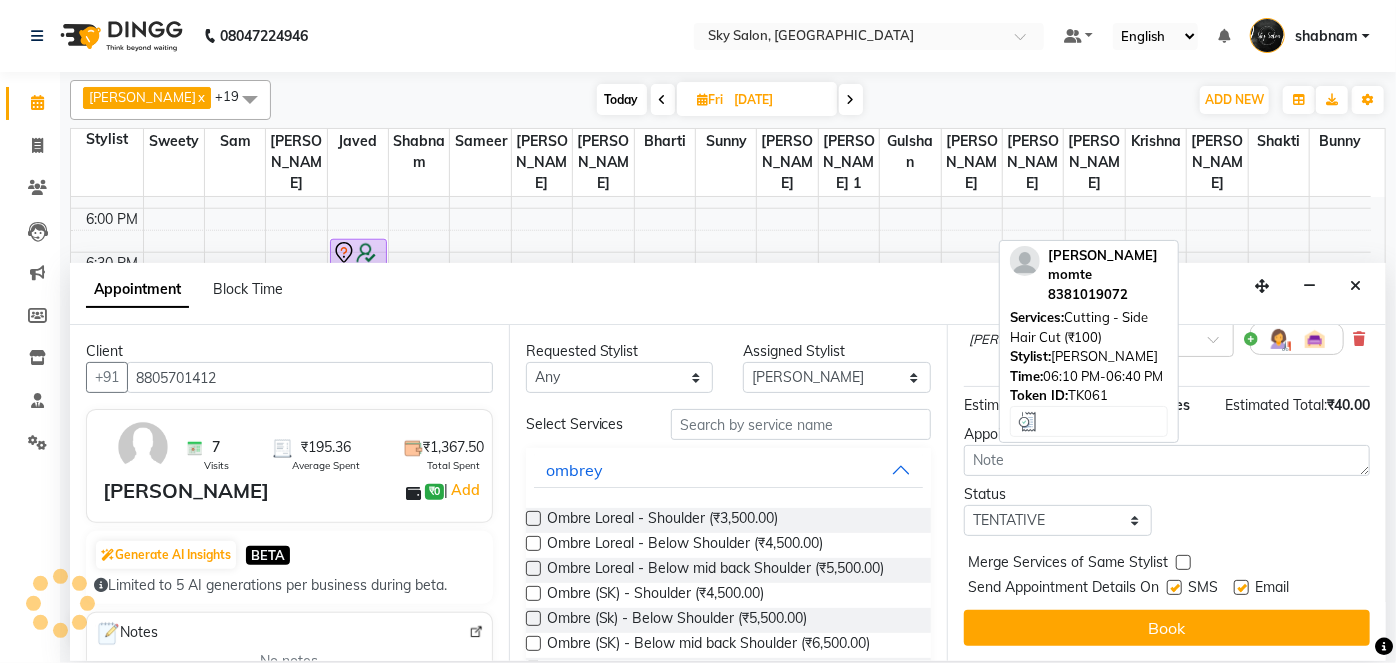 click at bounding box center (1174, 587) 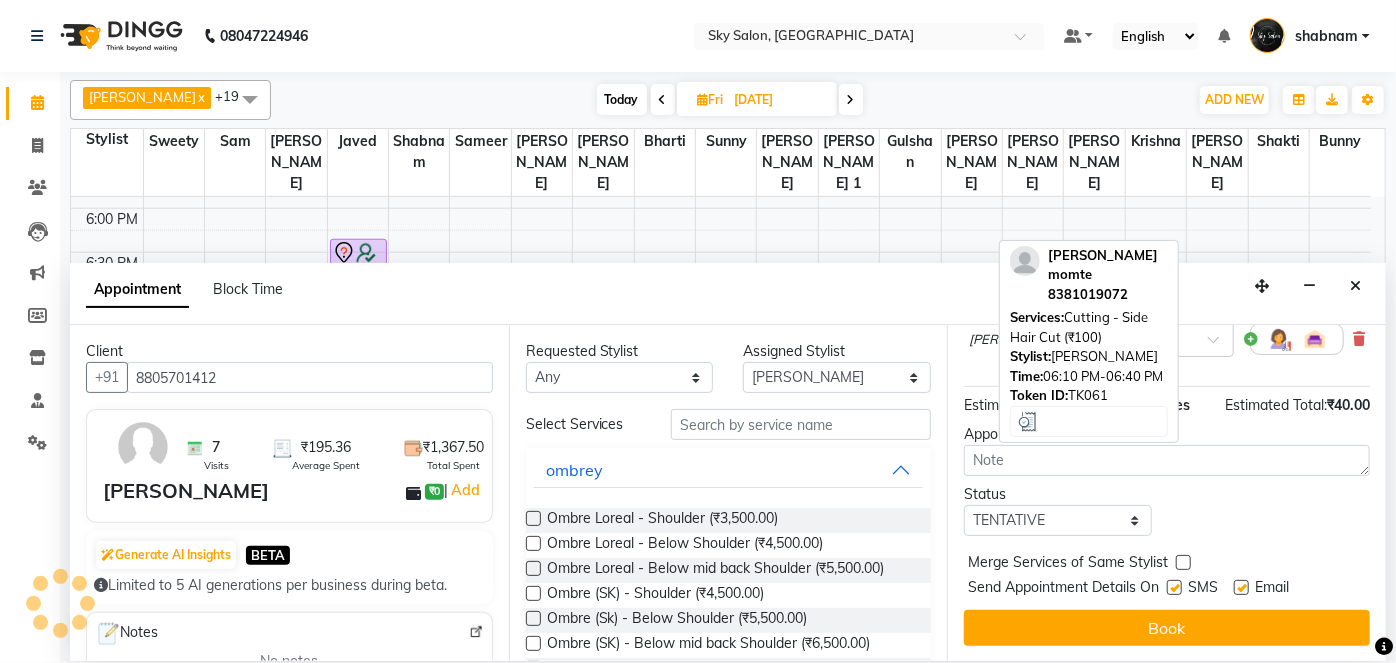 click at bounding box center (1173, 589) 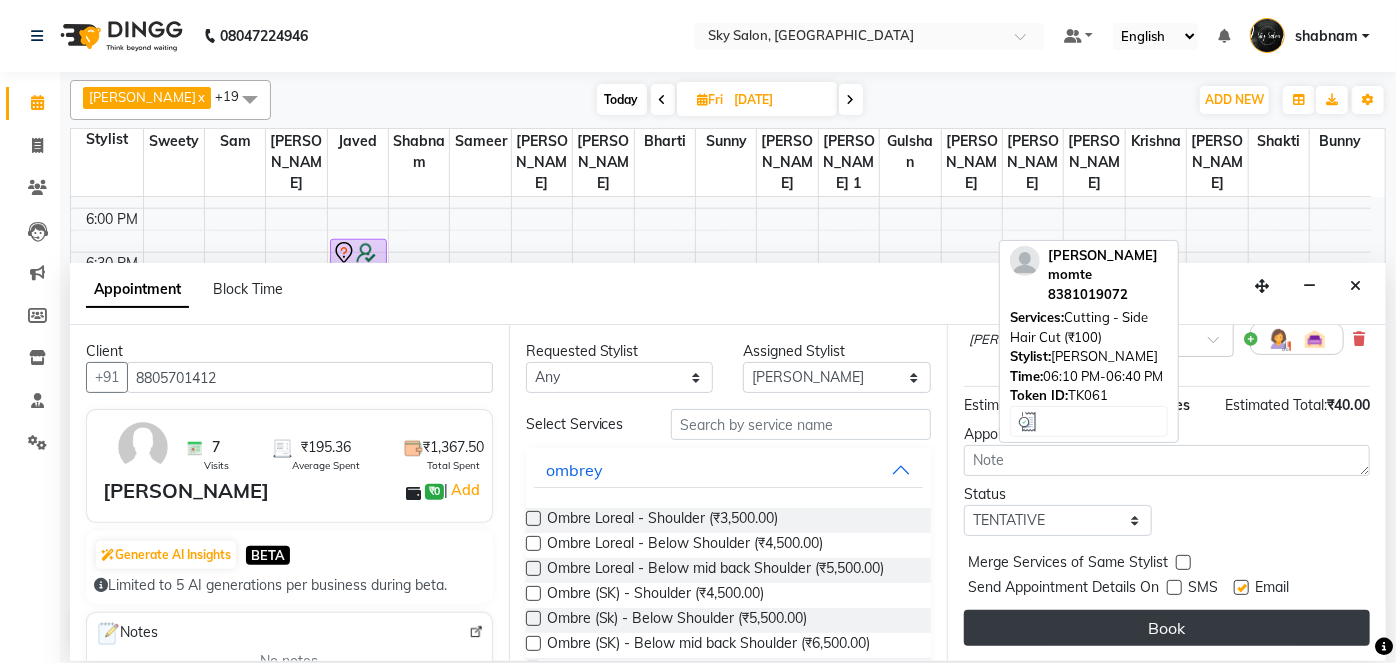 click on "Book" at bounding box center (1167, 628) 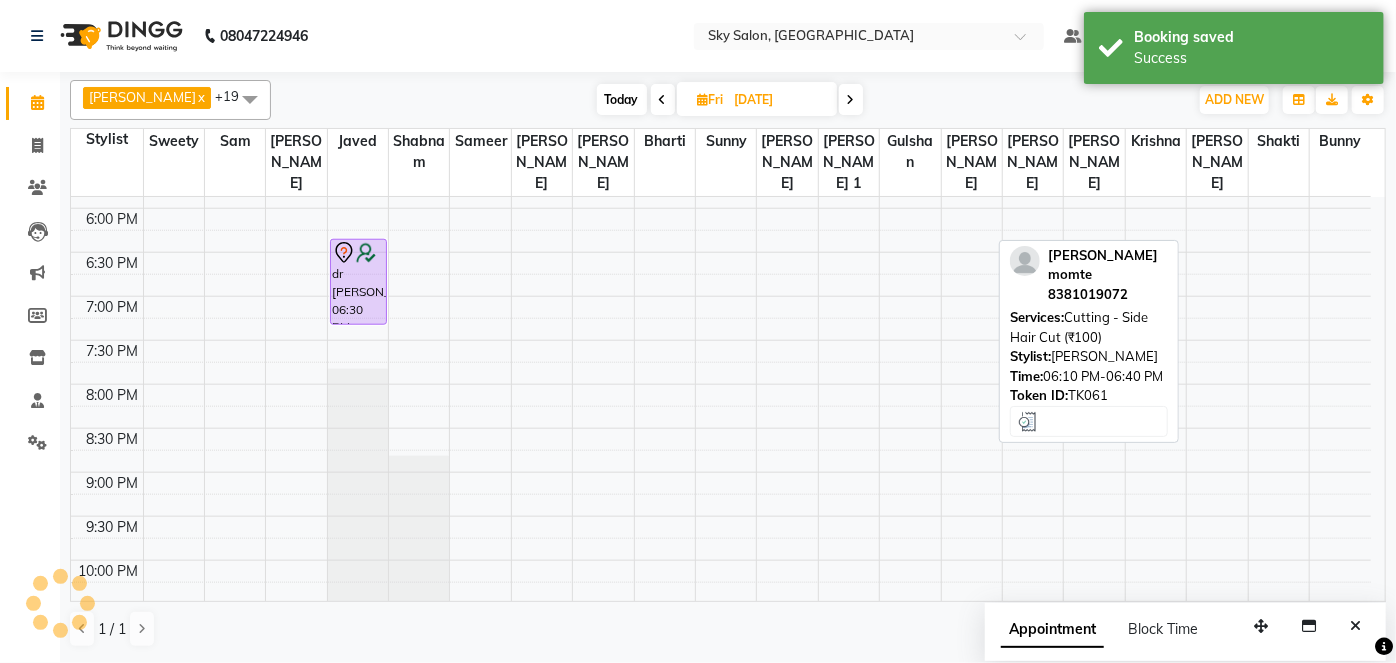 click on "Today" at bounding box center [622, 99] 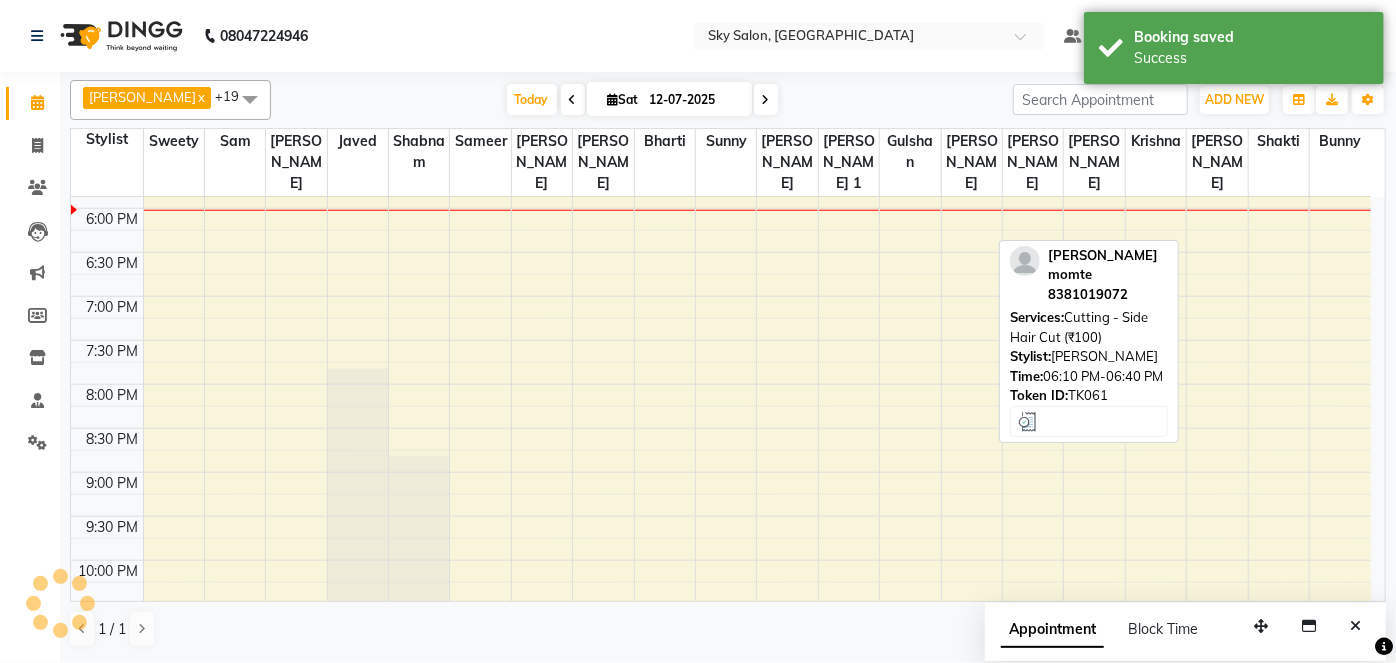 scroll, scrollTop: 1044, scrollLeft: 0, axis: vertical 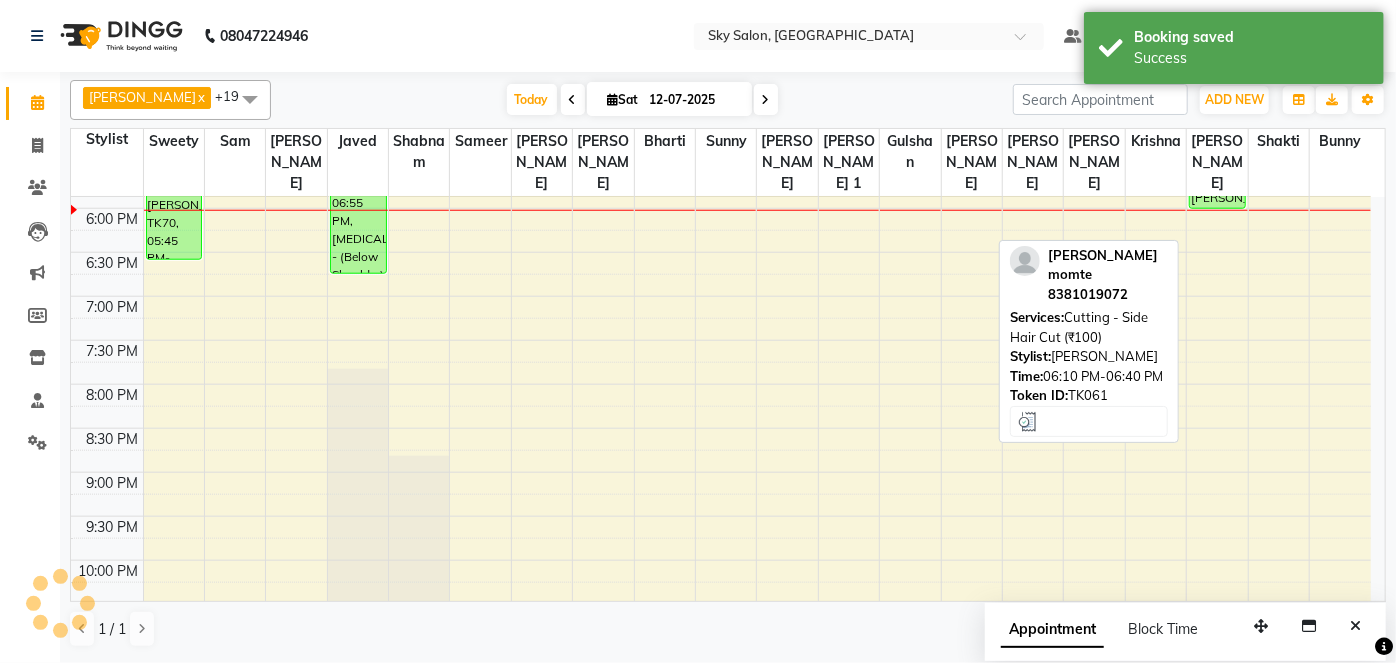 click on "12-07-2025" at bounding box center (694, 100) 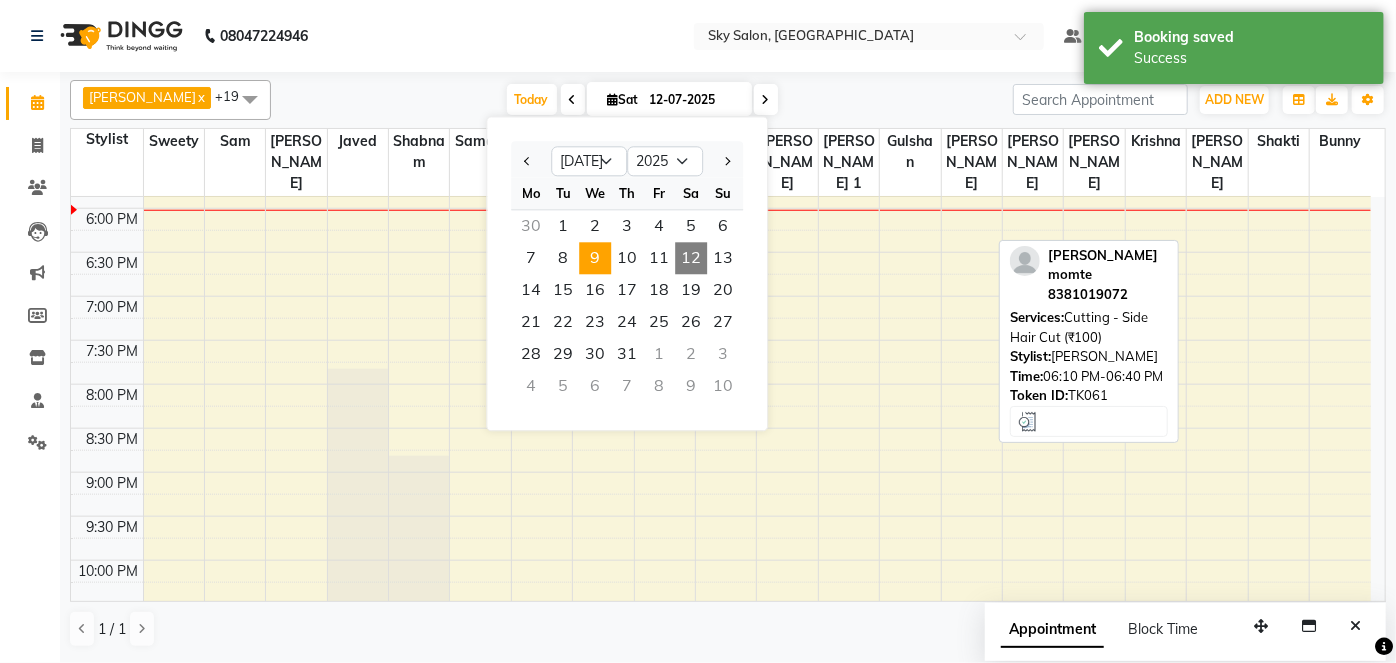 click on "9" at bounding box center (595, 258) 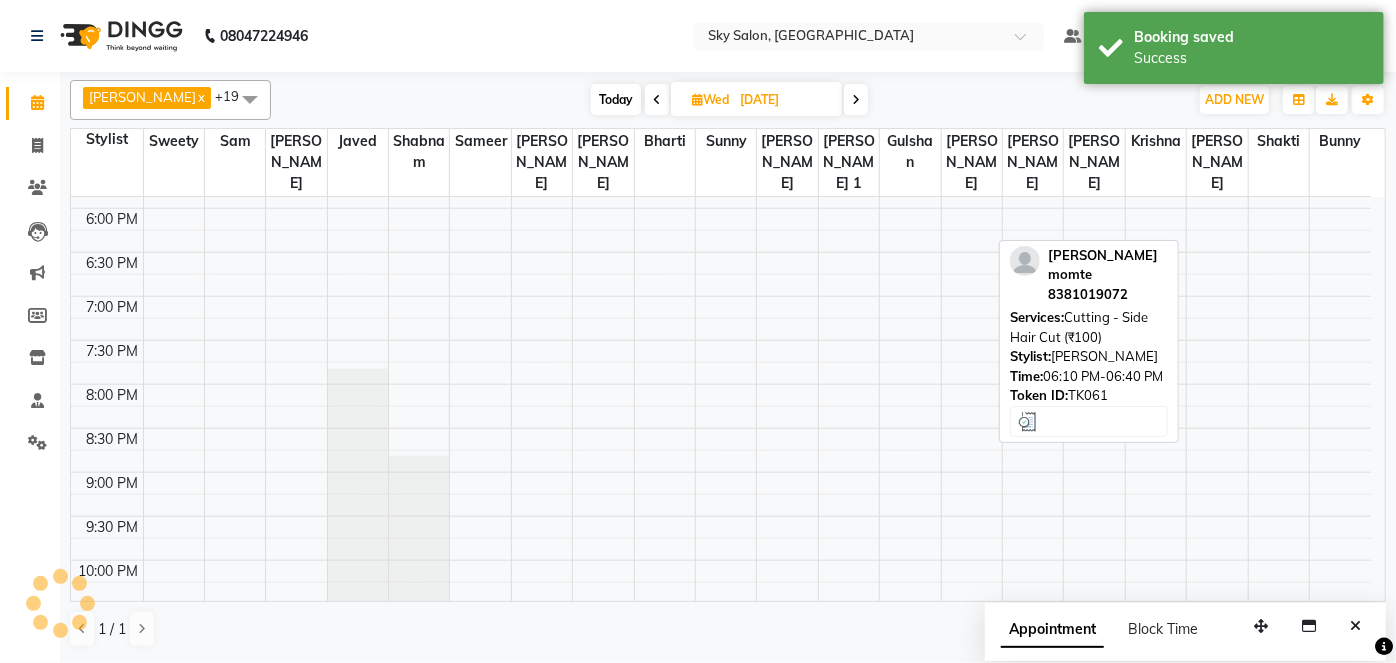 scroll, scrollTop: 1044, scrollLeft: 0, axis: vertical 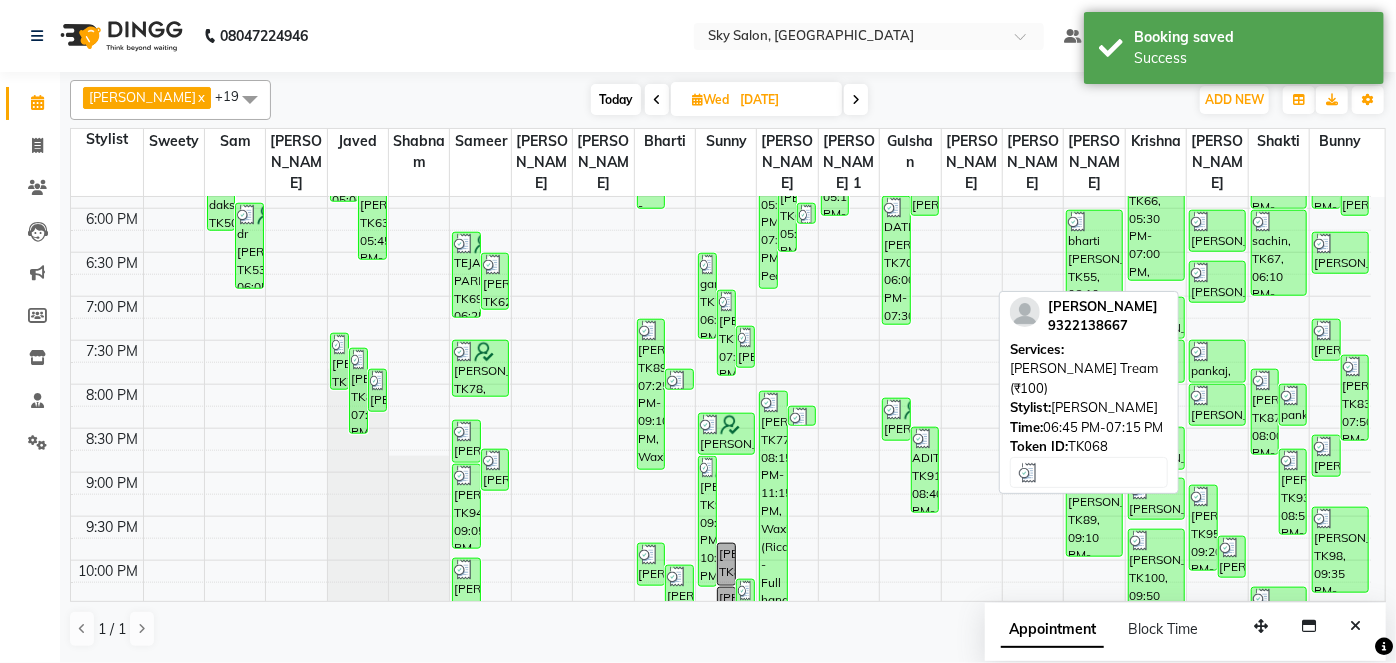 click on "sarthak kokade, TK68, 06:45 PM-07:15 PM, Beard - Beard Tream (₹100)" at bounding box center [1217, 282] 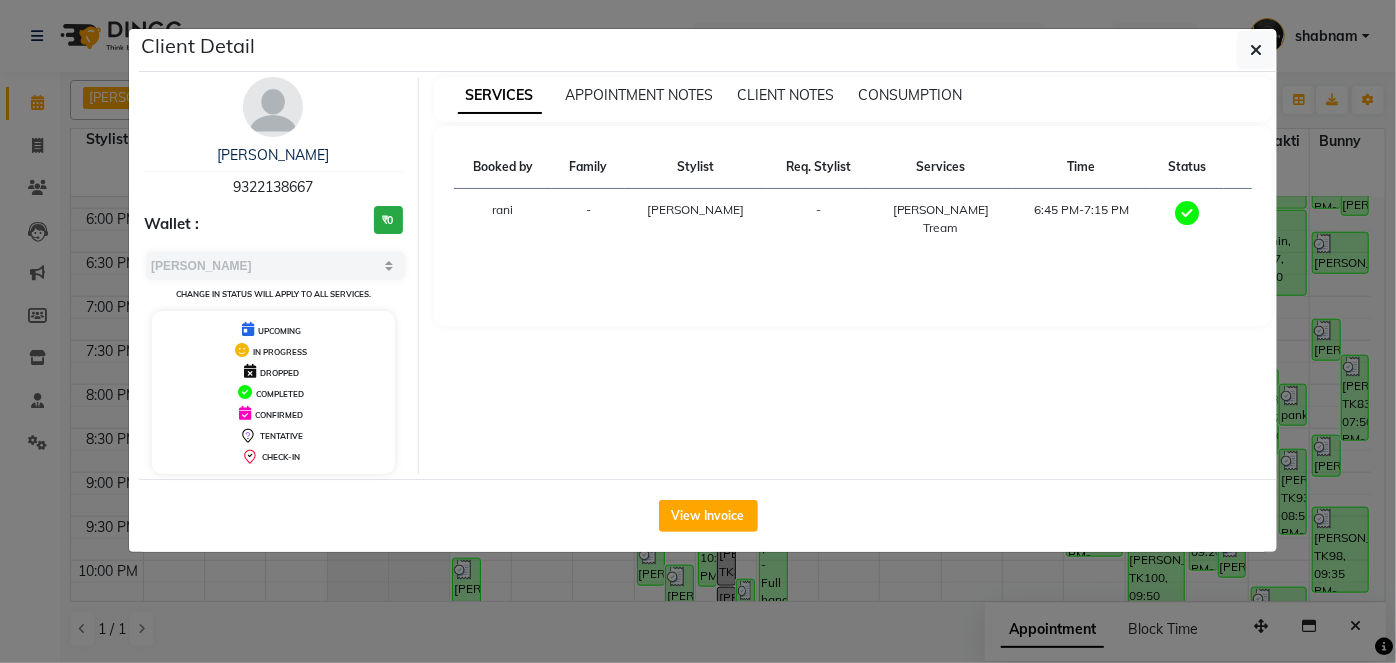 click on "Client Detail  sarthak kokade   9322138667 Wallet : ₹0 Select MARK DONE UPCOMING Change in status will apply to all services. UPCOMING IN PROGRESS DROPPED COMPLETED CONFIRMED TENTATIVE CHECK-IN SERVICES APPOINTMENT NOTES CLIENT NOTES CONSUMPTION Booked by Family Stylist Req. Stylist Services Time Status  rani  - Ronak -  Beard - Beard Tream   6:45 PM-7:15 PM   View Invoice" 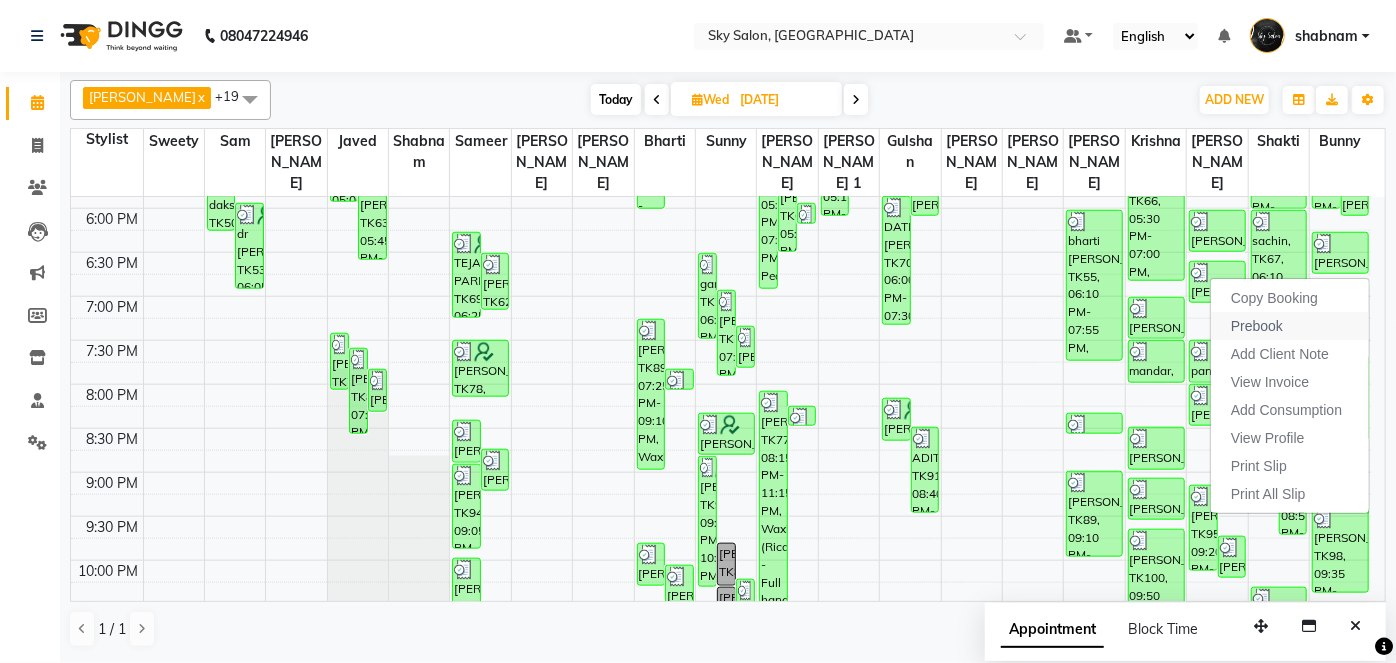 click on "Prebook" at bounding box center (1257, 326) 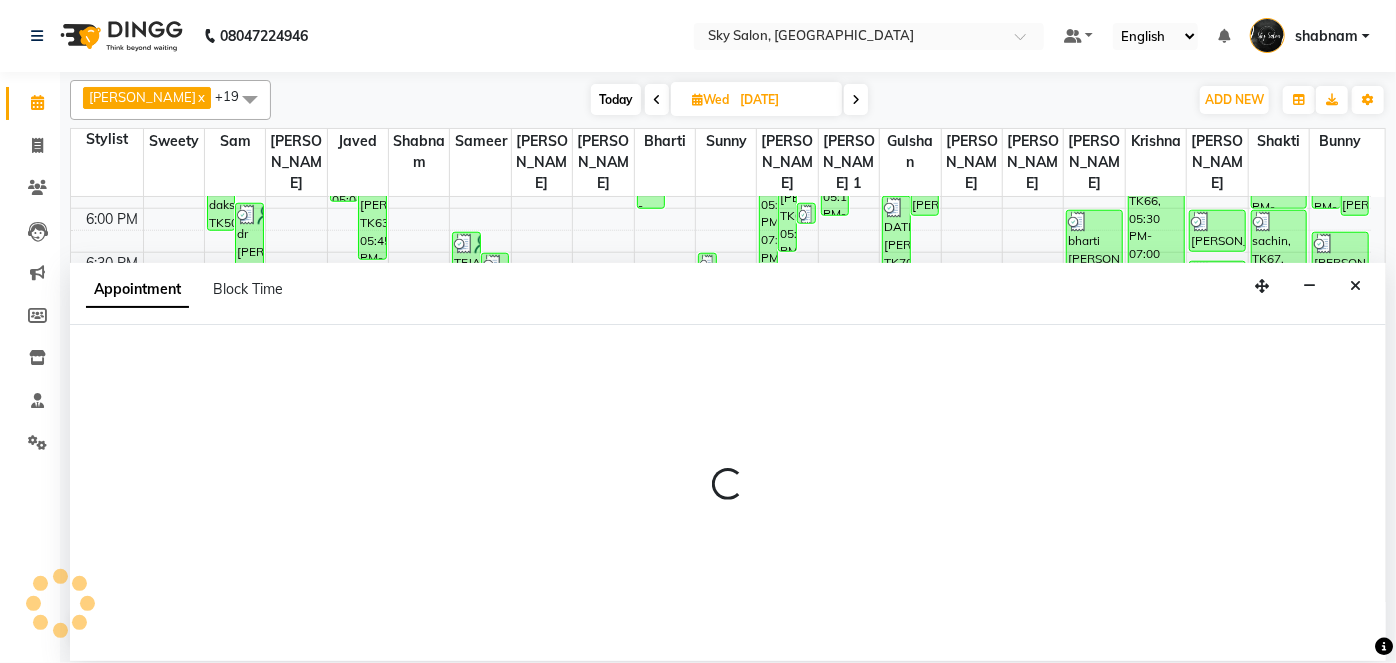 type on "12-07-2025" 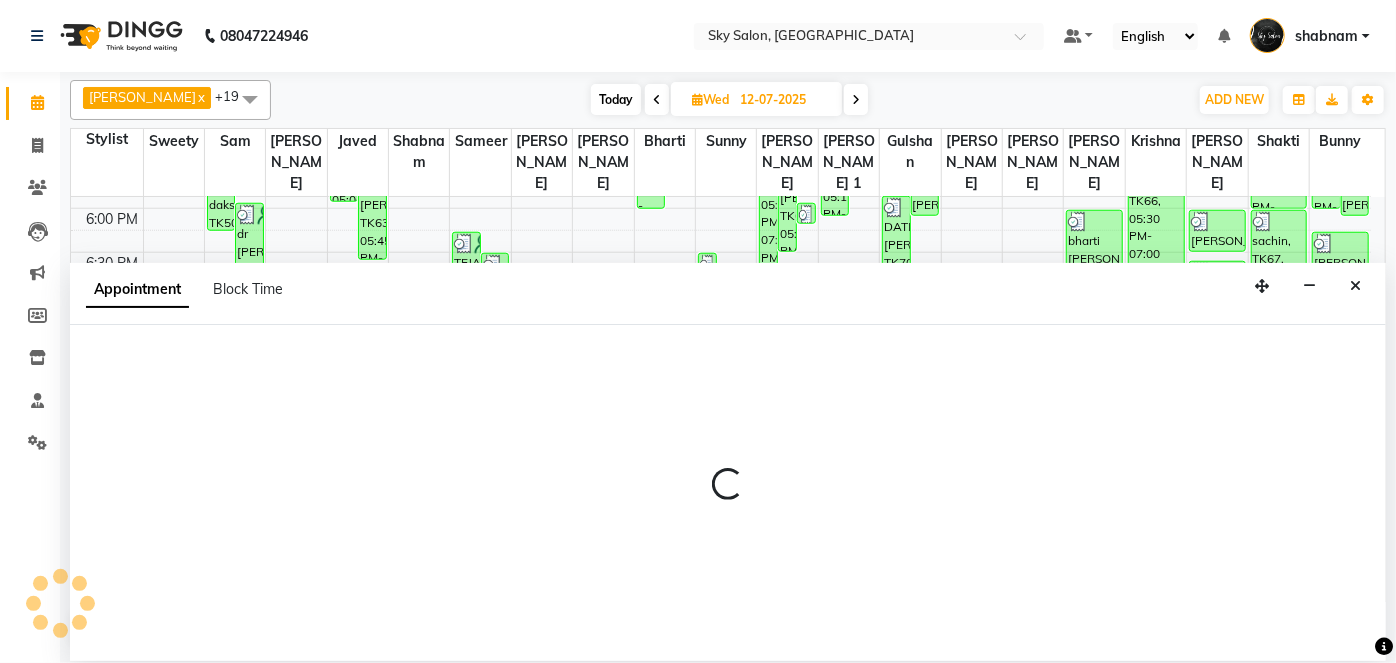 select on "84347" 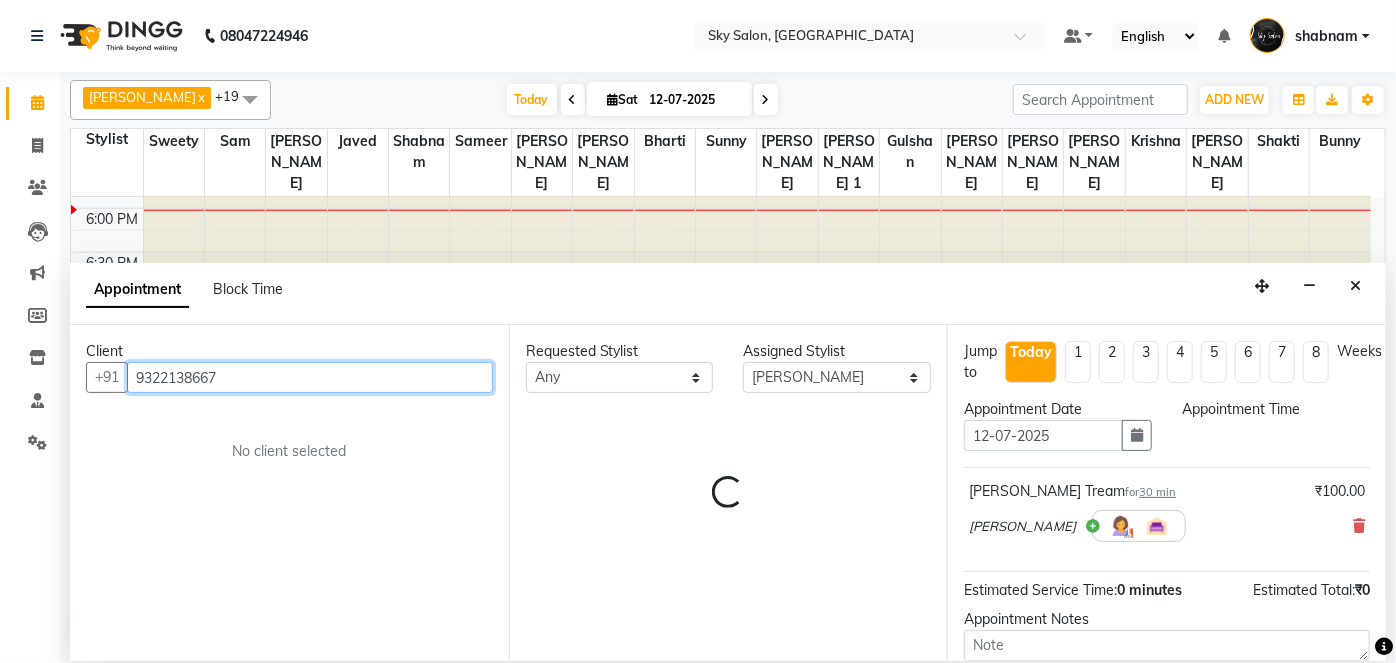 select on "420" 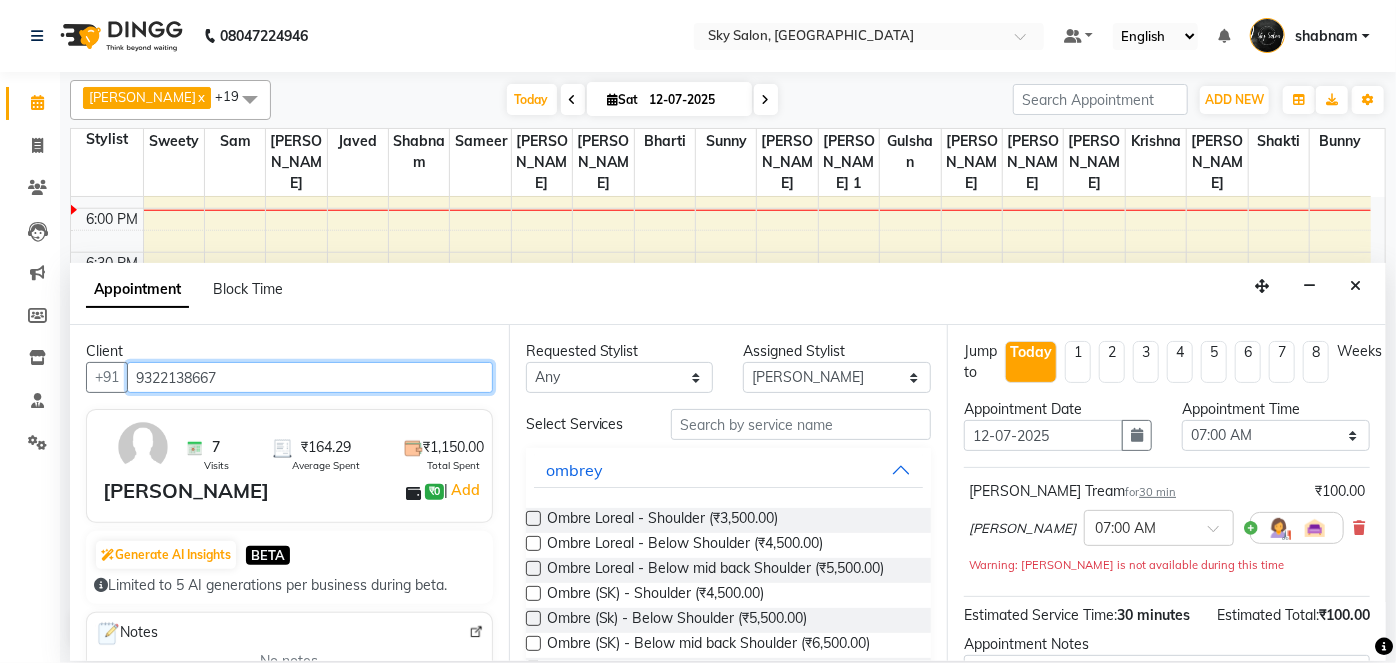scroll, scrollTop: 1044, scrollLeft: 0, axis: vertical 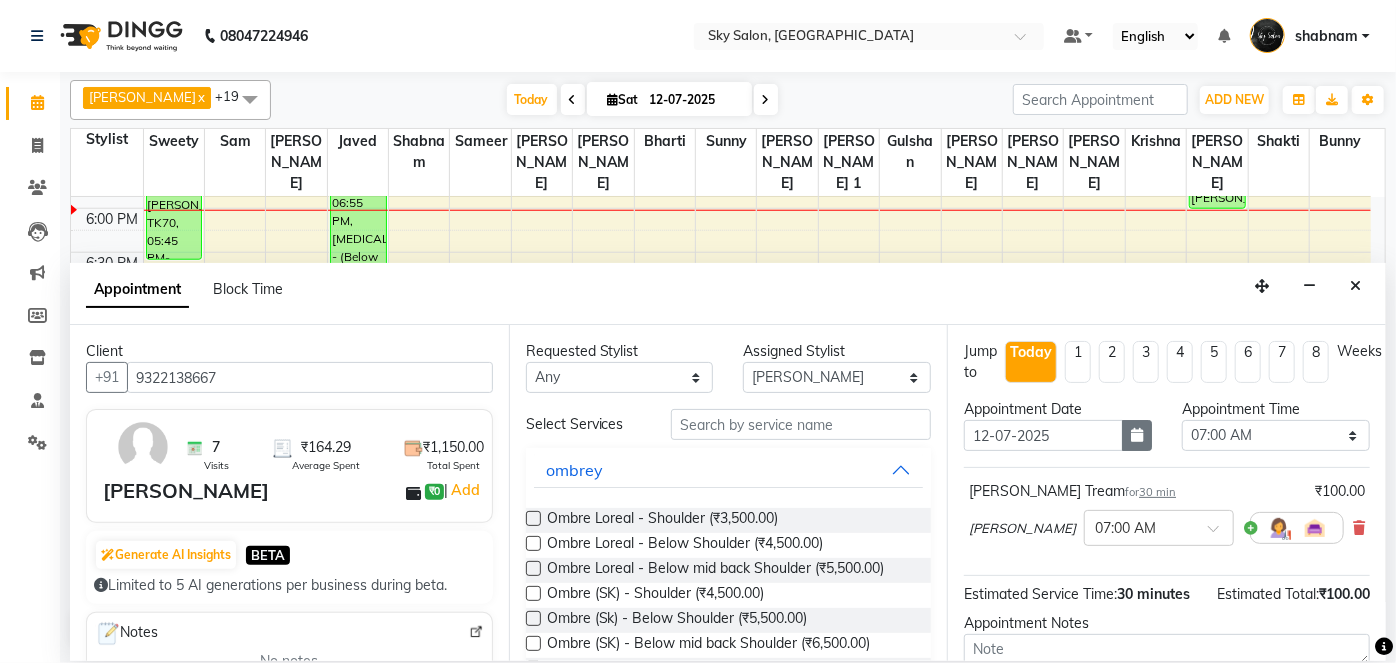 click at bounding box center (1137, 435) 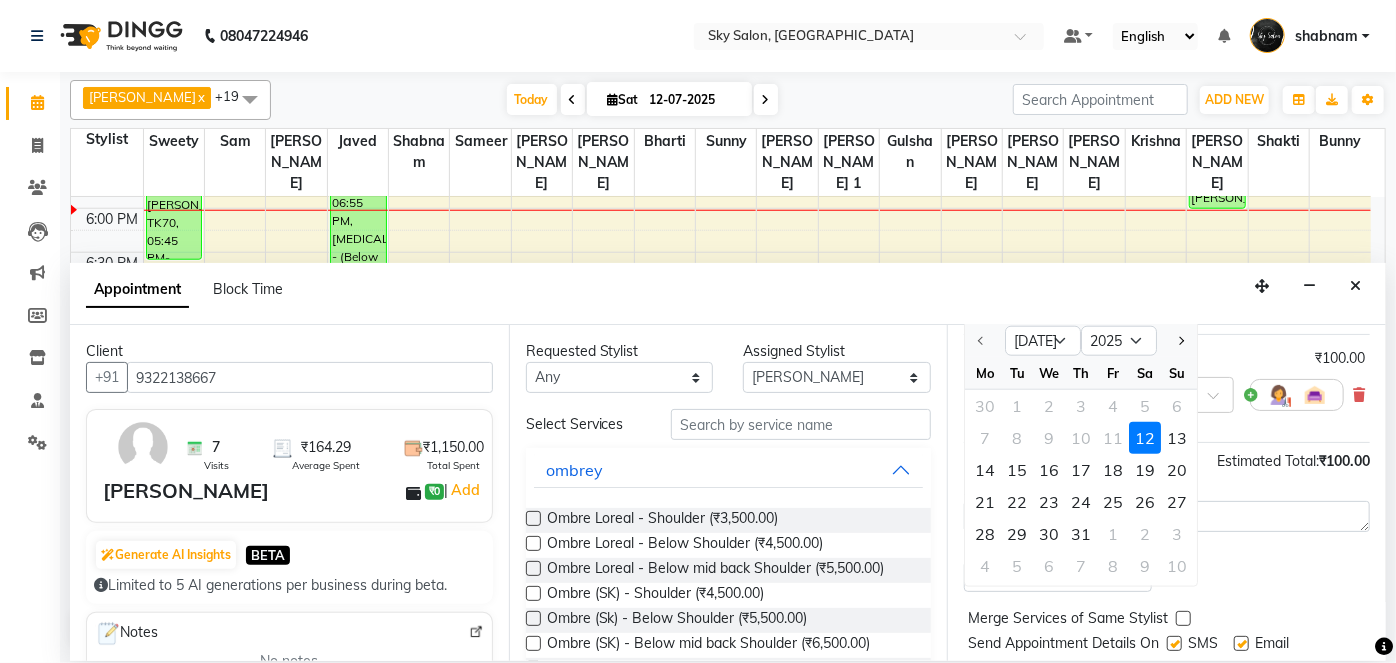 scroll, scrollTop: 133, scrollLeft: 0, axis: vertical 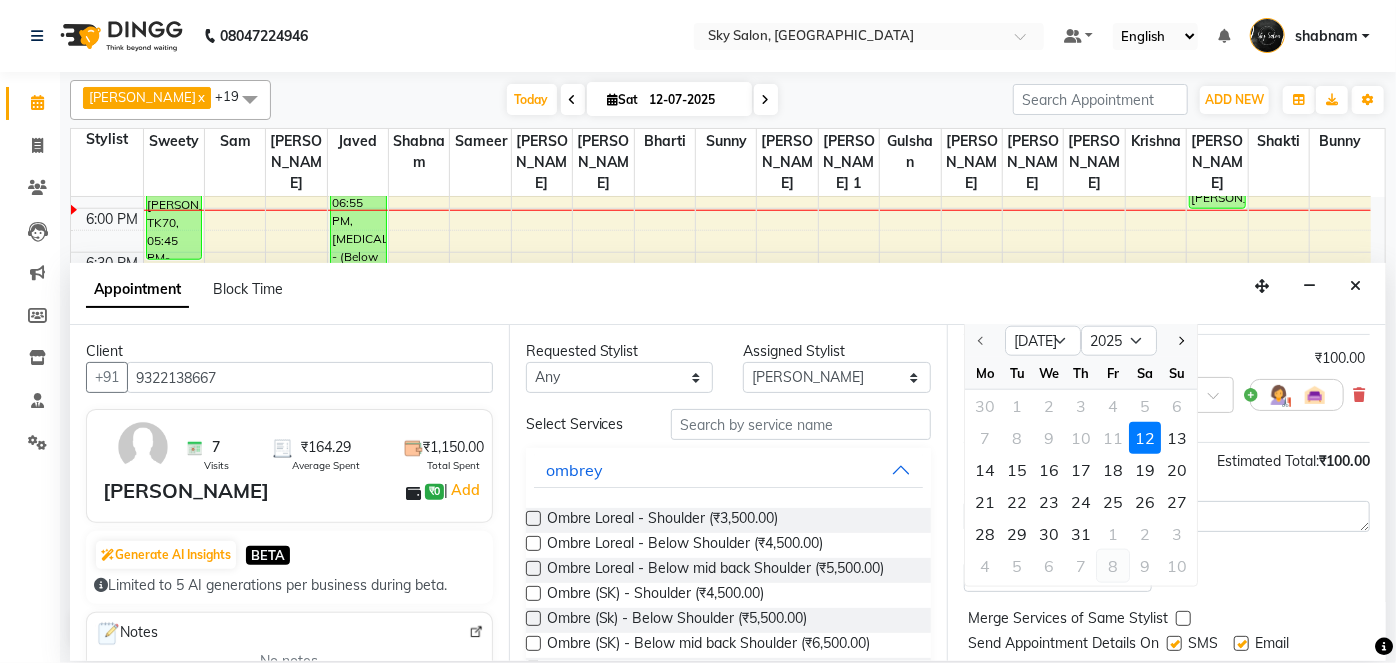 click on "8" at bounding box center (1113, 566) 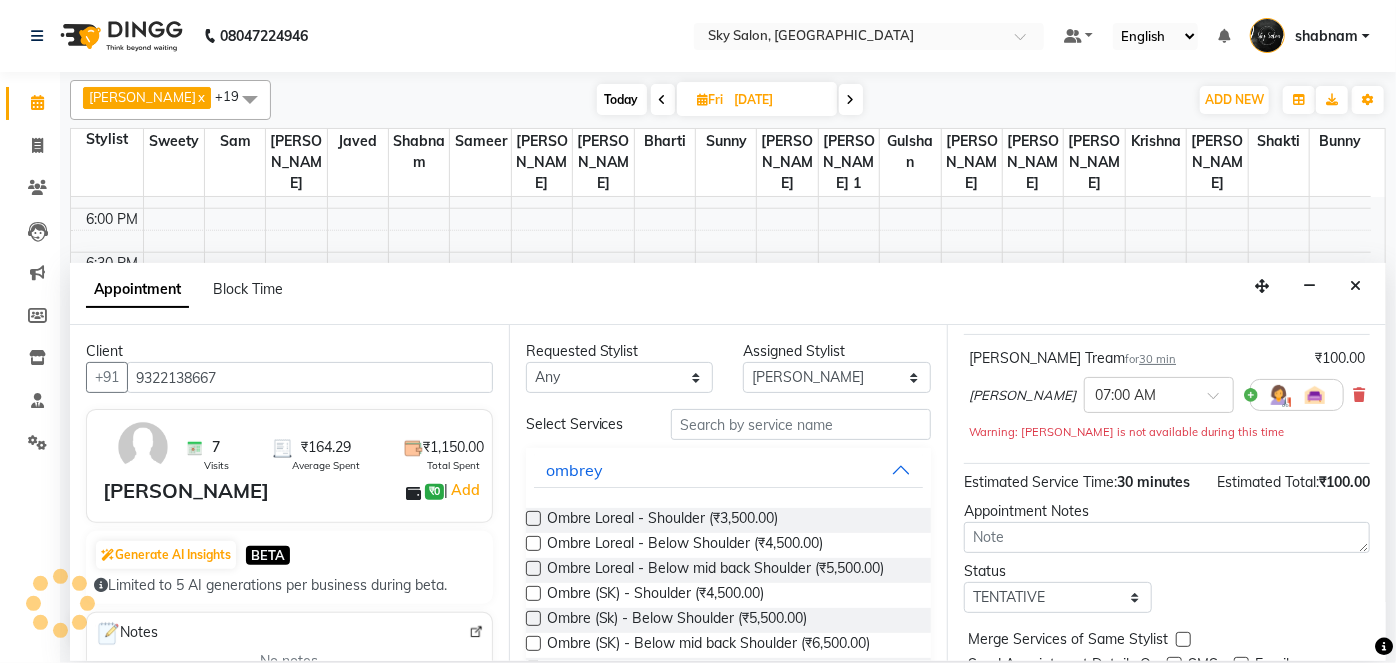 scroll, scrollTop: 1044, scrollLeft: 0, axis: vertical 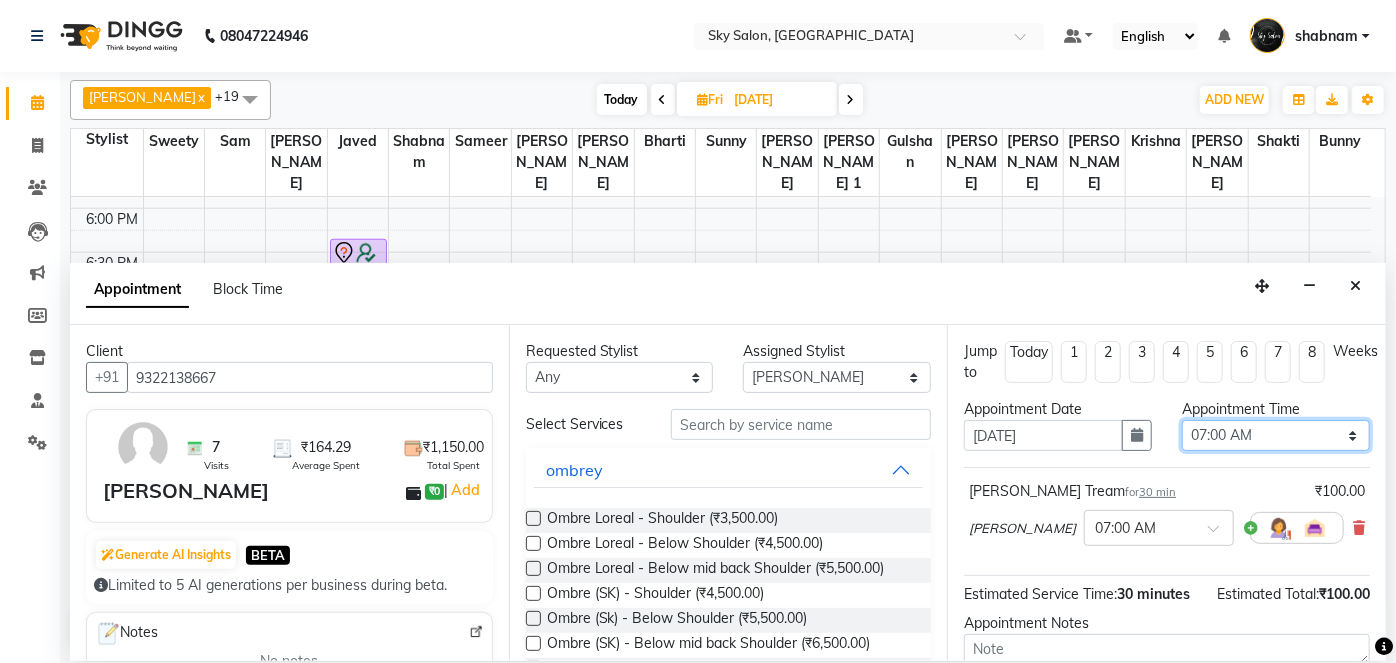 click on "Select 07:00 AM 07:30 AM 08:00 AM 08:30 AM 09:00 AM 09:30 AM 10:00 AM 10:30 AM 11:00 AM 11:30 AM 12:00 PM 12:30 PM 01:00 PM 01:30 PM 02:00 PM 02:30 PM 03:00 PM 03:30 PM 04:00 PM 04:30 PM 05:00 PM 05:30 PM 06:00 PM 06:30 PM 07:00 PM 07:30 PM 08:00 PM 08:30 PM 09:00 PM 09:30 PM 10:00 PM 10:30 PM 11:00 PM" at bounding box center (1276, 435) 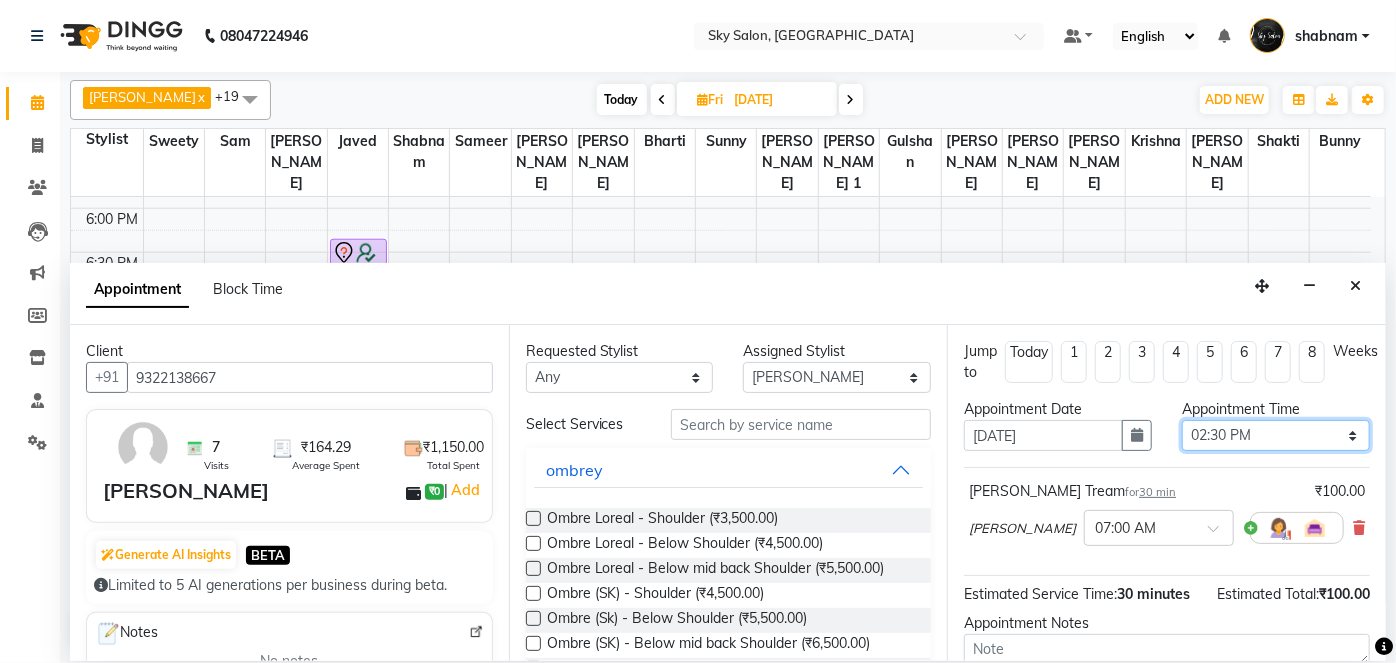 click on "Select 07:00 AM 07:30 AM 08:00 AM 08:30 AM 09:00 AM 09:30 AM 10:00 AM 10:30 AM 11:00 AM 11:30 AM 12:00 PM 12:30 PM 01:00 PM 01:30 PM 02:00 PM 02:30 PM 03:00 PM 03:30 PM 04:00 PM 04:30 PM 05:00 PM 05:30 PM 06:00 PM 06:30 PM 07:00 PM 07:30 PM 08:00 PM 08:30 PM 09:00 PM 09:30 PM 10:00 PM 10:30 PM 11:00 PM" at bounding box center (1276, 435) 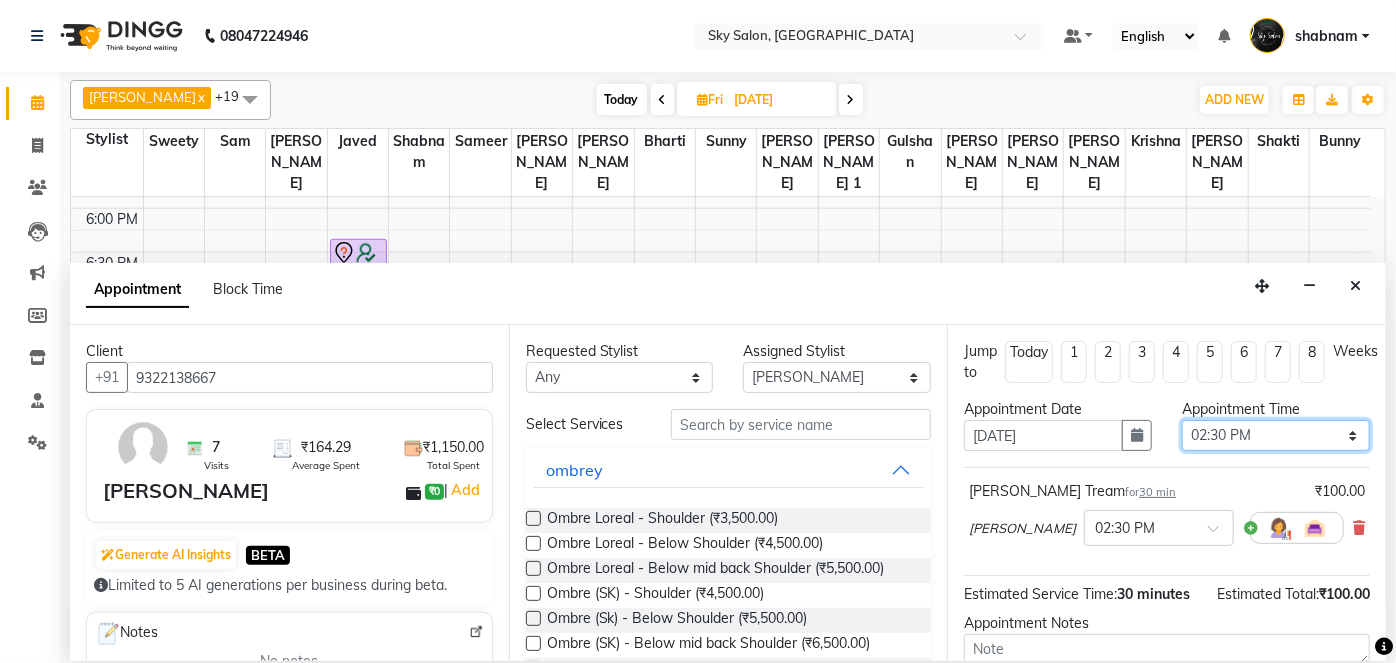 scroll, scrollTop: 210, scrollLeft: 0, axis: vertical 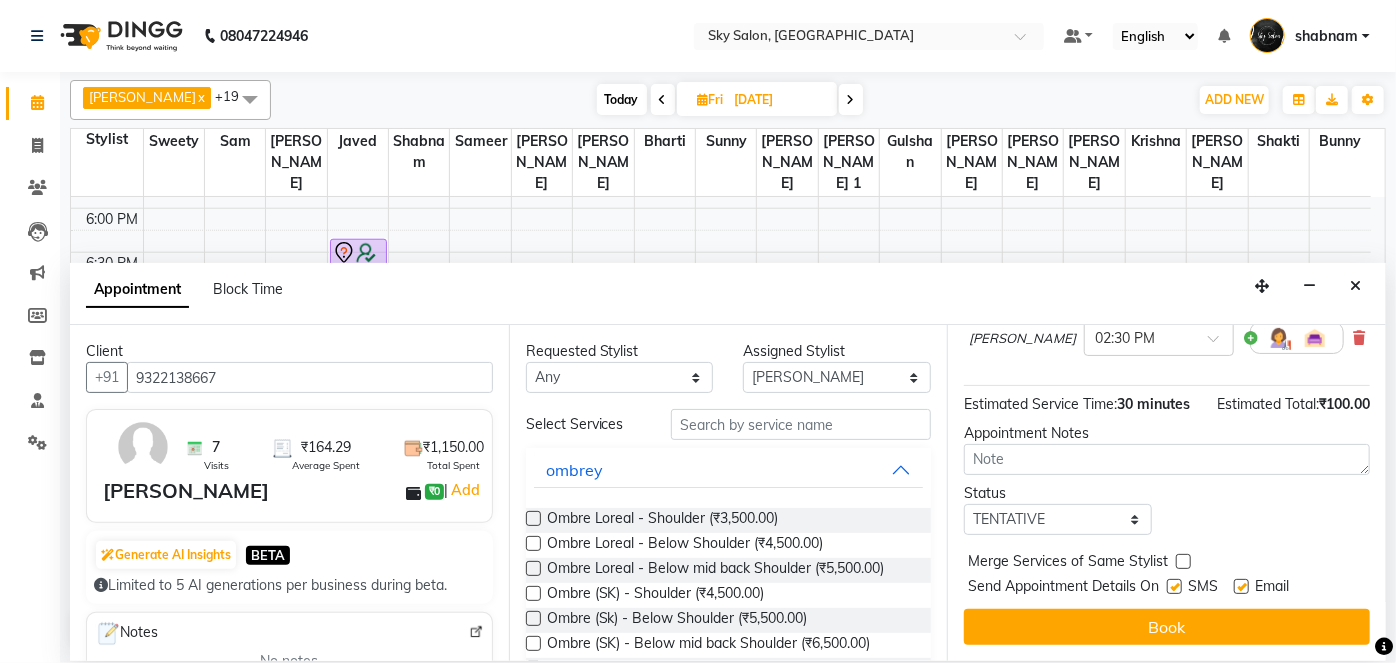 click at bounding box center [1174, 586] 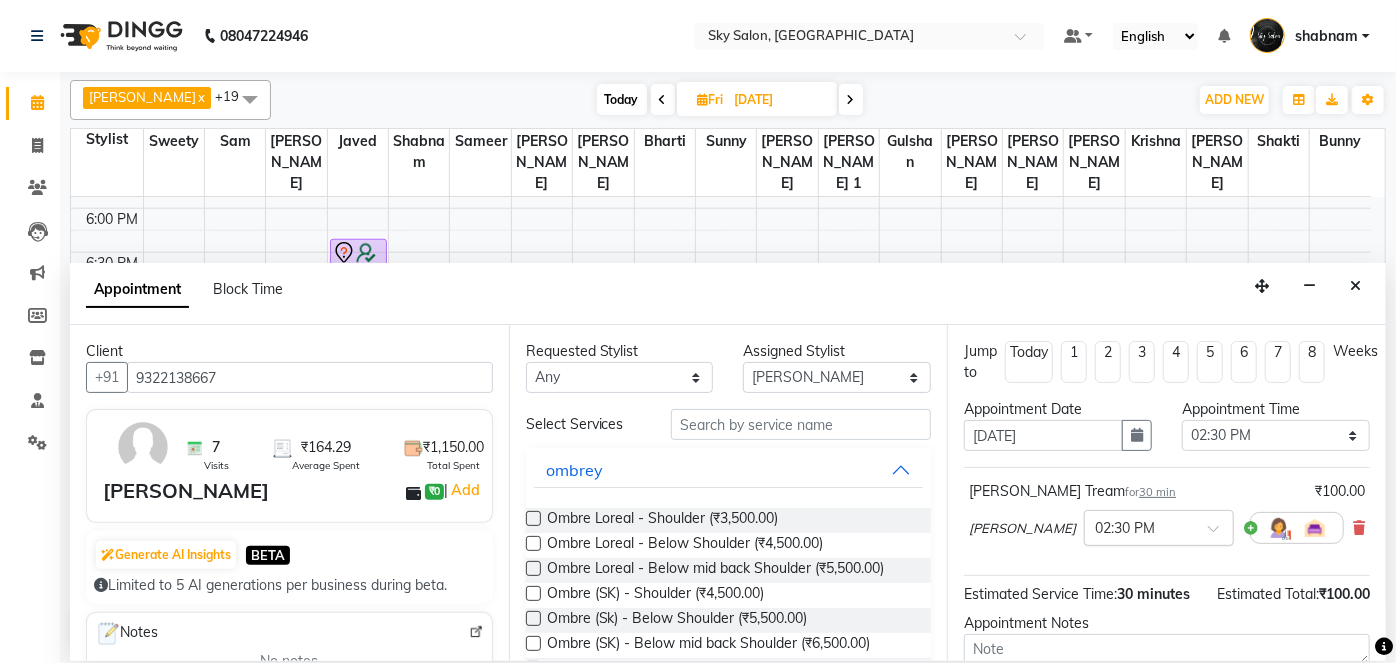scroll, scrollTop: 210, scrollLeft: 0, axis: vertical 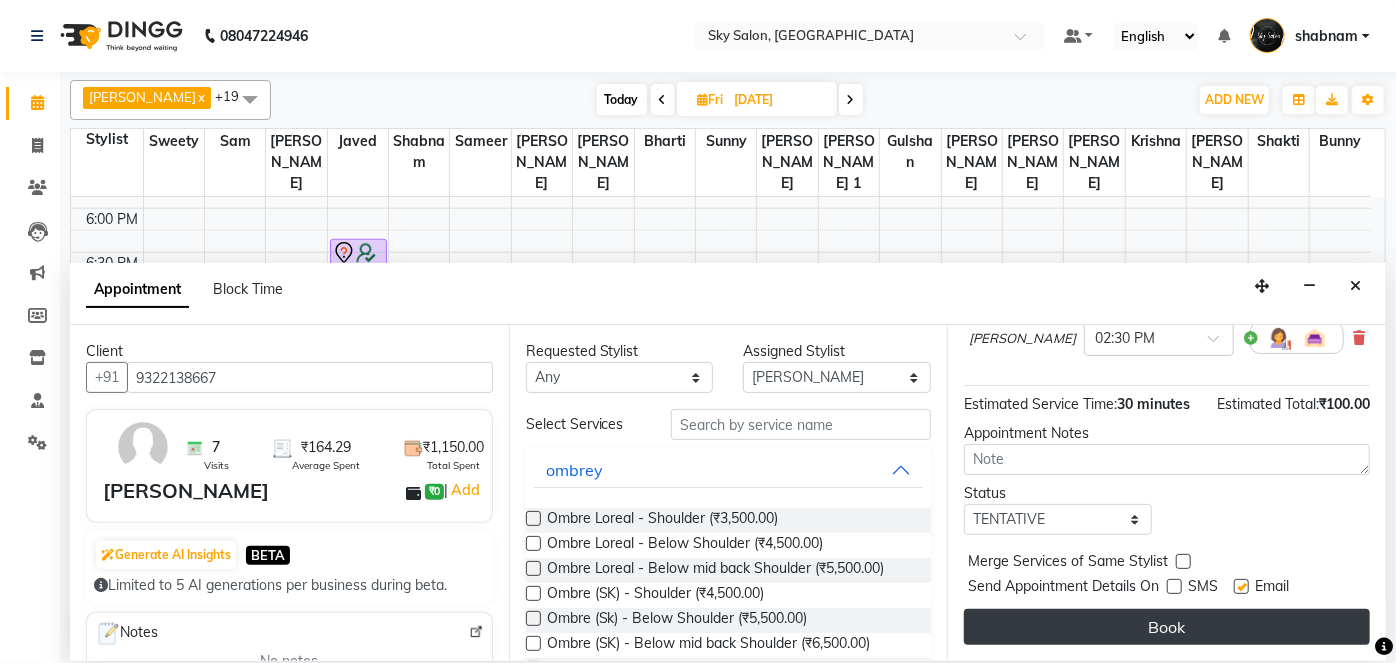click on "Book" at bounding box center (1167, 627) 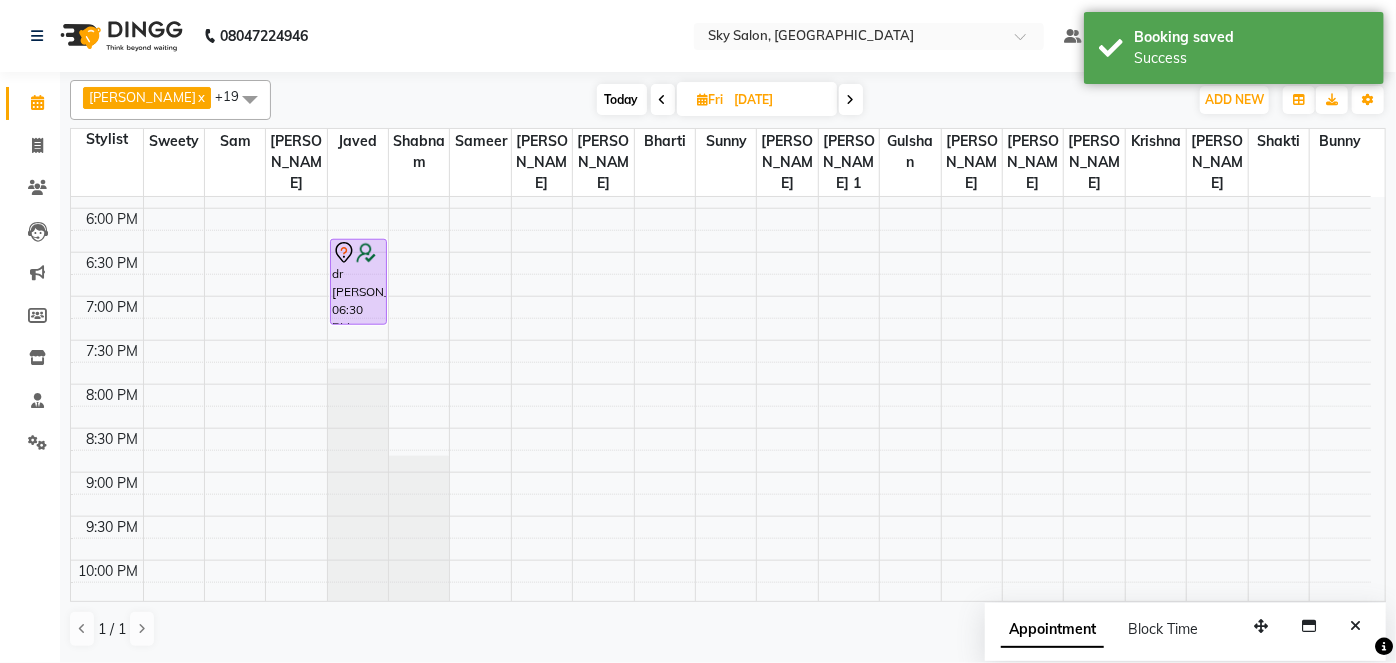 click on "Today" at bounding box center [622, 99] 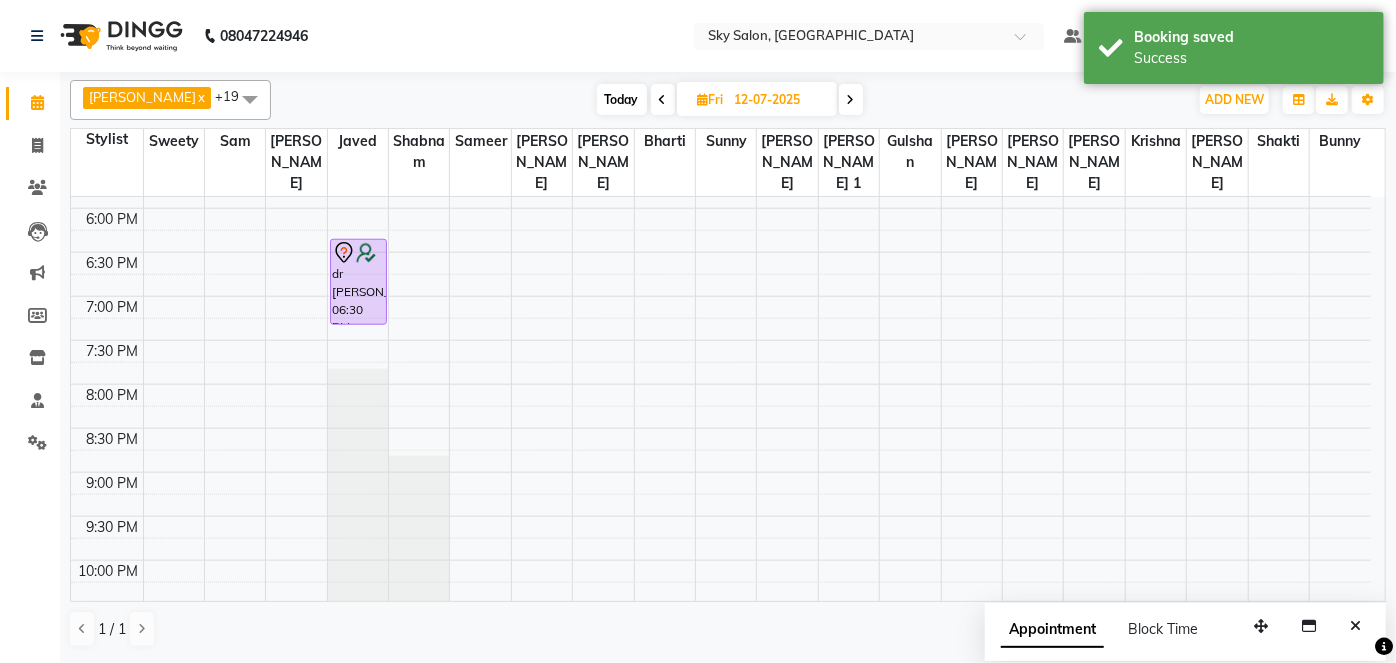 scroll, scrollTop: 1044, scrollLeft: 0, axis: vertical 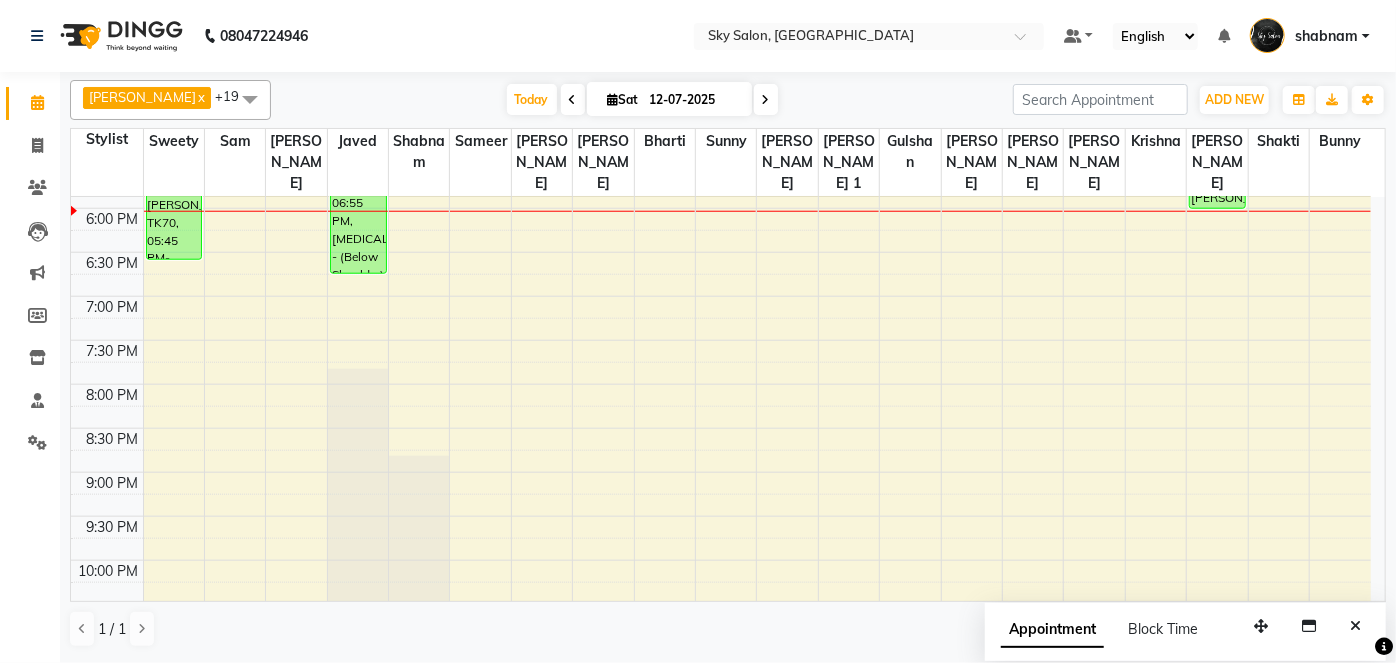 click on "12-07-2025" at bounding box center (694, 100) 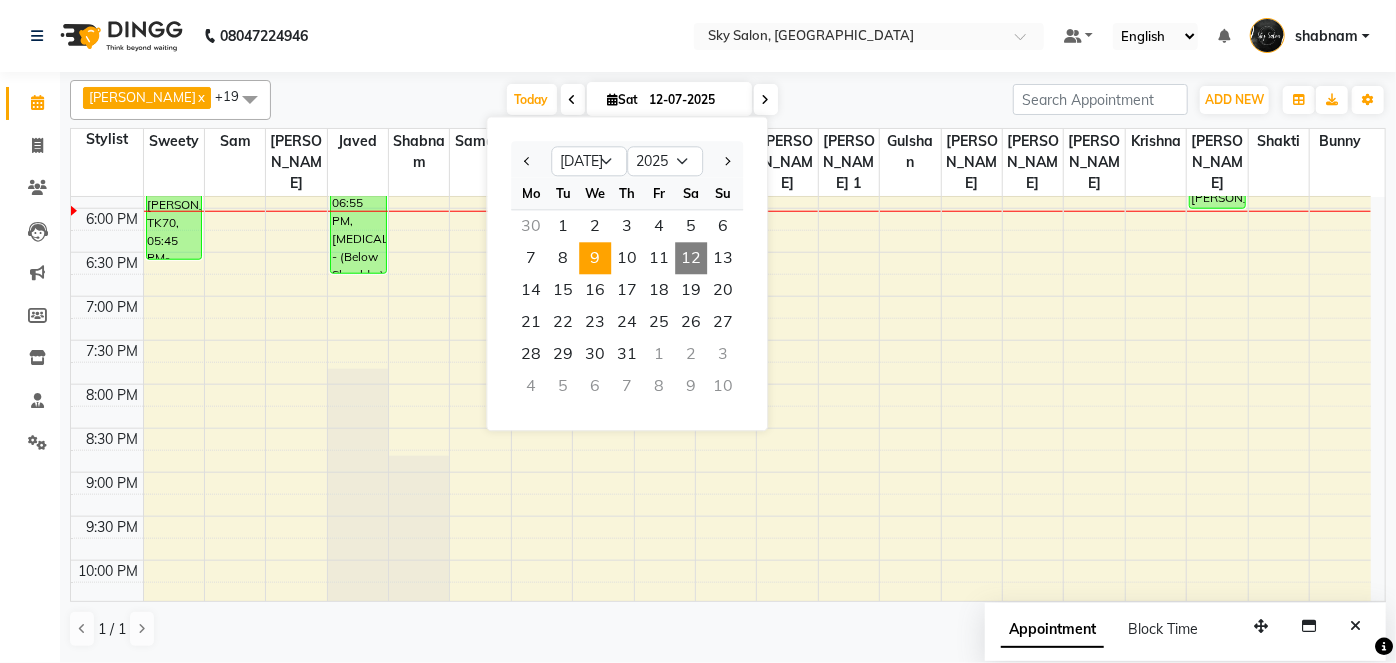 click on "9" at bounding box center (595, 258) 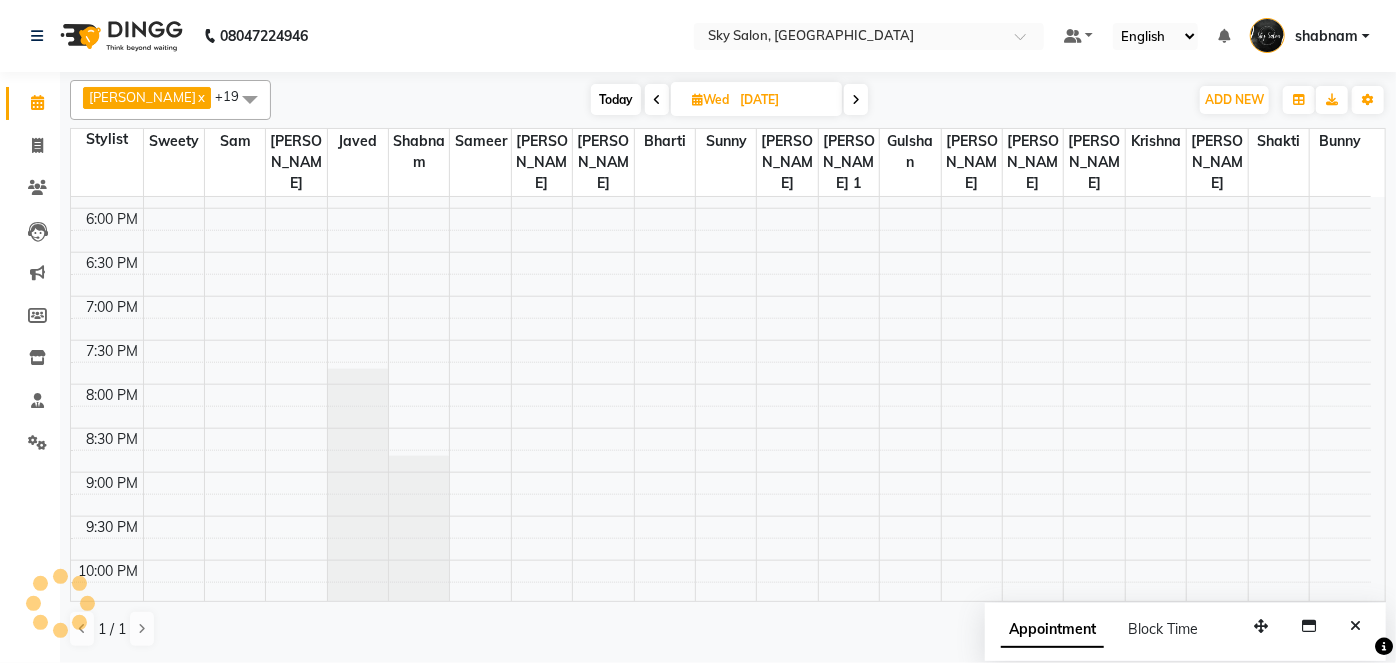 scroll, scrollTop: 1044, scrollLeft: 0, axis: vertical 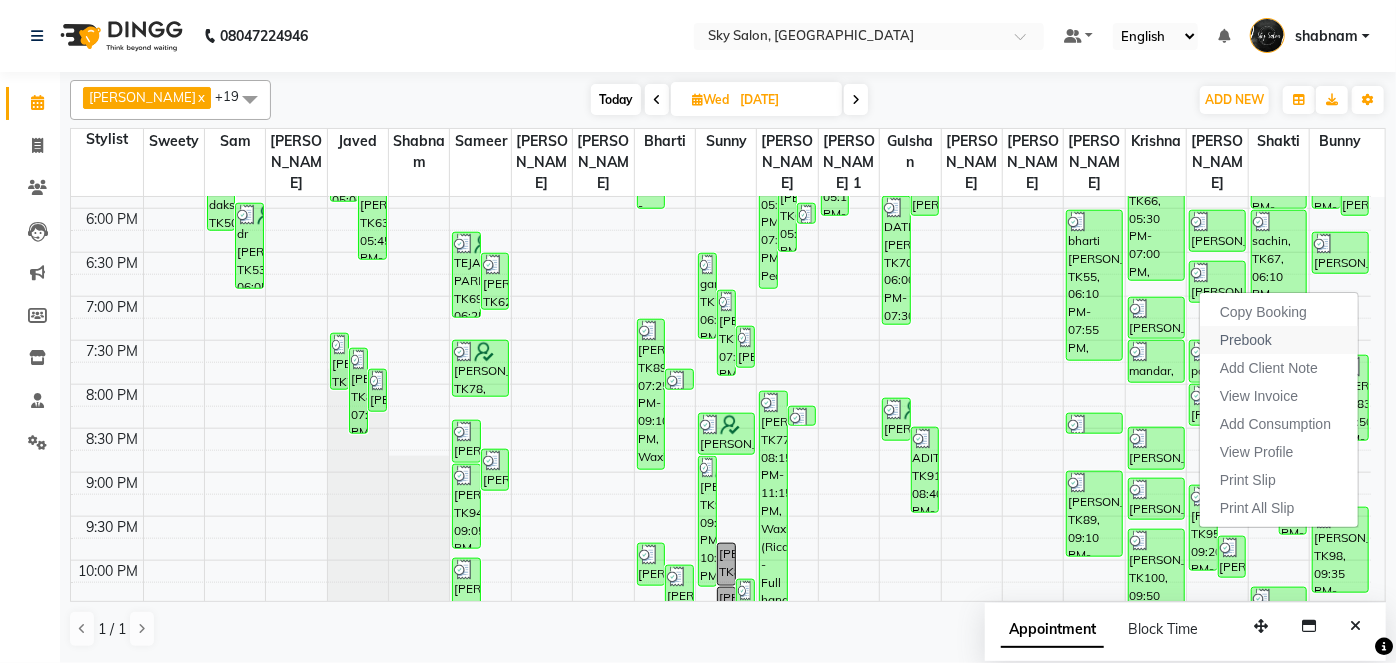 click on "Prebook" at bounding box center (1279, 340) 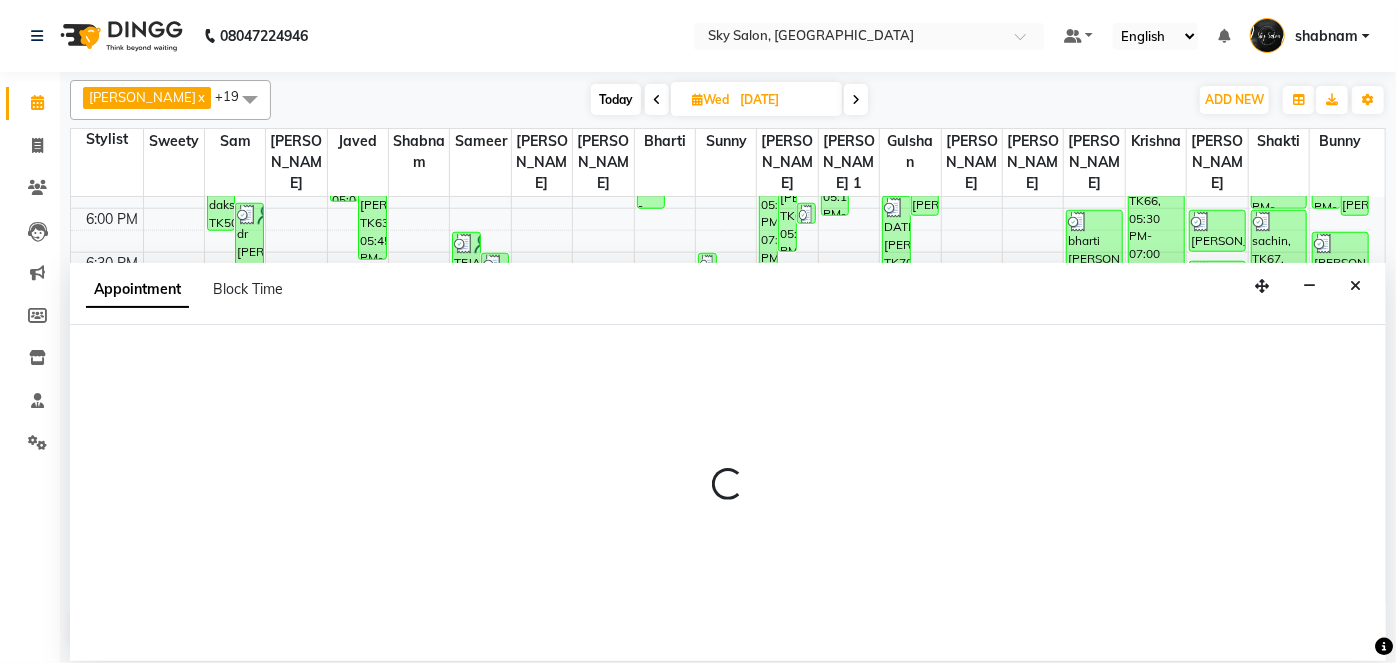 type on "12-07-2025" 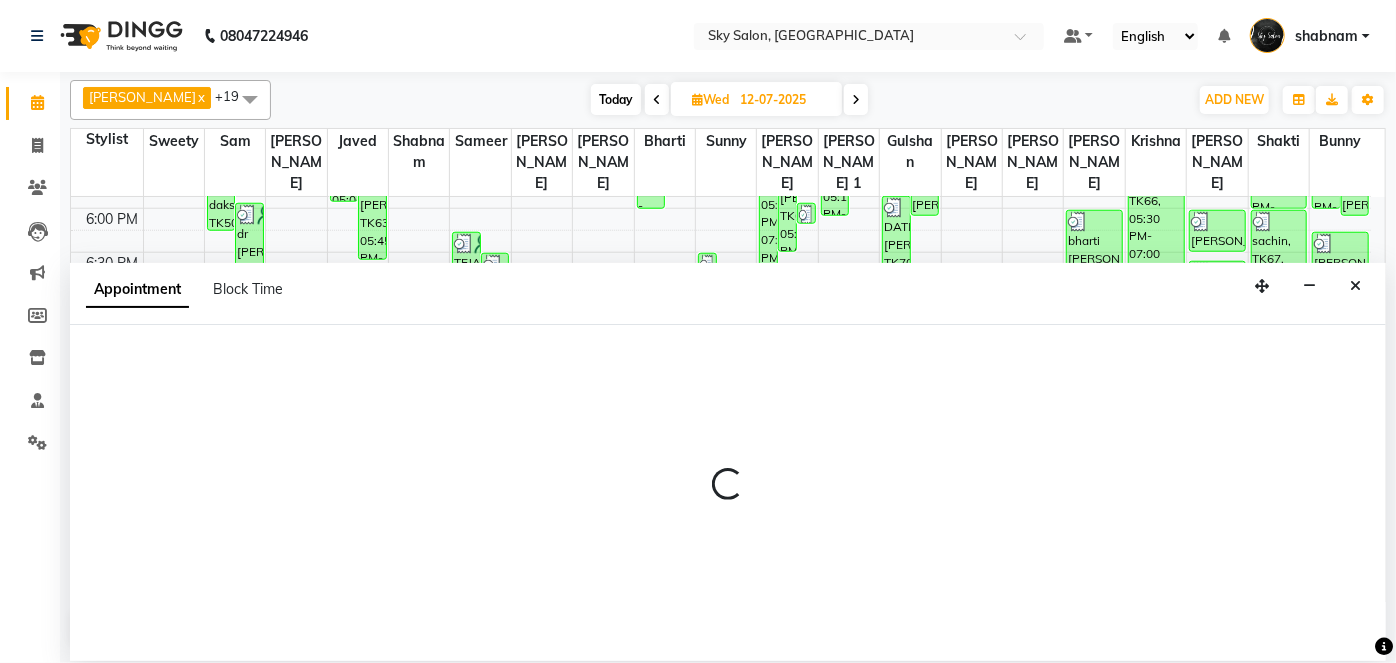 select on "84347" 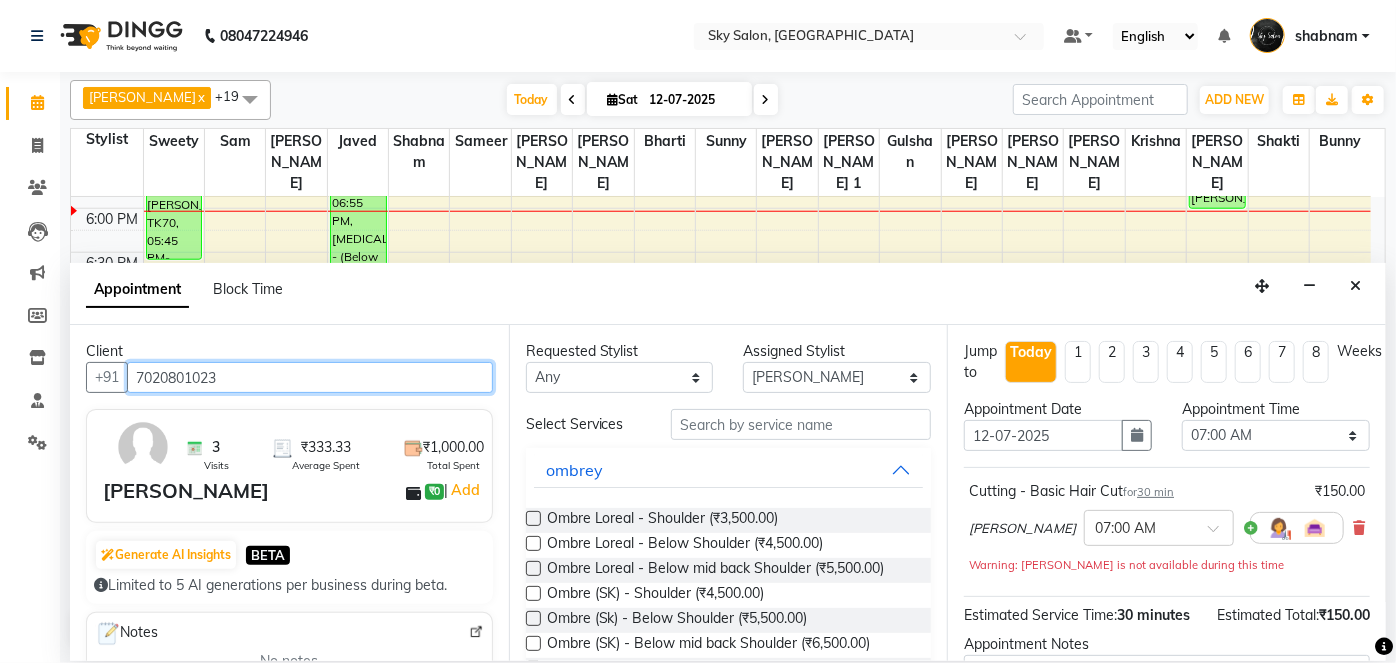 scroll, scrollTop: 1044, scrollLeft: 0, axis: vertical 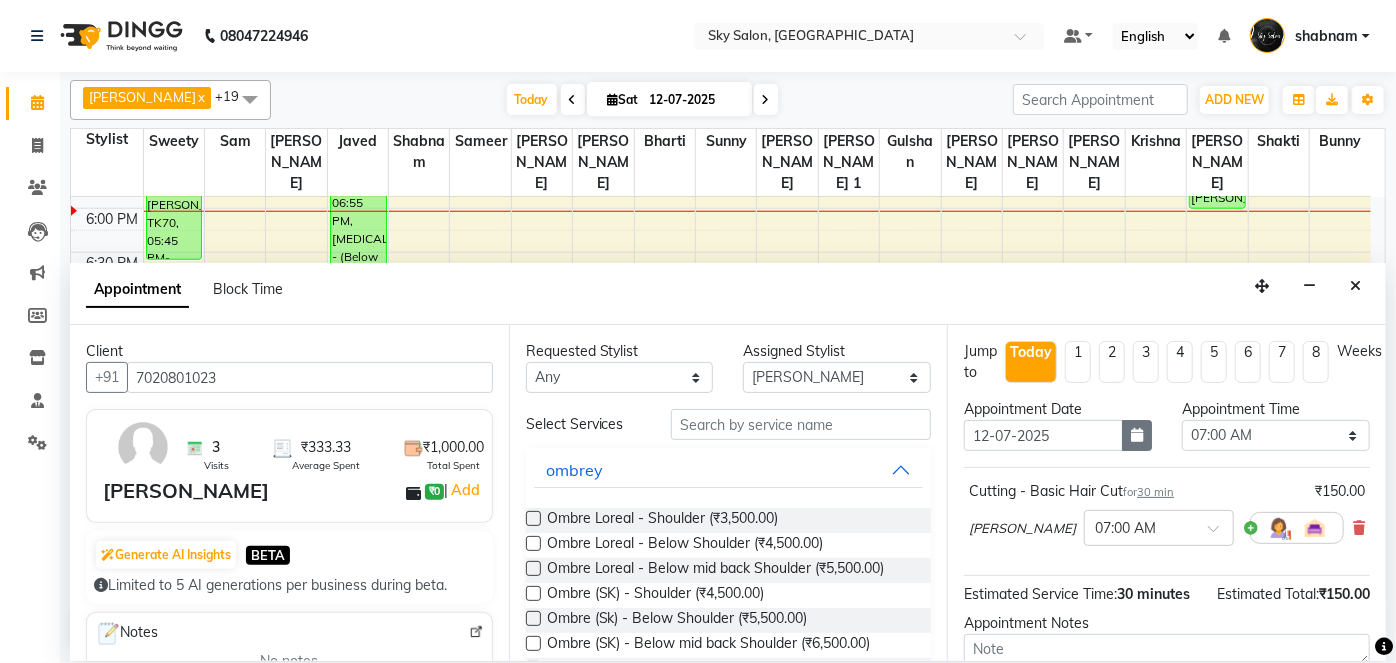 click at bounding box center [1137, 435] 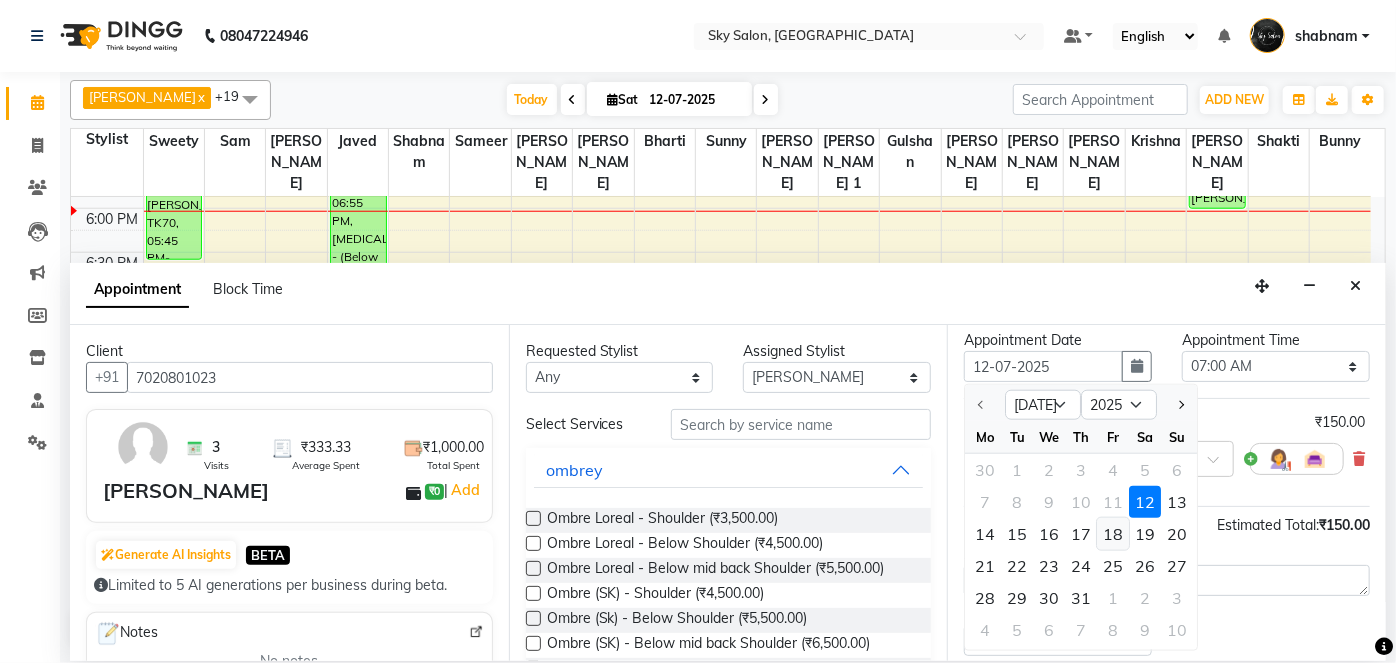 scroll, scrollTop: 123, scrollLeft: 0, axis: vertical 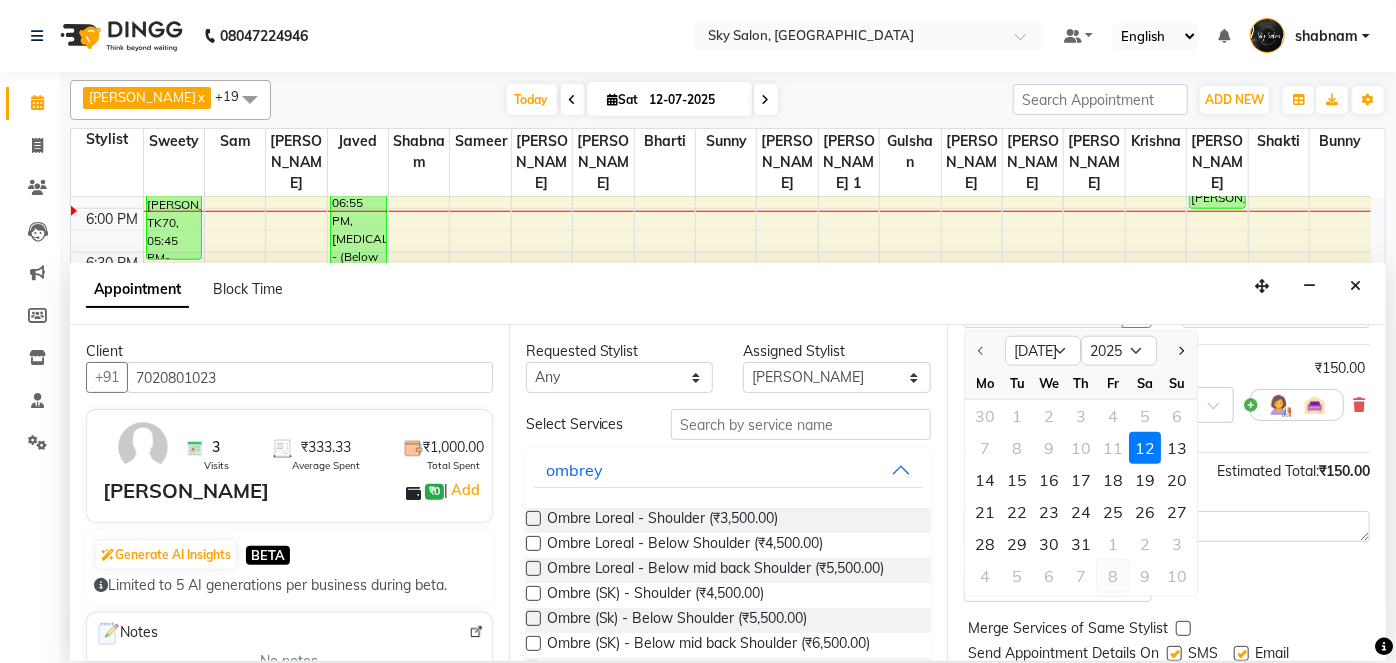click on "8" at bounding box center [1113, 576] 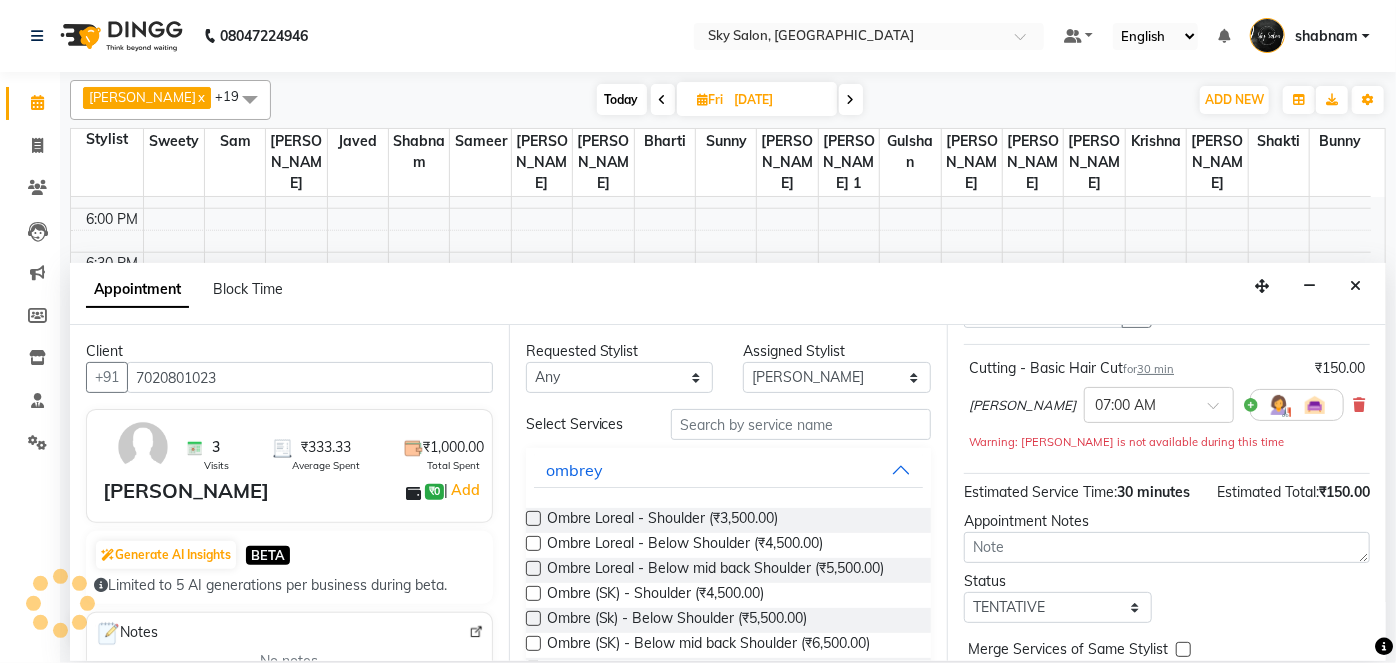 scroll, scrollTop: 1044, scrollLeft: 0, axis: vertical 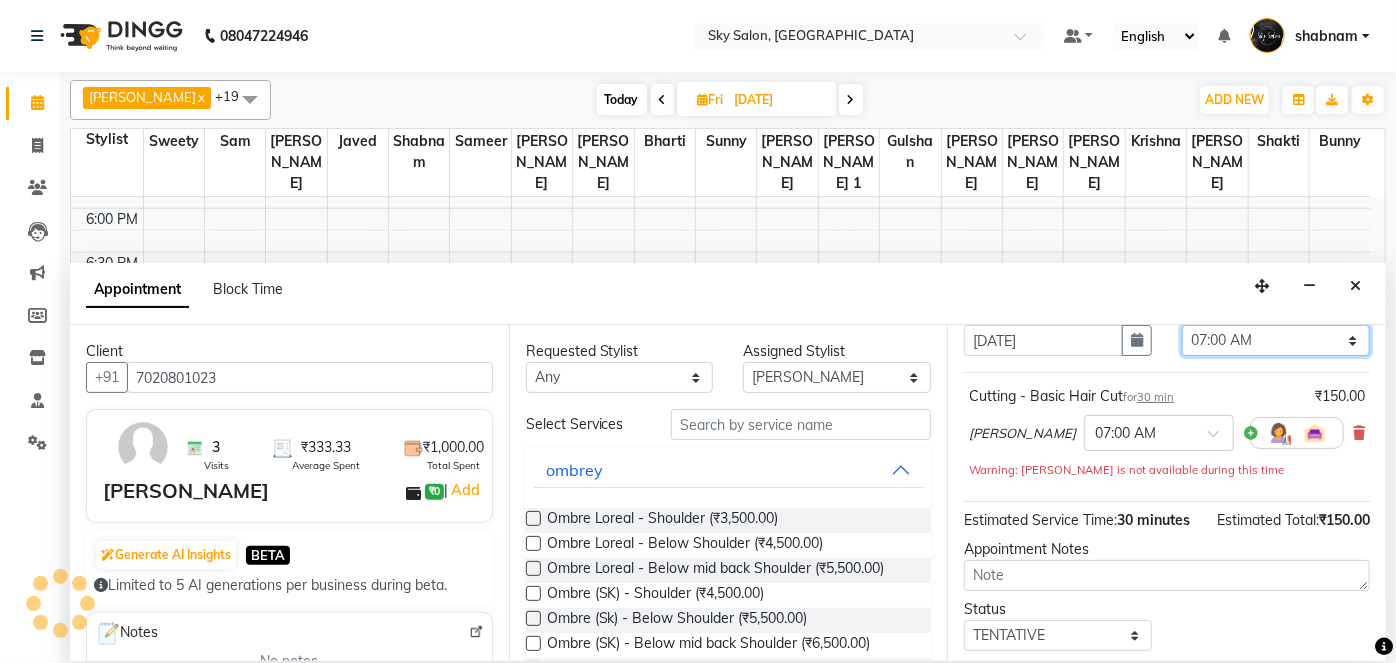 click on "Select 07:00 AM 07:30 AM 08:00 AM 08:30 AM 09:00 AM 09:30 AM 10:00 AM 10:30 AM 11:00 AM 11:30 AM 12:00 PM 12:30 PM 01:00 PM 01:30 PM 02:00 PM 02:30 PM 03:00 PM 03:30 PM 04:00 PM 04:30 PM 05:00 PM 05:30 PM 06:00 PM 06:30 PM 07:00 PM 07:30 PM 08:00 PM 08:30 PM 09:00 PM 09:30 PM 10:00 PM 10:30 PM 11:00 PM" at bounding box center (1276, 340) 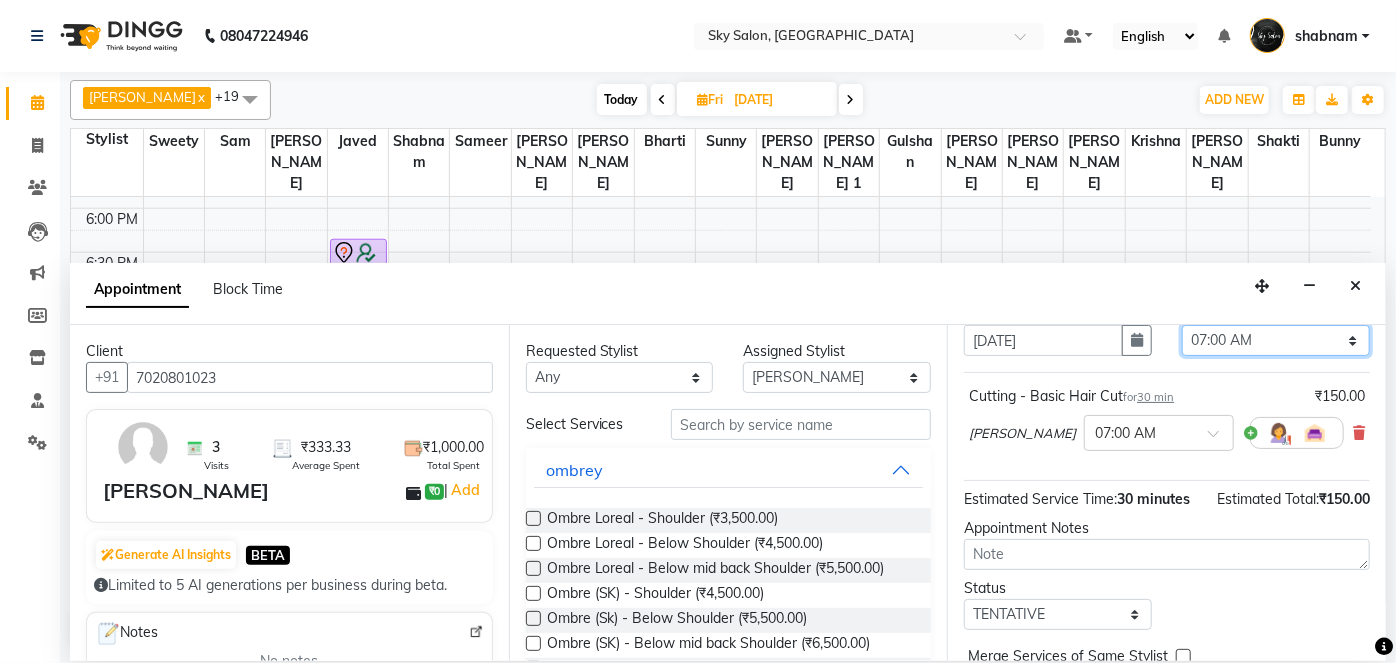 select on "1080" 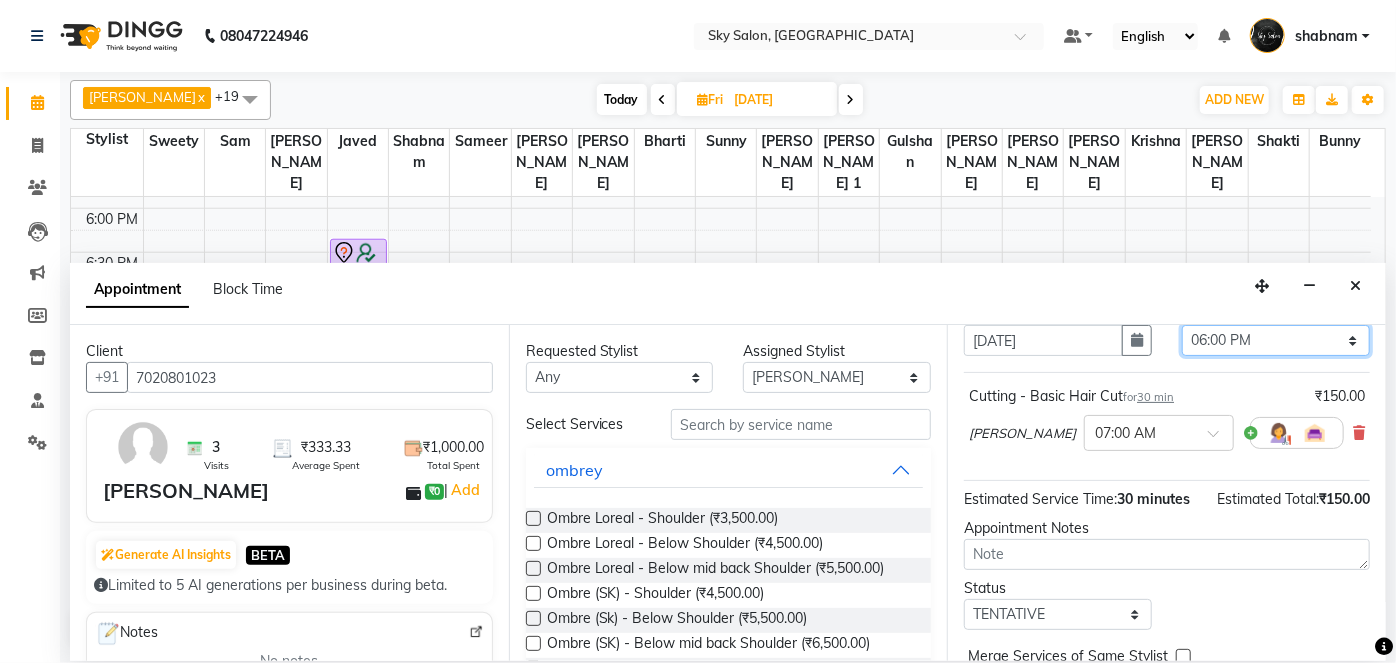 click on "Select 07:00 AM 07:30 AM 08:00 AM 08:30 AM 09:00 AM 09:30 AM 10:00 AM 10:30 AM 11:00 AM 11:30 AM 12:00 PM 12:30 PM 01:00 PM 01:30 PM 02:00 PM 02:30 PM 03:00 PM 03:30 PM 04:00 PM 04:30 PM 05:00 PM 05:30 PM 06:00 PM 06:30 PM 07:00 PM 07:30 PM 08:00 PM 08:30 PM 09:00 PM 09:30 PM 10:00 PM 10:30 PM 11:00 PM" at bounding box center [1276, 340] 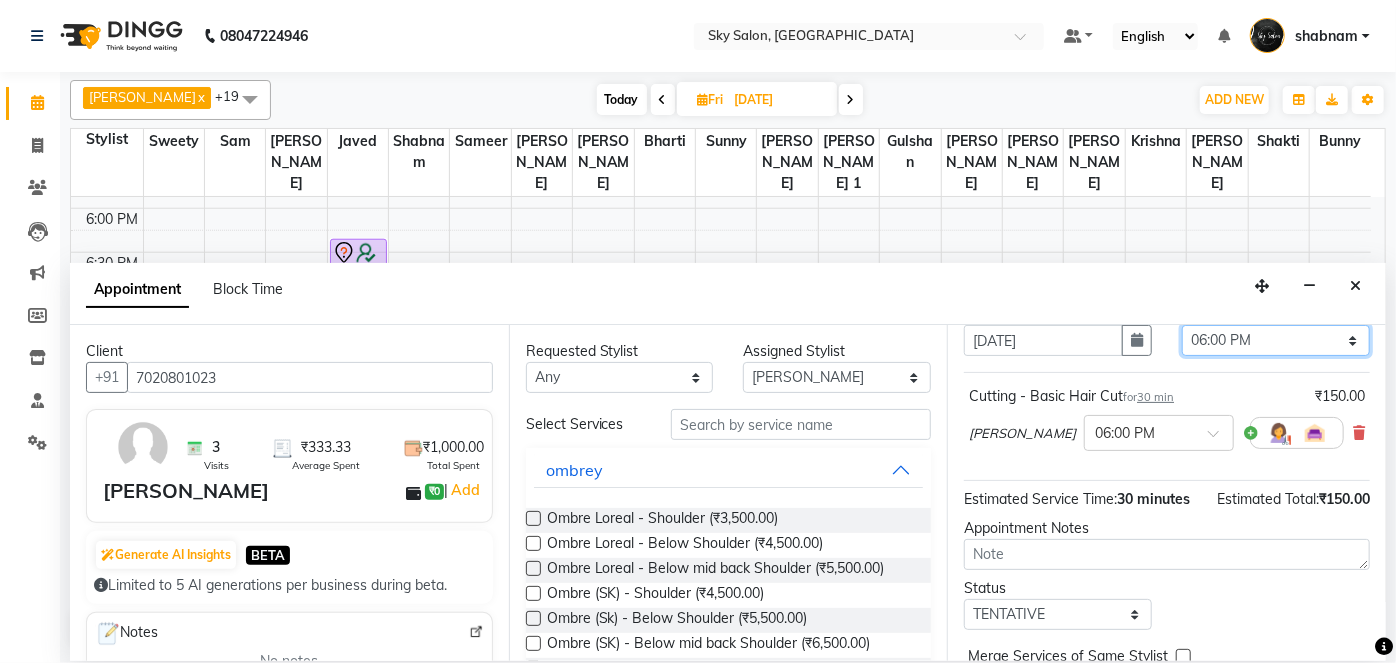 scroll, scrollTop: 210, scrollLeft: 0, axis: vertical 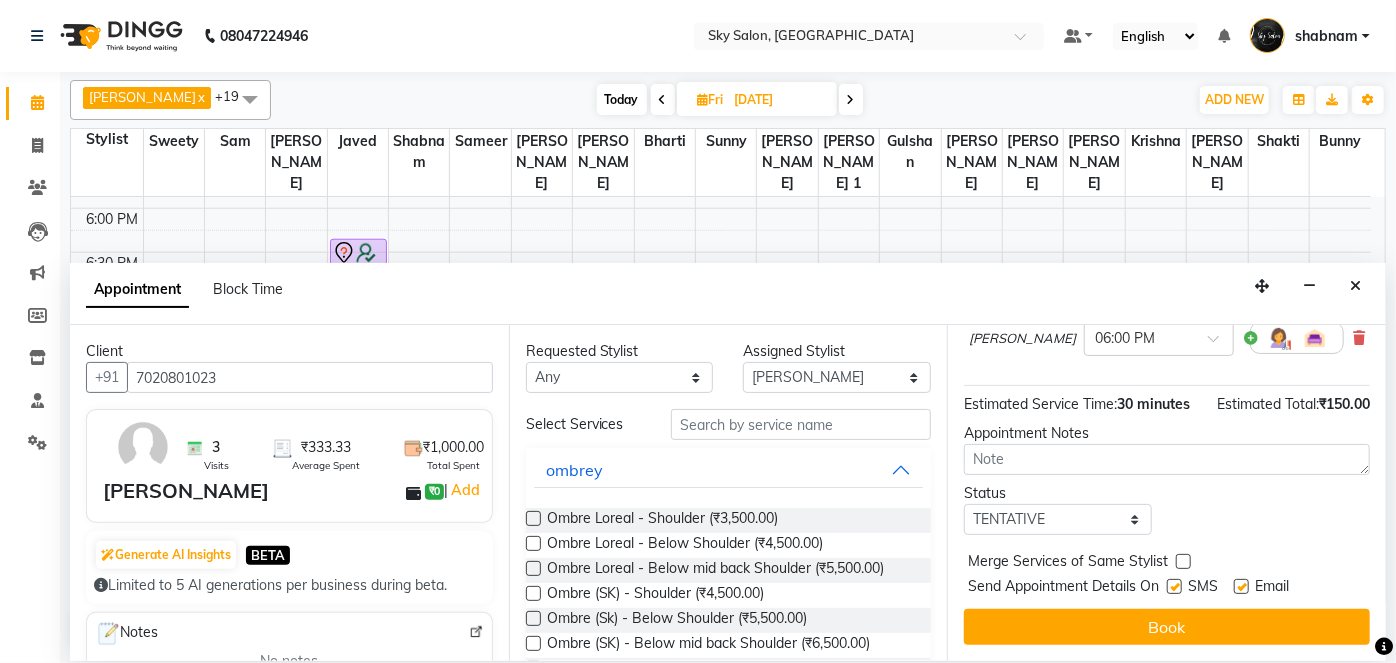 click at bounding box center (1174, 586) 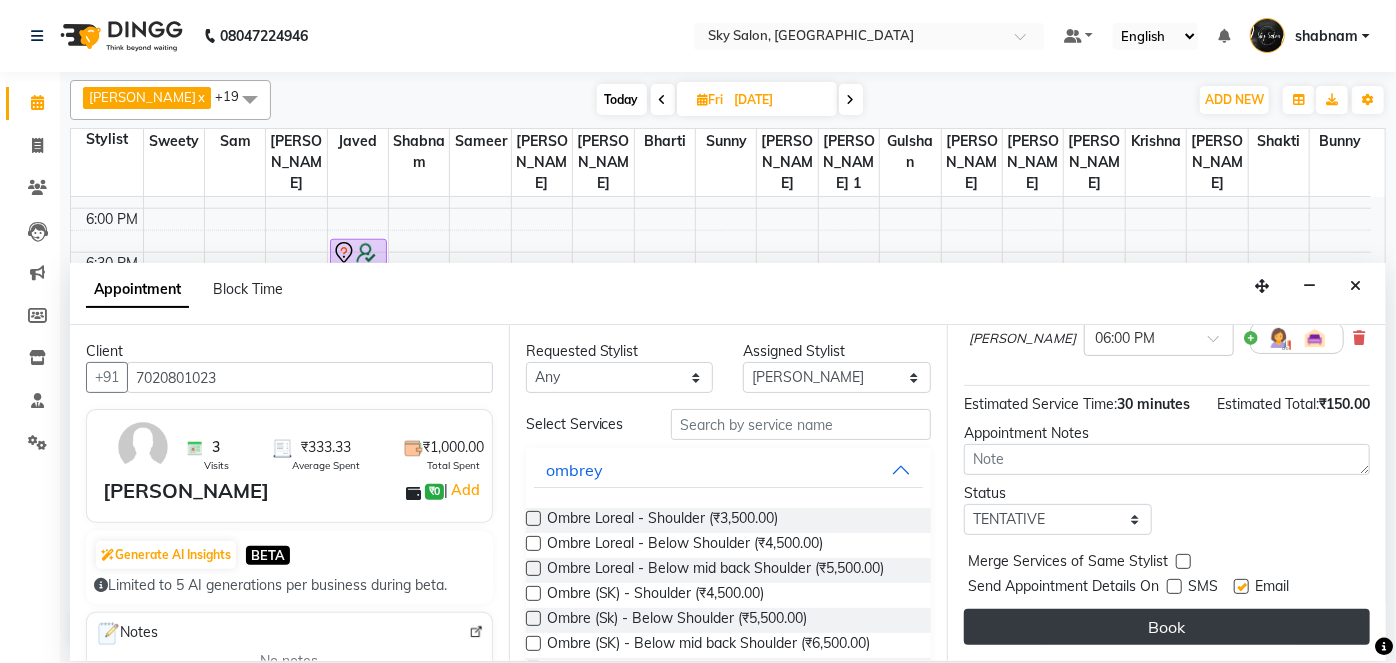 click on "Book" at bounding box center (1167, 627) 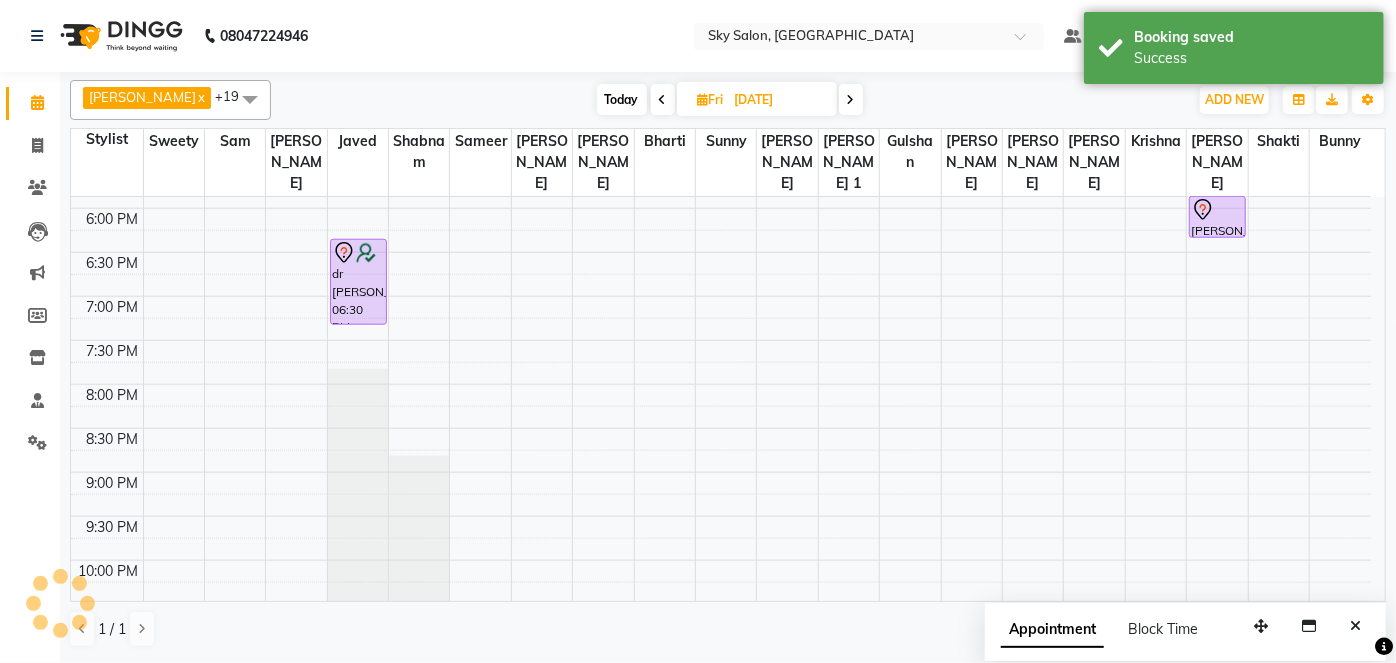 click on "Today" at bounding box center [622, 99] 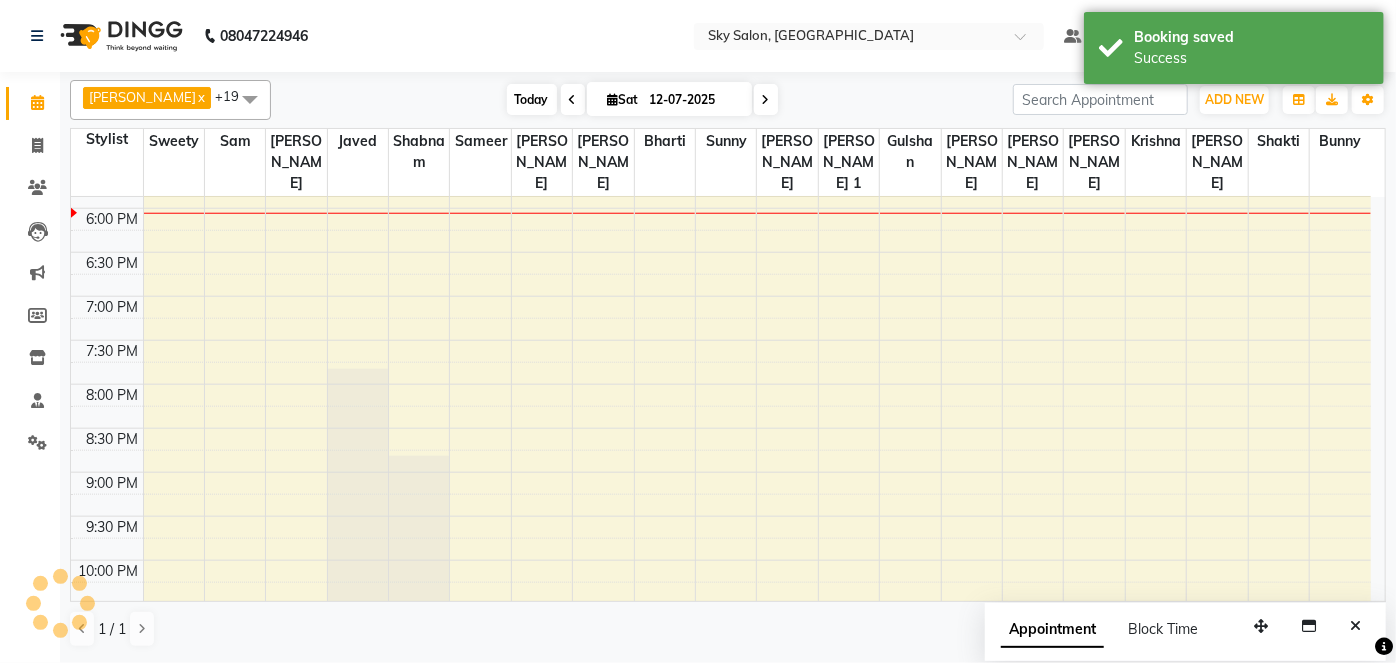 scroll, scrollTop: 1044, scrollLeft: 0, axis: vertical 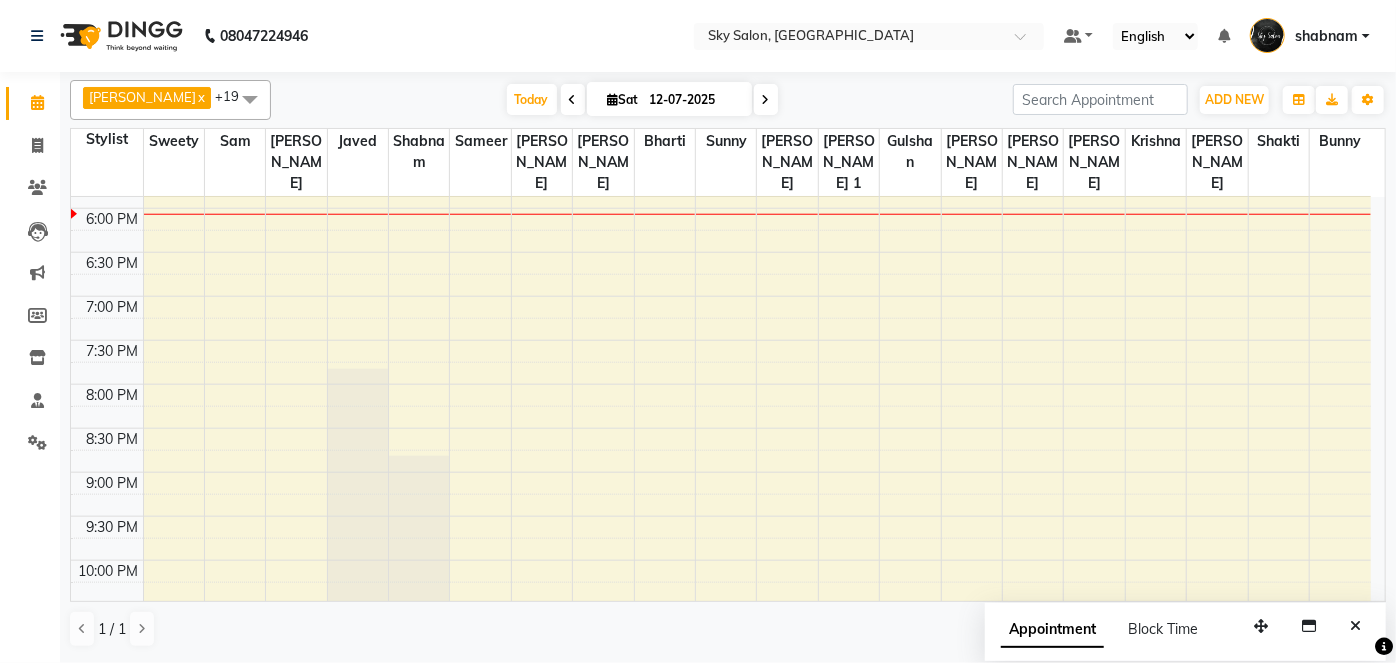 click on "Sat" at bounding box center [623, 99] 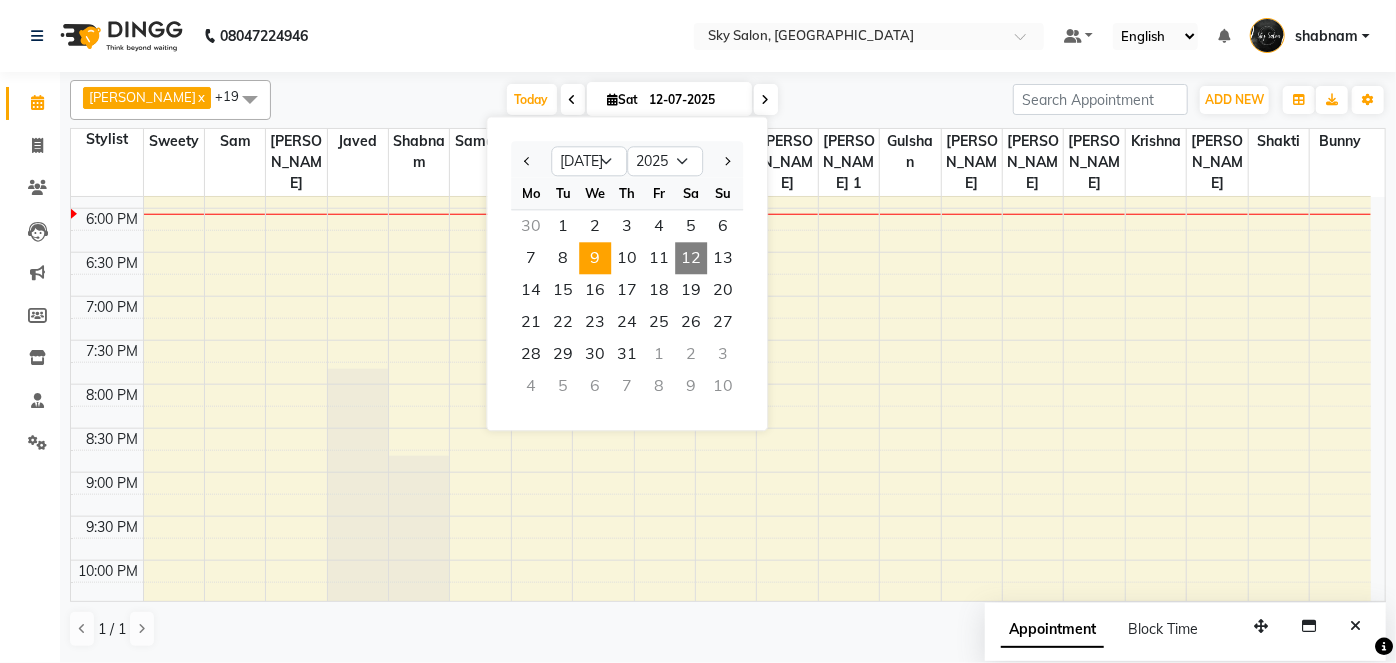 click on "9" at bounding box center [595, 258] 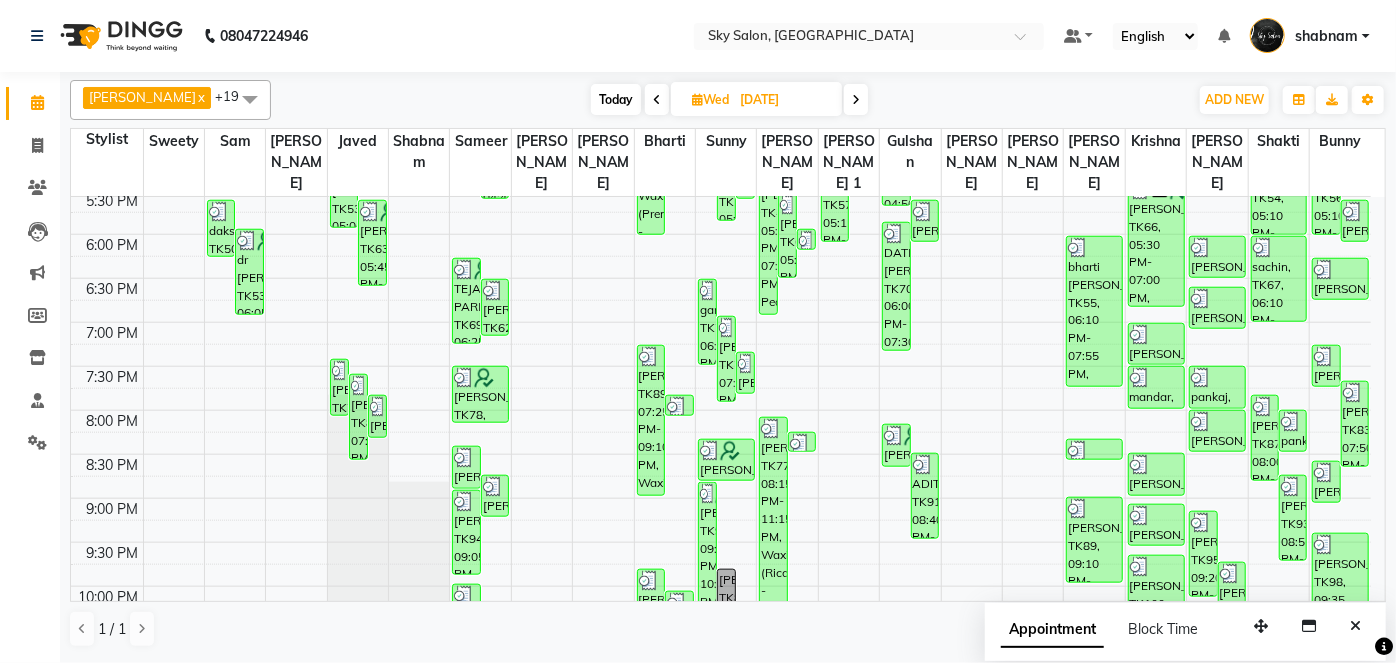 scroll, scrollTop: 929, scrollLeft: 0, axis: vertical 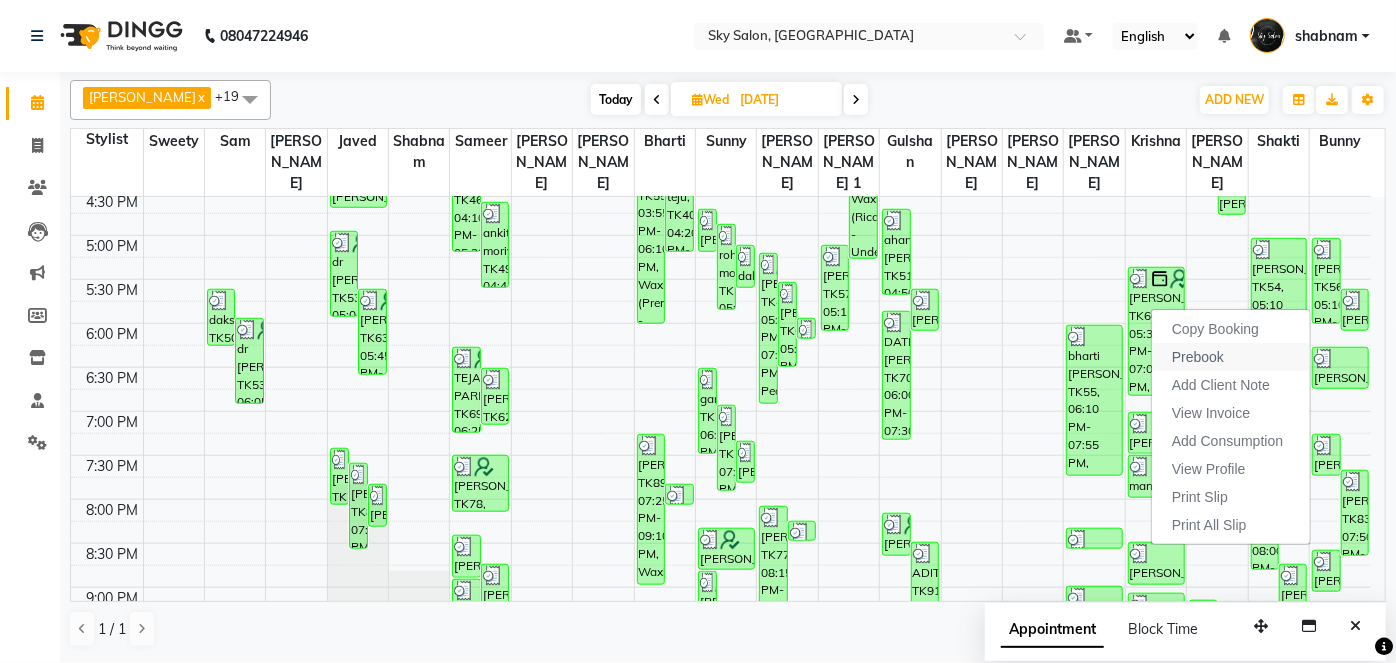 click on "Prebook" at bounding box center [1198, 357] 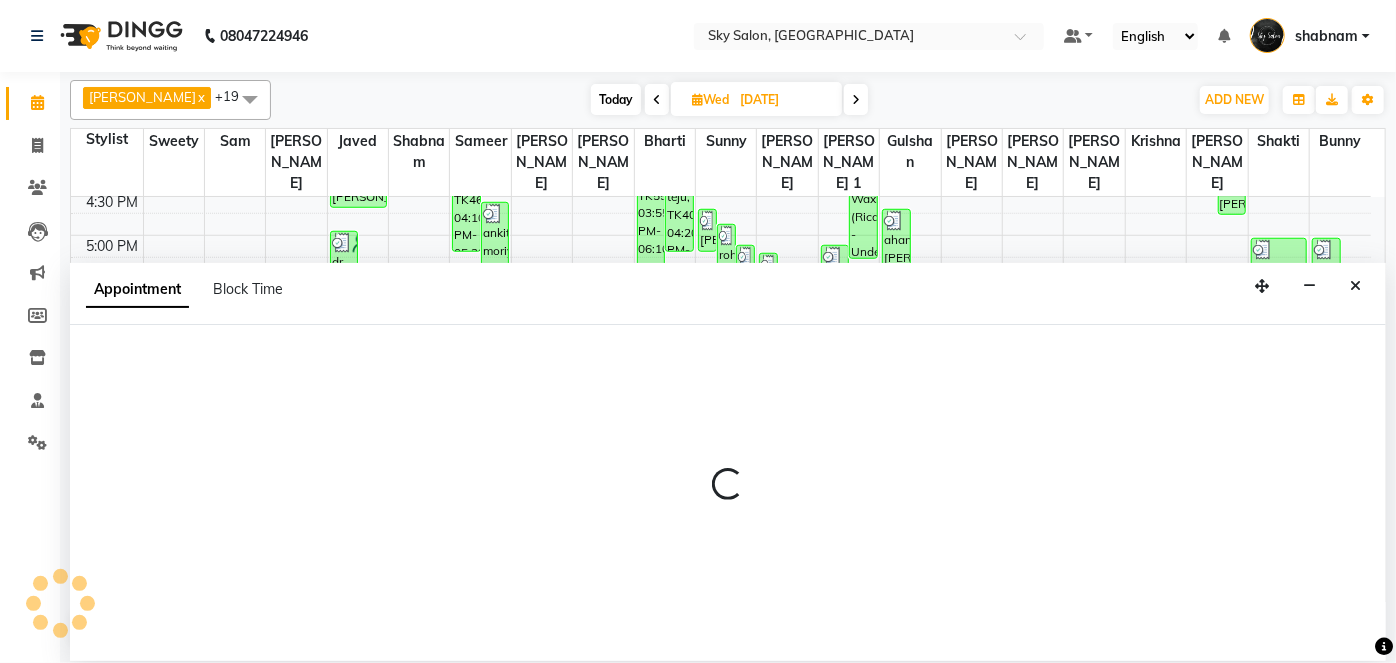 type on "12-07-2025" 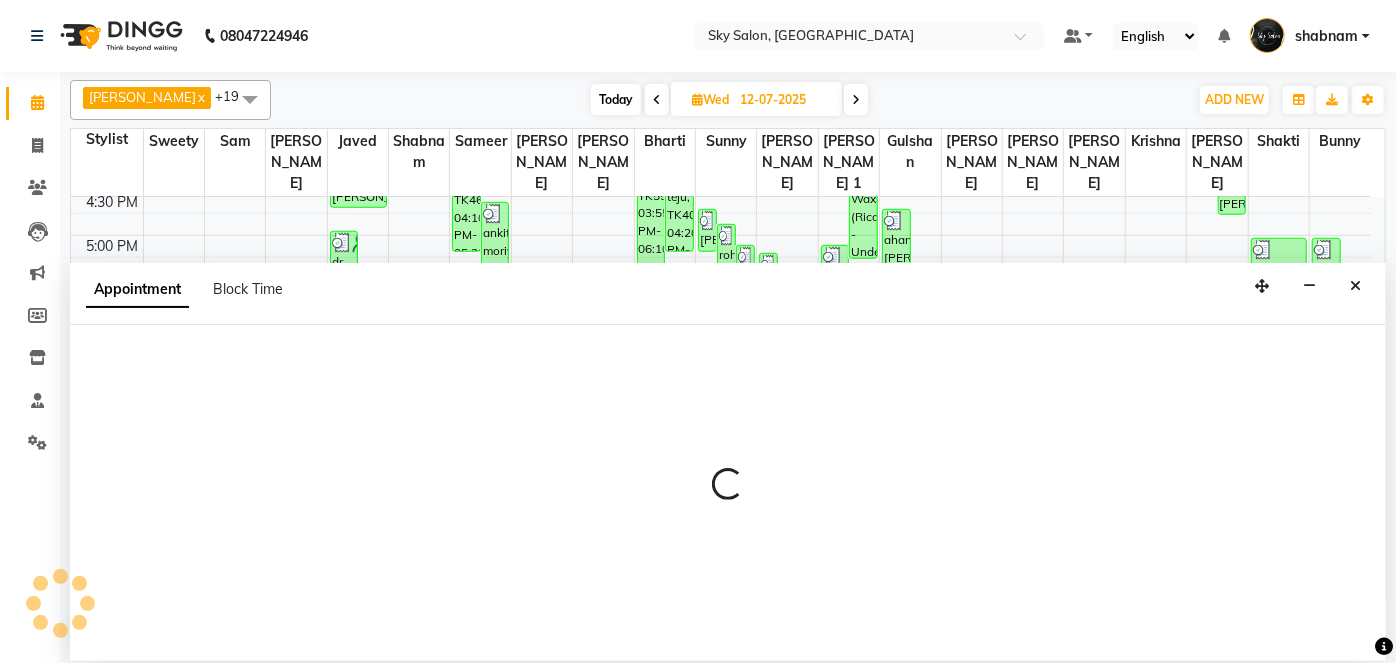 select on "84346" 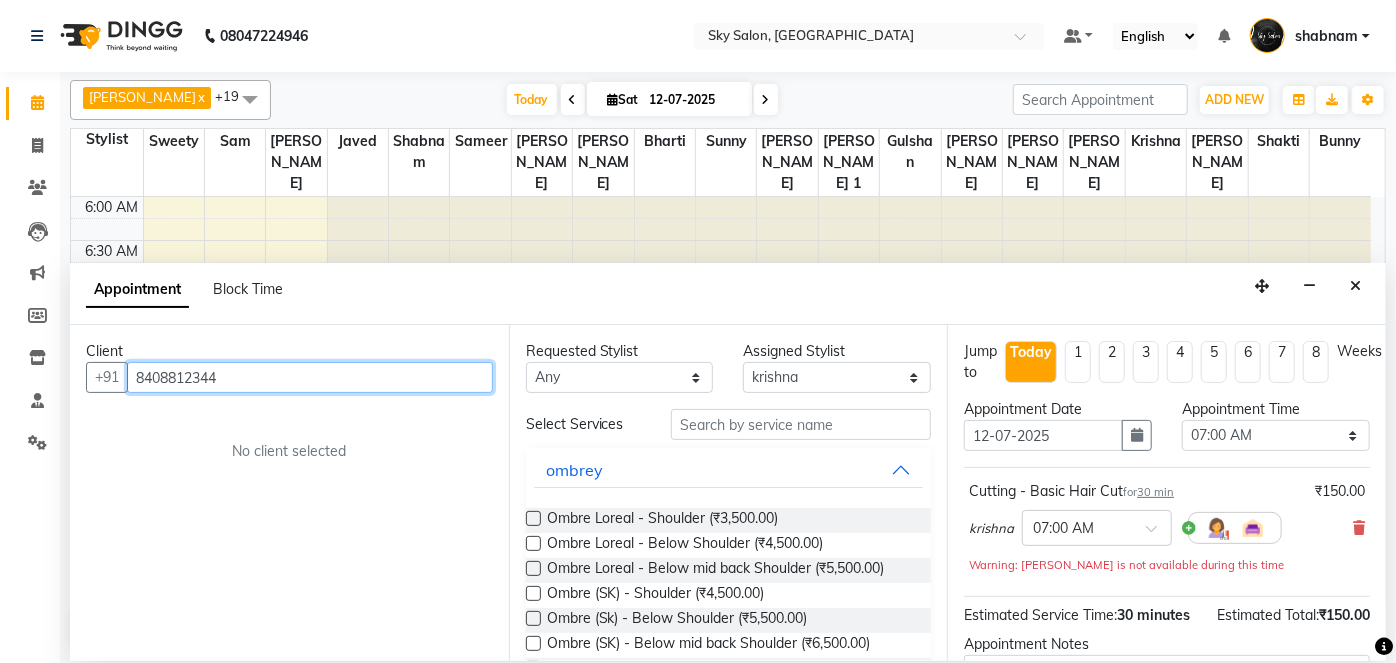 scroll, scrollTop: 1044, scrollLeft: 0, axis: vertical 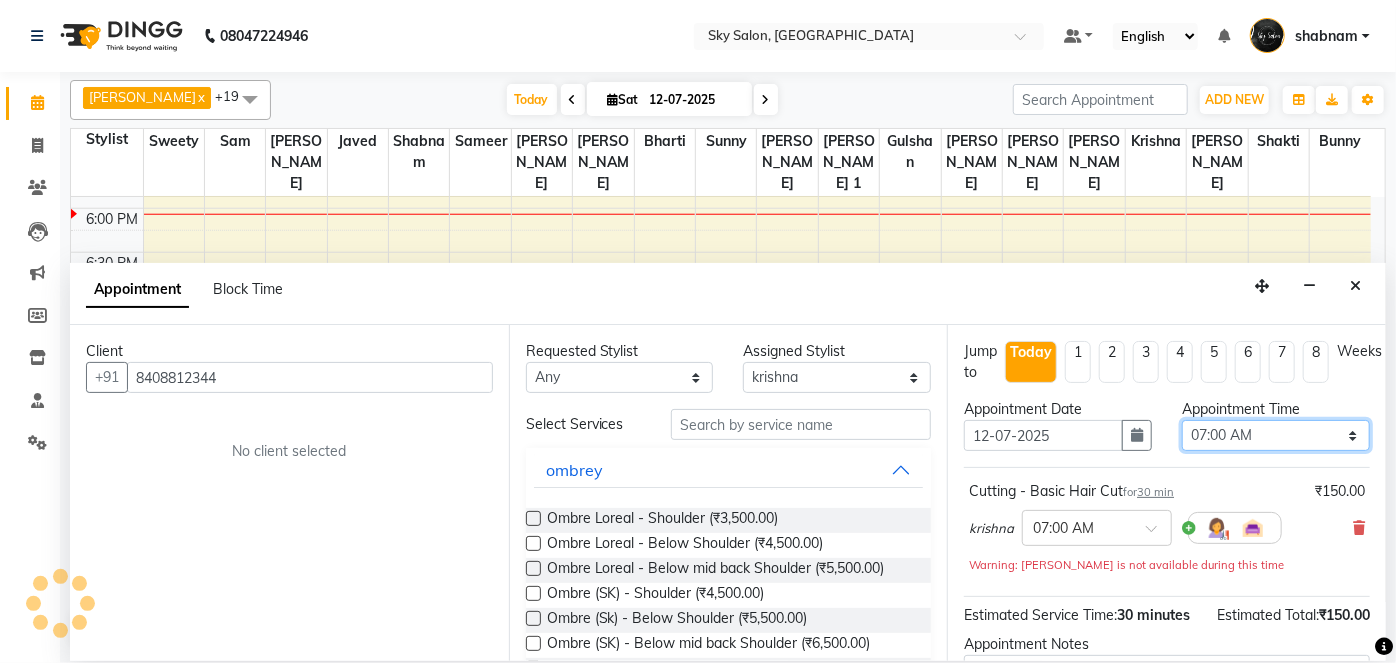 click on "Select 07:00 AM 07:30 AM 08:00 AM 08:30 AM 09:00 AM 09:30 AM 10:00 AM 10:30 AM 11:00 AM 11:30 AM 12:00 PM 12:30 PM 01:00 PM 01:30 PM 02:00 PM 02:30 PM 03:00 PM 03:30 PM 04:00 PM 04:30 PM 05:00 PM 05:30 PM 06:00 PM 06:30 PM 07:00 PM 07:30 PM 08:00 PM 08:30 PM 09:00 PM 09:30 PM 10:00 PM 10:30 PM 11:00 PM" at bounding box center [1276, 435] 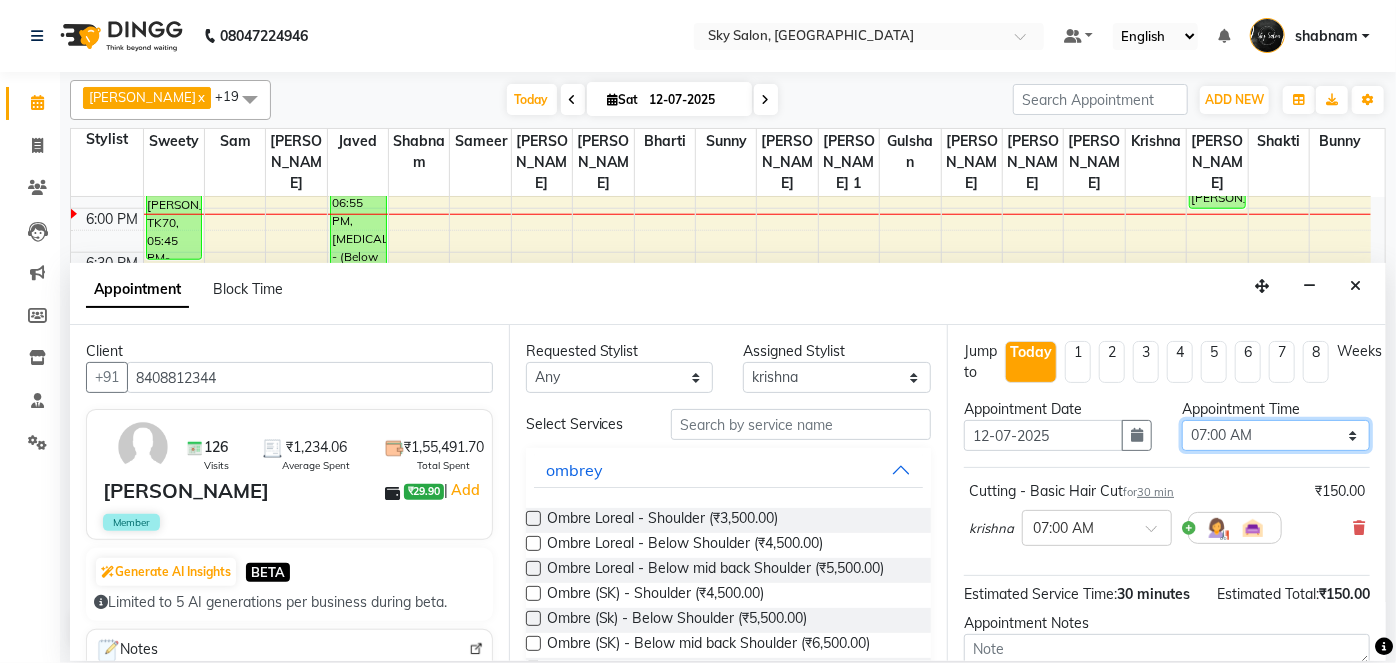 select on "1020" 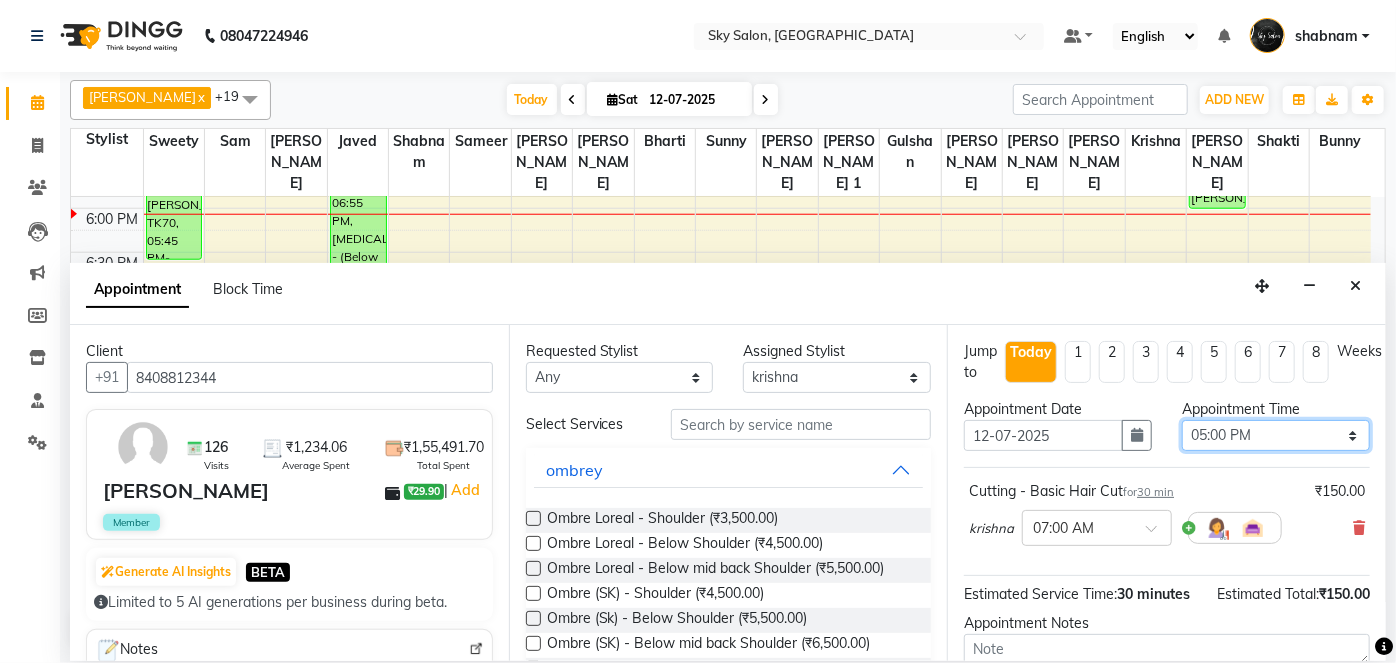 click on "Select 07:00 AM 07:30 AM 08:00 AM 08:30 AM 09:00 AM 09:30 AM 10:00 AM 10:30 AM 11:00 AM 11:30 AM 12:00 PM 12:30 PM 01:00 PM 01:30 PM 02:00 PM 02:30 PM 03:00 PM 03:30 PM 04:00 PM 04:30 PM 05:00 PM 05:30 PM 06:00 PM 06:30 PM 07:00 PM 07:30 PM 08:00 PM 08:30 PM 09:00 PM 09:30 PM 10:00 PM 10:30 PM 11:00 PM" at bounding box center (1276, 435) 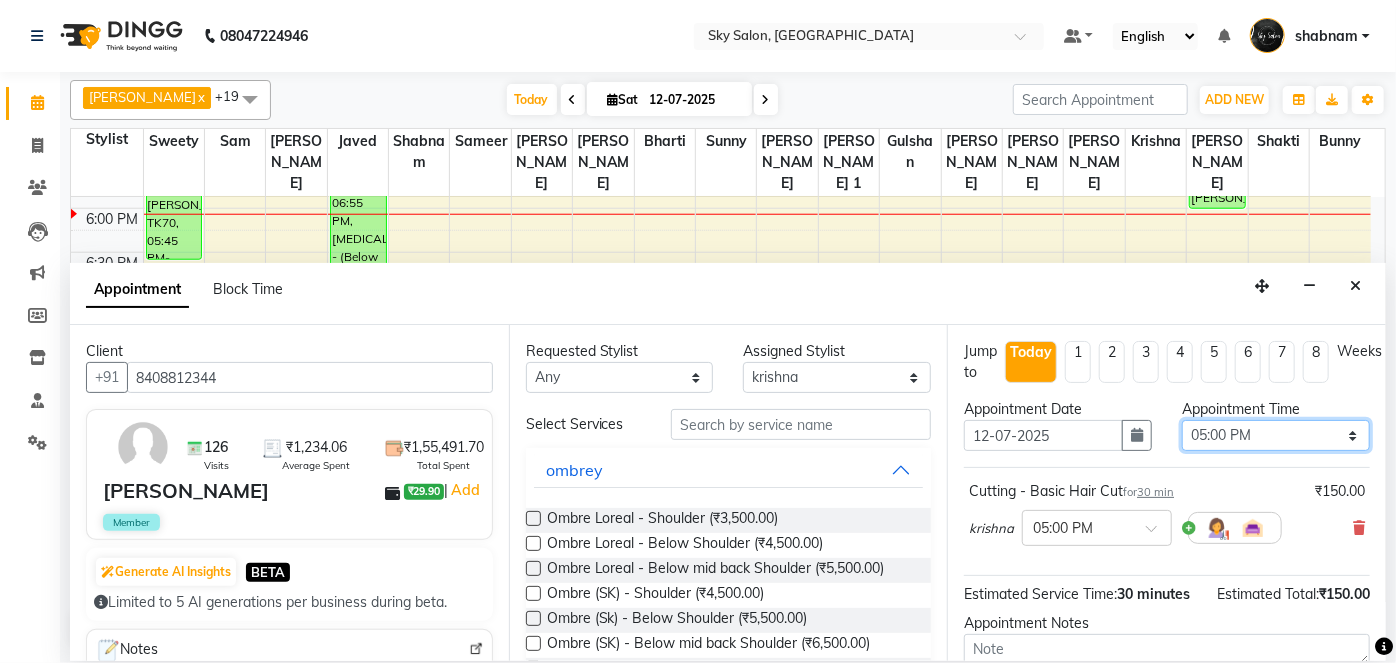 scroll, scrollTop: 210, scrollLeft: 0, axis: vertical 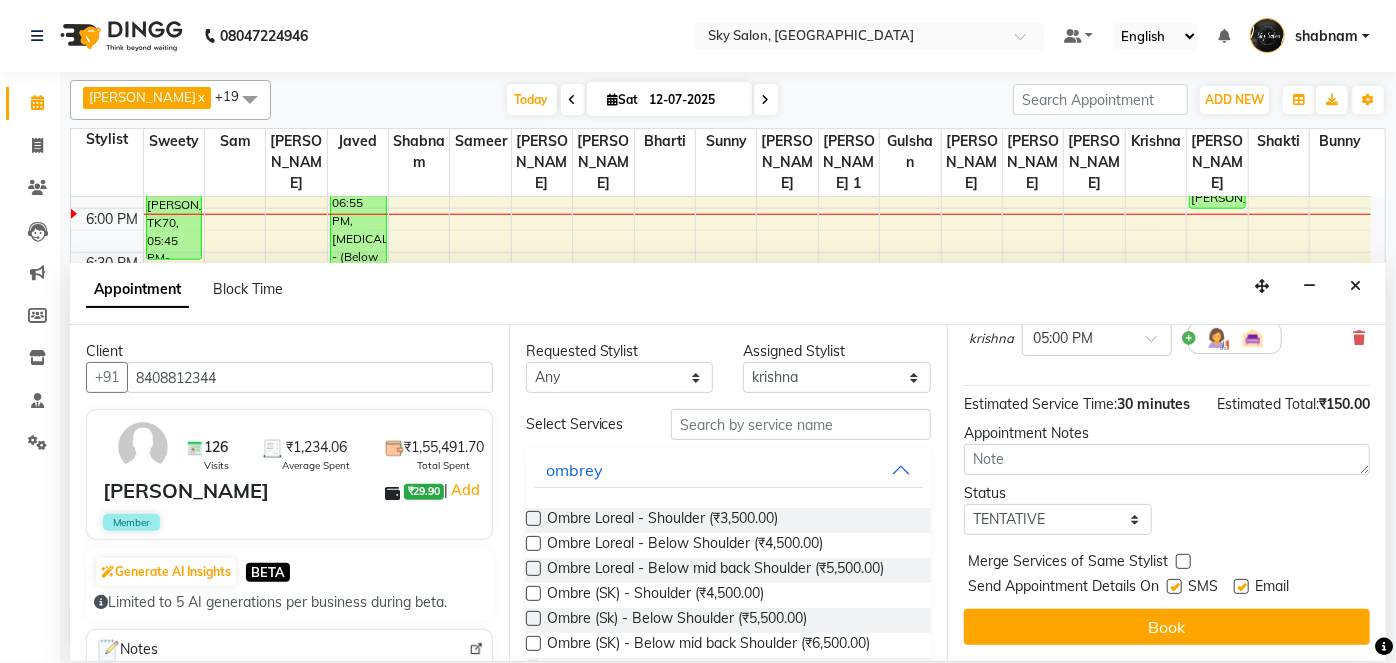 click at bounding box center [1174, 586] 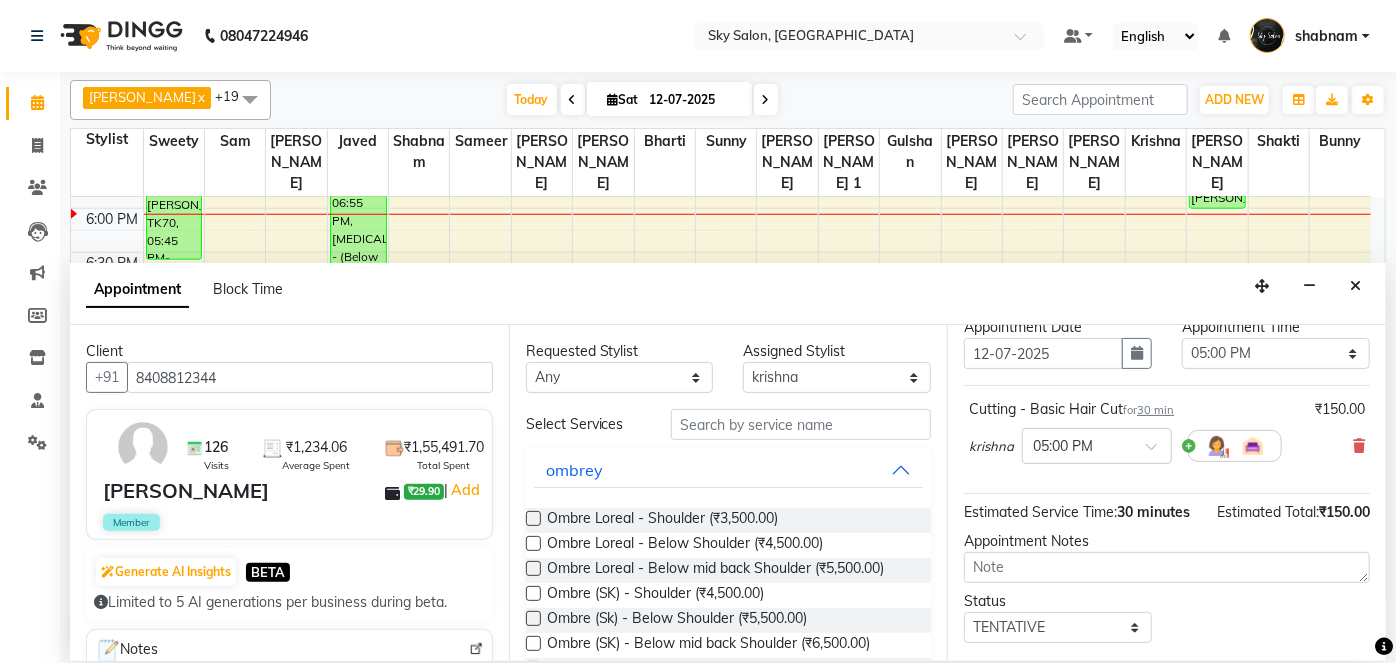 scroll, scrollTop: 0, scrollLeft: 0, axis: both 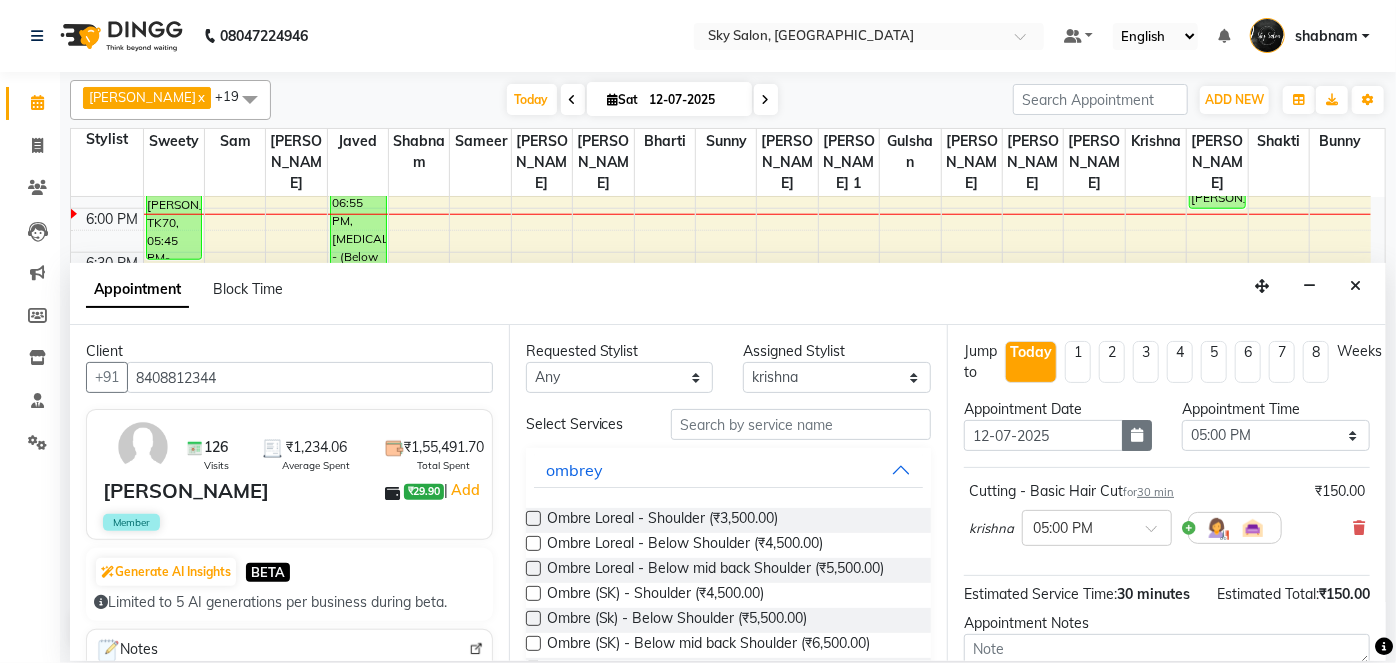 click at bounding box center [1137, 435] 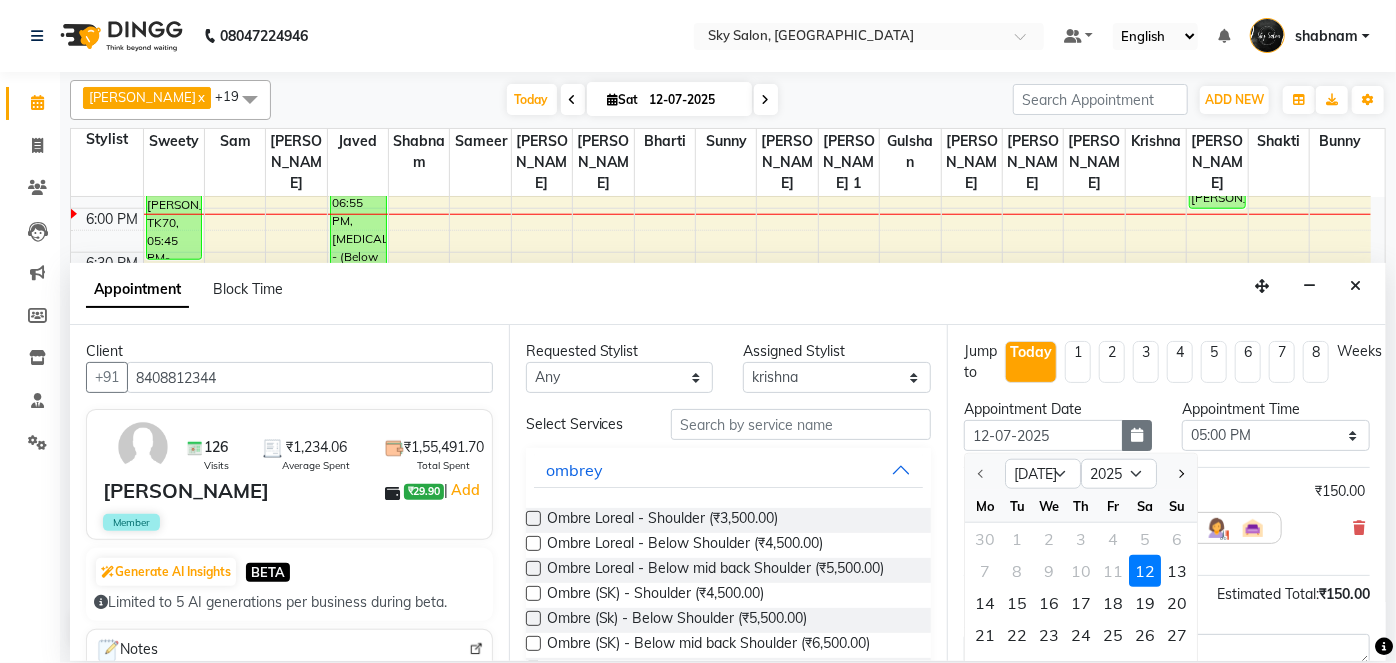 scroll, scrollTop: 210, scrollLeft: 0, axis: vertical 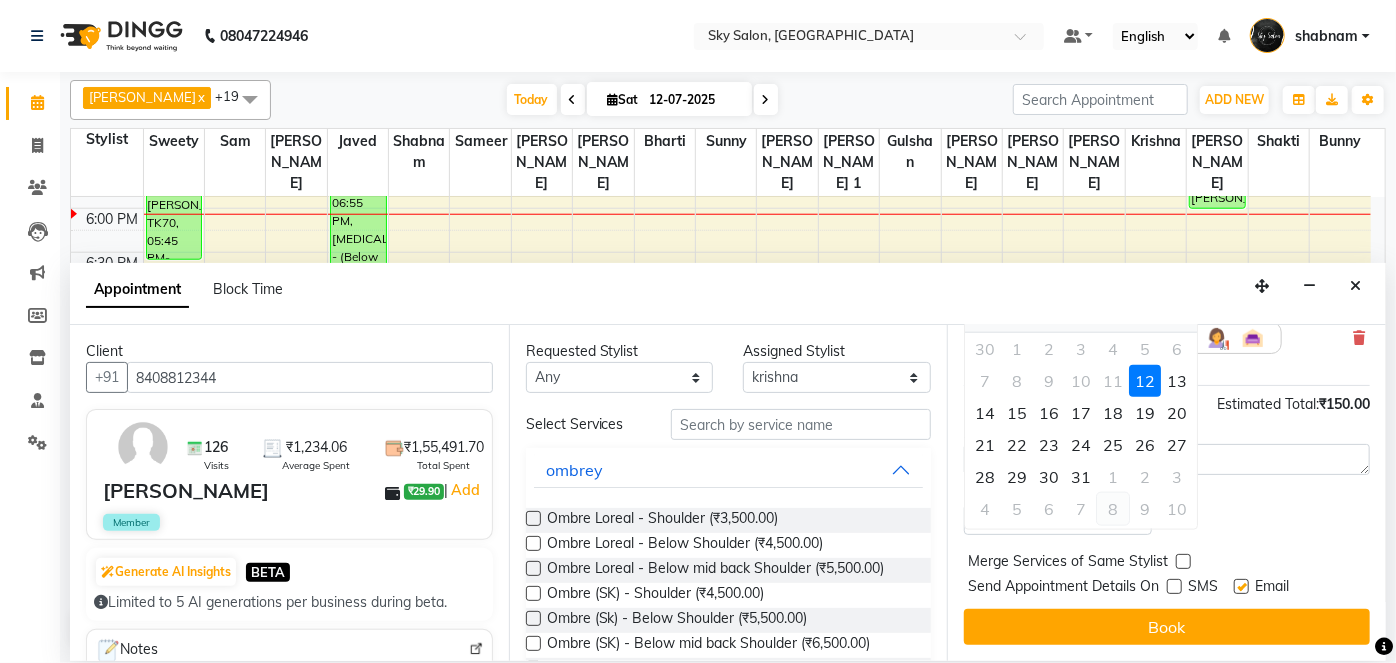 click on "8" at bounding box center [1113, 509] 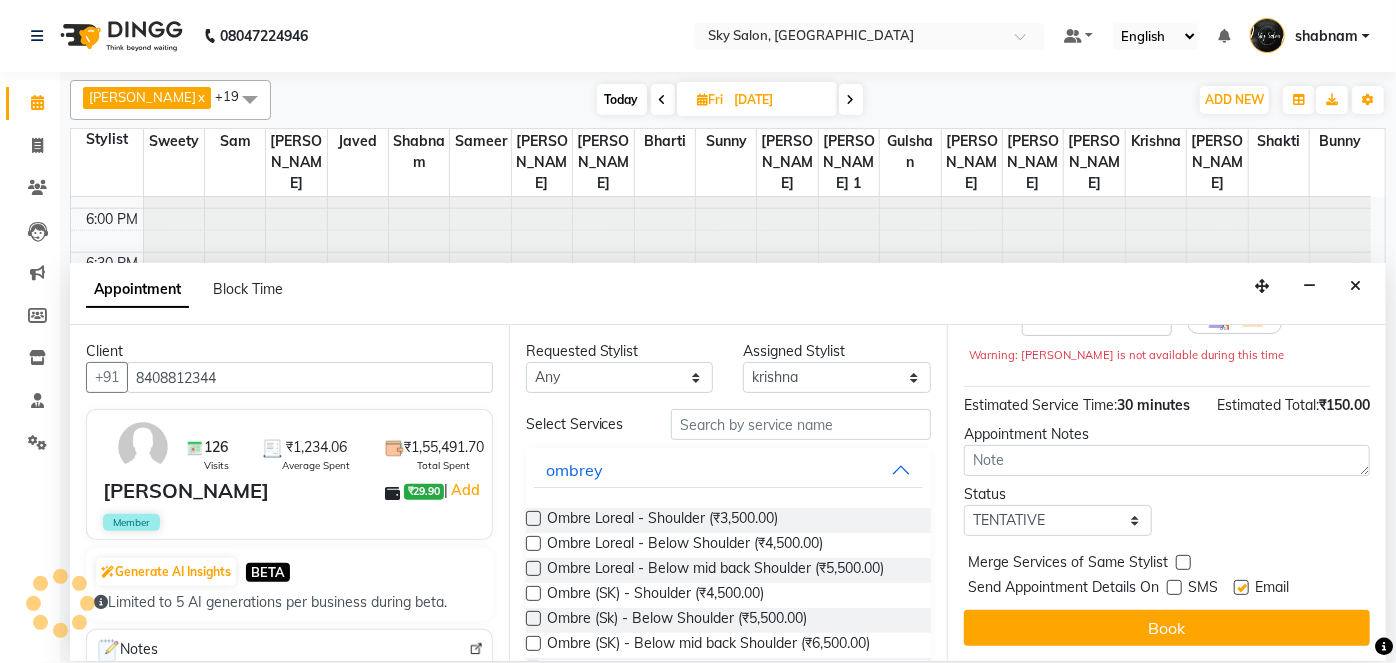 scroll, scrollTop: 0, scrollLeft: 0, axis: both 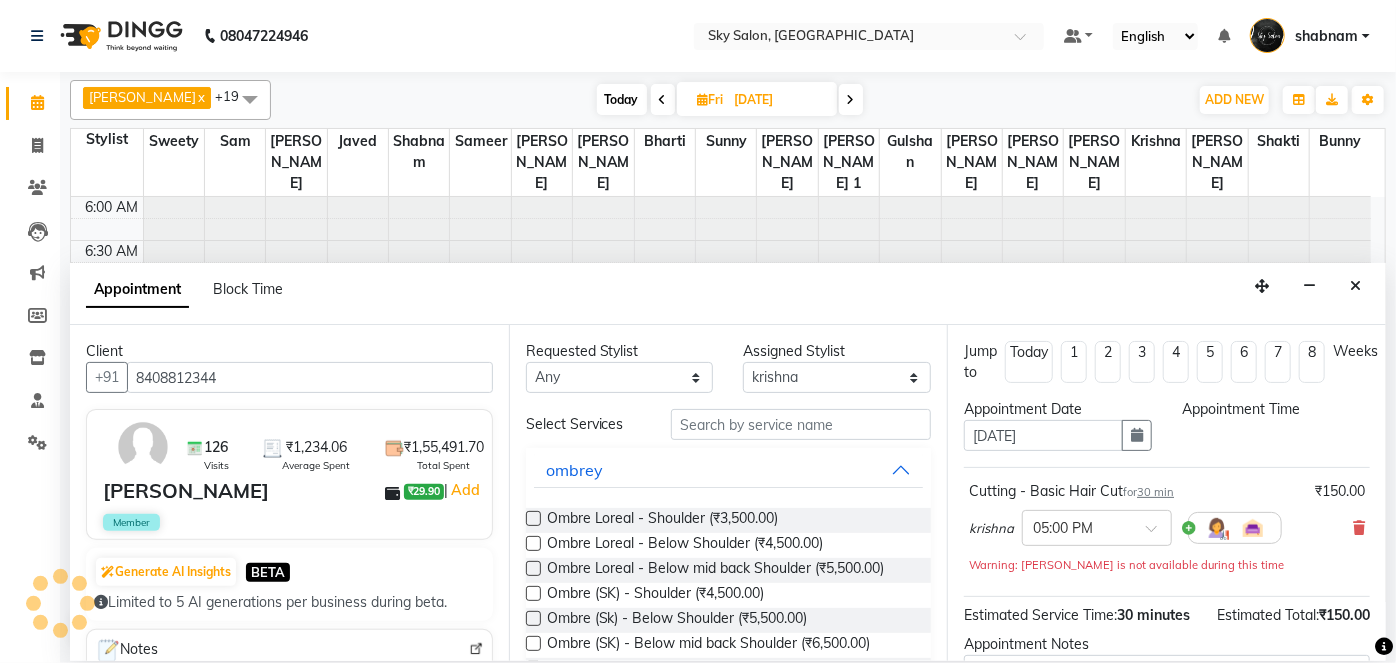select on "1020" 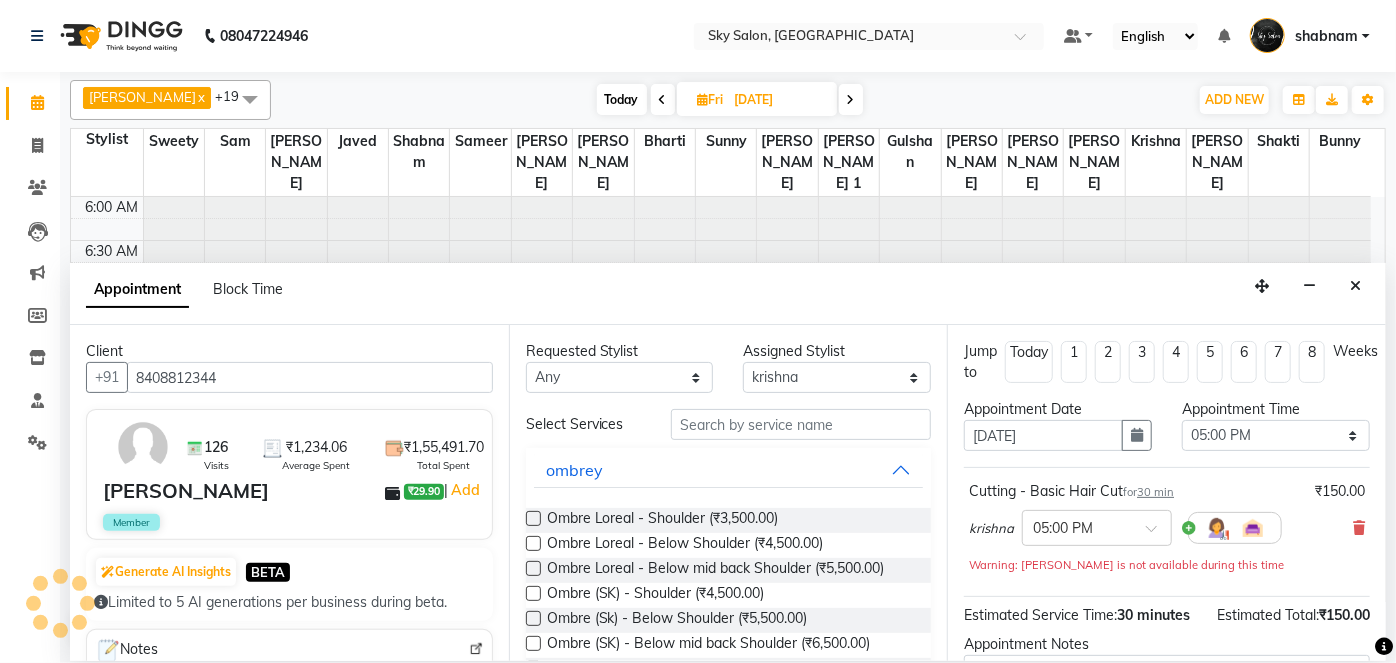 scroll, scrollTop: 1044, scrollLeft: 0, axis: vertical 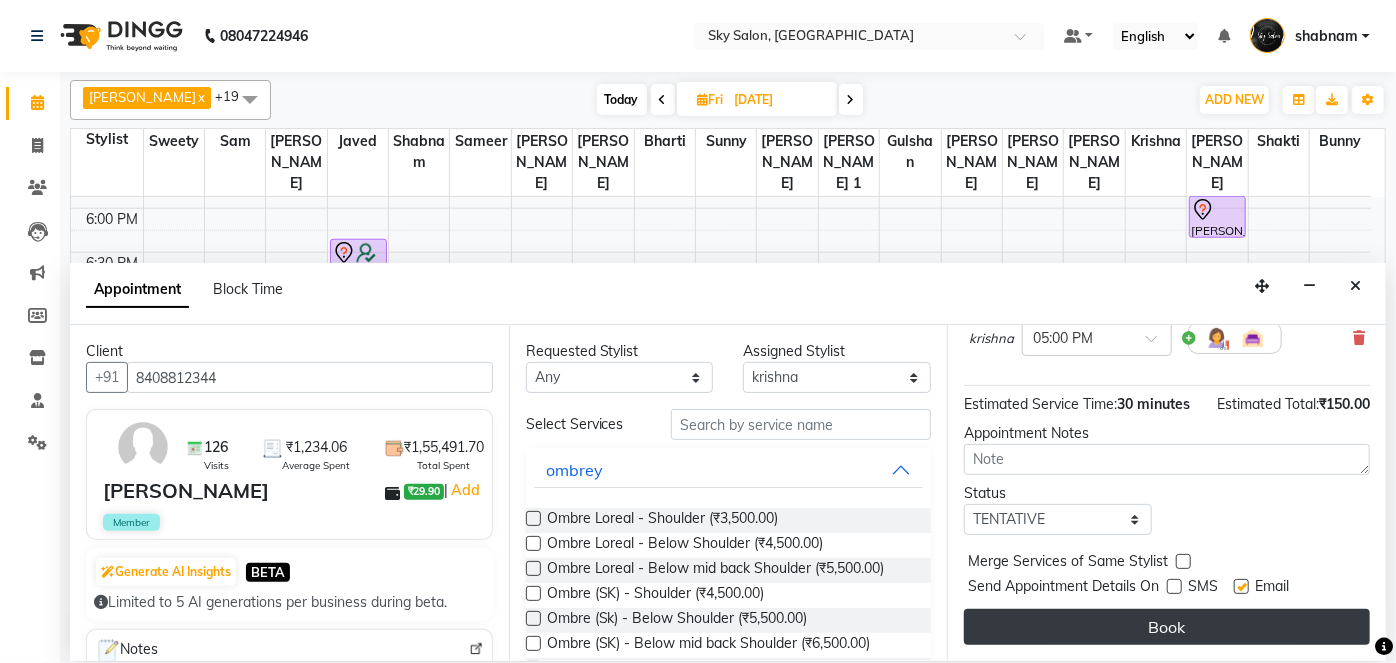 click on "Book" at bounding box center [1167, 627] 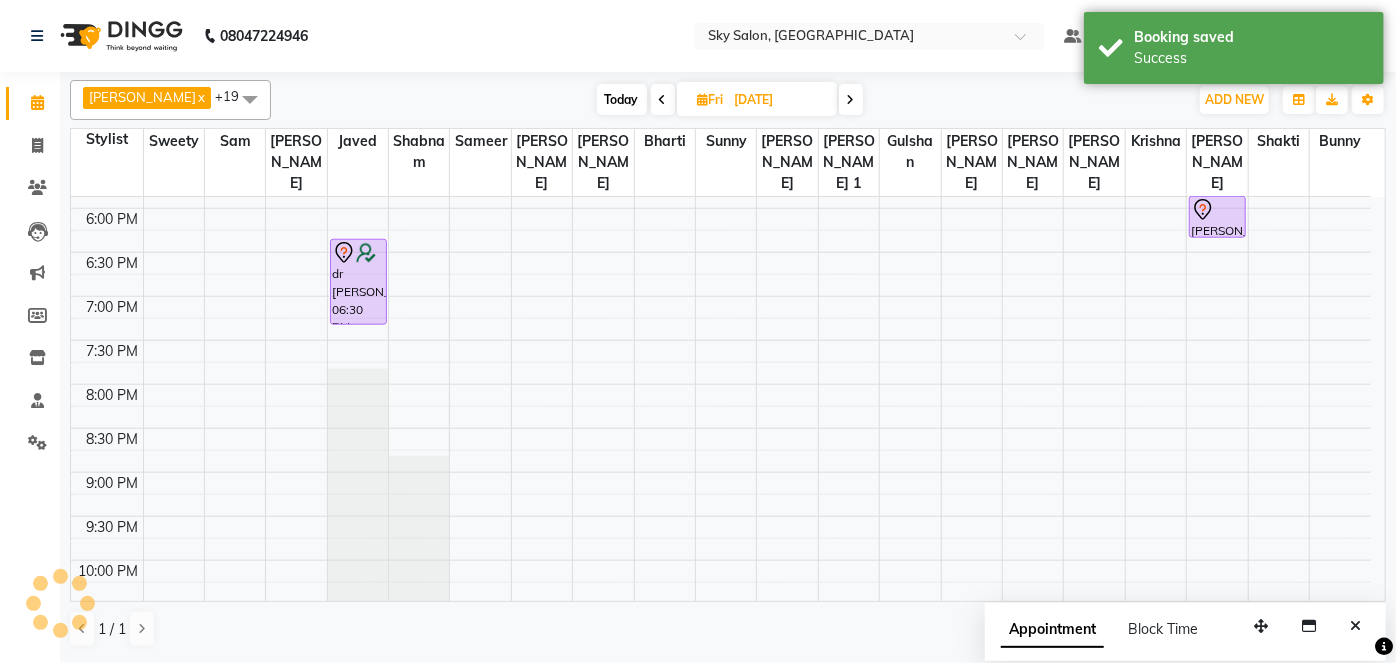 click on "Today" at bounding box center (622, 99) 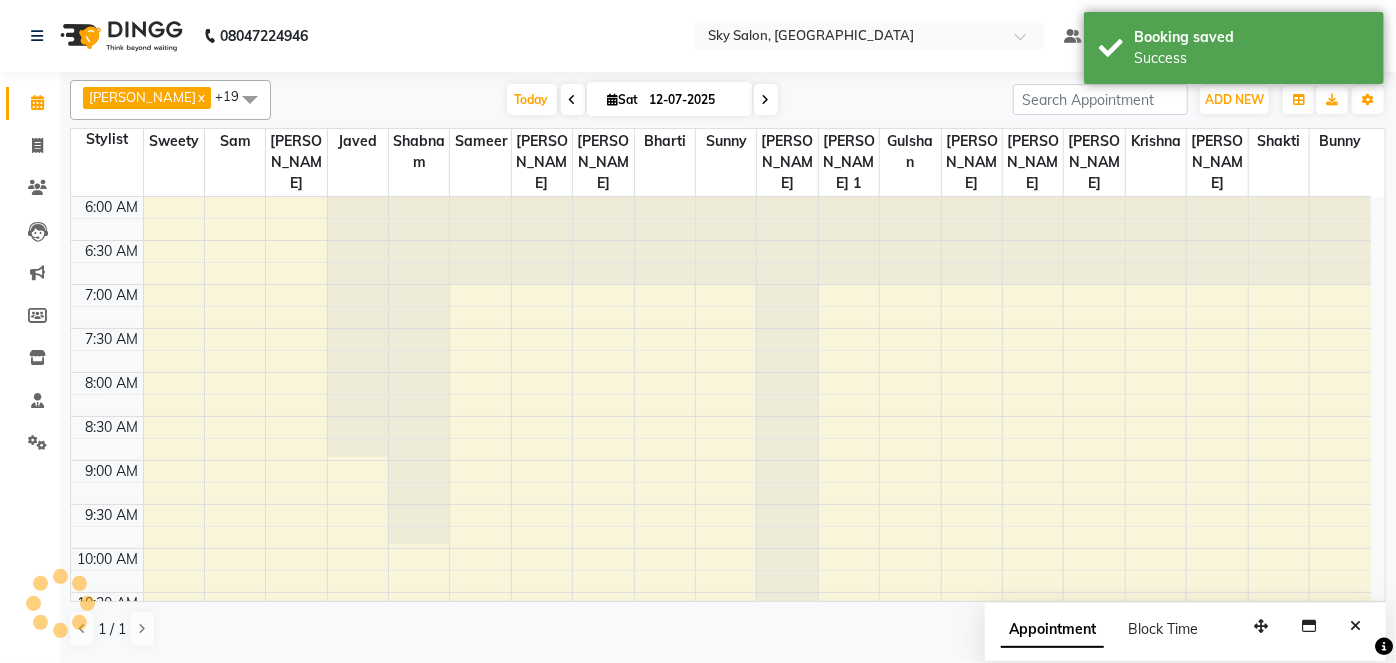 scroll, scrollTop: 1044, scrollLeft: 0, axis: vertical 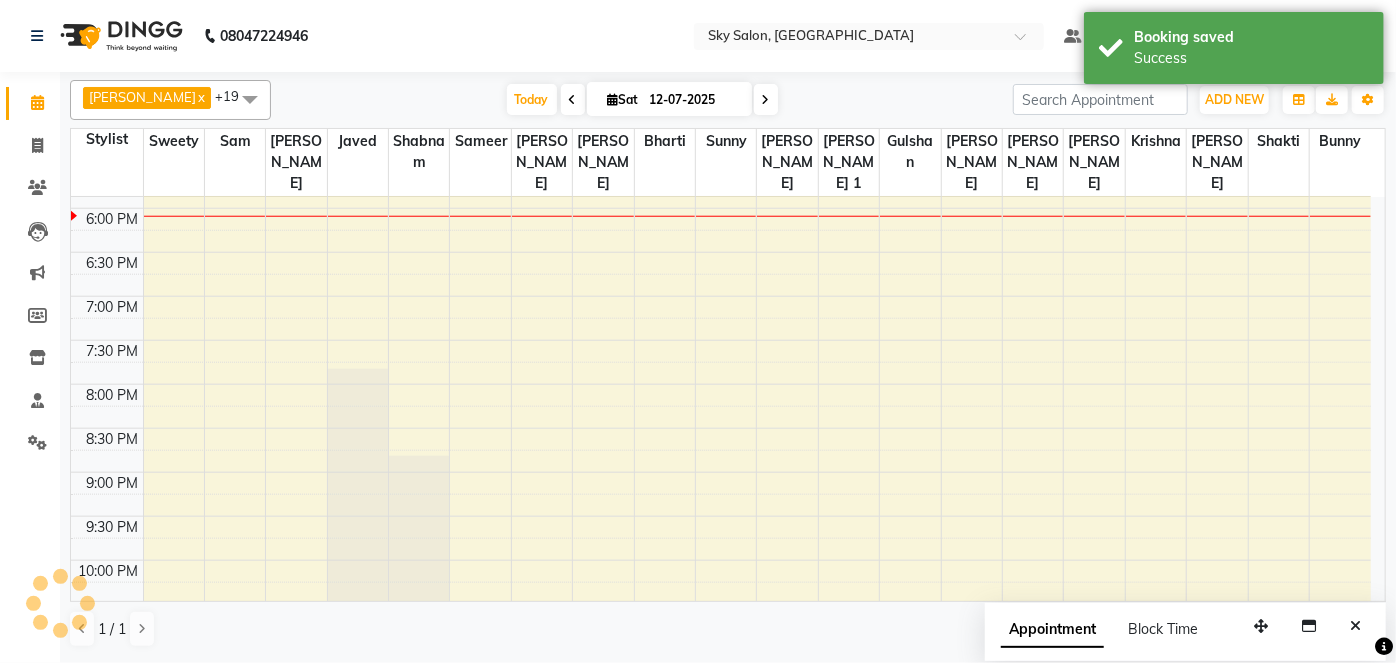 click on "12-07-2025" at bounding box center [694, 100] 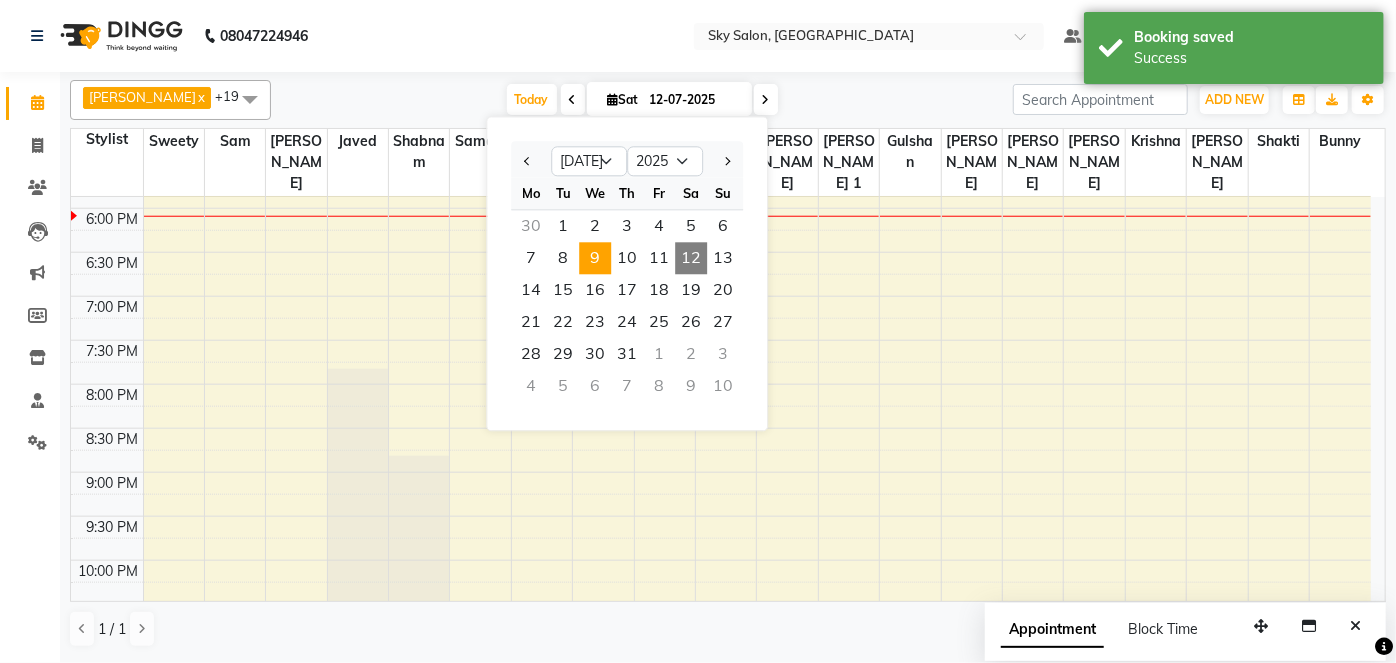click on "9" at bounding box center [595, 258] 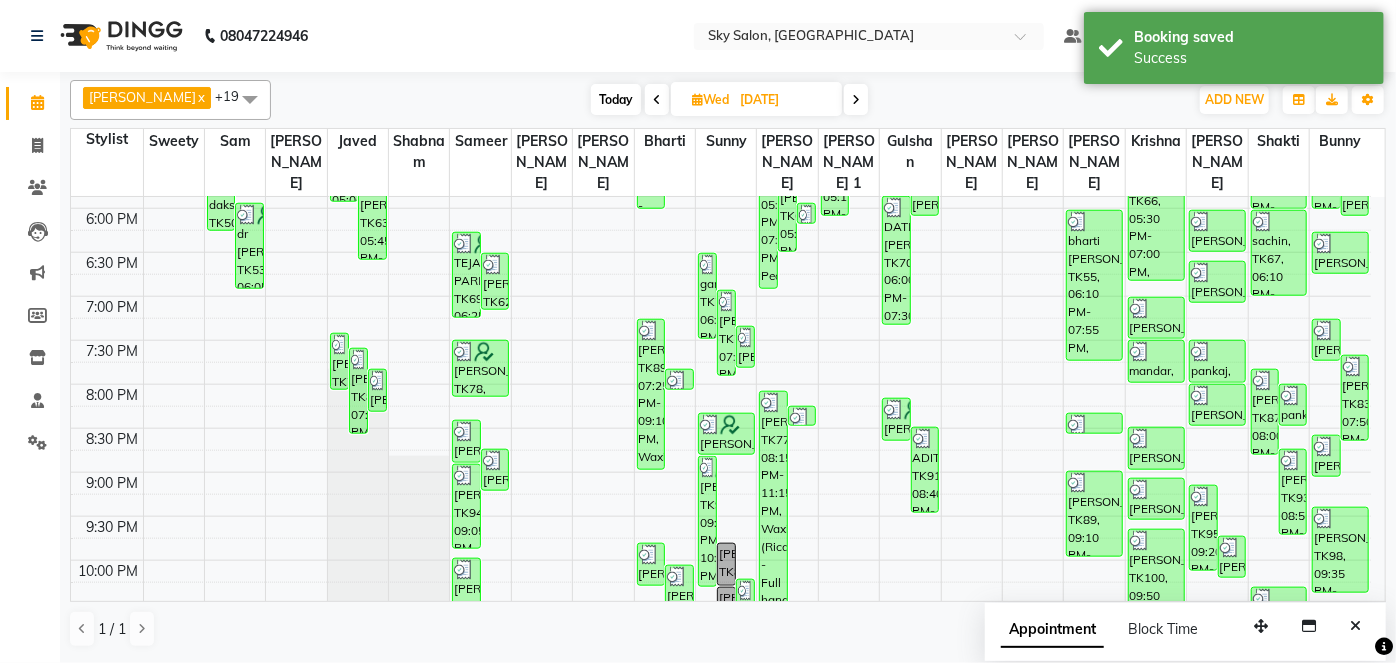 scroll, scrollTop: 866, scrollLeft: 0, axis: vertical 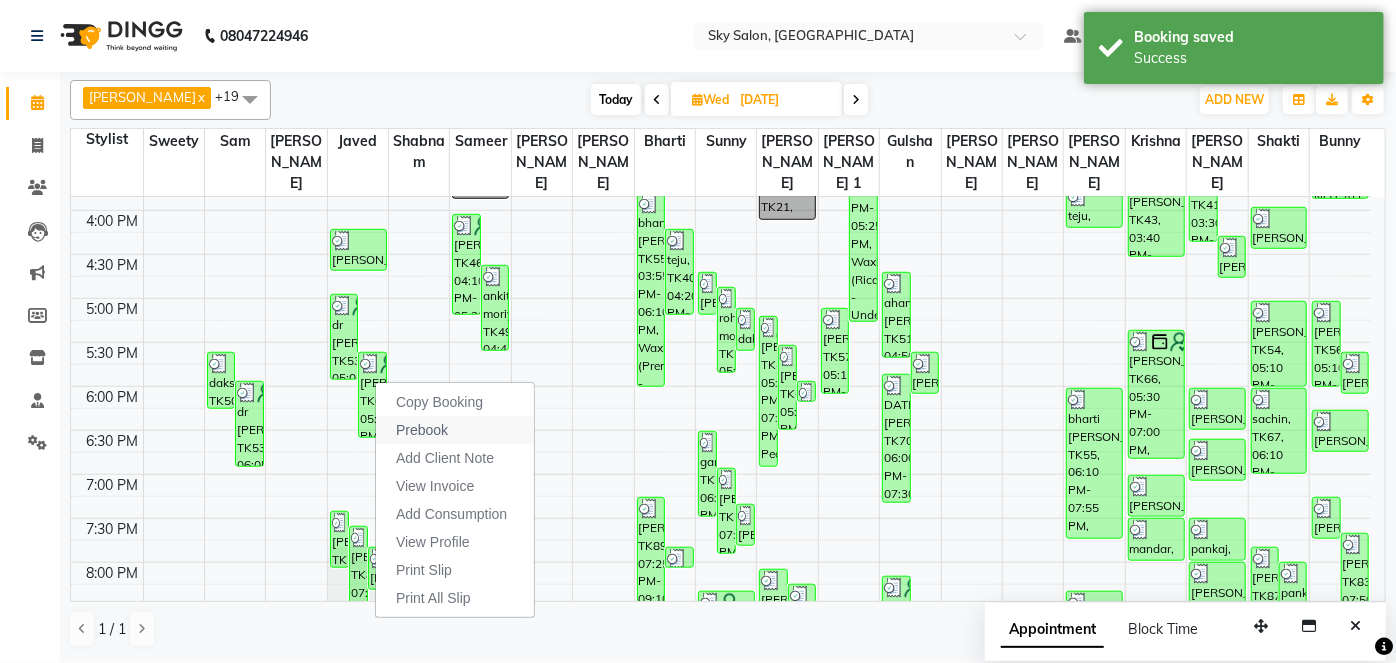 click on "Prebook" at bounding box center [455, 430] 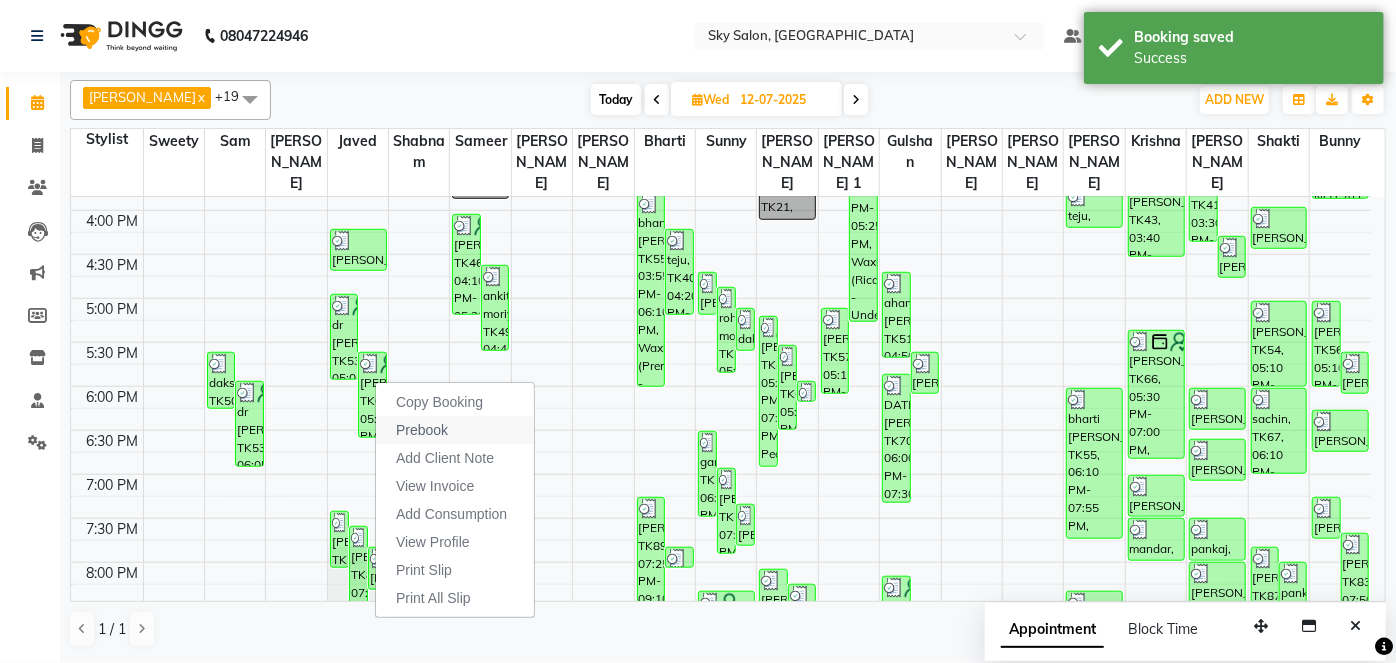 select on "16688" 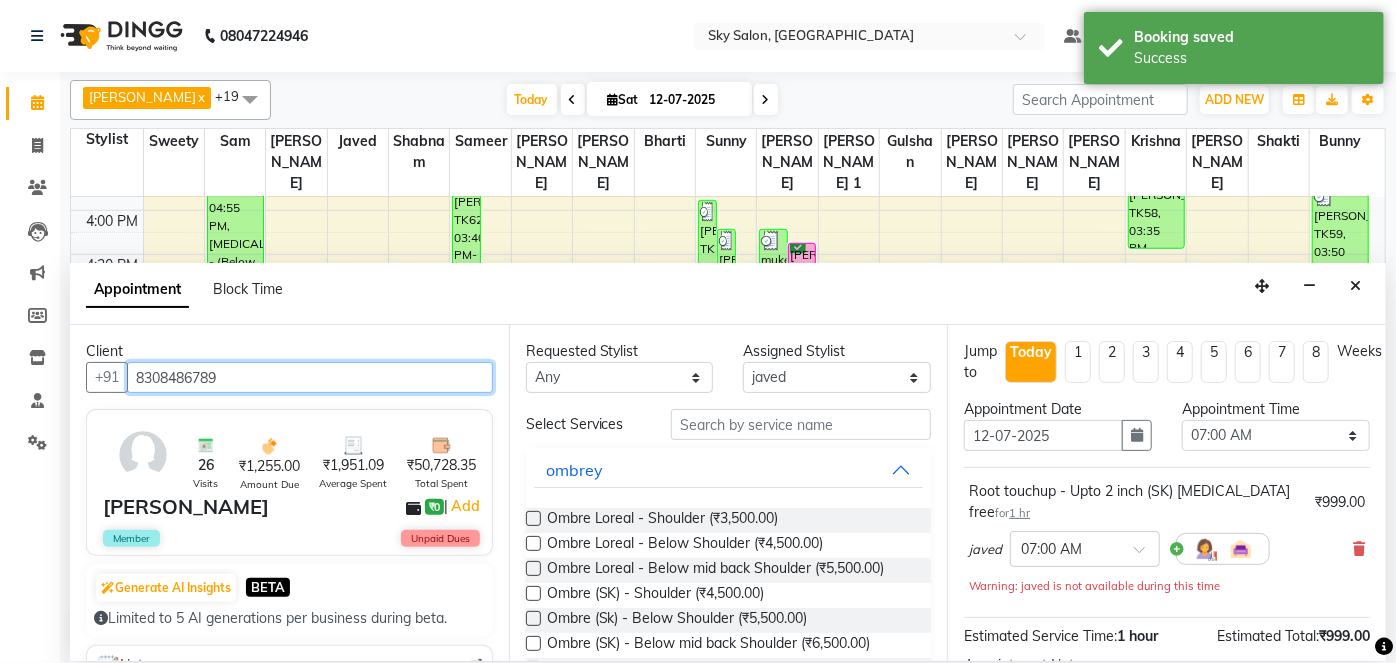 scroll, scrollTop: 1044, scrollLeft: 0, axis: vertical 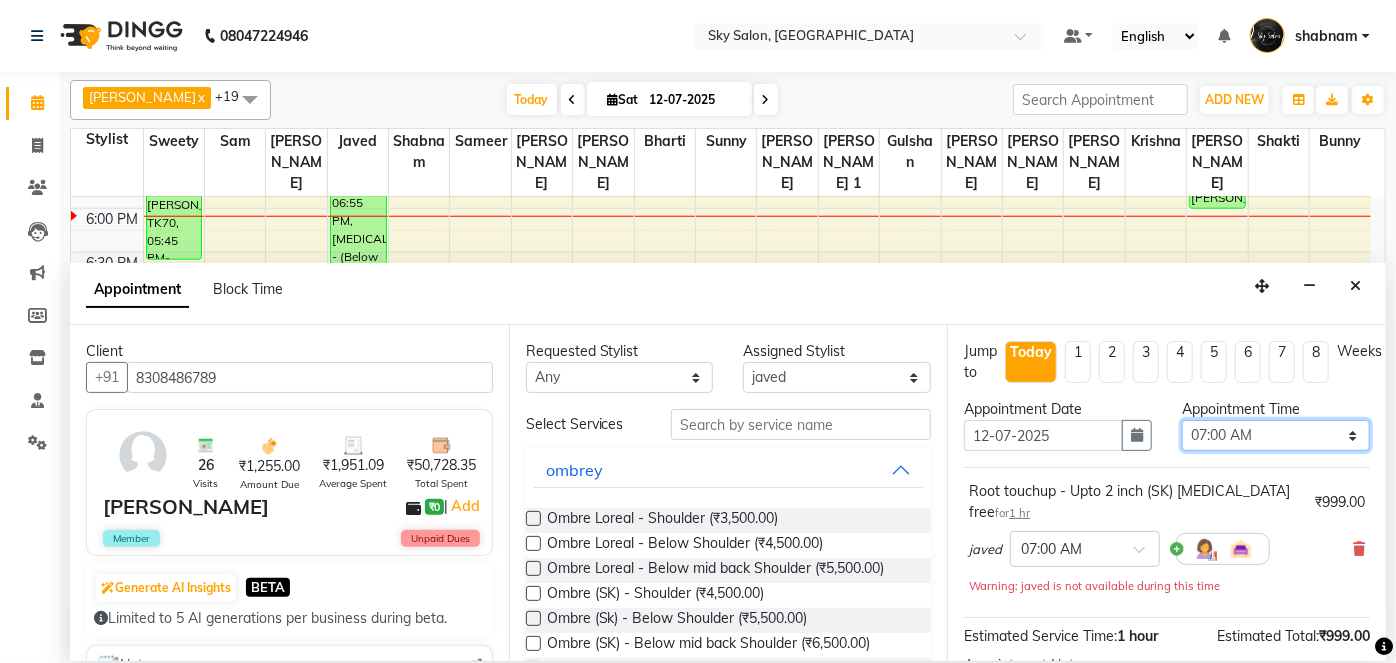 click on "Select 07:00 AM 07:30 AM 08:00 AM 08:30 AM 09:00 AM 09:30 AM 10:00 AM 10:30 AM 11:00 AM 11:30 AM 12:00 PM 12:30 PM 01:00 PM 01:30 PM 02:00 PM 02:30 PM 03:00 PM 03:30 PM 04:00 PM 04:30 PM 05:00 PM 05:30 PM 06:00 PM 06:30 PM 07:00 PM 07:30 PM 08:00 PM 08:30 PM 09:00 PM 09:30 PM 10:00 PM 10:30 PM 11:00 PM" at bounding box center (1276, 435) 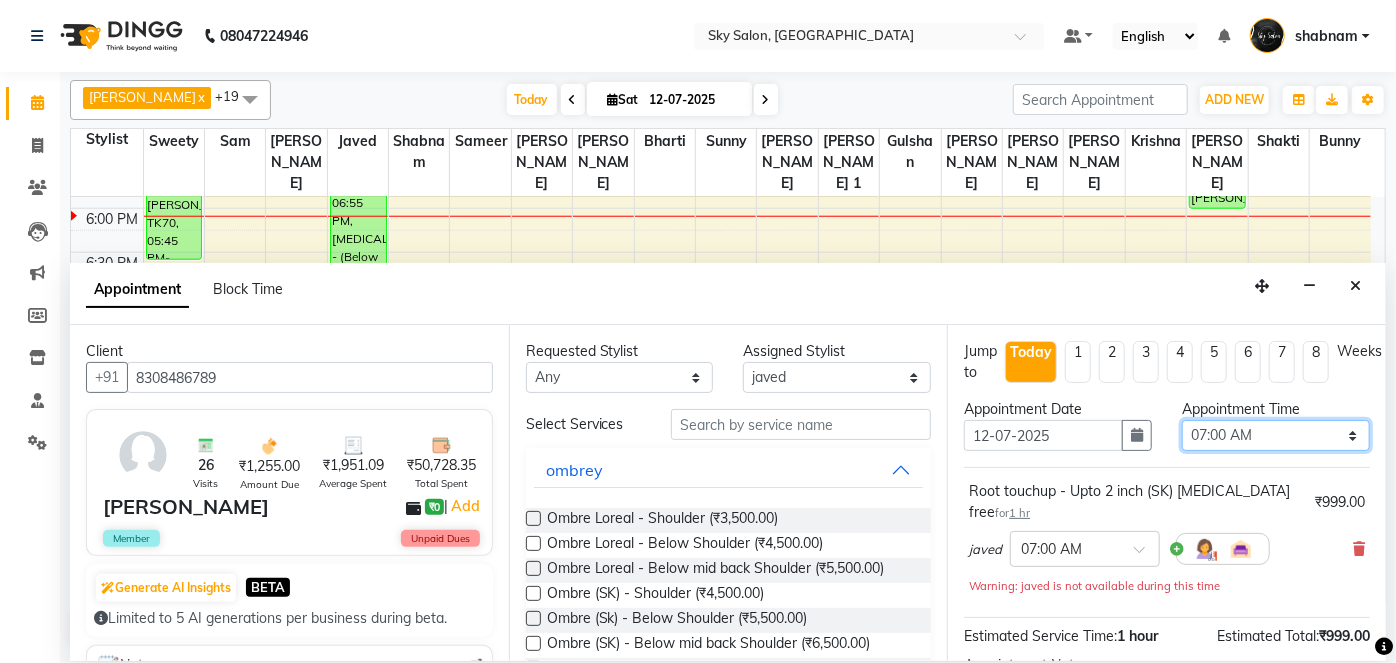 select on "870" 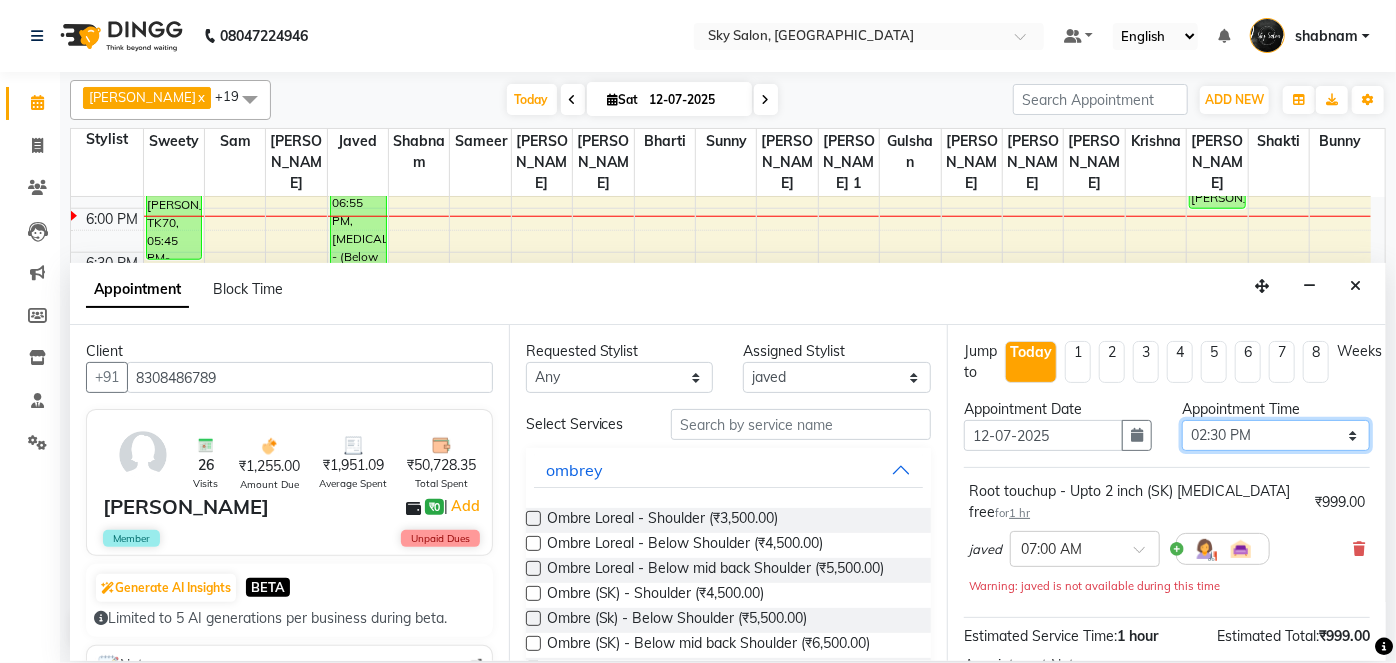 click on "Select 07:00 AM 07:30 AM 08:00 AM 08:30 AM 09:00 AM 09:30 AM 10:00 AM 10:30 AM 11:00 AM 11:30 AM 12:00 PM 12:30 PM 01:00 PM 01:30 PM 02:00 PM 02:30 PM 03:00 PM 03:30 PM 04:00 PM 04:30 PM 05:00 PM 05:30 PM 06:00 PM 06:30 PM 07:00 PM 07:30 PM 08:00 PM 08:30 PM 09:00 PM 09:30 PM 10:00 PM 10:30 PM 11:00 PM" at bounding box center (1276, 435) 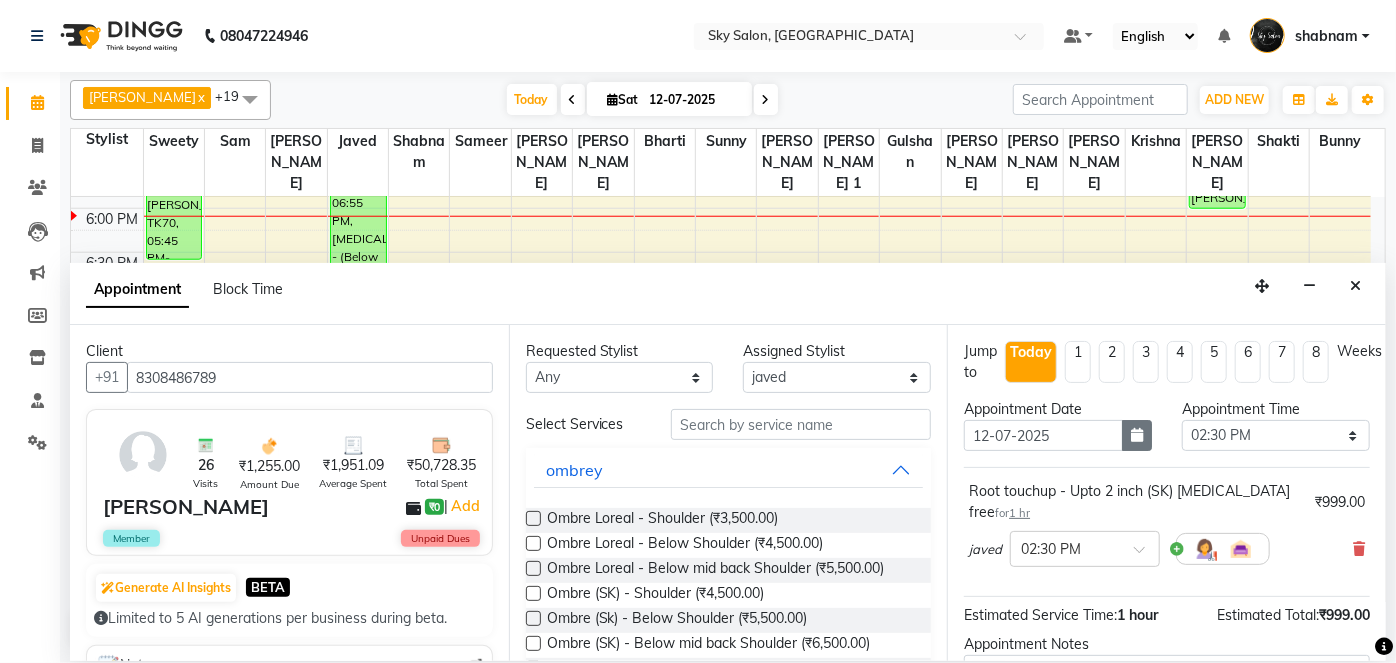 click at bounding box center [1137, 435] 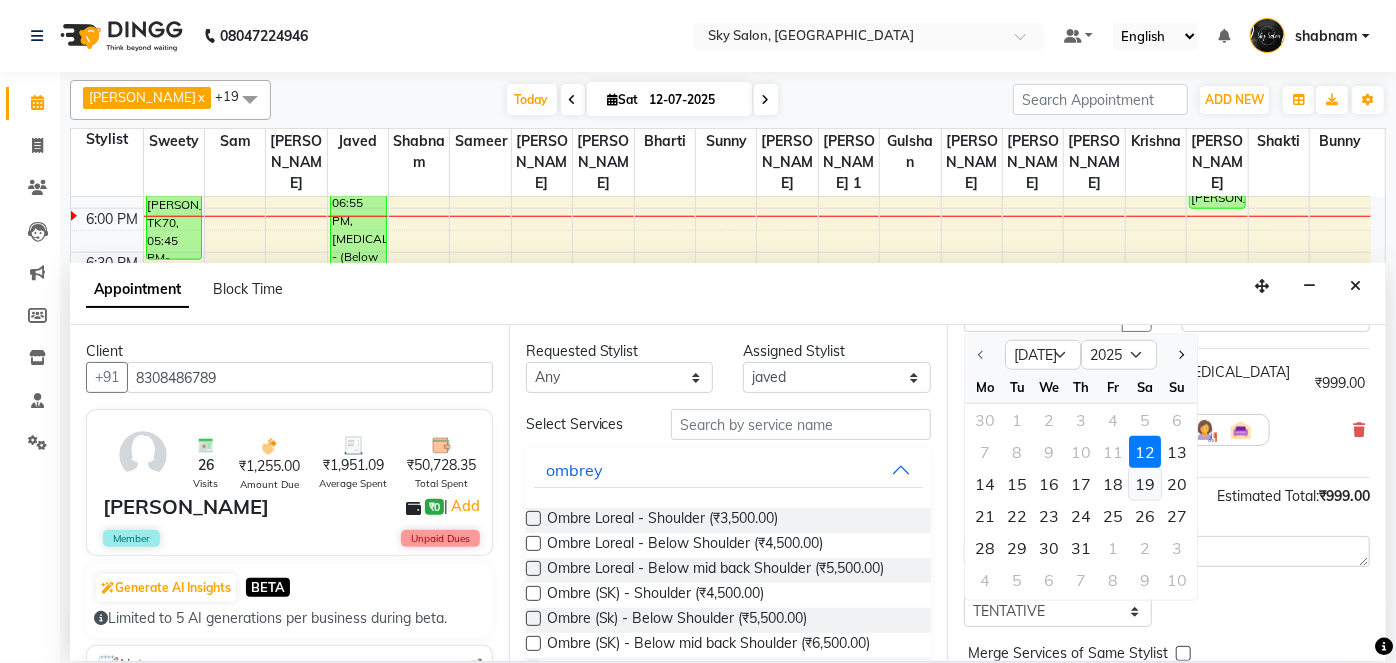 scroll, scrollTop: 125, scrollLeft: 0, axis: vertical 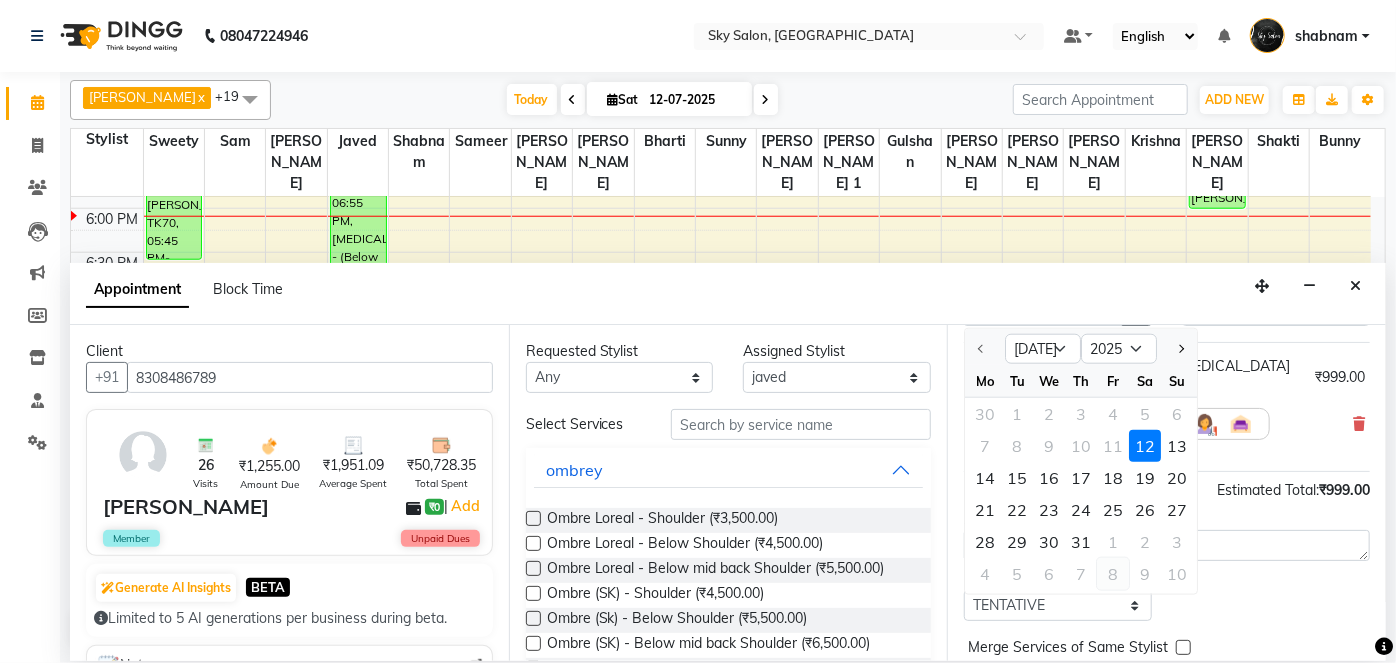 click on "8" at bounding box center (1113, 574) 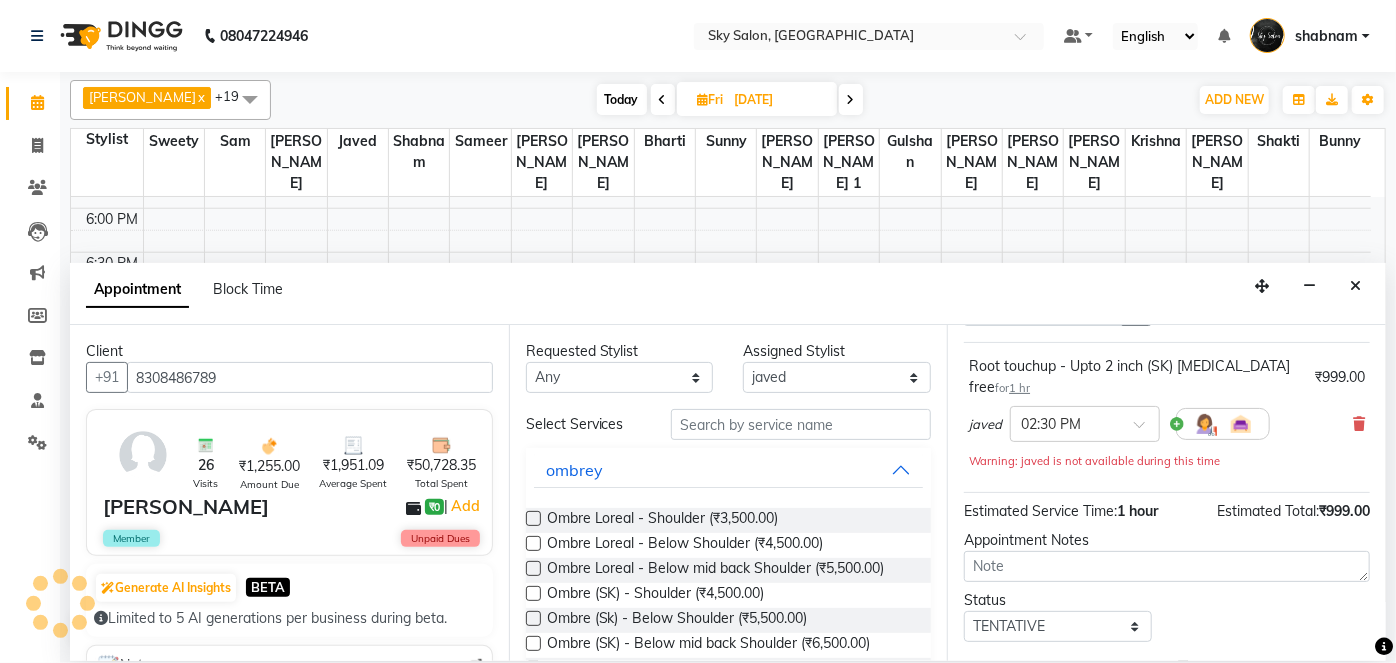 select on "870" 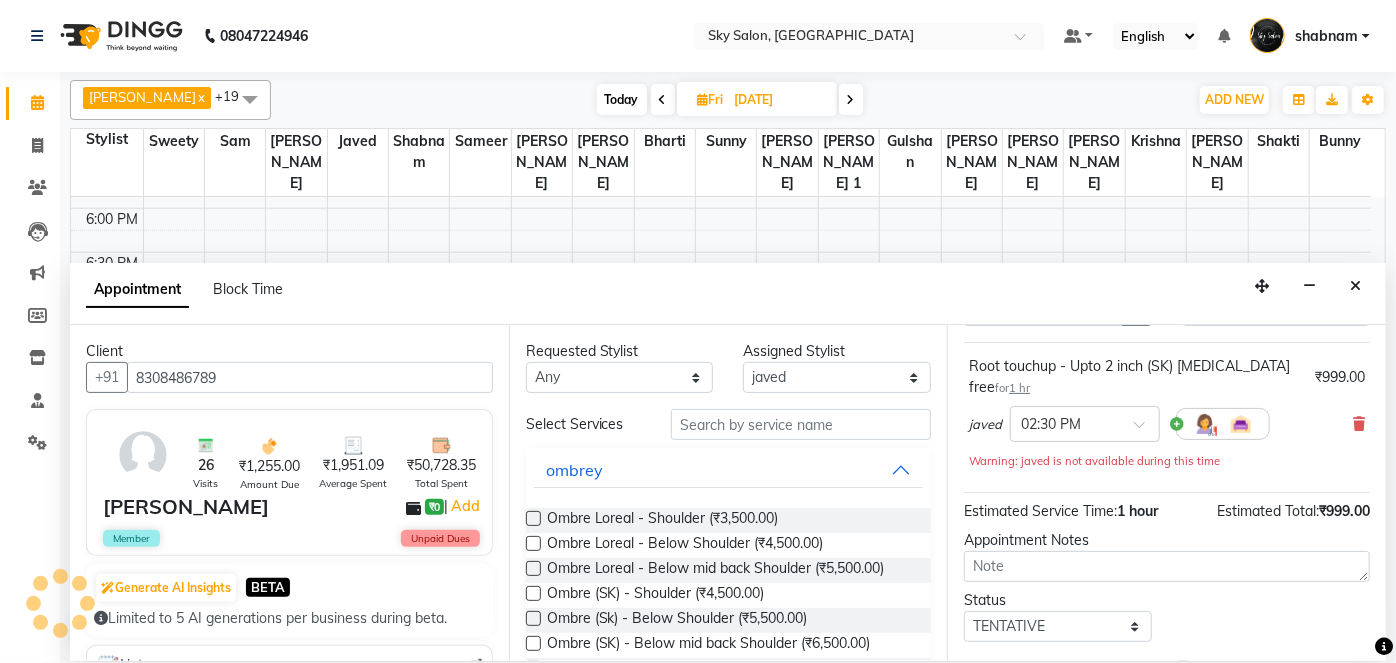 scroll, scrollTop: 1044, scrollLeft: 0, axis: vertical 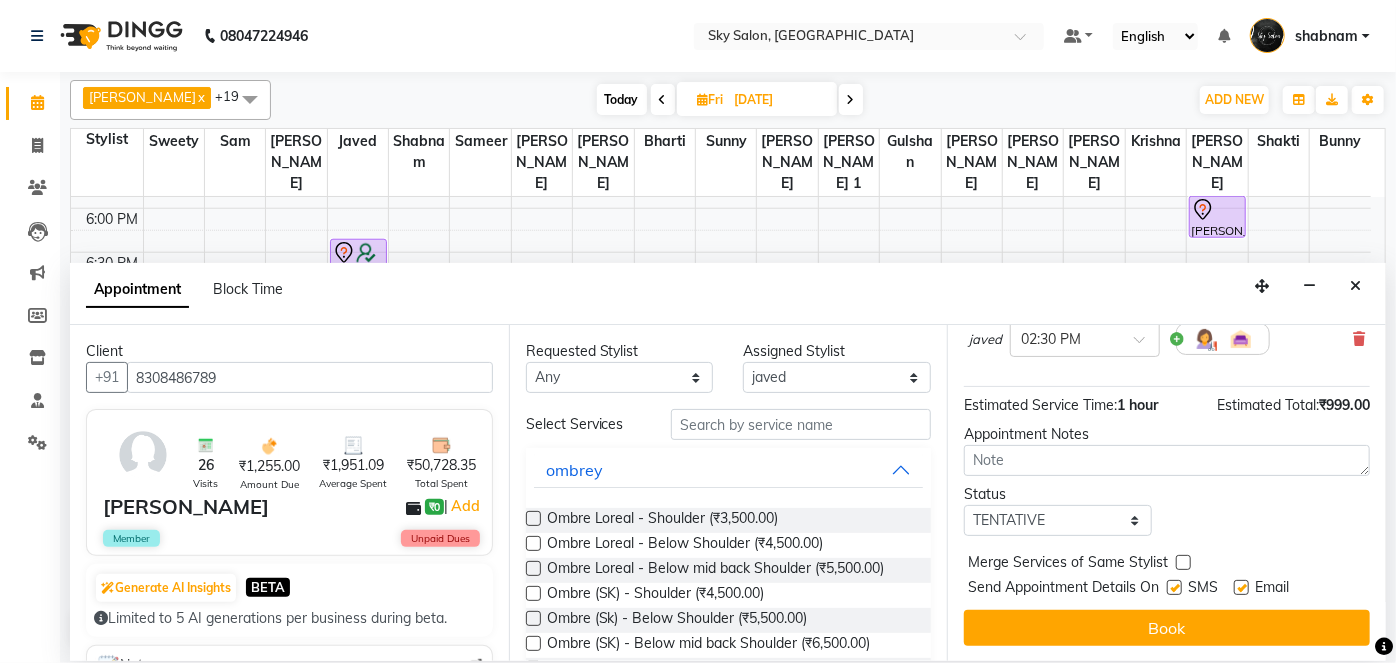 click at bounding box center [1174, 587] 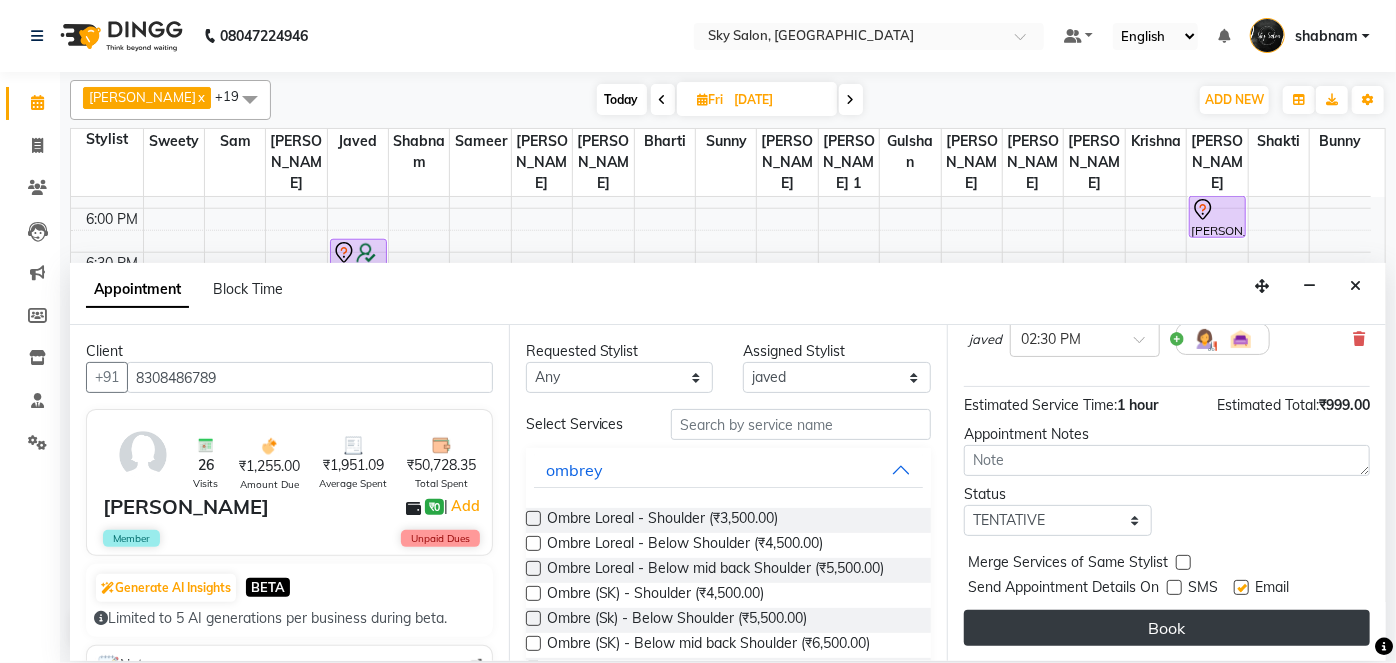 click on "Book" at bounding box center [1167, 628] 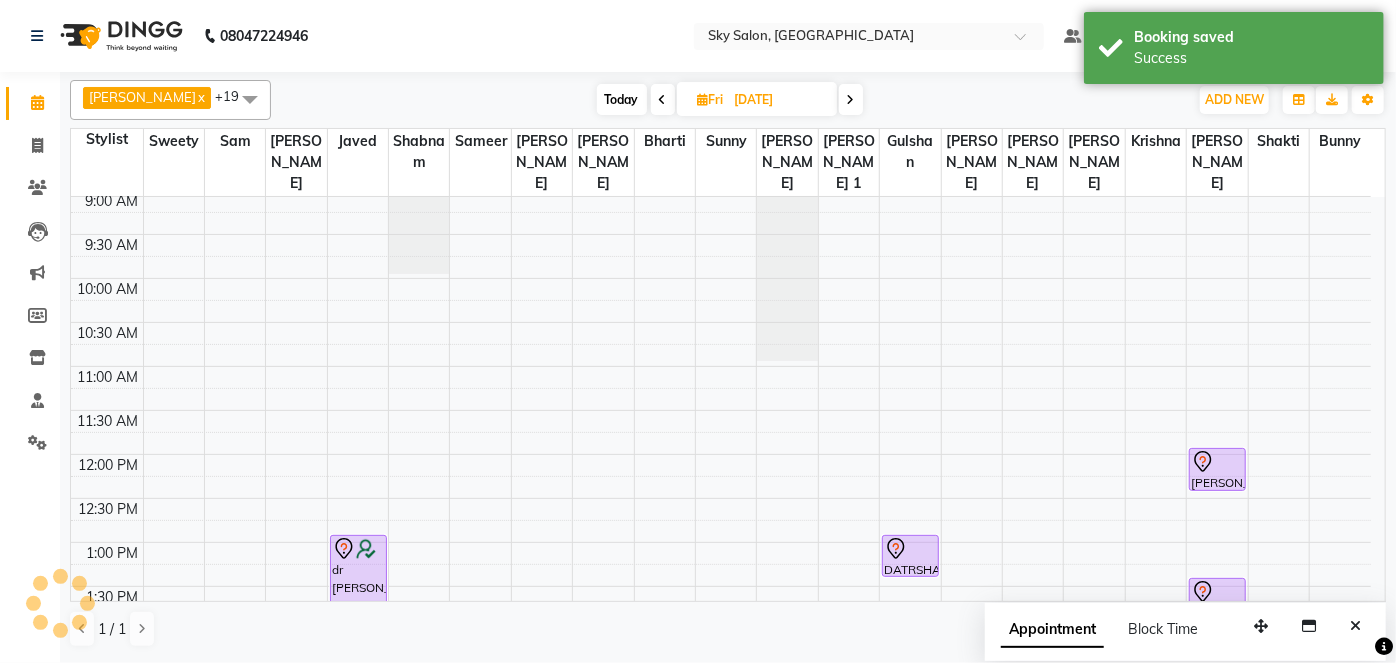 scroll, scrollTop: 622, scrollLeft: 0, axis: vertical 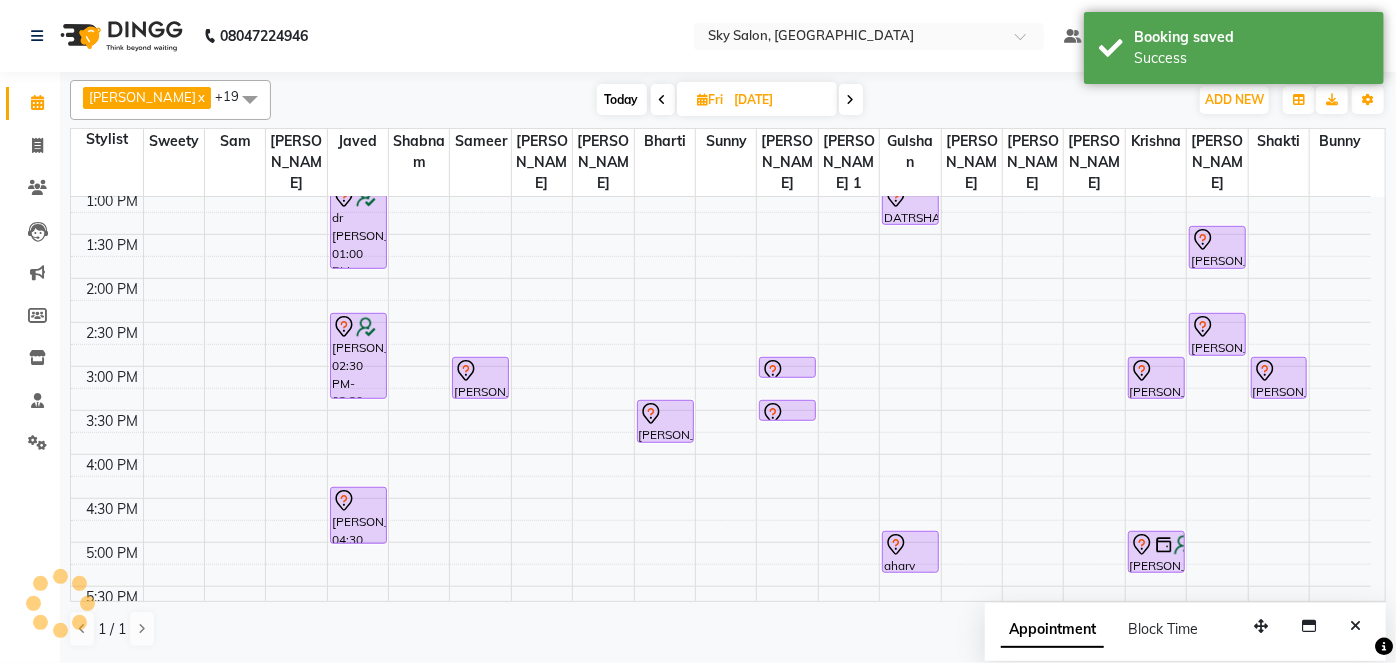 click on "Today" at bounding box center (622, 99) 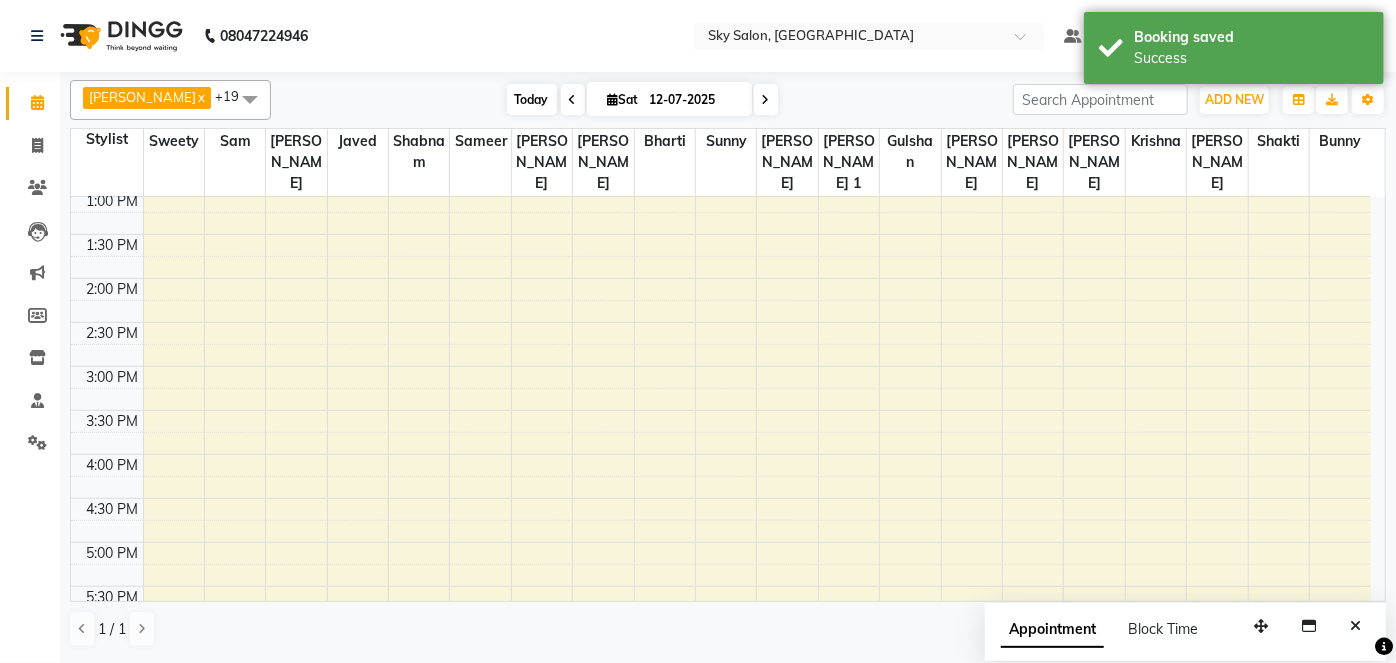 scroll, scrollTop: 1044, scrollLeft: 0, axis: vertical 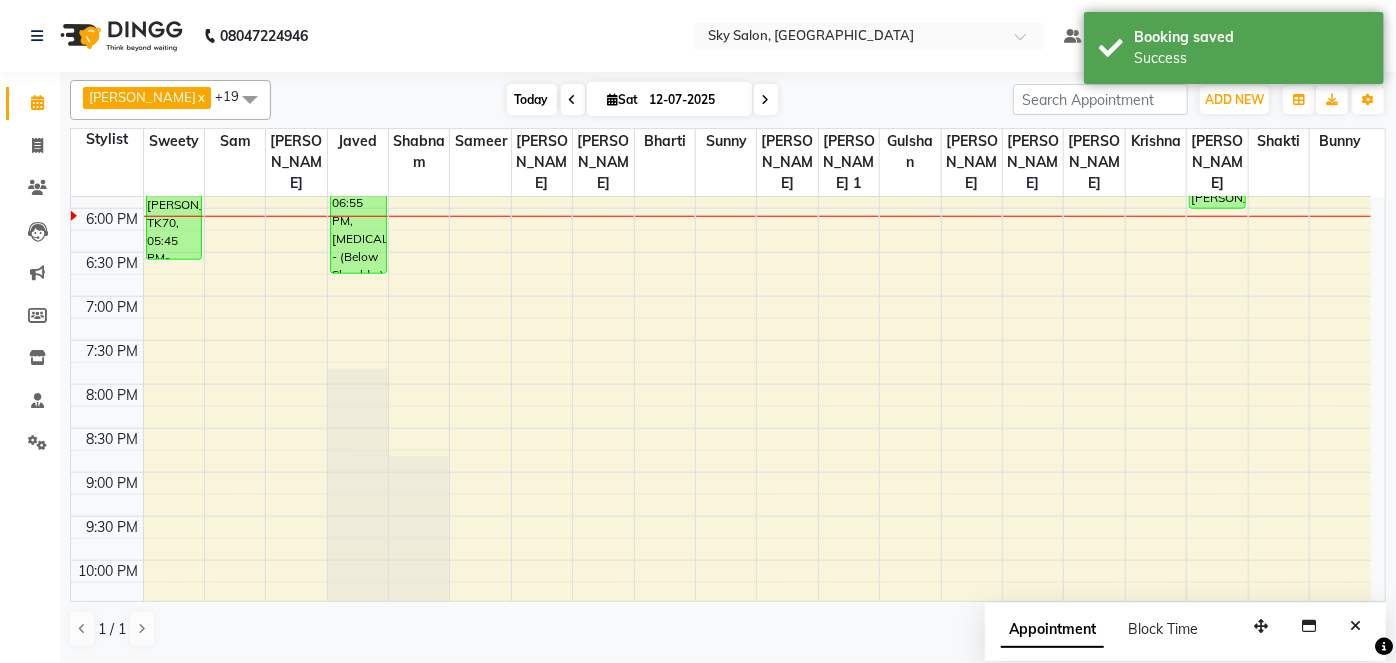 click on "Sat" at bounding box center [623, 99] 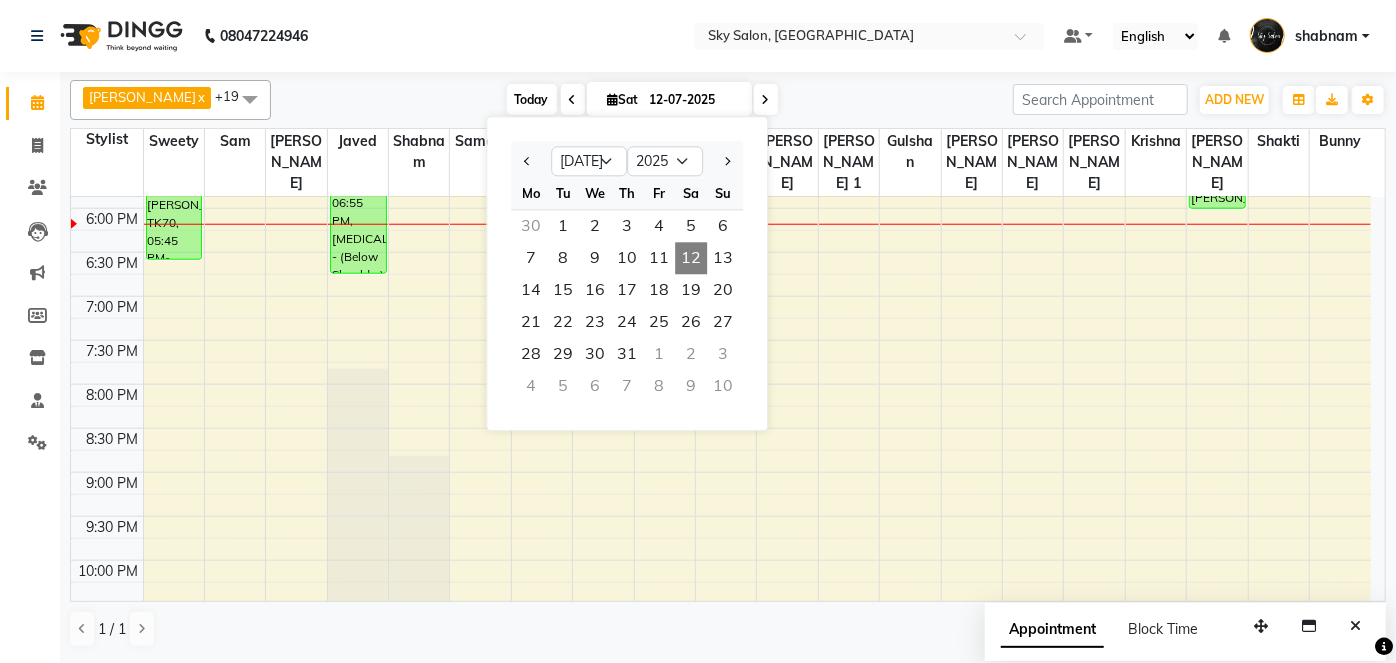 click on "Today" at bounding box center [532, 99] 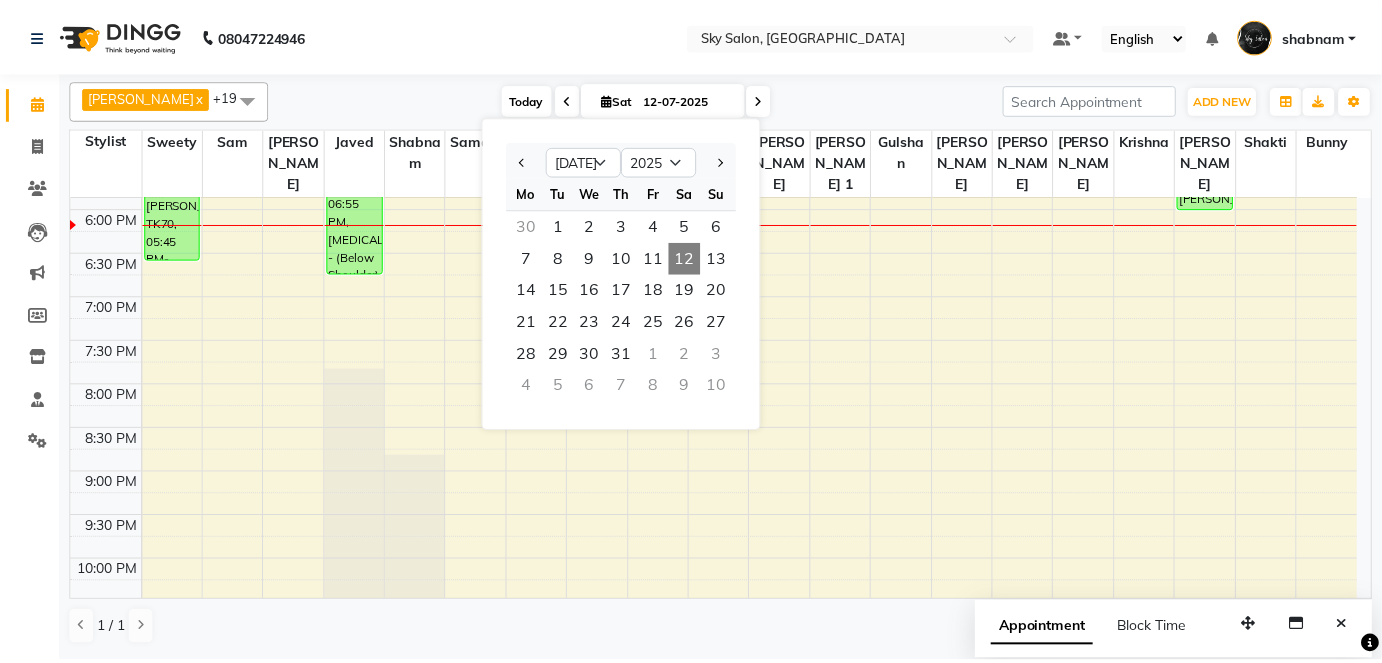 scroll, scrollTop: 1044, scrollLeft: 0, axis: vertical 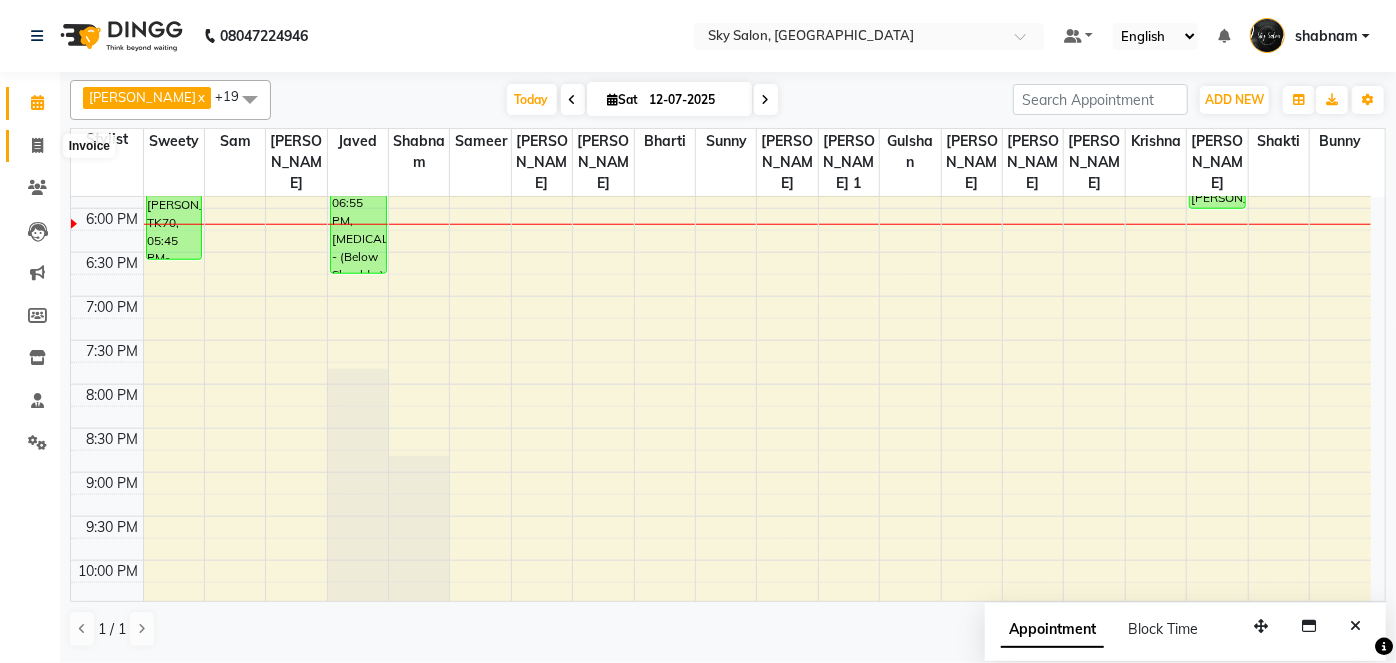 click 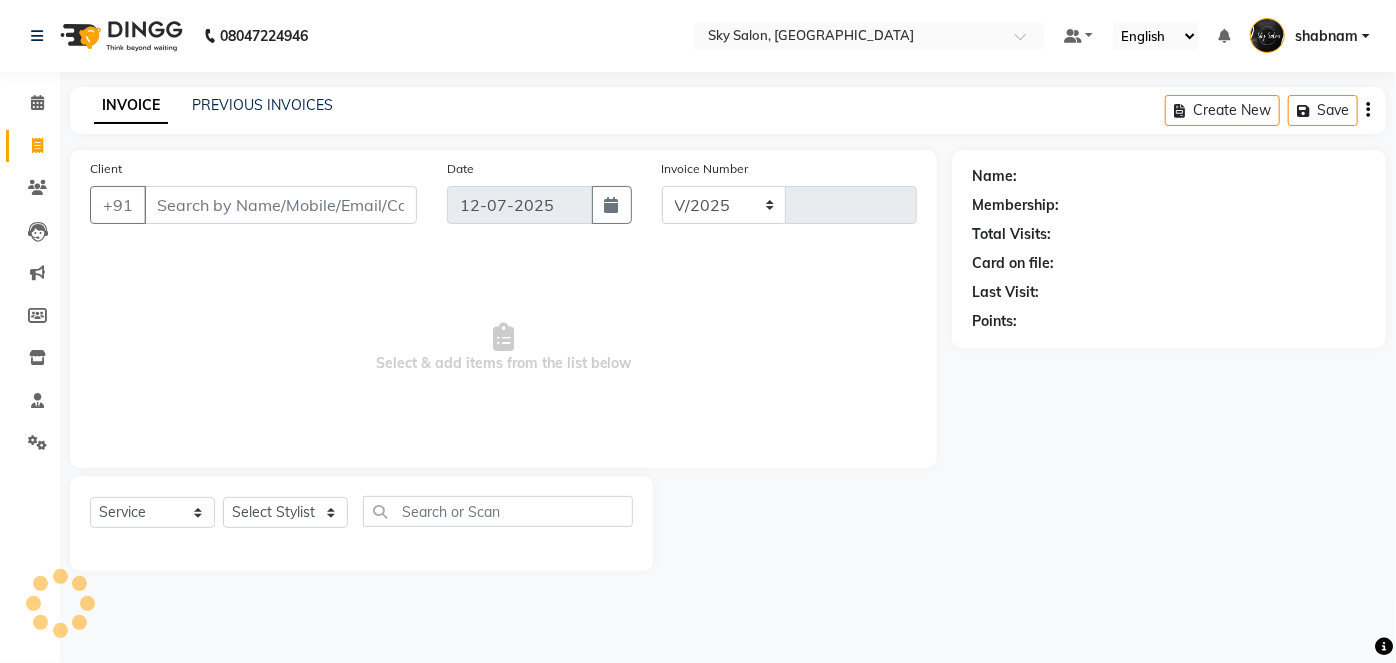 select on "3537" 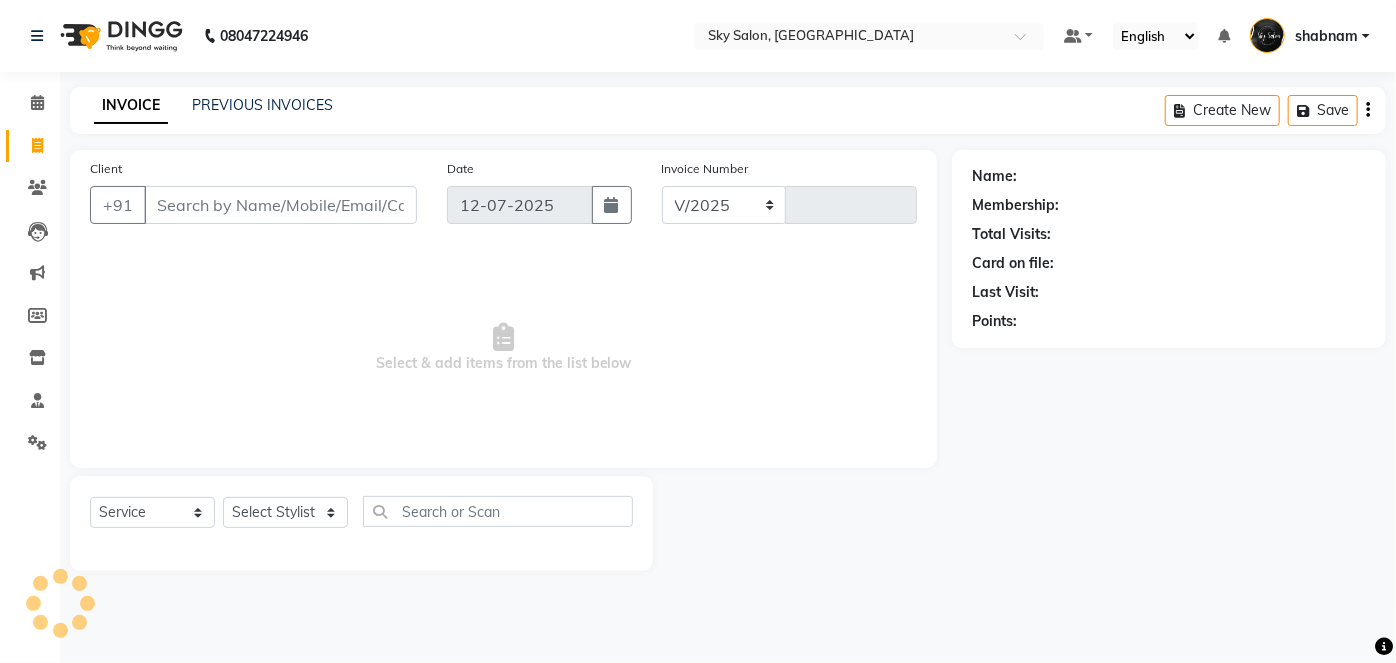 type on "8342" 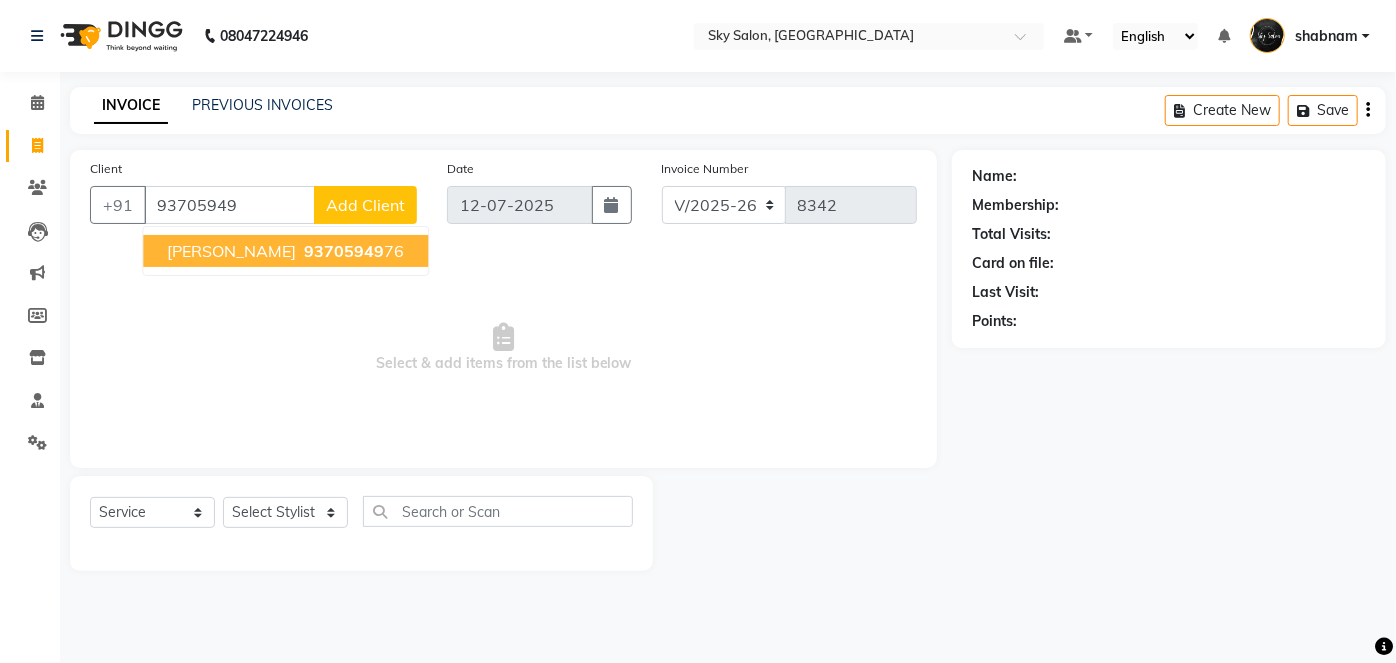 click on "rehan shaikh" at bounding box center [231, 251] 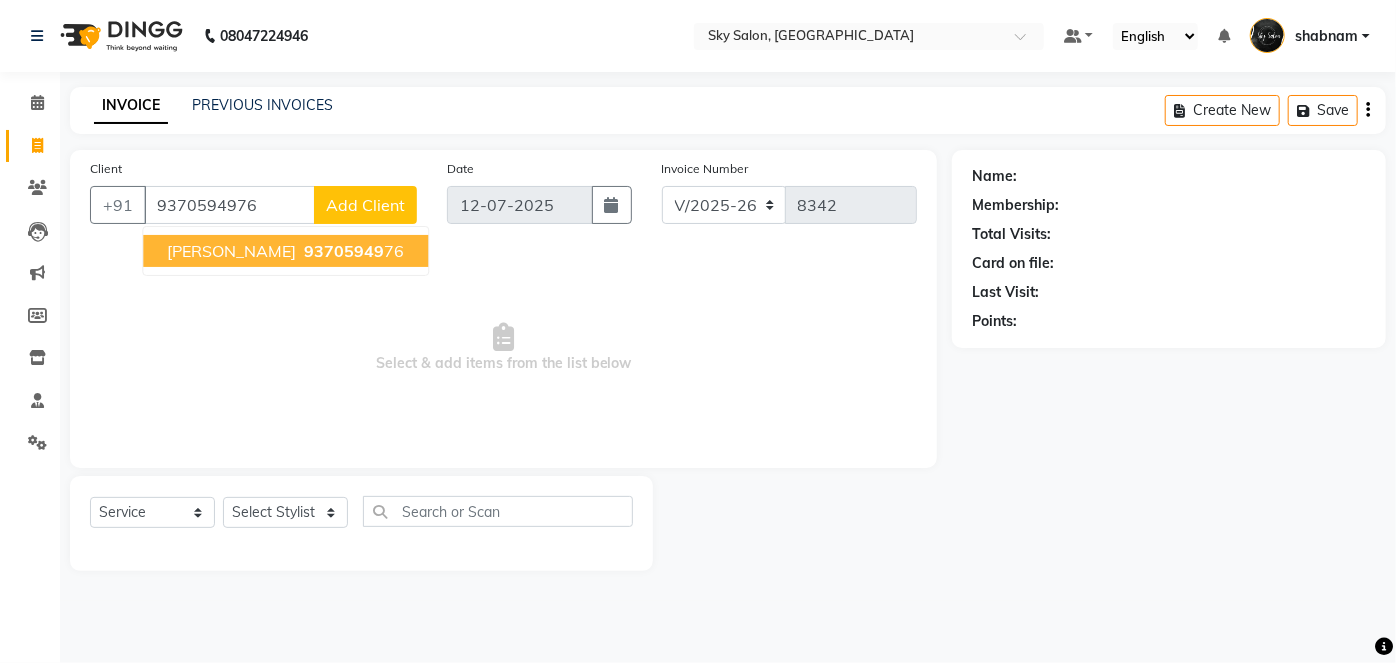 type on "9370594976" 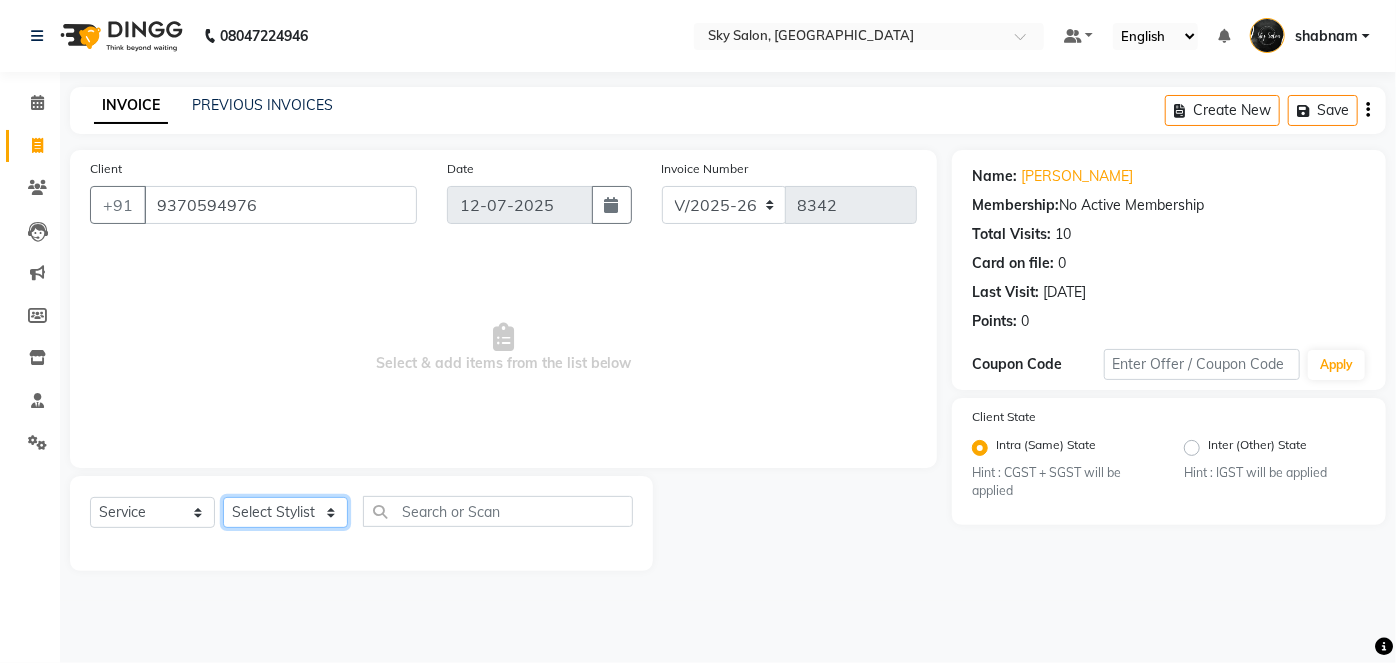 click on "Select Stylist afreen [PERSON_NAME] saha [PERSON_NAME] [PERSON_NAME] [PERSON_NAME] bharti Bunny Danish [PERSON_NAME] 1 [PERSON_NAME] [PERSON_NAME] gaurav Gulshan [PERSON_NAME] [PERSON_NAME] krishna [PERSON_NAME] [PERSON_NAME] rani [PERSON_NAME] [PERSON_NAME] sachin [PERSON_NAME] [PERSON_NAME] sameer 2 [PERSON_NAME] [PERSON_NAME] [PERSON_NAME]" 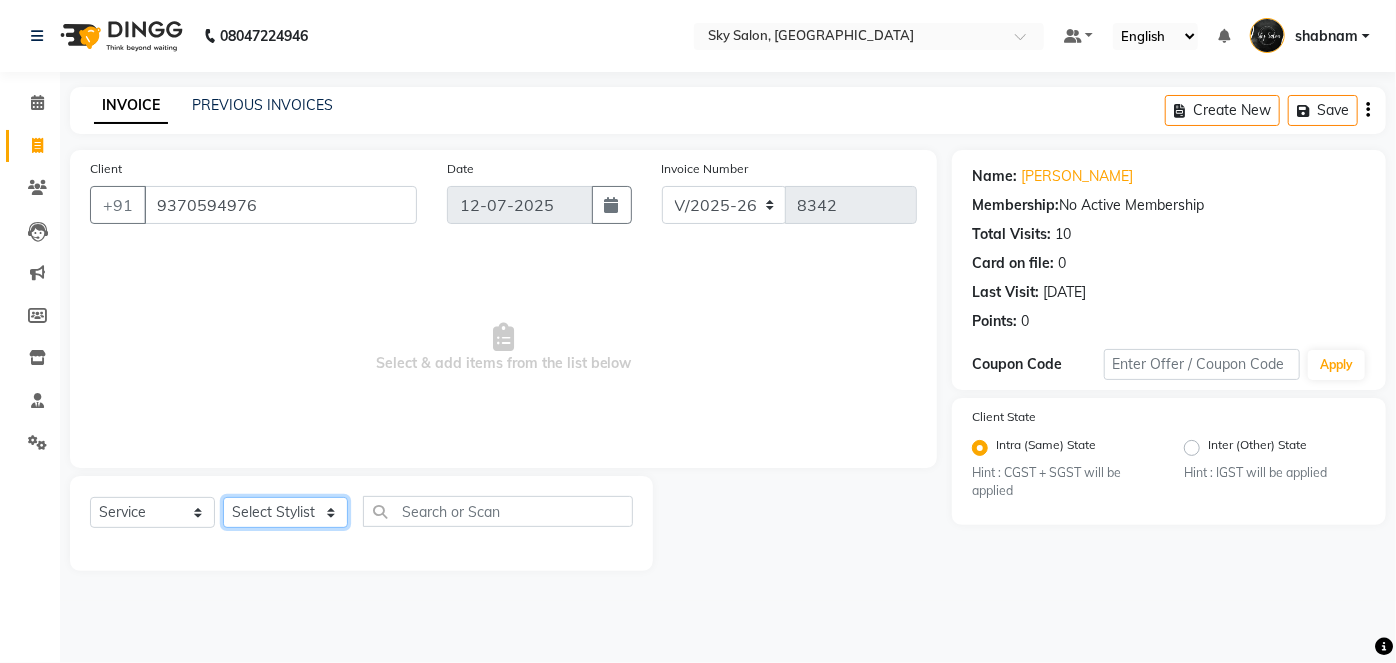 select on "20908" 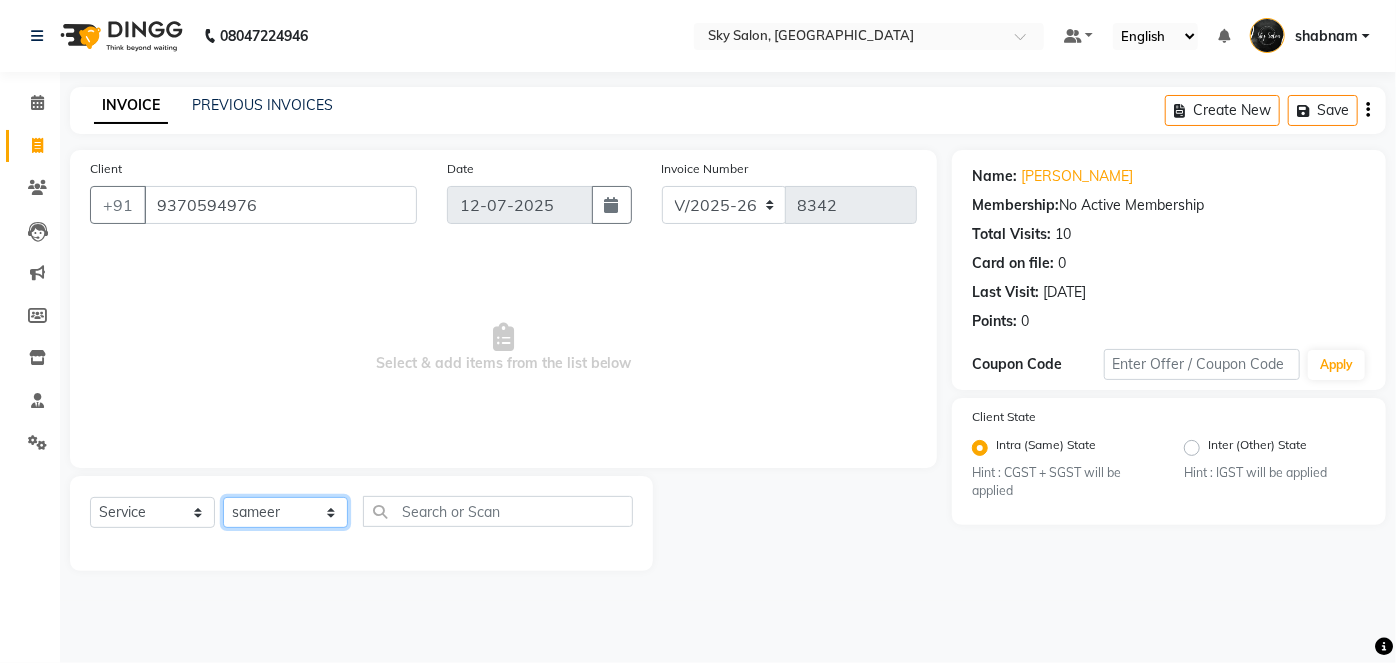 click on "Select Stylist afreen [PERSON_NAME] saha [PERSON_NAME] [PERSON_NAME] [PERSON_NAME] bharti Bunny Danish [PERSON_NAME] 1 [PERSON_NAME] [PERSON_NAME] gaurav Gulshan [PERSON_NAME] [PERSON_NAME] krishna [PERSON_NAME] [PERSON_NAME] rani [PERSON_NAME] [PERSON_NAME] sachin [PERSON_NAME] [PERSON_NAME] sameer 2 [PERSON_NAME] [PERSON_NAME] [PERSON_NAME]" 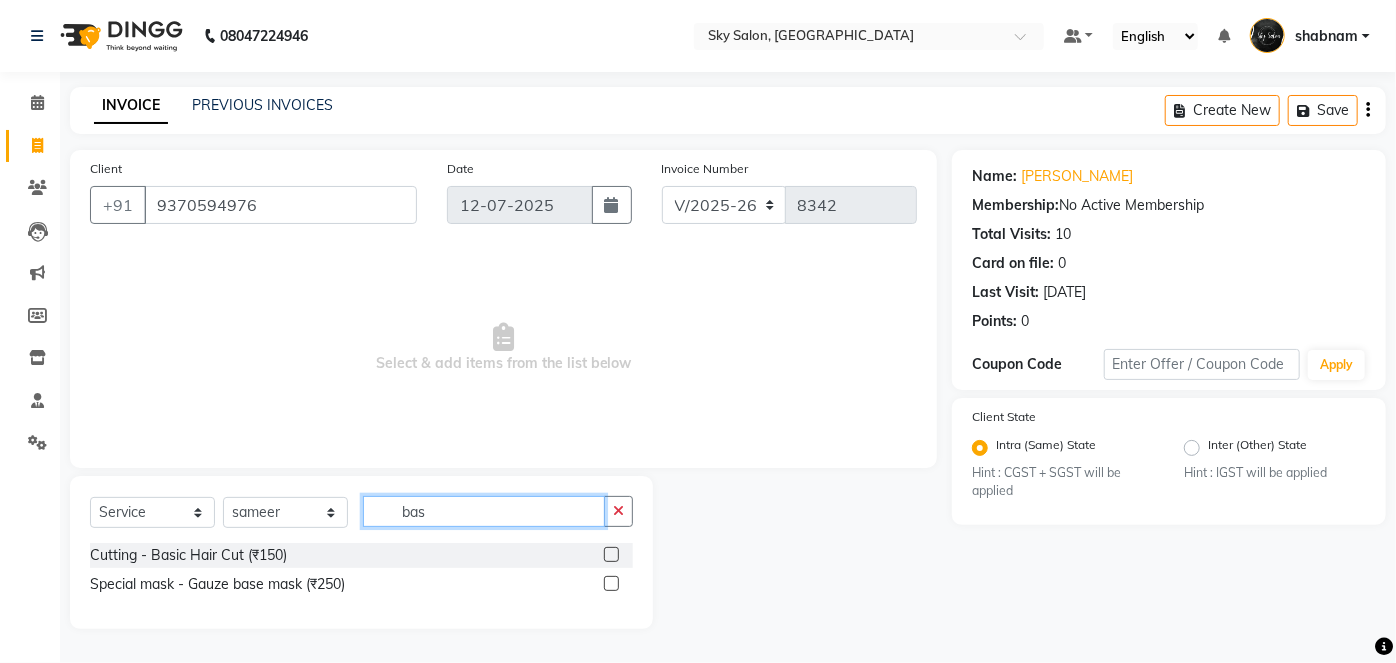 type on "bas" 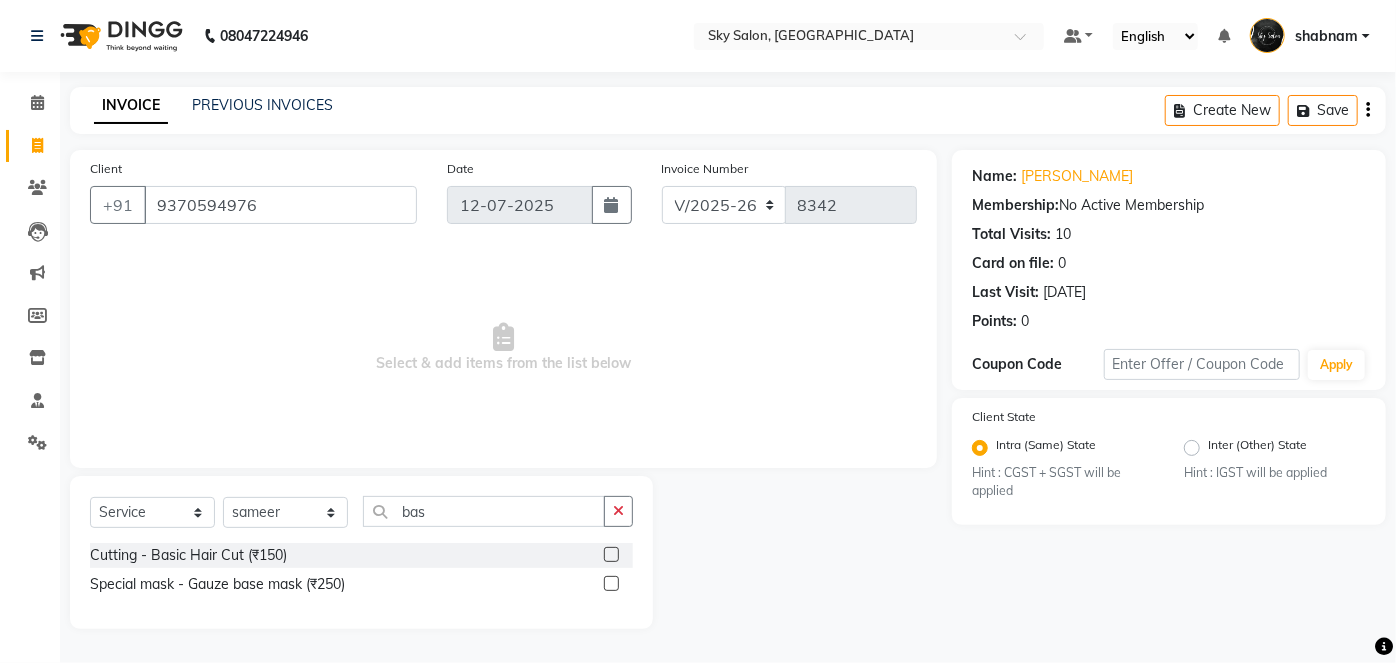 click 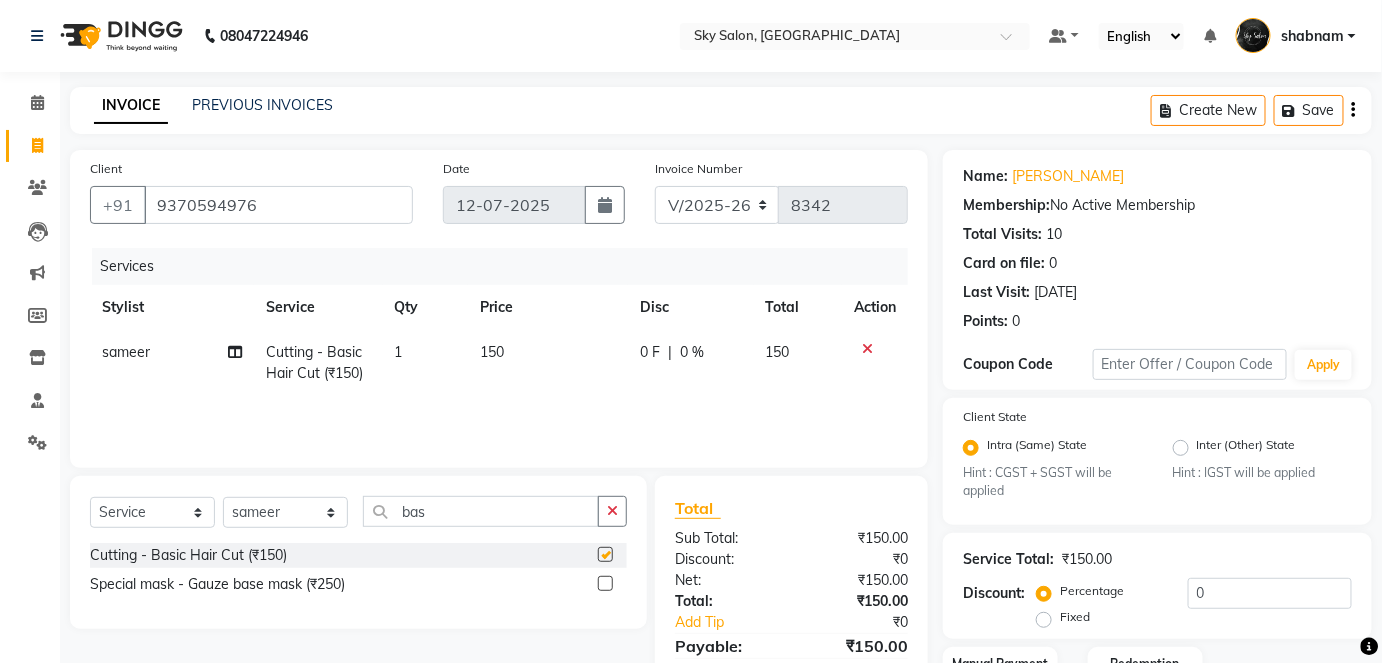 checkbox on "false" 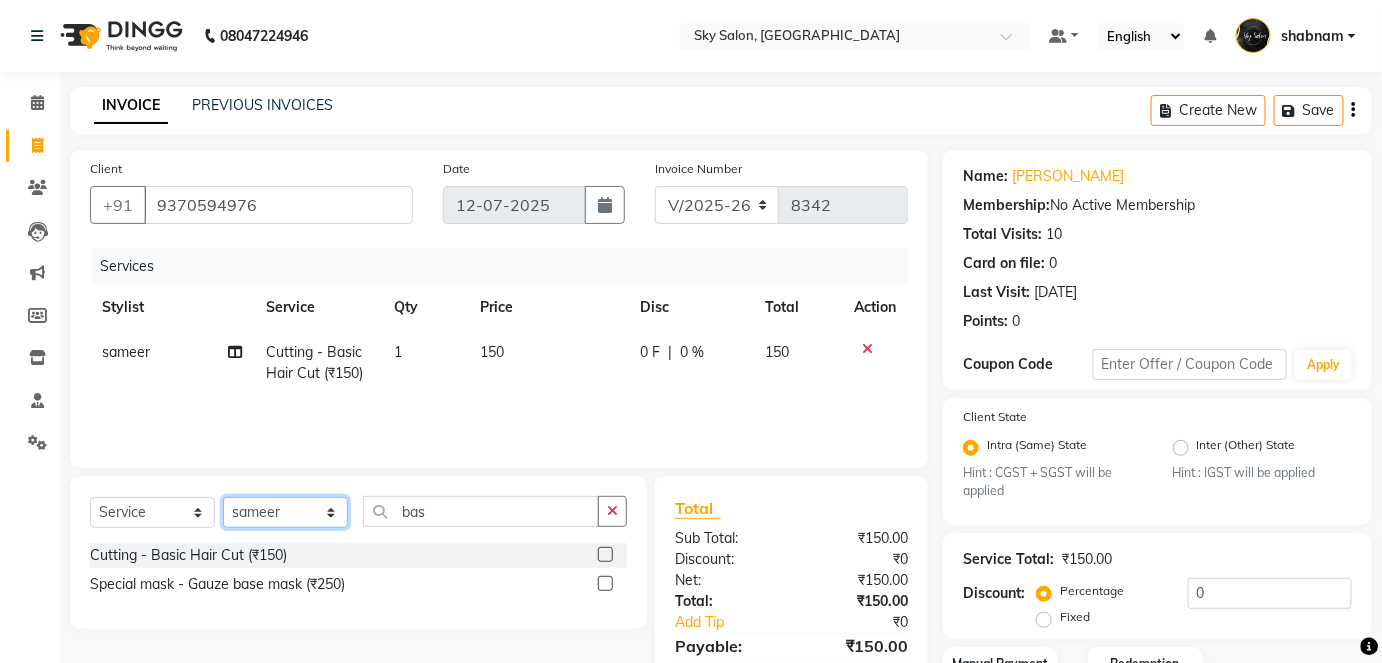 click on "Select Stylist afreen [PERSON_NAME] saha [PERSON_NAME] [PERSON_NAME] [PERSON_NAME] bharti Bunny Danish [PERSON_NAME] 1 [PERSON_NAME] [PERSON_NAME] gaurav Gulshan [PERSON_NAME] [PERSON_NAME] krishna [PERSON_NAME] [PERSON_NAME] rani [PERSON_NAME] [PERSON_NAME] sachin [PERSON_NAME] [PERSON_NAME] sameer 2 [PERSON_NAME] [PERSON_NAME] [PERSON_NAME]" 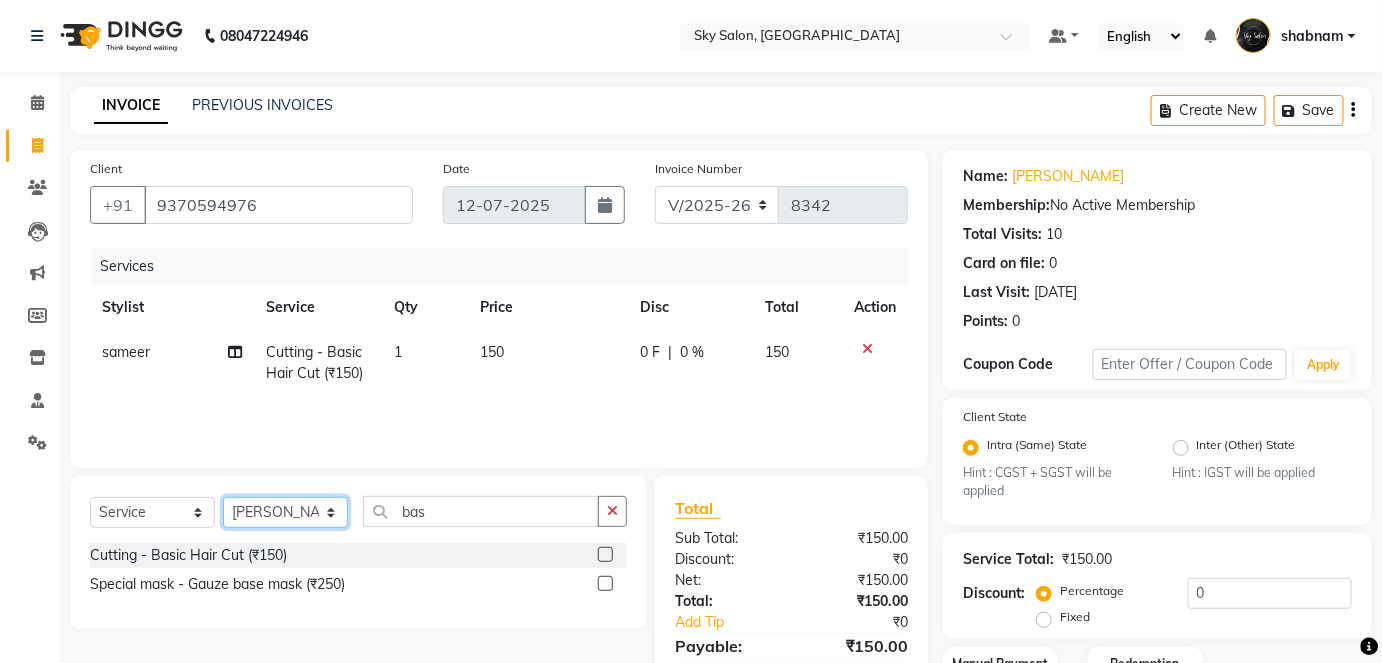 click on "Select Stylist afreen [PERSON_NAME] saha [PERSON_NAME] [PERSON_NAME] [PERSON_NAME] bharti Bunny Danish [PERSON_NAME] 1 [PERSON_NAME] [PERSON_NAME] gaurav Gulshan [PERSON_NAME] [PERSON_NAME] krishna [PERSON_NAME] [PERSON_NAME] rani [PERSON_NAME] [PERSON_NAME] sachin [PERSON_NAME] [PERSON_NAME] sameer 2 [PERSON_NAME] [PERSON_NAME] [PERSON_NAME]" 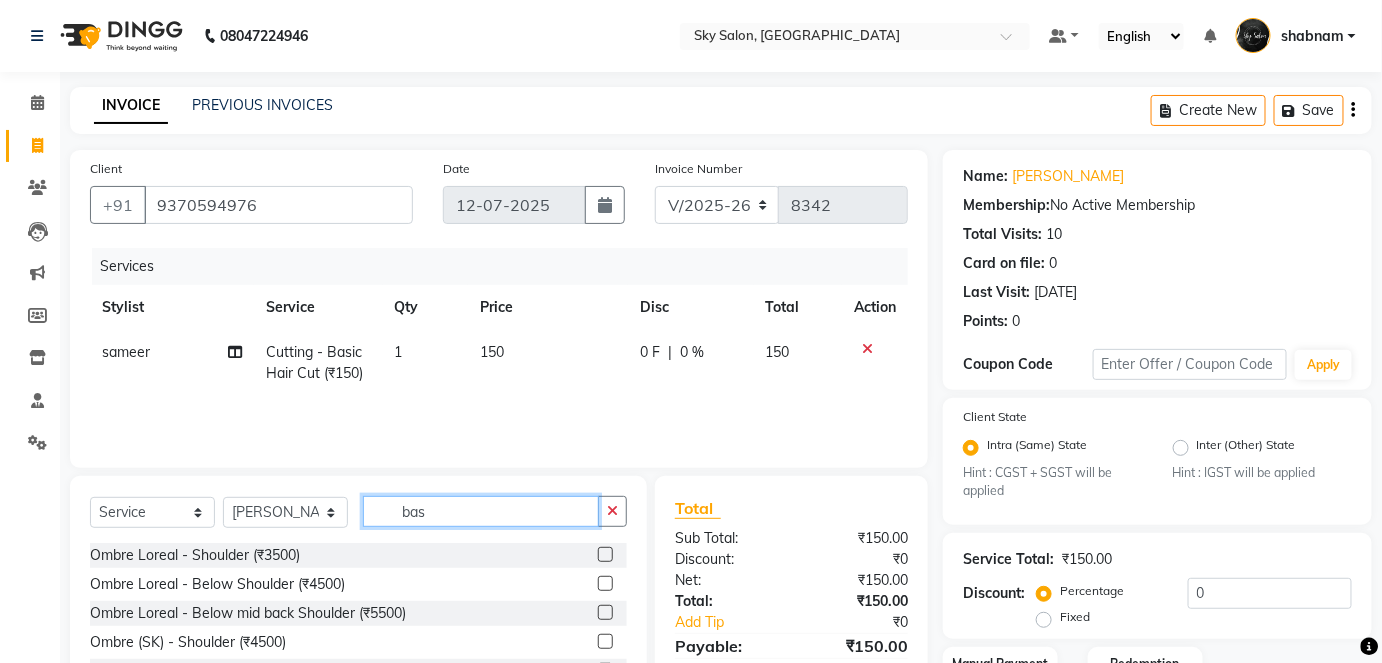 click on "bas" 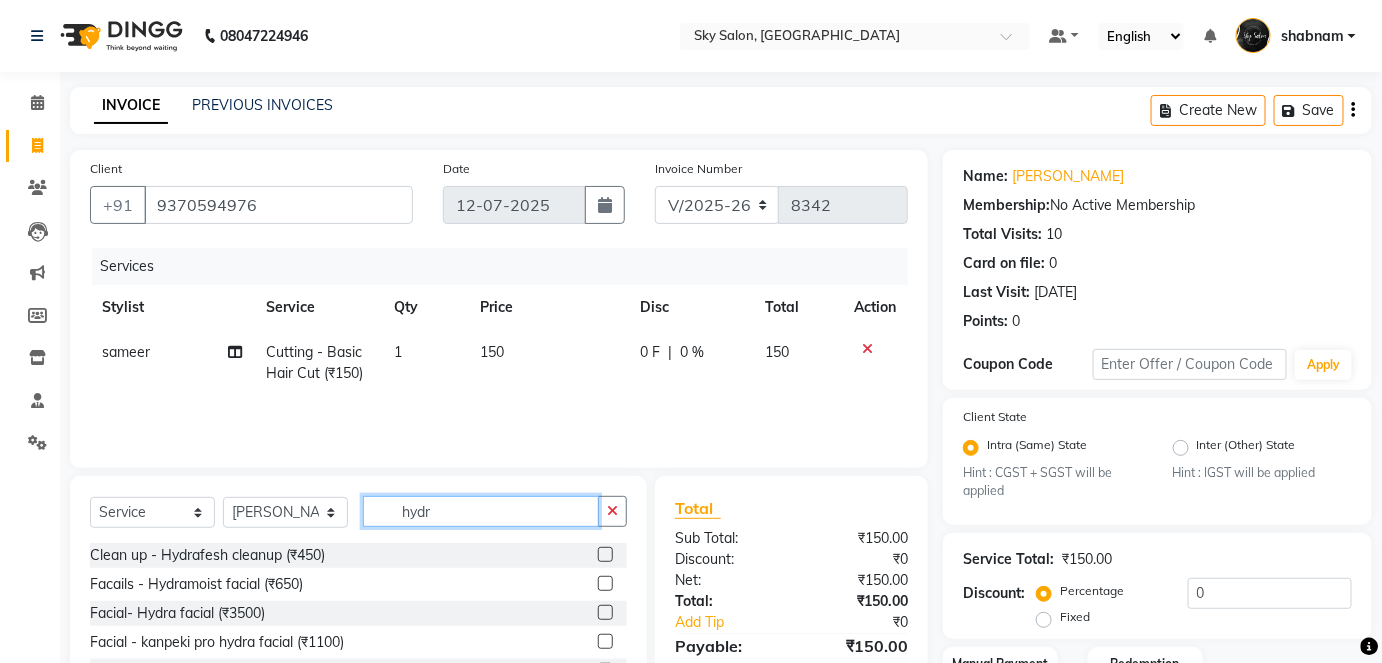 scroll, scrollTop: 112, scrollLeft: 0, axis: vertical 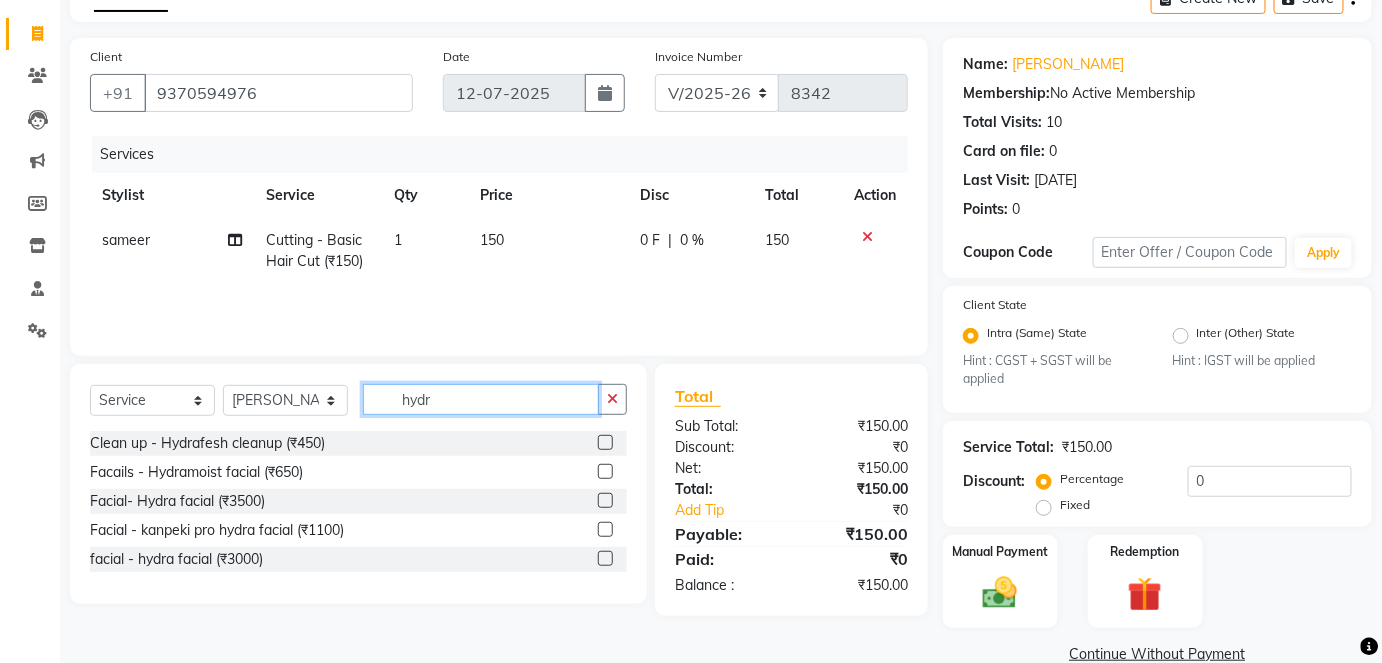 type on "hydr" 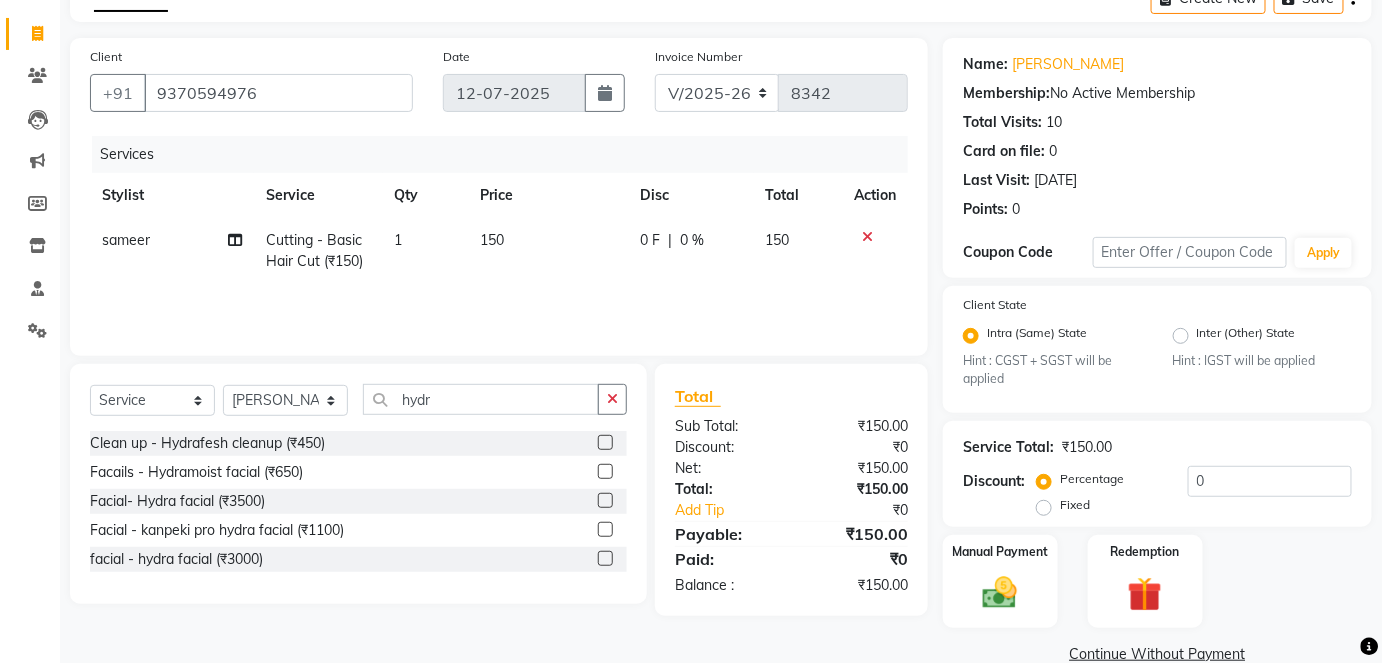 click 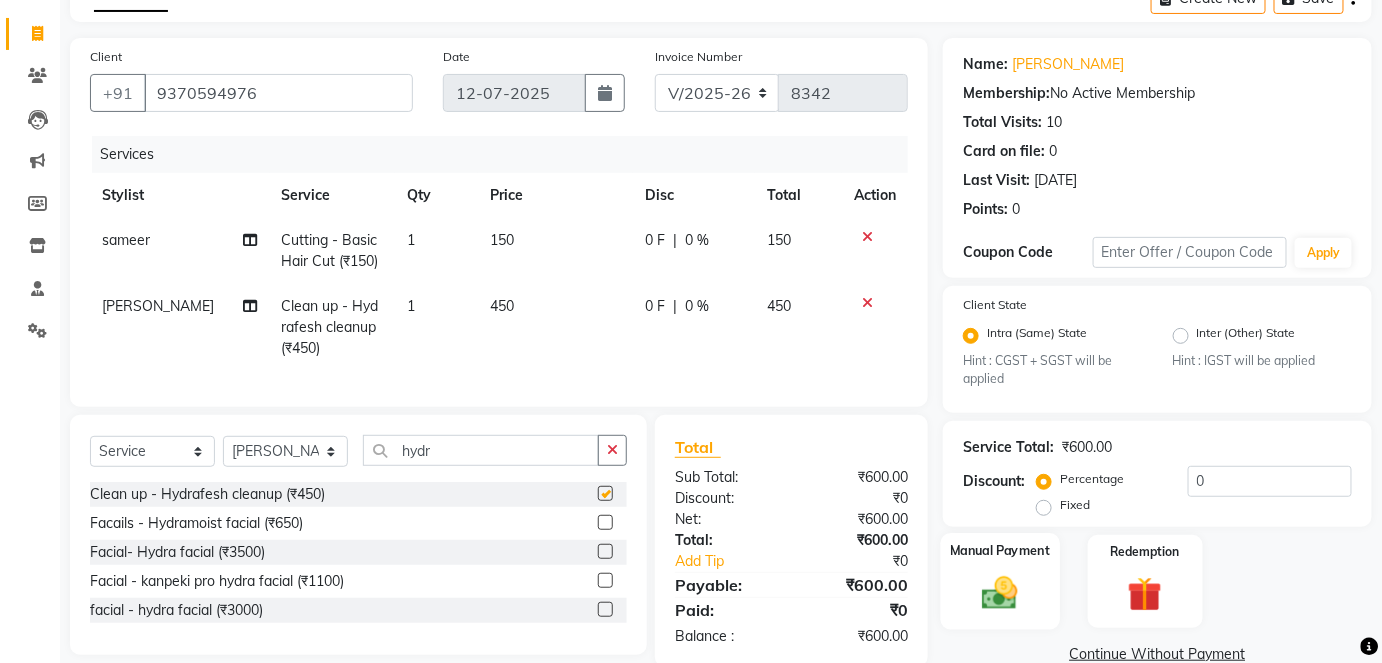 checkbox on "false" 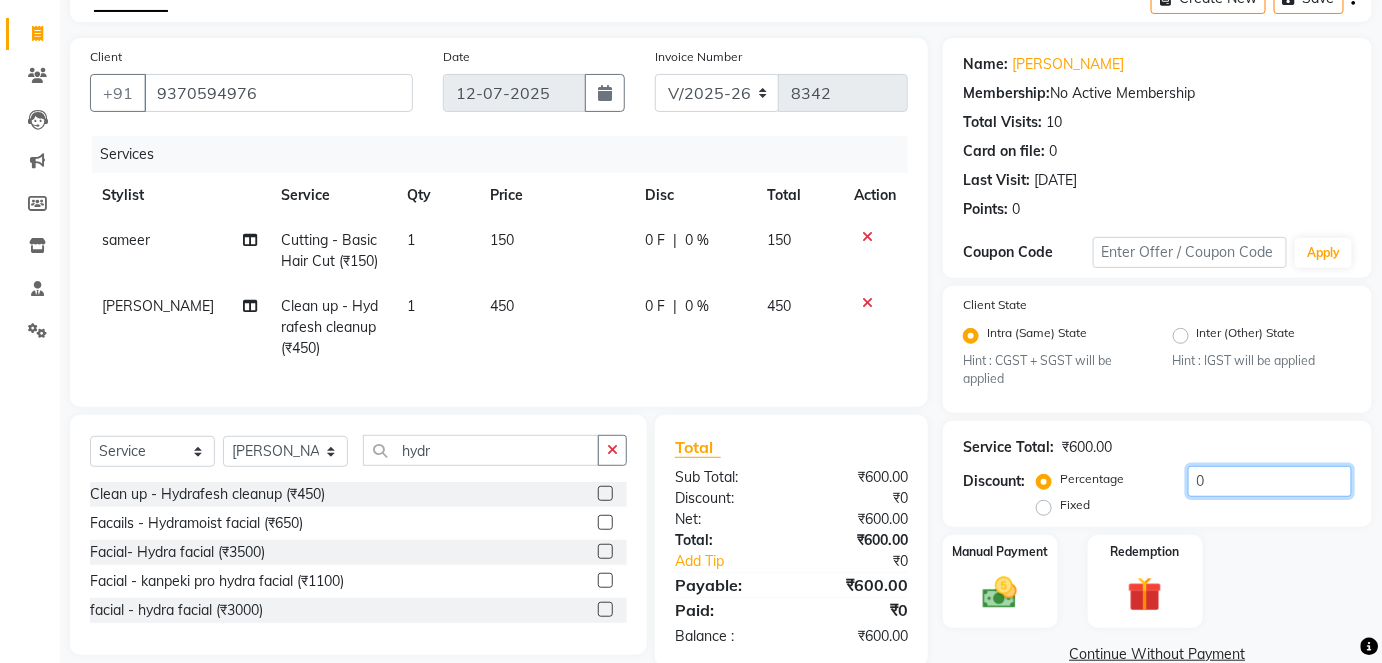 click on "0" 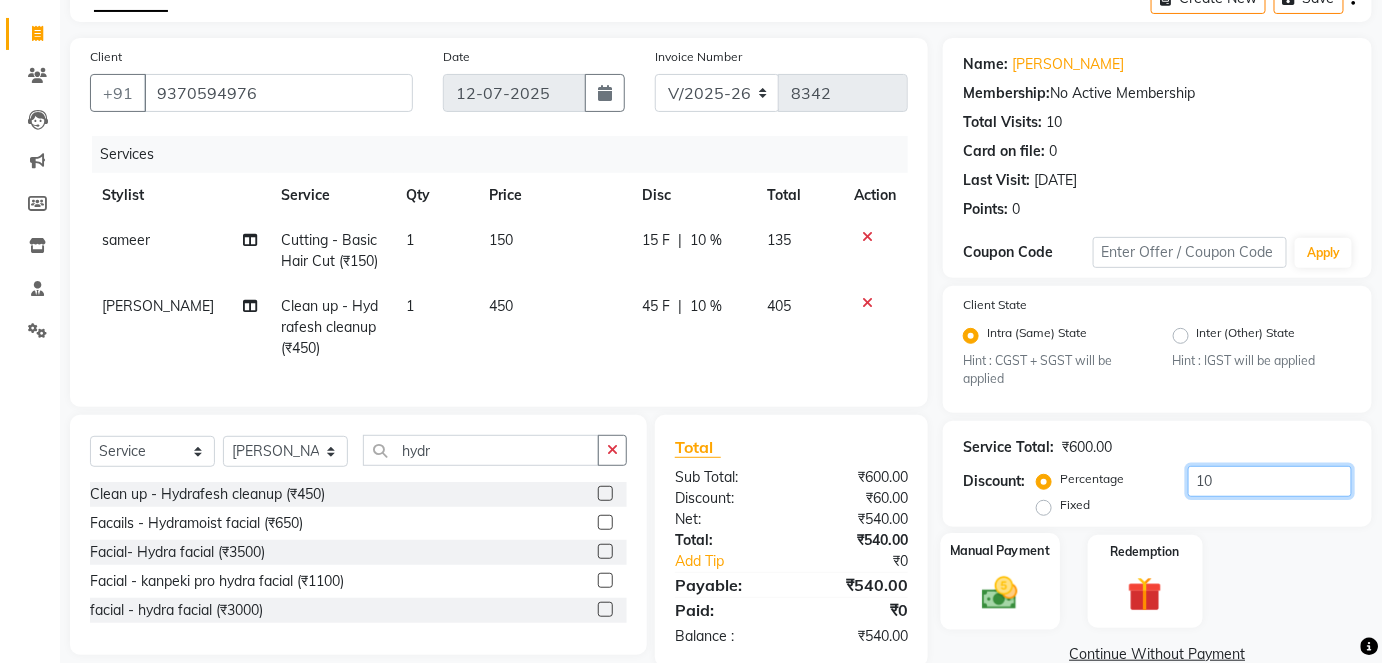 scroll, scrollTop: 158, scrollLeft: 0, axis: vertical 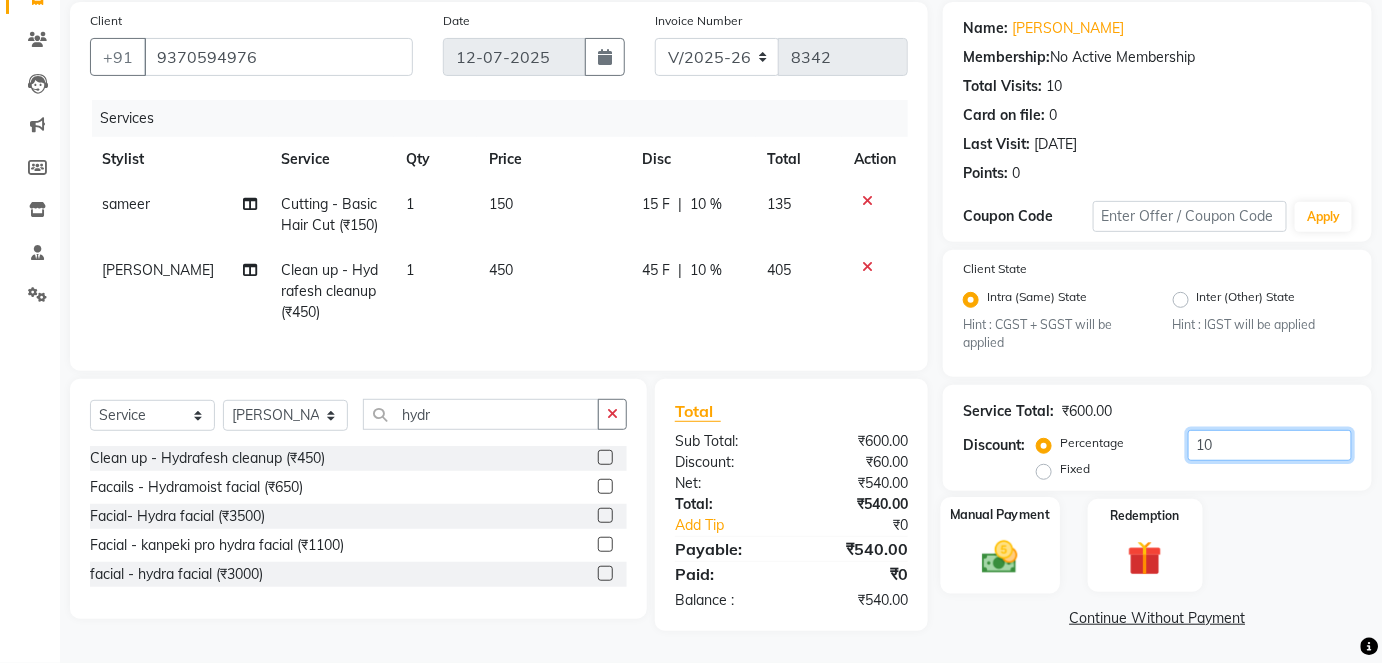 type on "10" 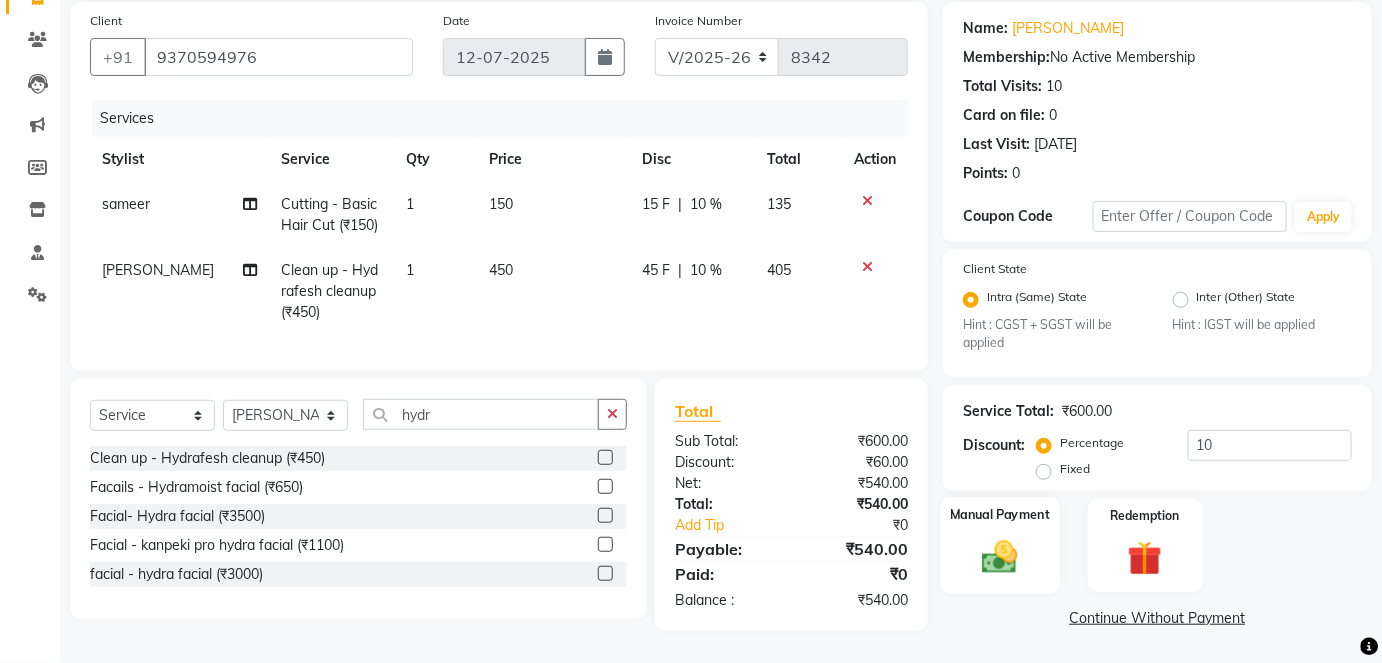 click 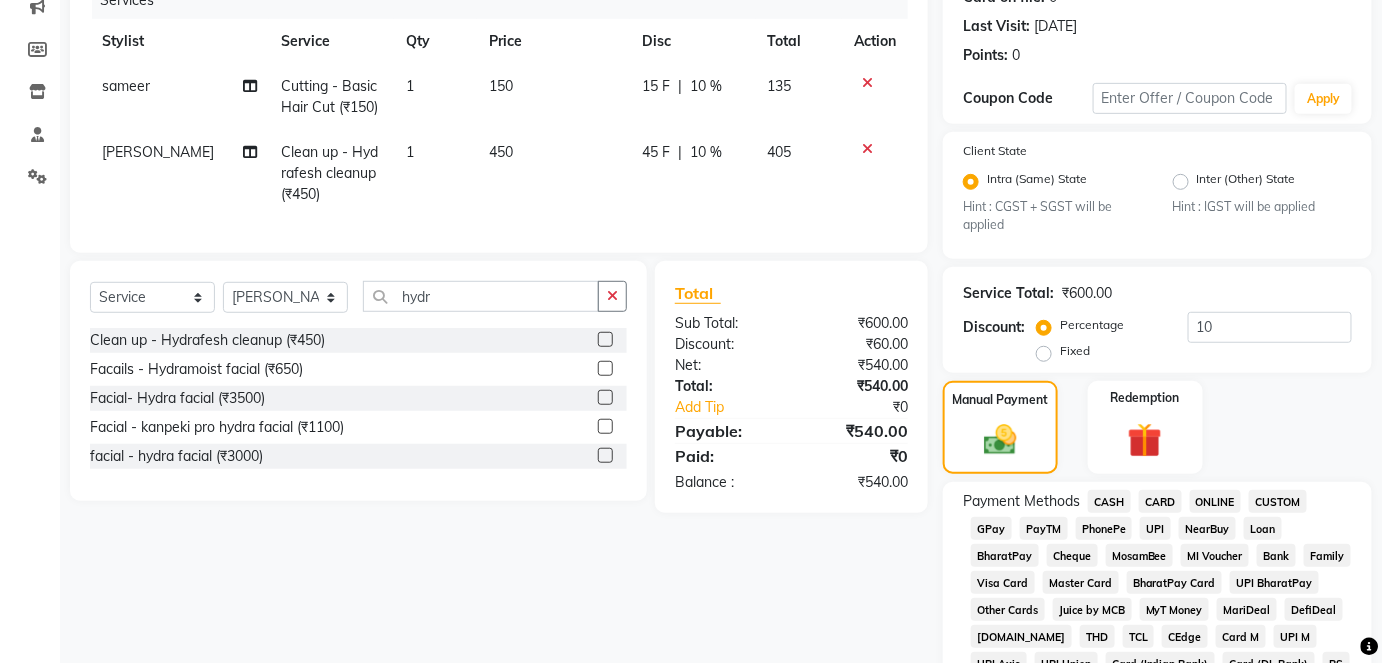 click on "GPay" 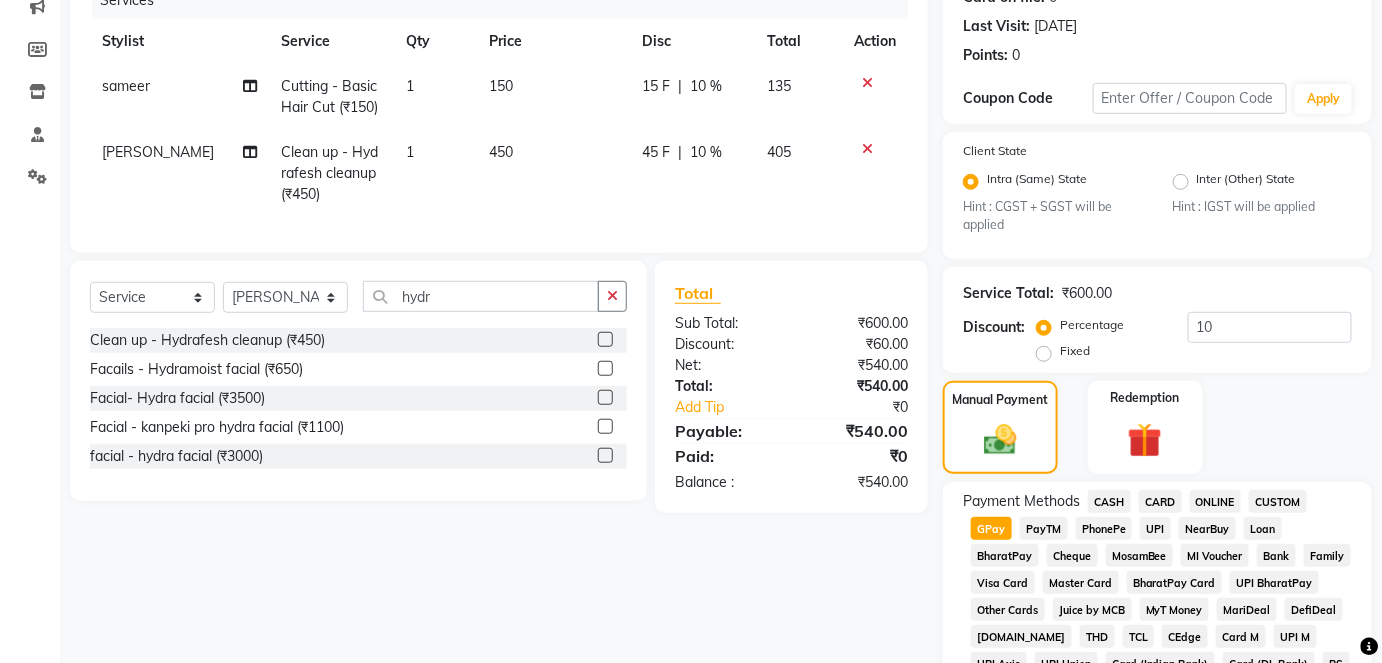 click on "GPay" 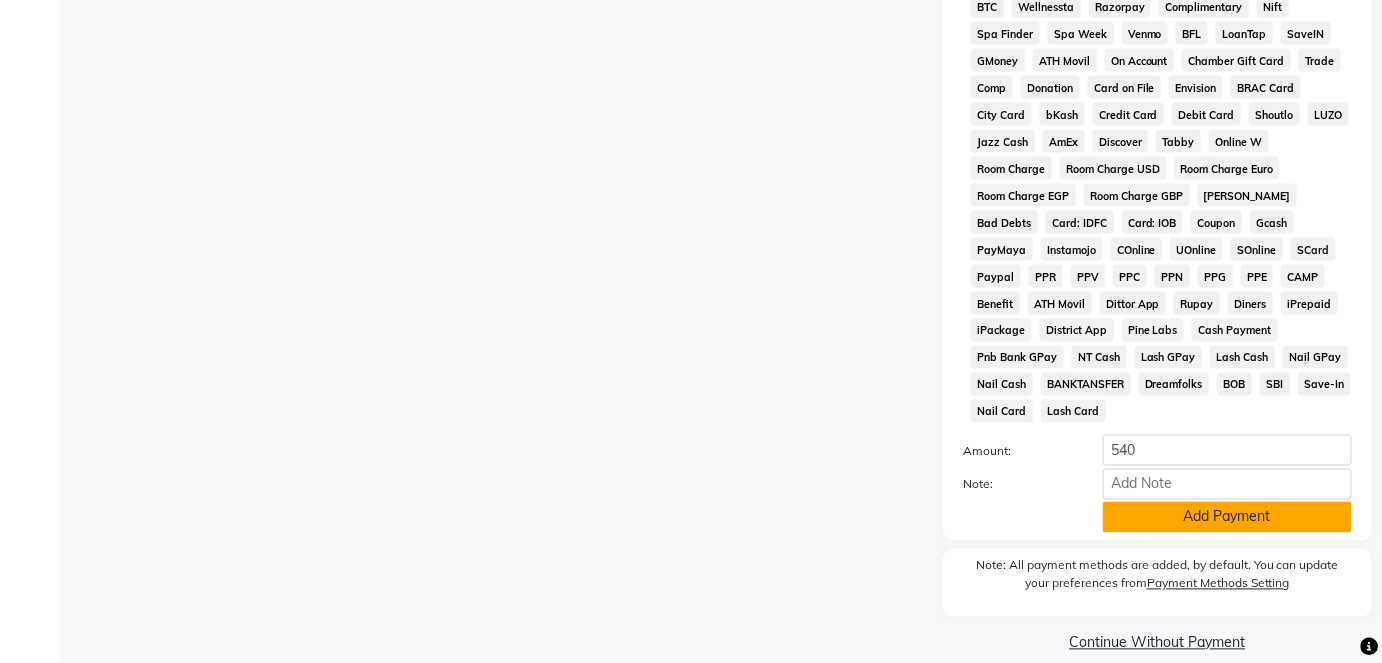 click on "Add Payment" 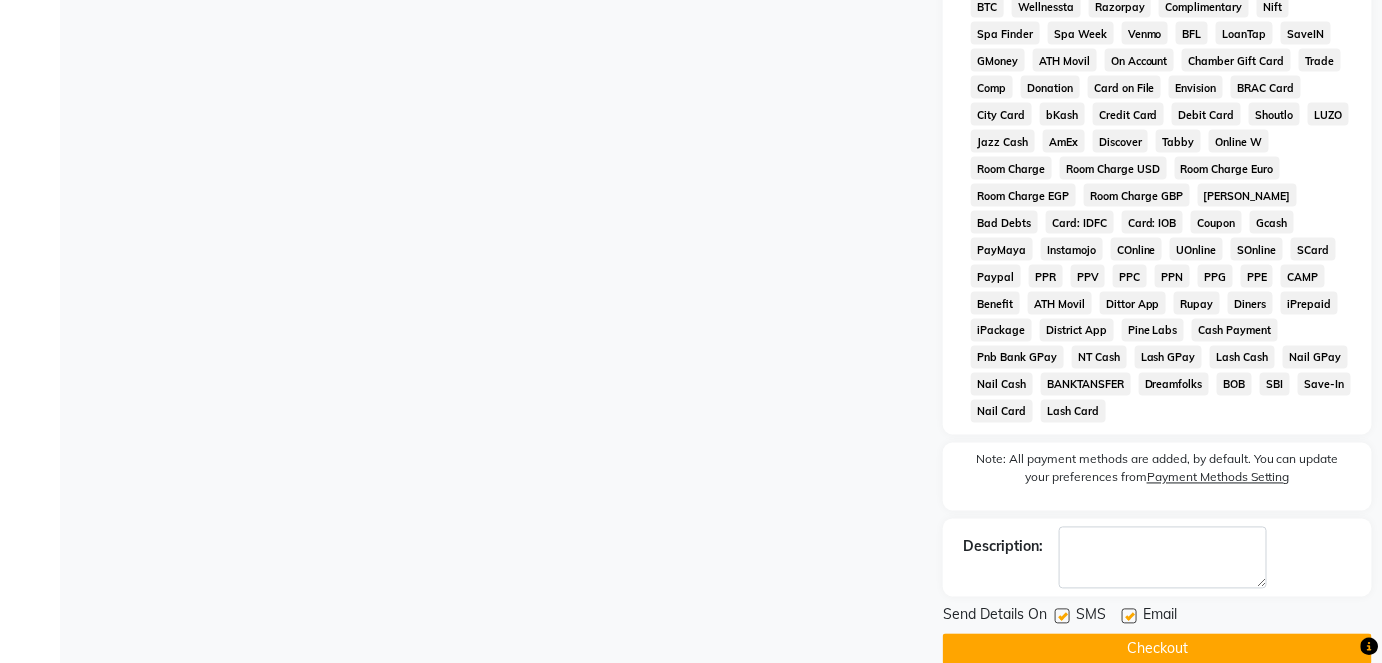 click on "SMS" 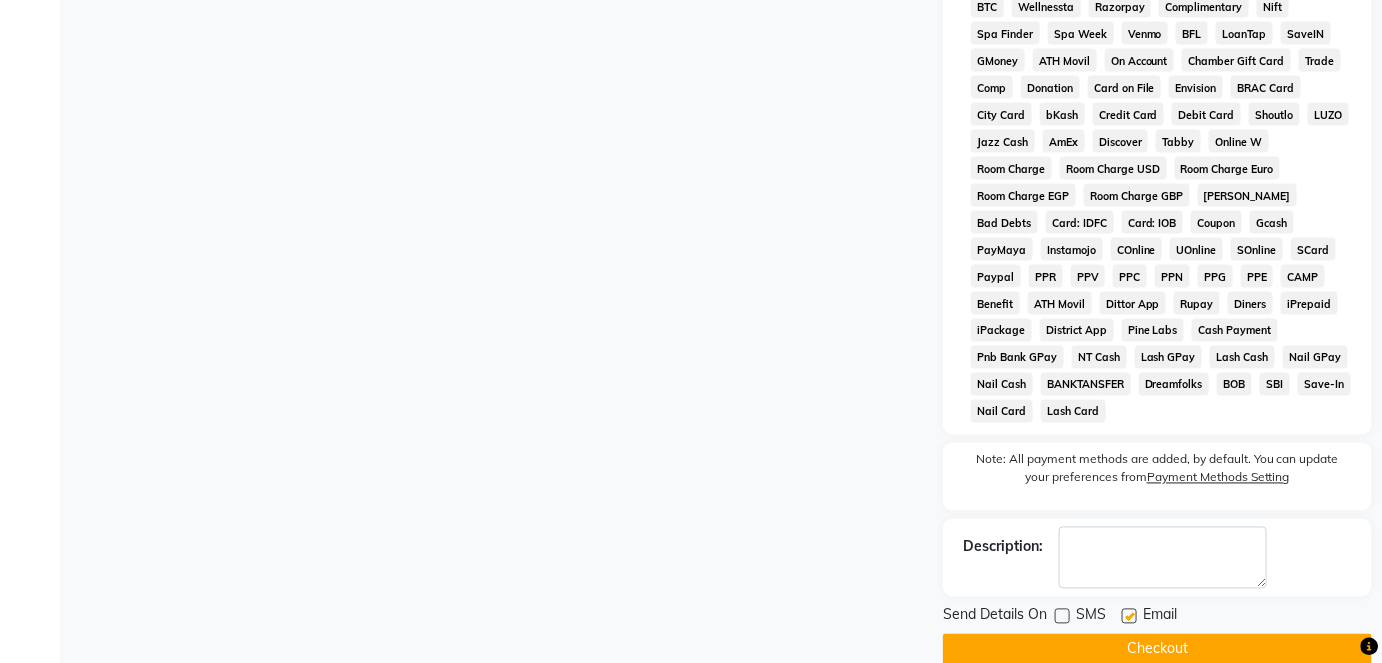 click on "Checkout" 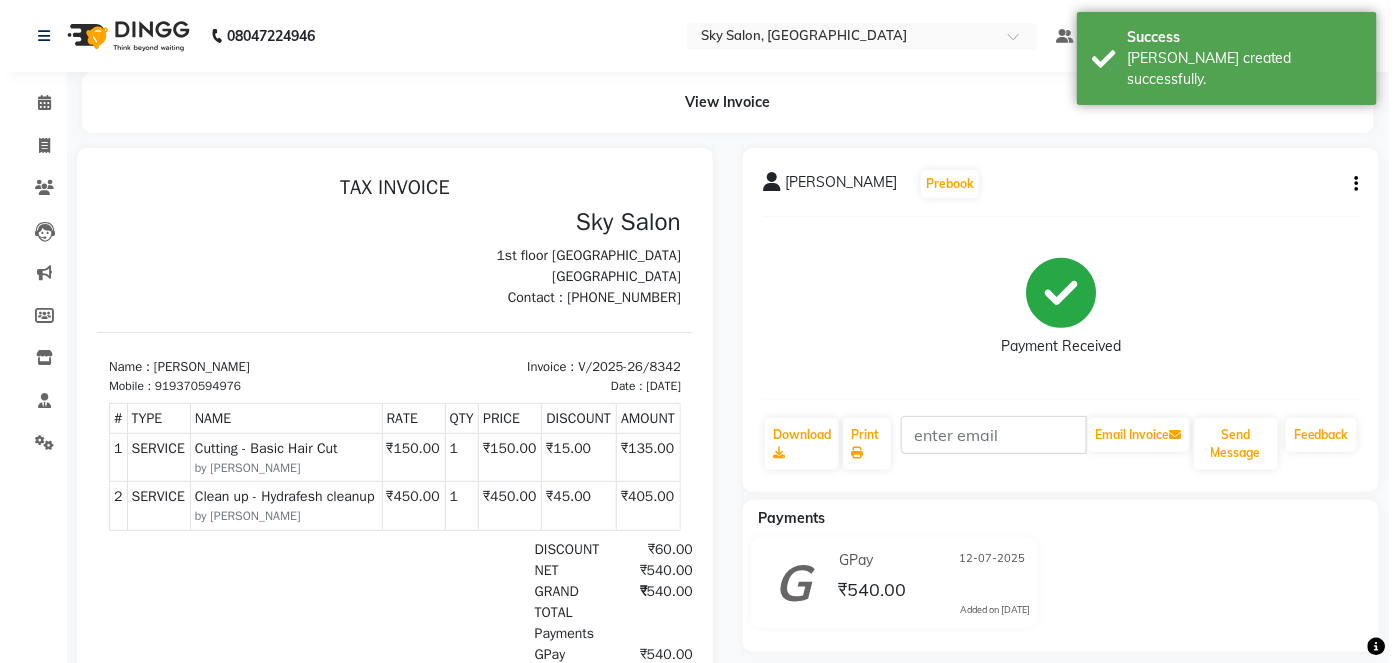 scroll, scrollTop: 0, scrollLeft: 0, axis: both 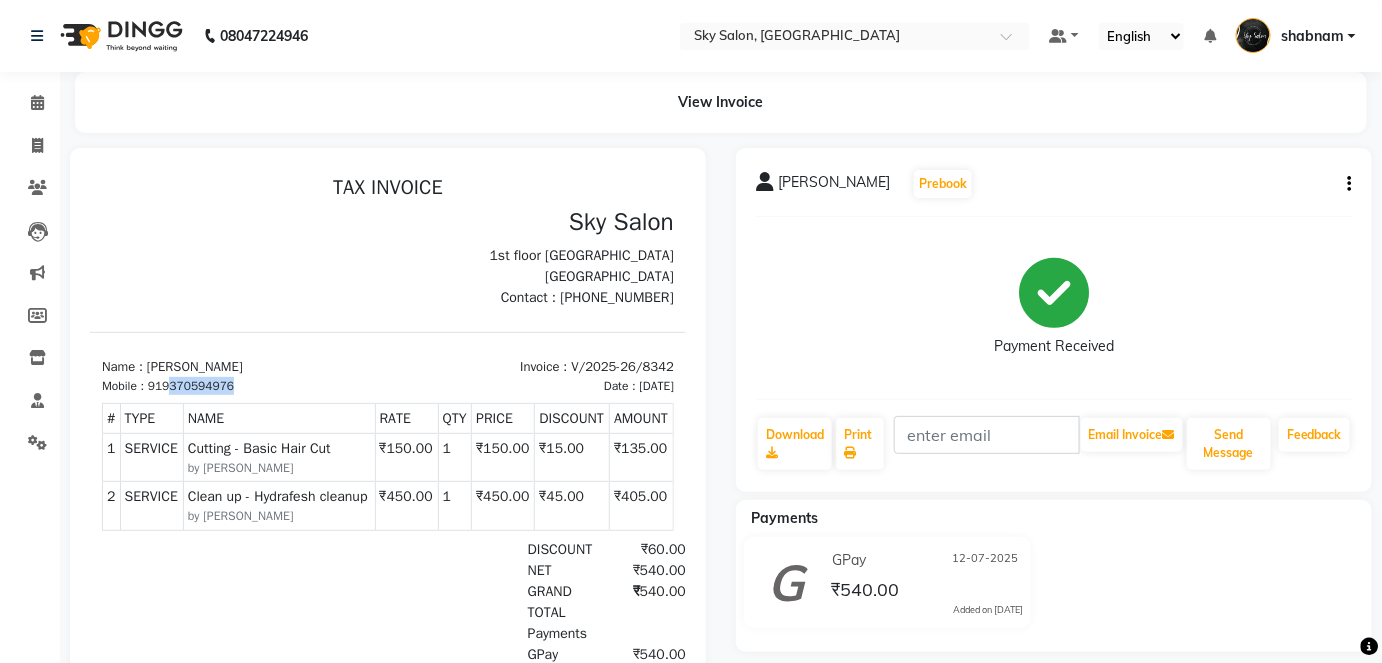 drag, startPoint x: 168, startPoint y: 384, endPoint x: 264, endPoint y: 375, distance: 96.42095 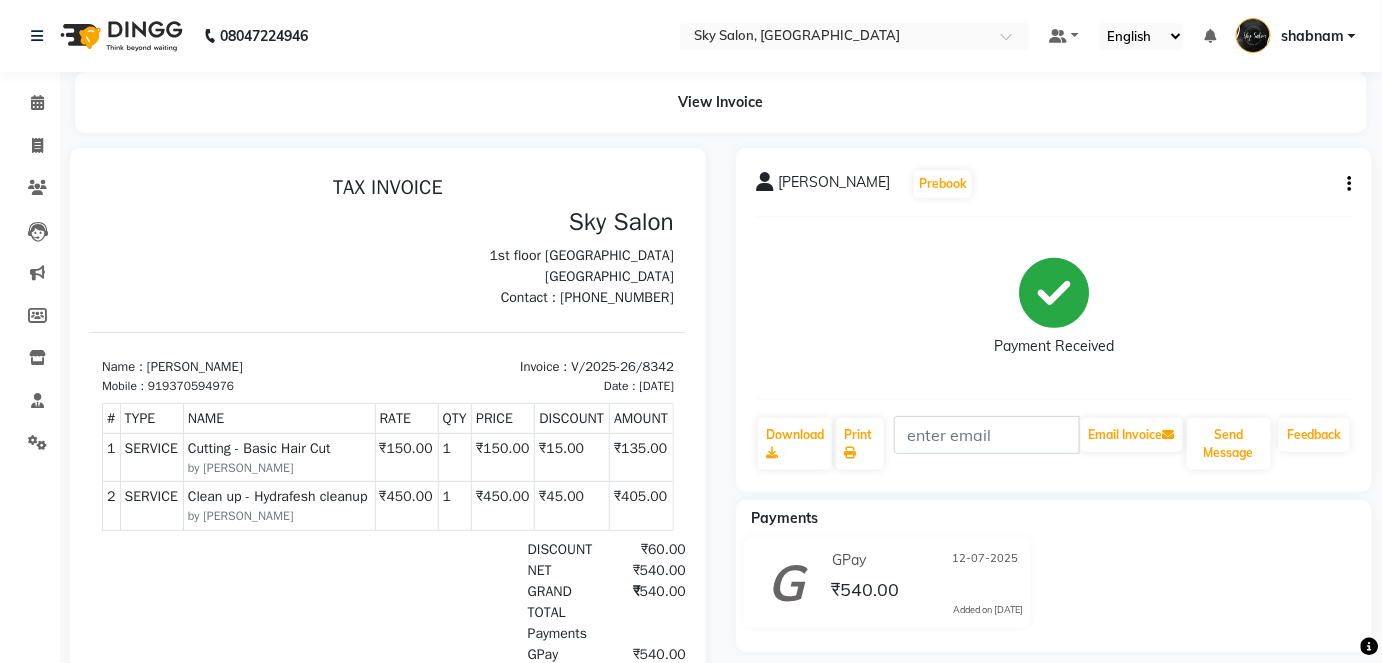 drag, startPoint x: 167, startPoint y: 381, endPoint x: 261, endPoint y: 384, distance: 94.04786 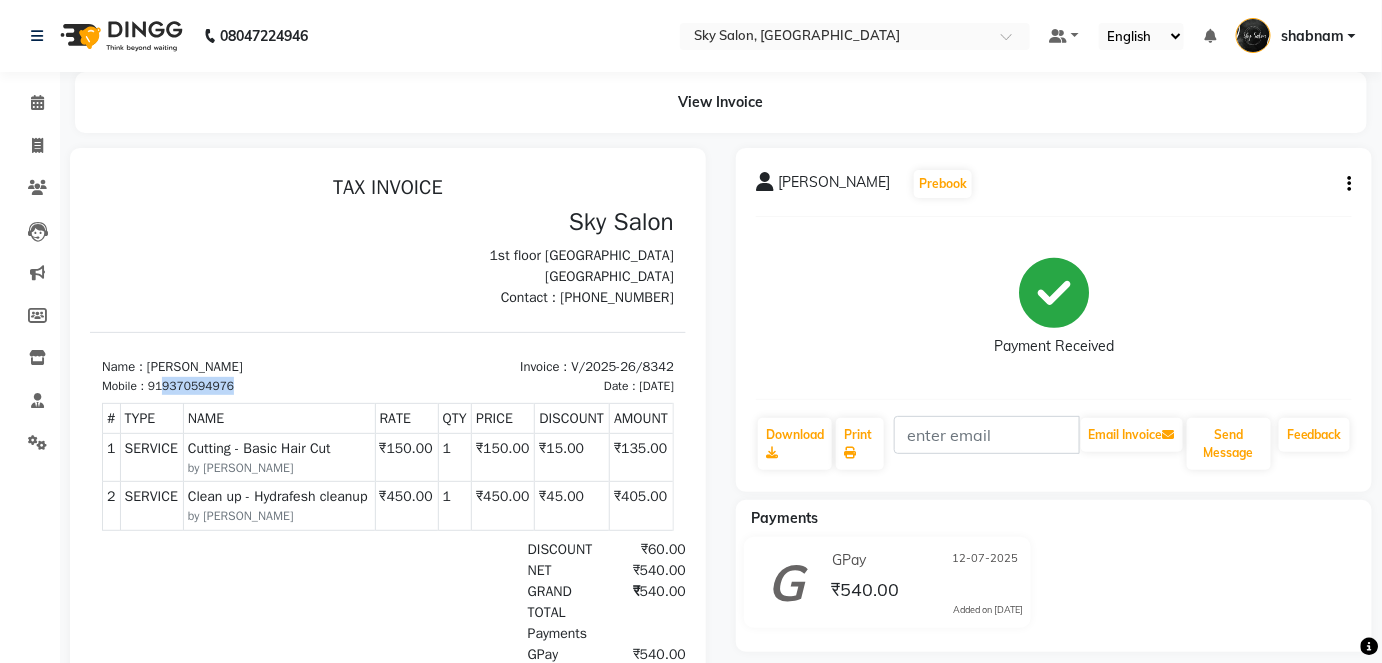 drag, startPoint x: 165, startPoint y: 384, endPoint x: 260, endPoint y: 383, distance: 95.005264 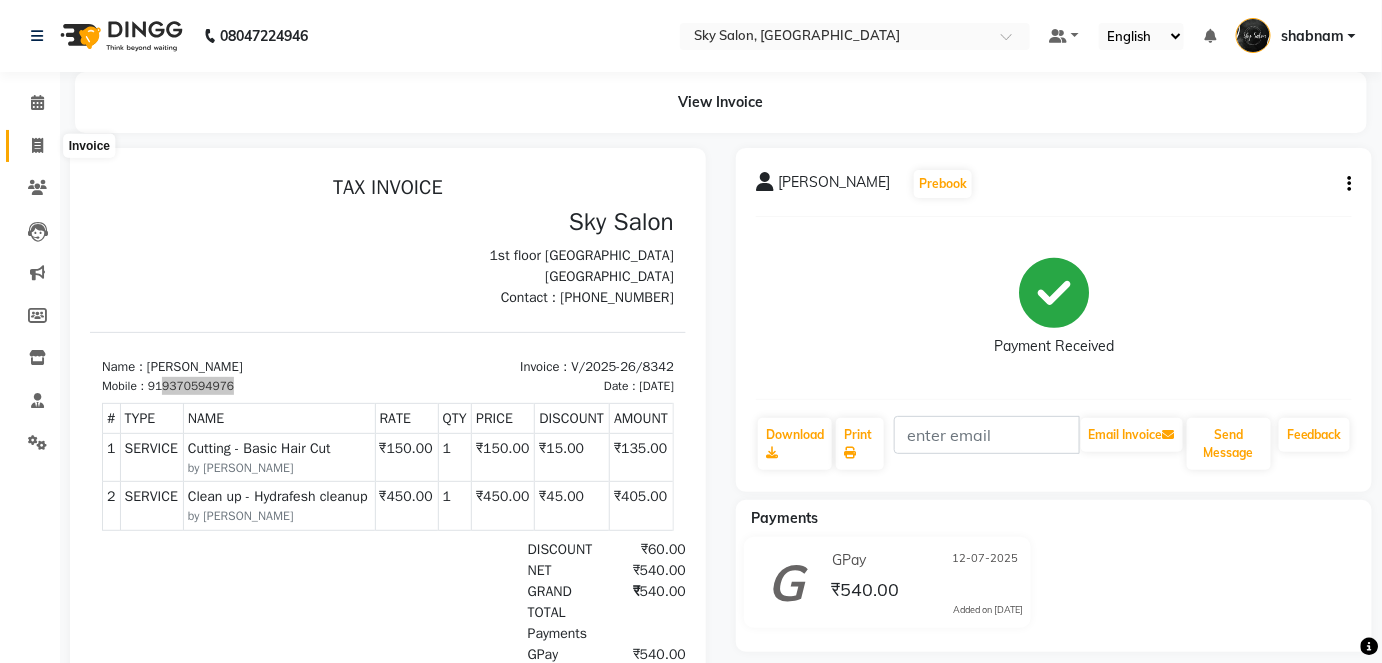click 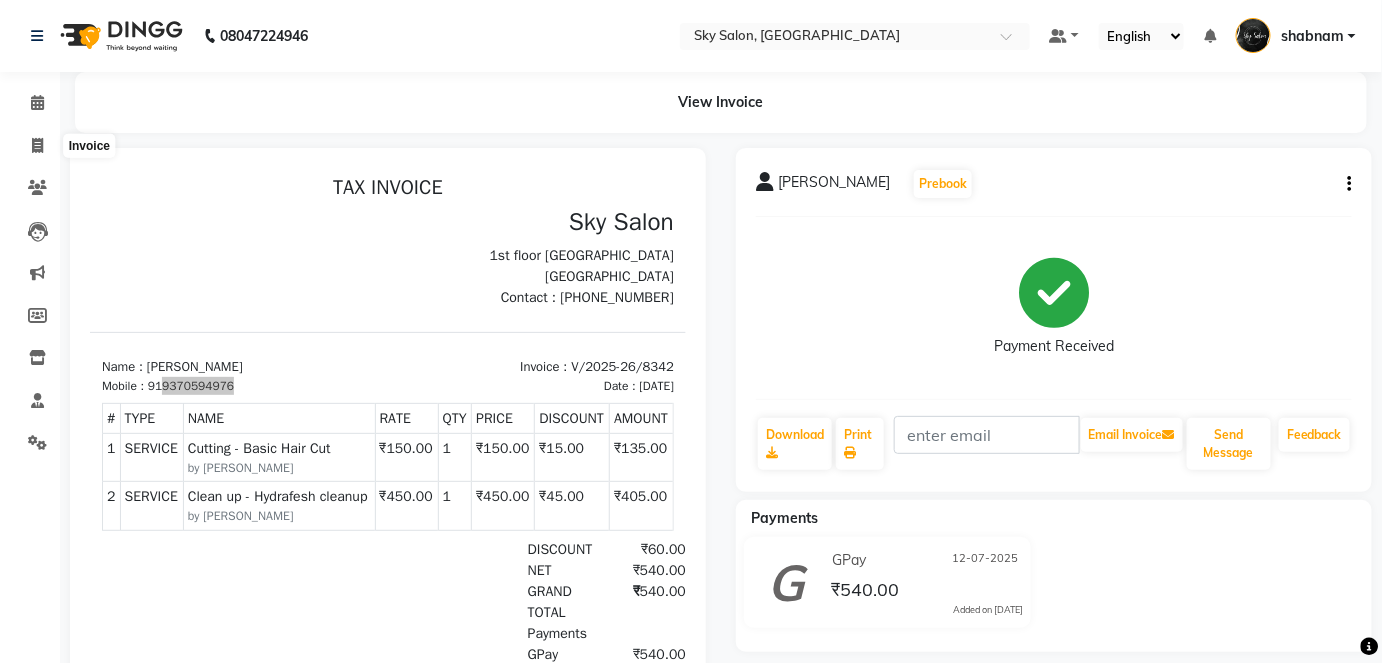 select on "service" 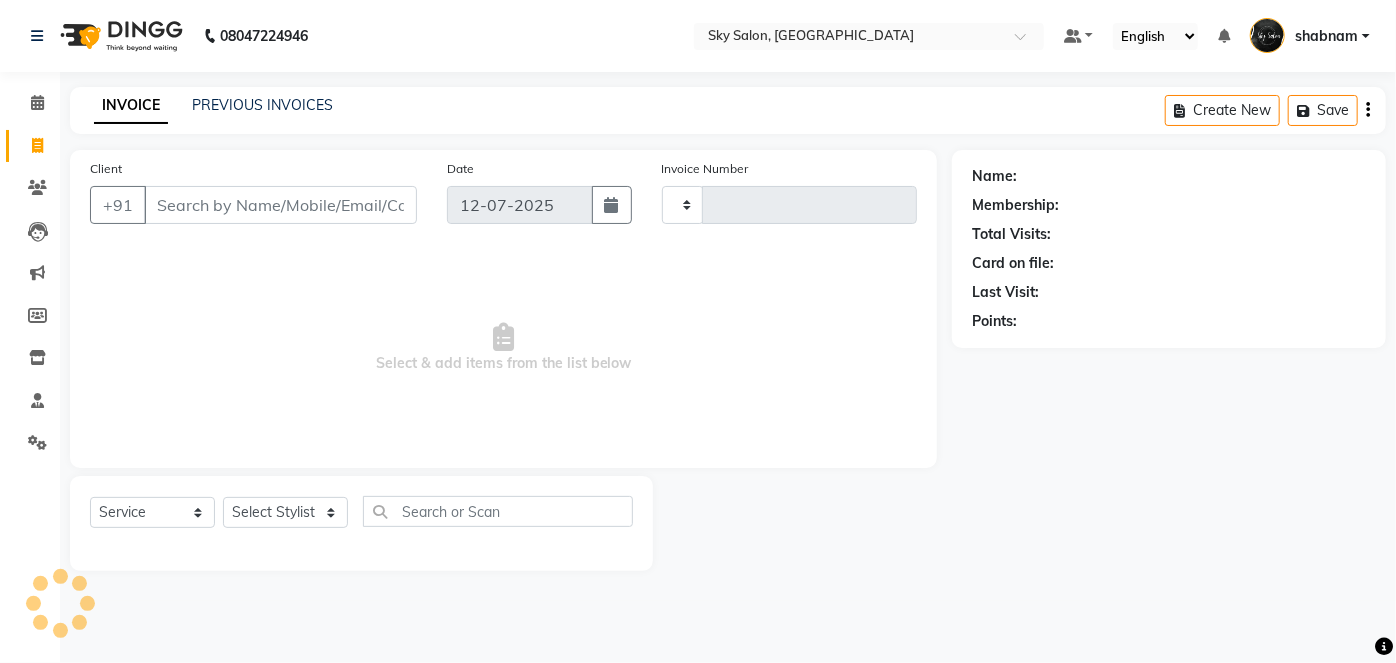 type on "8343" 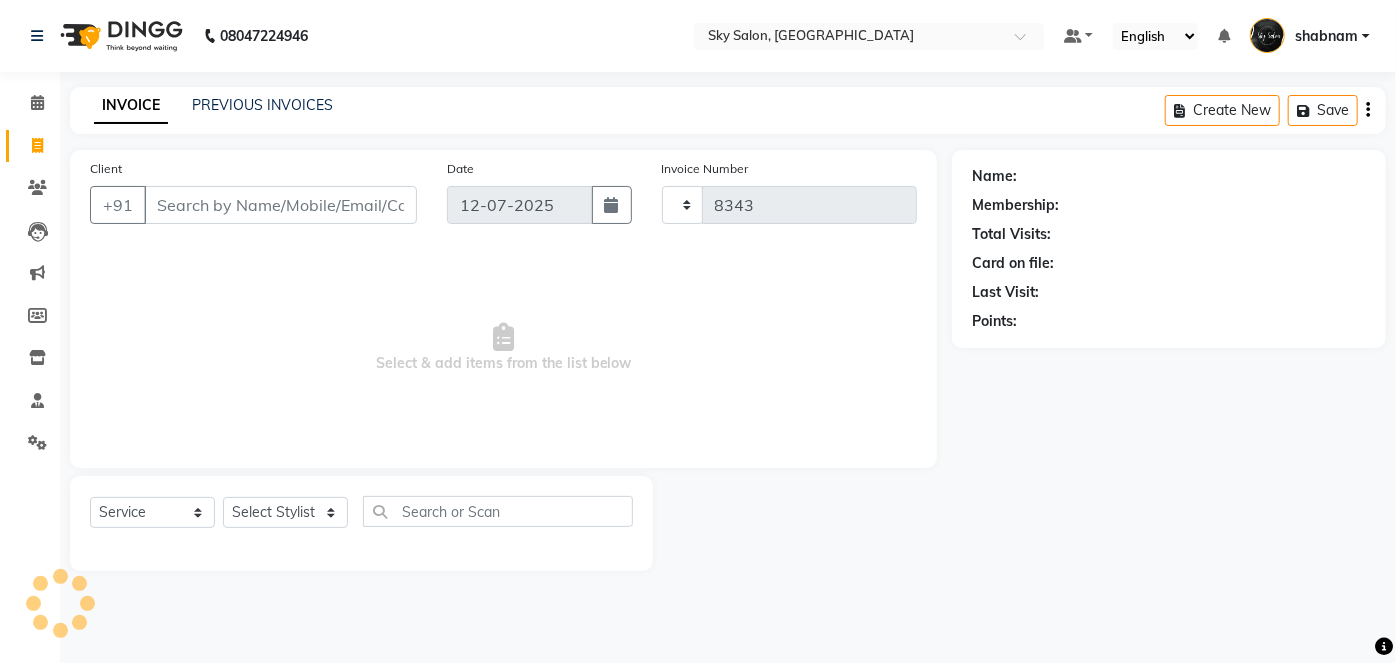 select on "3537" 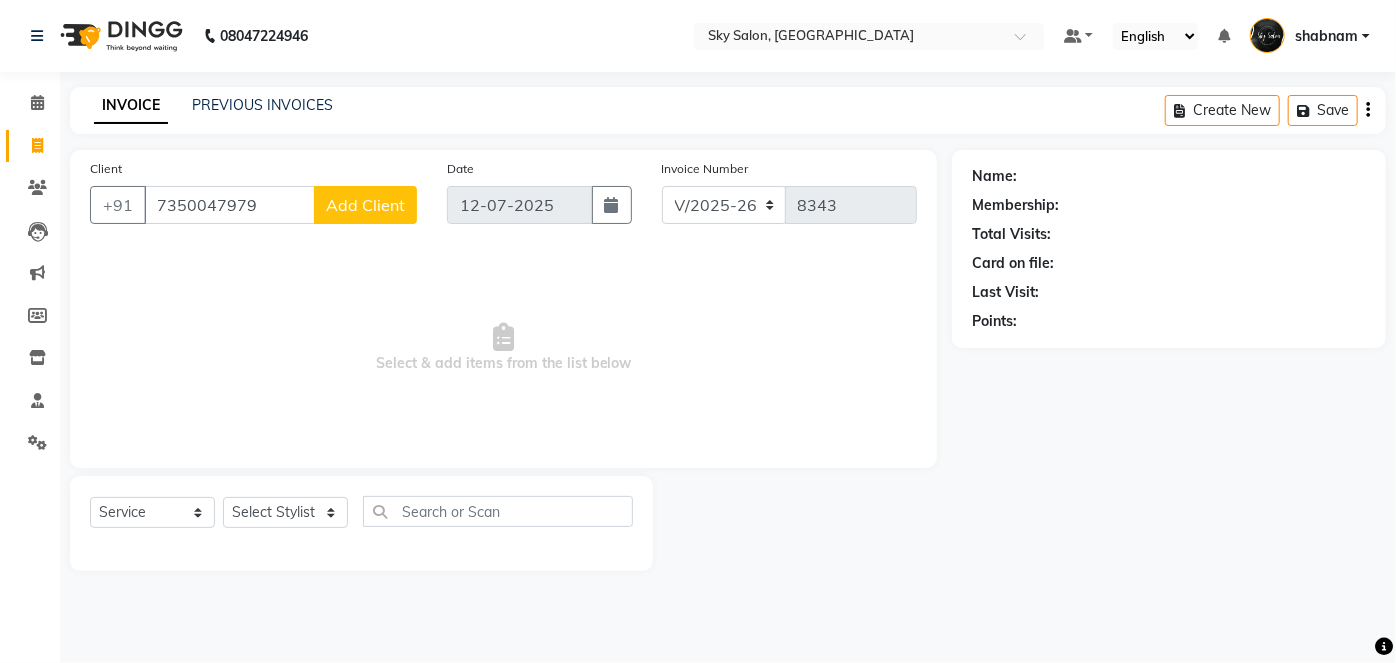 type on "7350047979" 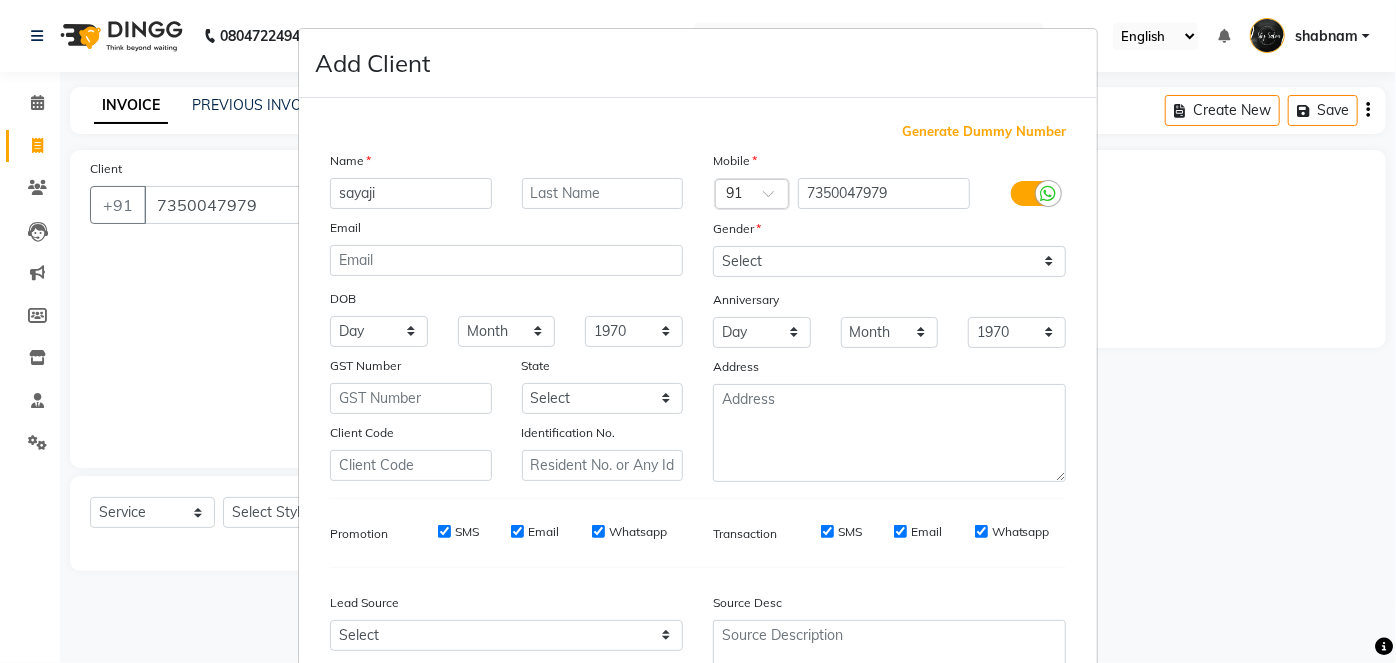 type on "sayaji" 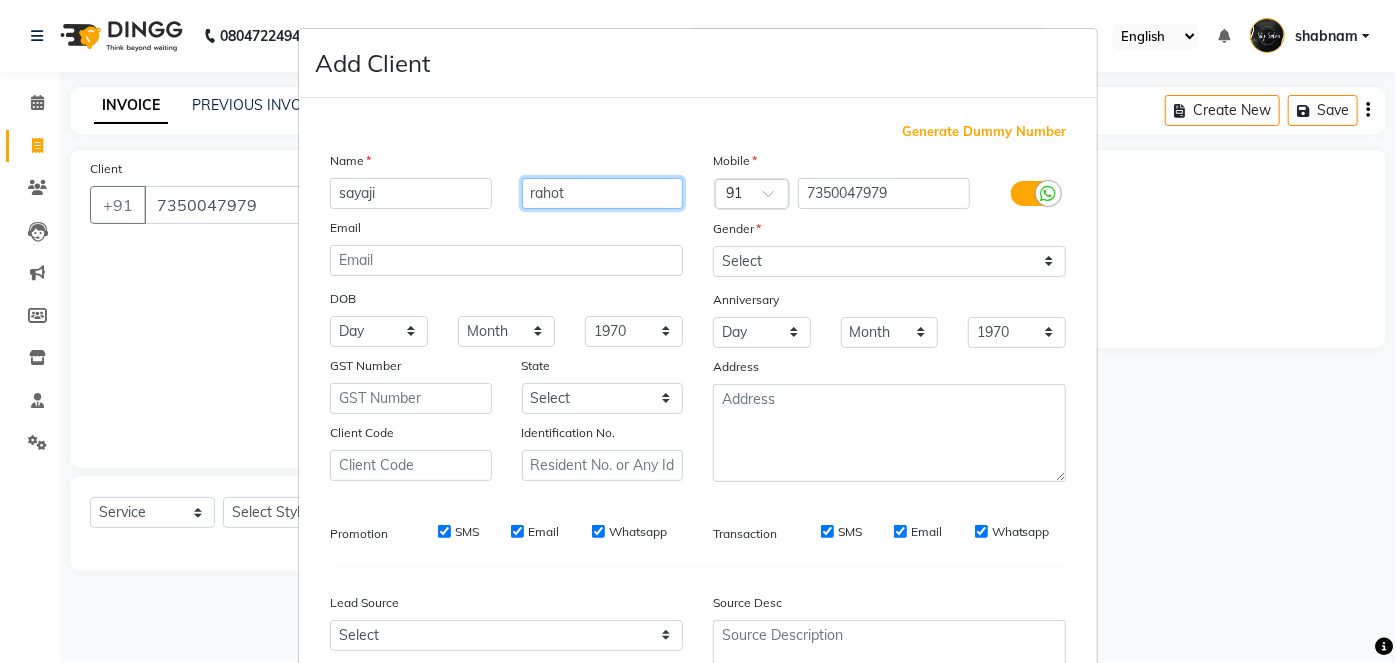 type on "rahot" 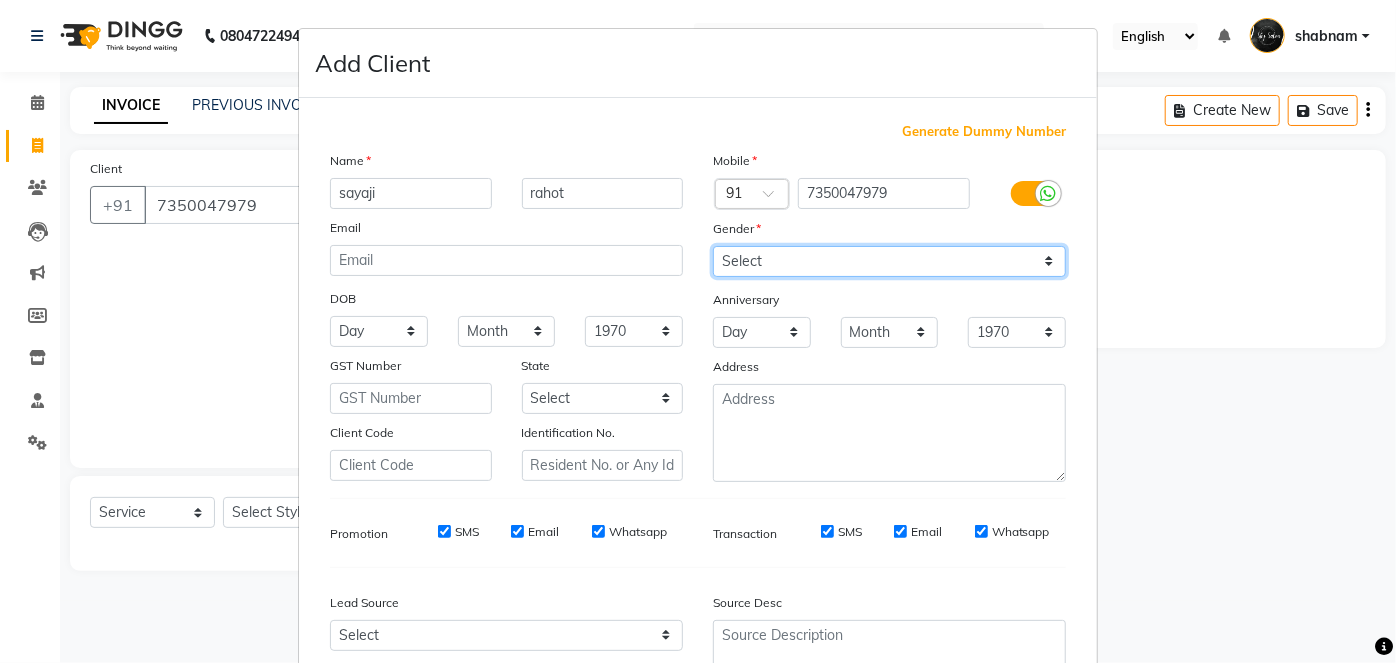 click on "Select Male Female Other Prefer Not To Say" at bounding box center [889, 261] 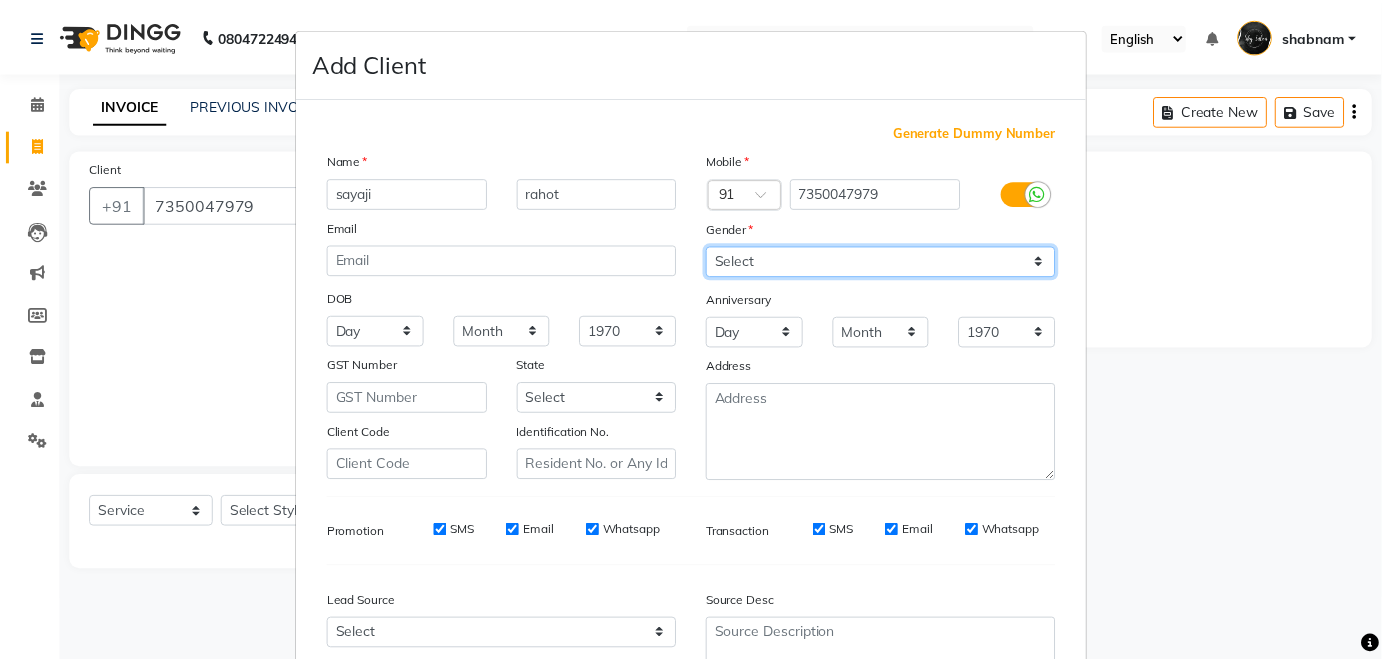 scroll, scrollTop: 184, scrollLeft: 0, axis: vertical 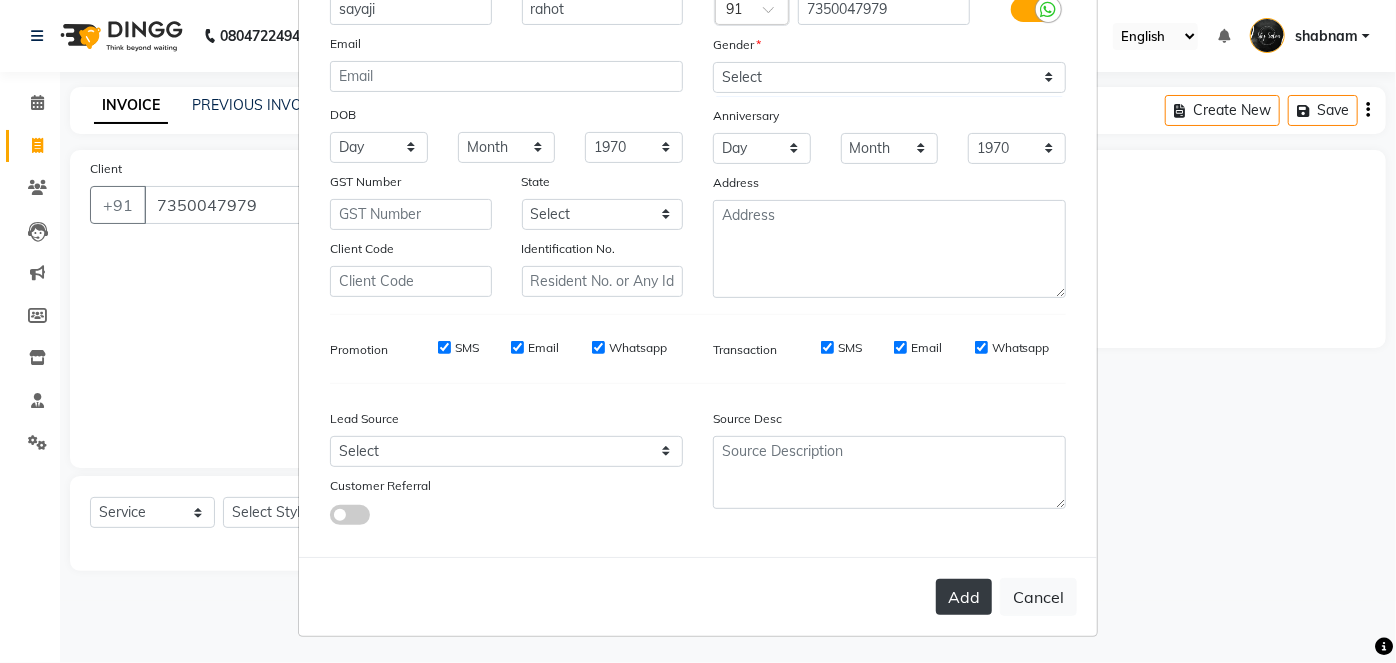 click on "Add" at bounding box center [964, 597] 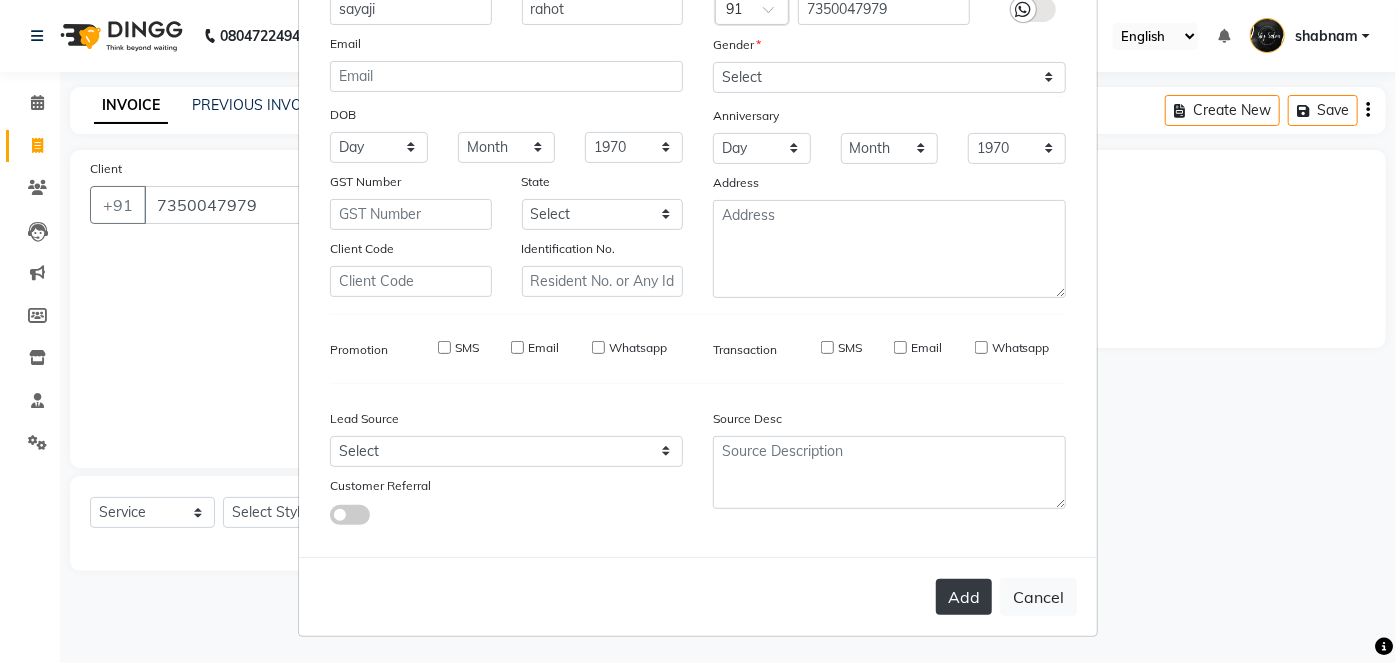 type 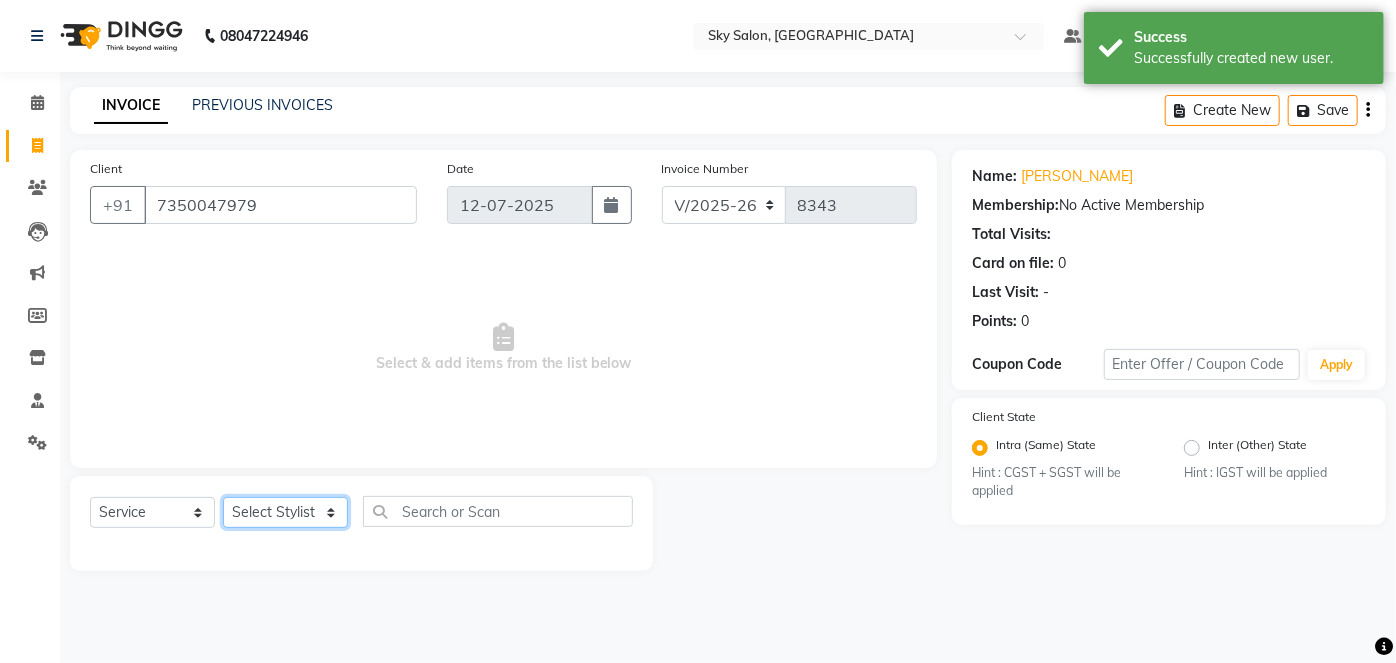 click on "Select Stylist afreen [PERSON_NAME] saha [PERSON_NAME] [PERSON_NAME] [PERSON_NAME] bharti Bunny Danish [PERSON_NAME] 1 [PERSON_NAME] [PERSON_NAME] gaurav Gulshan [PERSON_NAME] [PERSON_NAME] krishna [PERSON_NAME] [PERSON_NAME] rani [PERSON_NAME] [PERSON_NAME] sachin [PERSON_NAME] [PERSON_NAME] sameer 2 [PERSON_NAME] [PERSON_NAME] [PERSON_NAME]" 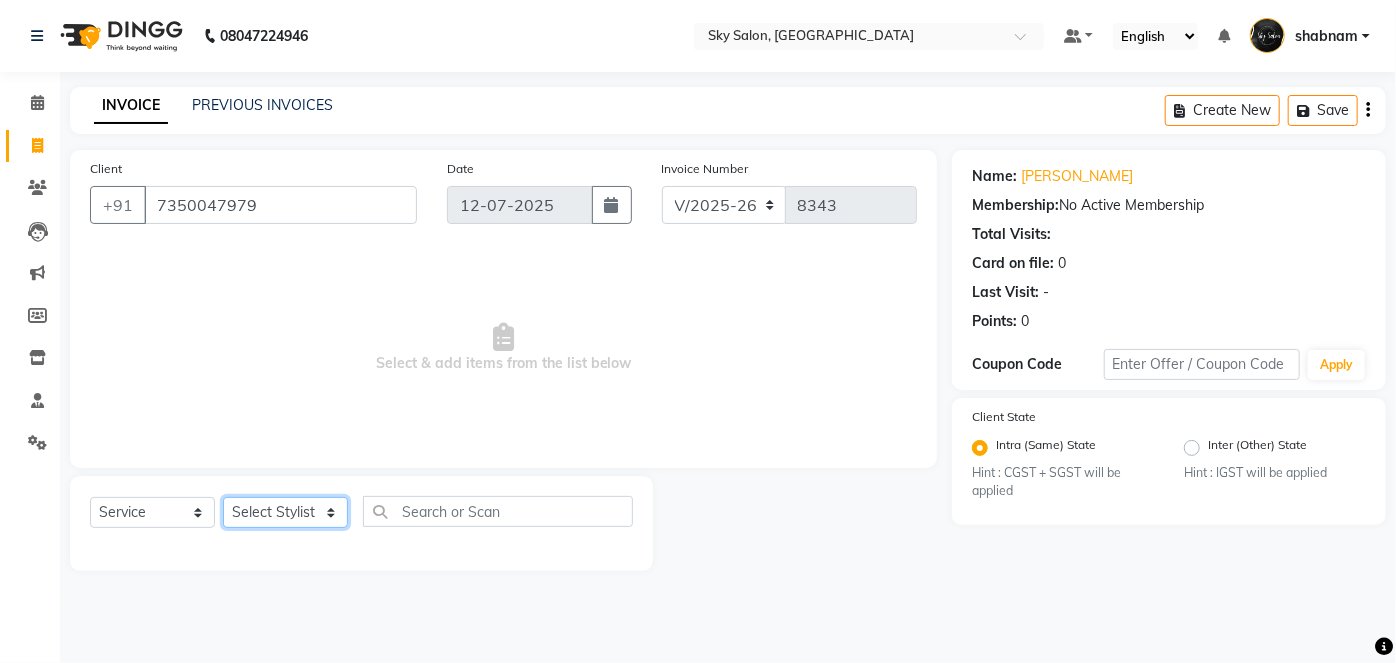 select on "57852" 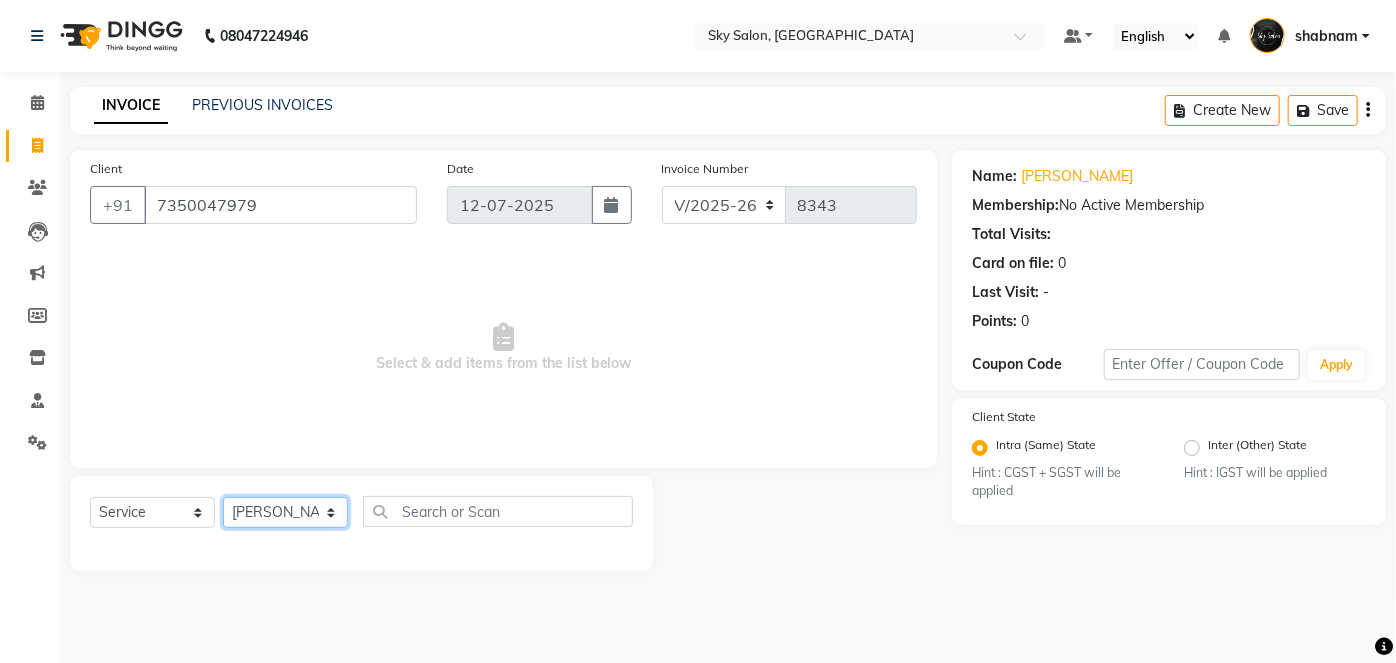 click on "Select Stylist afreen [PERSON_NAME] saha [PERSON_NAME] [PERSON_NAME] [PERSON_NAME] bharti Bunny Danish [PERSON_NAME] 1 [PERSON_NAME] [PERSON_NAME] gaurav Gulshan [PERSON_NAME] [PERSON_NAME] krishna [PERSON_NAME] [PERSON_NAME] rani [PERSON_NAME] [PERSON_NAME] sachin [PERSON_NAME] [PERSON_NAME] sameer 2 [PERSON_NAME] [PERSON_NAME] [PERSON_NAME]" 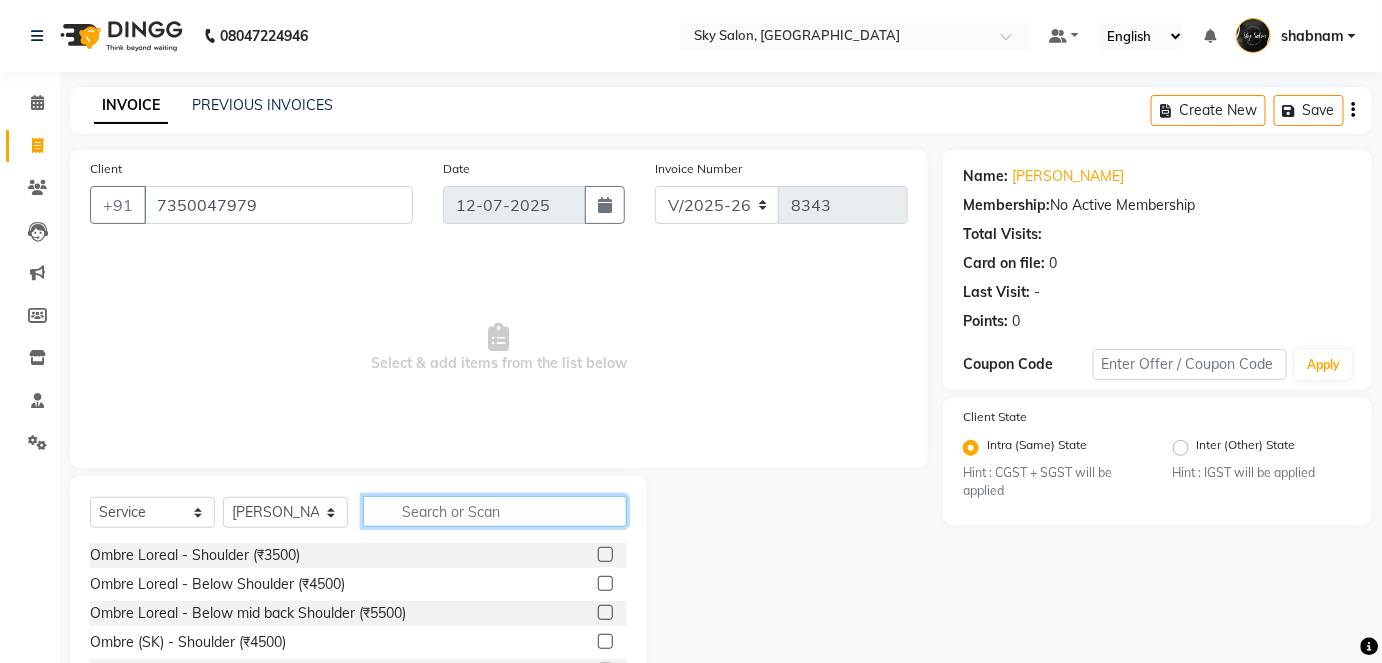 click 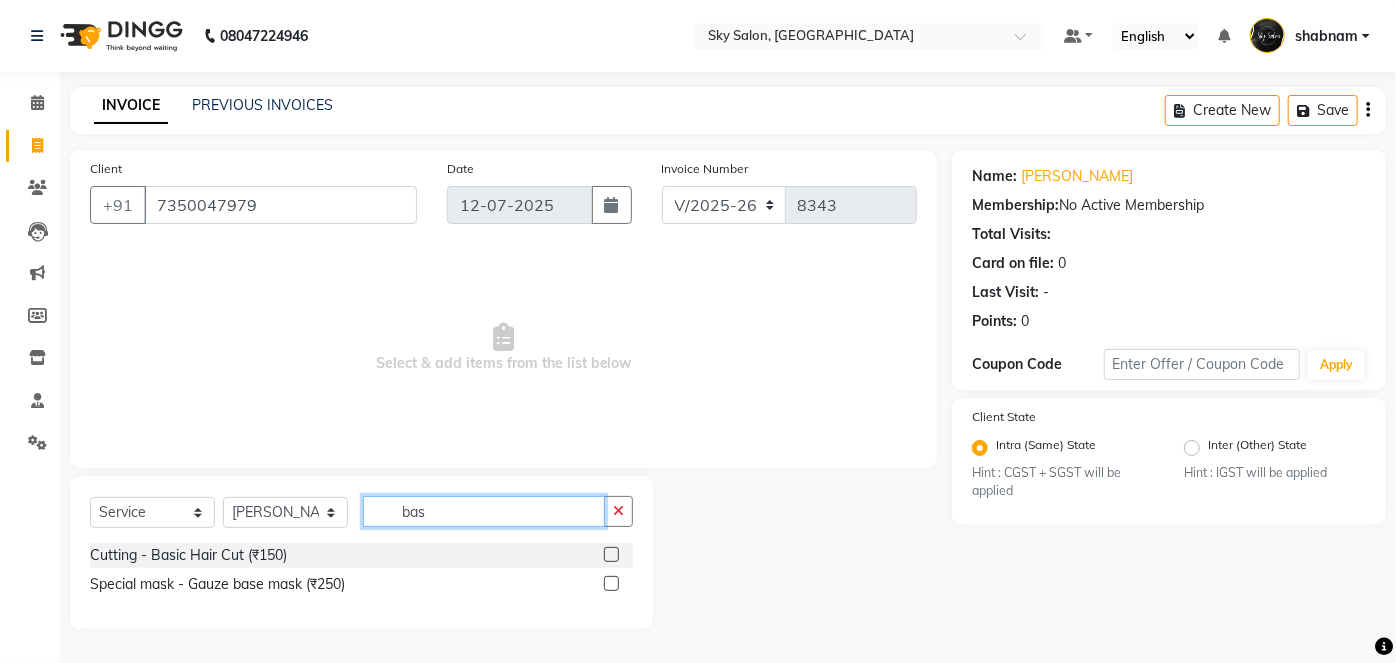 type on "bas" 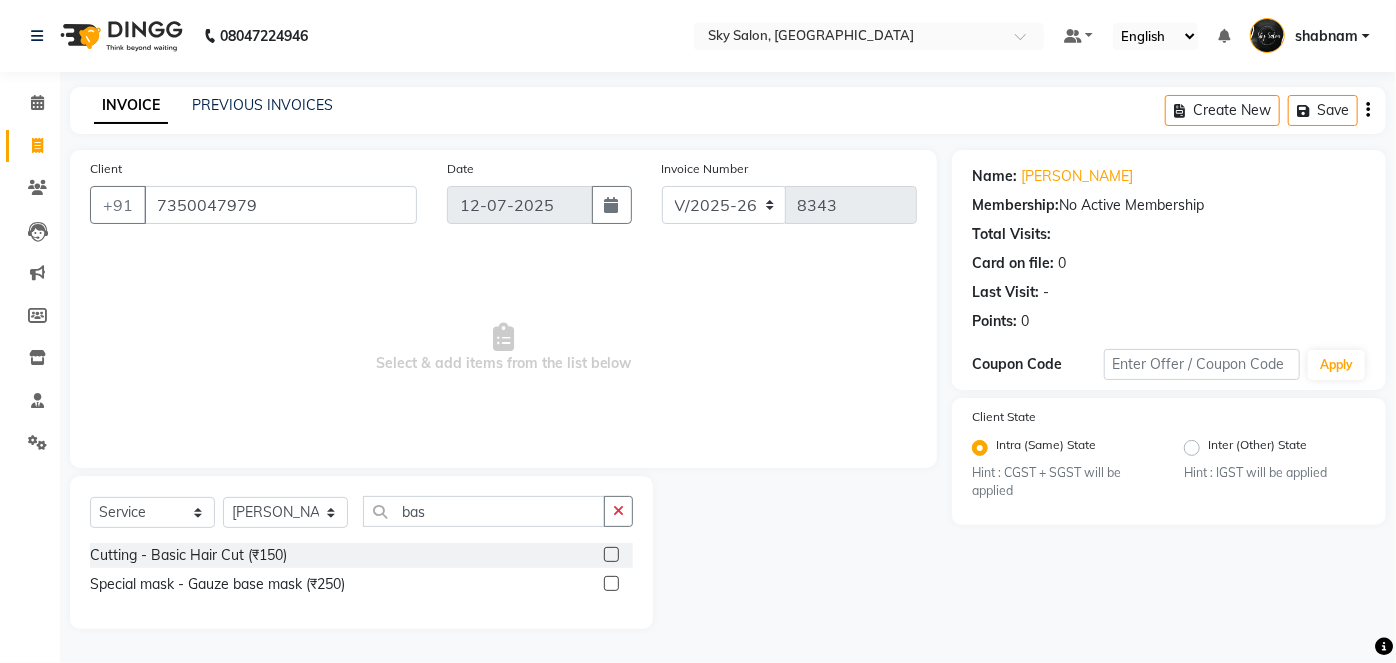 click 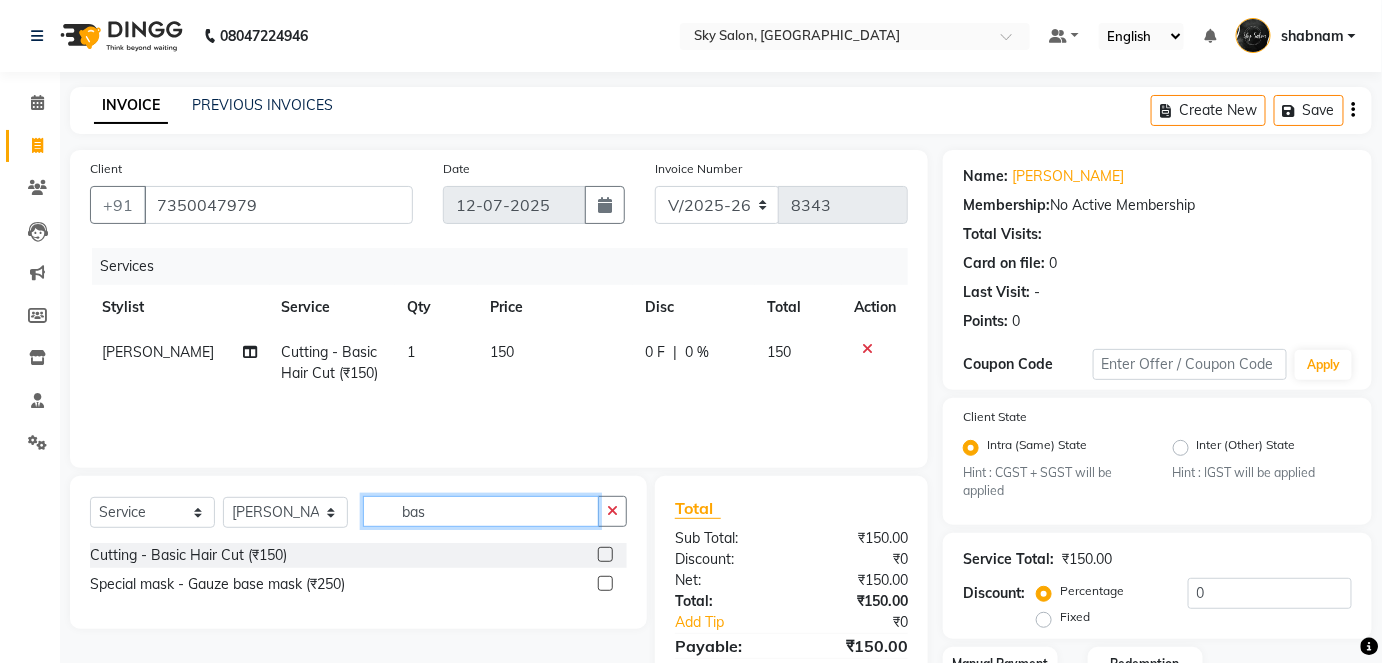 checkbox on "false" 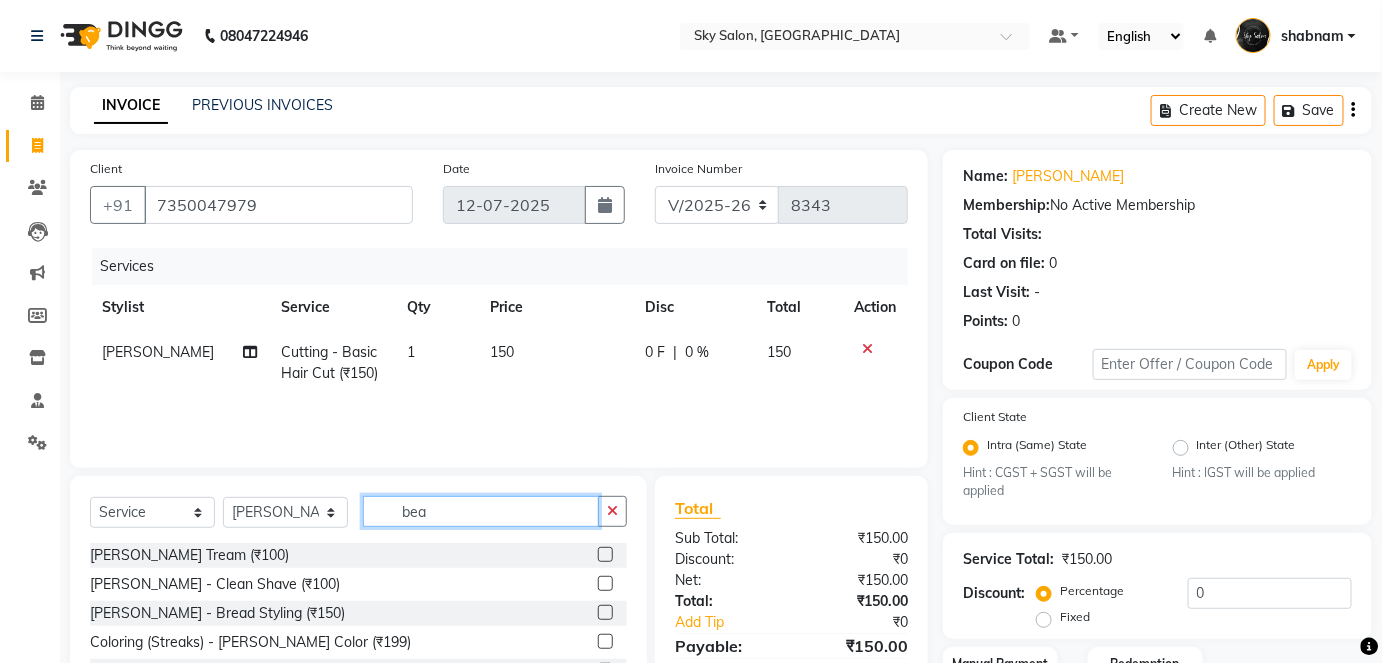 type on "bea" 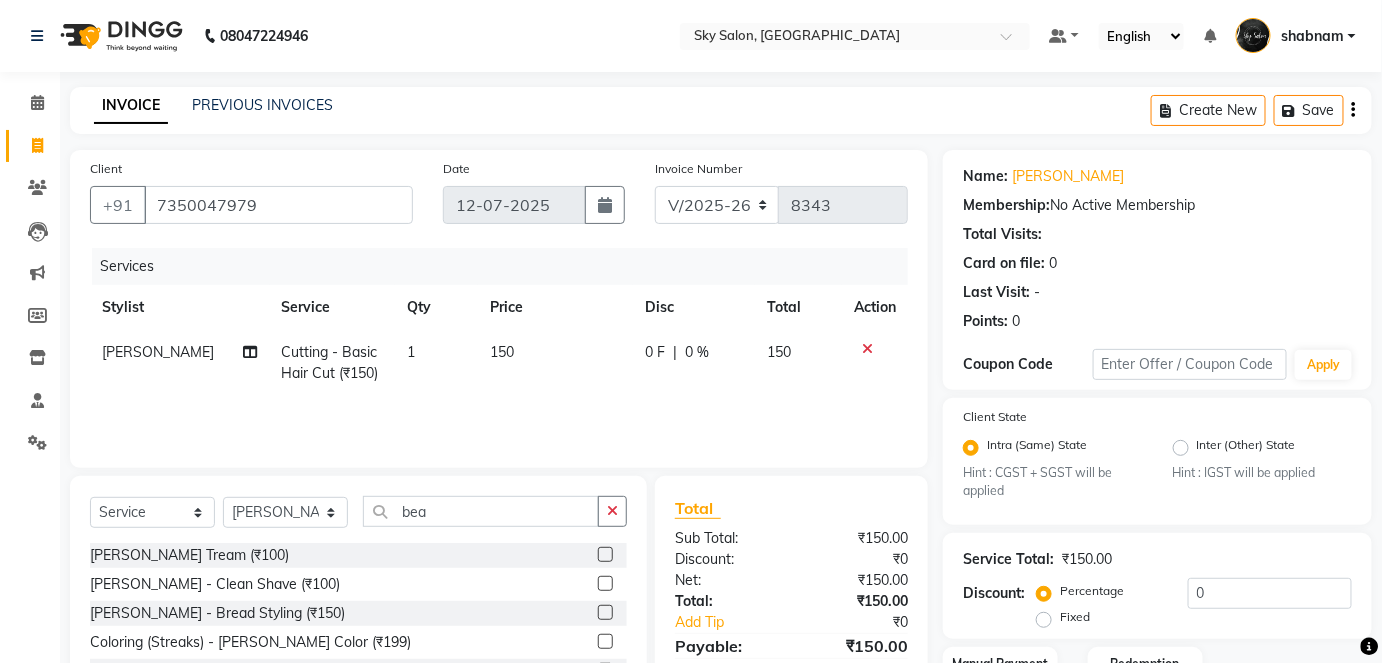 click 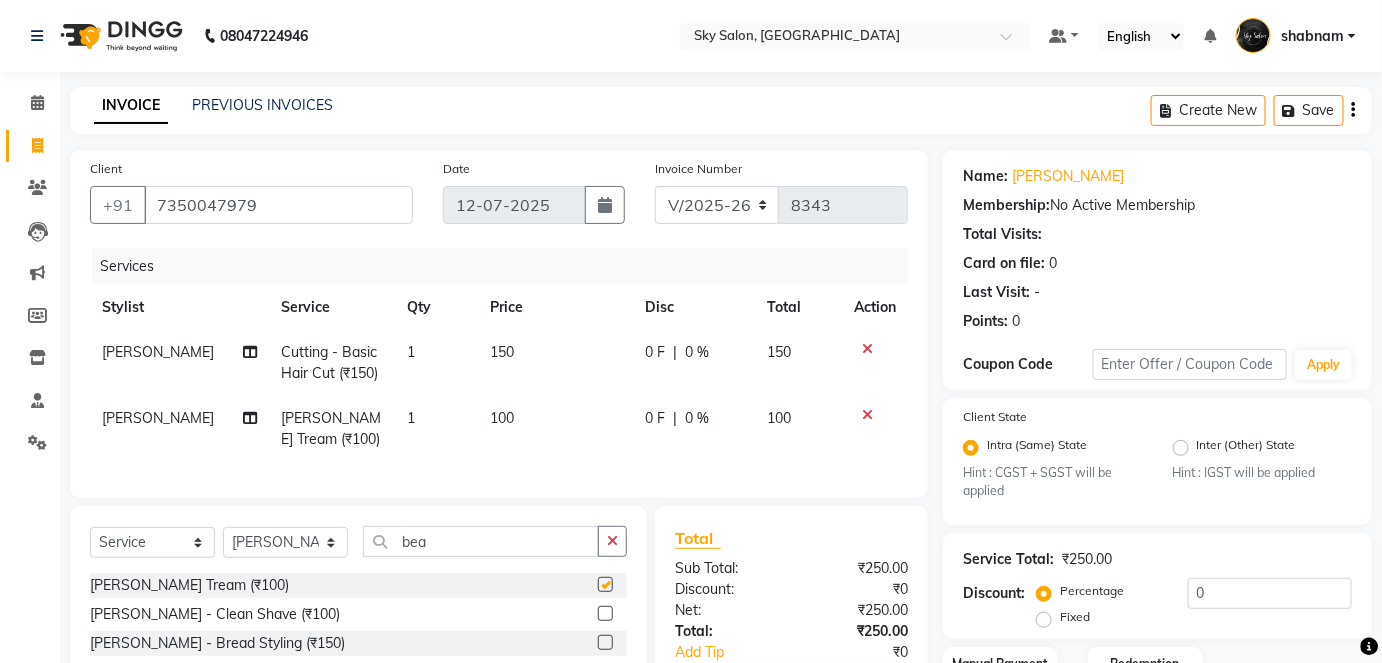 checkbox on "false" 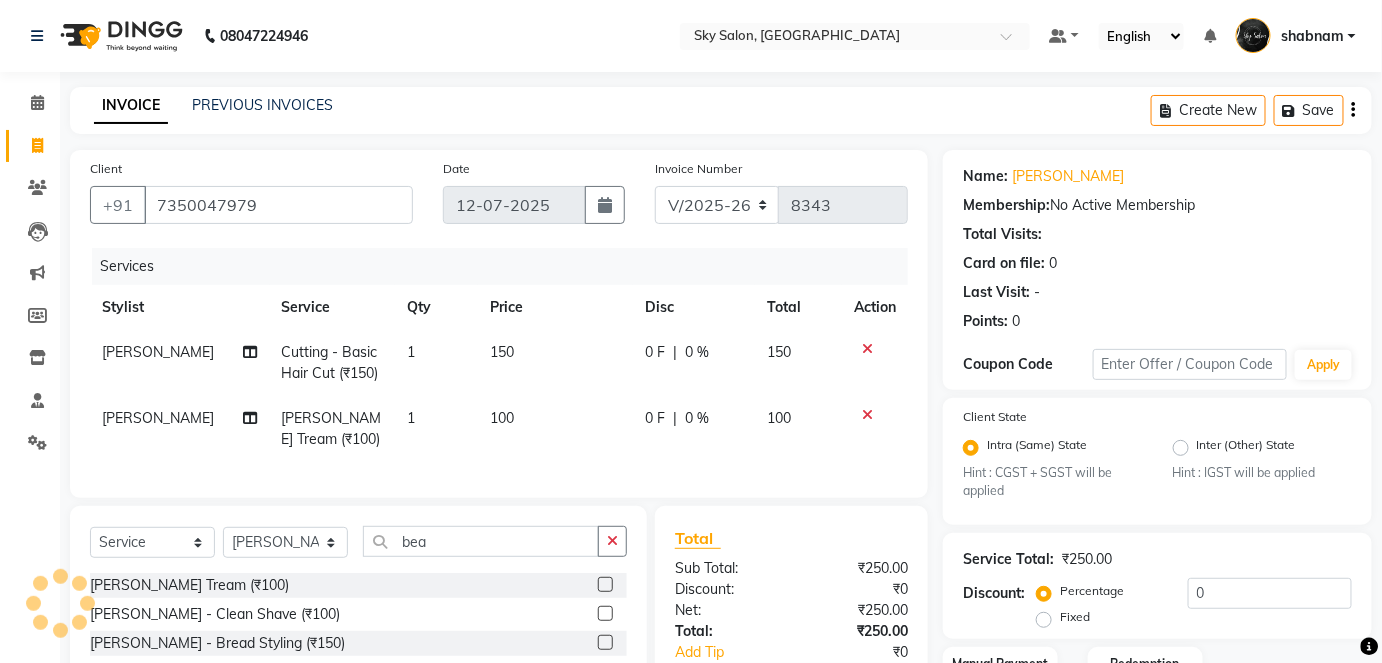scroll, scrollTop: 181, scrollLeft: 0, axis: vertical 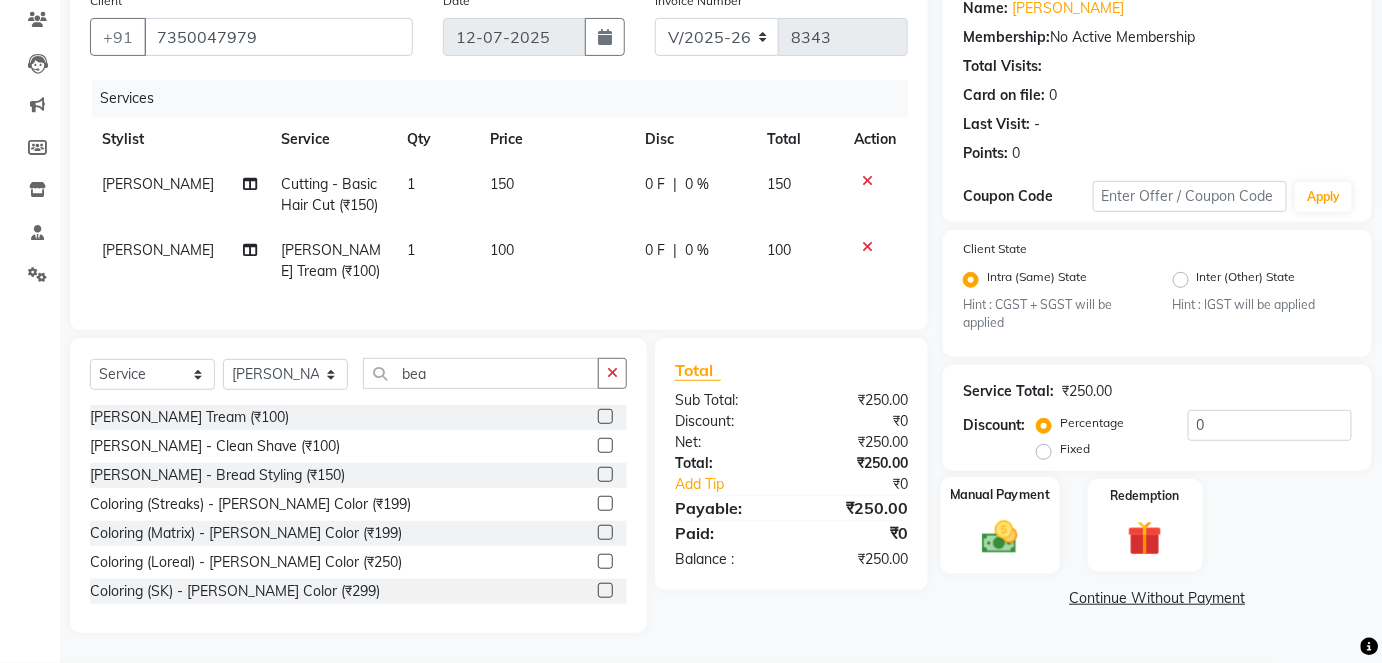click 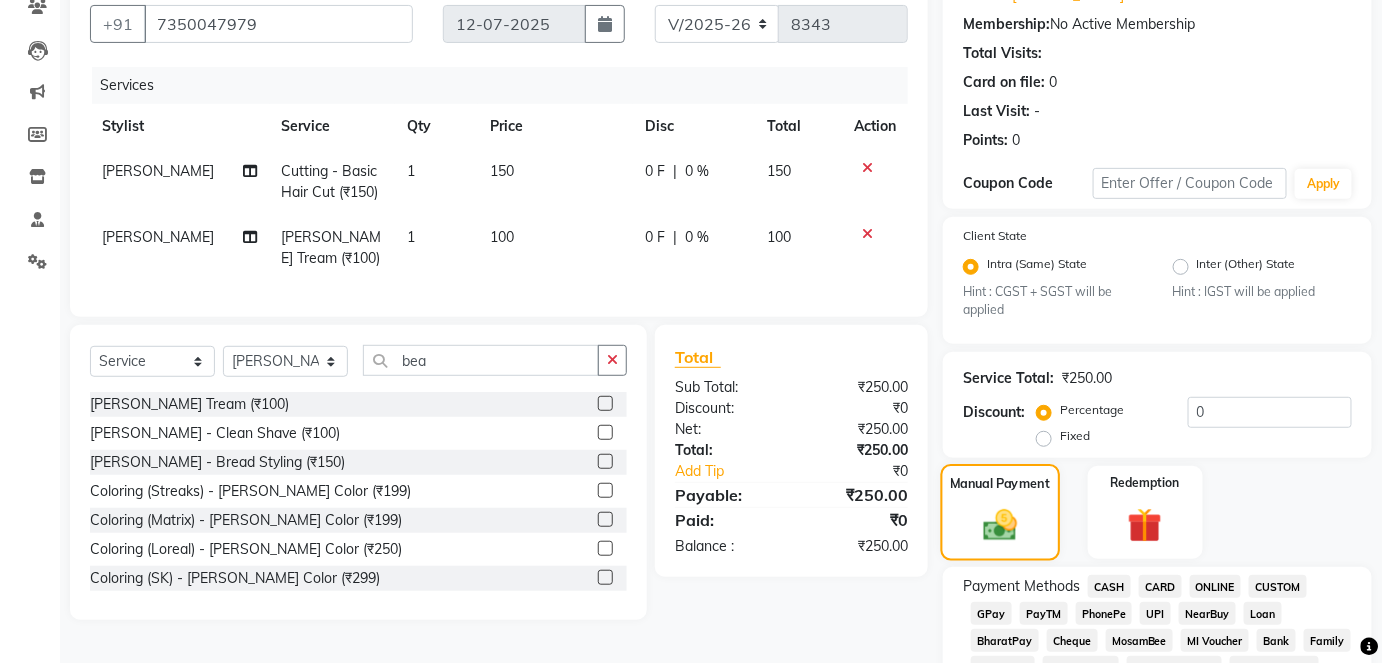 scroll, scrollTop: 260, scrollLeft: 0, axis: vertical 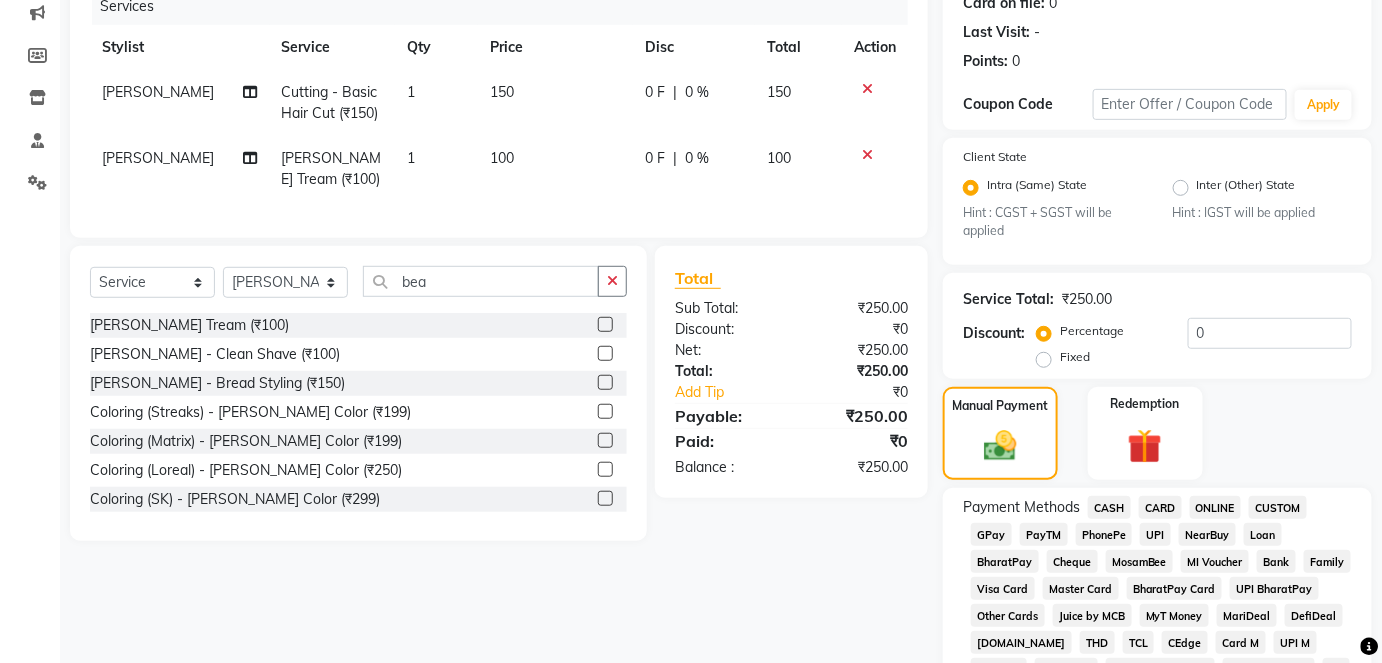 click on "GPay" 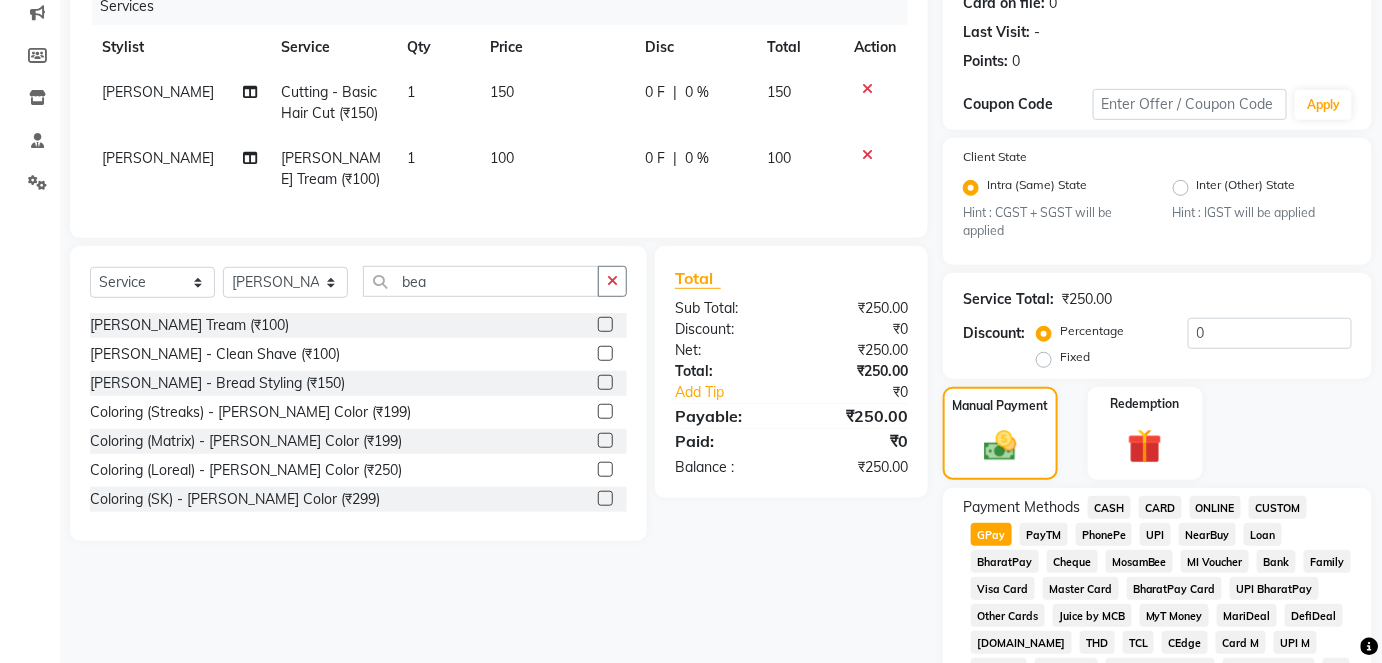 scroll, scrollTop: 950, scrollLeft: 0, axis: vertical 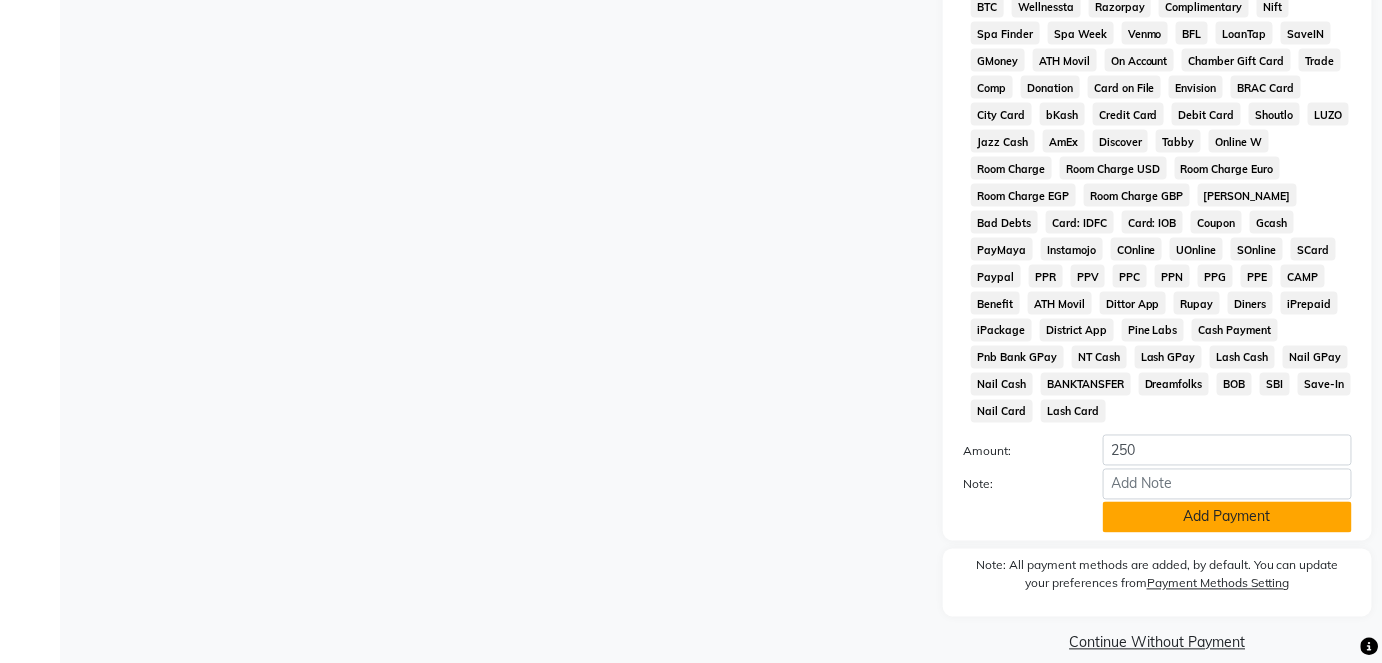 click on "Add Payment" 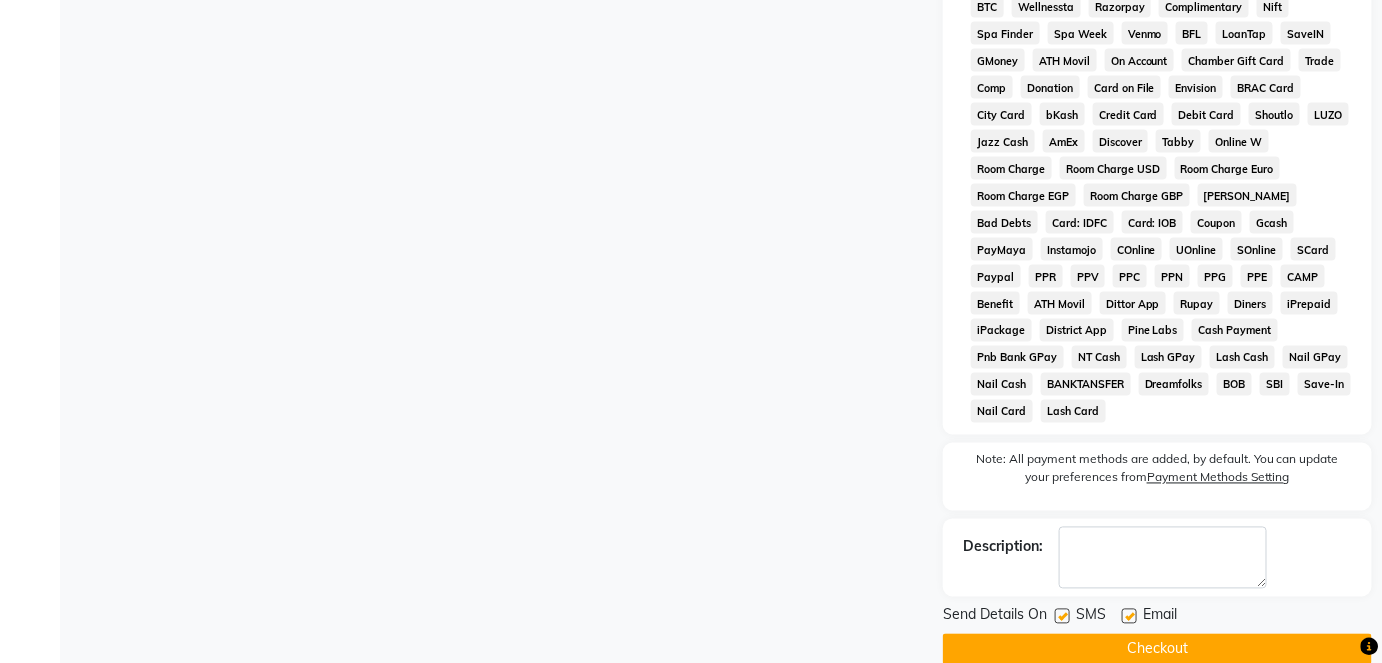 click 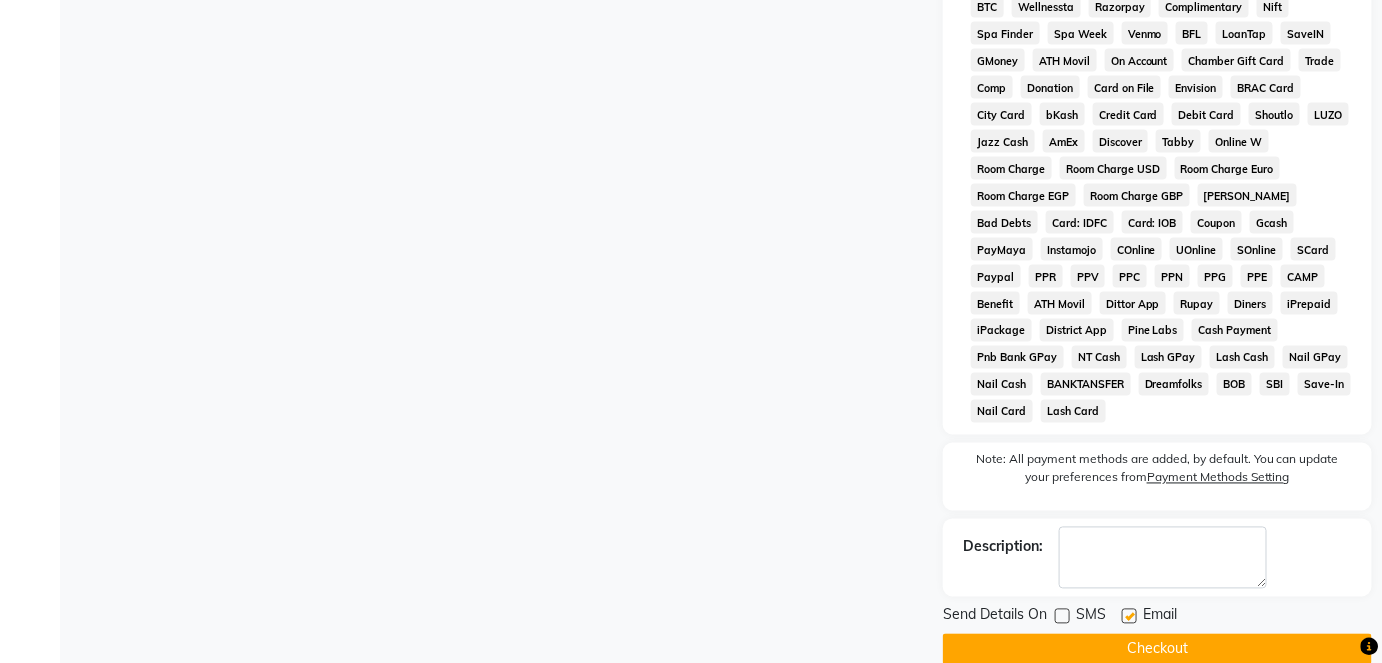 click on "Checkout" 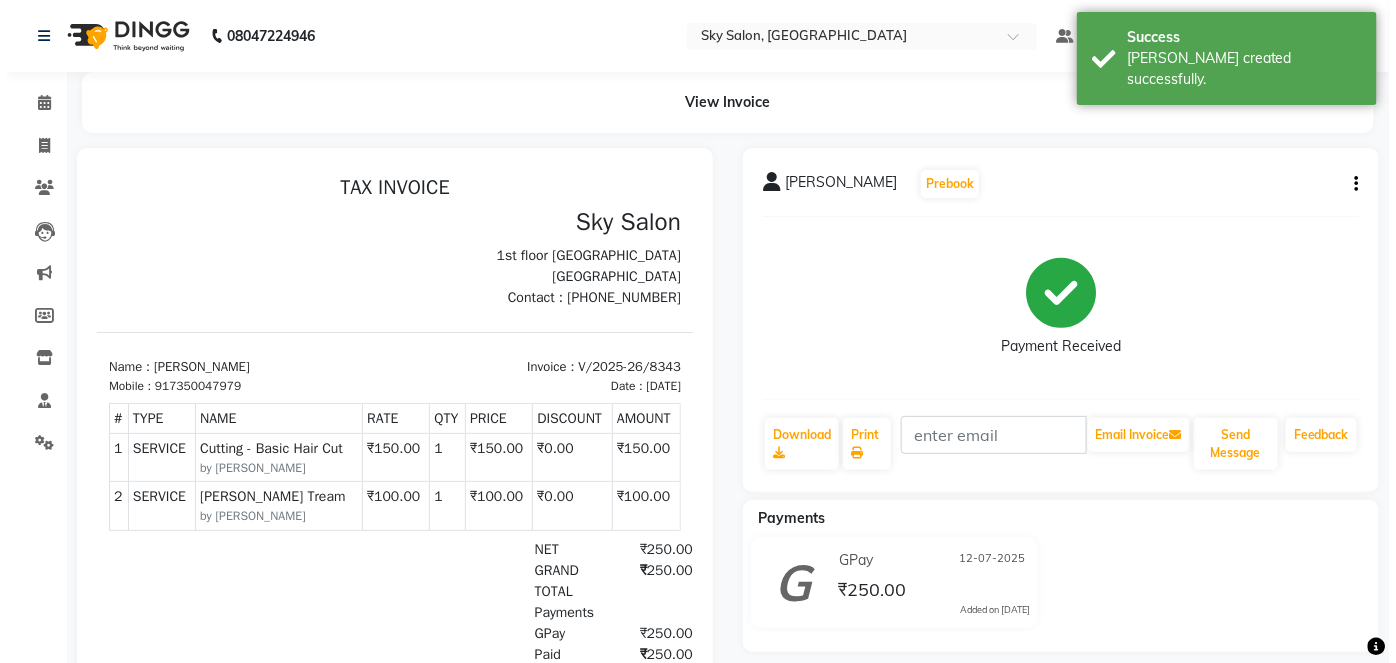 scroll, scrollTop: 0, scrollLeft: 0, axis: both 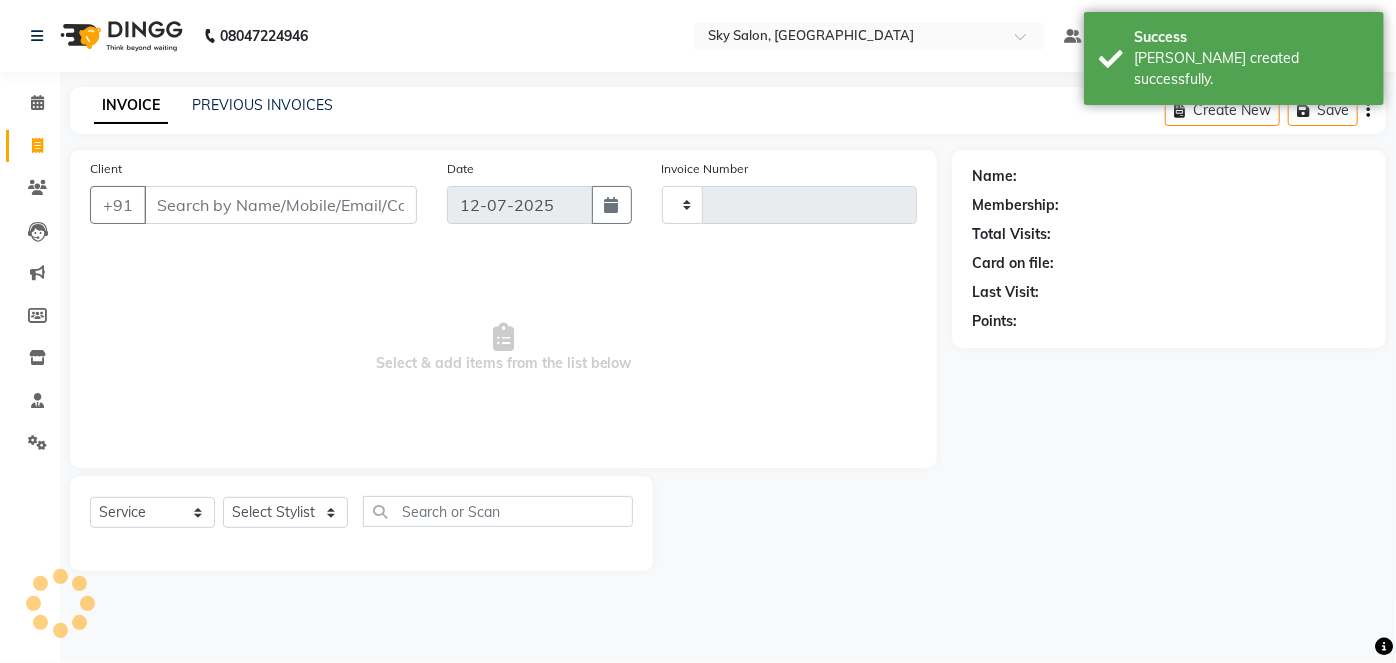 type on "8344" 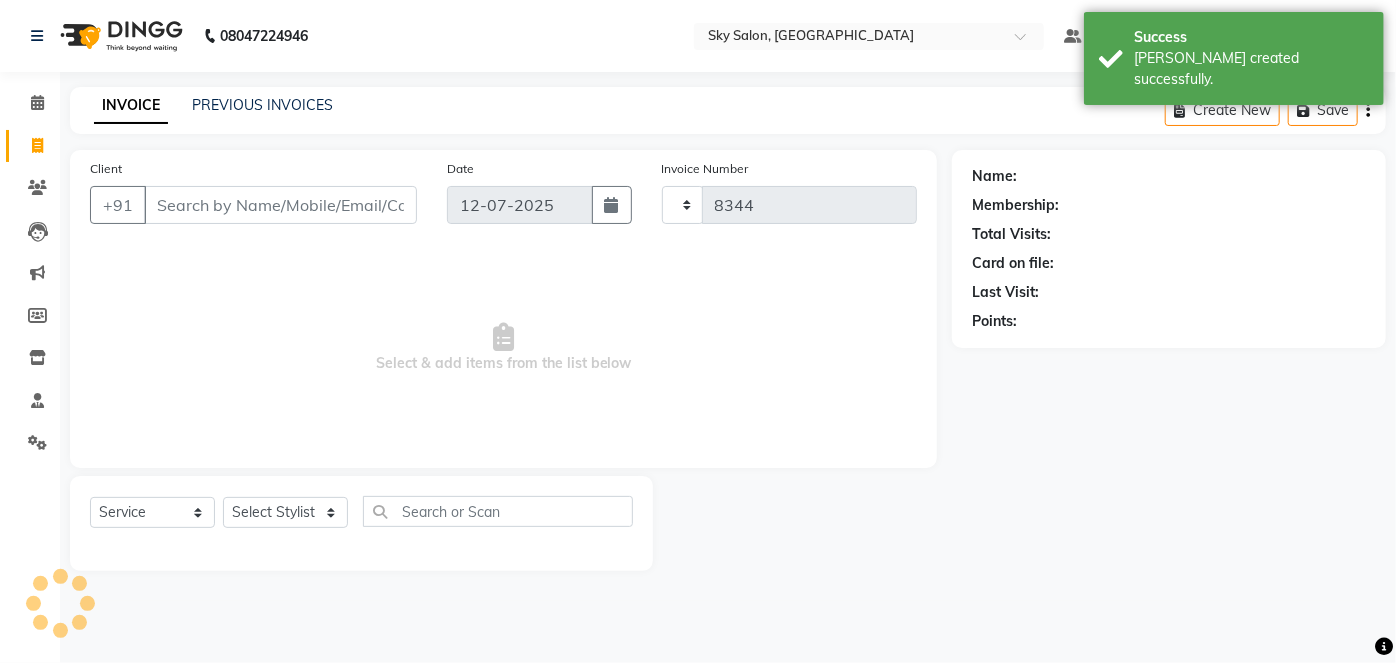 select on "3537" 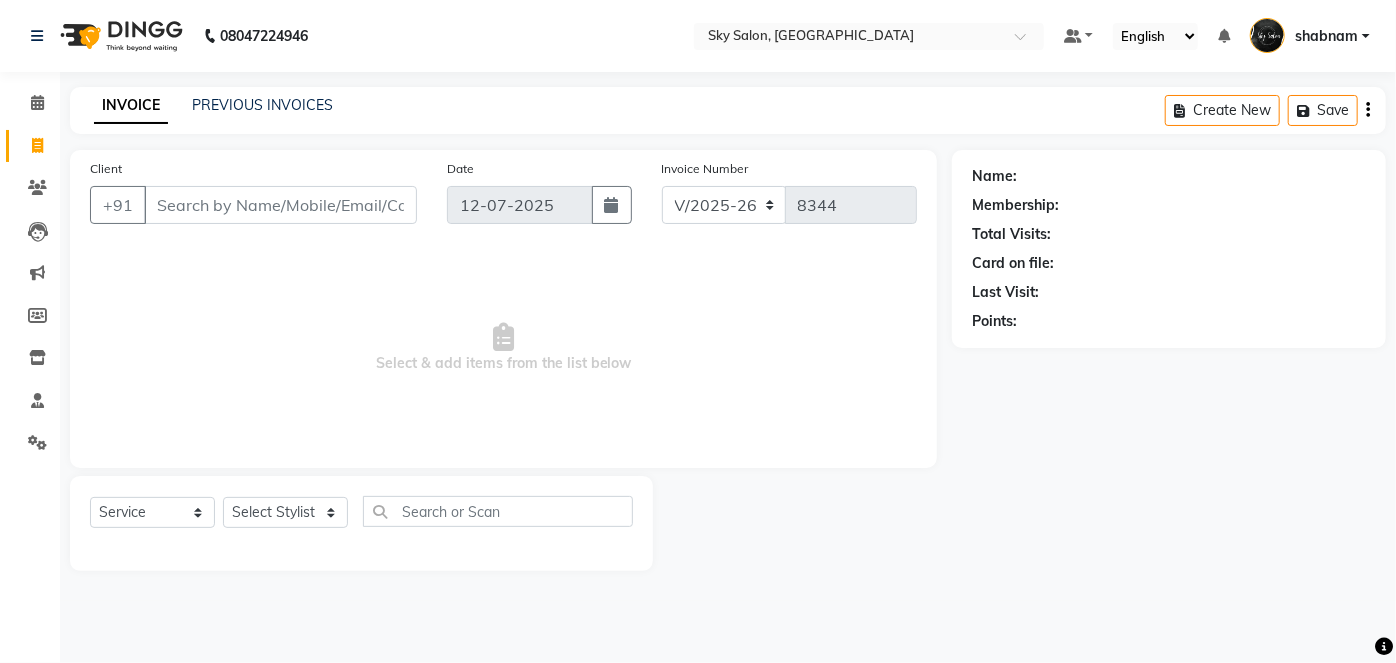 click on "Select & add items from the list below" at bounding box center (503, 348) 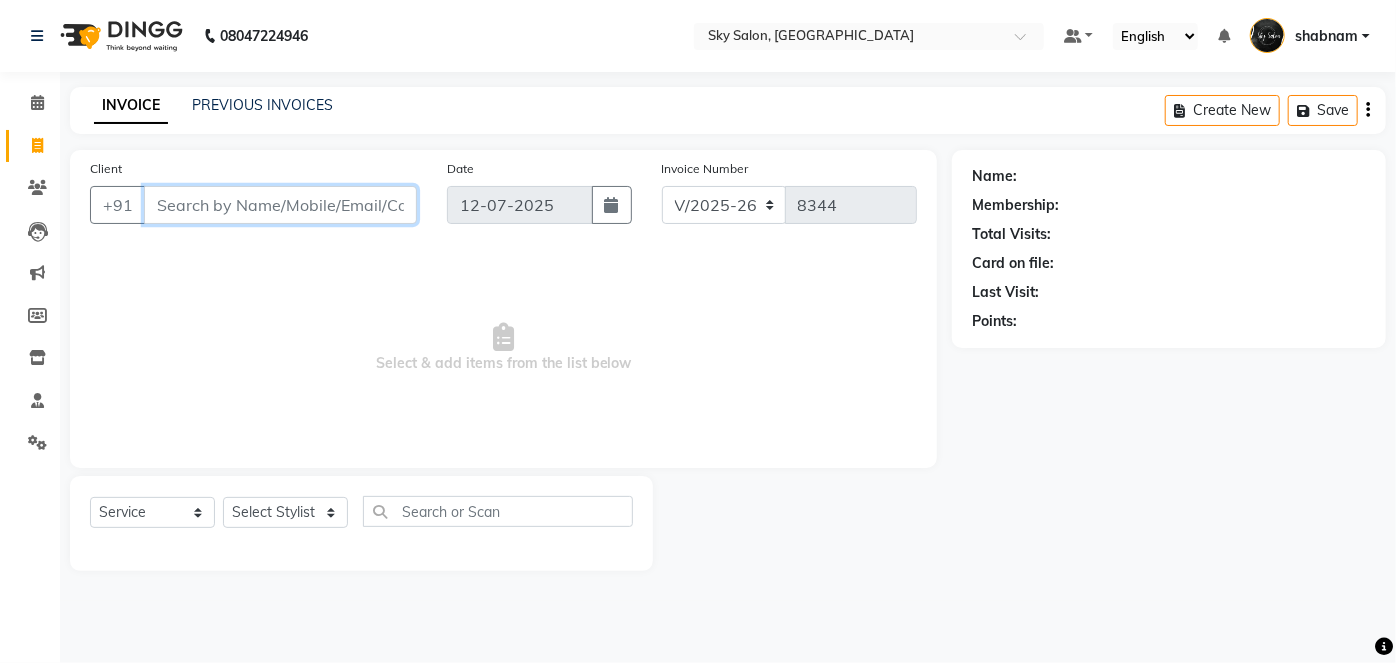 click on "Client" at bounding box center [280, 205] 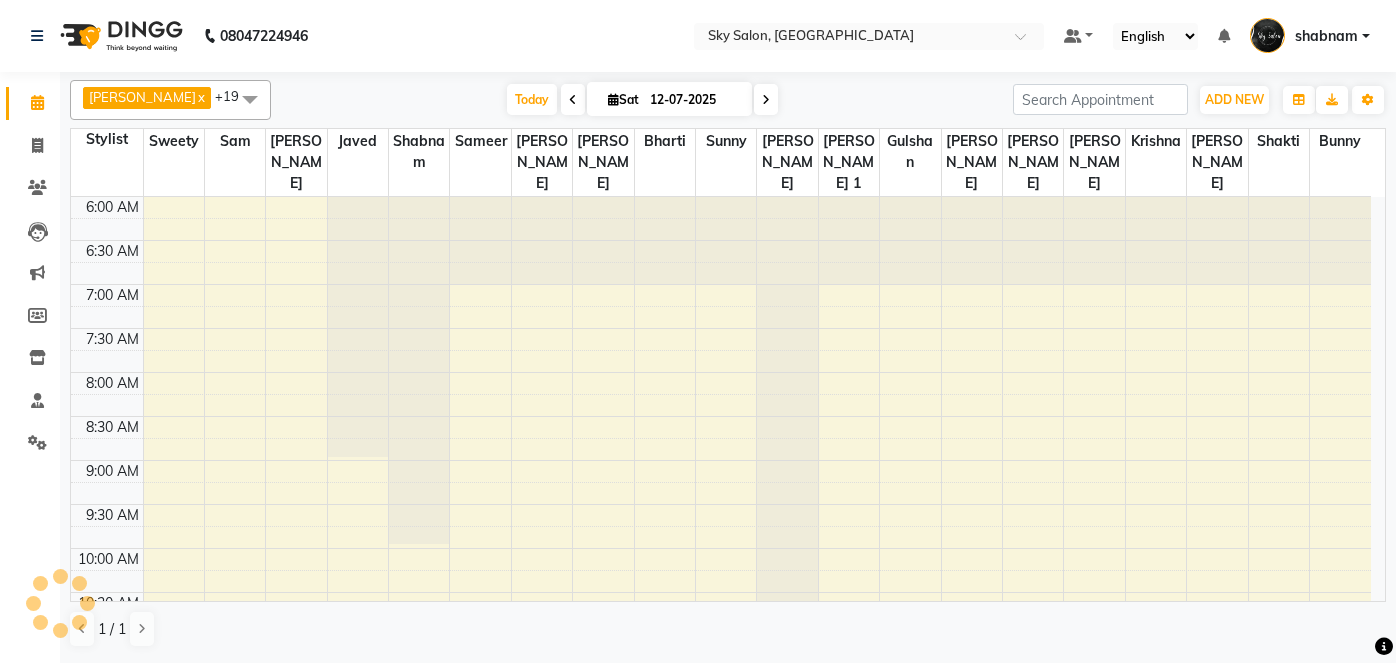 click on "Today" at bounding box center (532, 99) 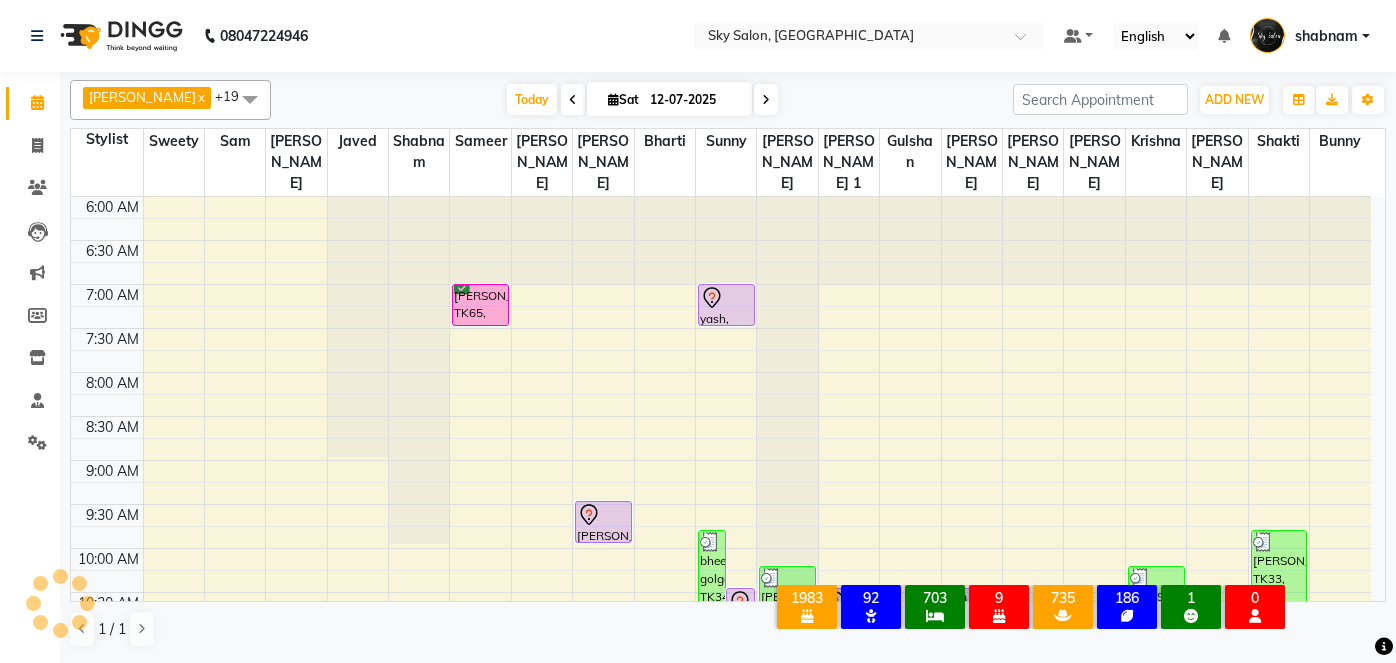 scroll, scrollTop: 0, scrollLeft: 0, axis: both 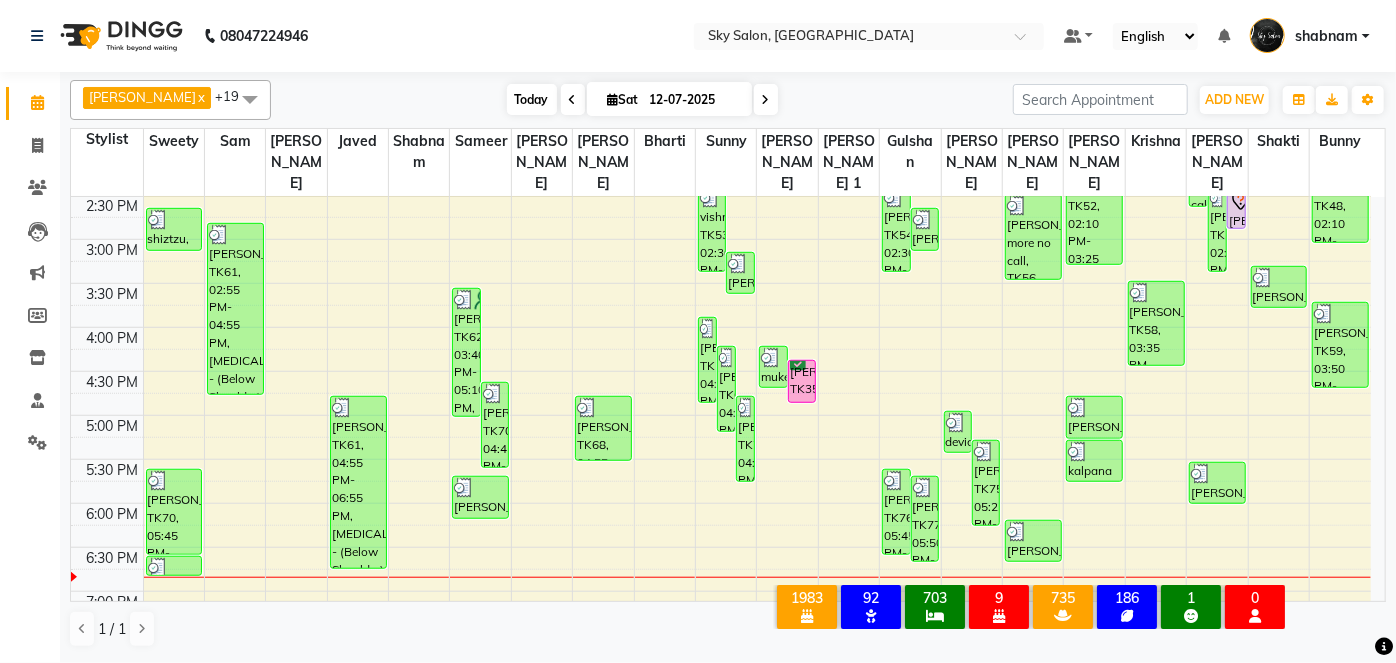 click on "Today" at bounding box center (532, 99) 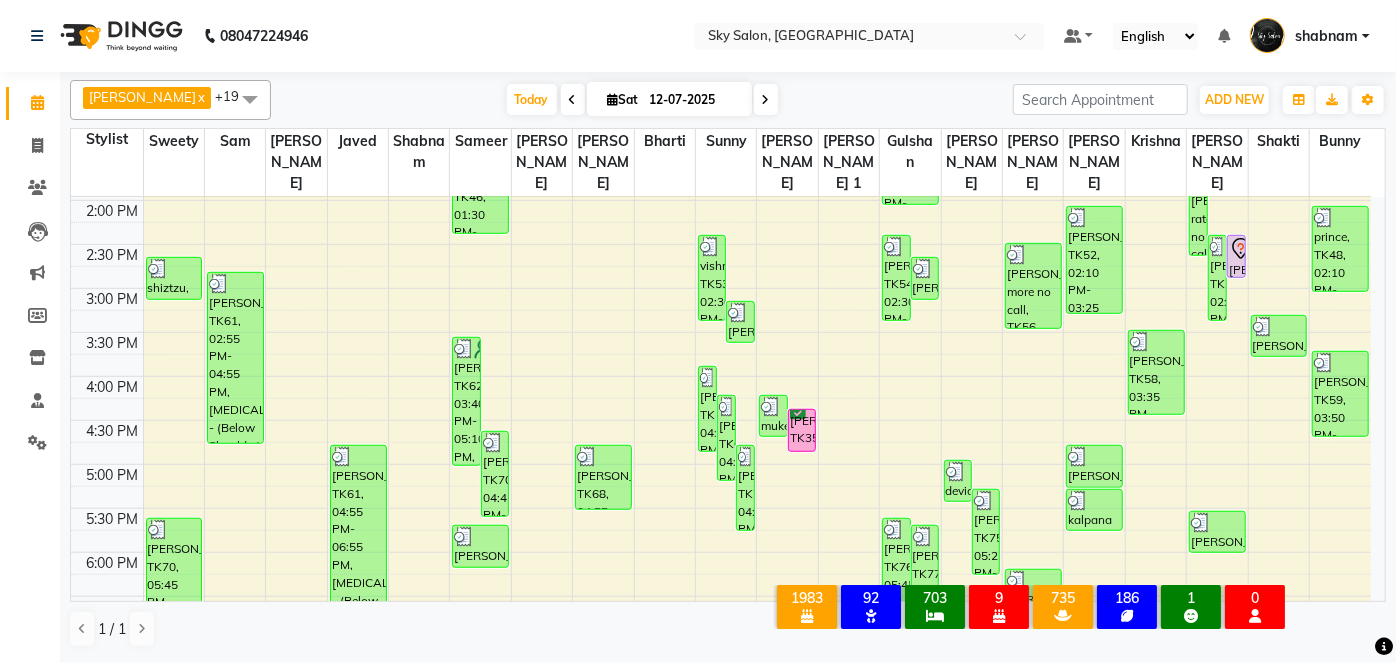 scroll, scrollTop: 694, scrollLeft: 0, axis: vertical 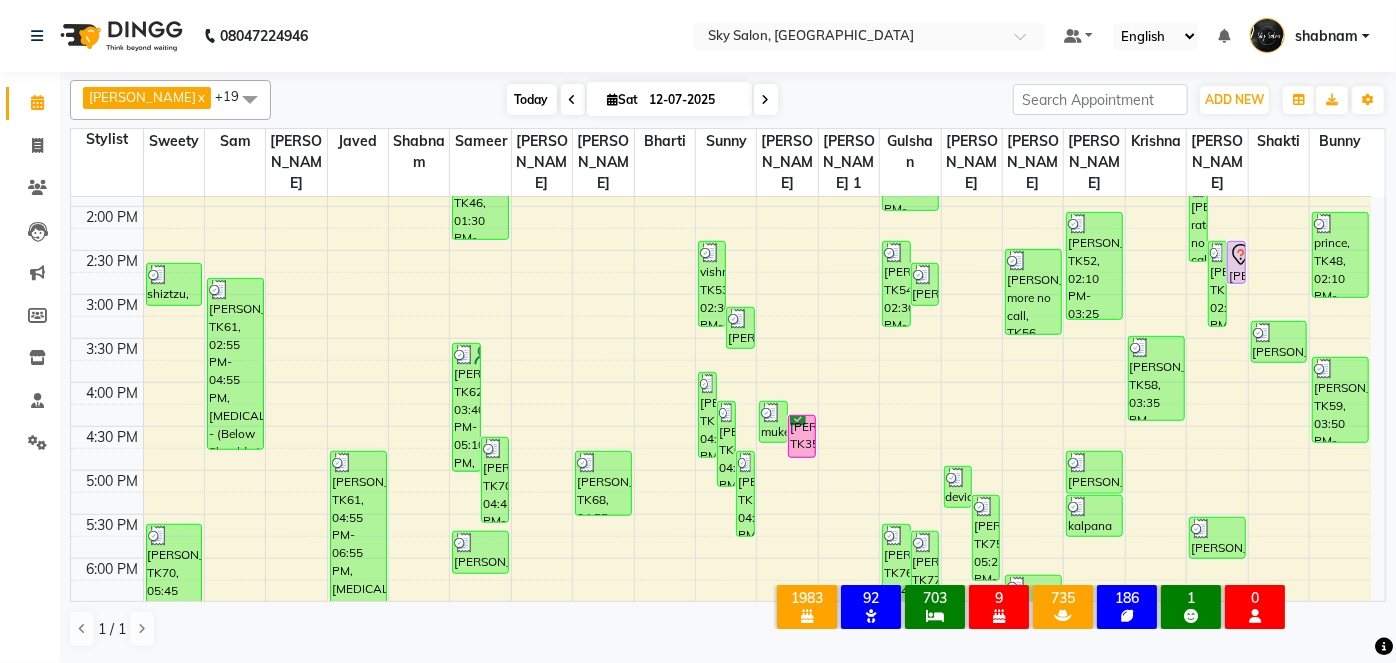 click on "Today" at bounding box center [532, 99] 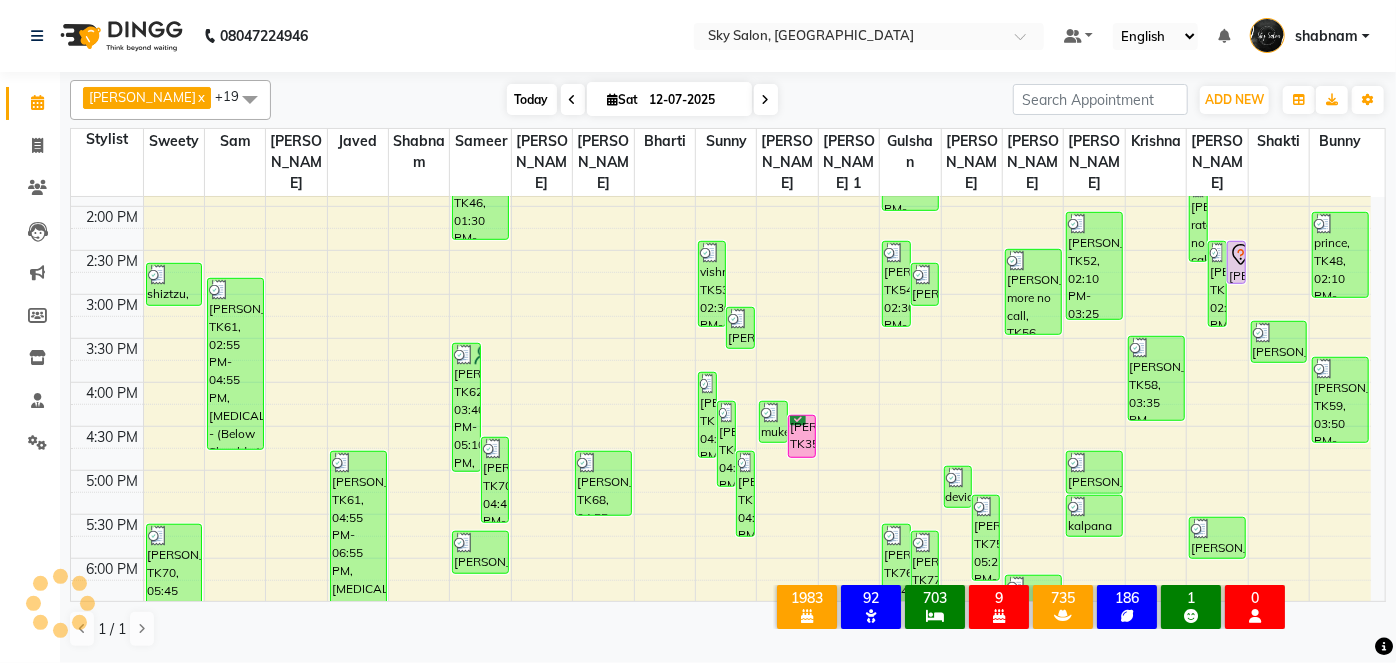 scroll, scrollTop: 1130, scrollLeft: 0, axis: vertical 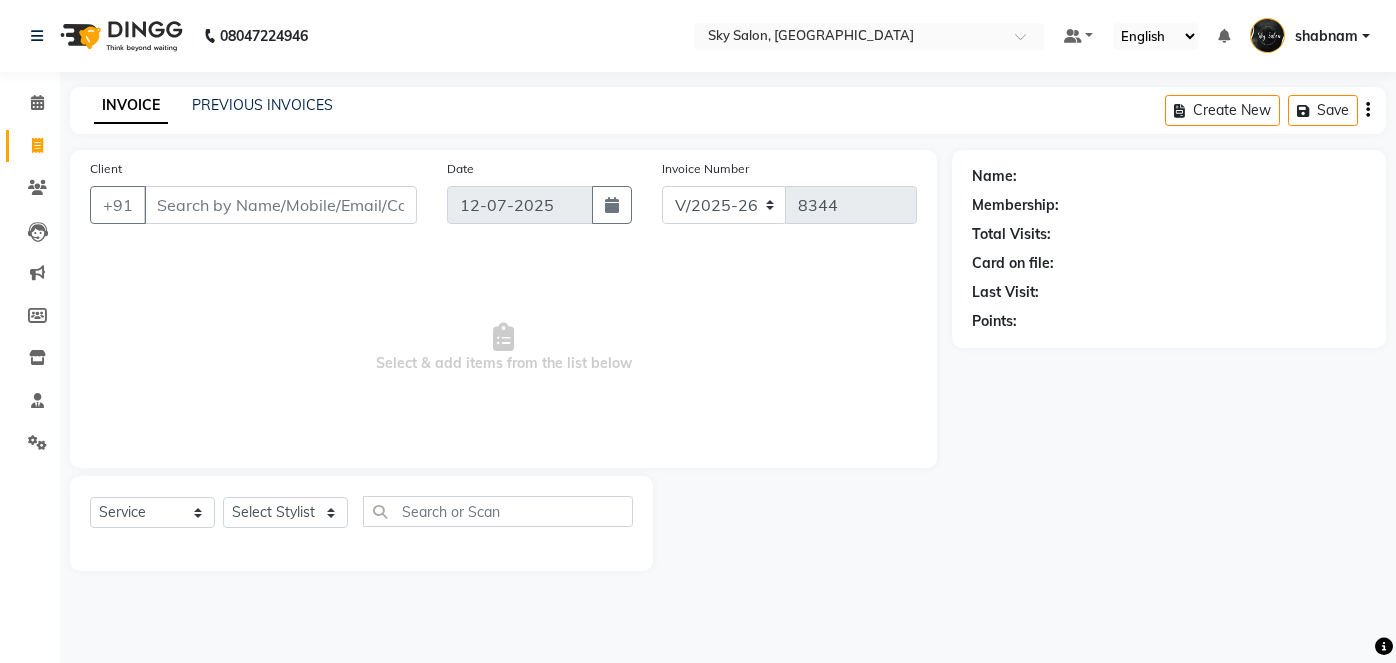 select on "3537" 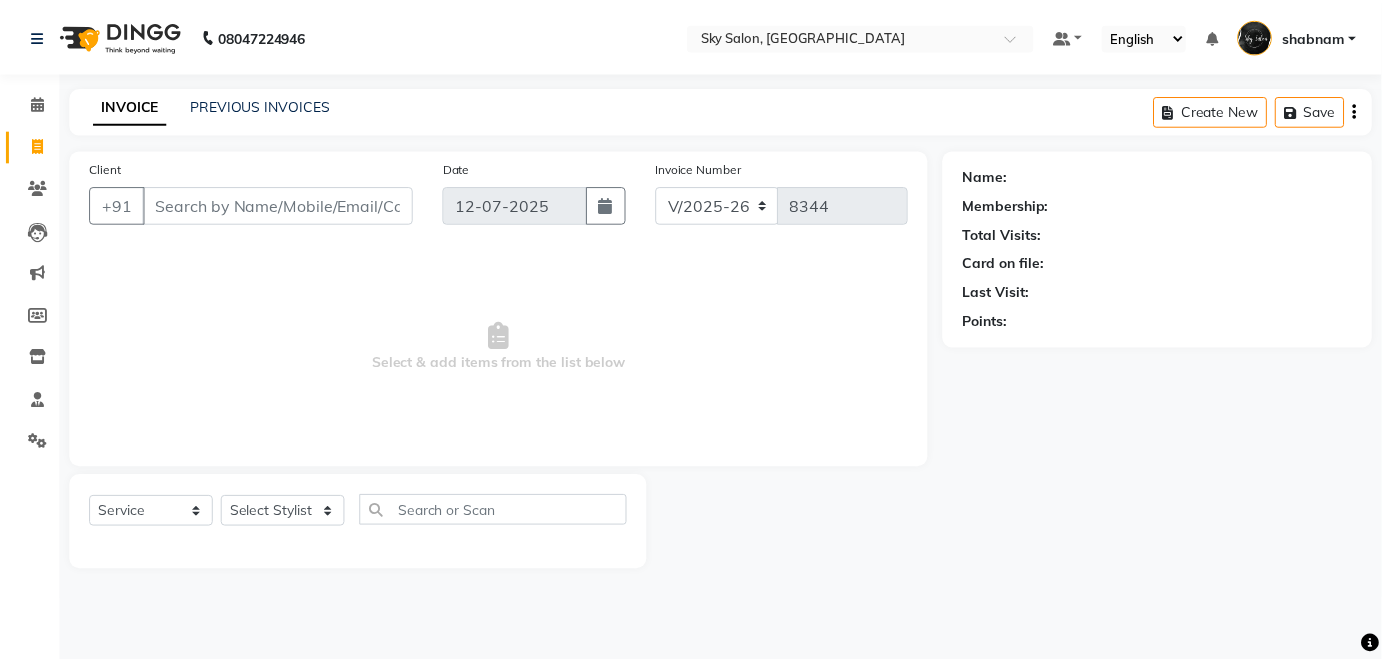scroll, scrollTop: 0, scrollLeft: 0, axis: both 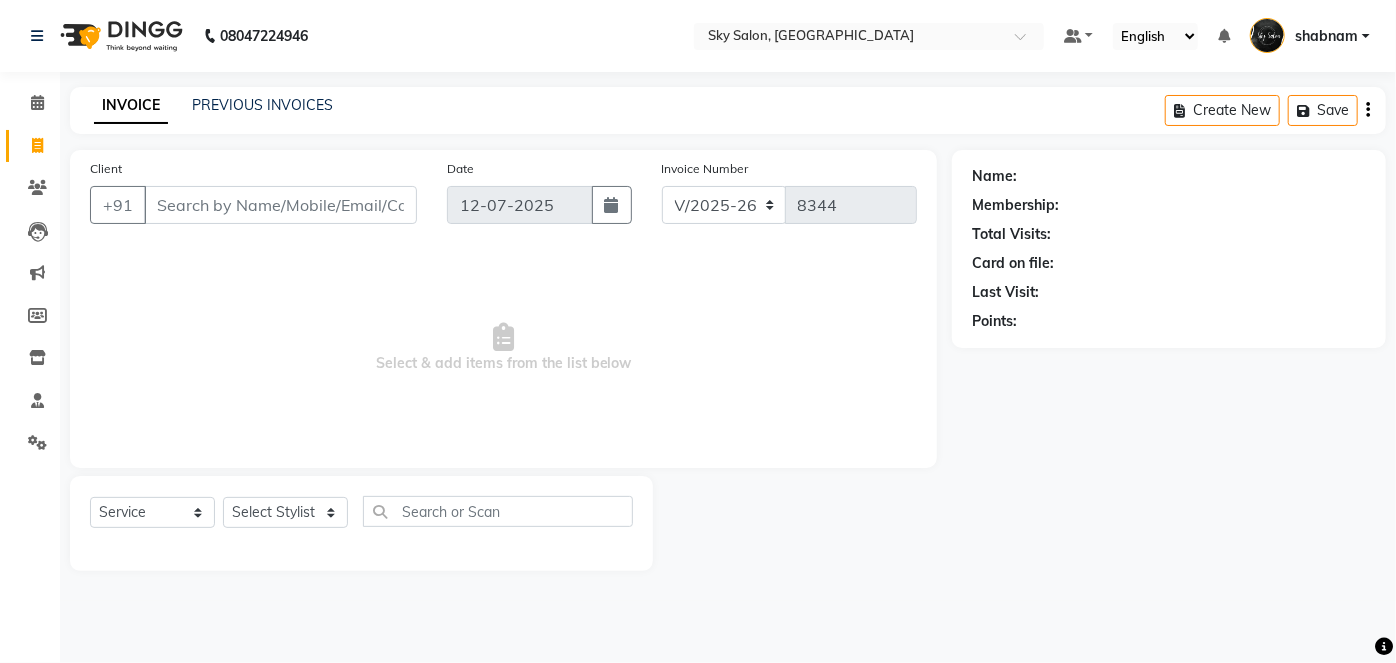 click on "Client" at bounding box center [280, 205] 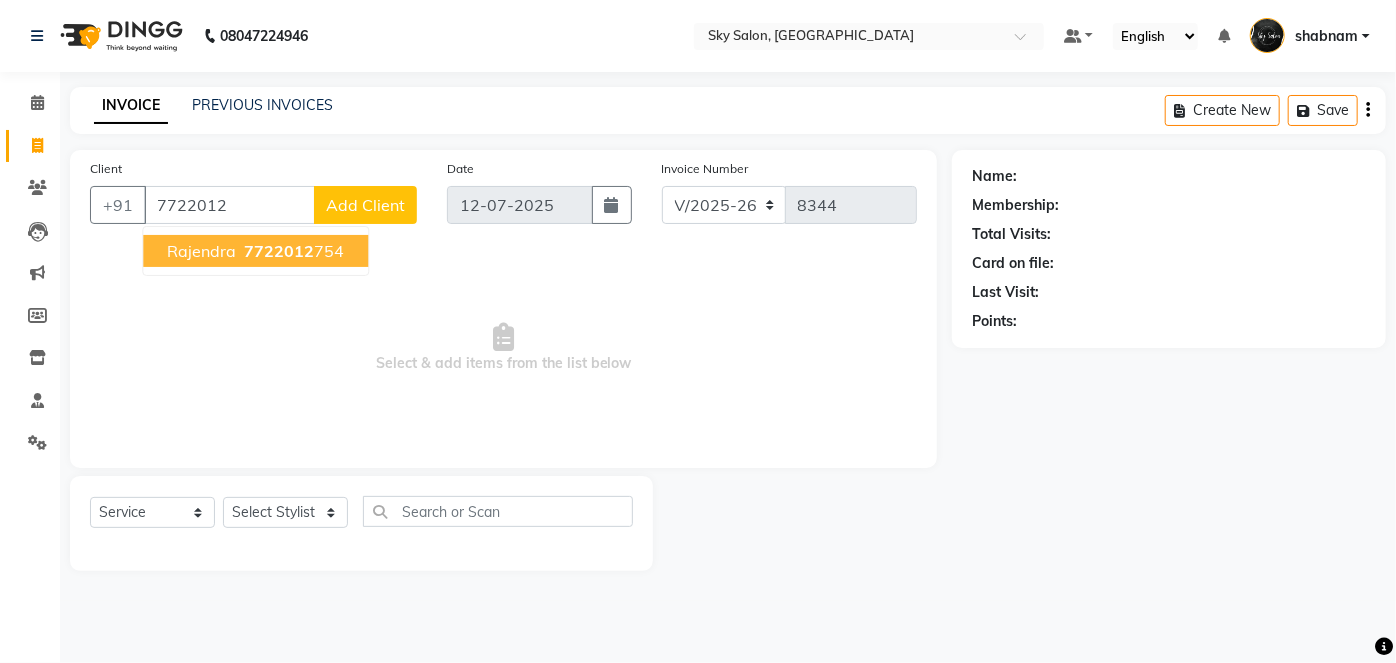 click on "7722012" at bounding box center (279, 251) 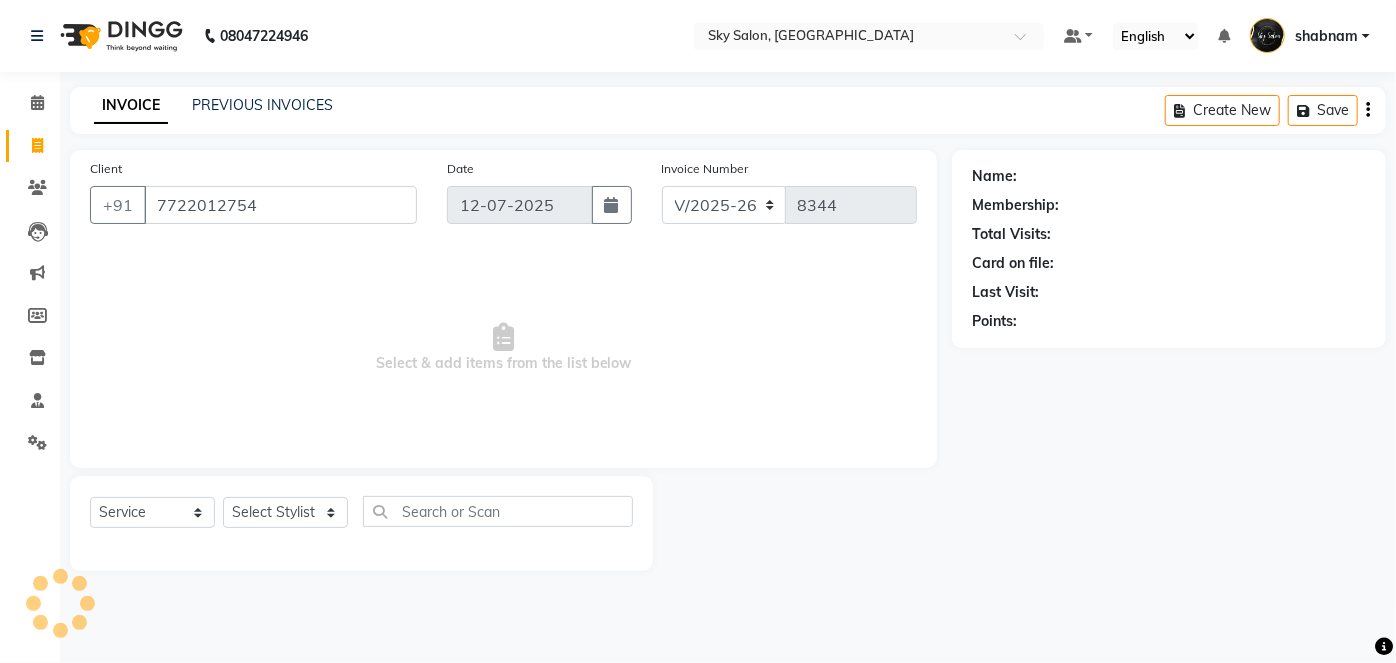 type on "7722012754" 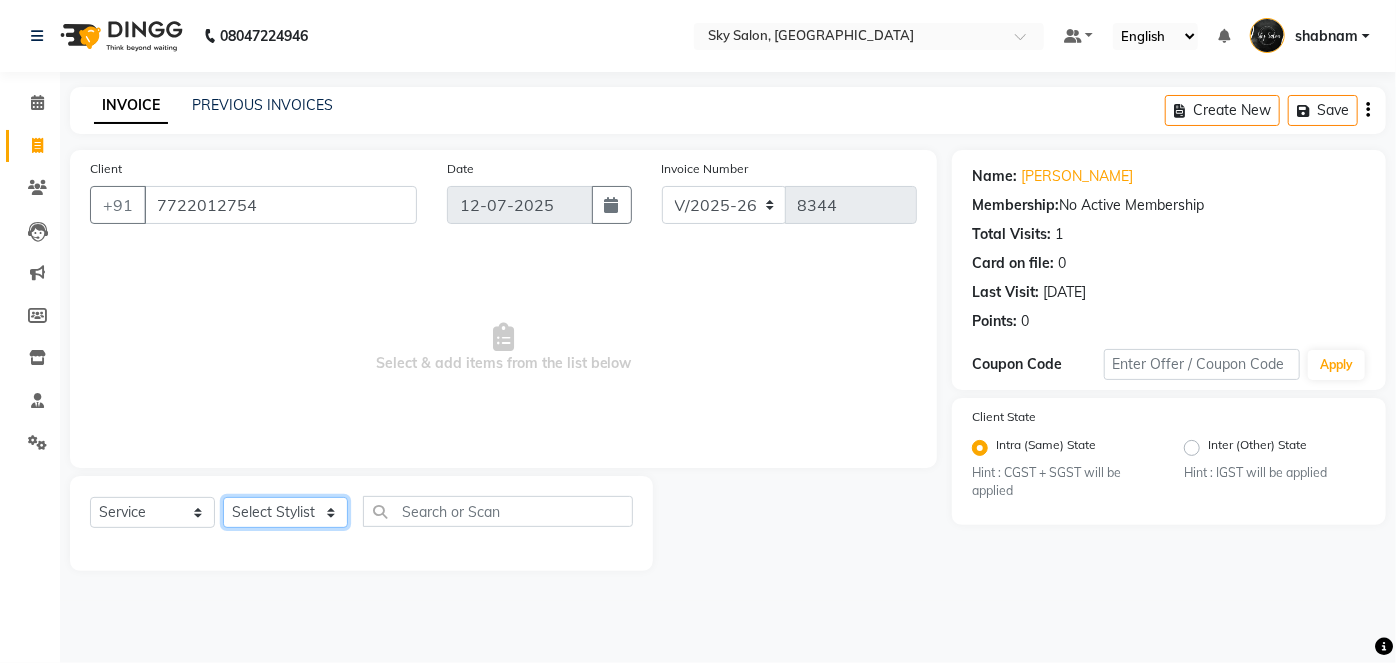 click on "Select Stylist afreen [PERSON_NAME] saha [PERSON_NAME] [PERSON_NAME] [PERSON_NAME] bharti Bunny Danish [PERSON_NAME] 1 [PERSON_NAME] [PERSON_NAME] gaurav Gulshan [PERSON_NAME] [PERSON_NAME] krishna [PERSON_NAME] [PERSON_NAME] rani [PERSON_NAME] [PERSON_NAME] sachin [PERSON_NAME] [PERSON_NAME] sameer 2 [PERSON_NAME] [PERSON_NAME] [PERSON_NAME]" 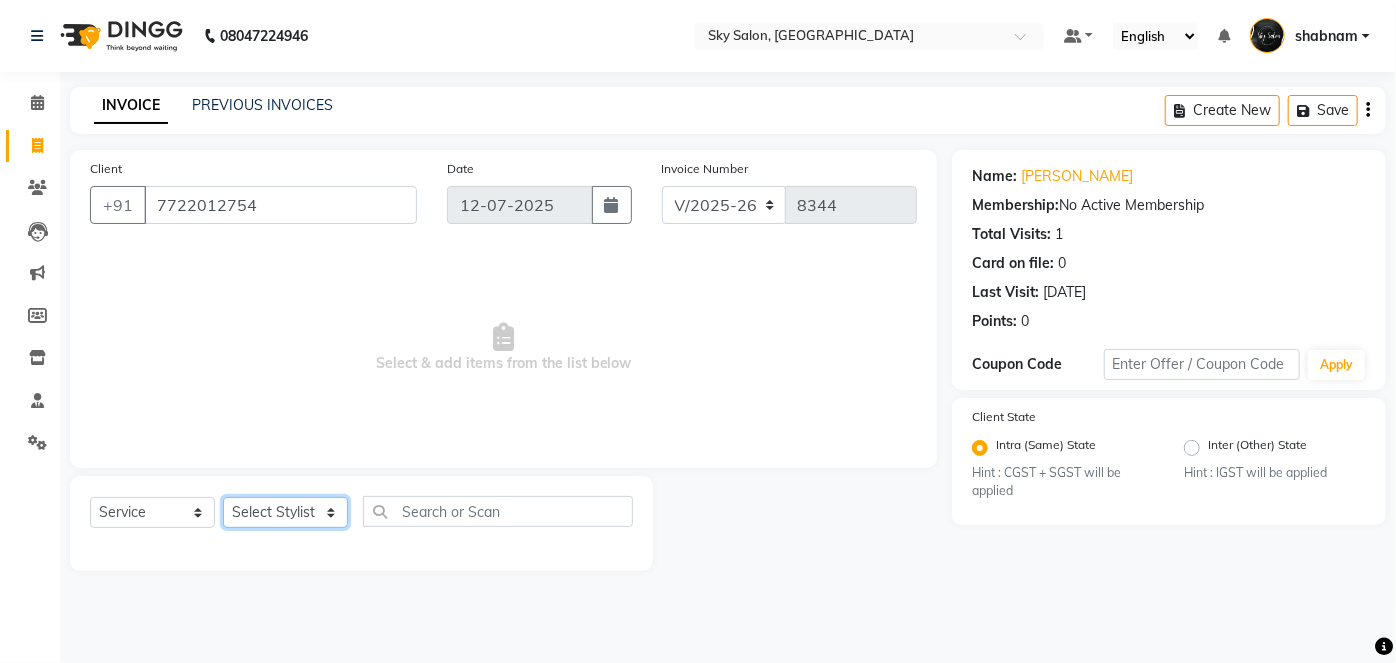 select on "84353" 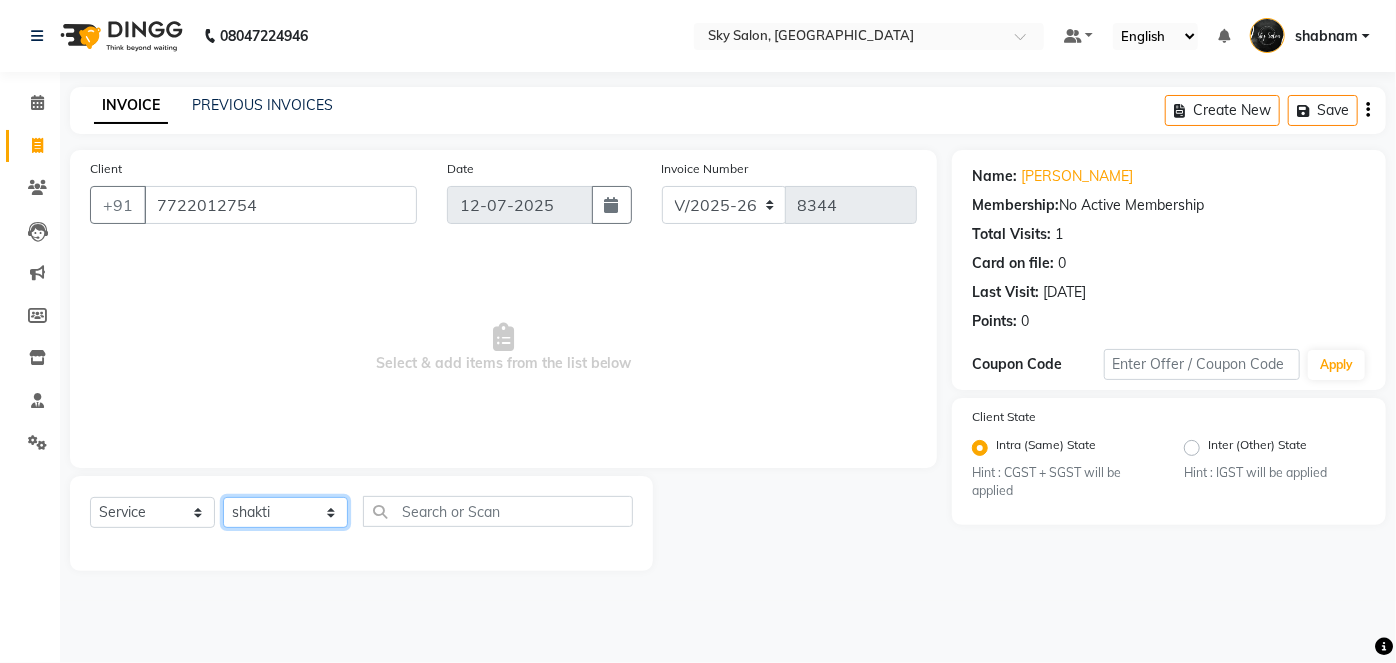 click on "Select Stylist afreen [PERSON_NAME] saha [PERSON_NAME] [PERSON_NAME] [PERSON_NAME] bharti Bunny Danish [PERSON_NAME] 1 [PERSON_NAME] [PERSON_NAME] gaurav Gulshan [PERSON_NAME] [PERSON_NAME] krishna [PERSON_NAME] [PERSON_NAME] rani [PERSON_NAME] [PERSON_NAME] sachin [PERSON_NAME] [PERSON_NAME] sameer 2 [PERSON_NAME] [PERSON_NAME] [PERSON_NAME]" 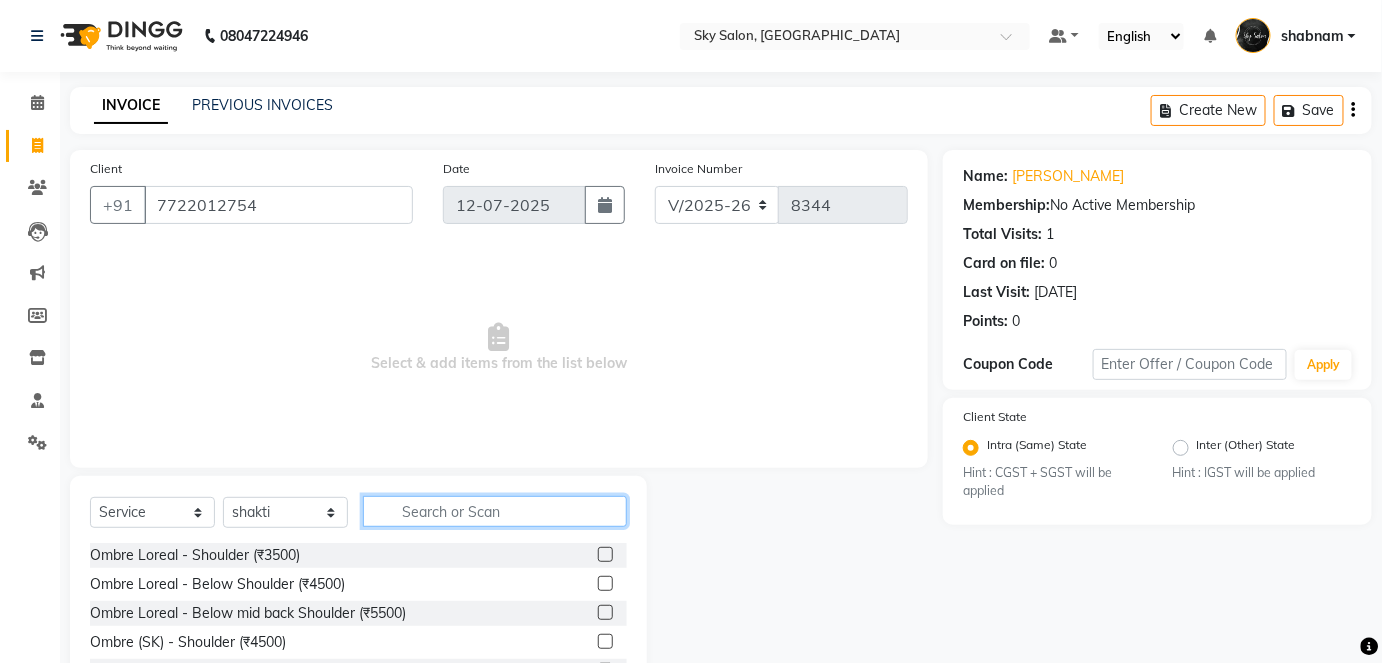 click 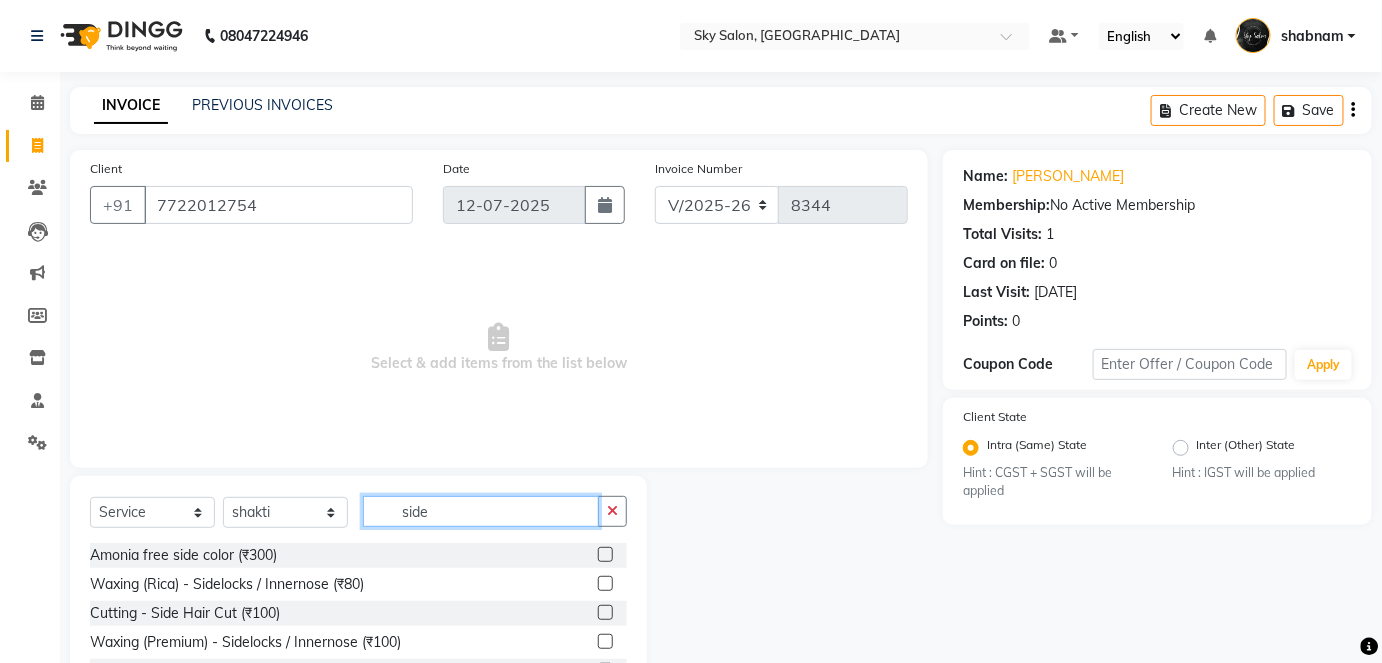 scroll, scrollTop: 82, scrollLeft: 0, axis: vertical 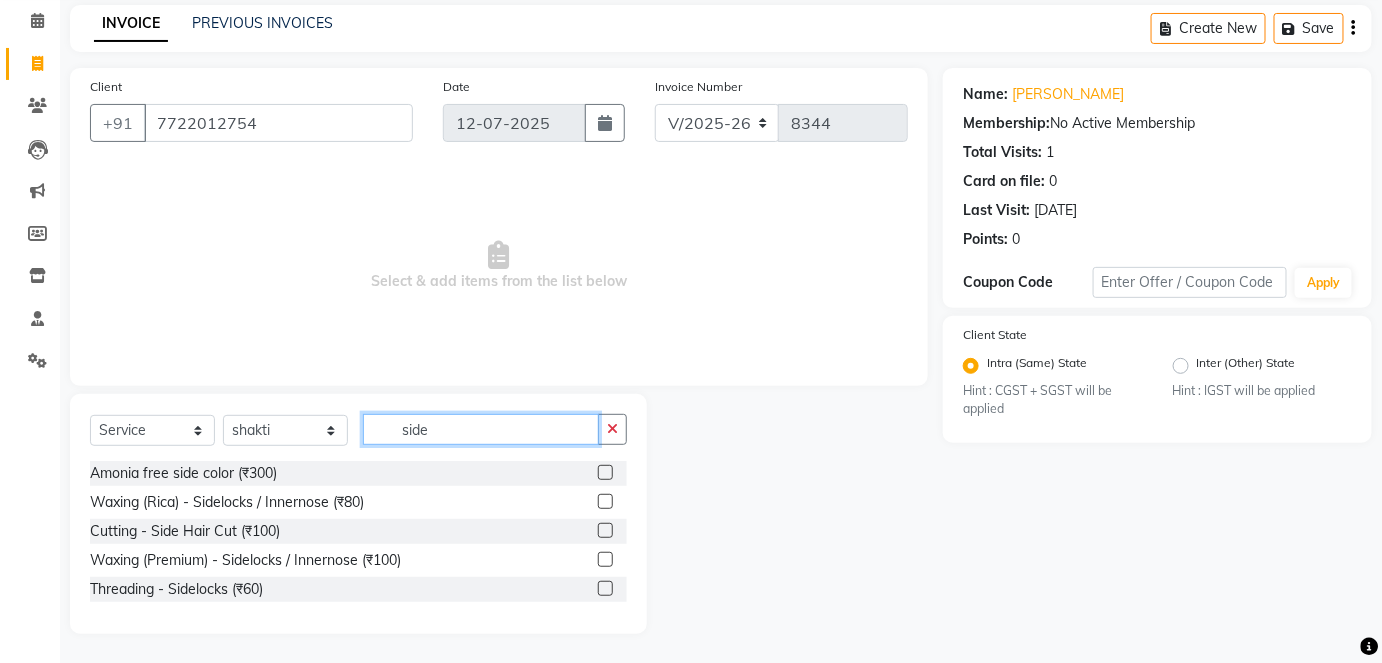 type on "side" 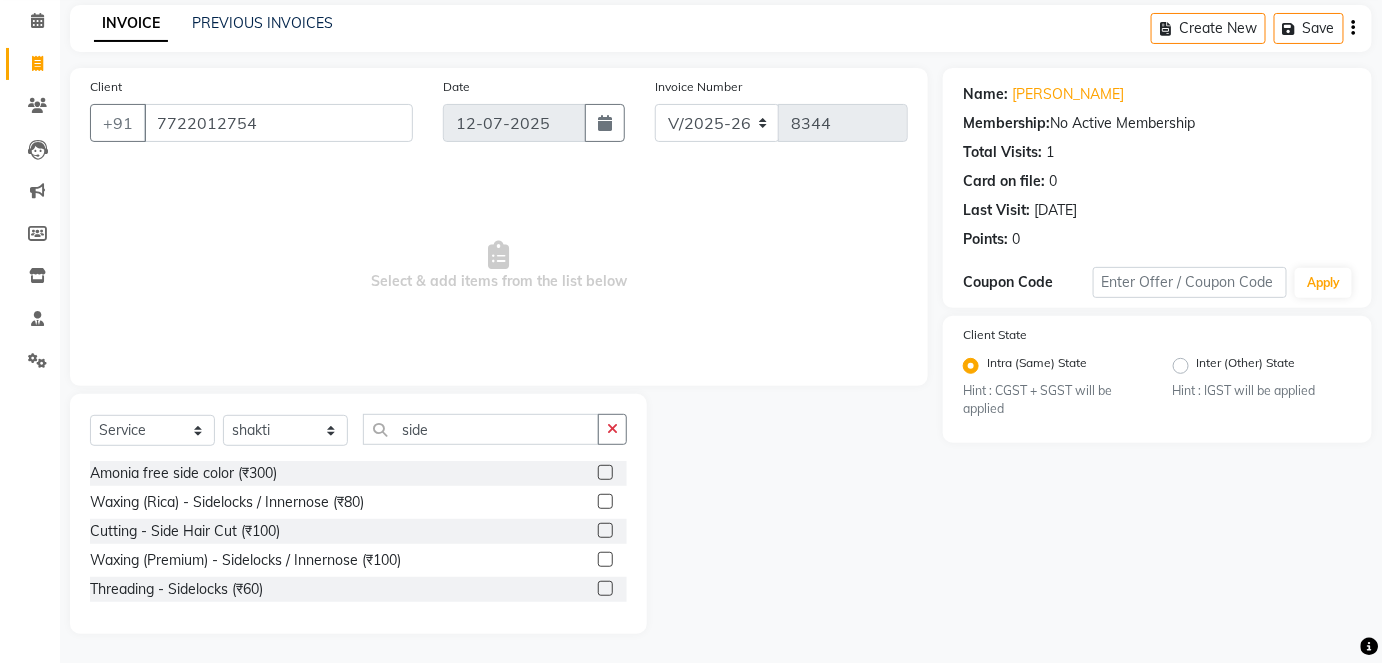 click 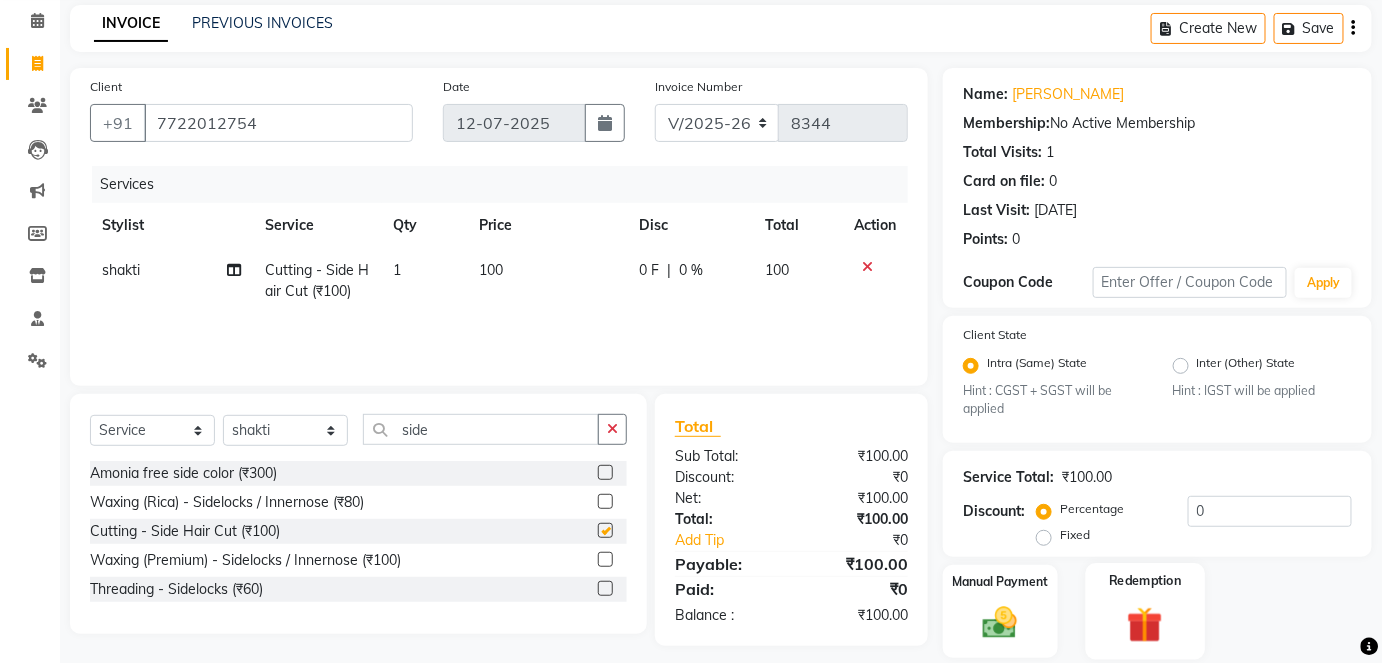 checkbox on "false" 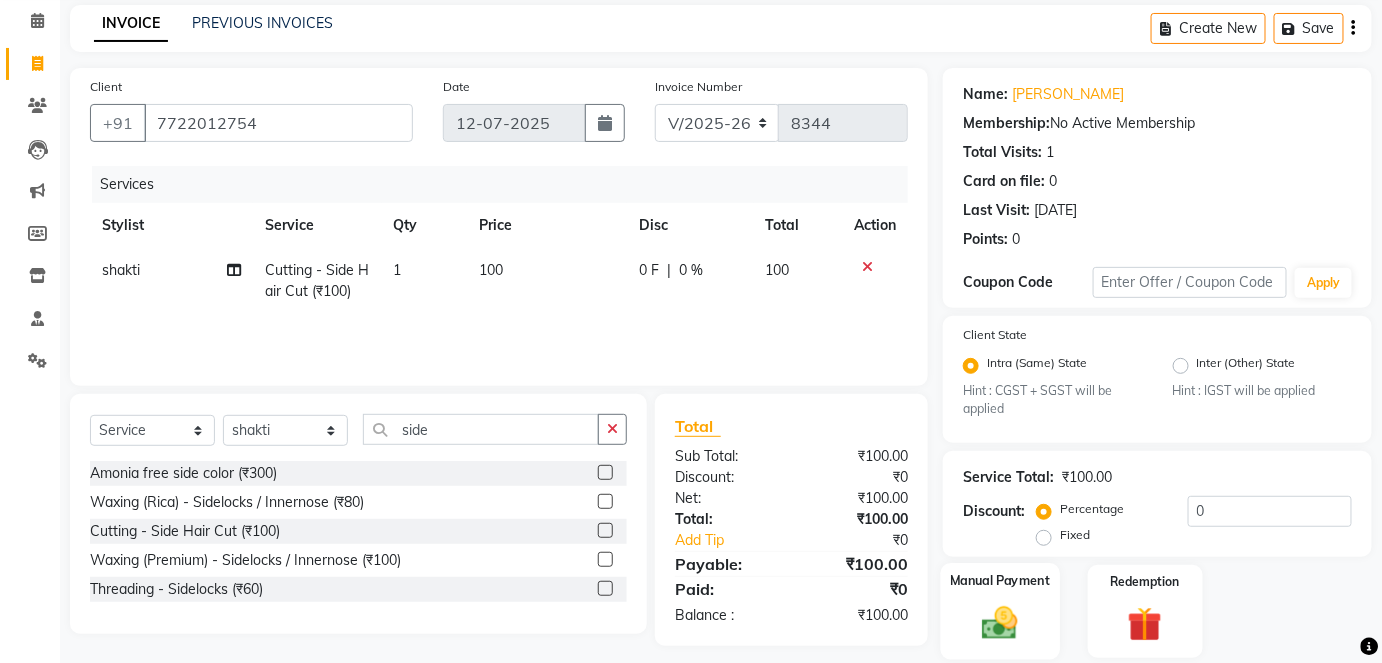 click on "Manual Payment" 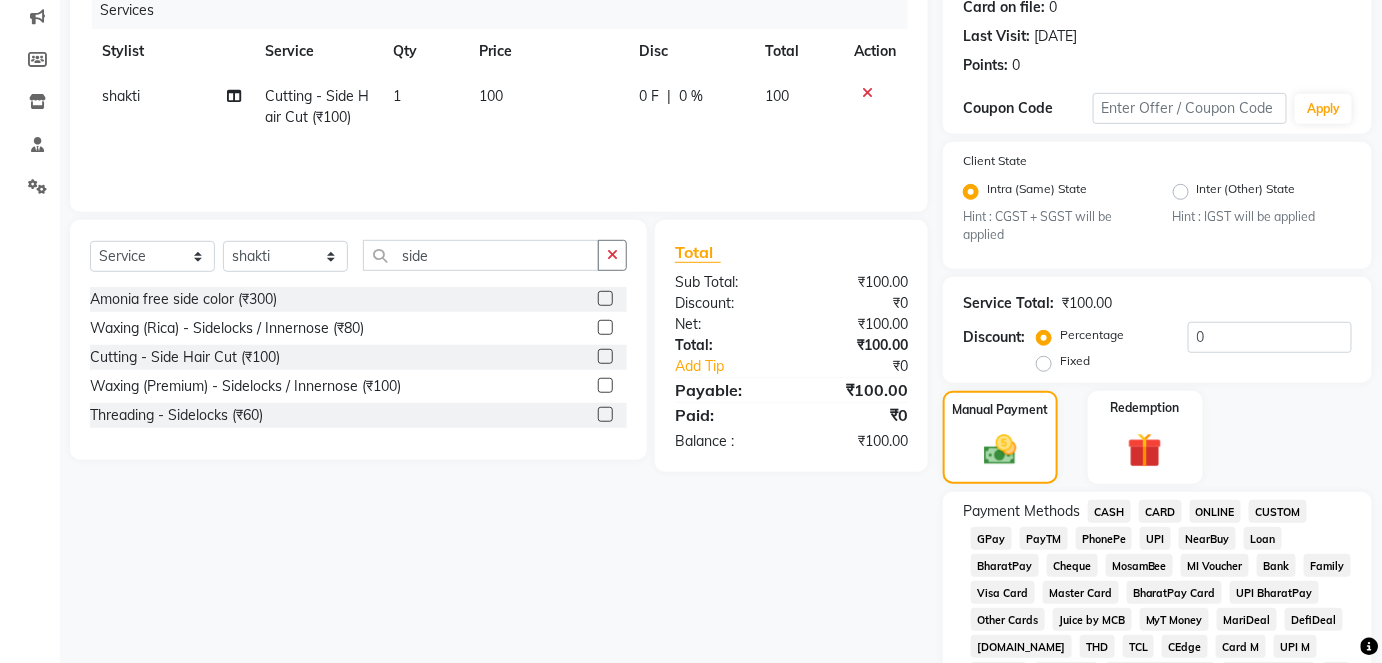 scroll, scrollTop: 261, scrollLeft: 0, axis: vertical 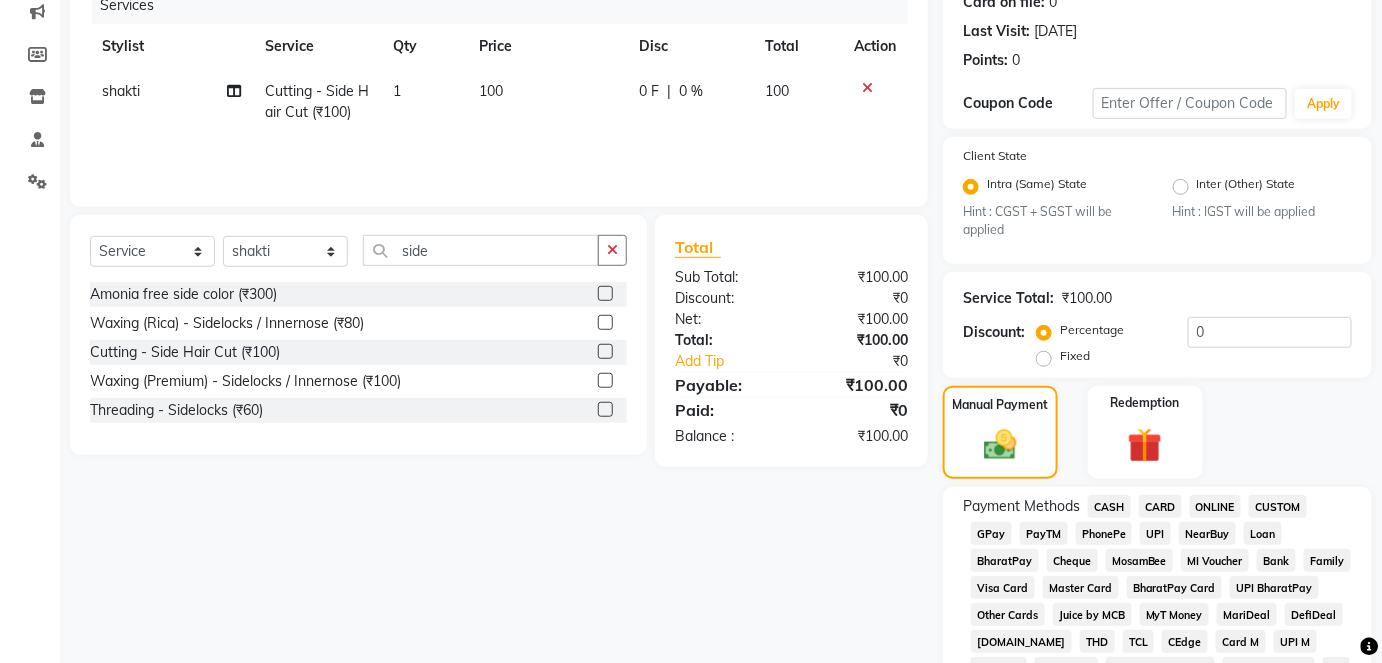 click on "GPay" 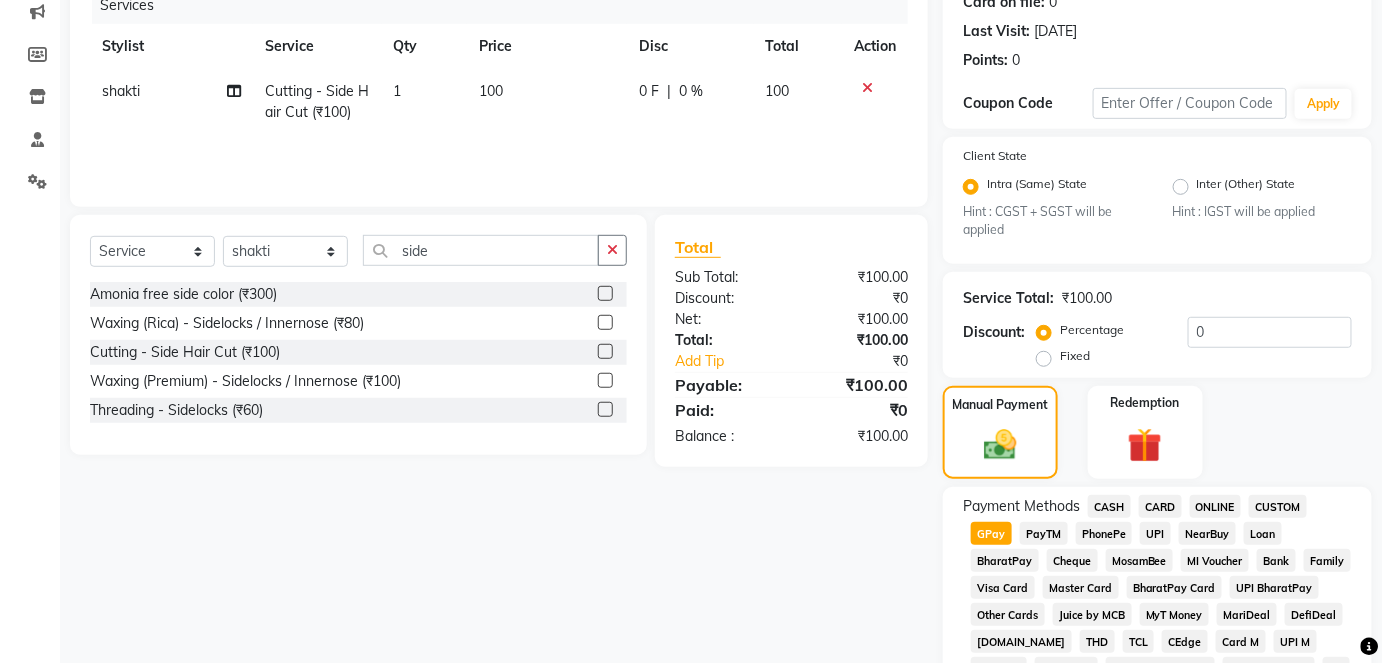 click on "GPay" 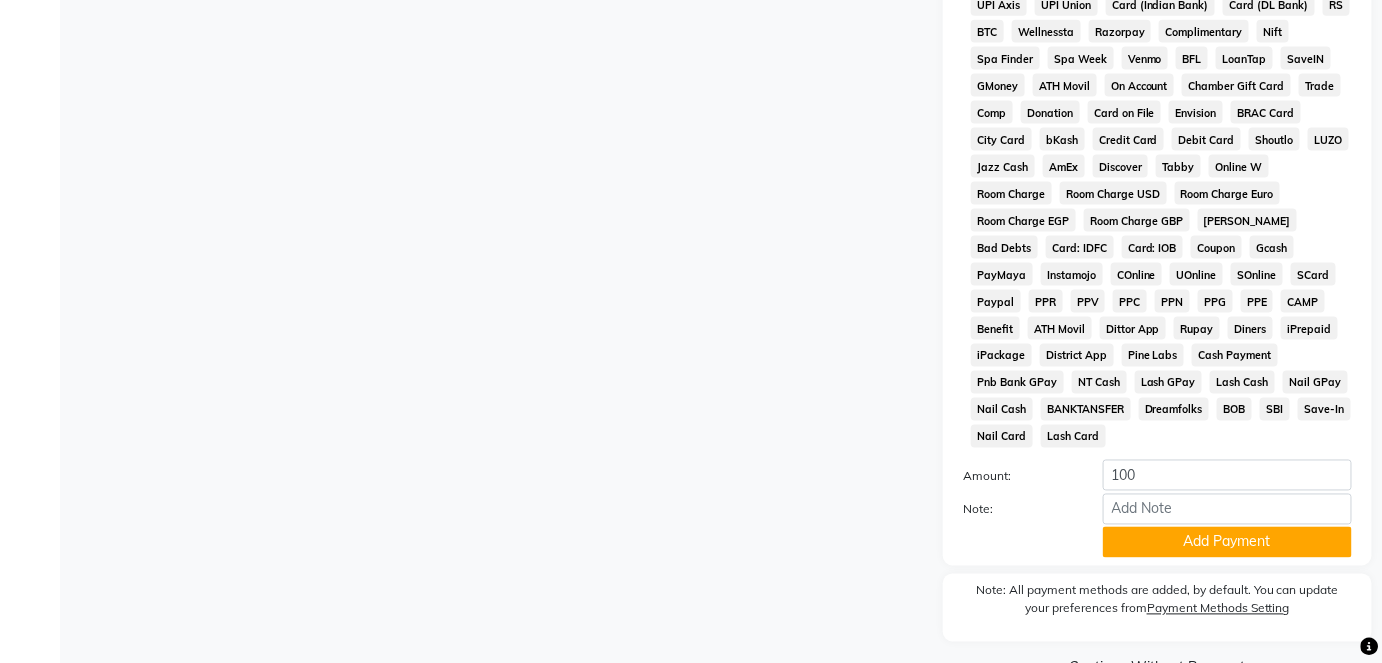 scroll, scrollTop: 950, scrollLeft: 0, axis: vertical 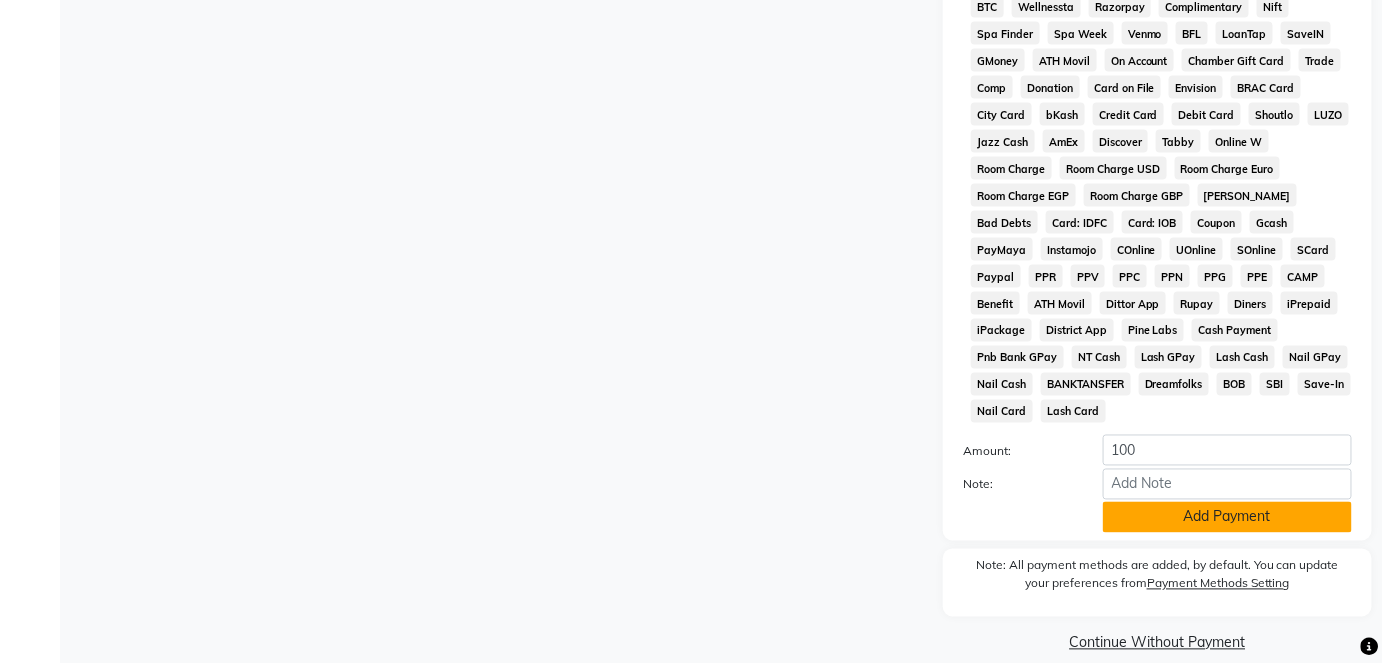 click on "Add Payment" 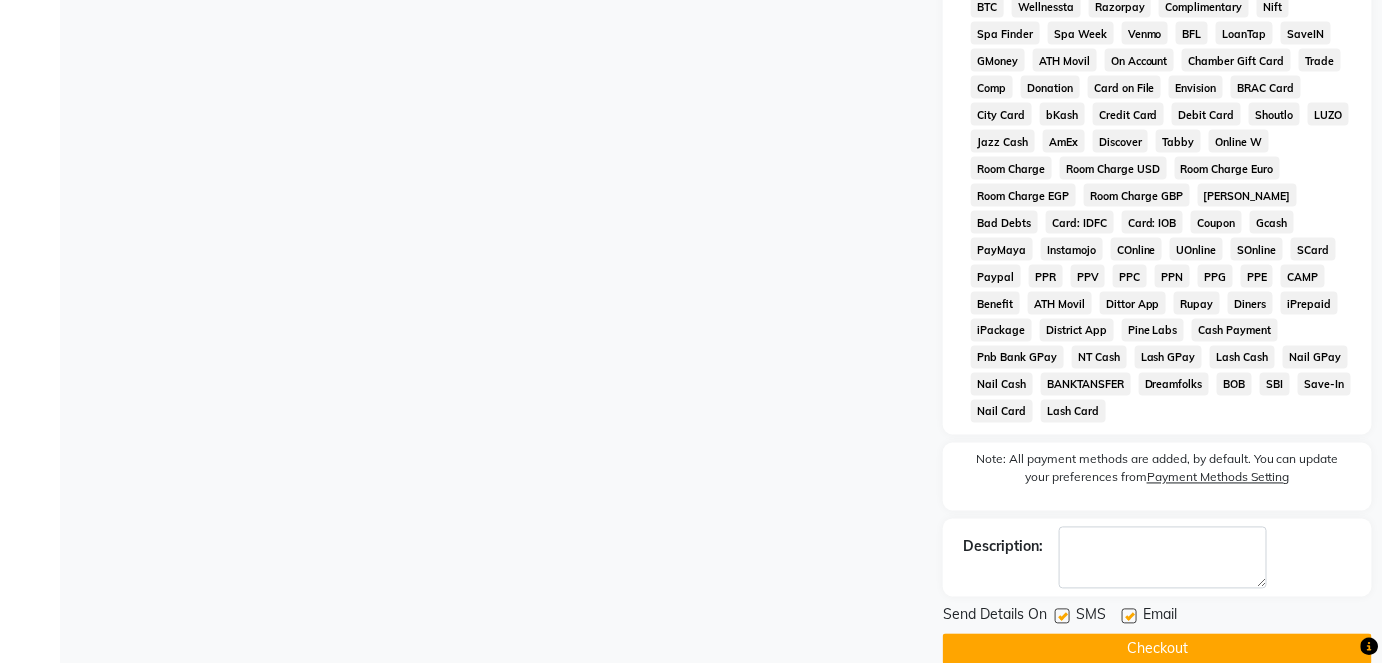 click 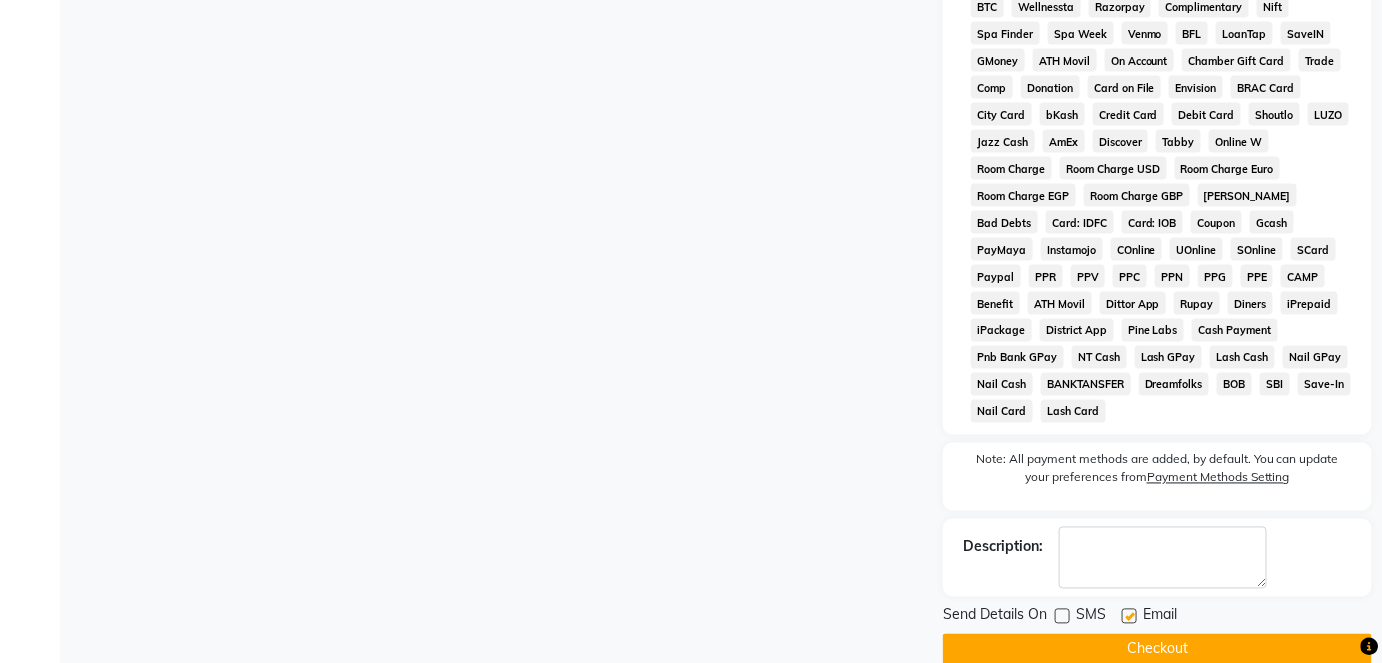 click on "Checkout" 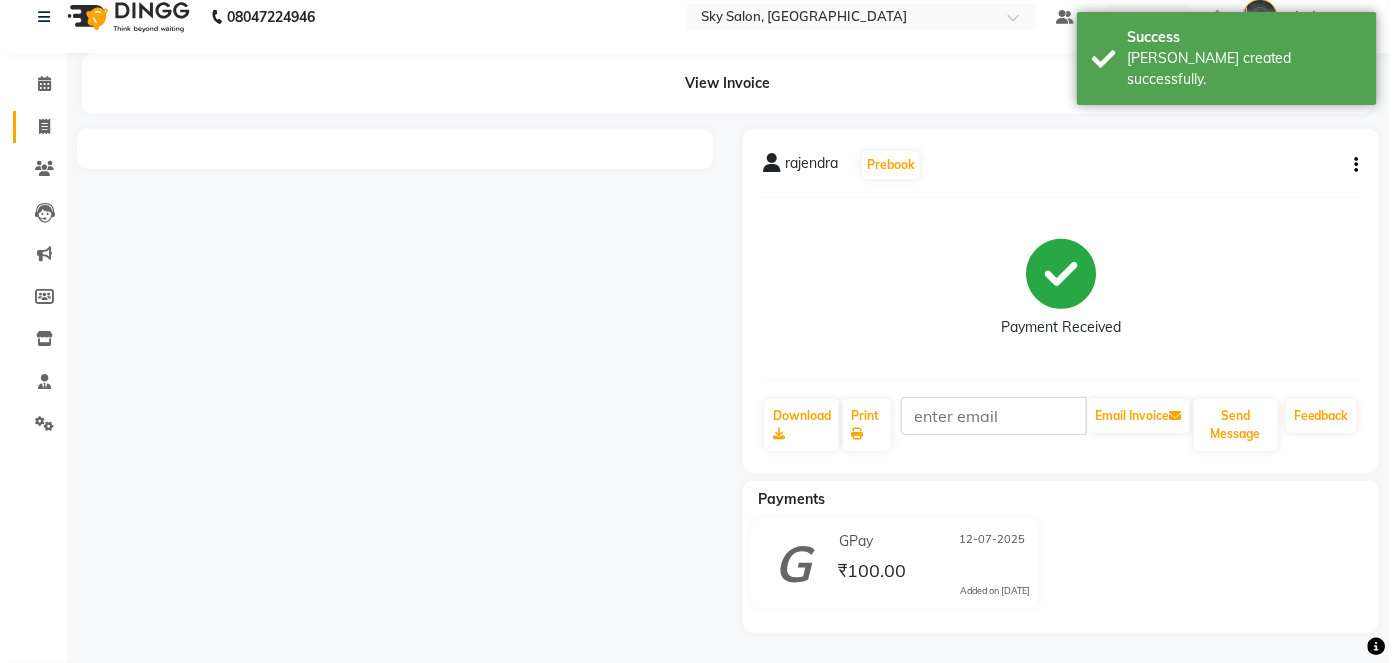 scroll, scrollTop: 0, scrollLeft: 0, axis: both 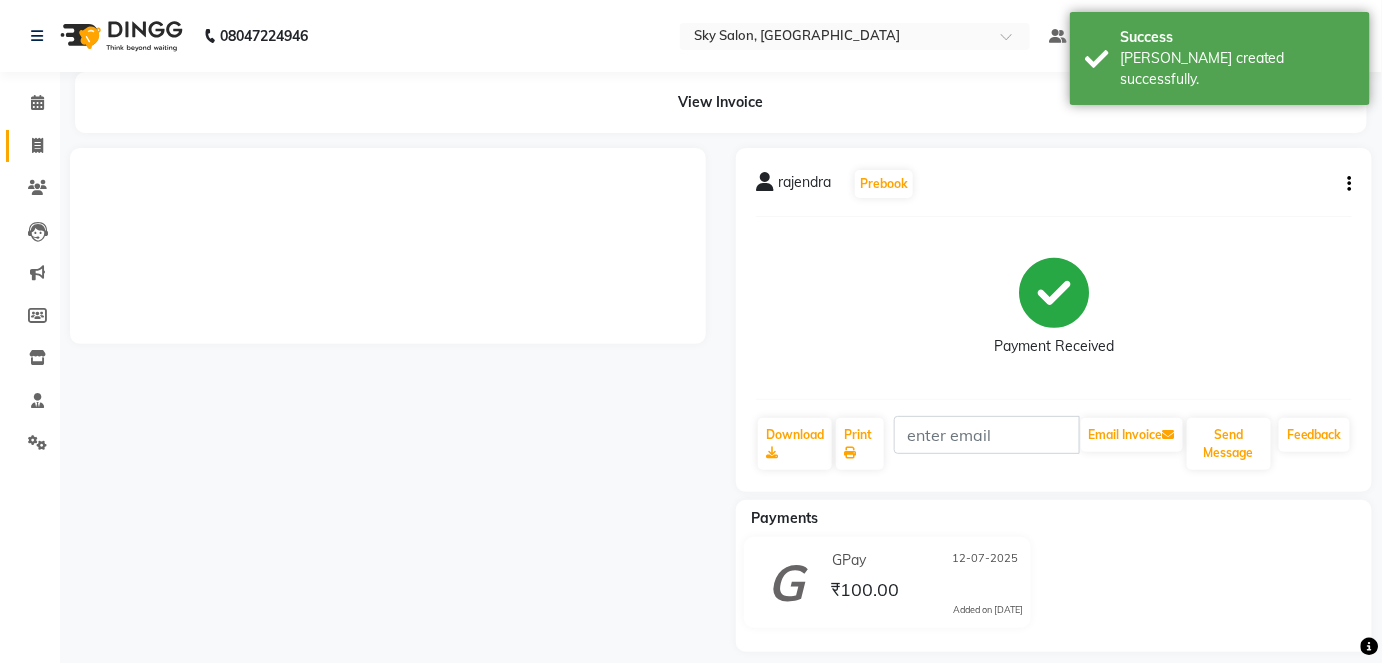 click 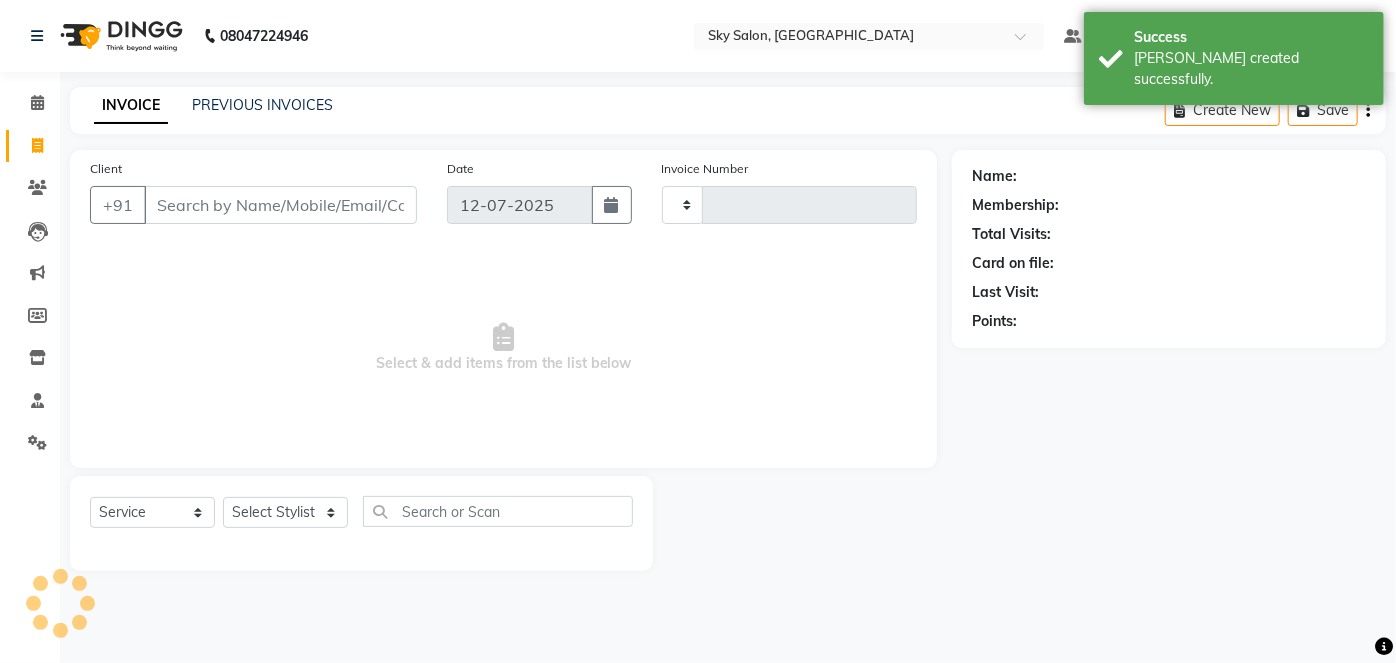 type on "8347" 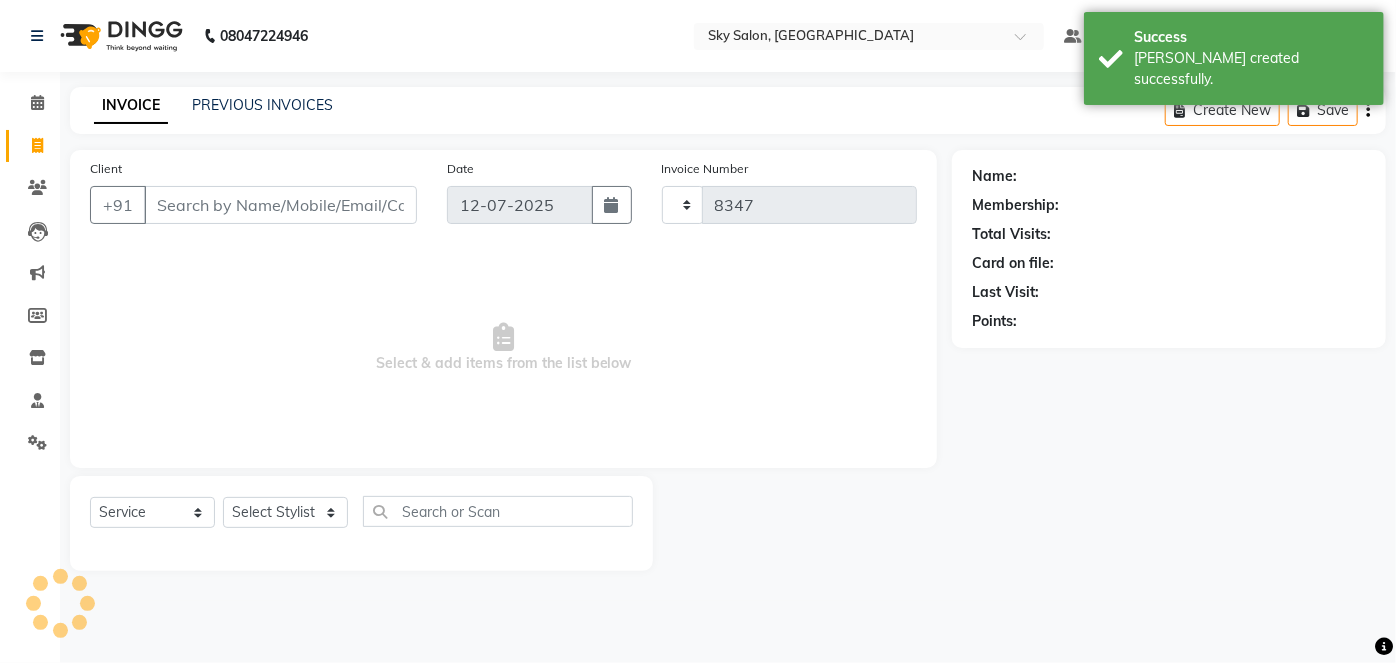 select on "3537" 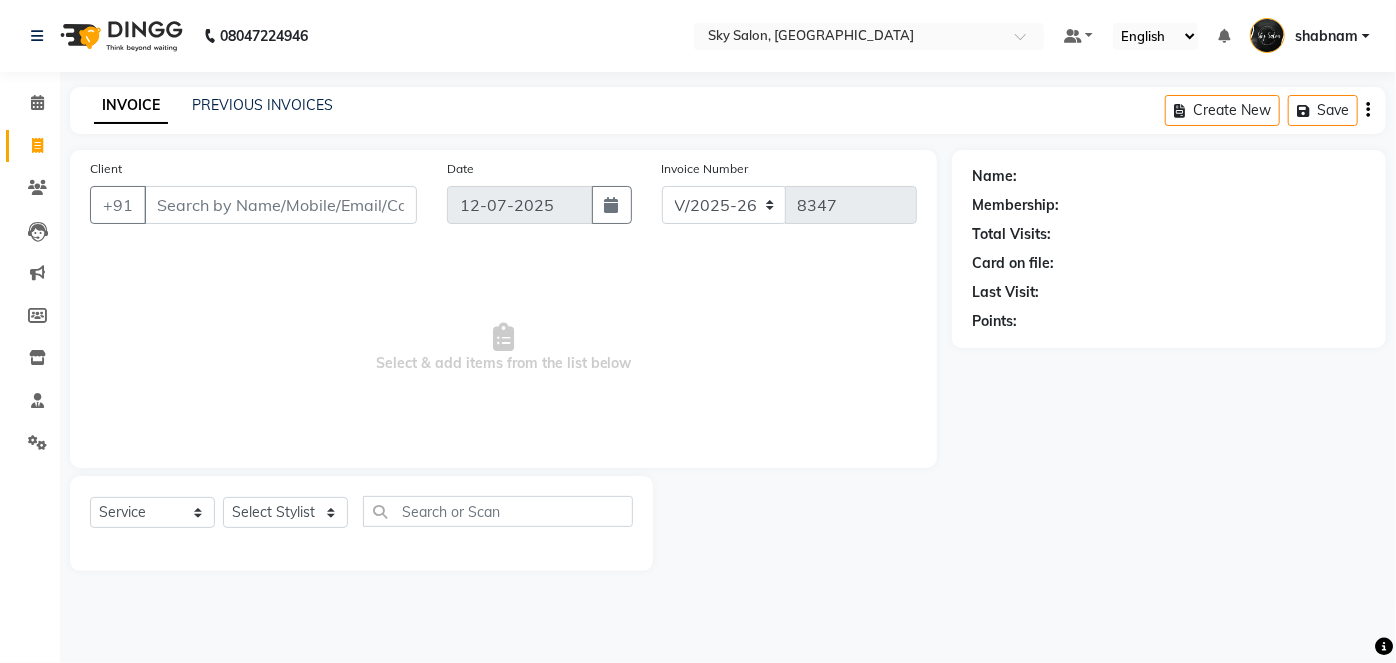 click on "Staff" 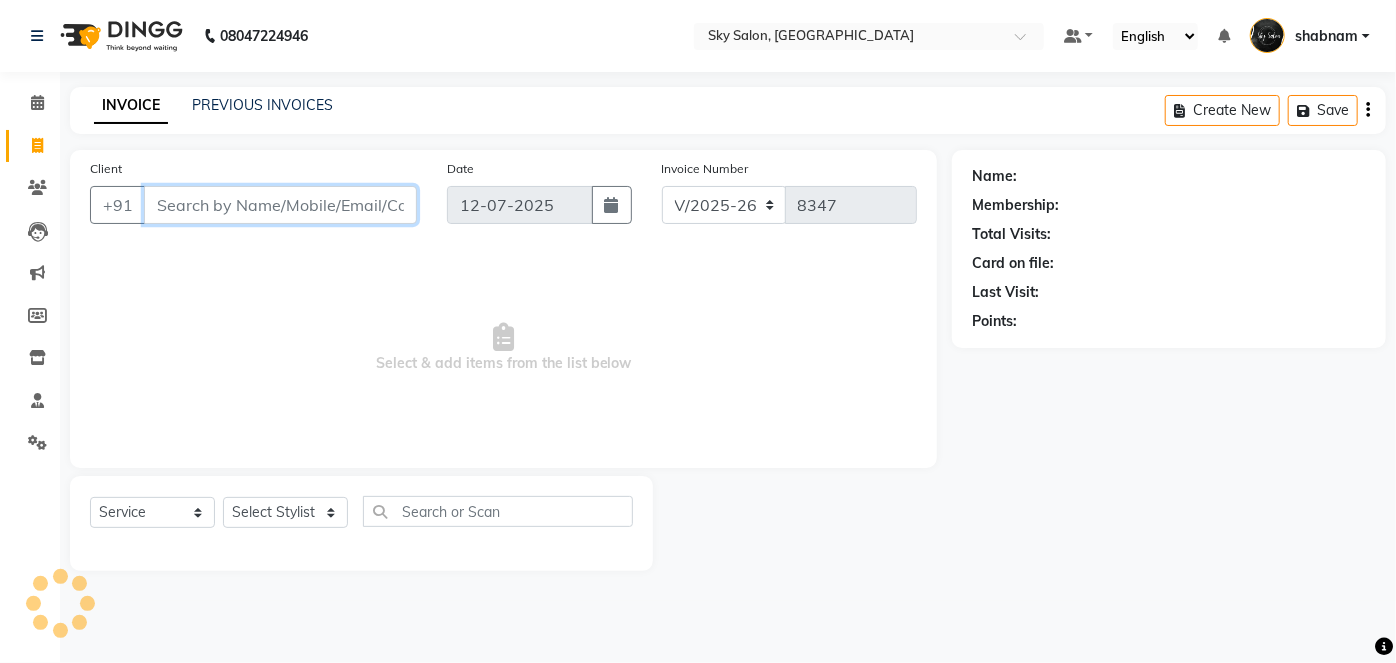 click on "Client" at bounding box center (280, 205) 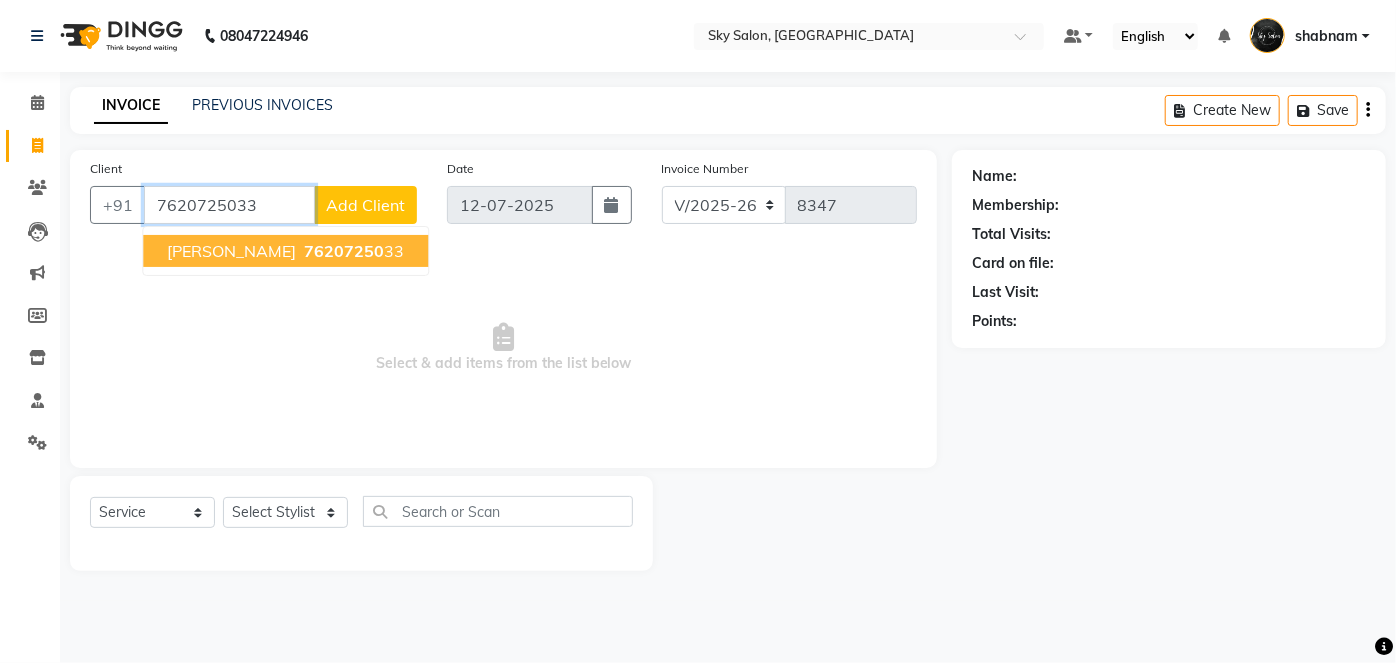 type on "7620725033" 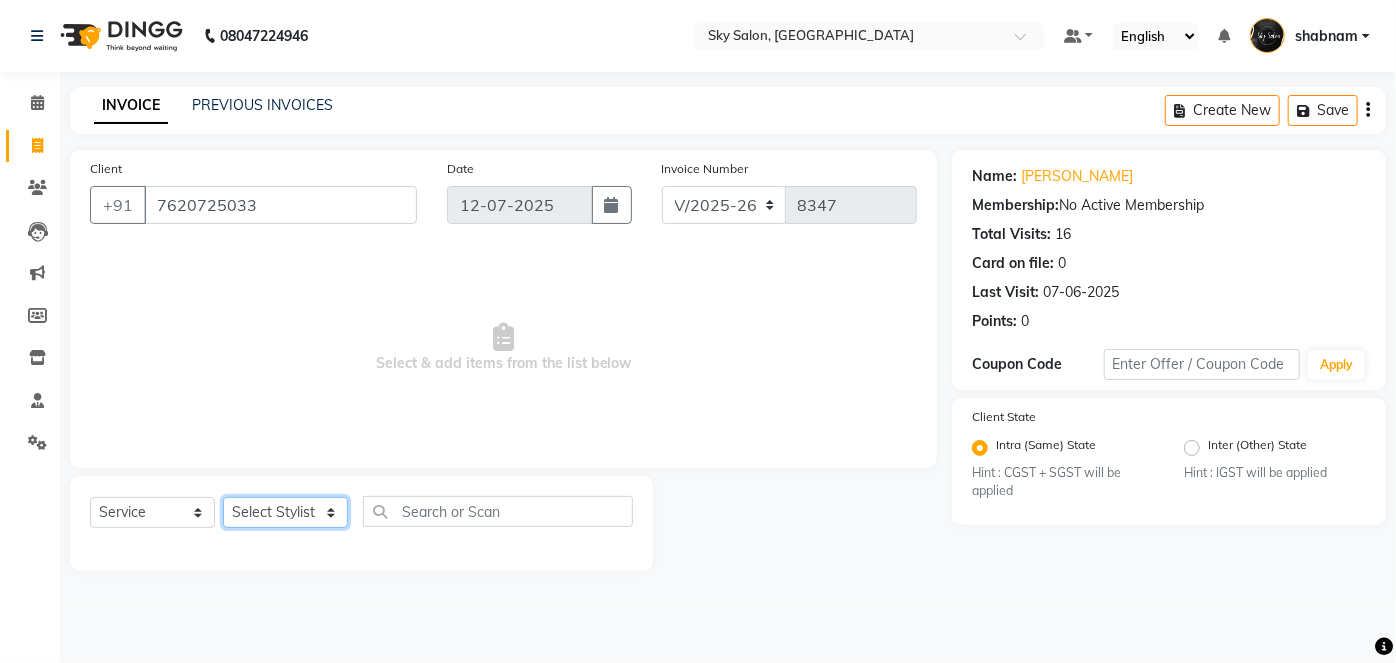 click on "Select Stylist afreen [PERSON_NAME] saha [PERSON_NAME] [PERSON_NAME] [PERSON_NAME] bharti Bunny Danish [PERSON_NAME] 1 [PERSON_NAME] [PERSON_NAME] gaurav Gulshan [PERSON_NAME] [PERSON_NAME] krishna [PERSON_NAME] [PERSON_NAME] rani [PERSON_NAME] [PERSON_NAME] sachin [PERSON_NAME] [PERSON_NAME] sameer 2 [PERSON_NAME] [PERSON_NAME] [PERSON_NAME]" 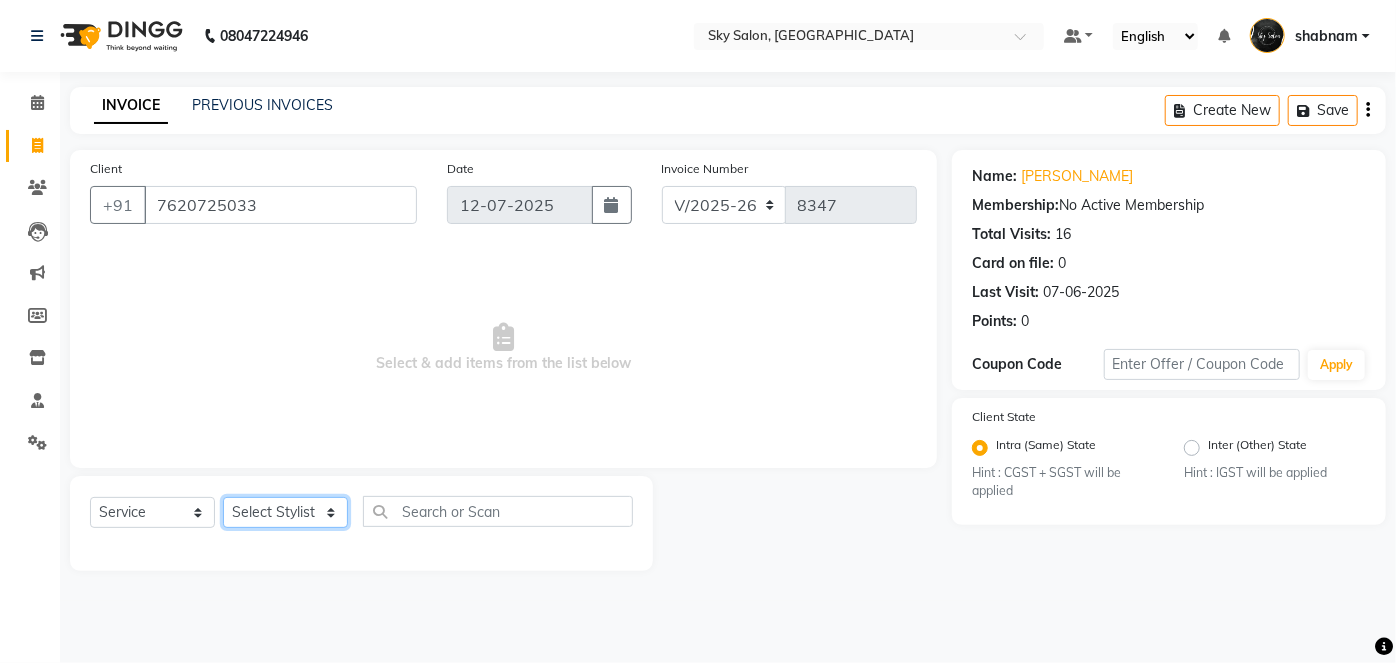 select on "27779" 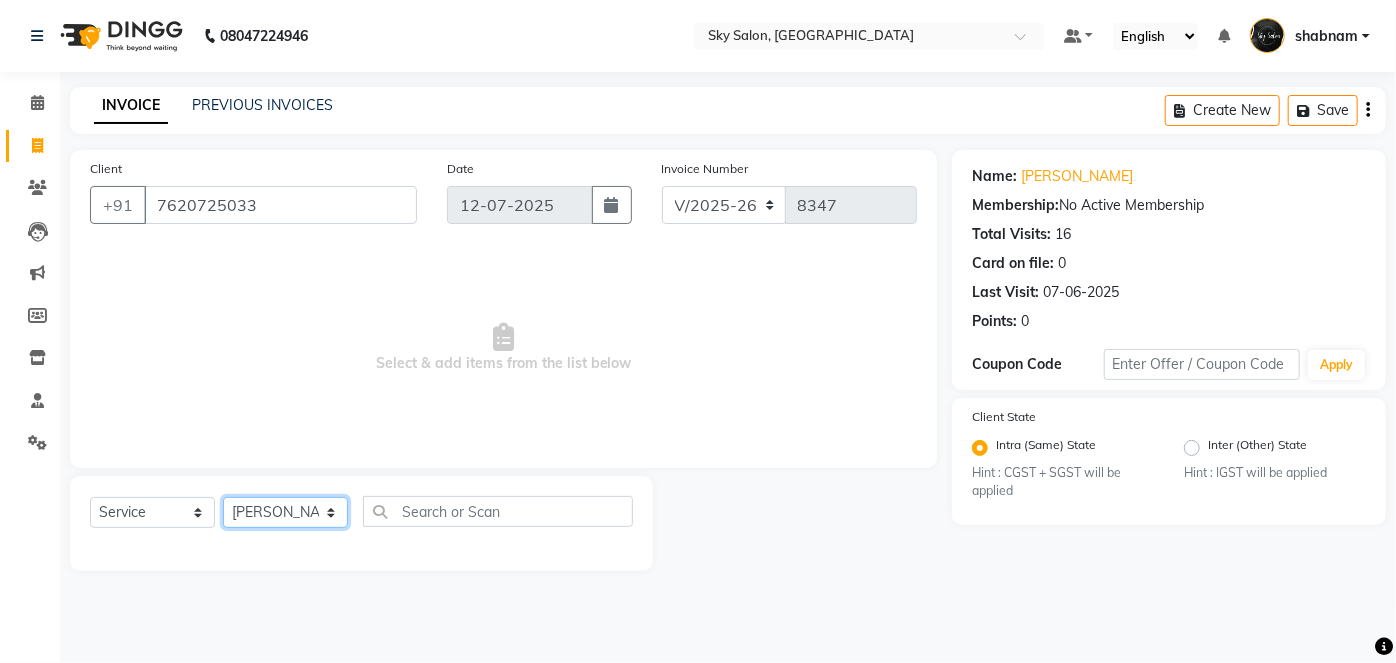 click on "Select Stylist afreen [PERSON_NAME] saha [PERSON_NAME] [PERSON_NAME] [PERSON_NAME] bharti Bunny Danish [PERSON_NAME] 1 [PERSON_NAME] [PERSON_NAME] gaurav Gulshan [PERSON_NAME] [PERSON_NAME] krishna [PERSON_NAME] [PERSON_NAME] rani [PERSON_NAME] [PERSON_NAME] sachin [PERSON_NAME] [PERSON_NAME] sameer 2 [PERSON_NAME] [PERSON_NAME] [PERSON_NAME]" 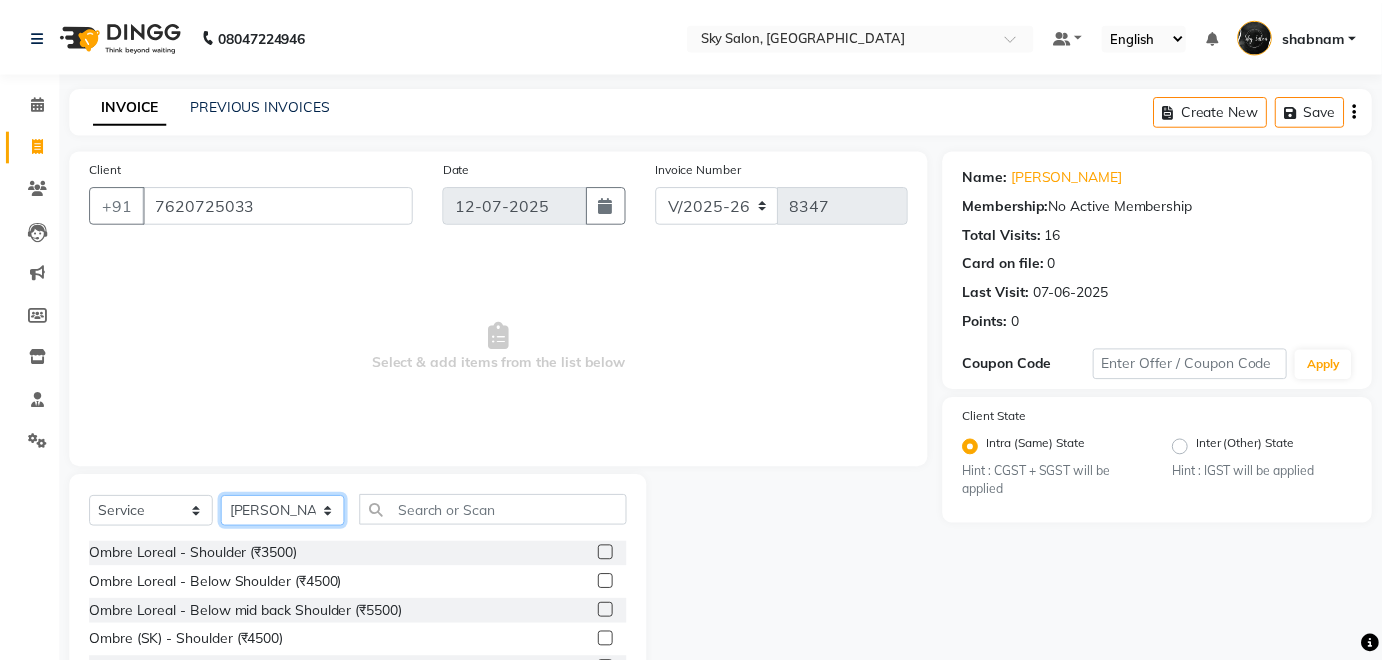 scroll, scrollTop: 120, scrollLeft: 0, axis: vertical 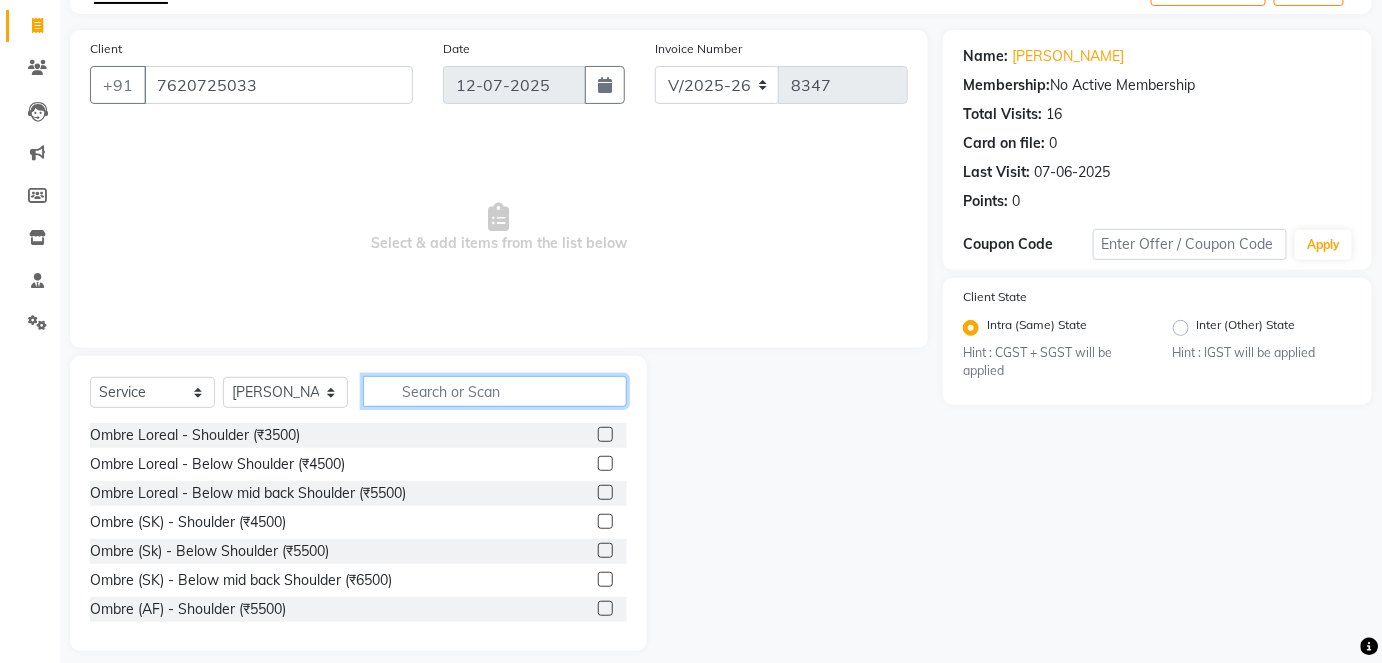 click 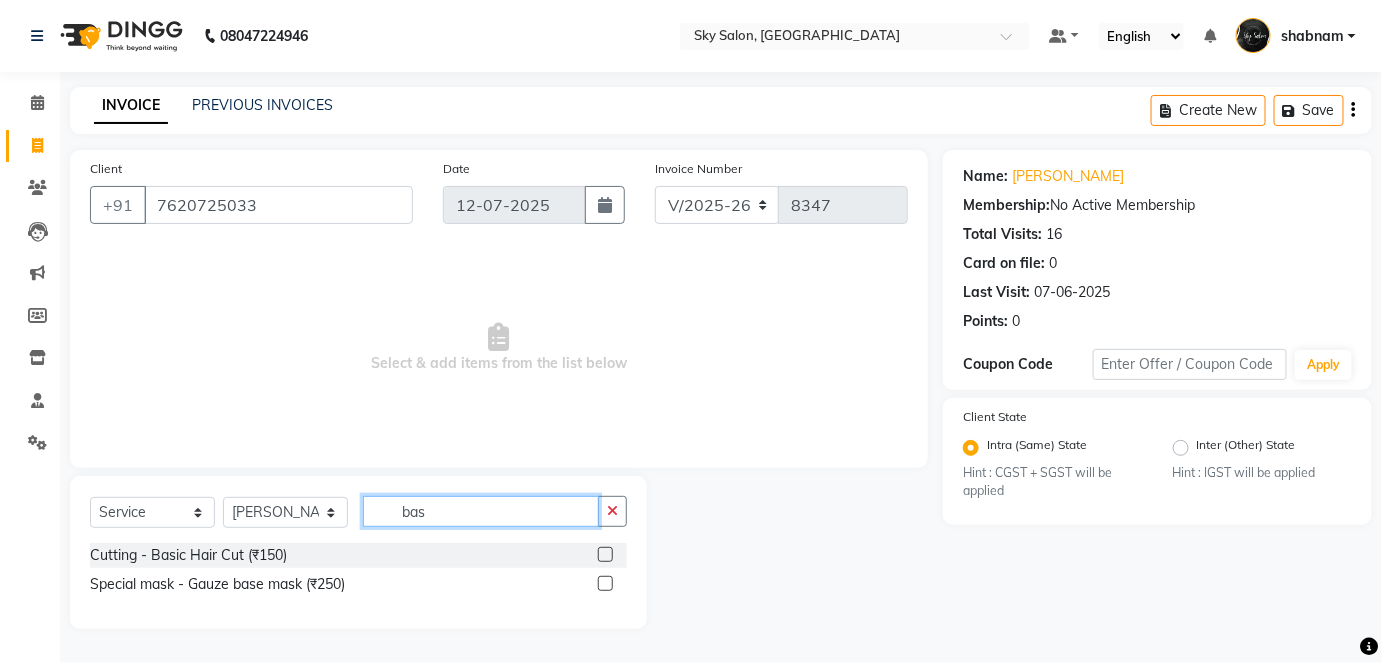 scroll, scrollTop: 0, scrollLeft: 0, axis: both 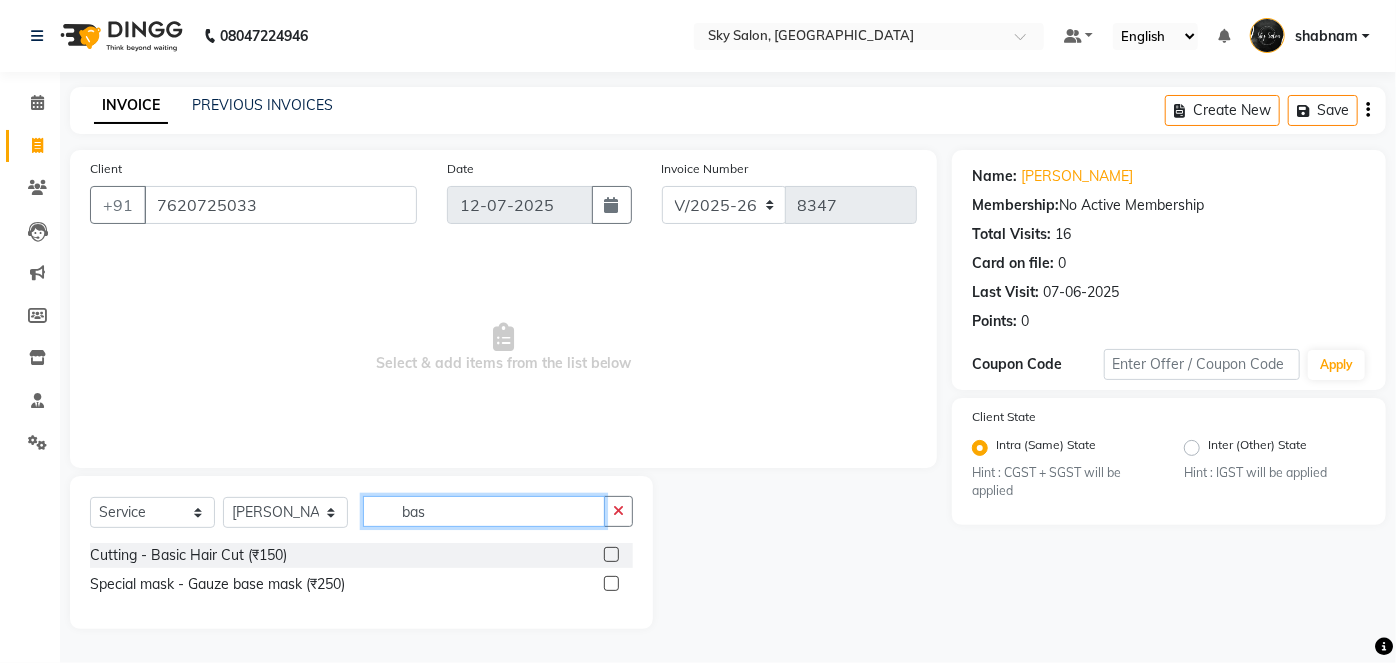 type on "bas" 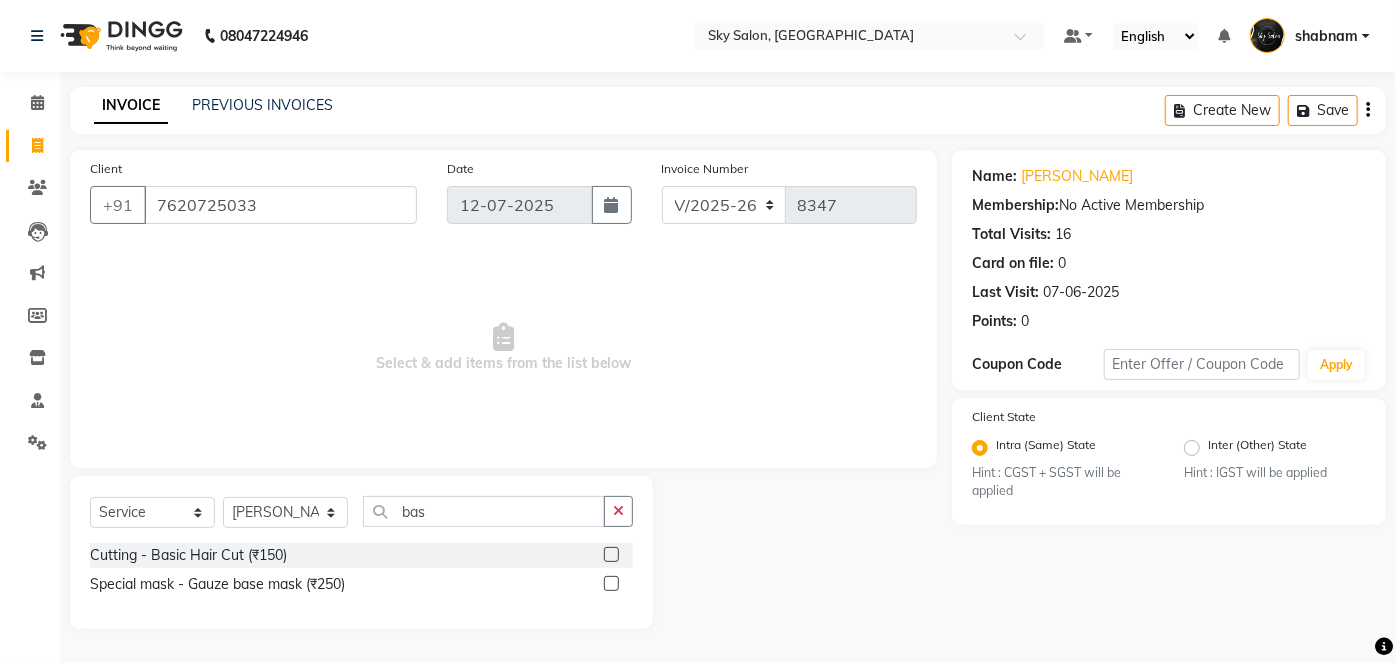 click 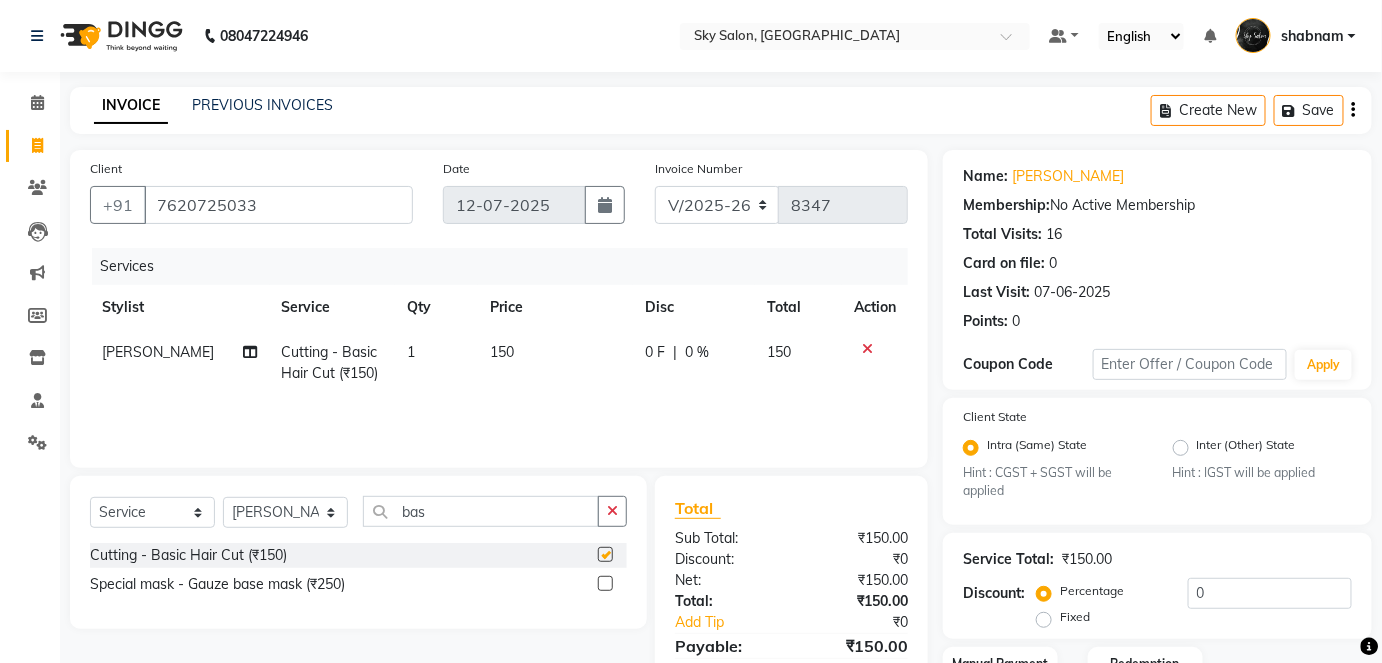 checkbox on "false" 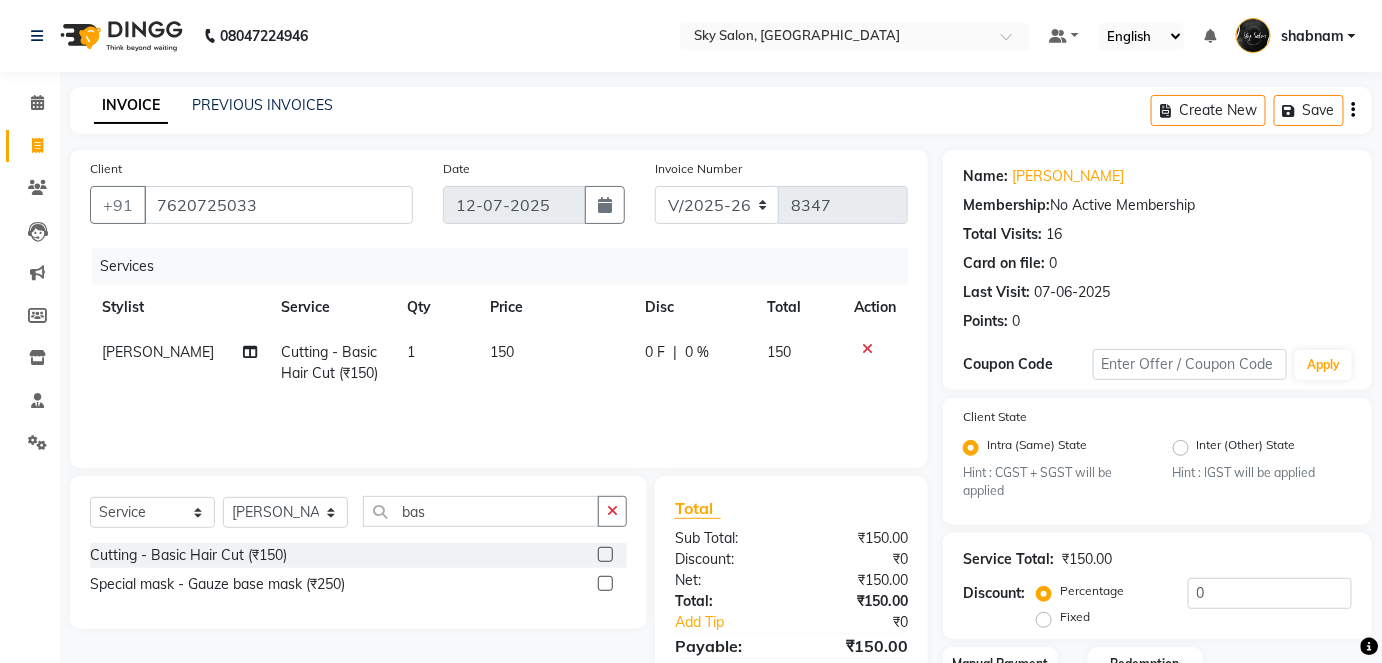 scroll, scrollTop: 147, scrollLeft: 0, axis: vertical 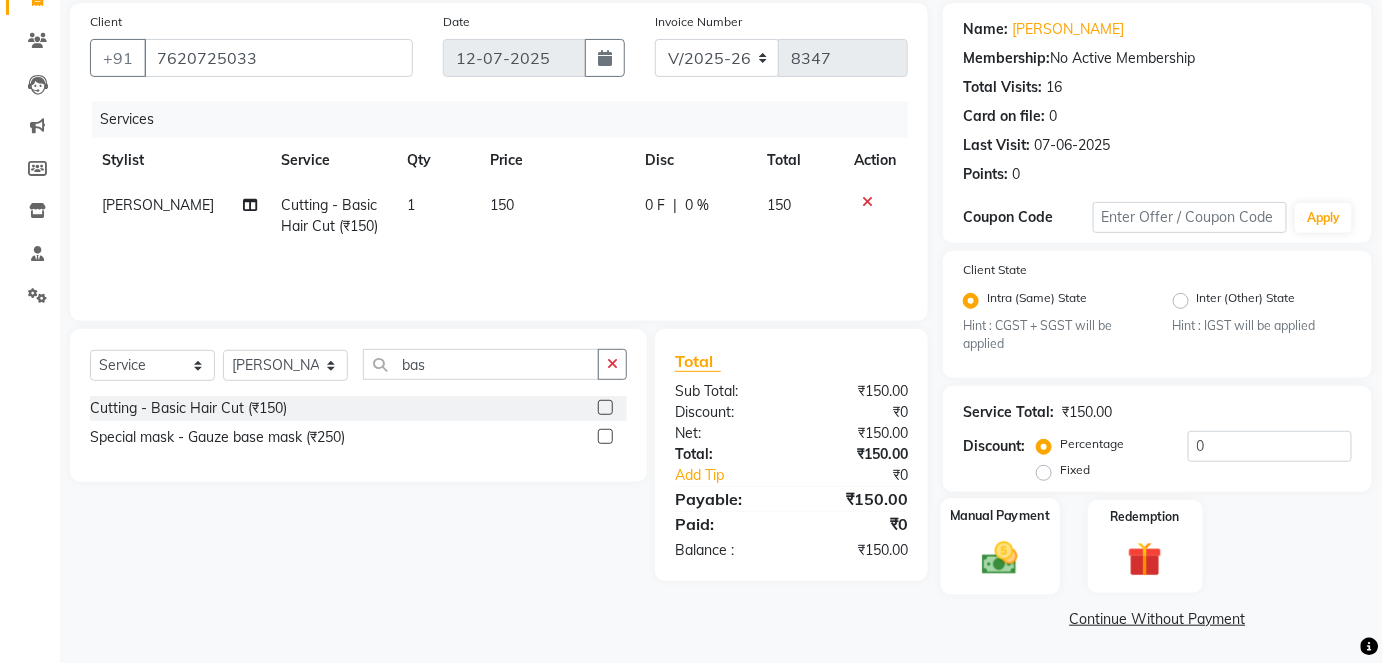 click 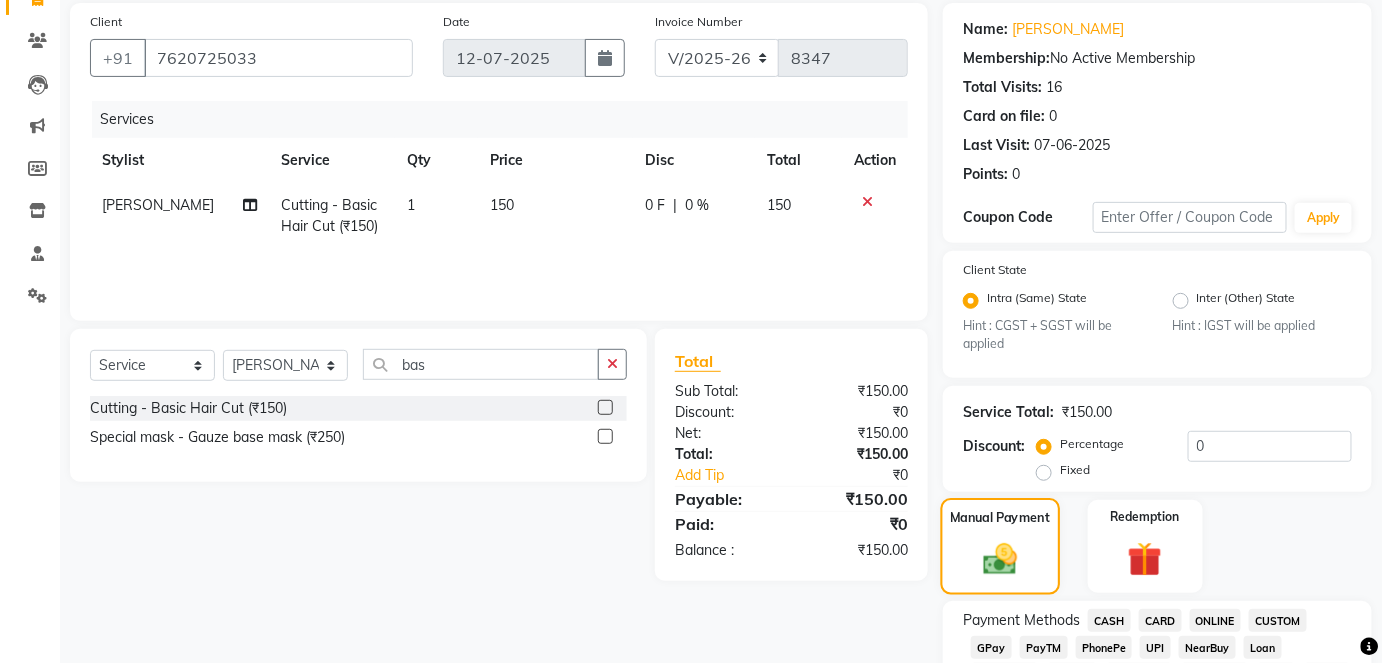 scroll, scrollTop: 271, scrollLeft: 0, axis: vertical 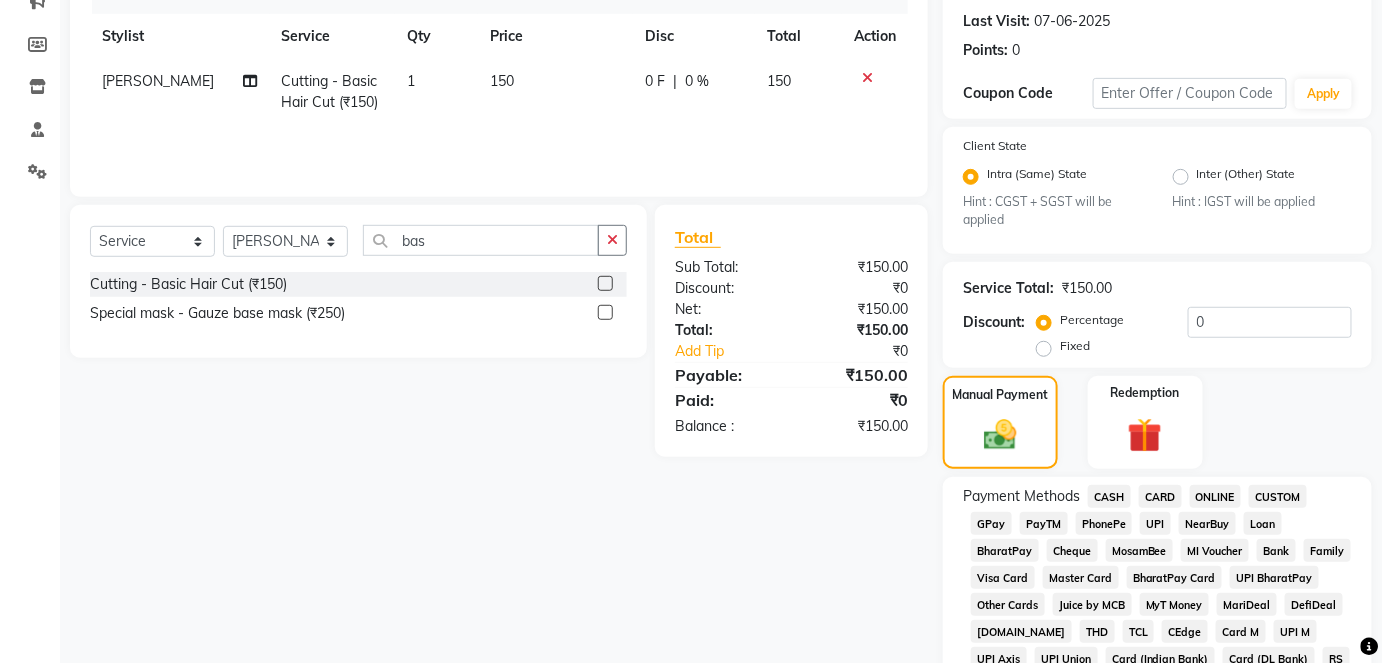 click on "GPay" 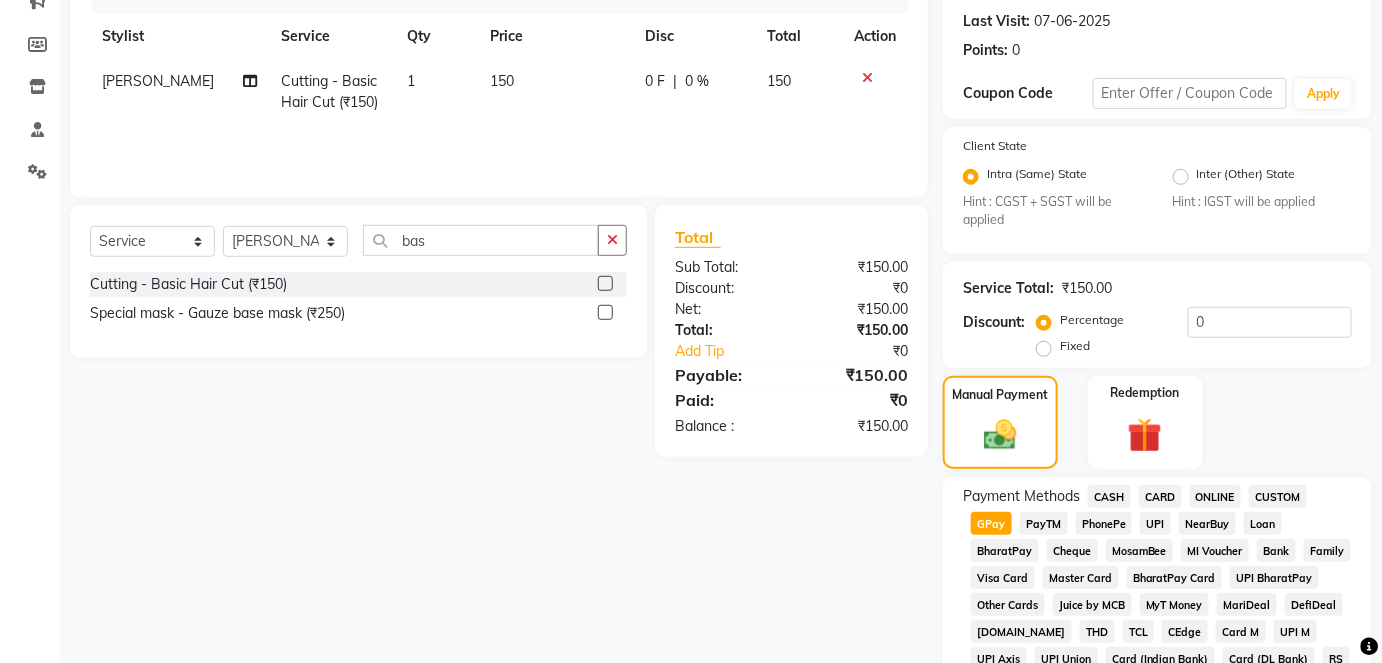 scroll, scrollTop: 950, scrollLeft: 0, axis: vertical 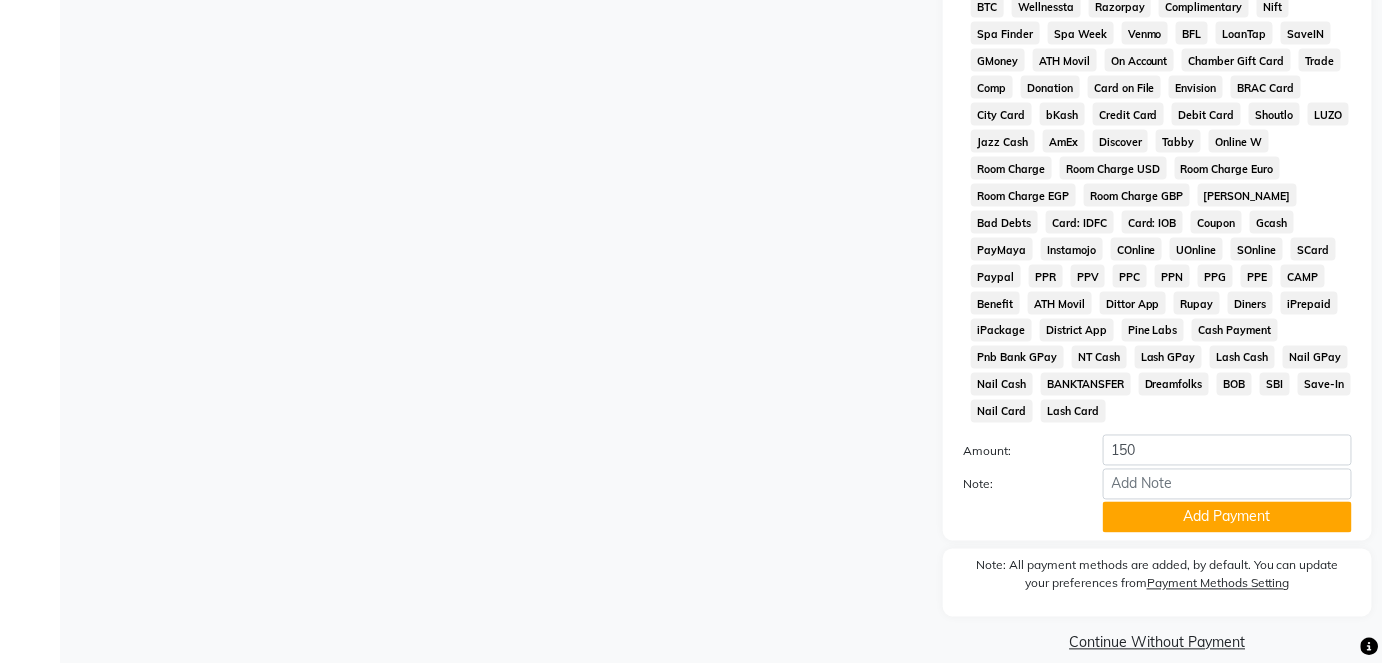 click on "Payment Methods  CASH   CARD   ONLINE   CUSTOM   GPay   PayTM   PhonePe   UPI   NearBuy   Loan   BharatPay   Cheque   MosamBee   MI Voucher   Bank   Family   Visa Card   Master Card   BharatPay Card   UPI BharatPay   Other Cards   Juice by MCB   MyT Money   MariDeal   DefiDeal   [DOMAIN_NAME]   THD   TCL   CEdge   Card M   UPI M   UPI Axis   UPI Union   Card (Indian Bank)   Card (DL Bank)   RS   BTC   Wellnessta   Razorpay   Complimentary   Nift   Spa Finder   Spa Week   Venmo   BFL   LoanTap   SaveIN   GMoney   ATH Movil   On Account   Chamber Gift Card   Trade   Comp   Donation   Card on File   Envision   BRAC Card   City Card   bKash   Credit Card   Debit Card   Shoutlo   LUZO   Jazz Cash   AmEx   Discover   Tabby   Online W   Room Charge   Room Charge USD   Room Charge Euro   Room Charge EGP   Room Charge GBP   Bajaj Finserv   Bad Debts   Card: IDFC   Card: IOB   Coupon   Gcash   PayMaya   Instamojo   COnline   UOnline   SOnline   SCard   Paypal   PPR   PPV   PPC   PPN   PPG   PPE   CAMP   Benefit   ATH Movil" 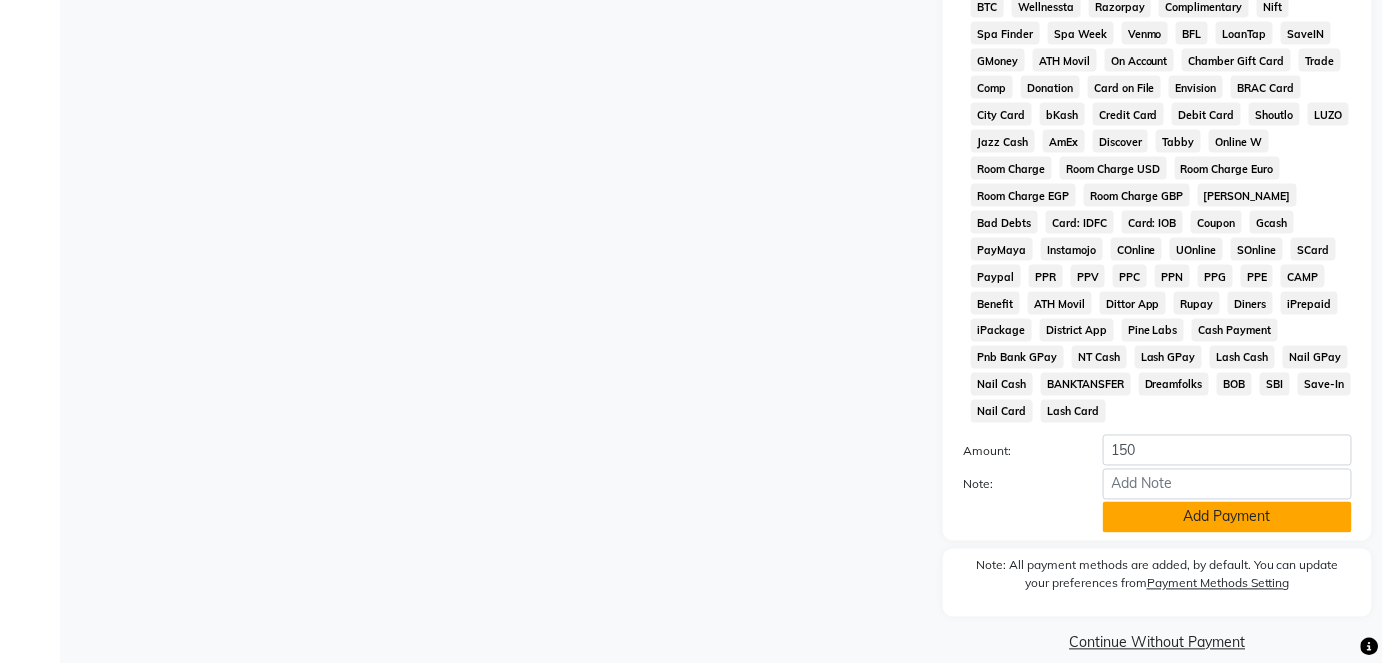 click on "Add Payment" 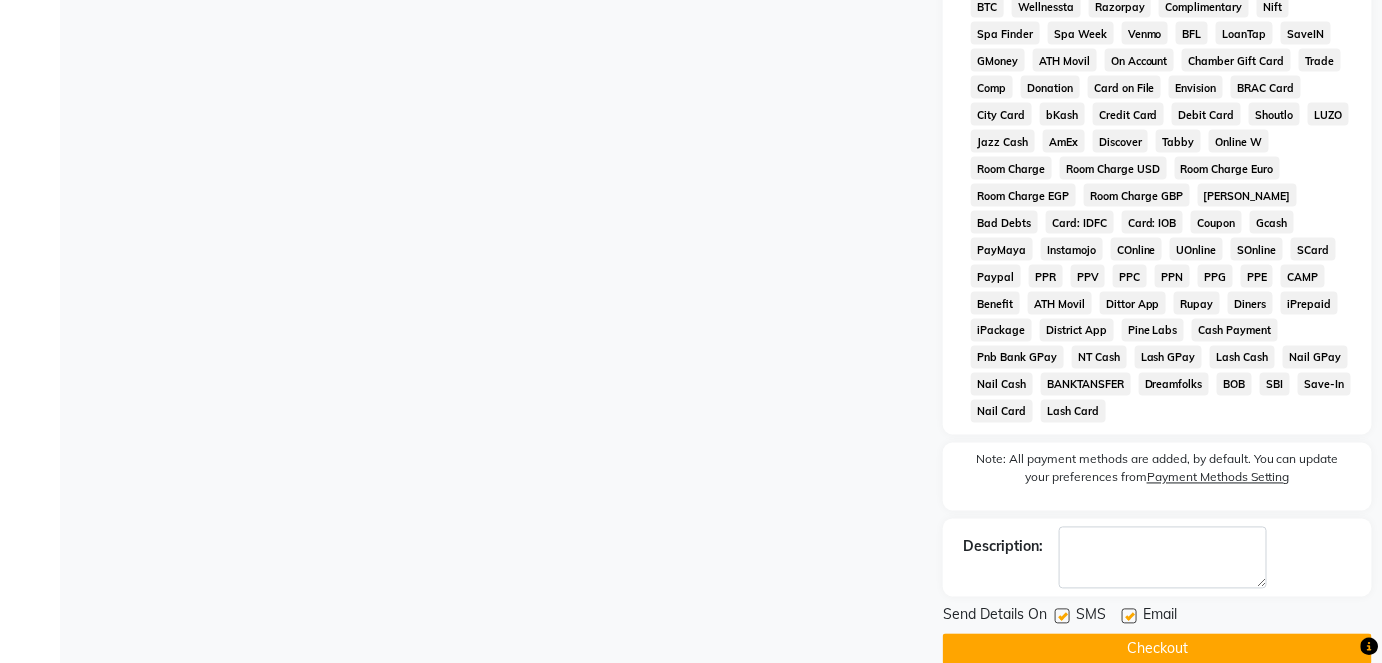 click 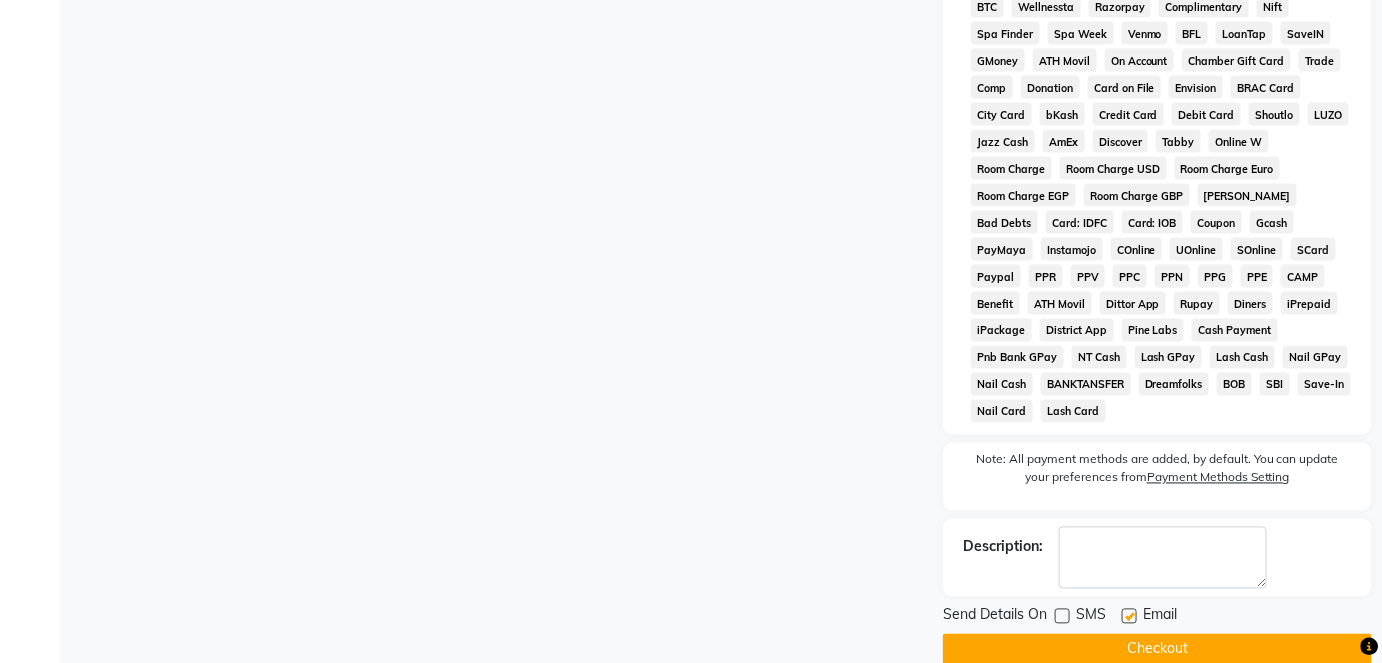 click on "Checkout" 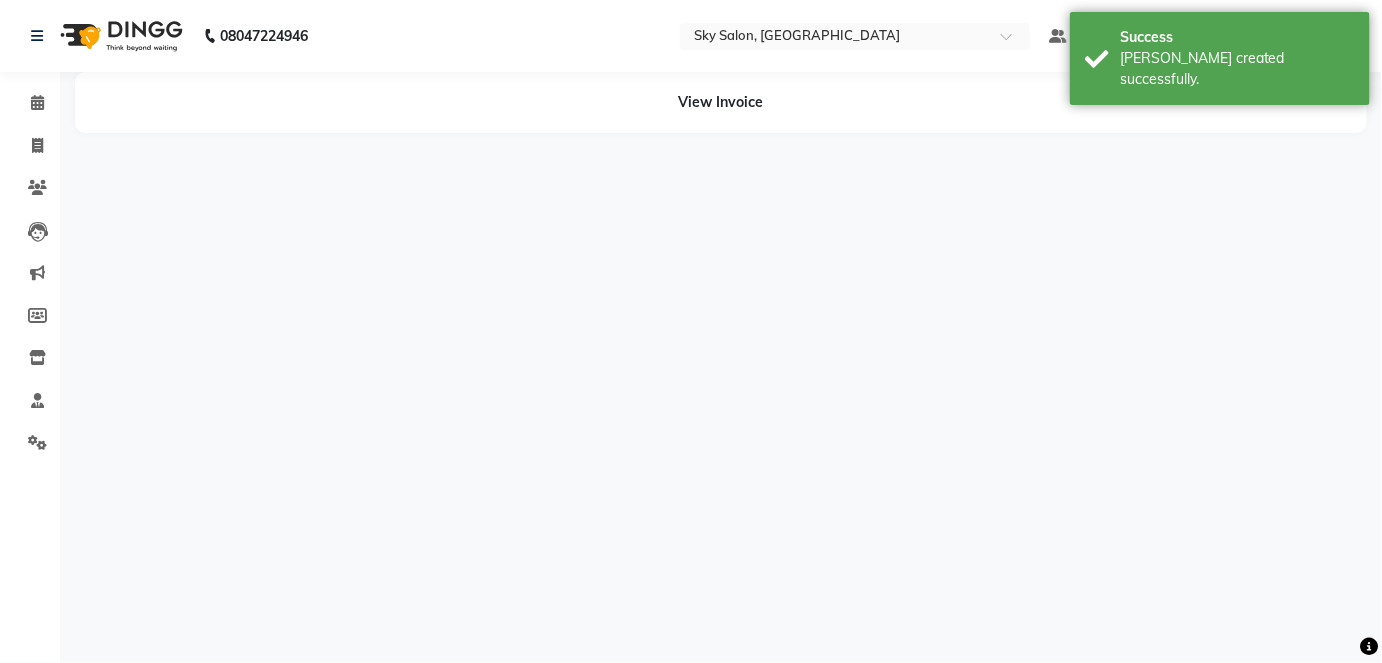 scroll, scrollTop: 0, scrollLeft: 0, axis: both 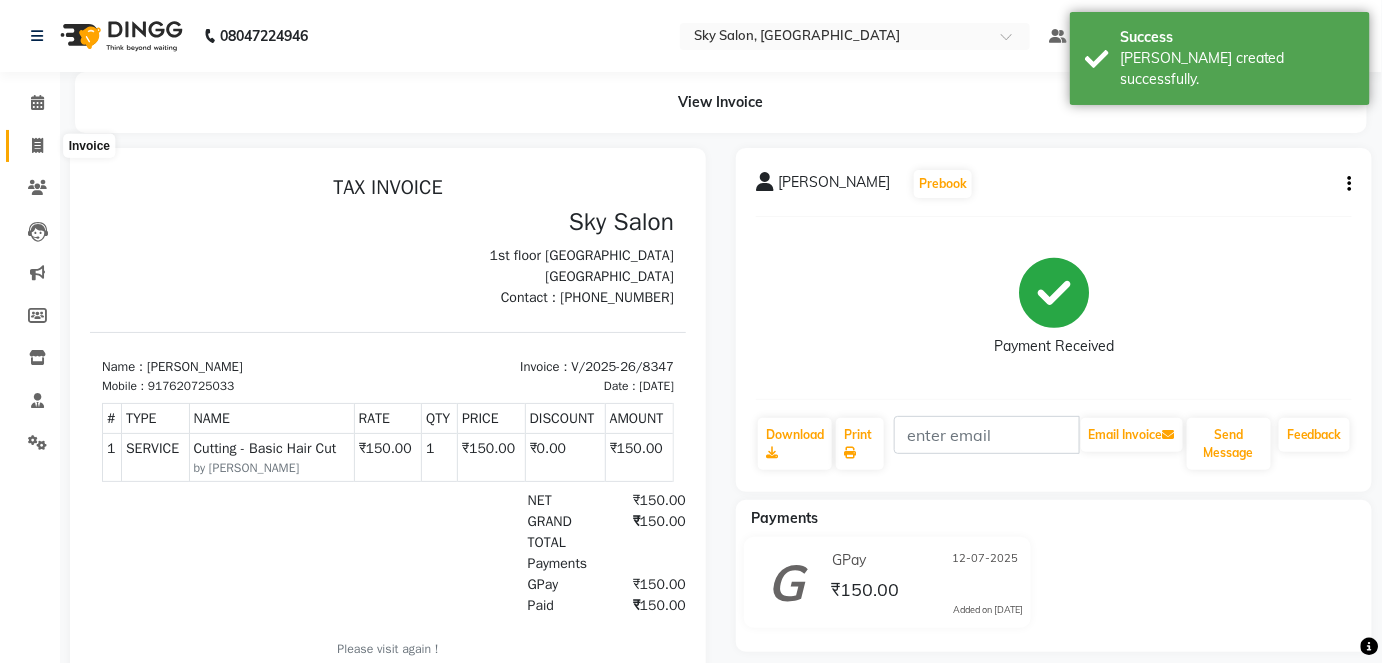 click 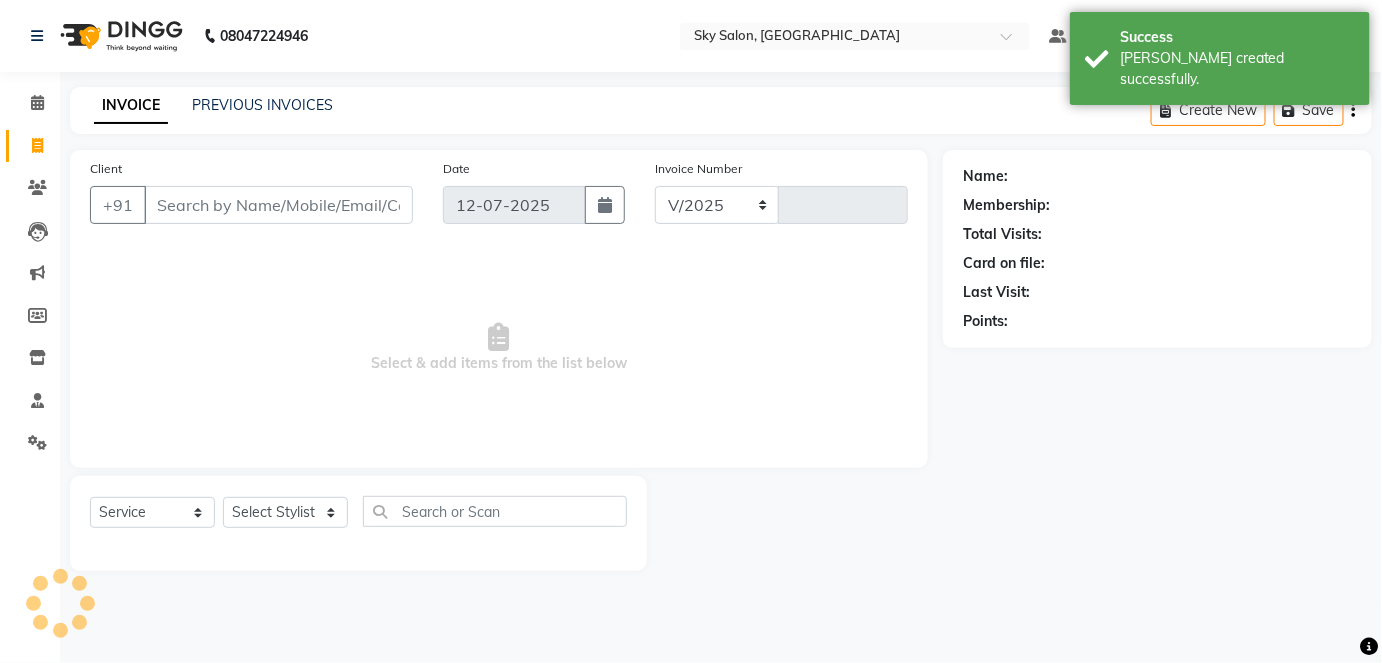 select on "3537" 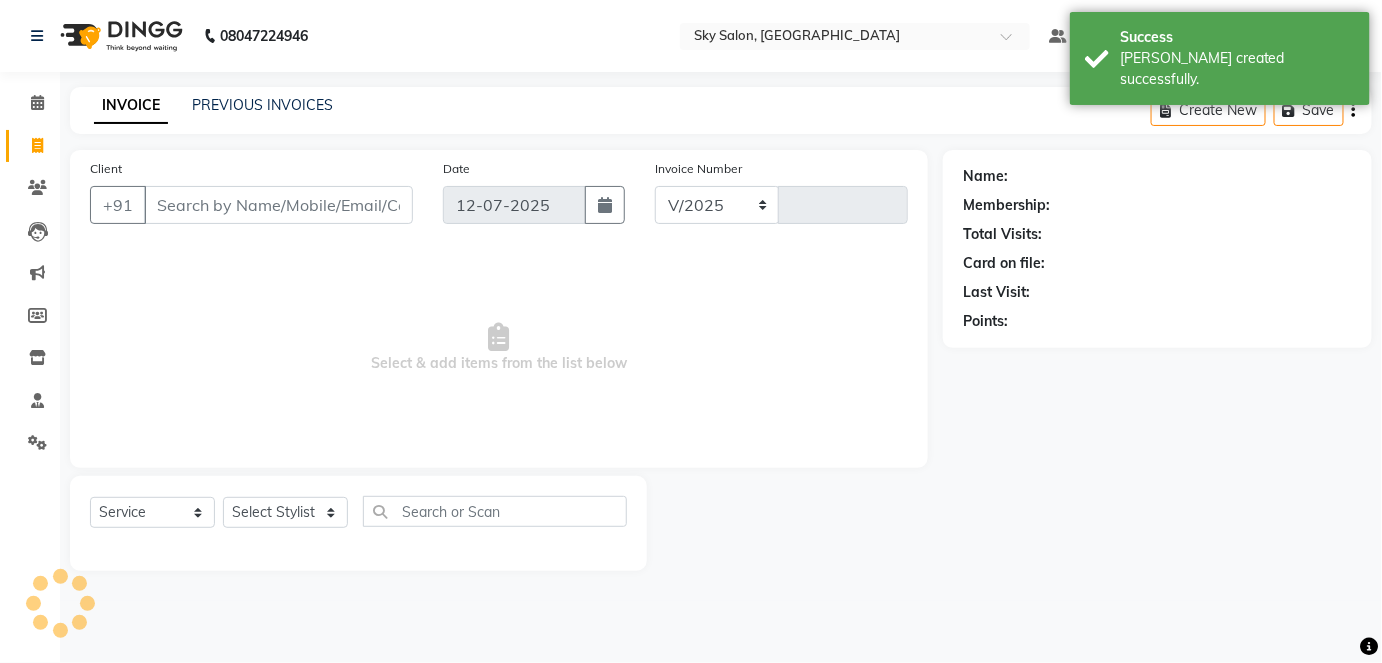 type on "8348" 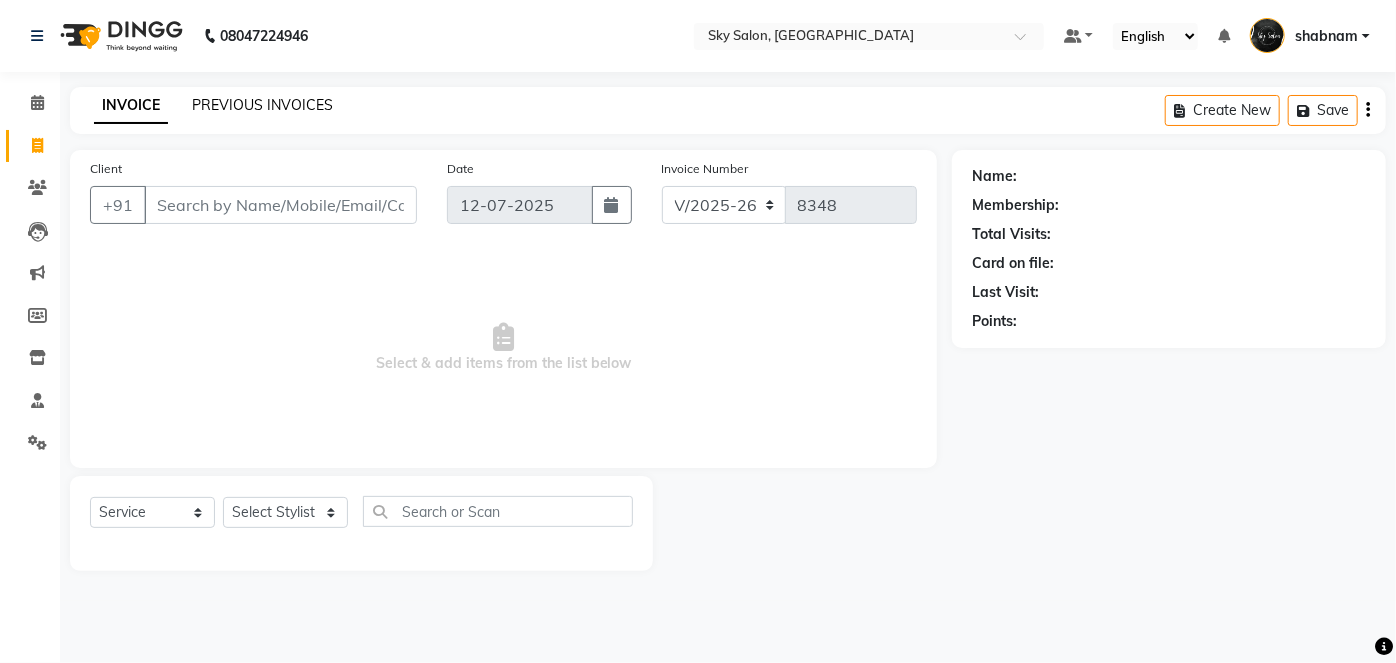 click on "PREVIOUS INVOICES" 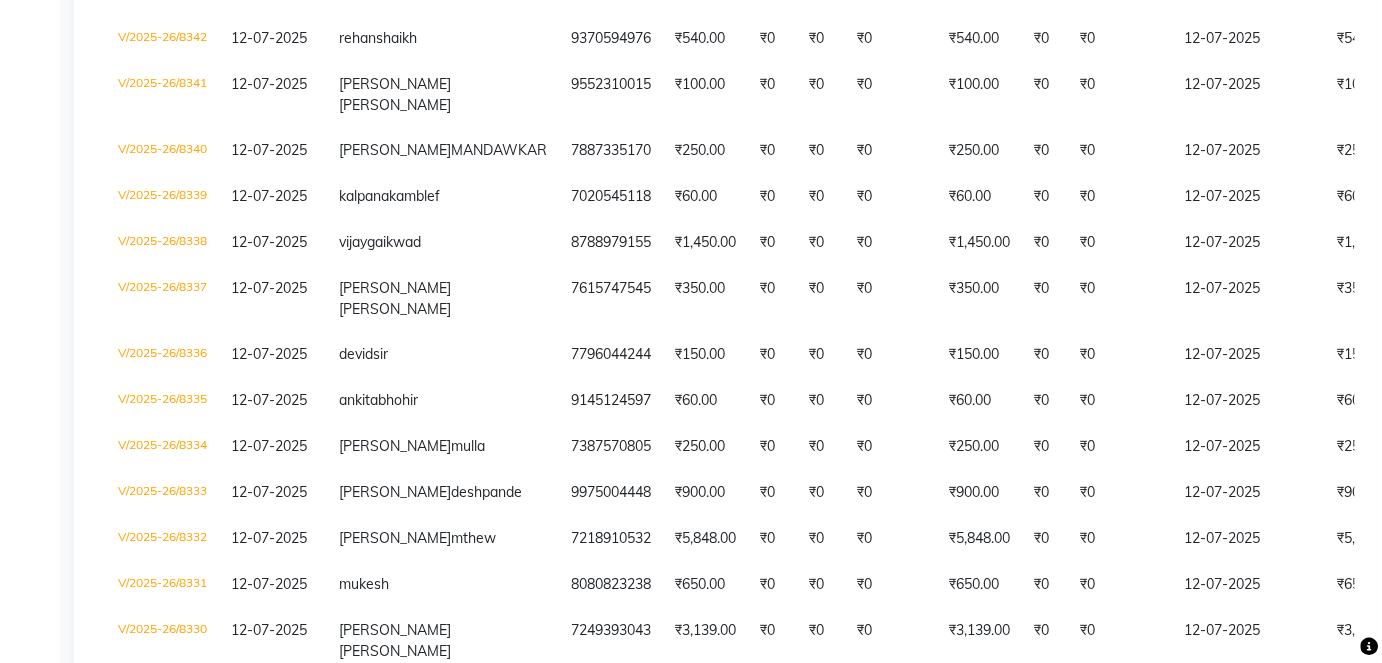 scroll, scrollTop: 0, scrollLeft: 0, axis: both 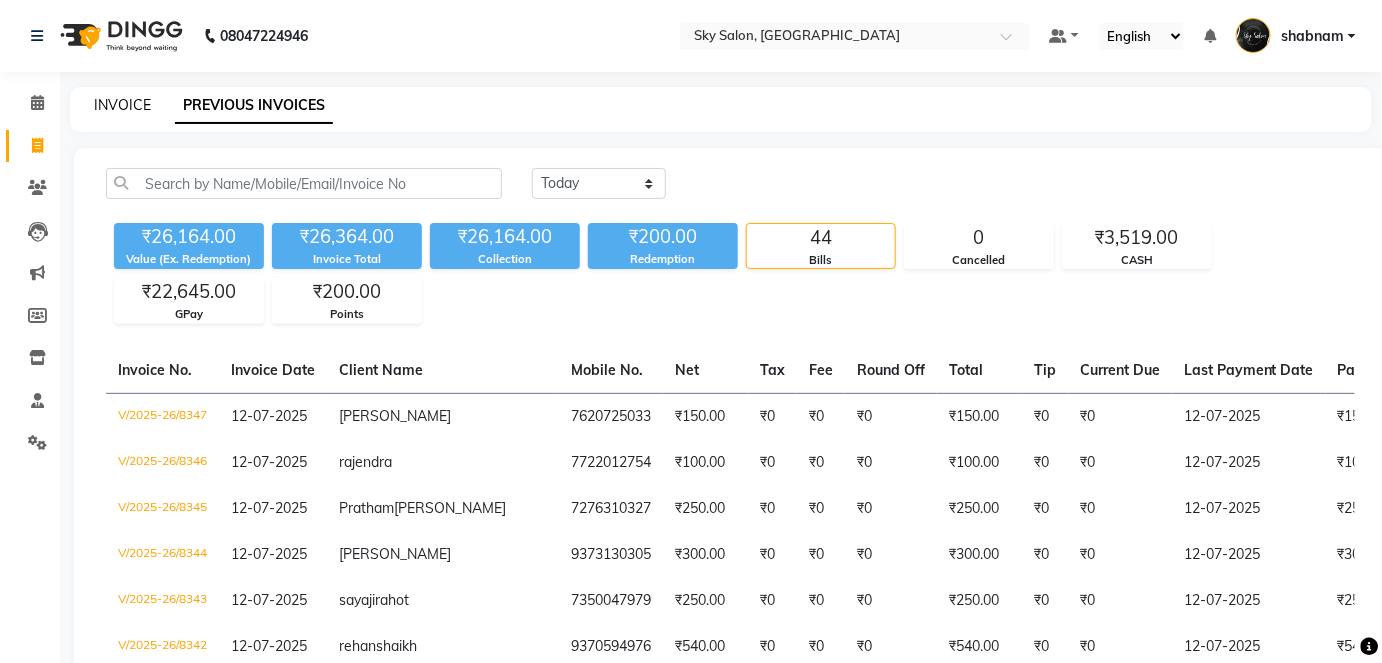 click on "INVOICE" 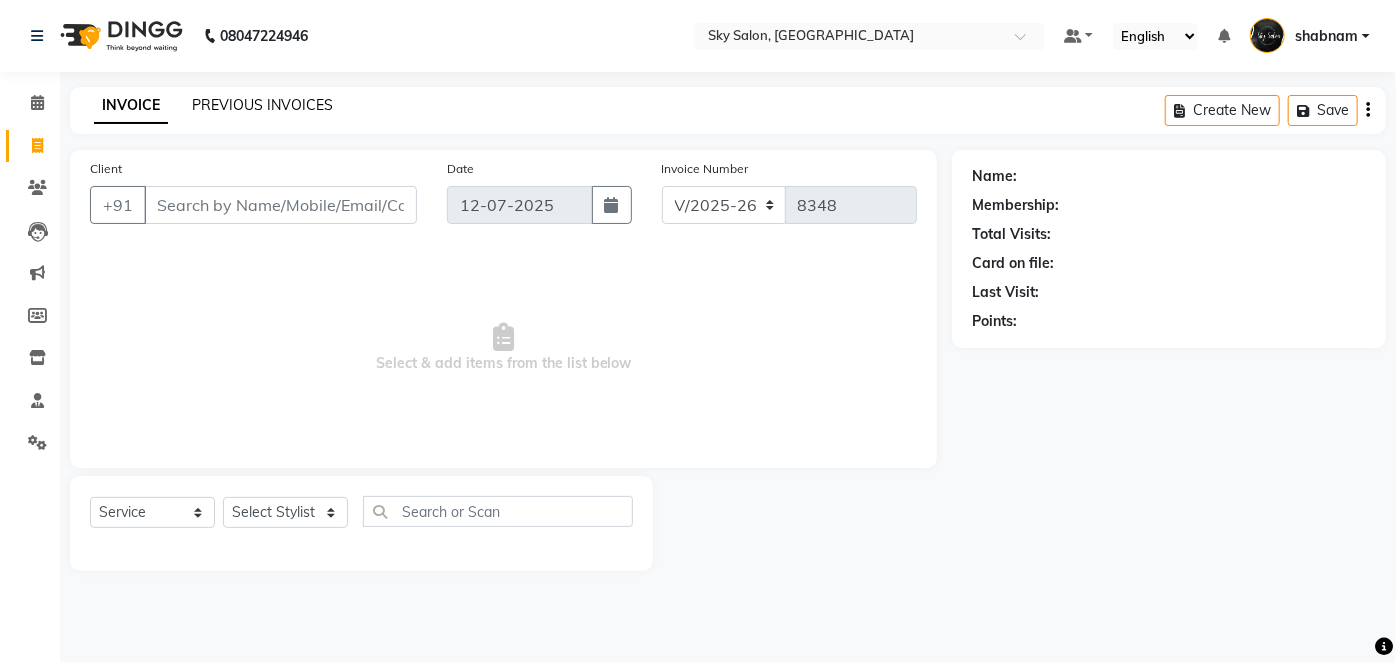 click on "PREVIOUS INVOICES" 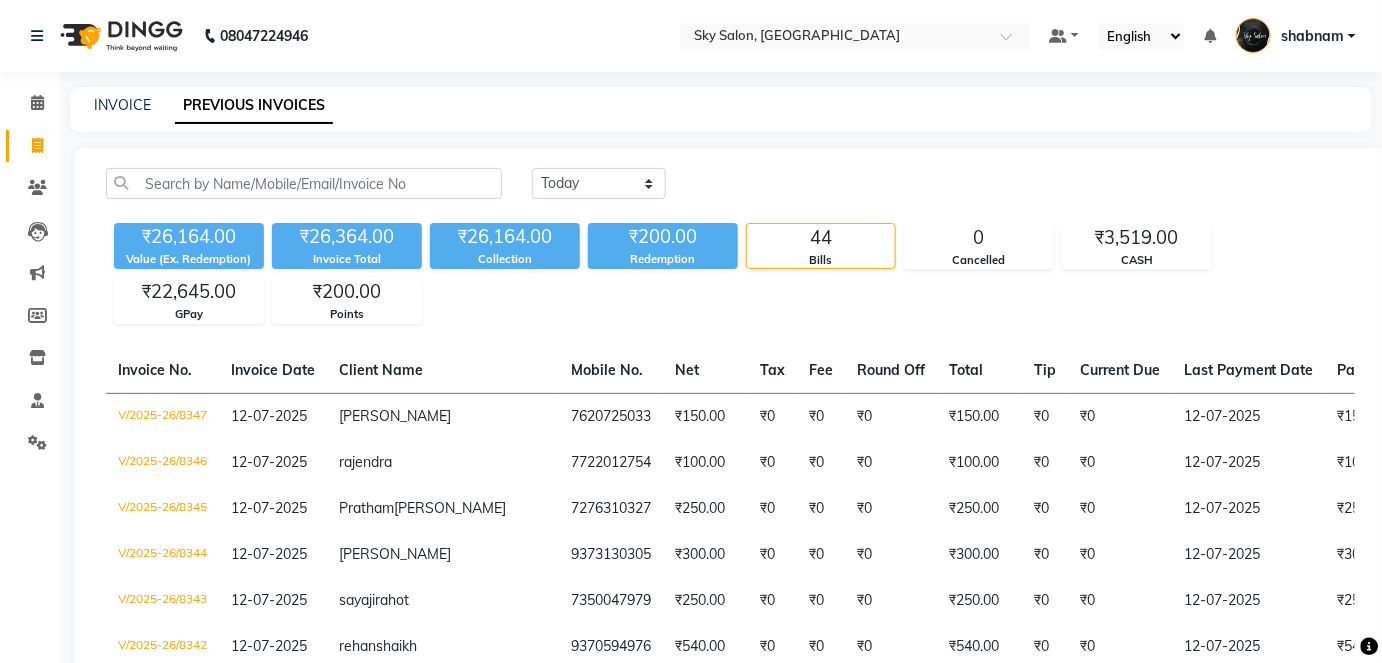 click on "₹26,164.00" 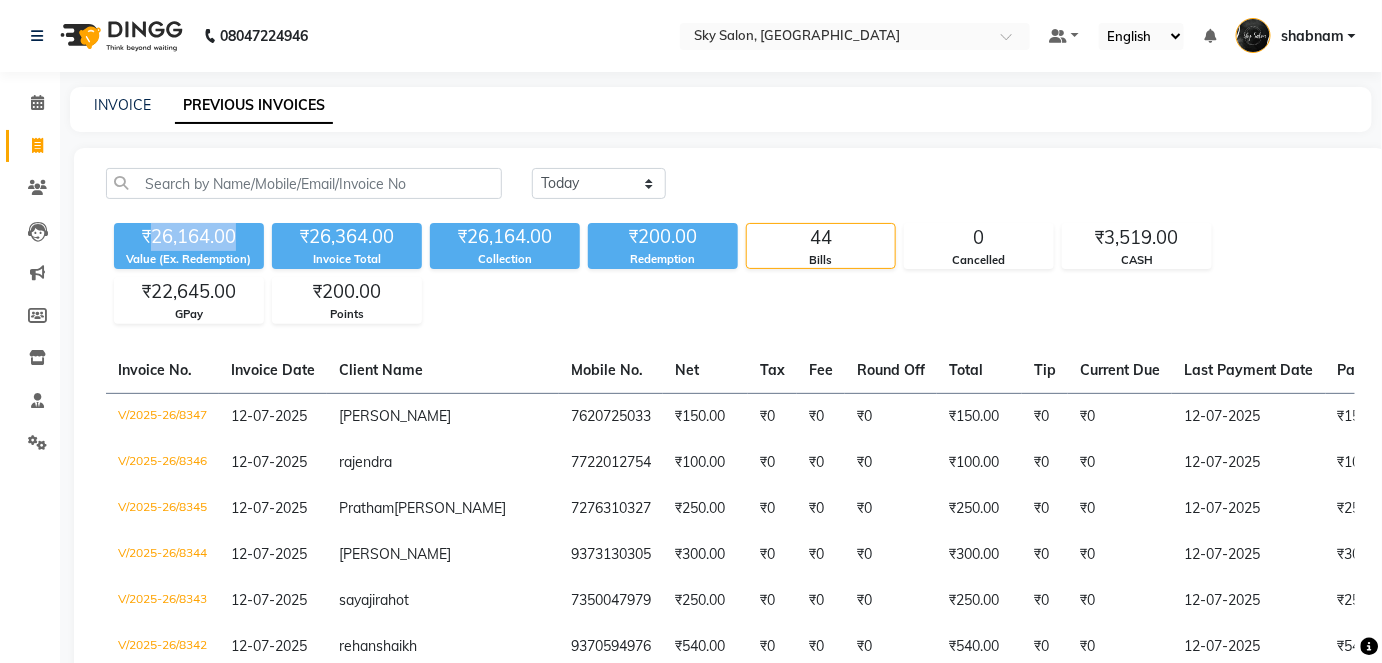 click on "₹26,164.00" 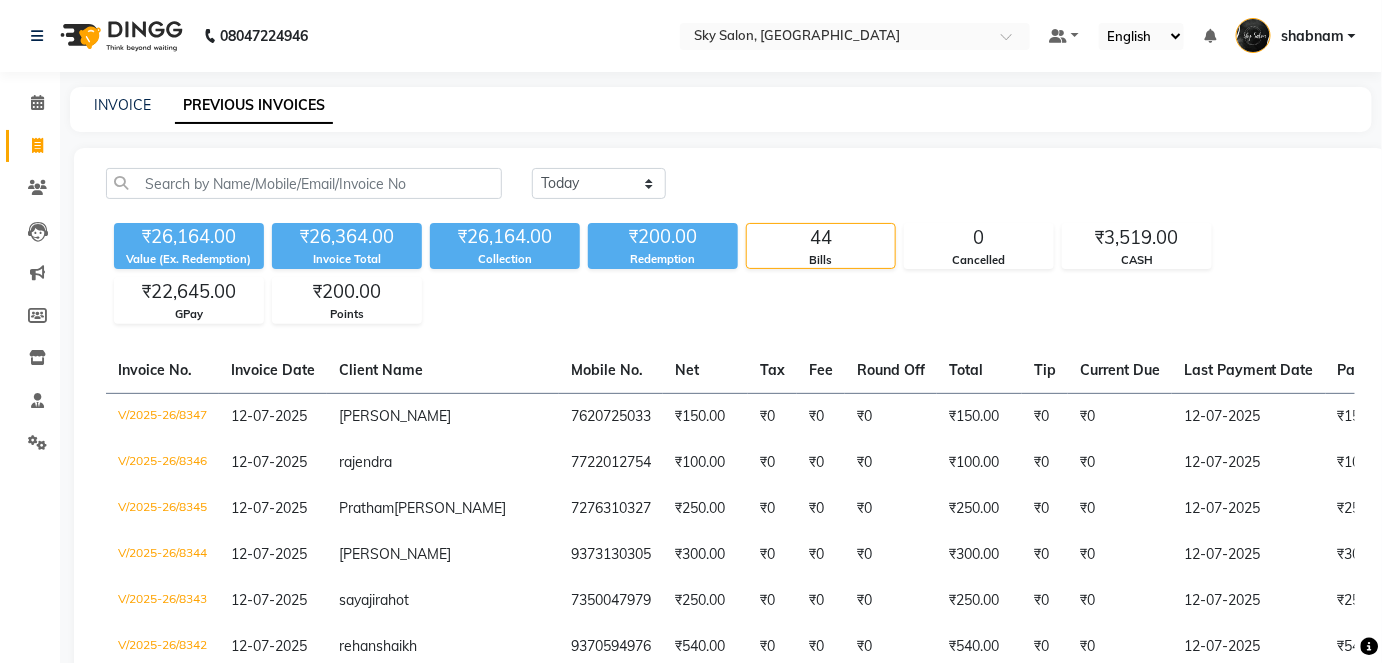 click on "₹26,364.00" 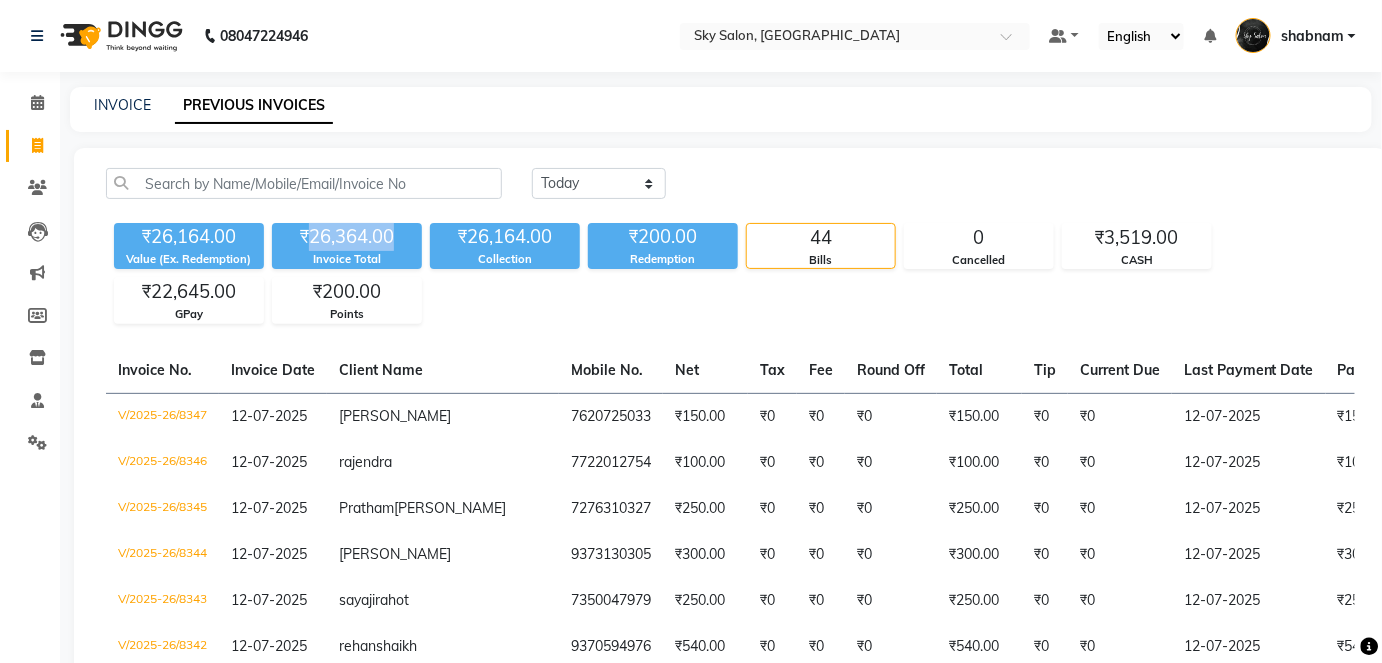 click on "₹26,364.00" 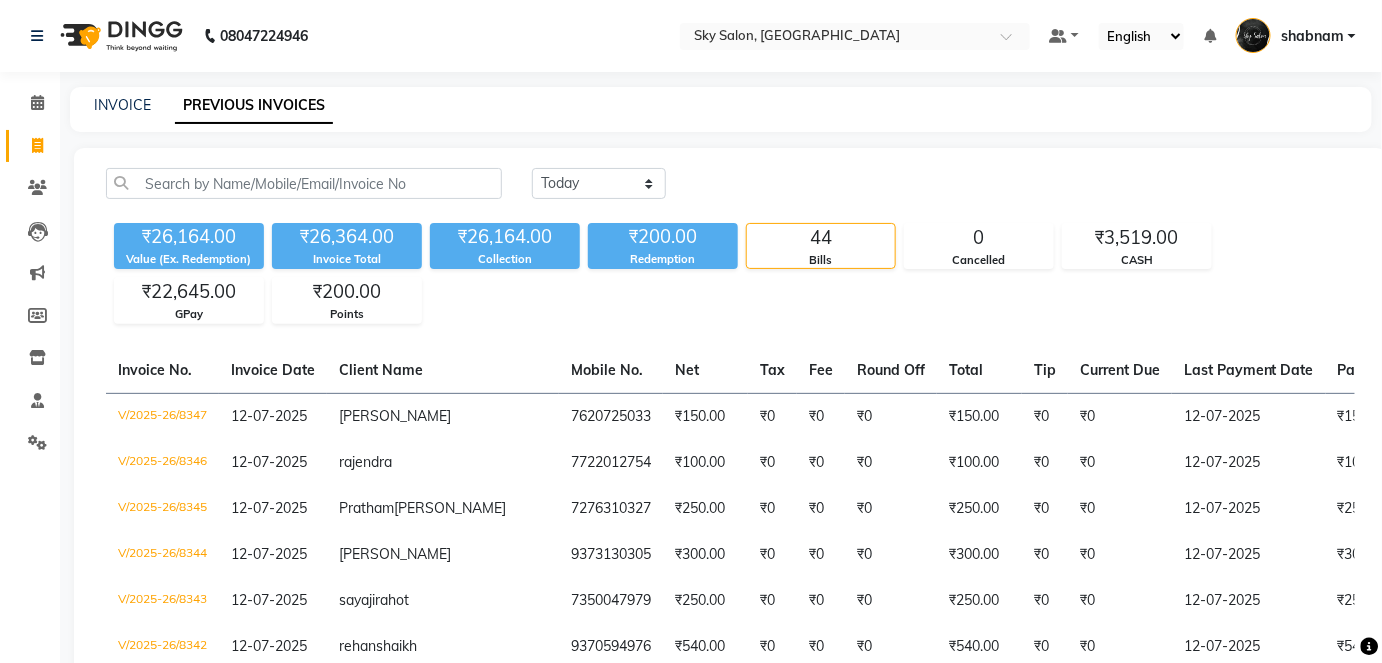 click on "₹26,164.00" 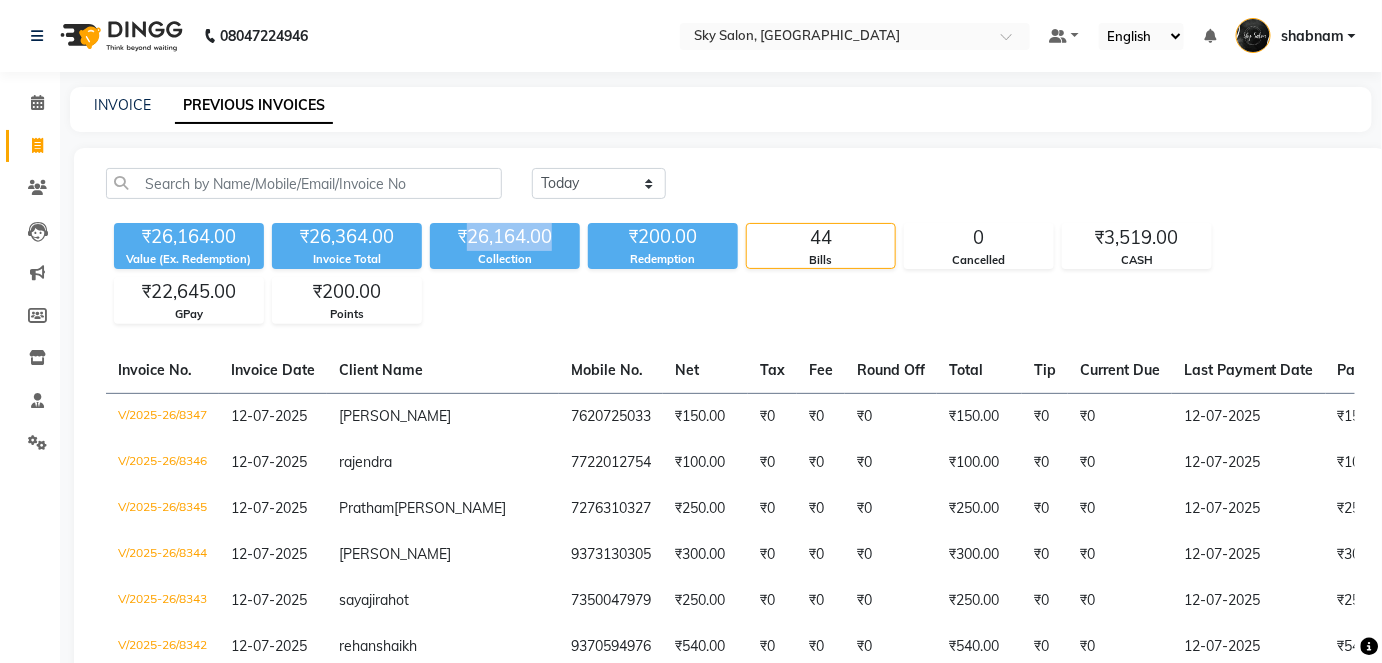 click on "₹26,164.00" 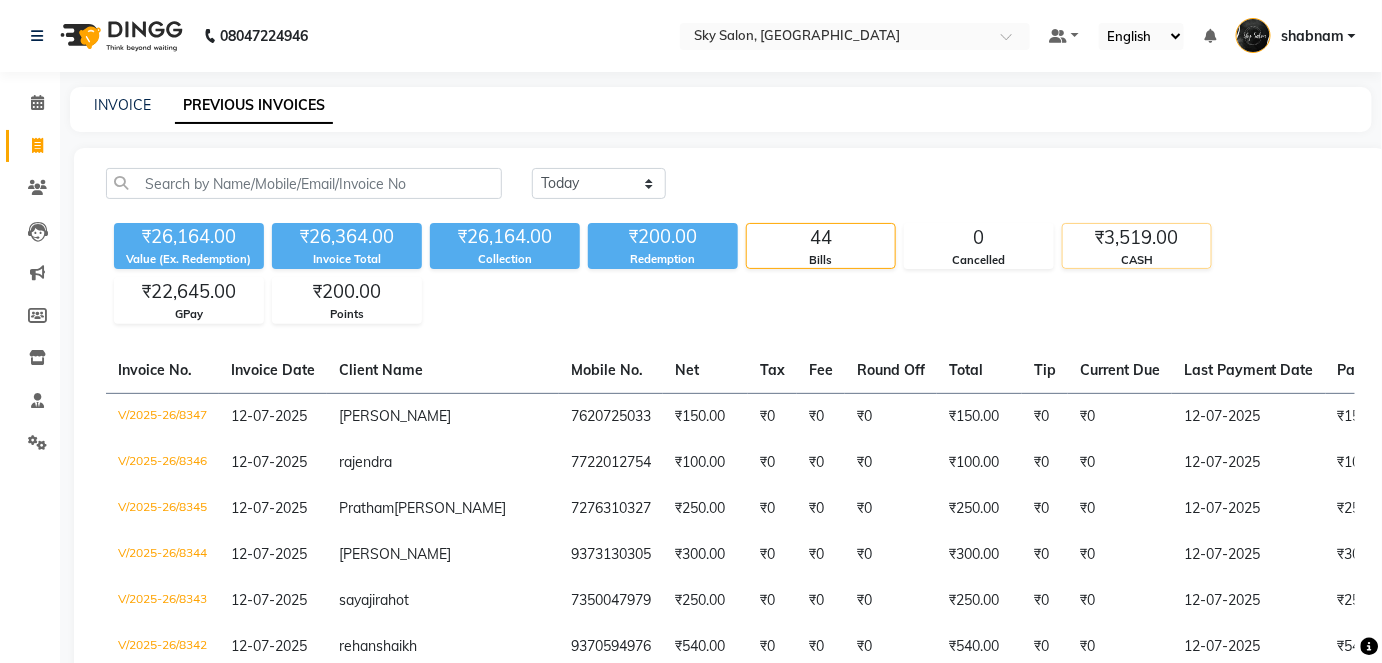 click on "₹3,519.00" 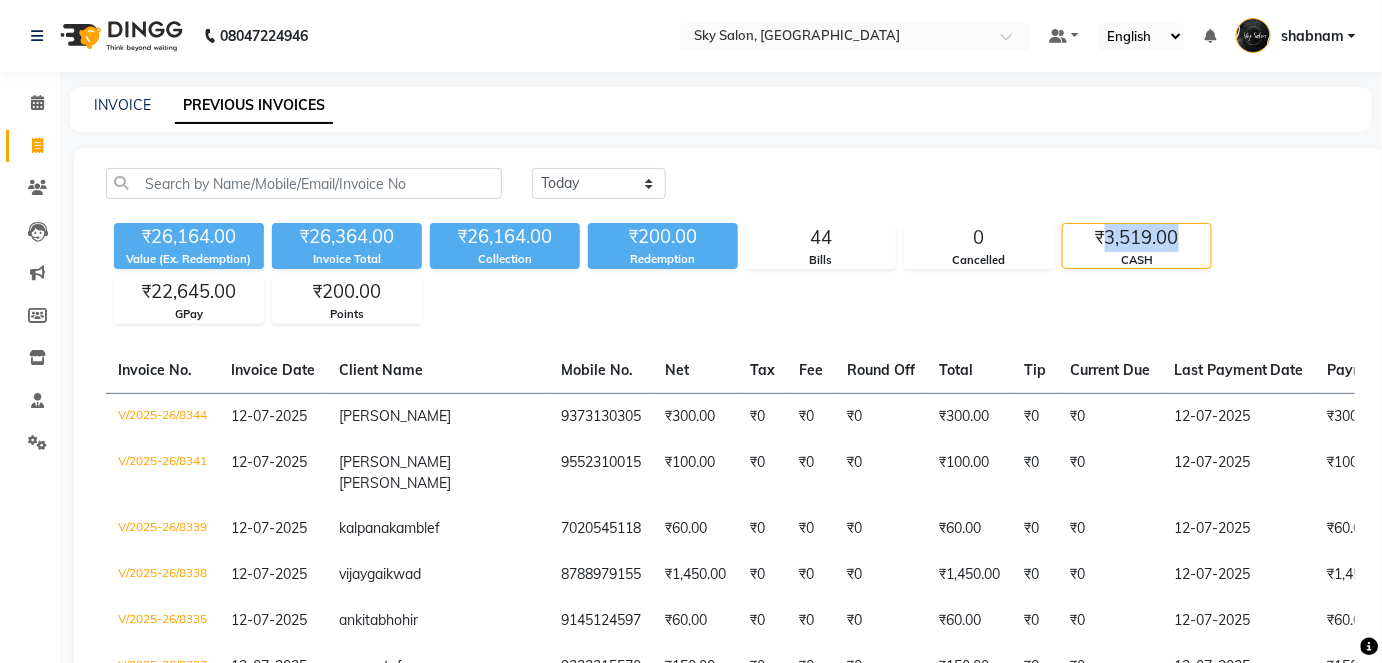 click on "₹3,519.00" 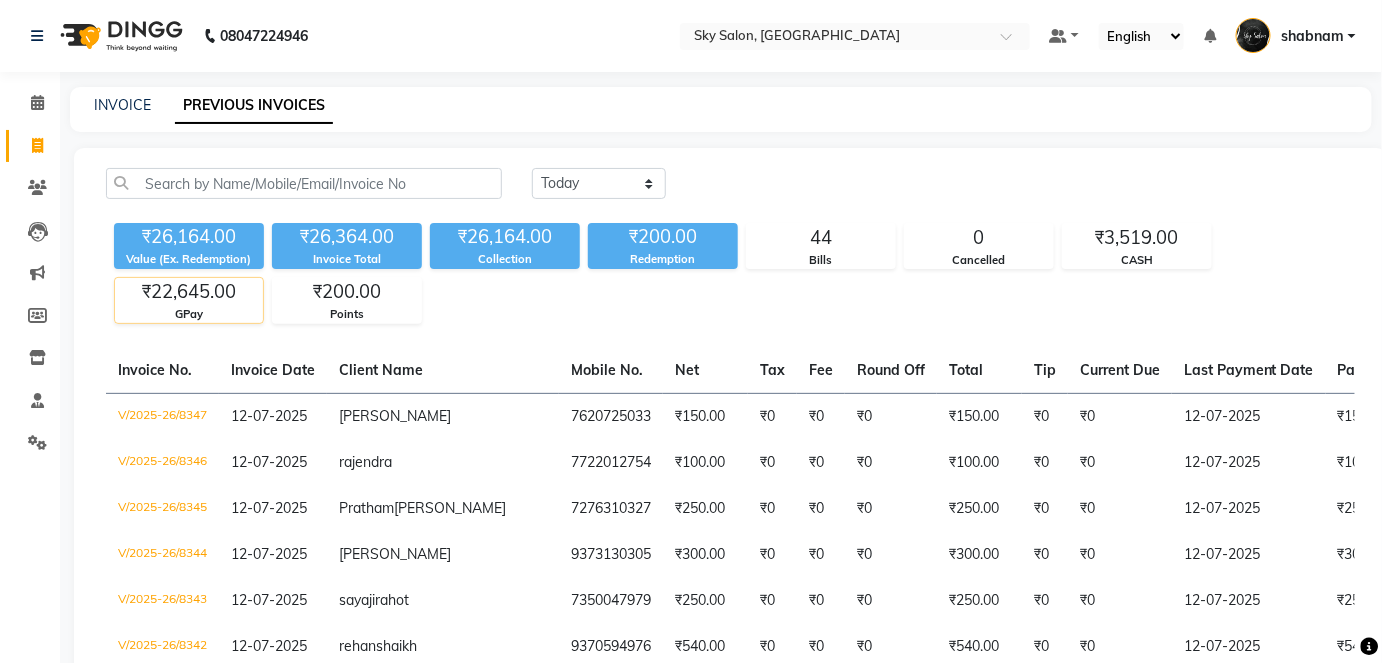 click on "₹22,645.00" 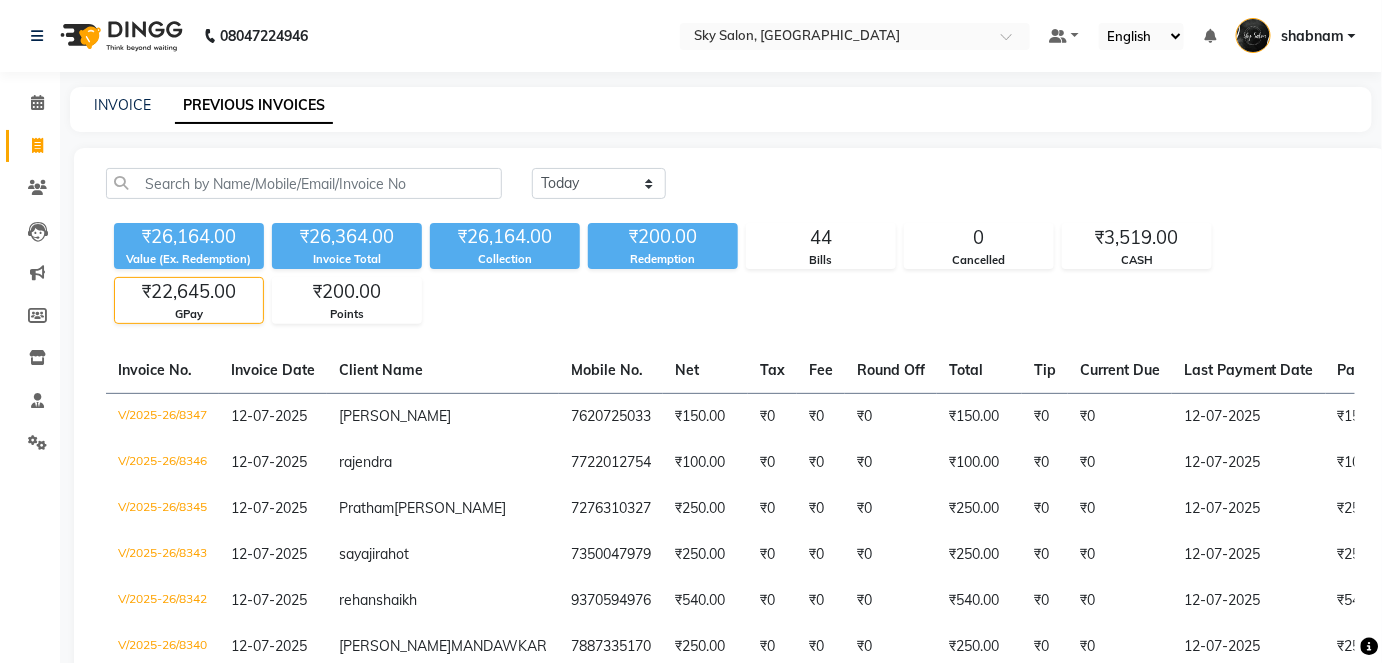 click on "₹22,645.00" 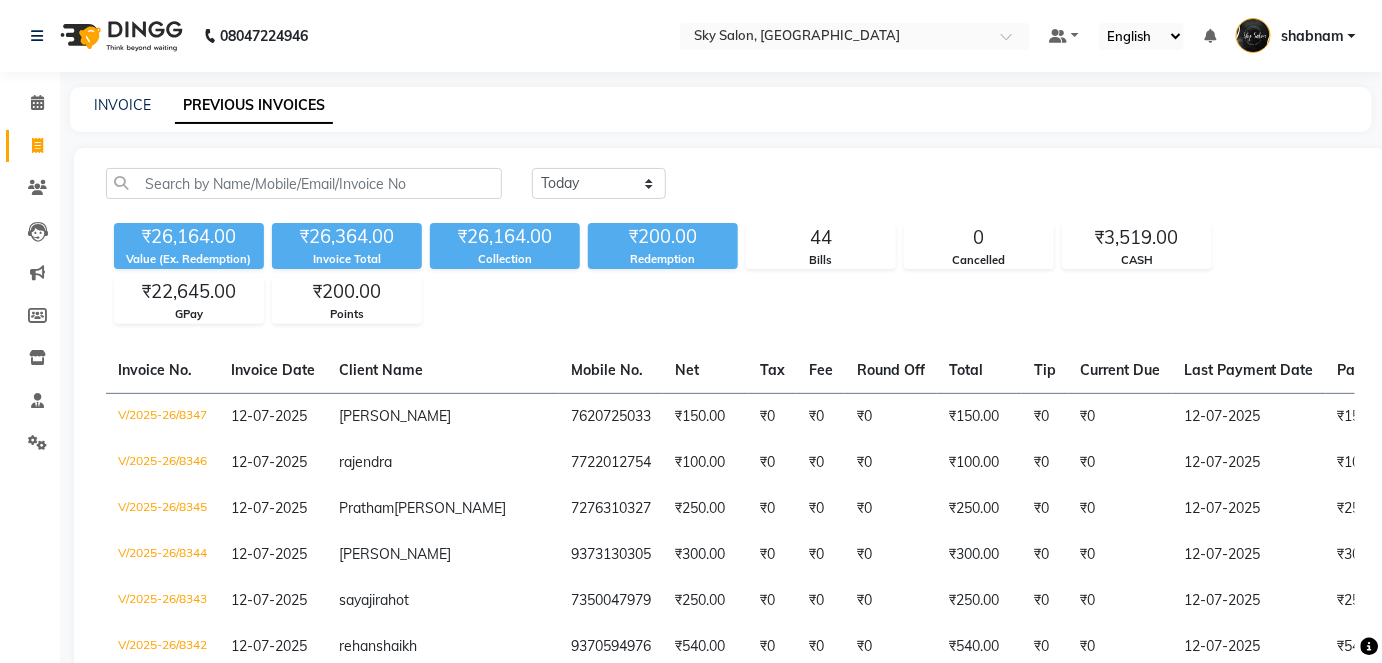 click on "₹26,164.00 Value (Ex. Redemption) ₹26,364.00 Invoice Total  ₹26,164.00 Collection ₹200.00 Redemption 44 Bills 0 Cancelled ₹3,519.00 CASH ₹22,645.00 GPay ₹200.00 Points" 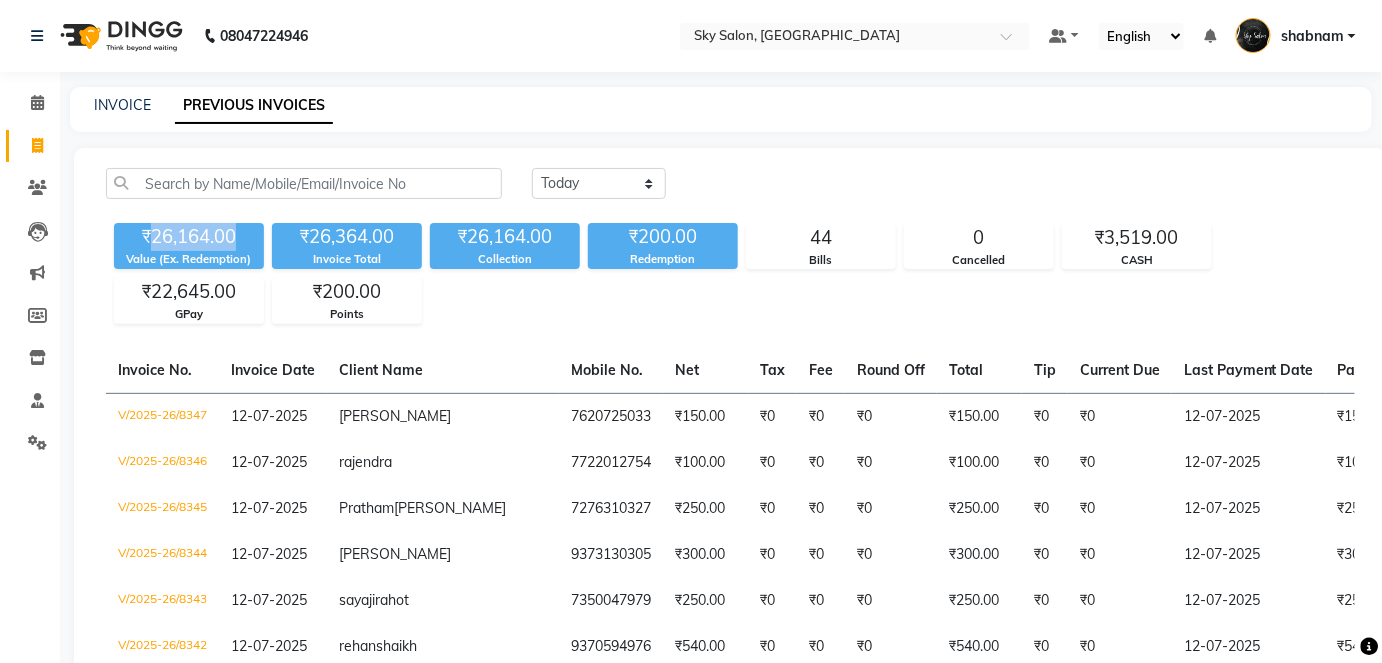 click on "₹26,164.00" 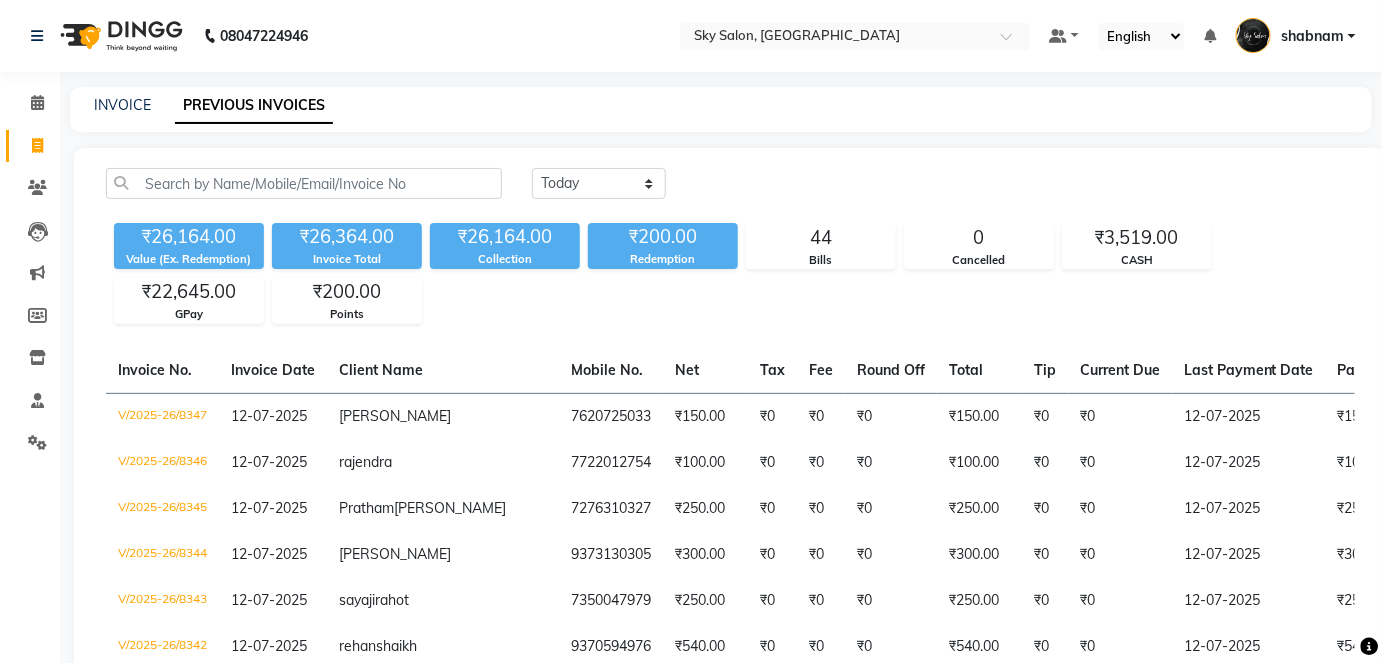 click on "Invoice Total" 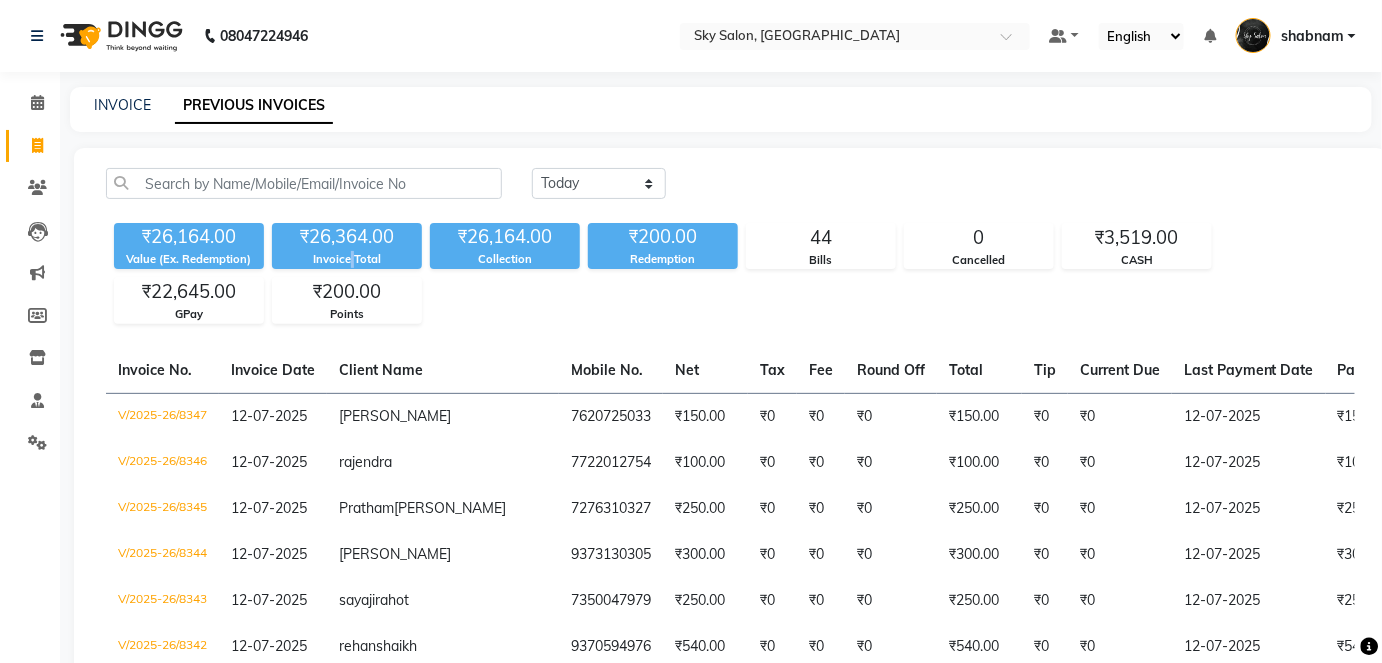 click on "Invoice Total" 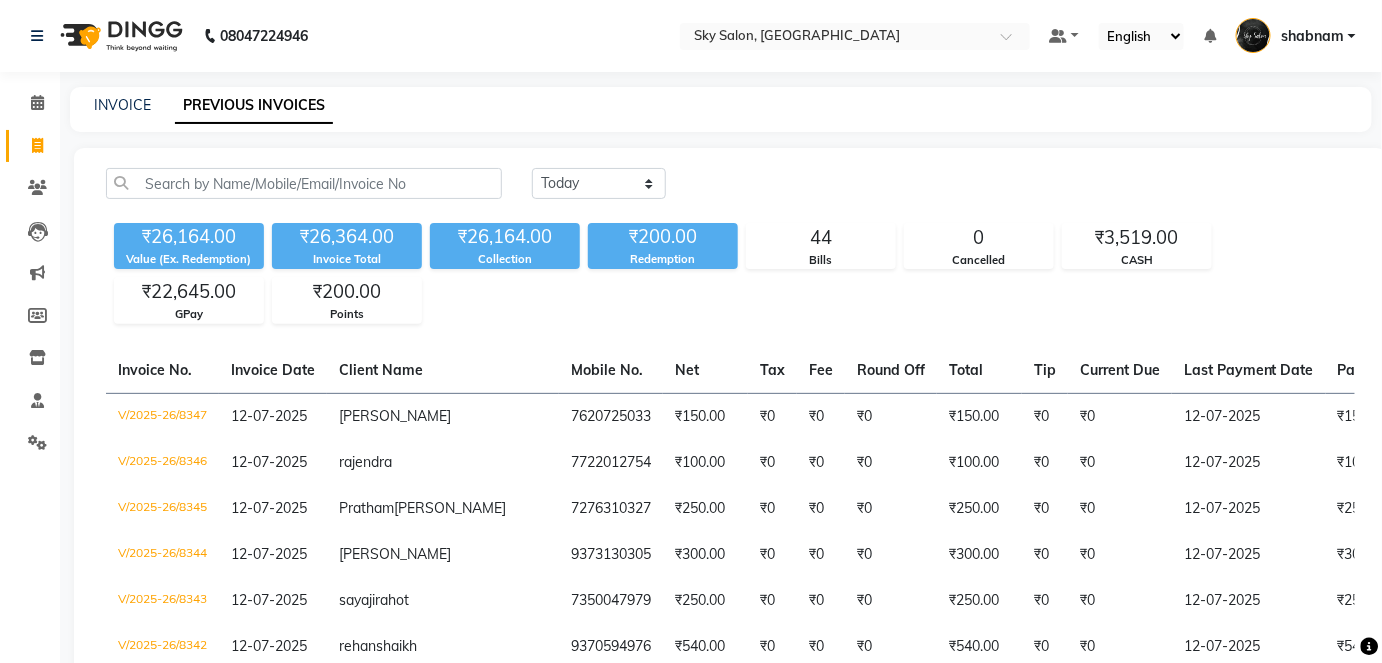 click on "₹26,364.00" 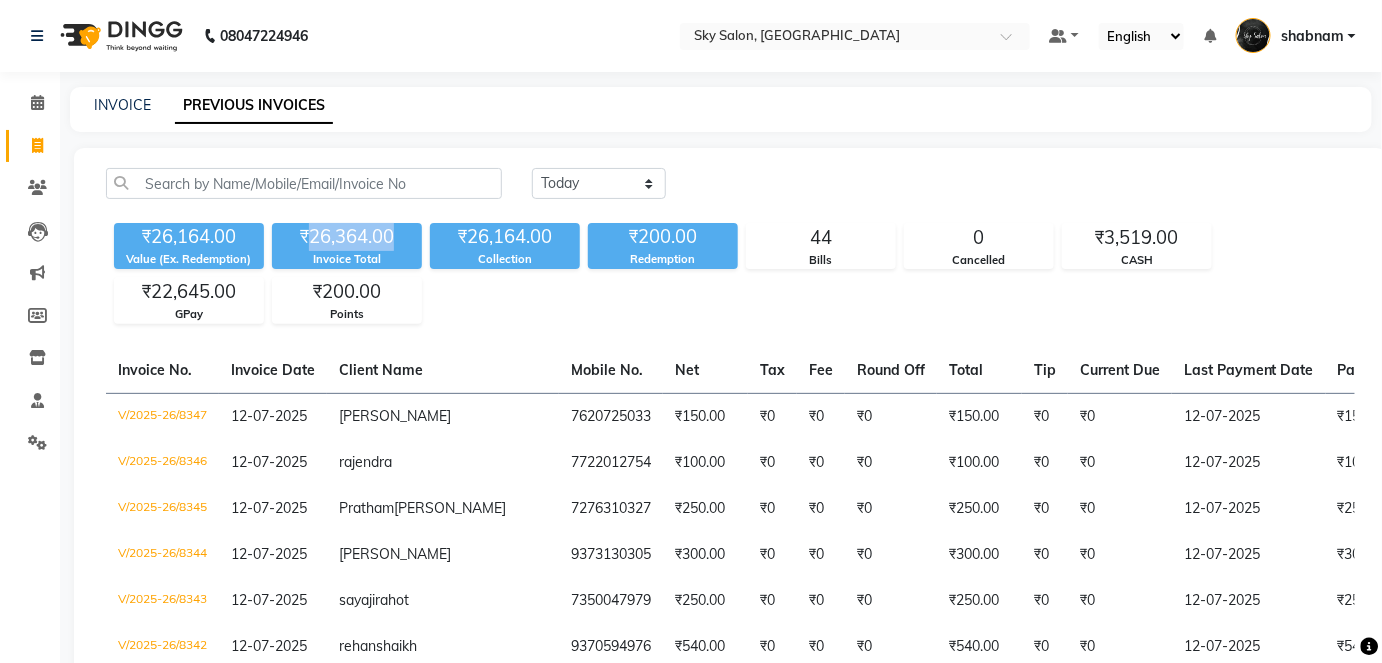 click on "₹26,364.00" 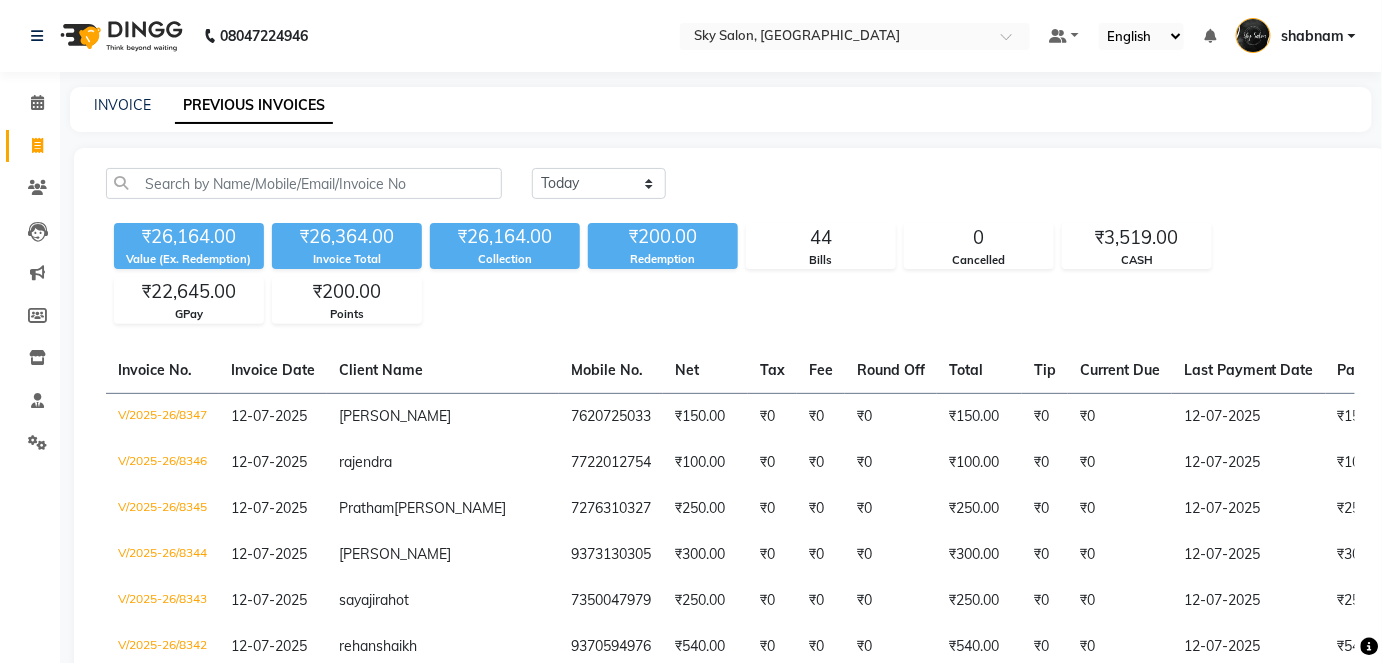 click on "₹26,164.00" 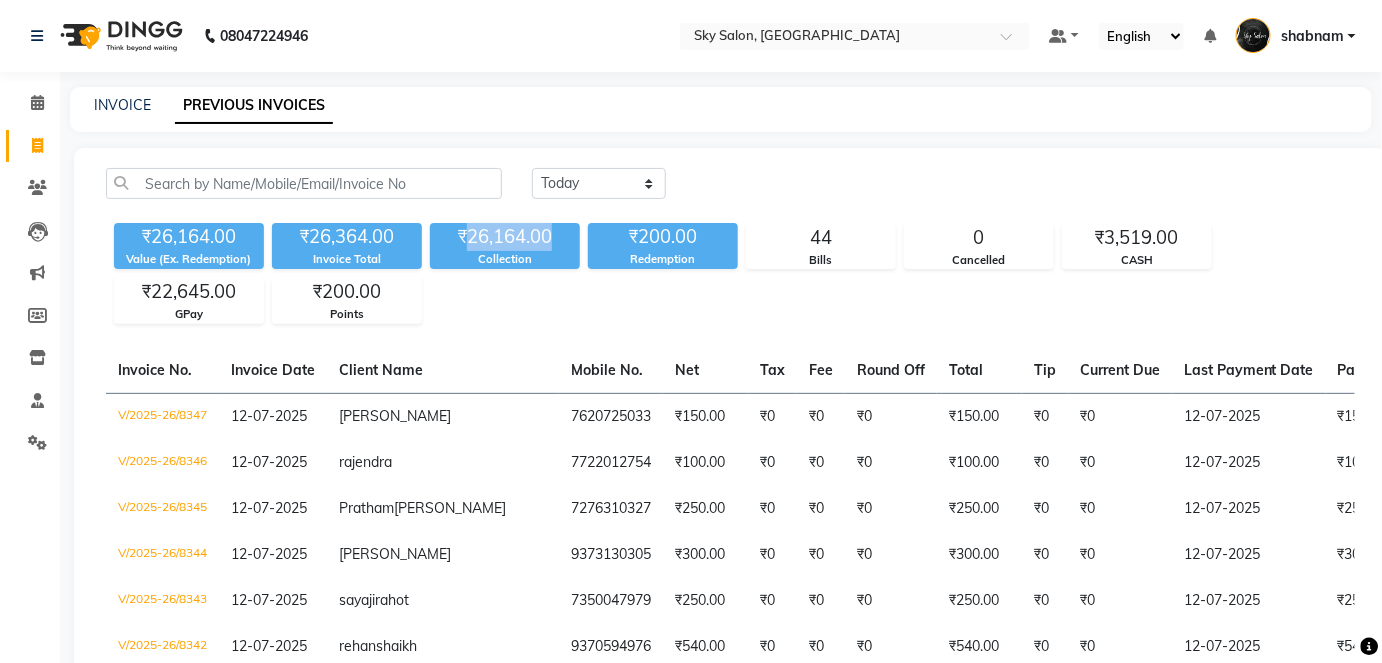 copy on "26,164.00" 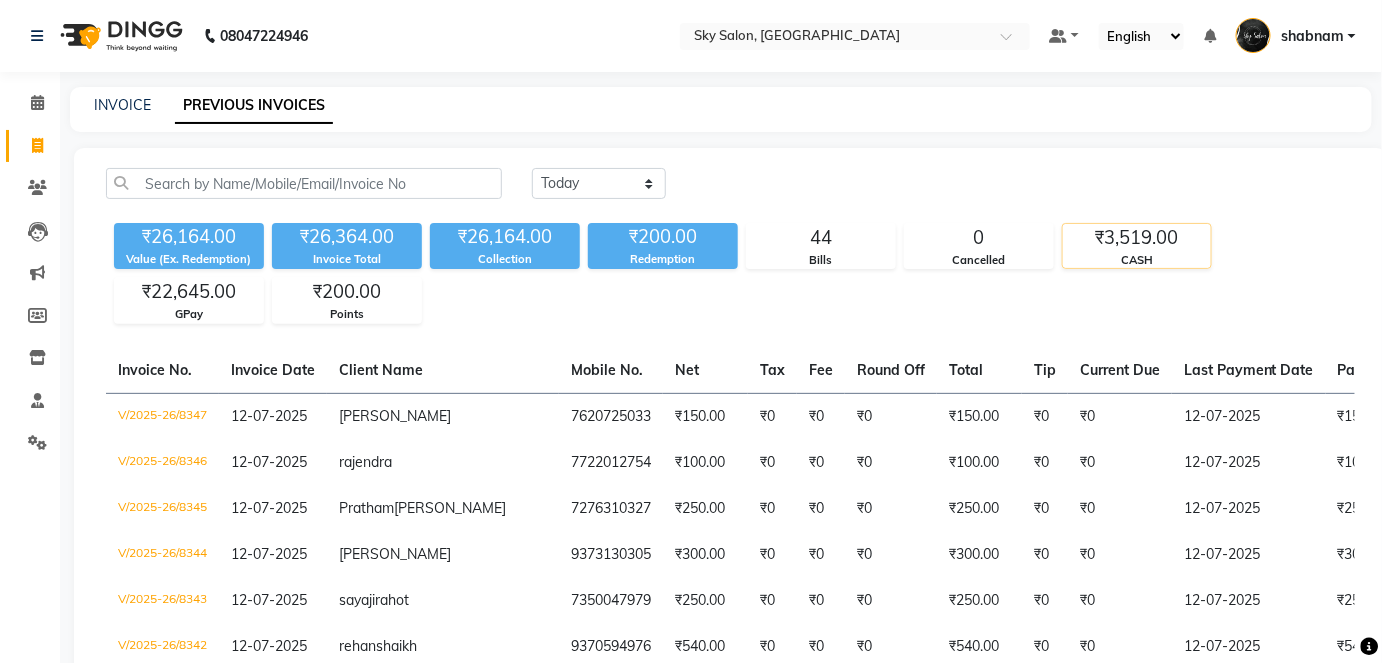 click on "₹3,519.00" 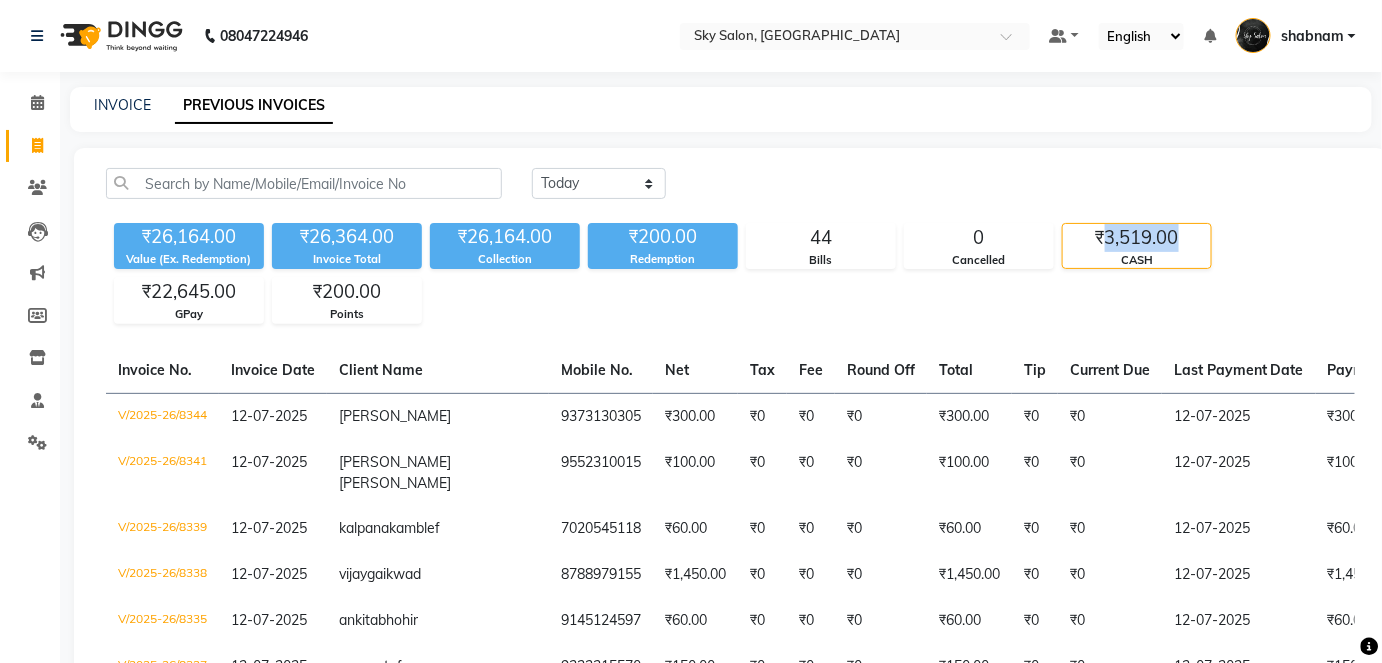copy on "3,519.00" 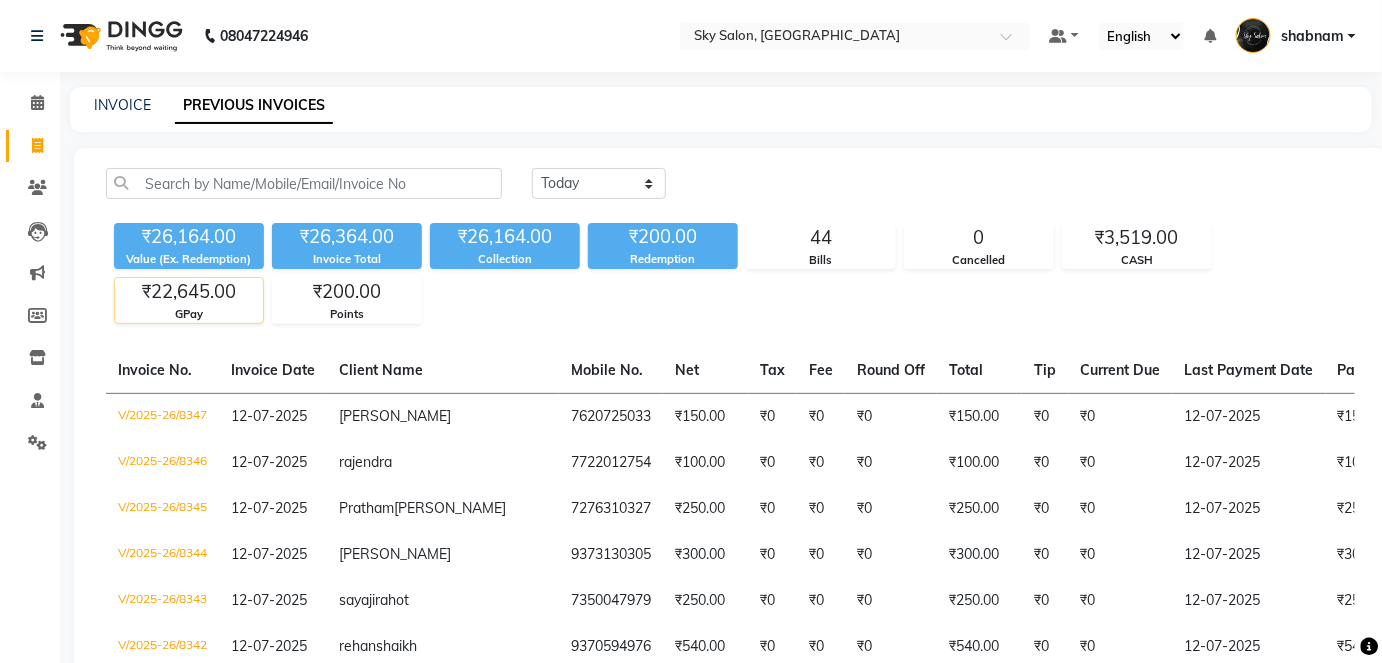 click on "₹22,645.00" 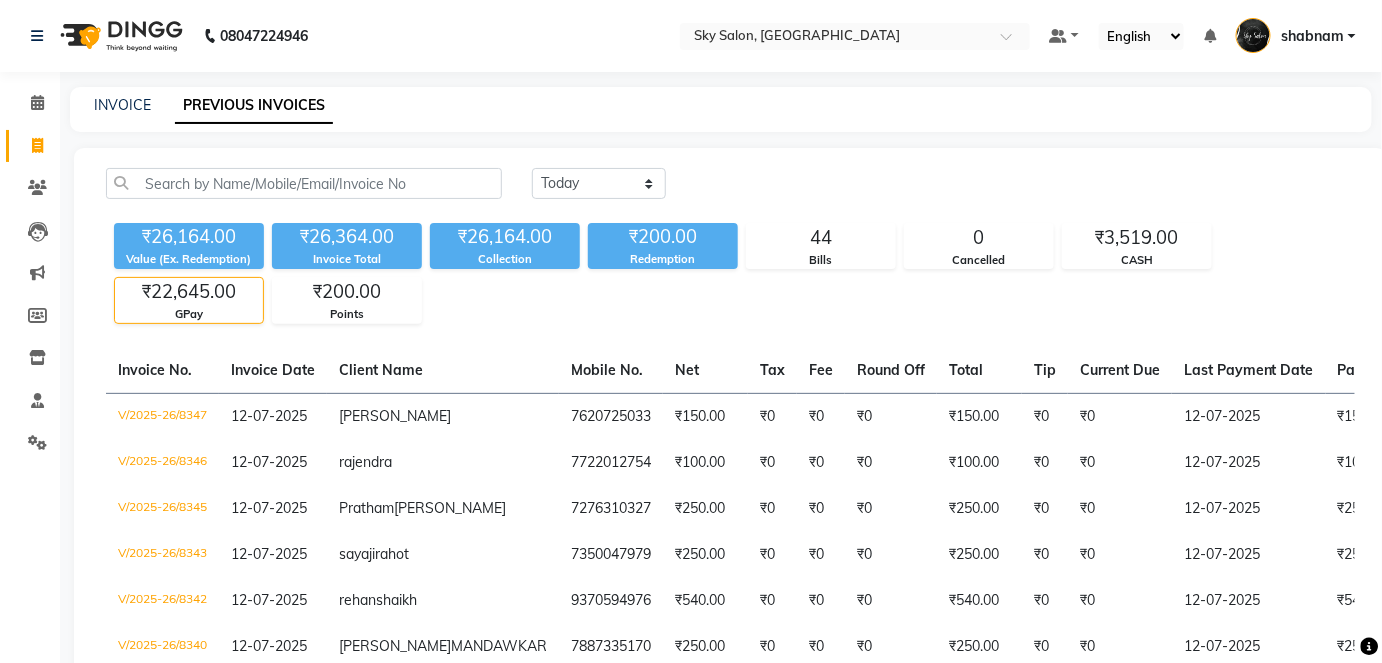 click on "₹22,645.00" 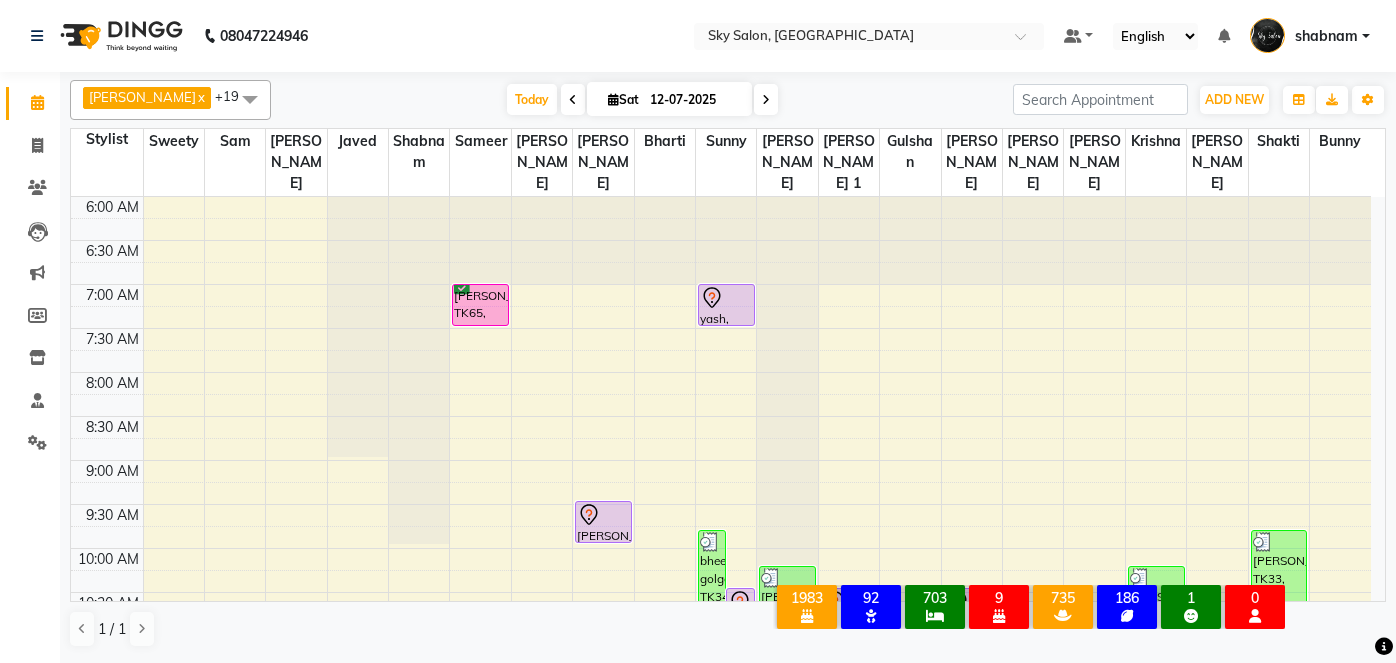 scroll, scrollTop: 0, scrollLeft: 0, axis: both 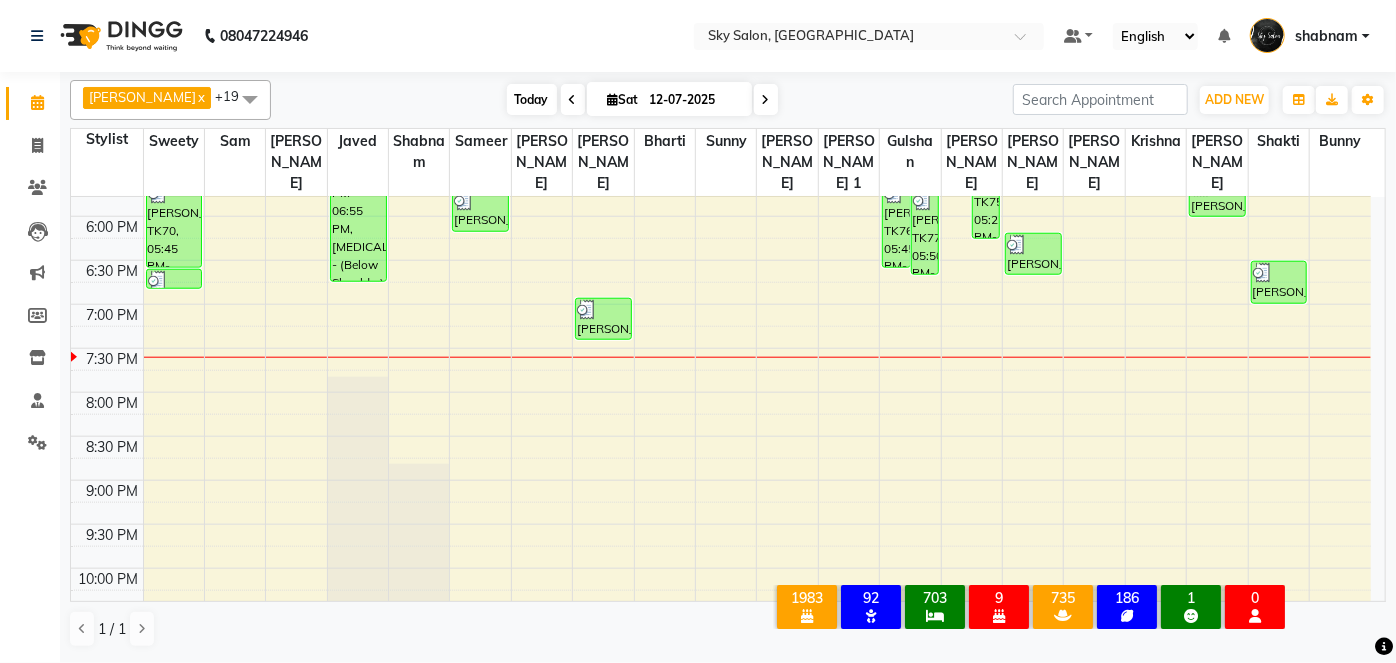 click on "Today" at bounding box center (532, 99) 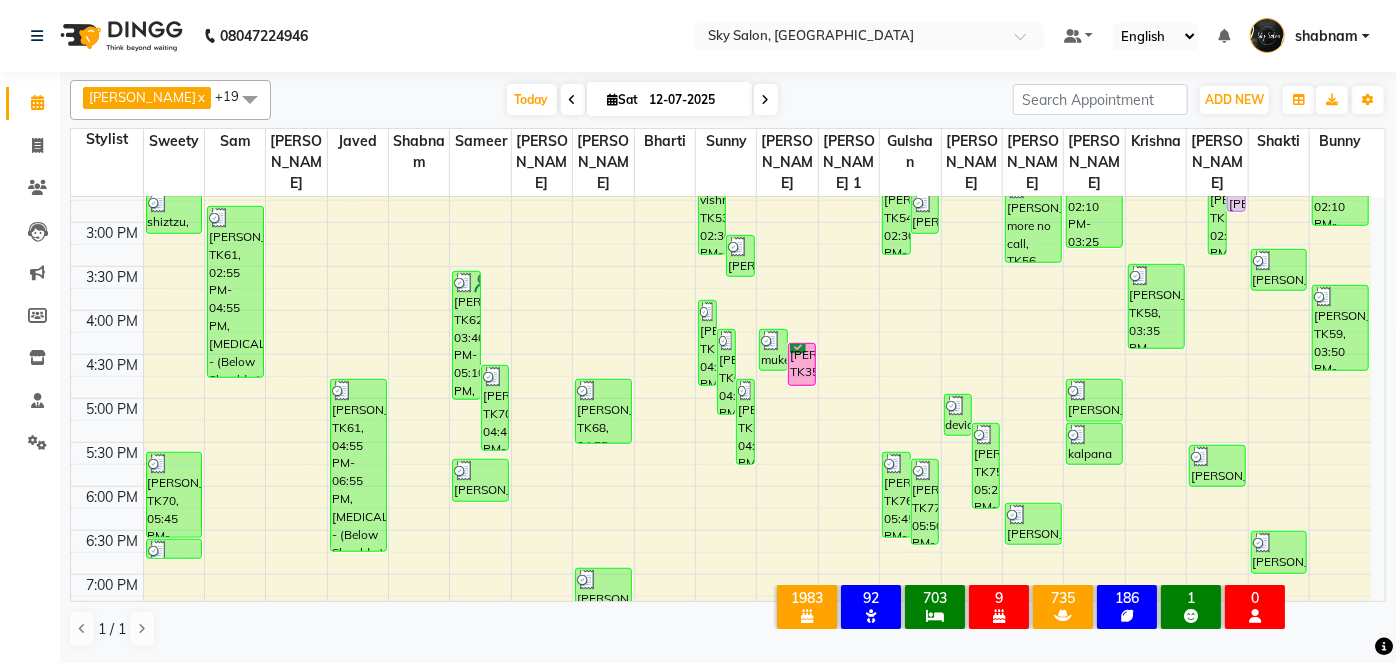 scroll, scrollTop: 755, scrollLeft: 0, axis: vertical 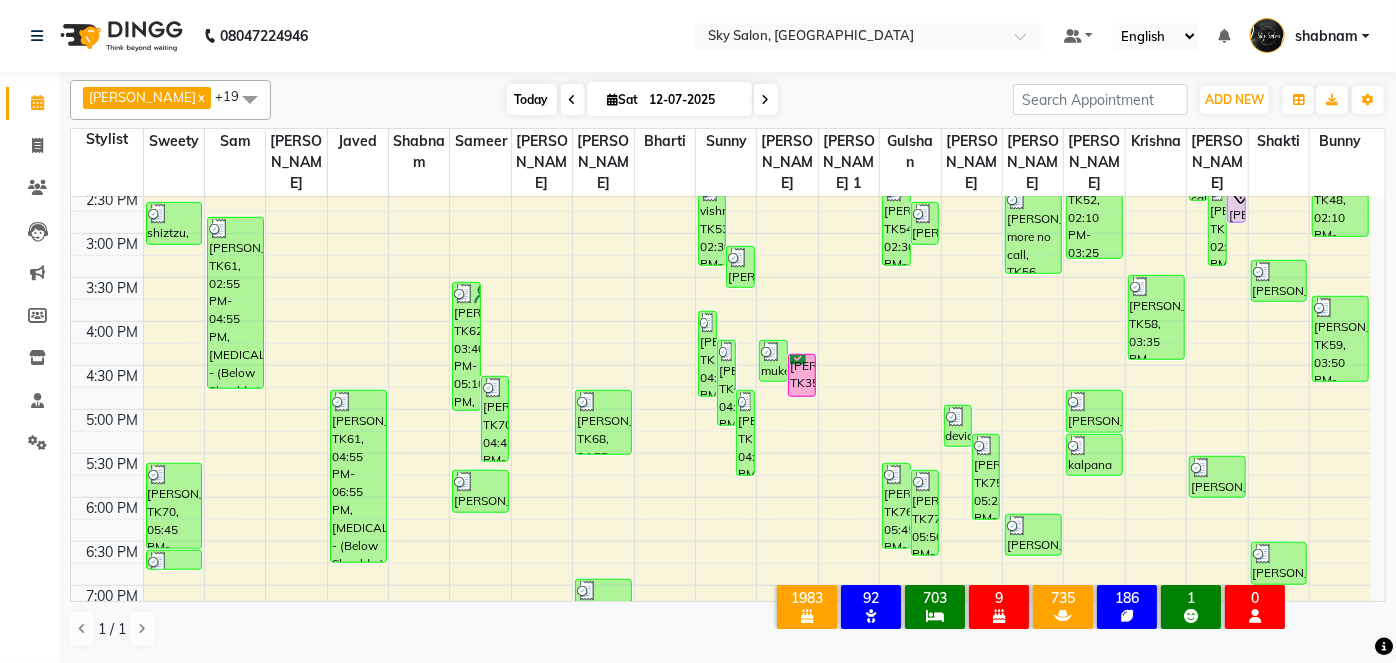 click on "Today" at bounding box center (532, 99) 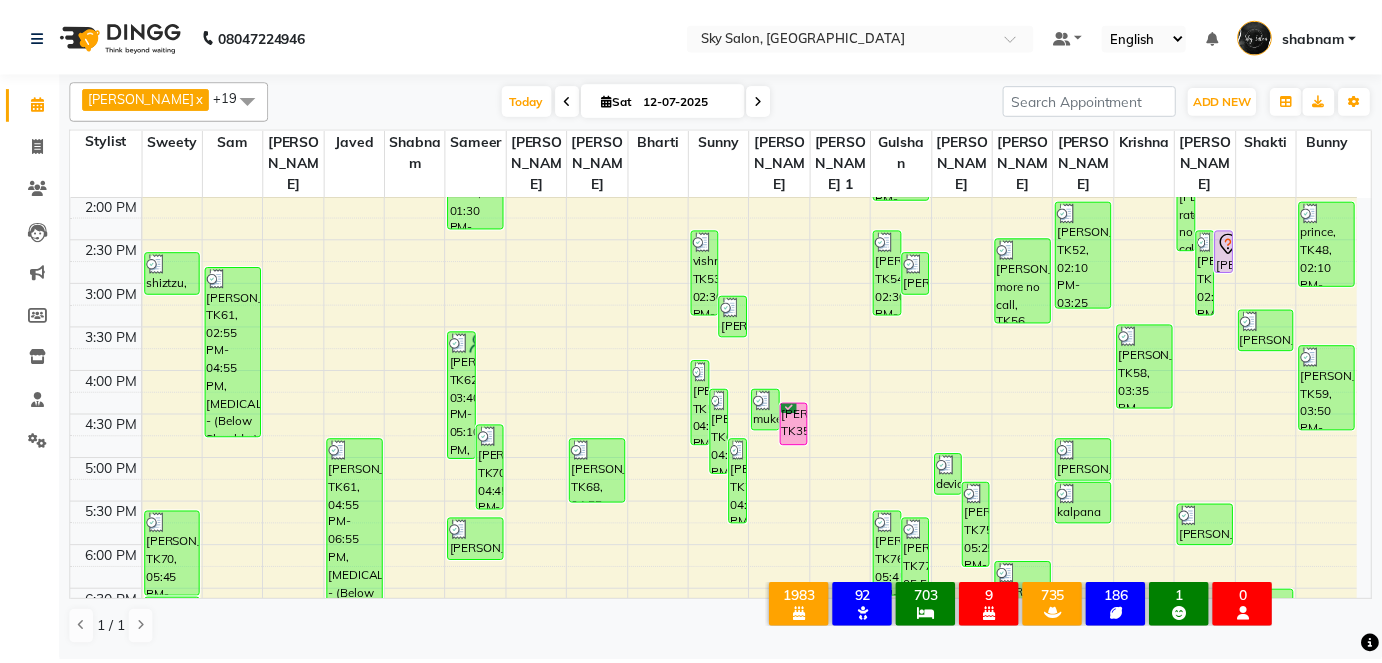 scroll, scrollTop: 708, scrollLeft: 0, axis: vertical 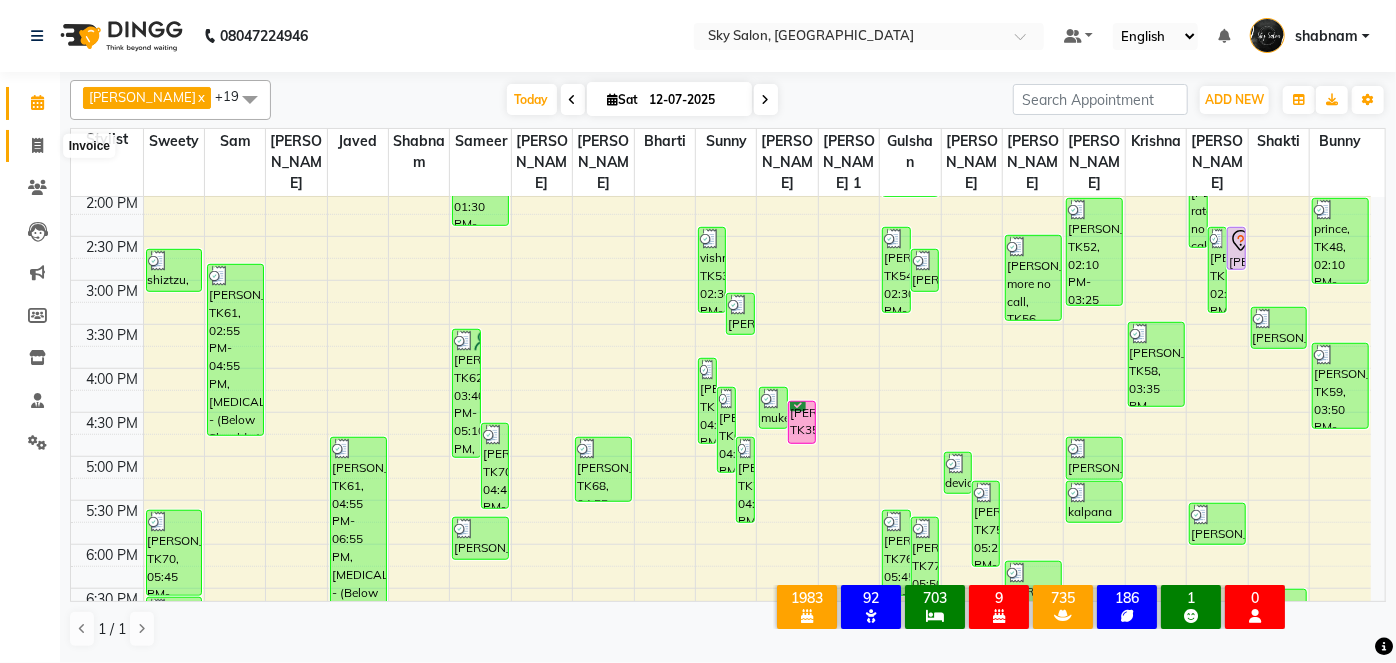 click 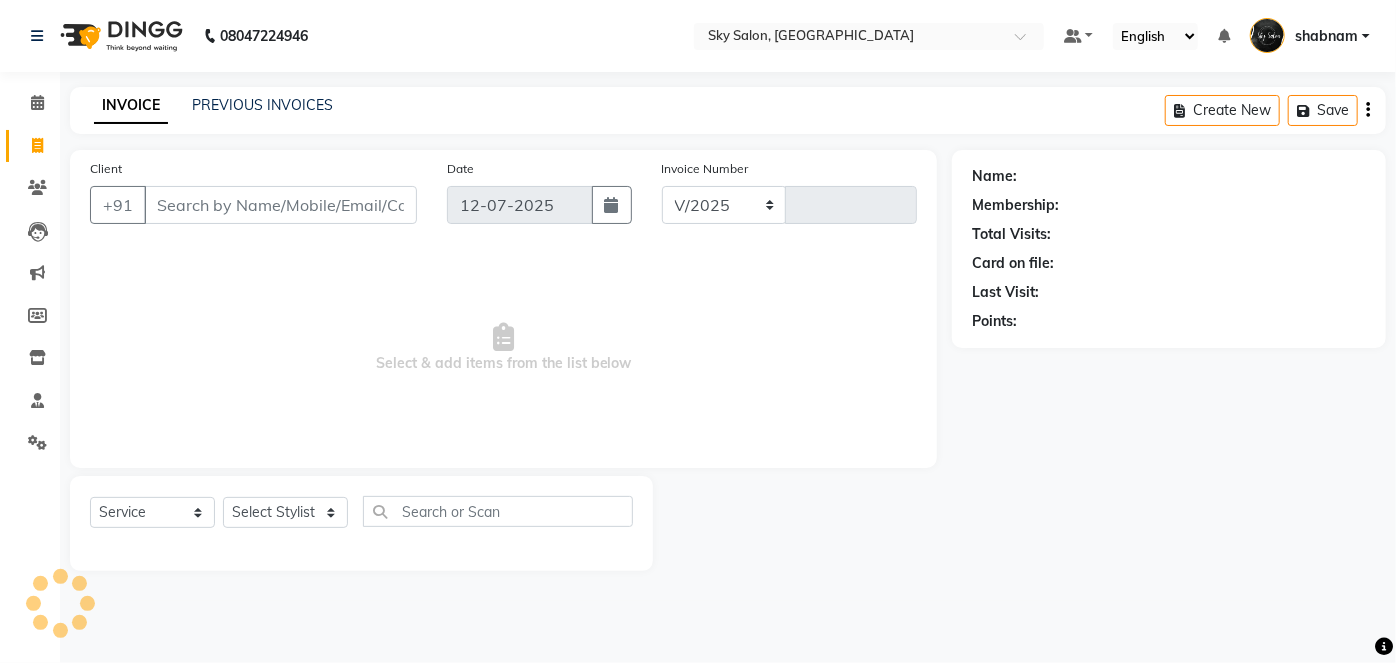 select on "3537" 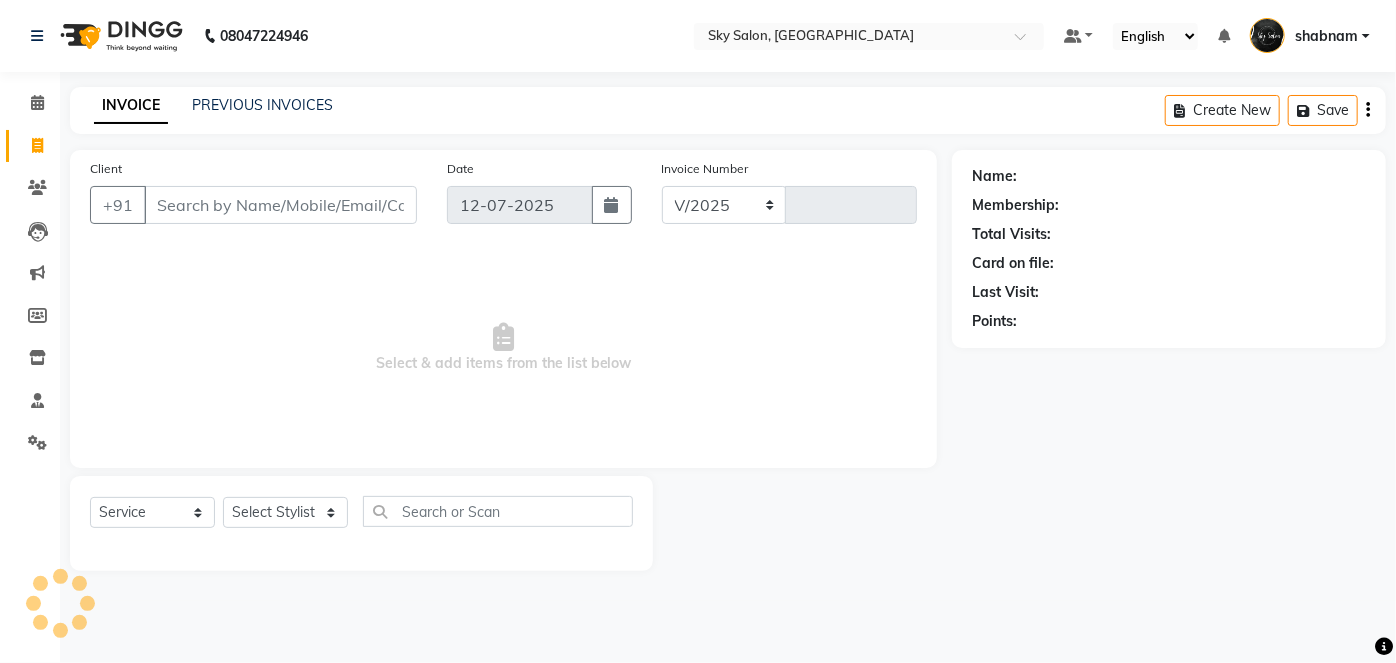 type on "8349" 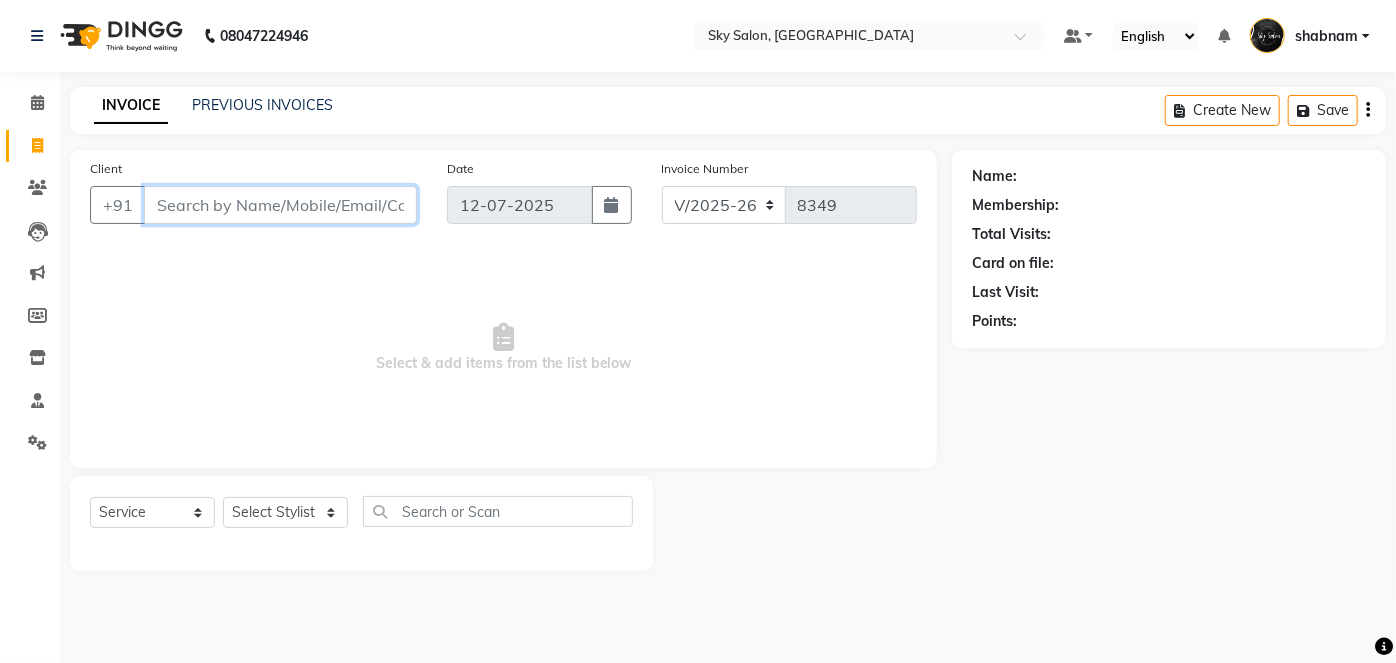 click on "Client" at bounding box center (280, 205) 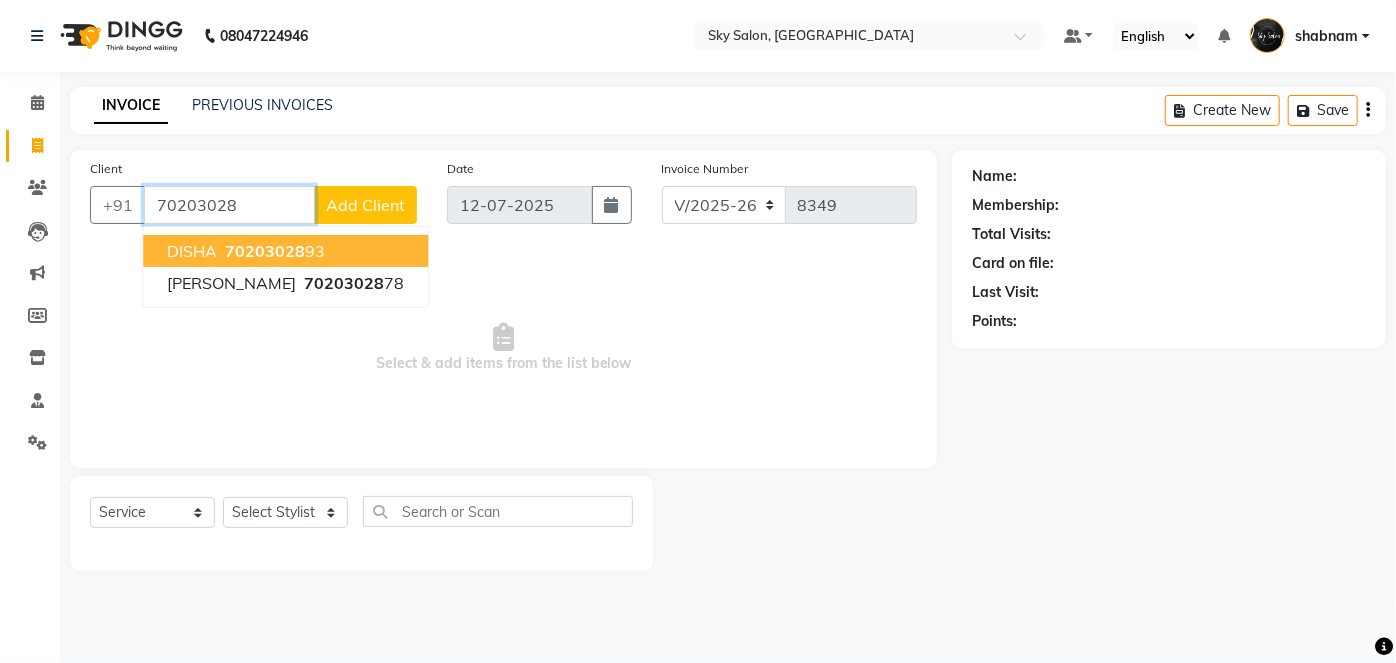 click on "70203028" at bounding box center (265, 251) 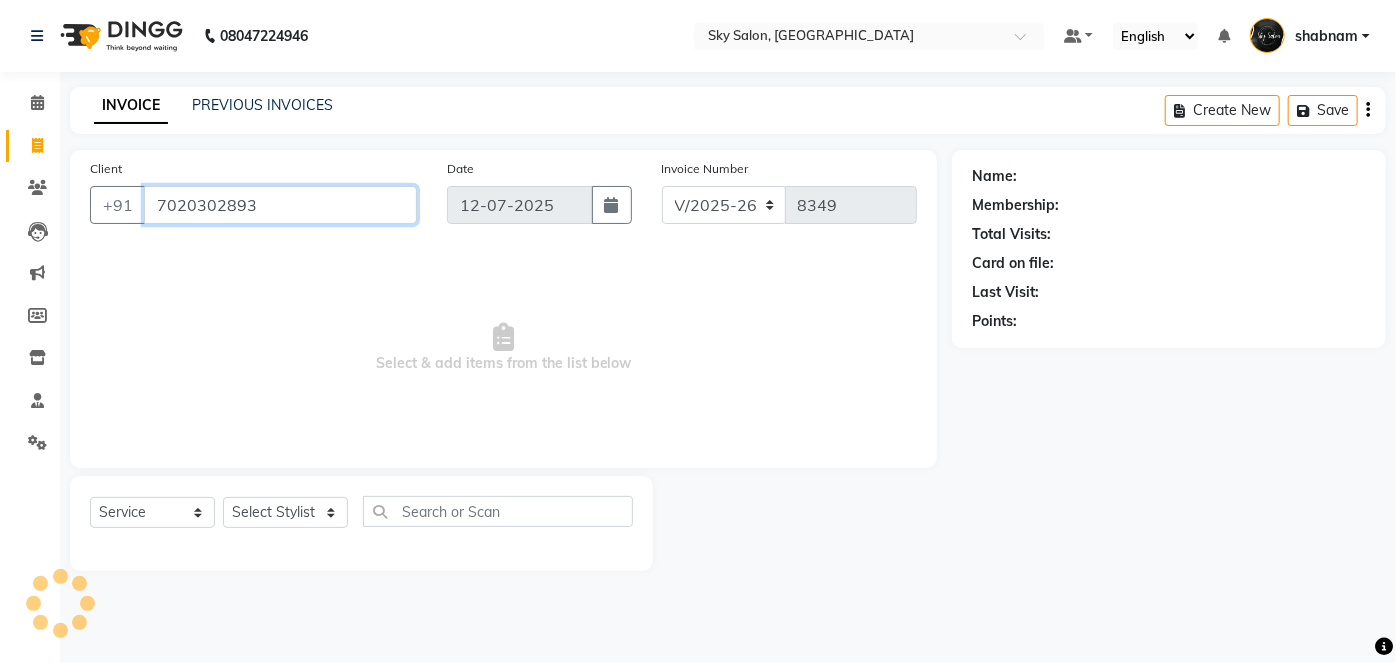 type on "7020302893" 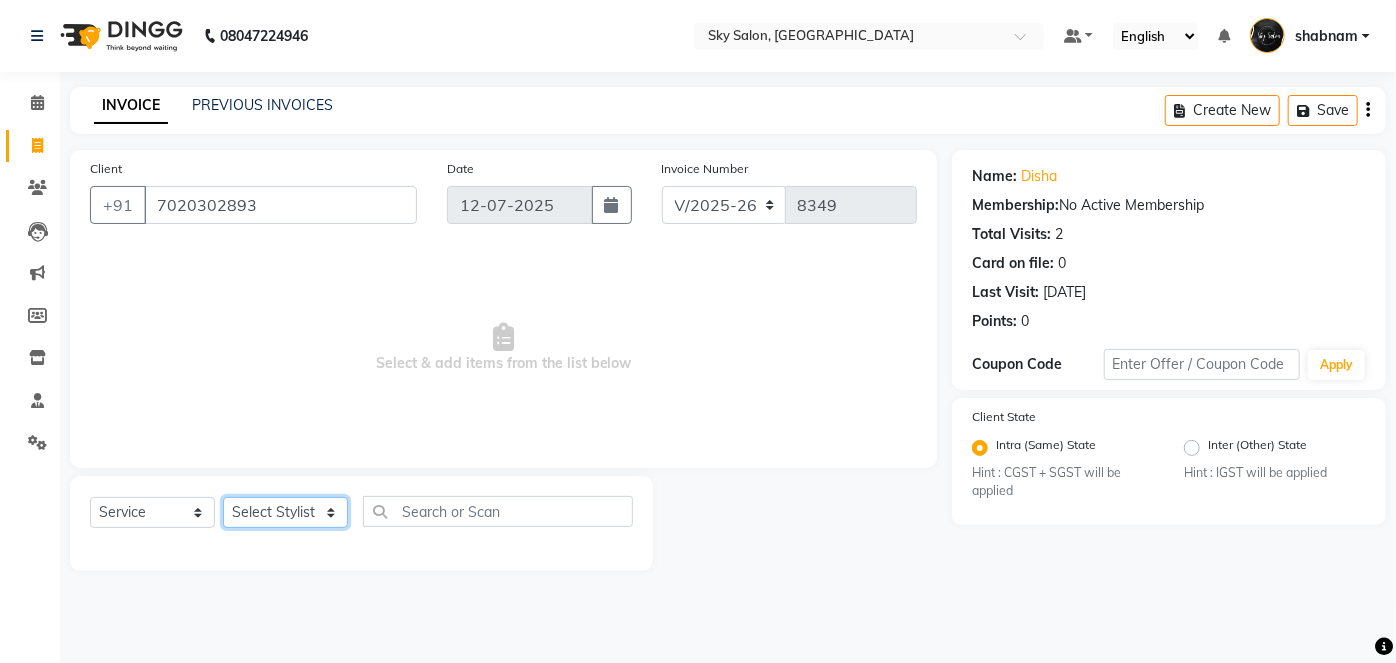 click on "Select Stylist afreen [PERSON_NAME] saha [PERSON_NAME] [PERSON_NAME] [PERSON_NAME] bharti Bunny Danish [PERSON_NAME] 1 [PERSON_NAME] [PERSON_NAME] gaurav Gulshan [PERSON_NAME] [PERSON_NAME] krishna [PERSON_NAME] [PERSON_NAME] rani [PERSON_NAME] [PERSON_NAME] sachin [PERSON_NAME] [PERSON_NAME] sameer 2 [PERSON_NAME] [PERSON_NAME] [PERSON_NAME]" 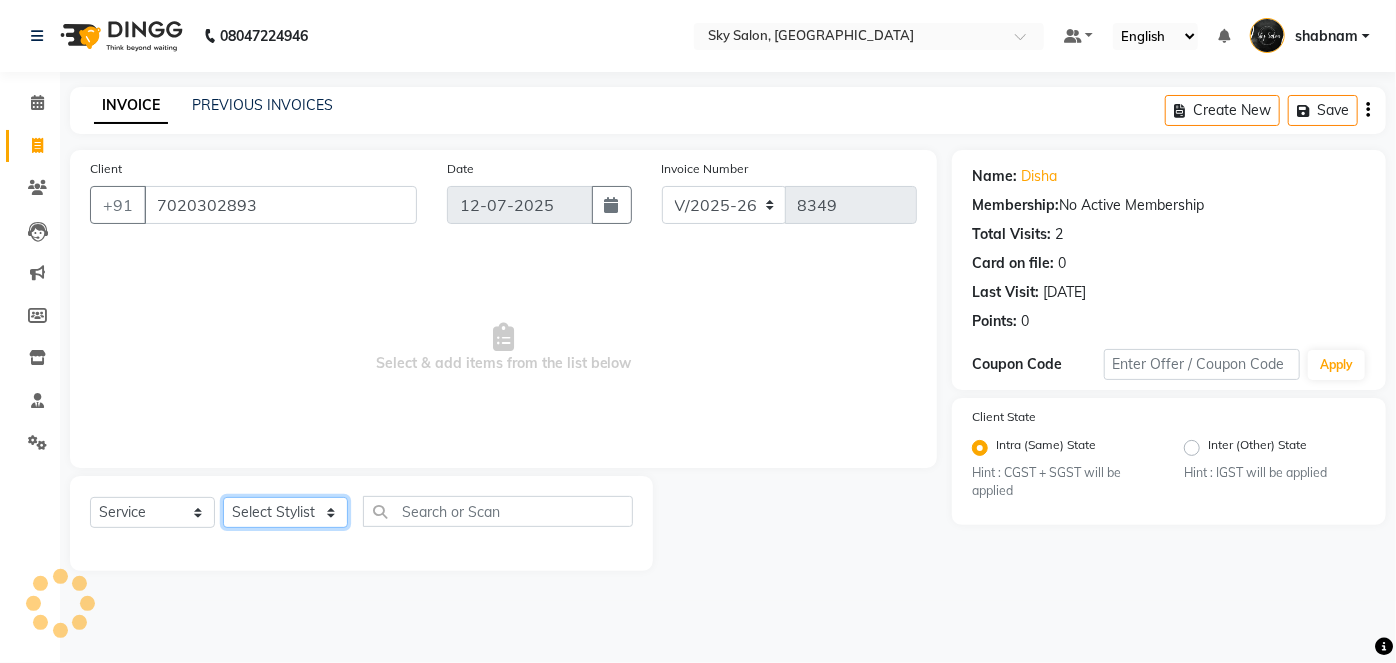 select on "53255" 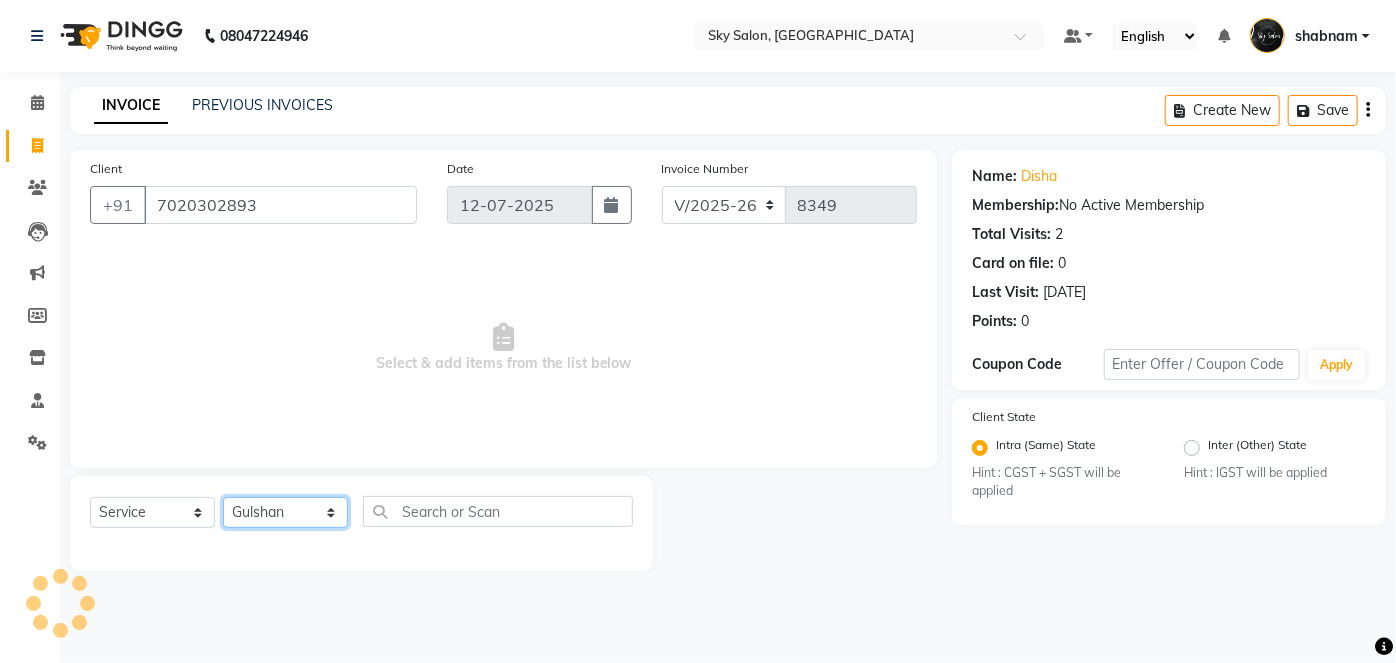click on "Select Stylist afreen [PERSON_NAME] saha [PERSON_NAME] [PERSON_NAME] [PERSON_NAME] bharti Bunny Danish [PERSON_NAME] 1 [PERSON_NAME] [PERSON_NAME] gaurav Gulshan [PERSON_NAME] [PERSON_NAME] krishna [PERSON_NAME] [PERSON_NAME] rani [PERSON_NAME] [PERSON_NAME] sachin [PERSON_NAME] [PERSON_NAME] sameer 2 [PERSON_NAME] [PERSON_NAME] [PERSON_NAME]" 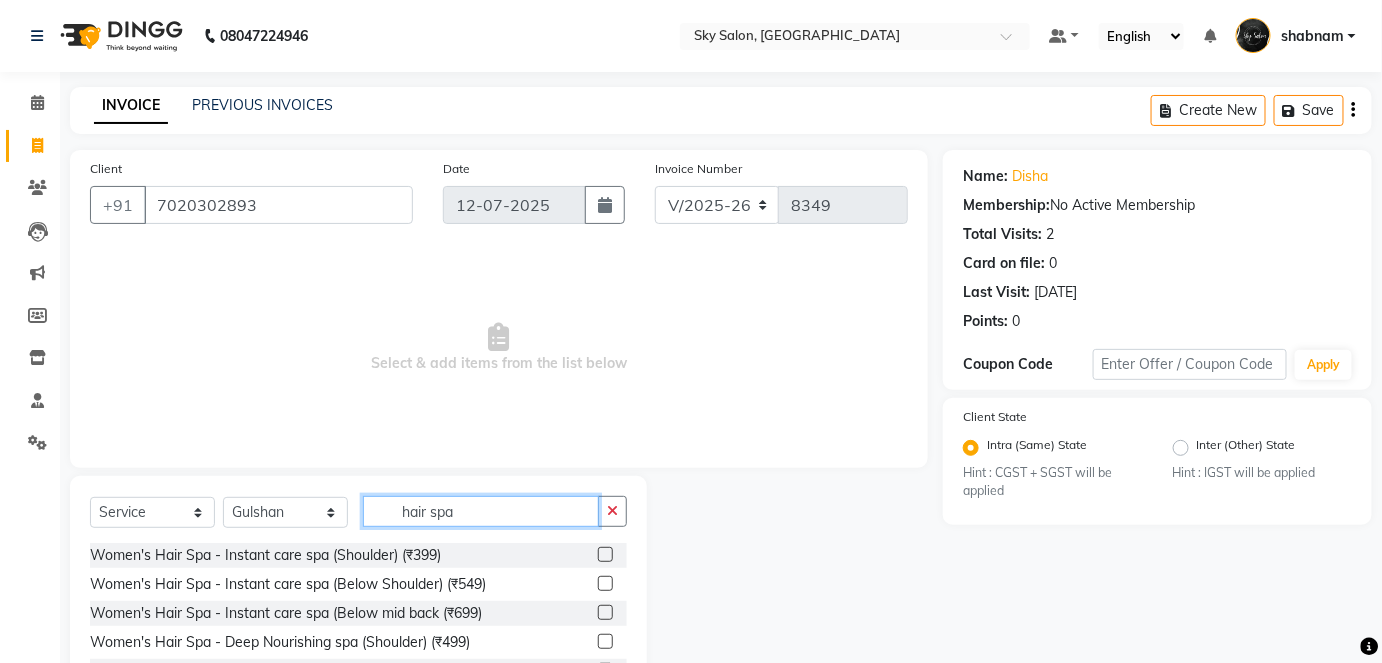 scroll, scrollTop: 133, scrollLeft: 0, axis: vertical 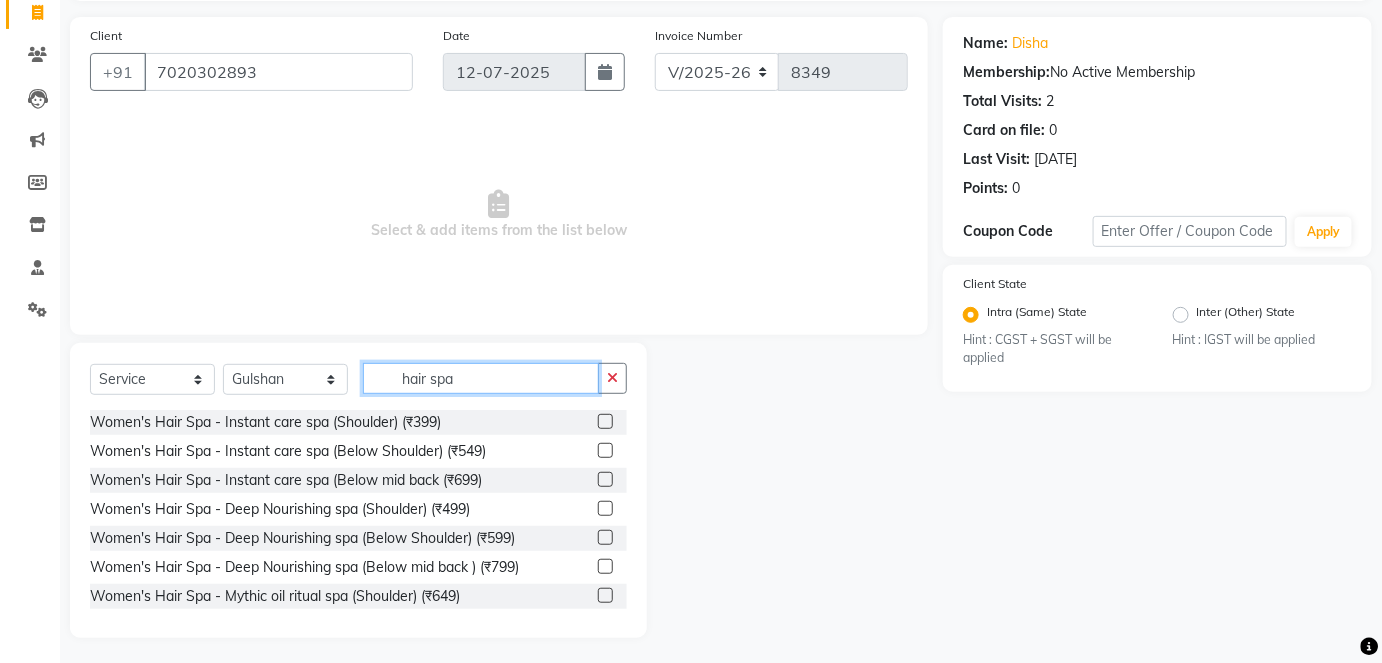 type on "hair spa" 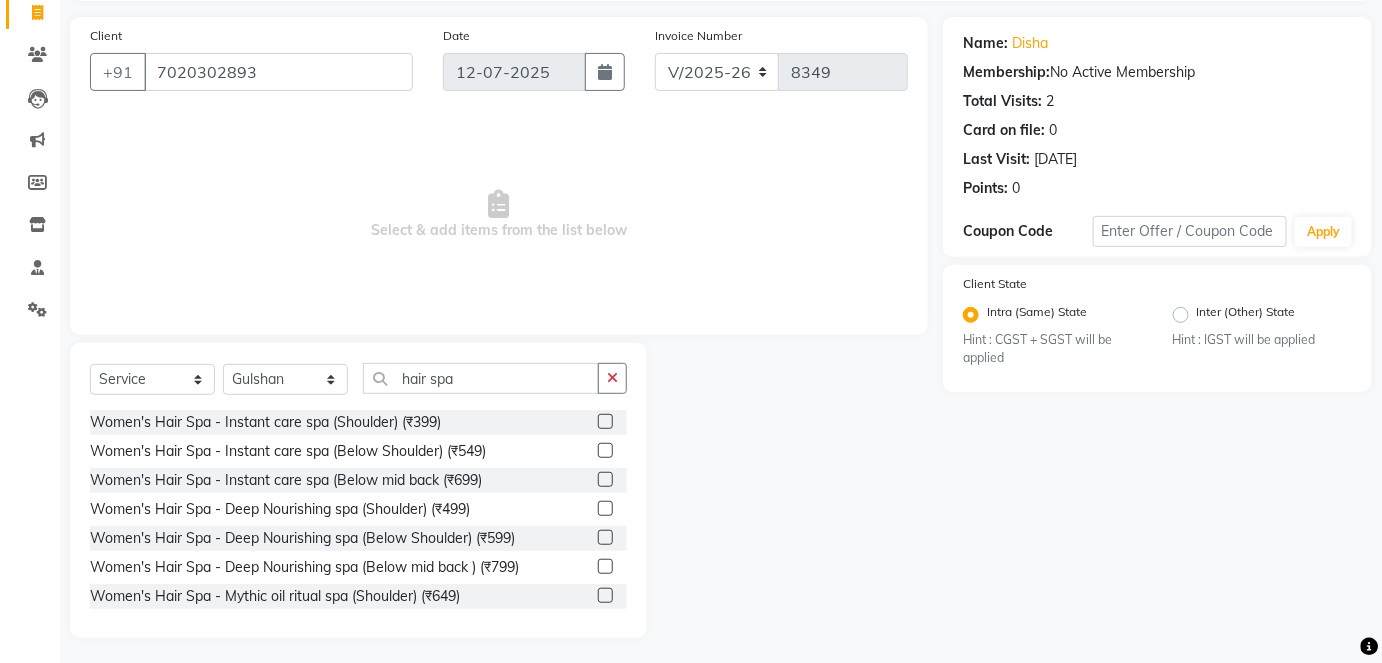 click 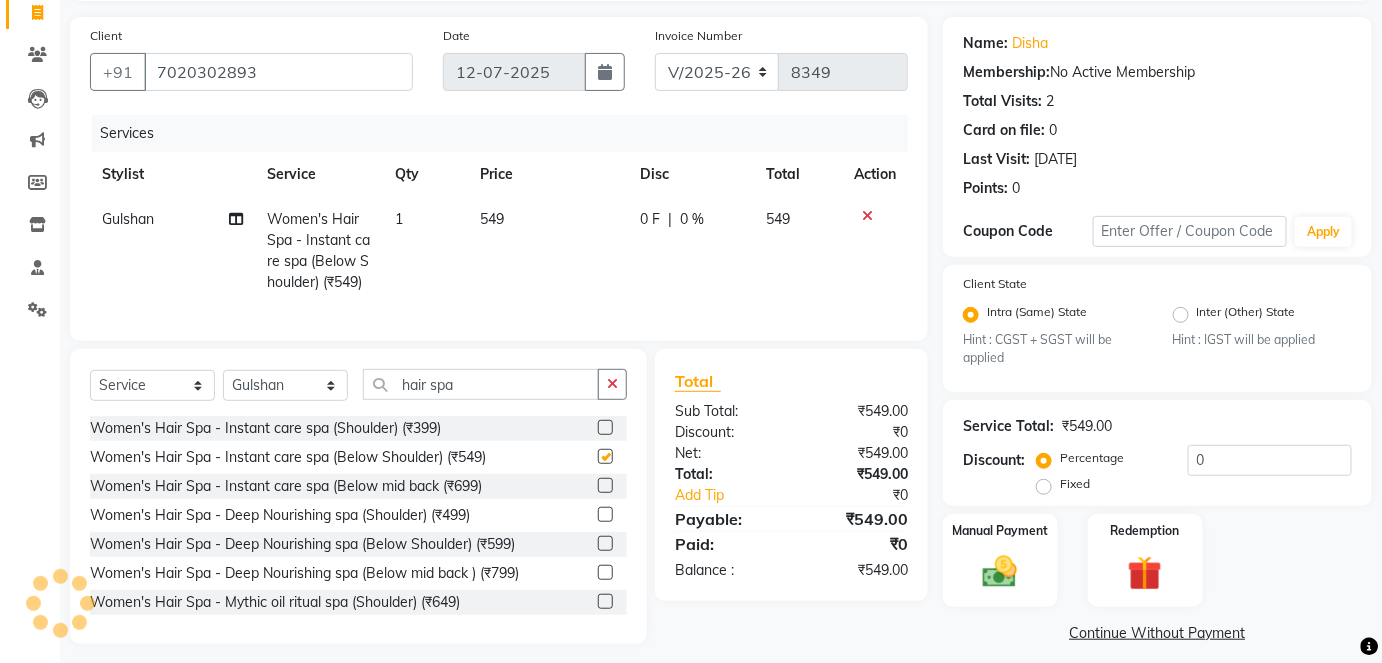 checkbox on "false" 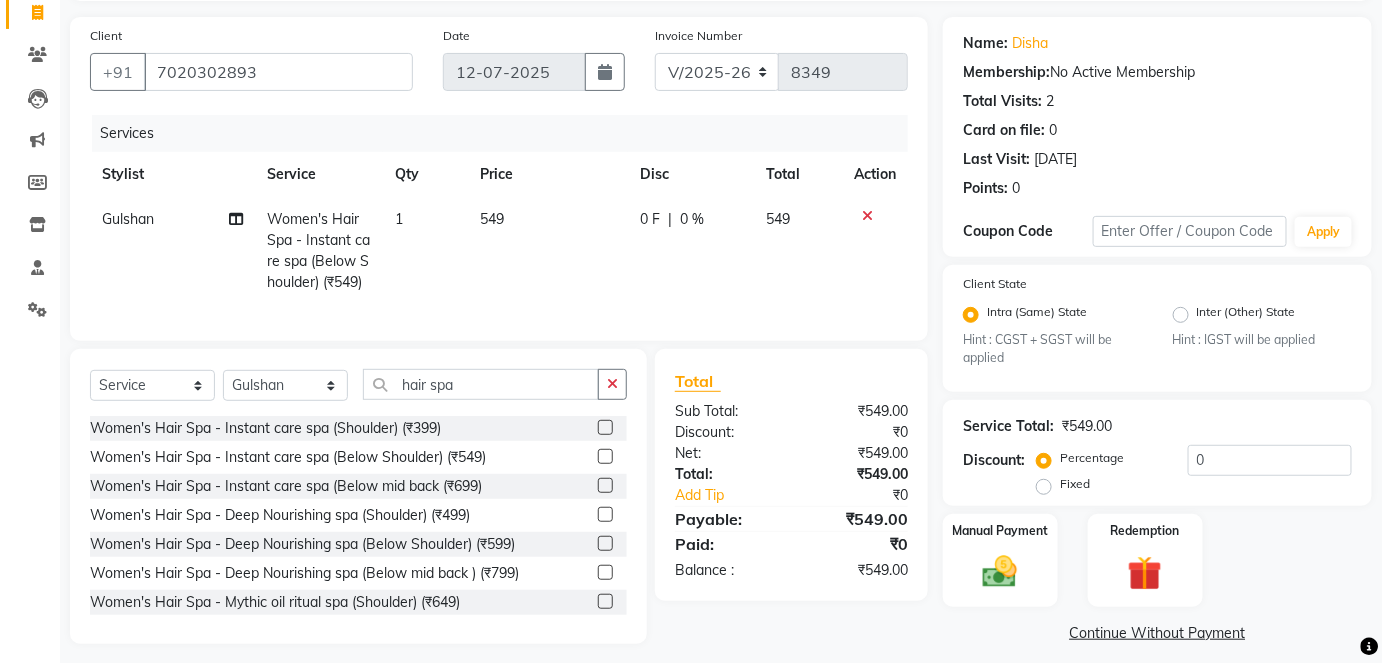 scroll, scrollTop: 157, scrollLeft: 0, axis: vertical 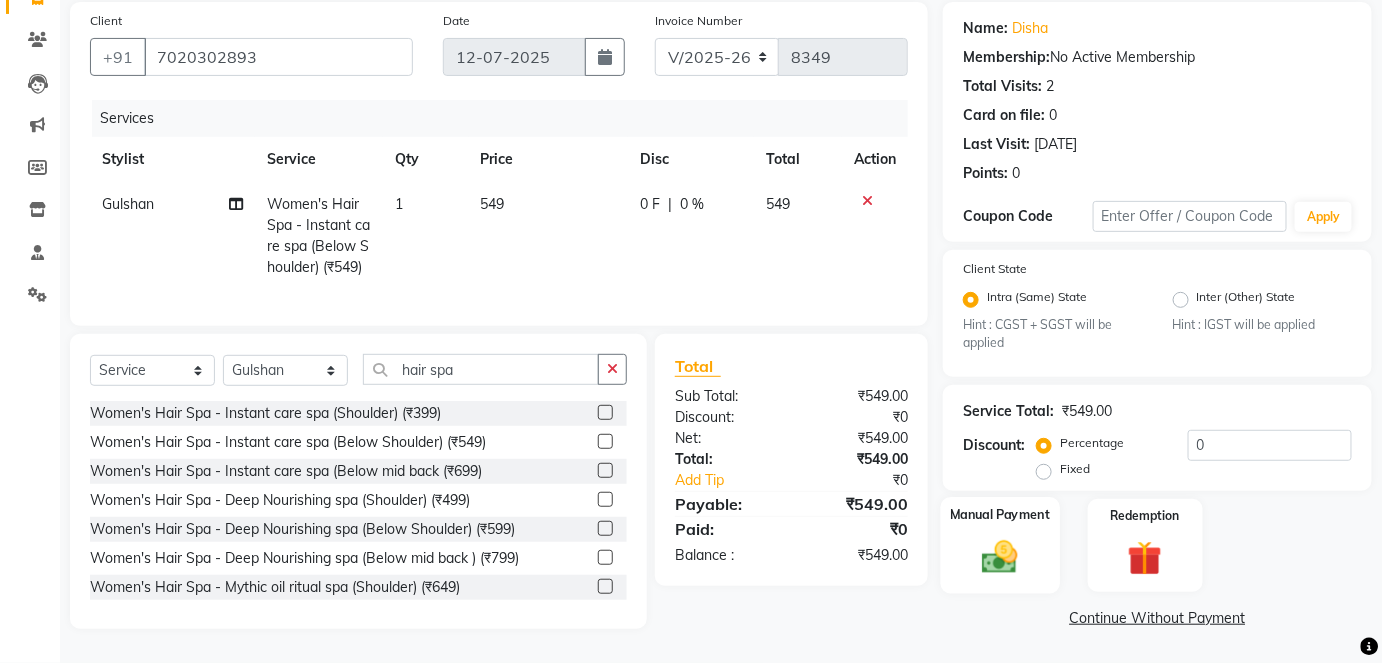 click on "Manual Payment" 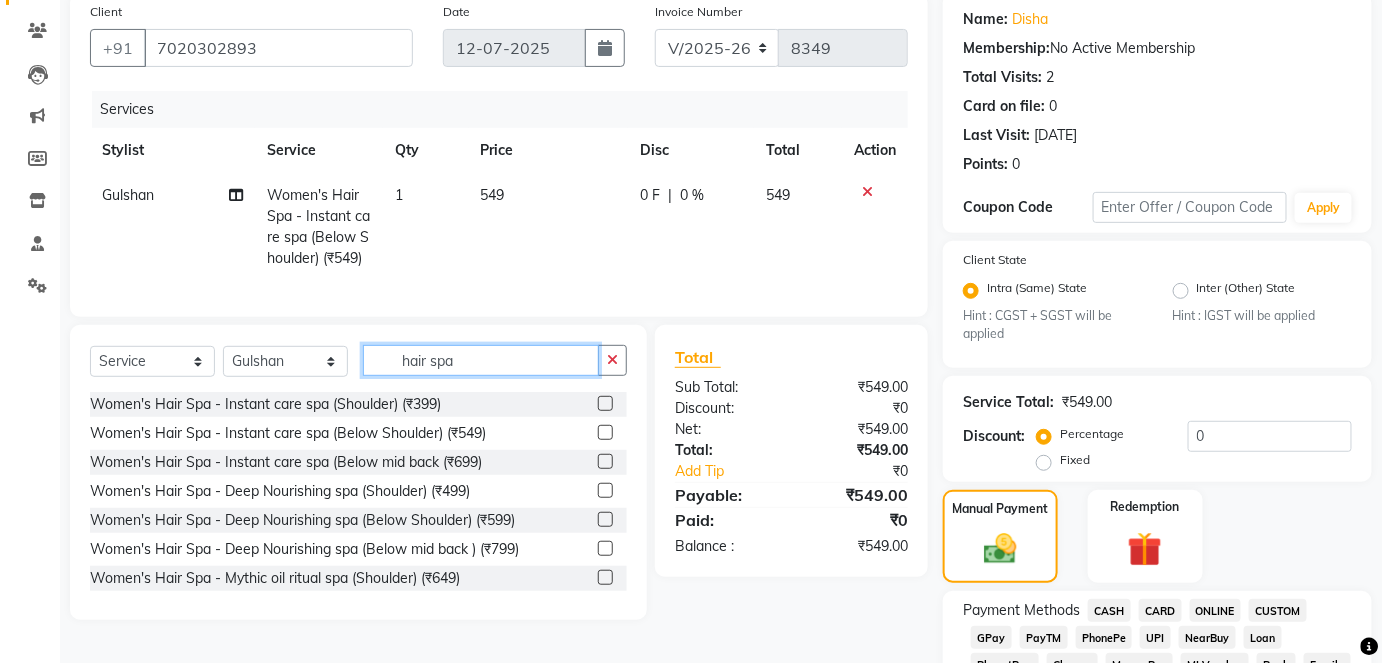 click on "hair spa" 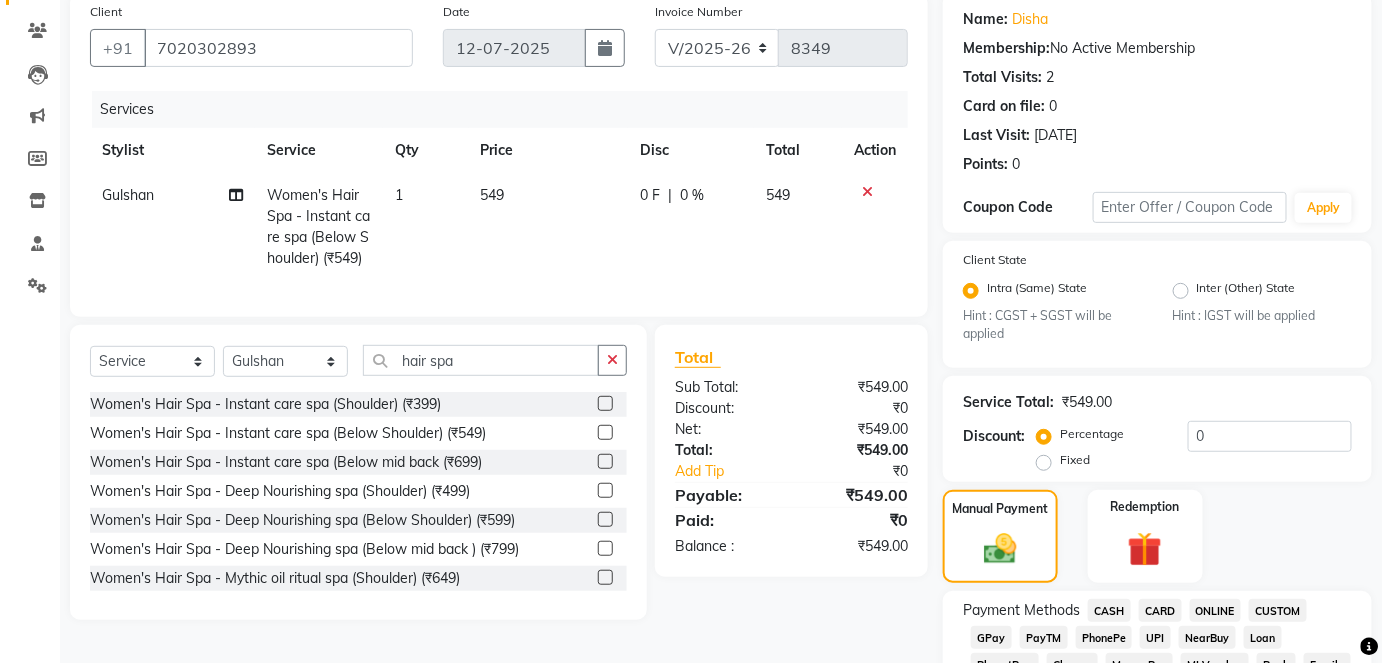 click 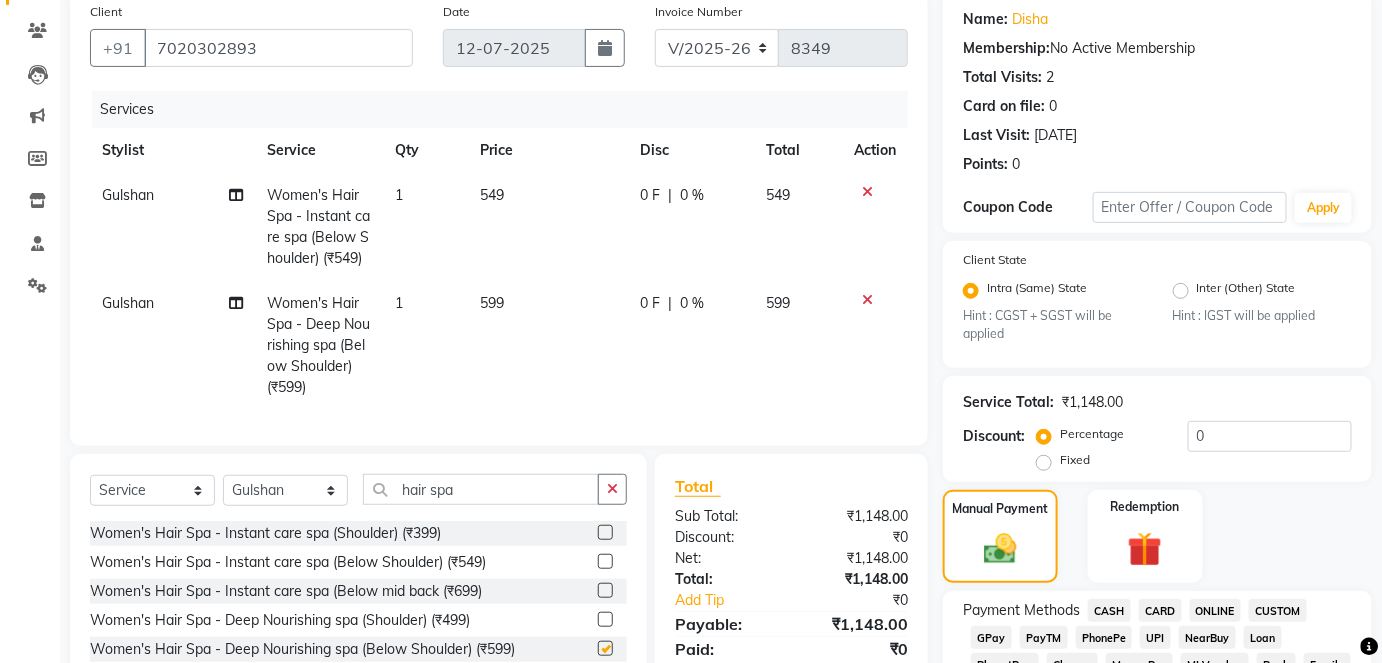 checkbox on "false" 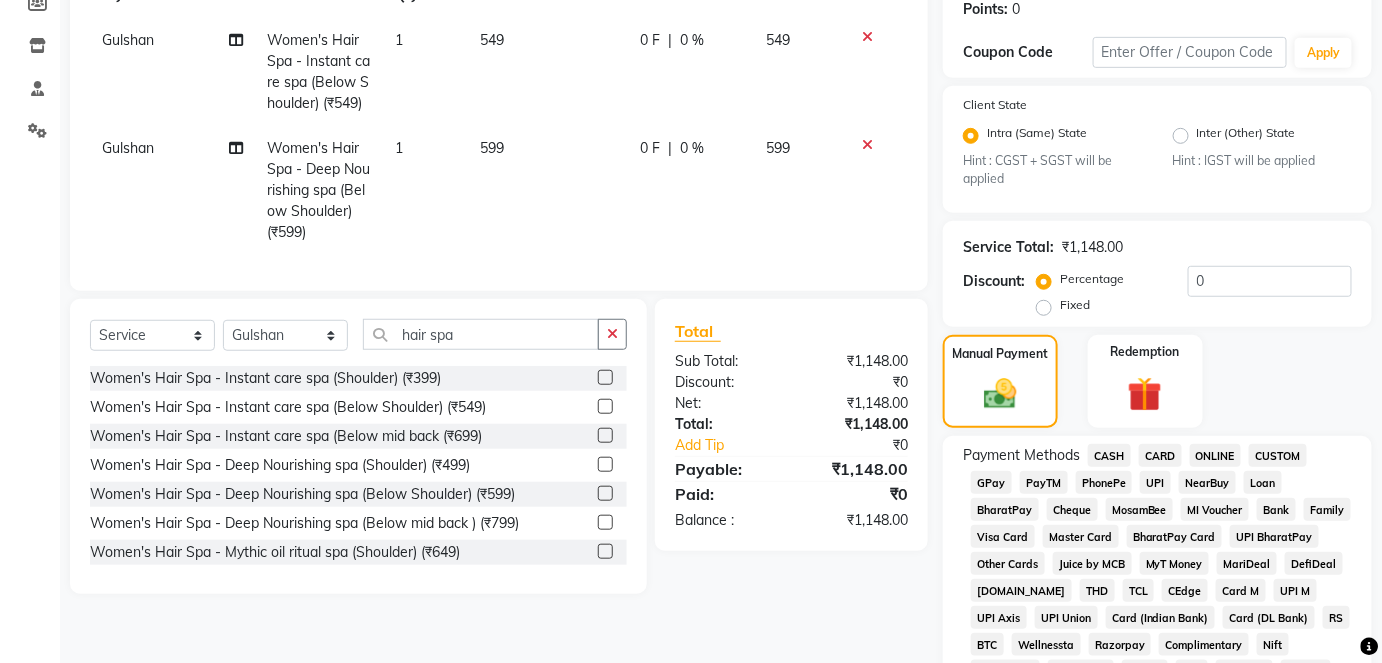 scroll, scrollTop: 314, scrollLeft: 0, axis: vertical 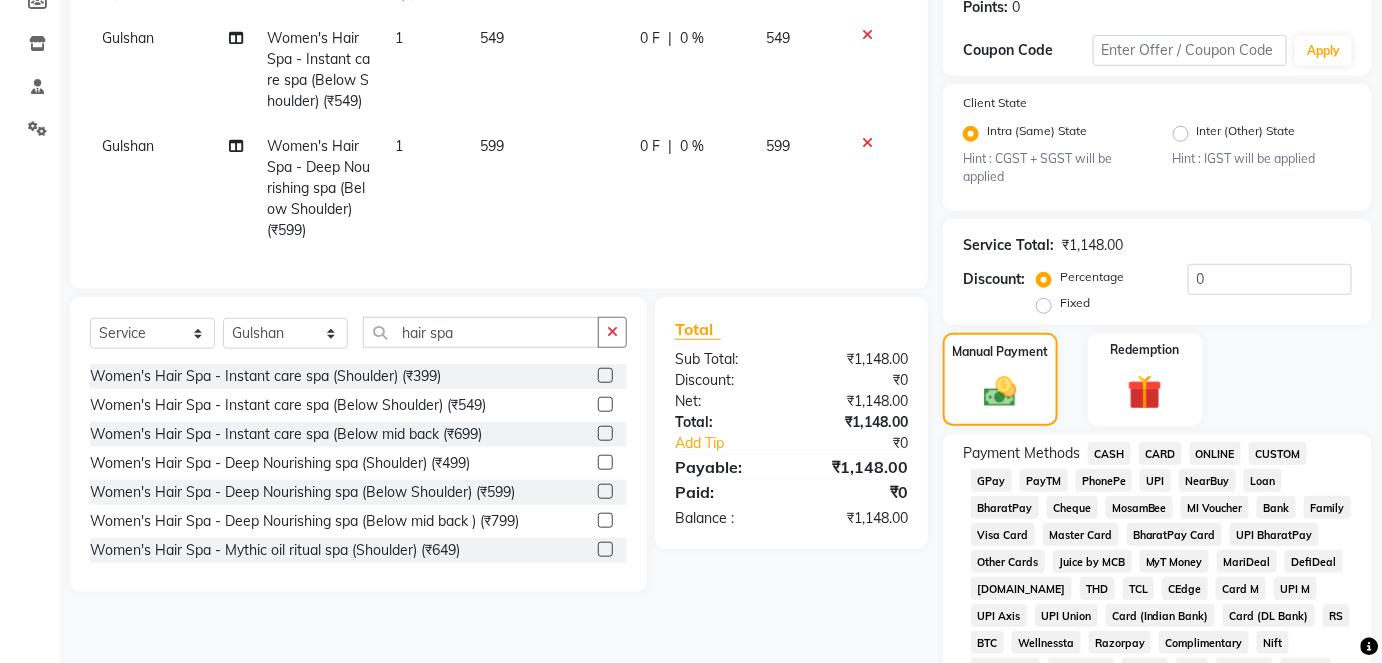 click 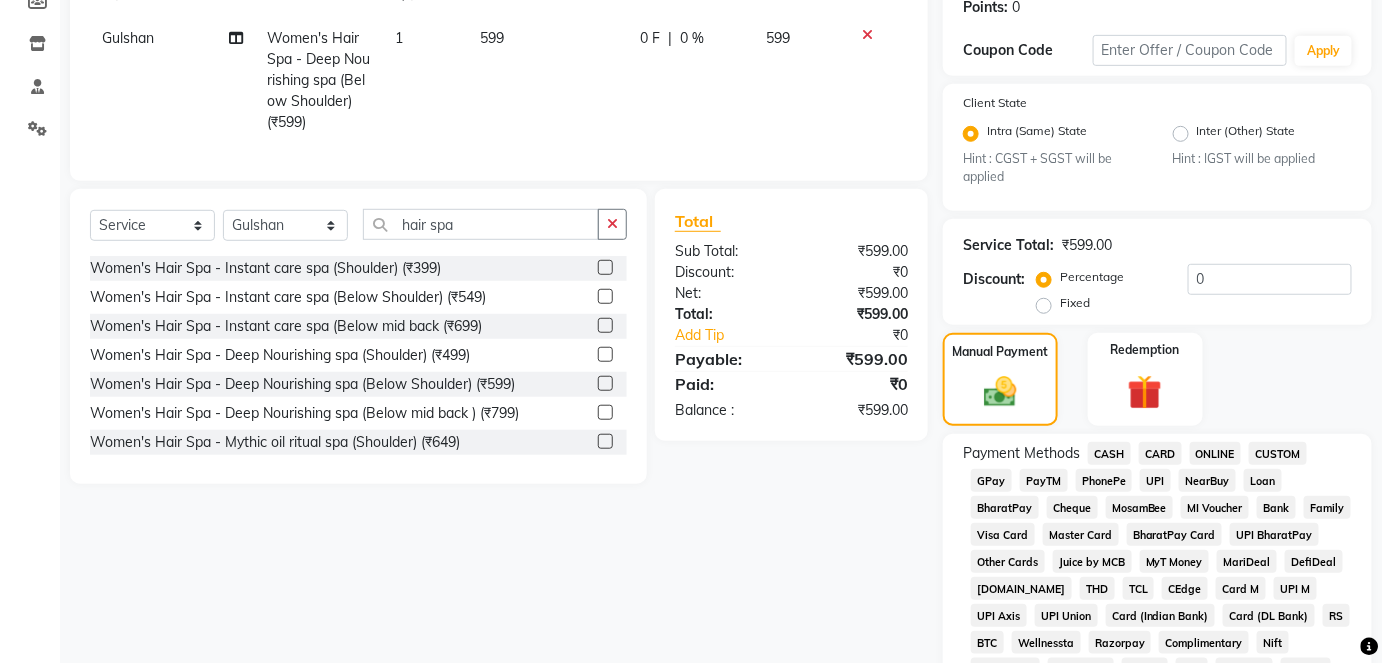 click on "GPay" 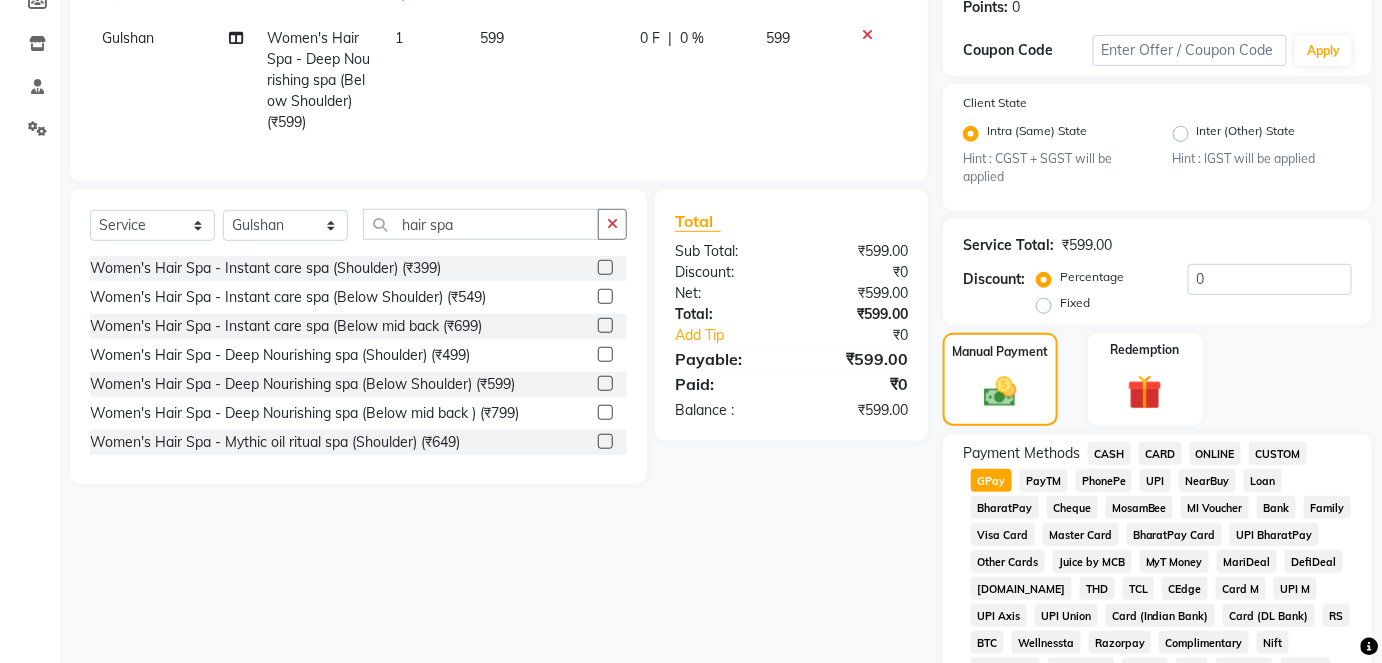 click on "GPay" 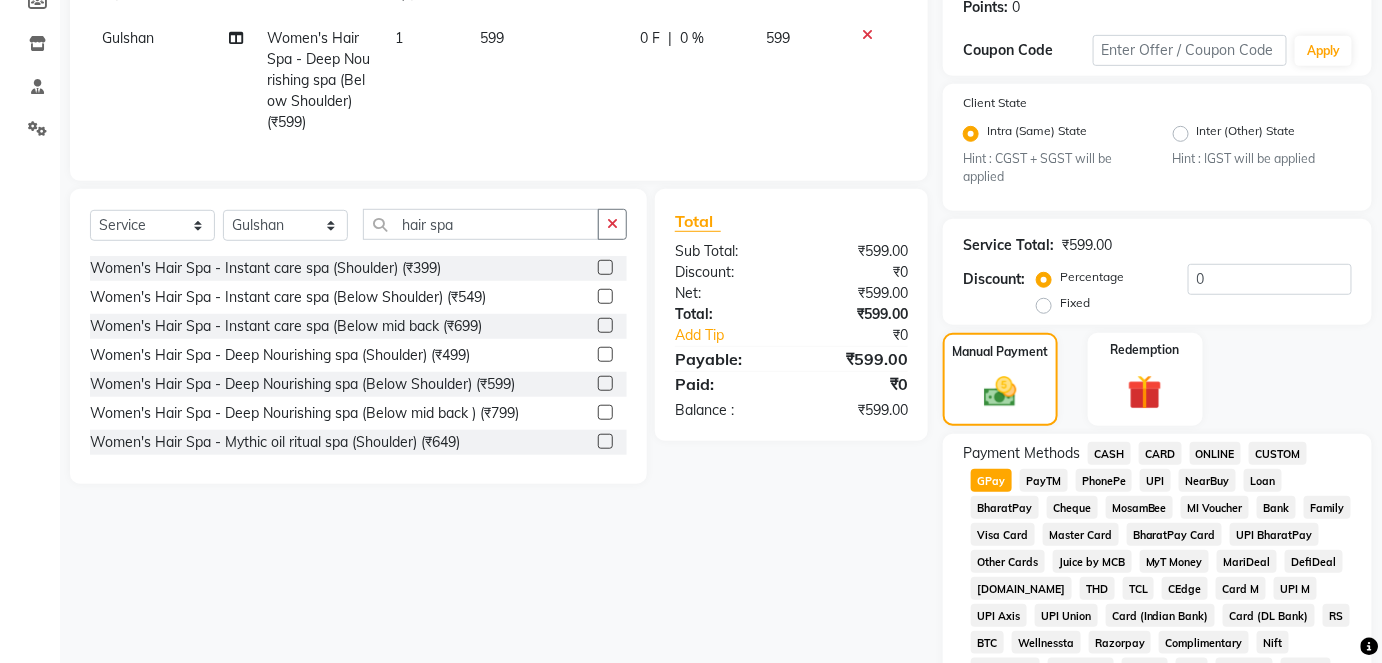 click on "Client [PHONE_NUMBER] Date [DATE] Invoice Number V/2025 V/[PHONE_NUMBER] Services Stylist Service Qty Price Disc Total Action Gulshan Women's Hair Spa  - Deep Nourishing spa (Below Shoulder) (₹599) 1 599 0 F | 0 % 599 Select  Service  Product  Membership  Package Voucher Prepaid Gift Card  Select Stylist afreen [PERSON_NAME] saha [PERSON_NAME] [PERSON_NAME] [PERSON_NAME] bharti Bunny Danish [PERSON_NAME] 1 [PERSON_NAME] [PERSON_NAME] gaurav Gulshan [PERSON_NAME] [PERSON_NAME] krishna [PERSON_NAME] [PERSON_NAME] rani [PERSON_NAME] [PERSON_NAME] sachin [PERSON_NAME] [PERSON_NAME] sameer sameer 2 sandhya shabnam shakti sunny sweety [PERSON_NAME] hair spa Women's Hair Spa  - Instant care spa (Shoulder) (₹399)  Women's Hair Spa  - Instant care spa   (Below Shoulder) (₹549)  Women's Hair Spa  - Instant care spa (Below mid back  (₹699)  Women's Hair Spa  - Deep Nourishing spa (Shoulder) (₹499)  Women's Hair Spa  - Deep Nourishing spa (Below Shoulder) (₹599)  Women's Hair Spa  - Deep Nourishing spa  (Below mid back ) (₹799)  Women's Hair Spa  - Protein hair spa (Shoulder) (₹1099)" 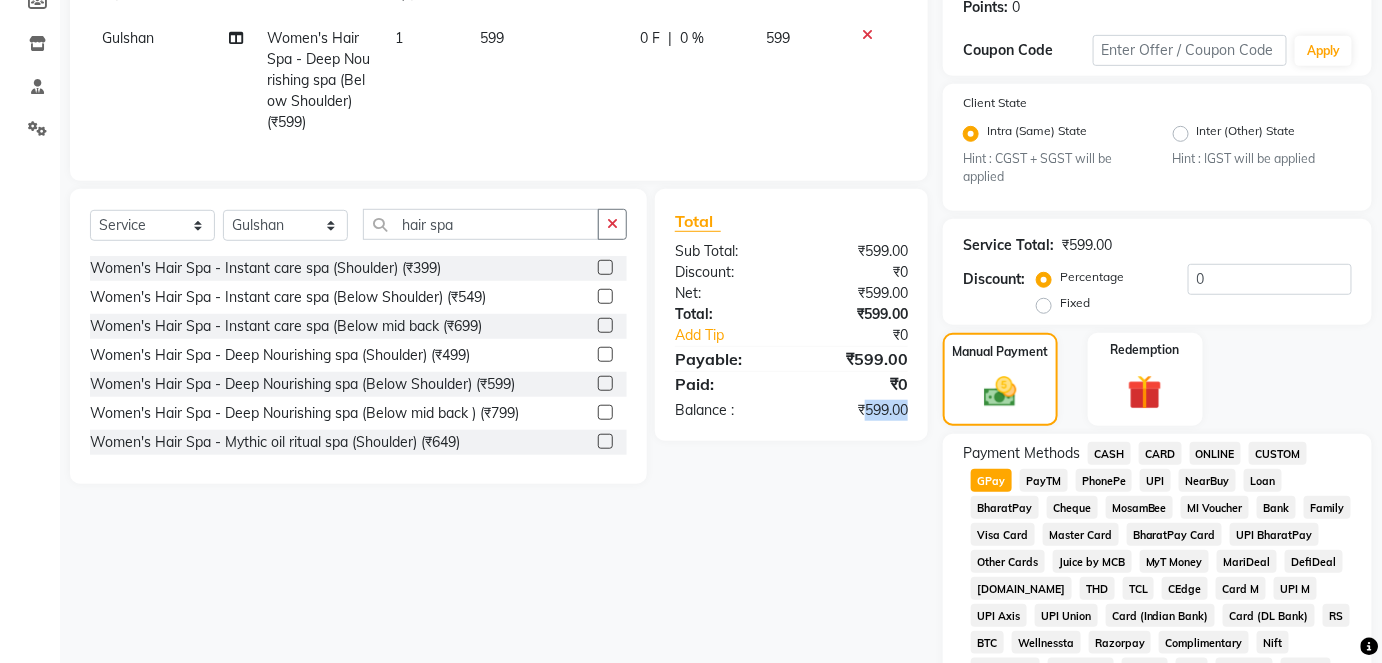 click on "Client [PHONE_NUMBER] Date [DATE] Invoice Number V/2025 V/[PHONE_NUMBER] Services Stylist Service Qty Price Disc Total Action Gulshan Women's Hair Spa  - Deep Nourishing spa (Below Shoulder) (₹599) 1 599 0 F | 0 % 599 Select  Service  Product  Membership  Package Voucher Prepaid Gift Card  Select Stylist afreen [PERSON_NAME] saha [PERSON_NAME] [PERSON_NAME] [PERSON_NAME] bharti Bunny Danish [PERSON_NAME] 1 [PERSON_NAME] [PERSON_NAME] gaurav Gulshan [PERSON_NAME] [PERSON_NAME] krishna [PERSON_NAME] [PERSON_NAME] rani [PERSON_NAME] [PERSON_NAME] sachin [PERSON_NAME] [PERSON_NAME] sameer sameer 2 sandhya shabnam shakti sunny sweety [PERSON_NAME] hair spa Women's Hair Spa  - Instant care spa (Shoulder) (₹399)  Women's Hair Spa  - Instant care spa   (Below Shoulder) (₹549)  Women's Hair Spa  - Instant care spa (Below mid back  (₹699)  Women's Hair Spa  - Deep Nourishing spa (Shoulder) (₹499)  Women's Hair Spa  - Deep Nourishing spa (Below Shoulder) (₹599)  Women's Hair Spa  - Deep Nourishing spa  (Below mid back ) (₹799)  Women's Hair Spa  - Protein hair spa (Shoulder) (₹1099)" 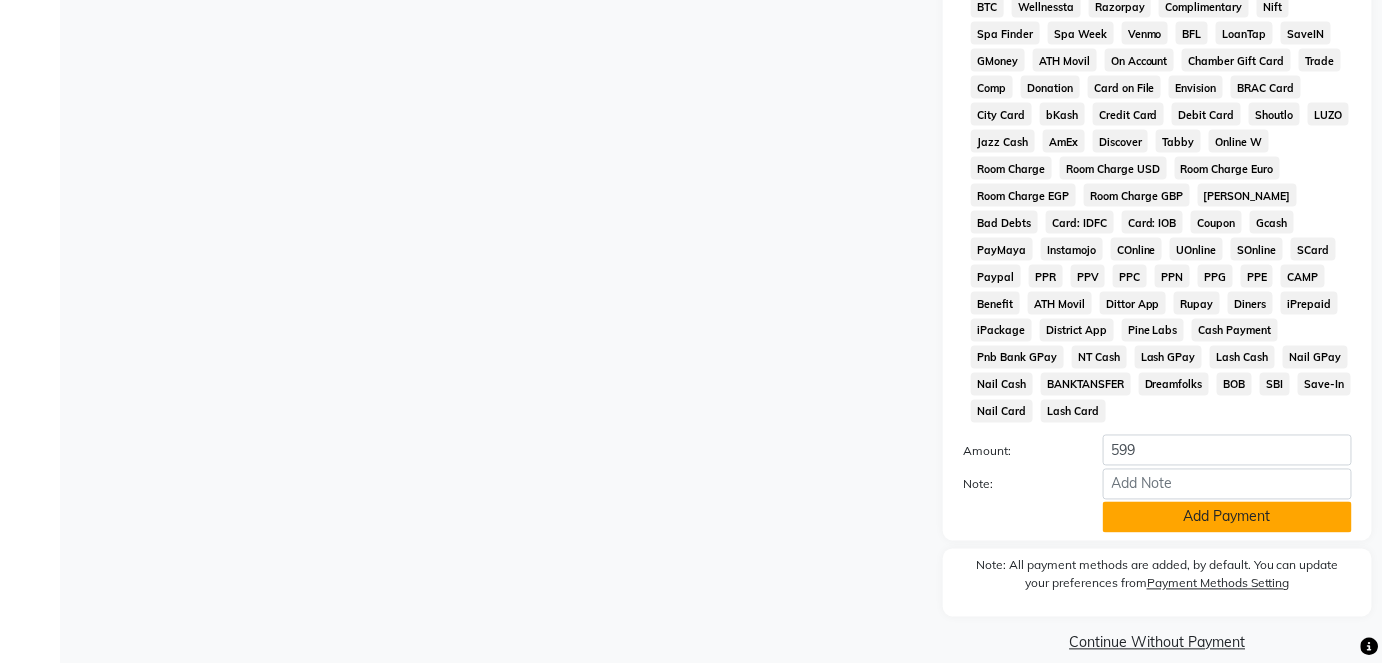 click on "Add Payment" 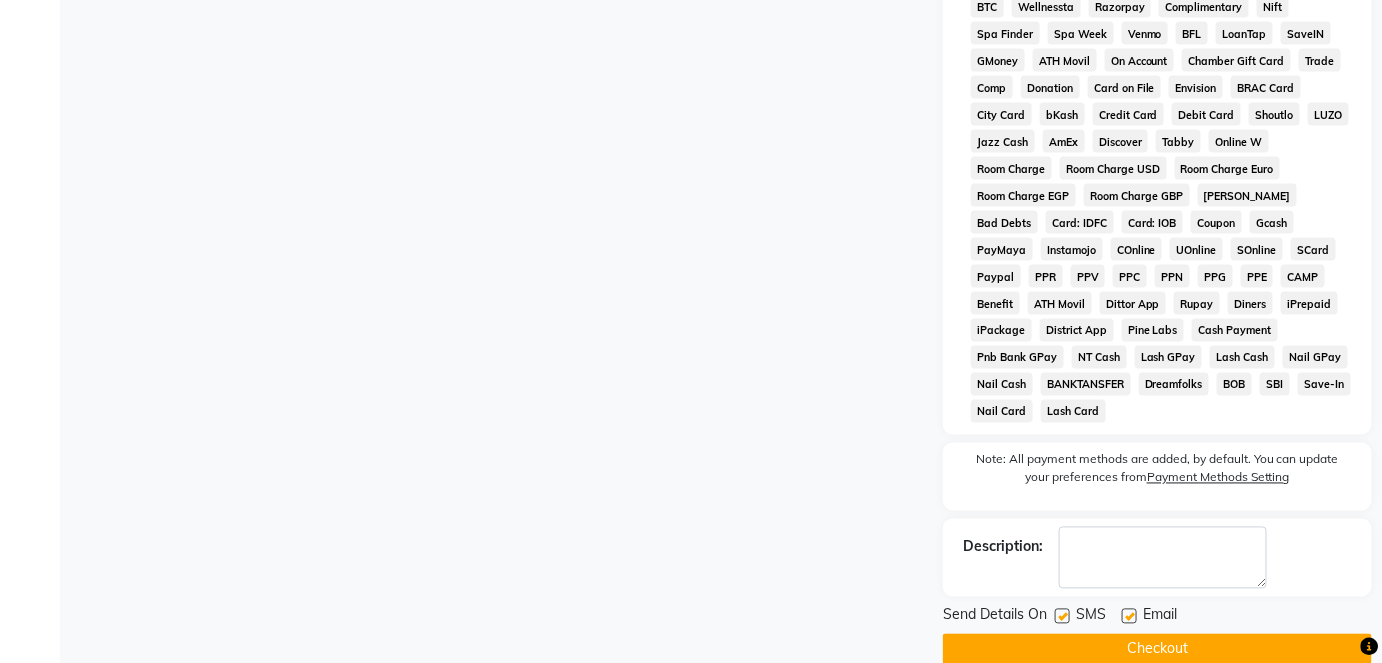click 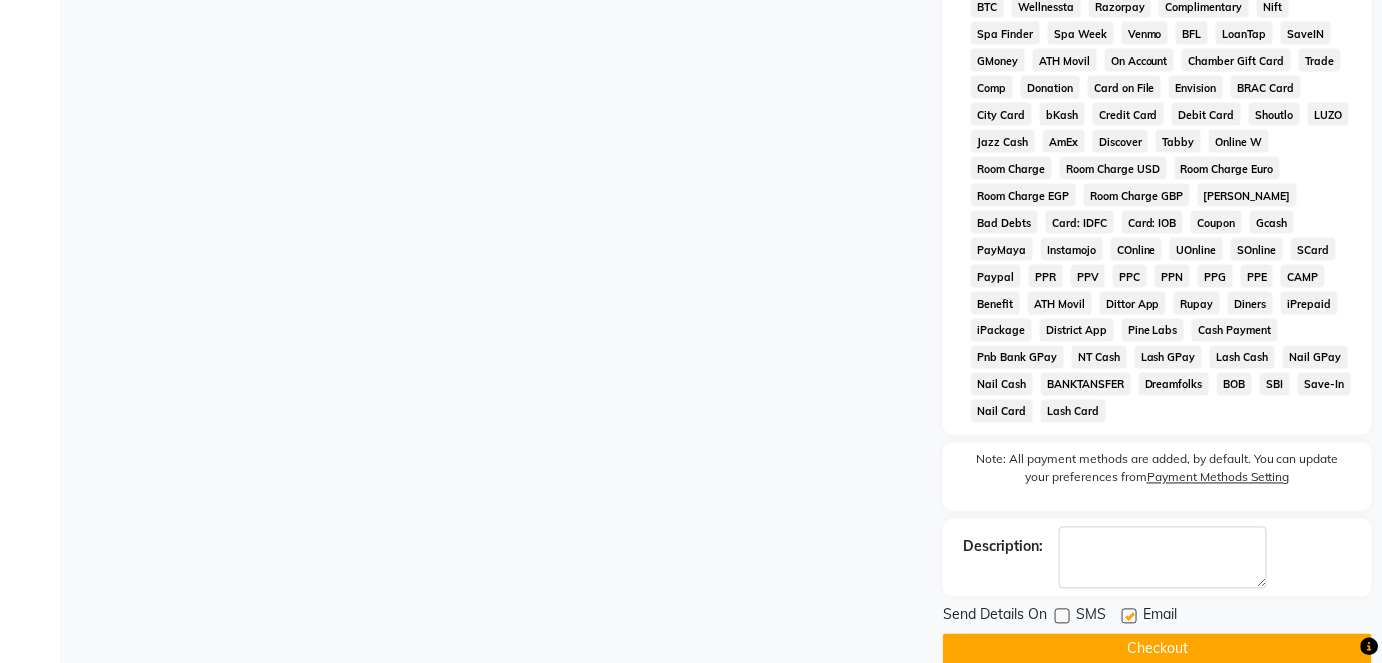 click on "Checkout" 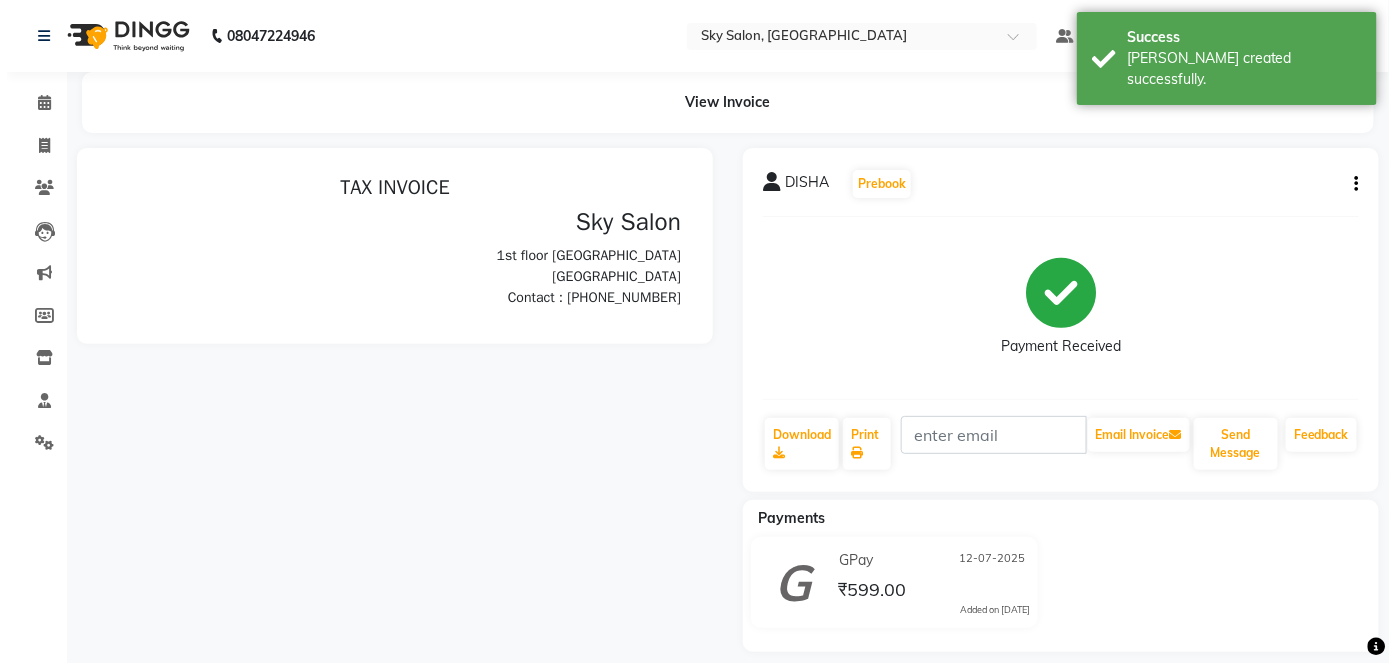 scroll, scrollTop: 0, scrollLeft: 0, axis: both 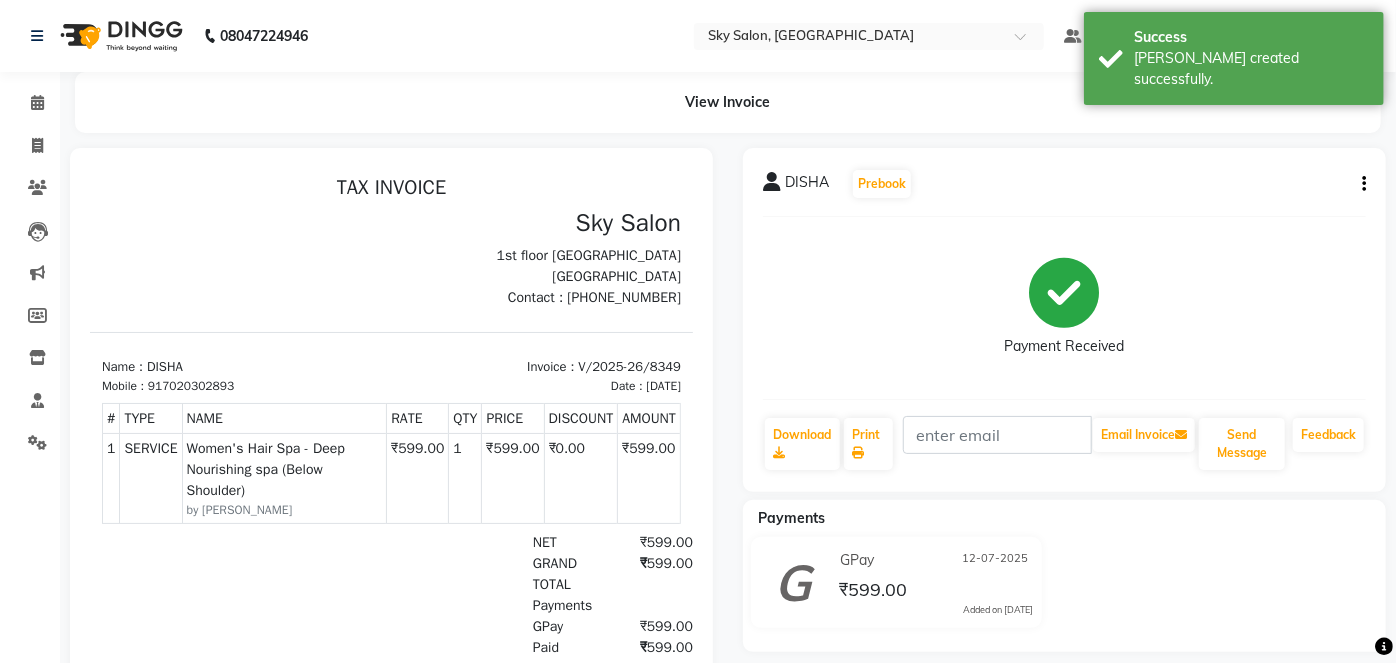 select on "service" 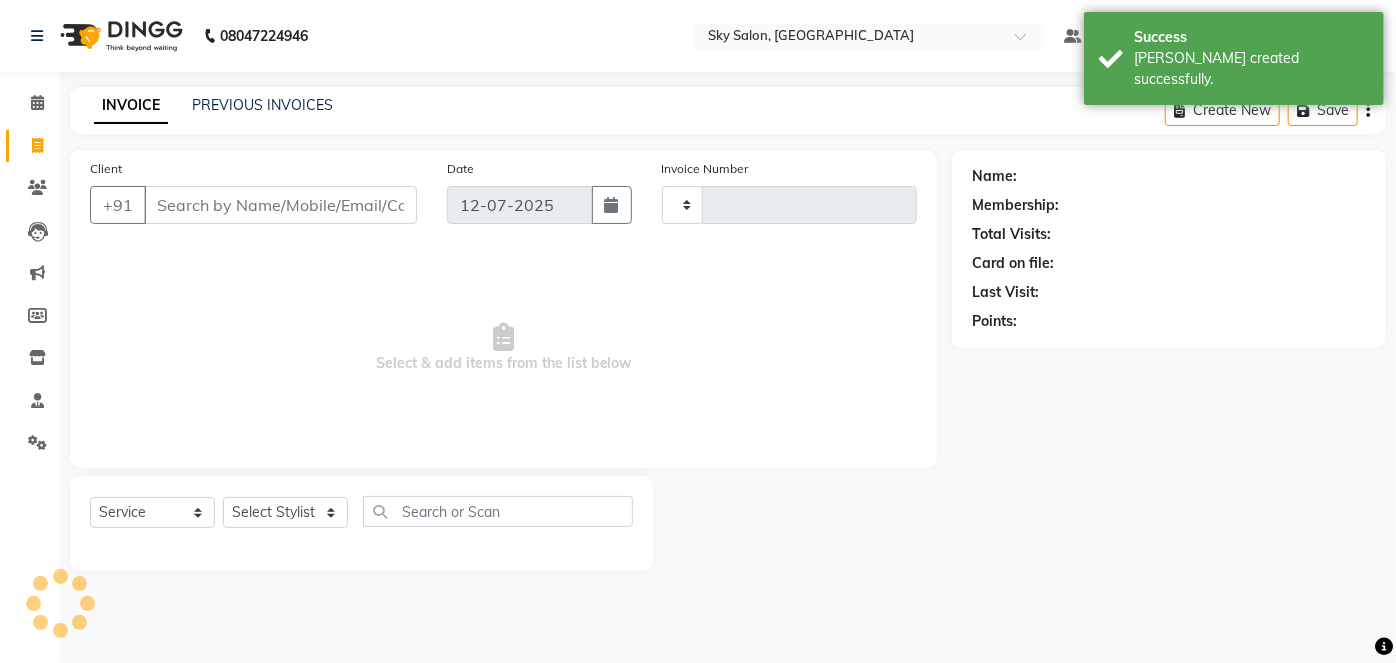 type on "8350" 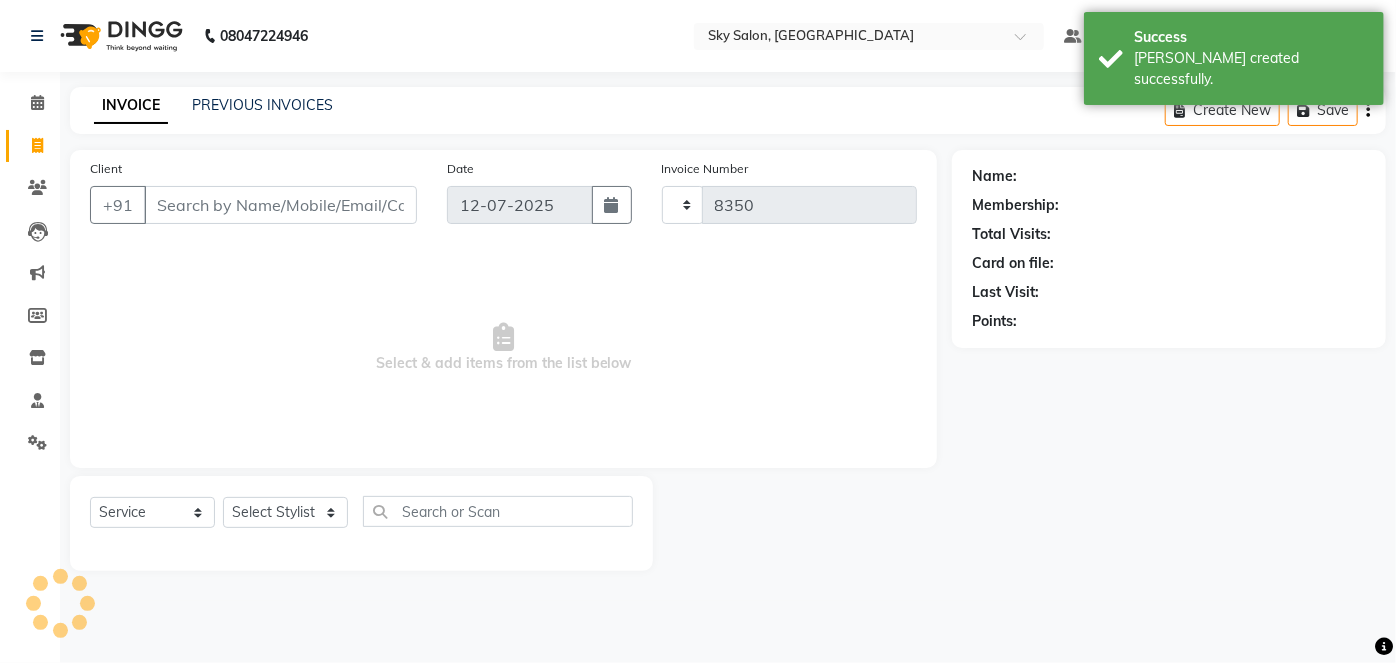 select on "3537" 